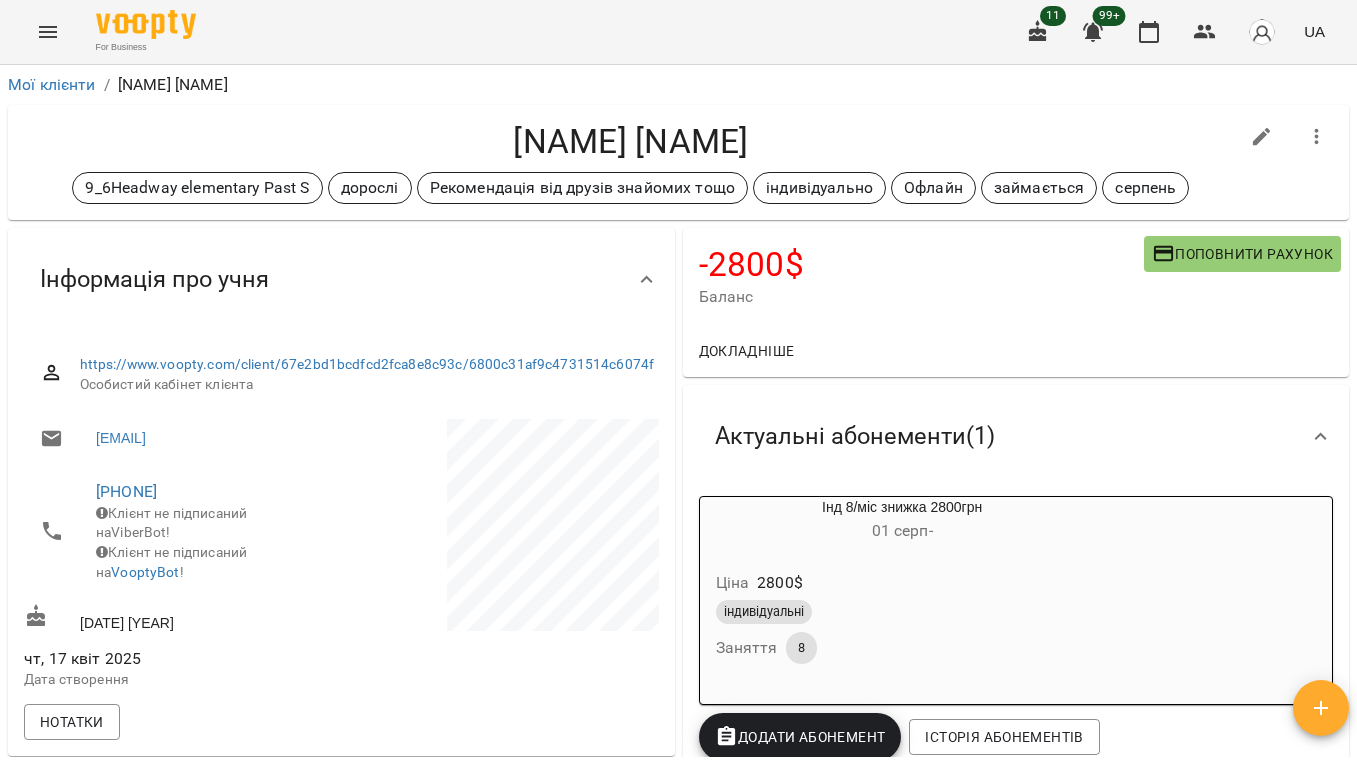 scroll, scrollTop: 0, scrollLeft: 0, axis: both 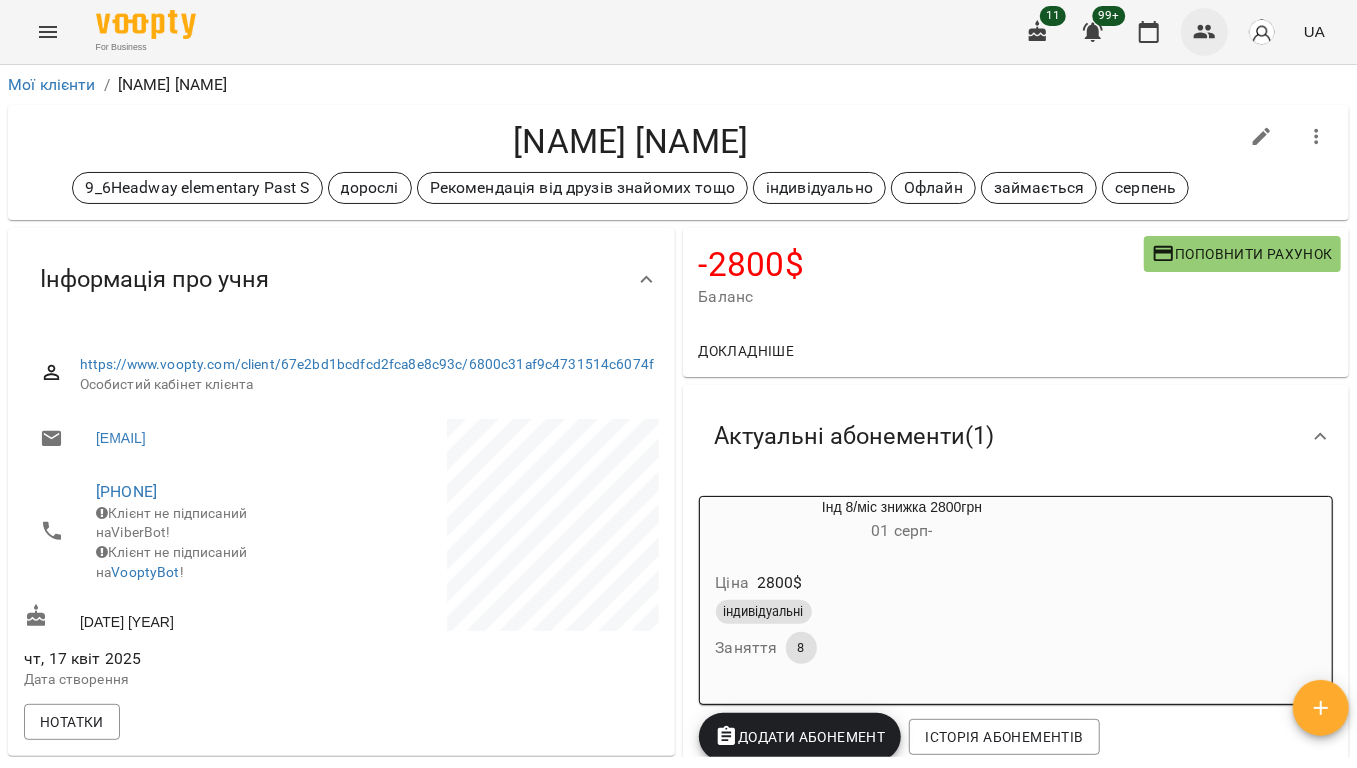 click 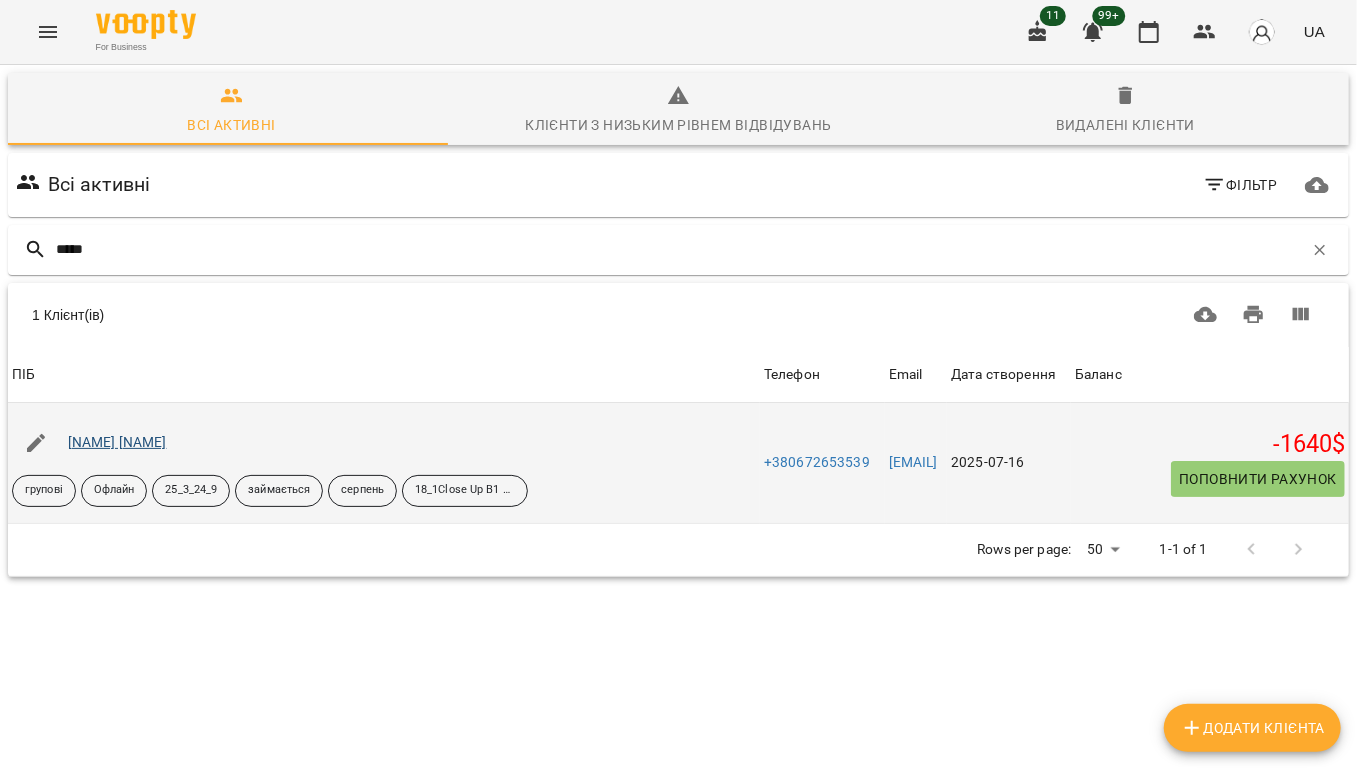 type on "*****" 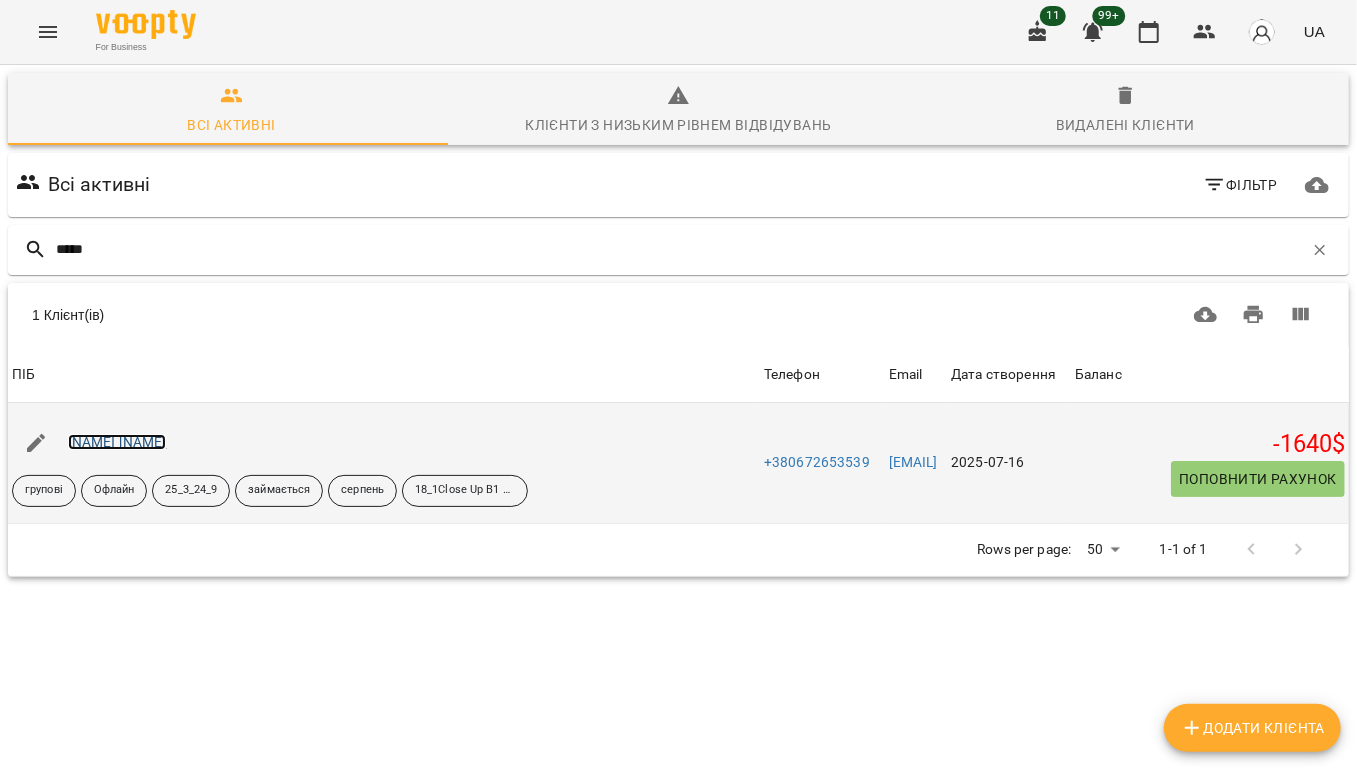 click on "[NAME] [NAME]" at bounding box center [117, 442] 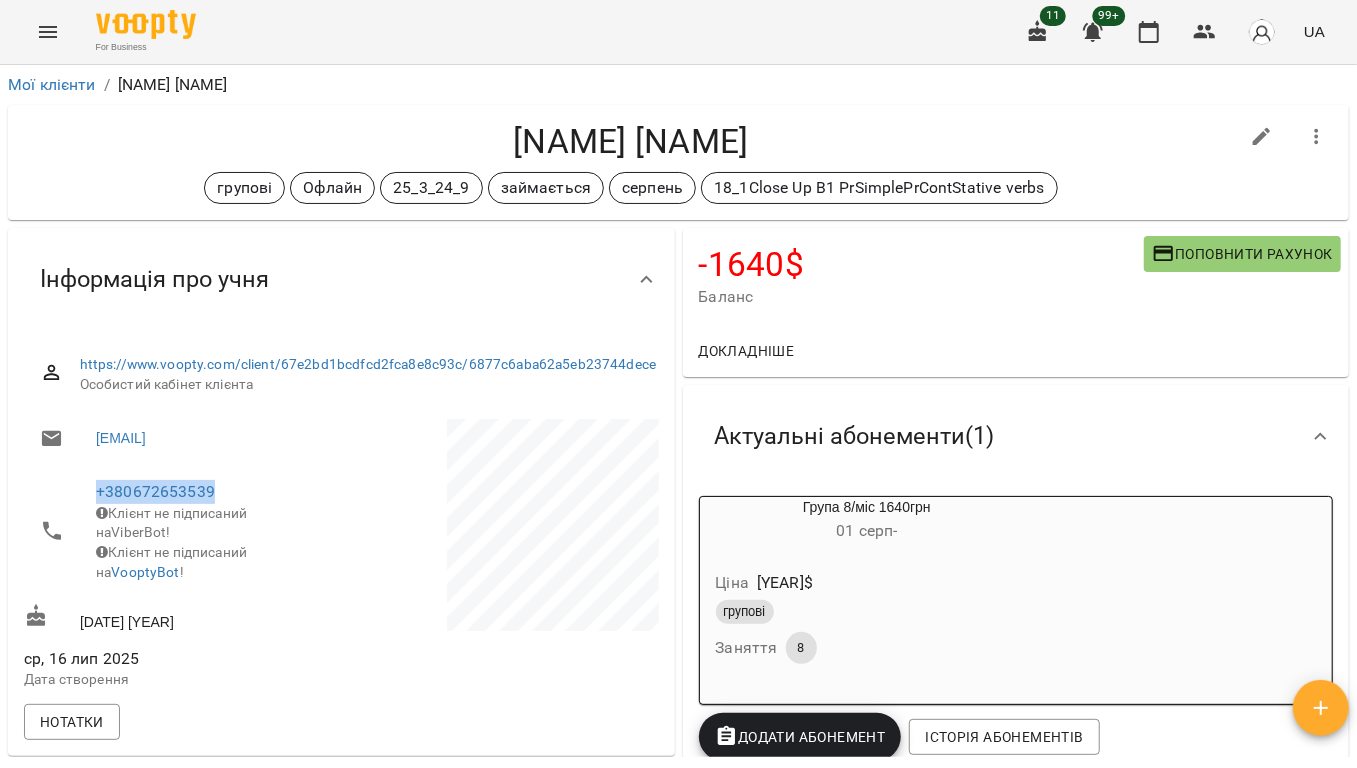 drag, startPoint x: 222, startPoint y: 505, endPoint x: 85, endPoint y: 504, distance: 137.00365 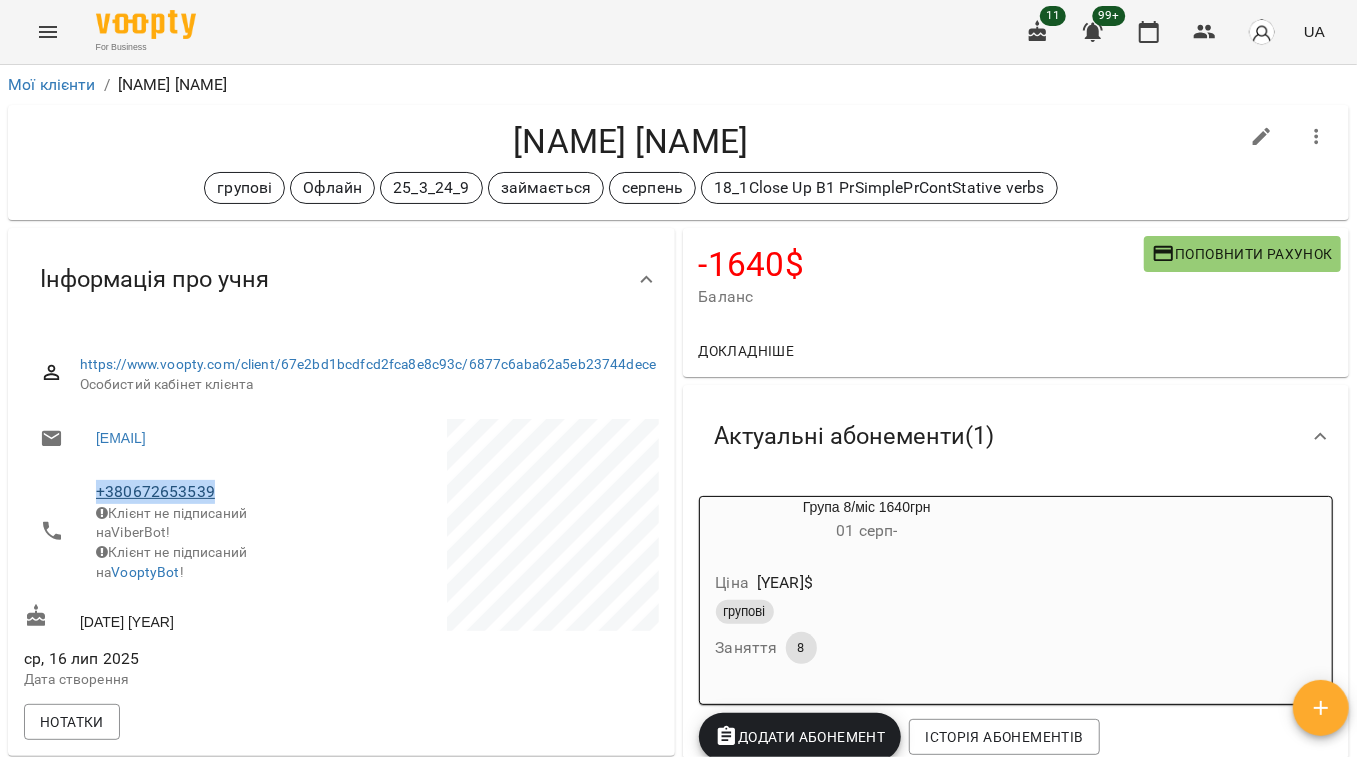 copy on "+380672653539" 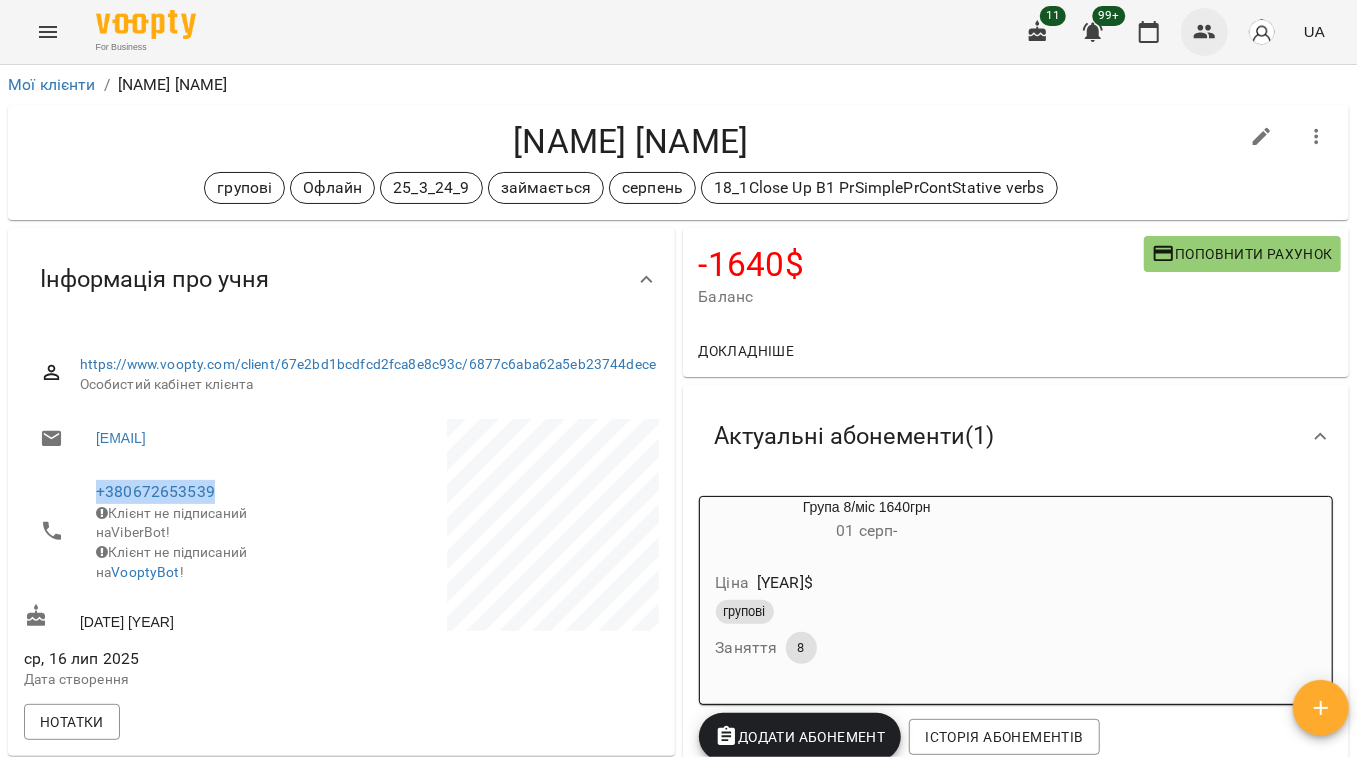 click 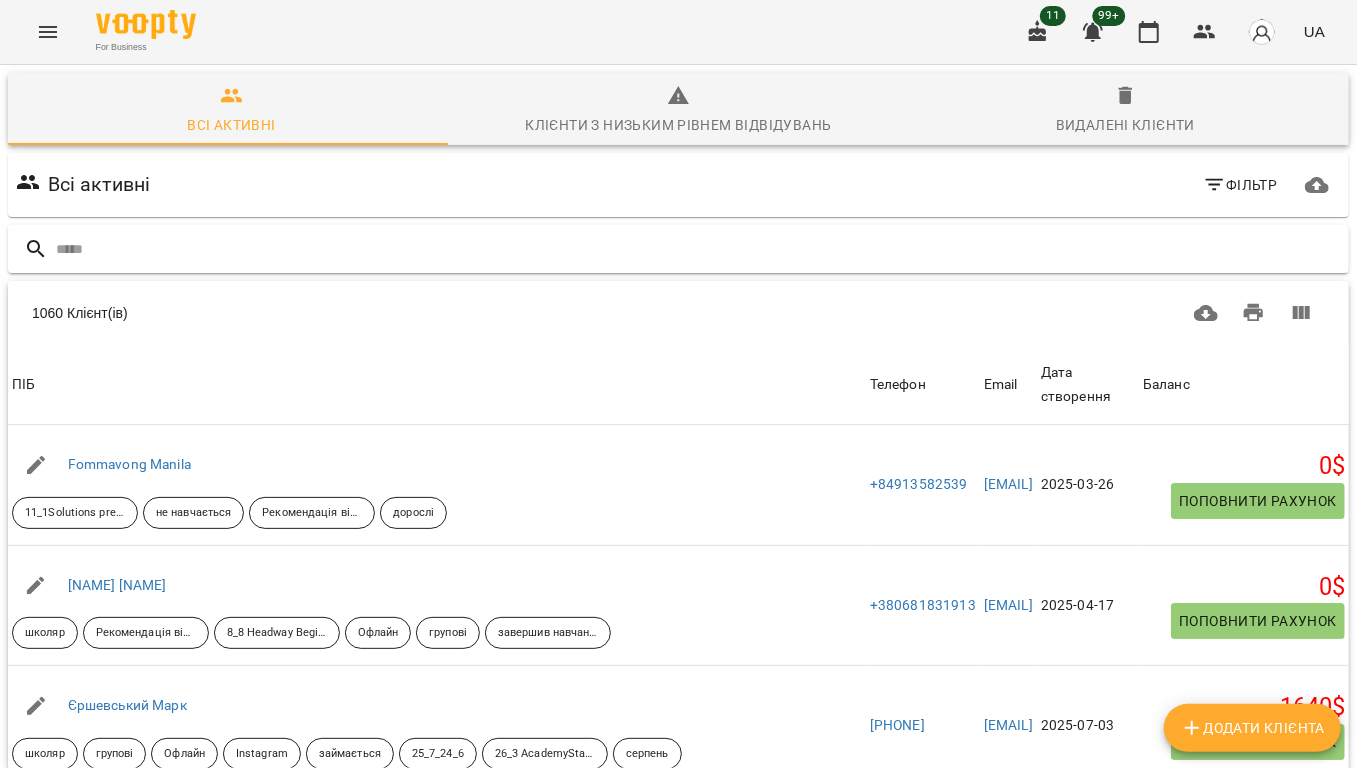 click at bounding box center (698, 249) 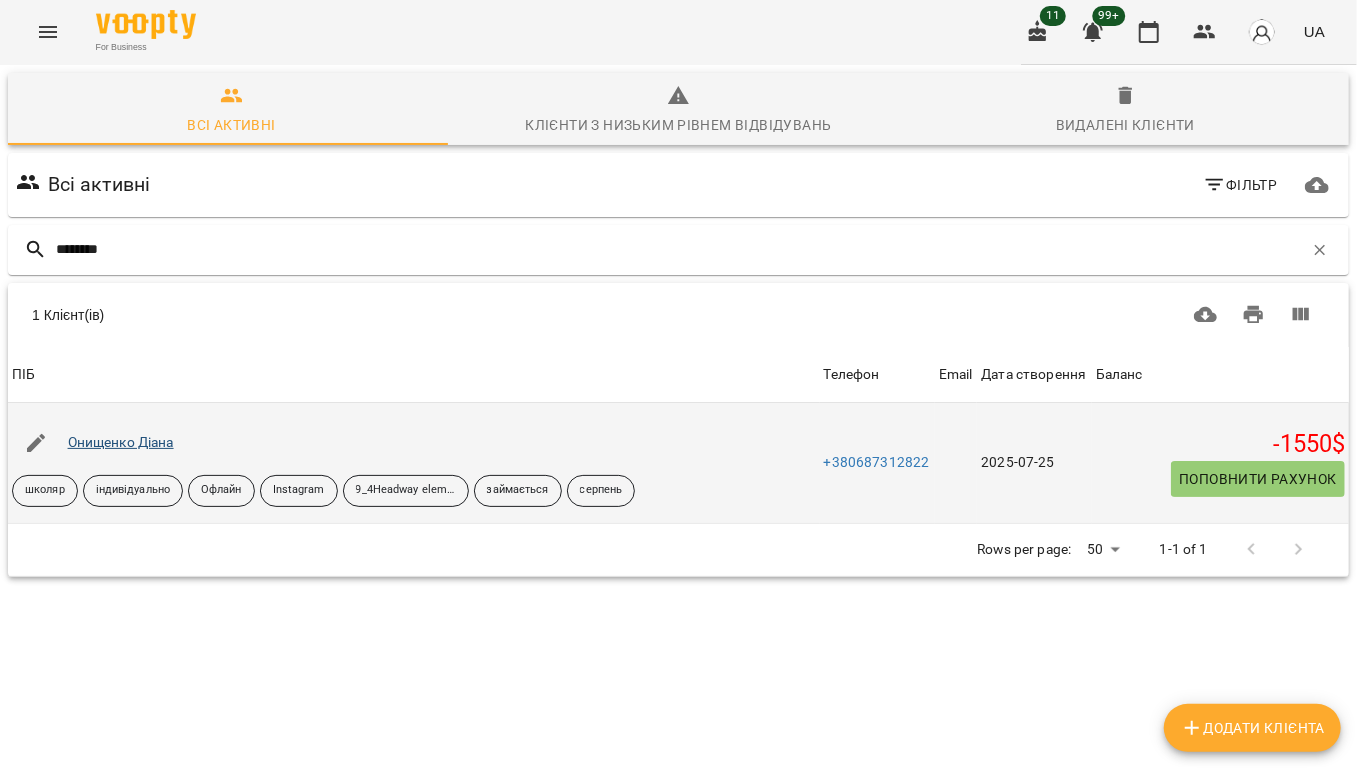 type on "********" 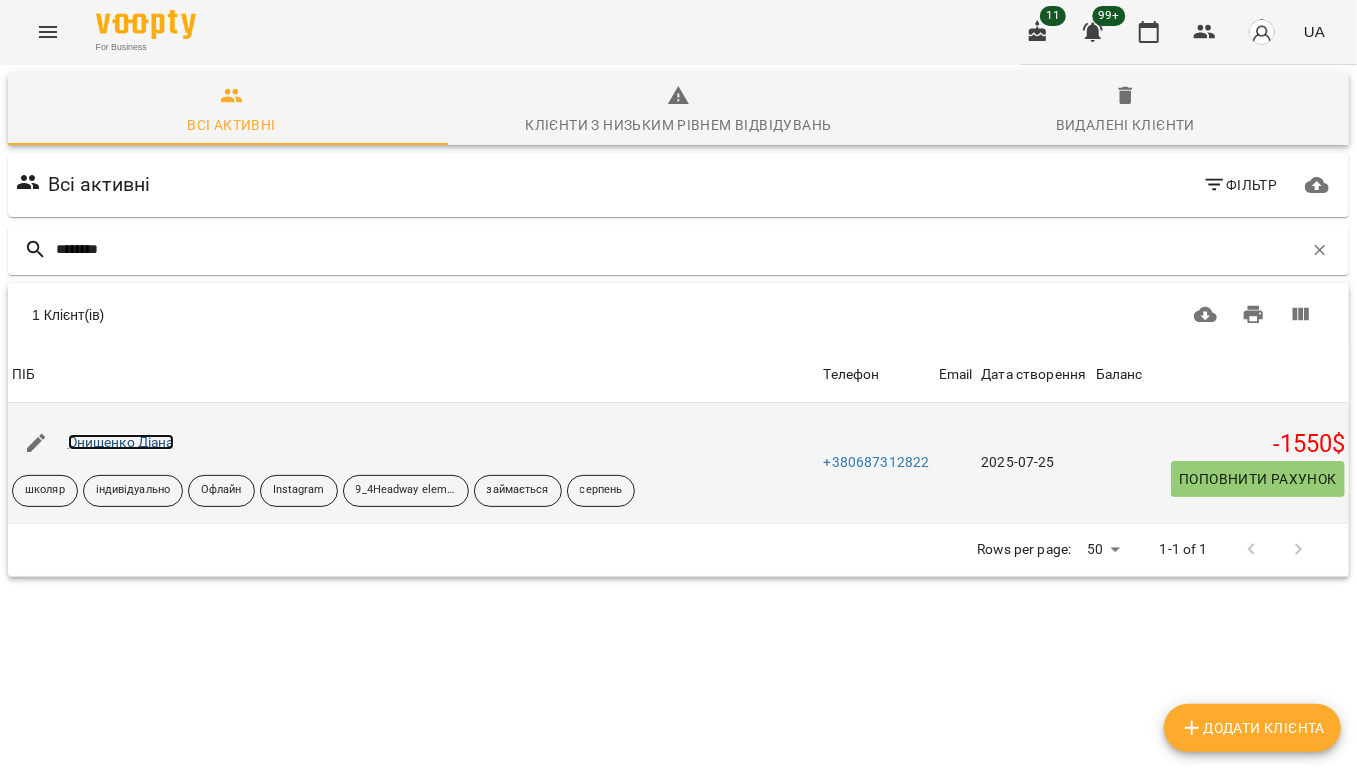 click on "Онищенко Діана" at bounding box center [121, 442] 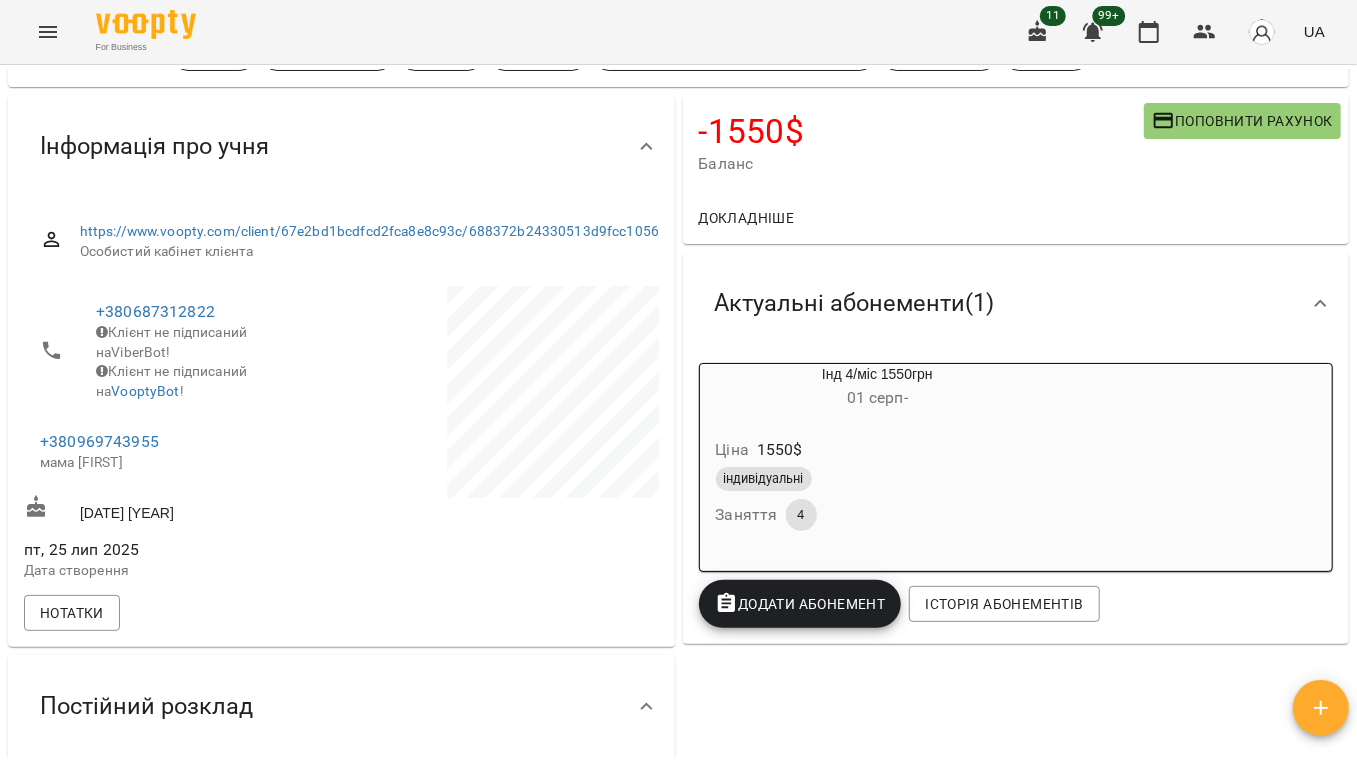 scroll, scrollTop: 0, scrollLeft: 0, axis: both 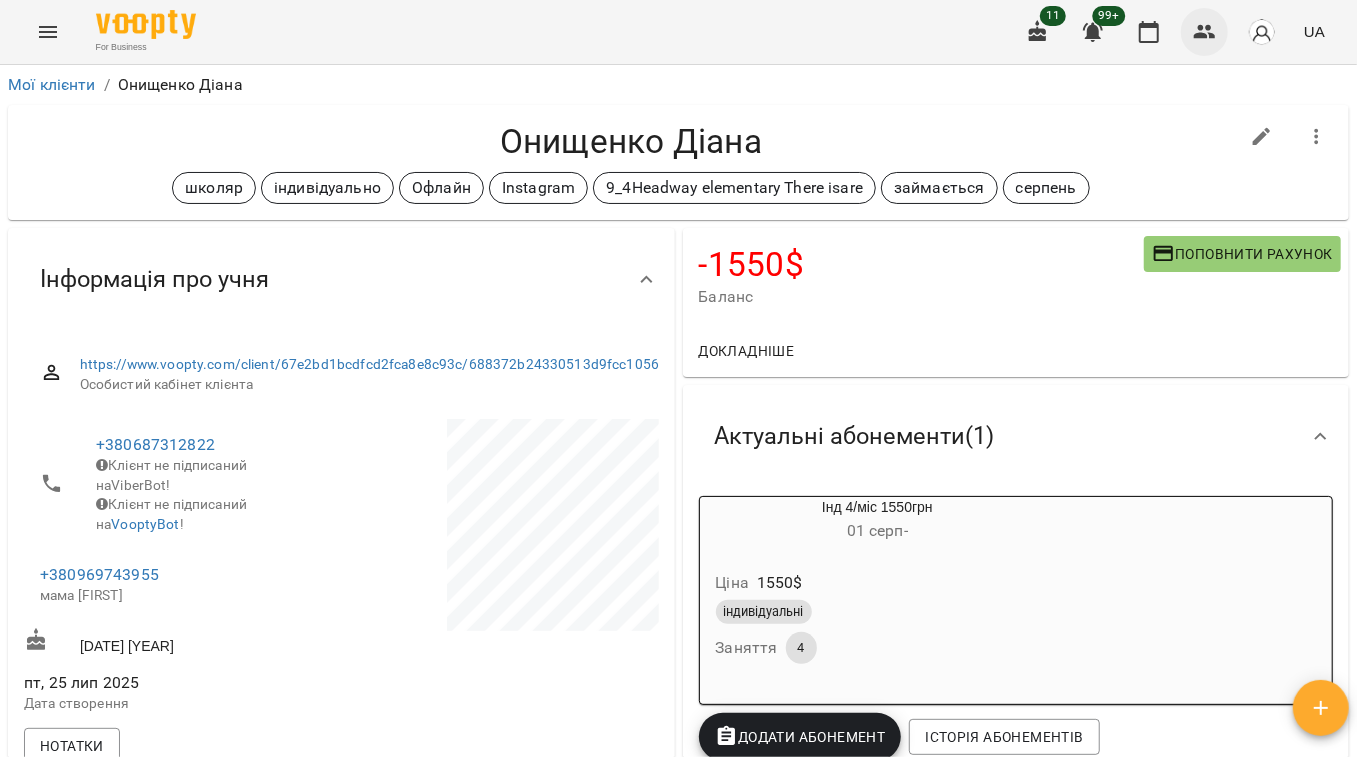 click 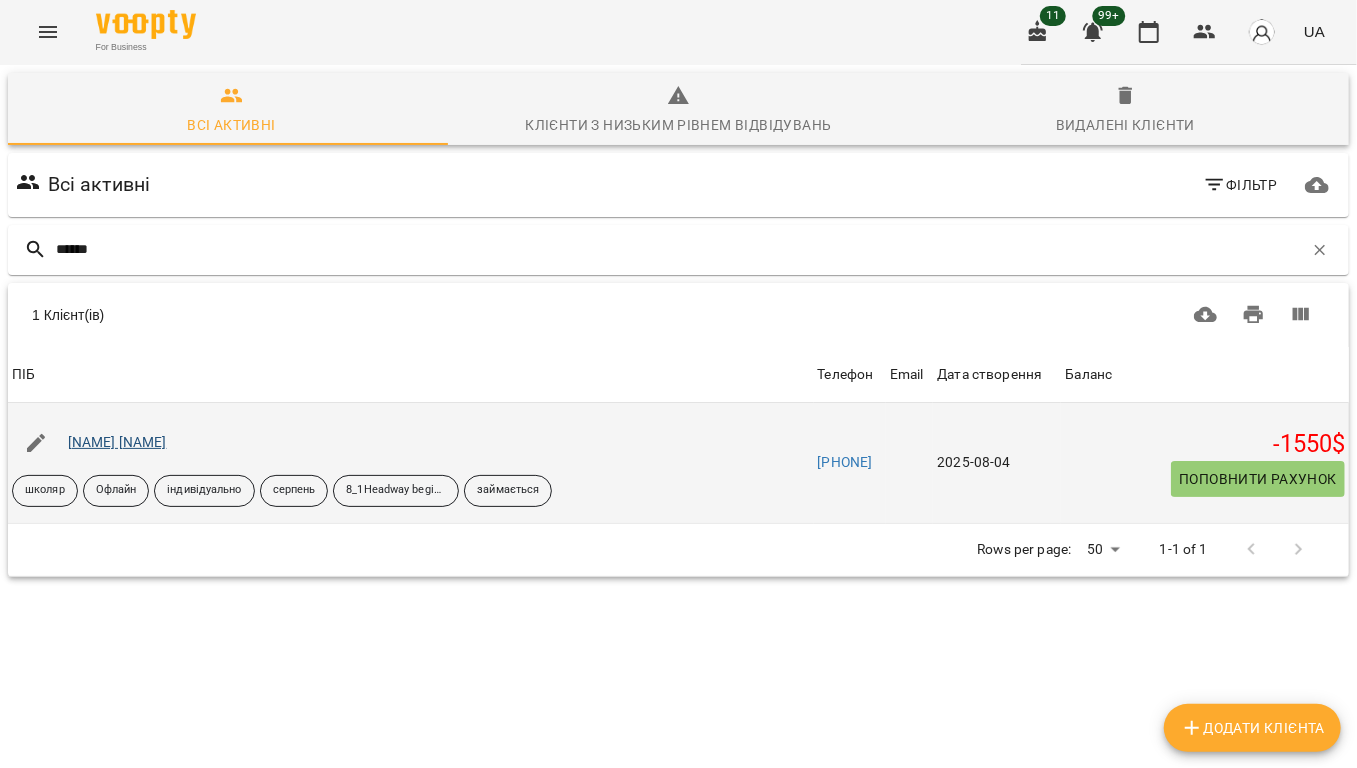 type on "******" 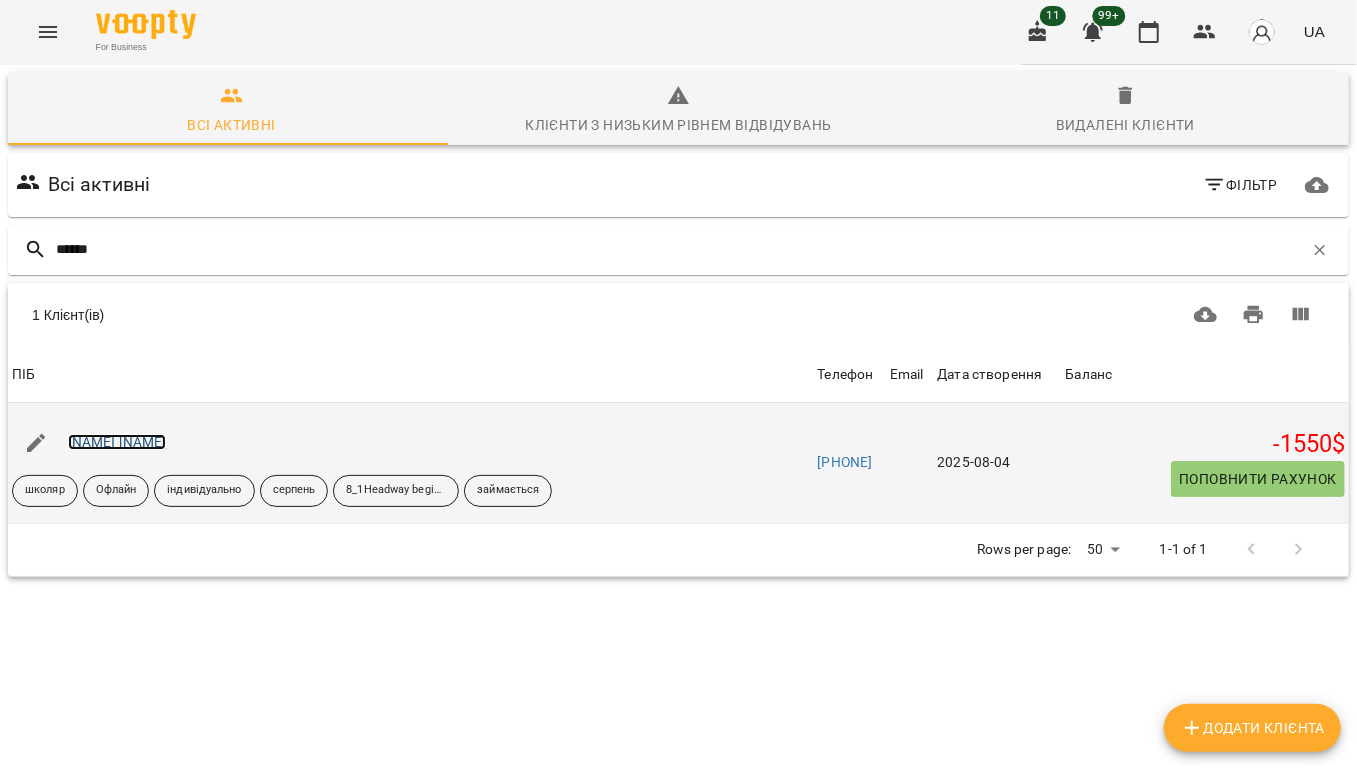 click on "[NAME] [NAME]" at bounding box center [117, 442] 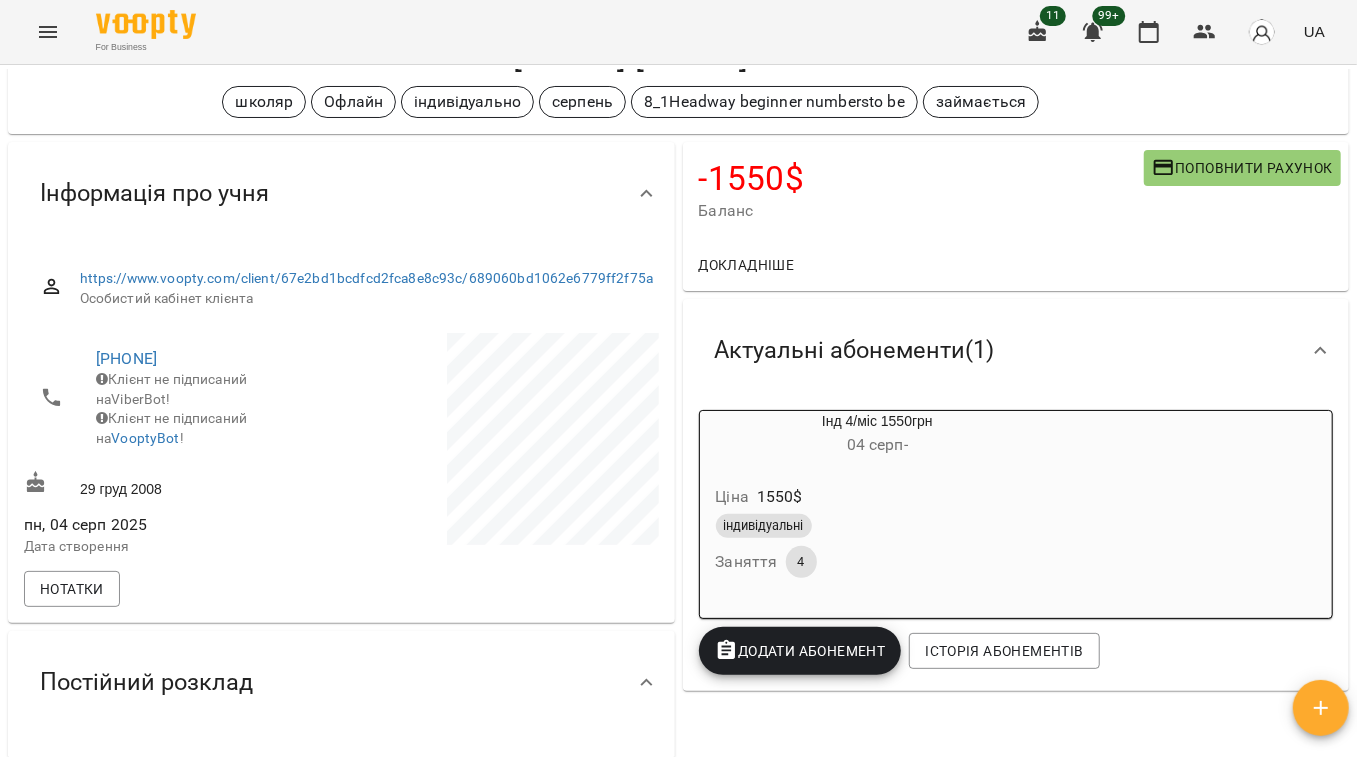 scroll, scrollTop: 133, scrollLeft: 0, axis: vertical 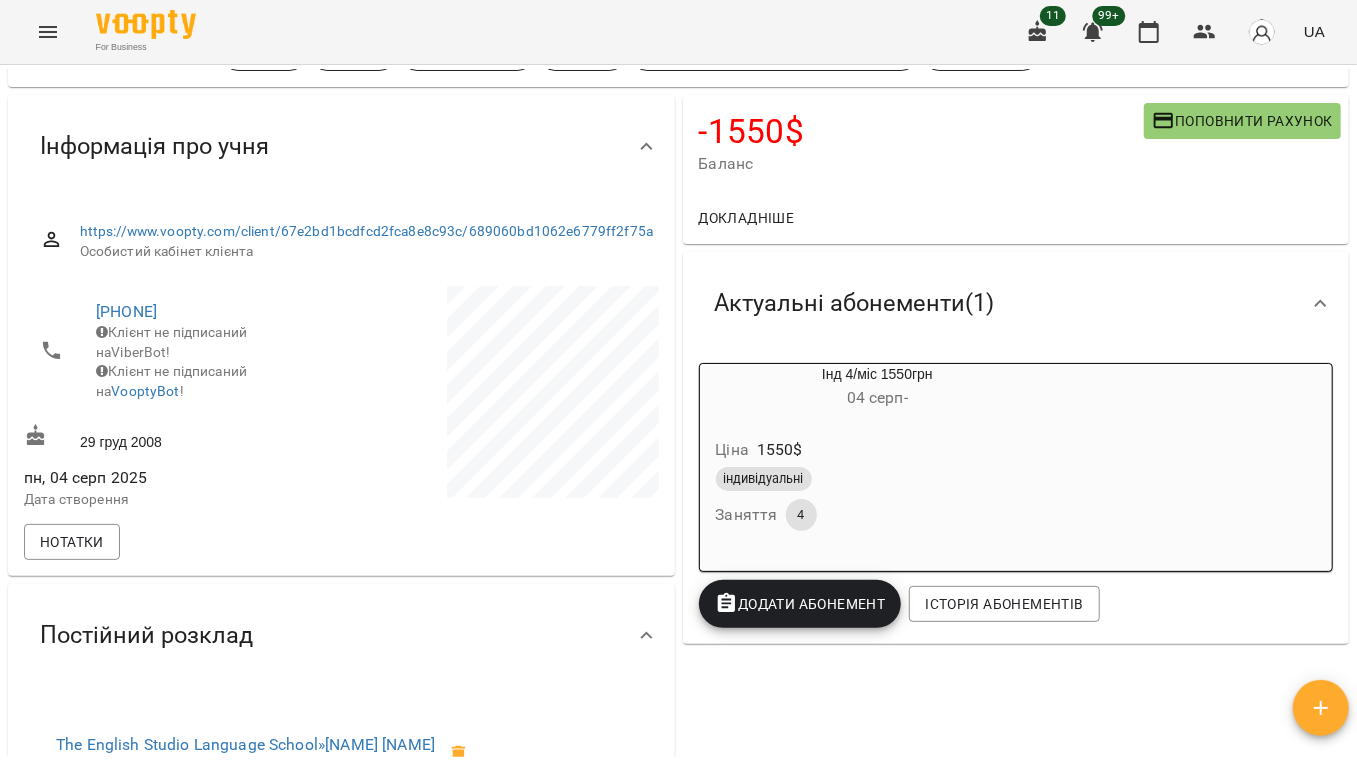 drag, startPoint x: 254, startPoint y: 322, endPoint x: 96, endPoint y: 312, distance: 158.31615 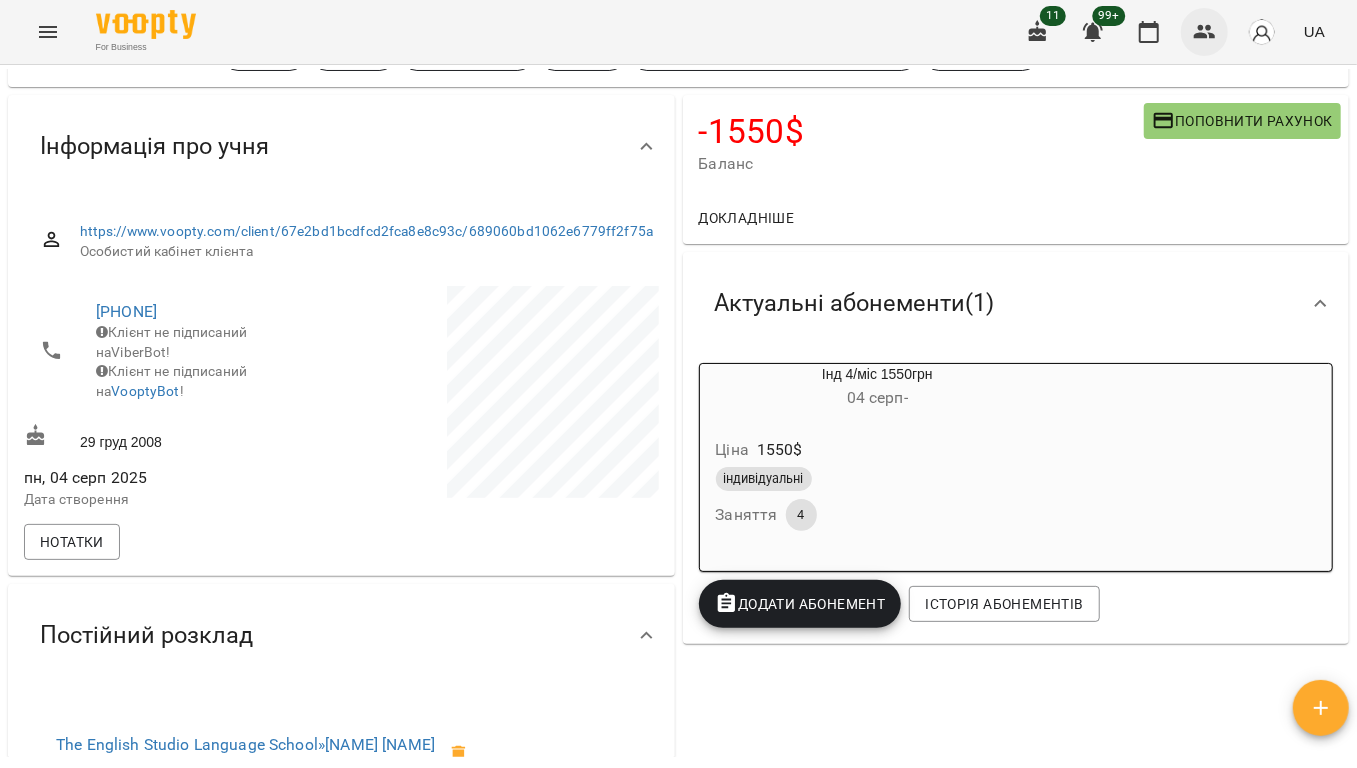 click 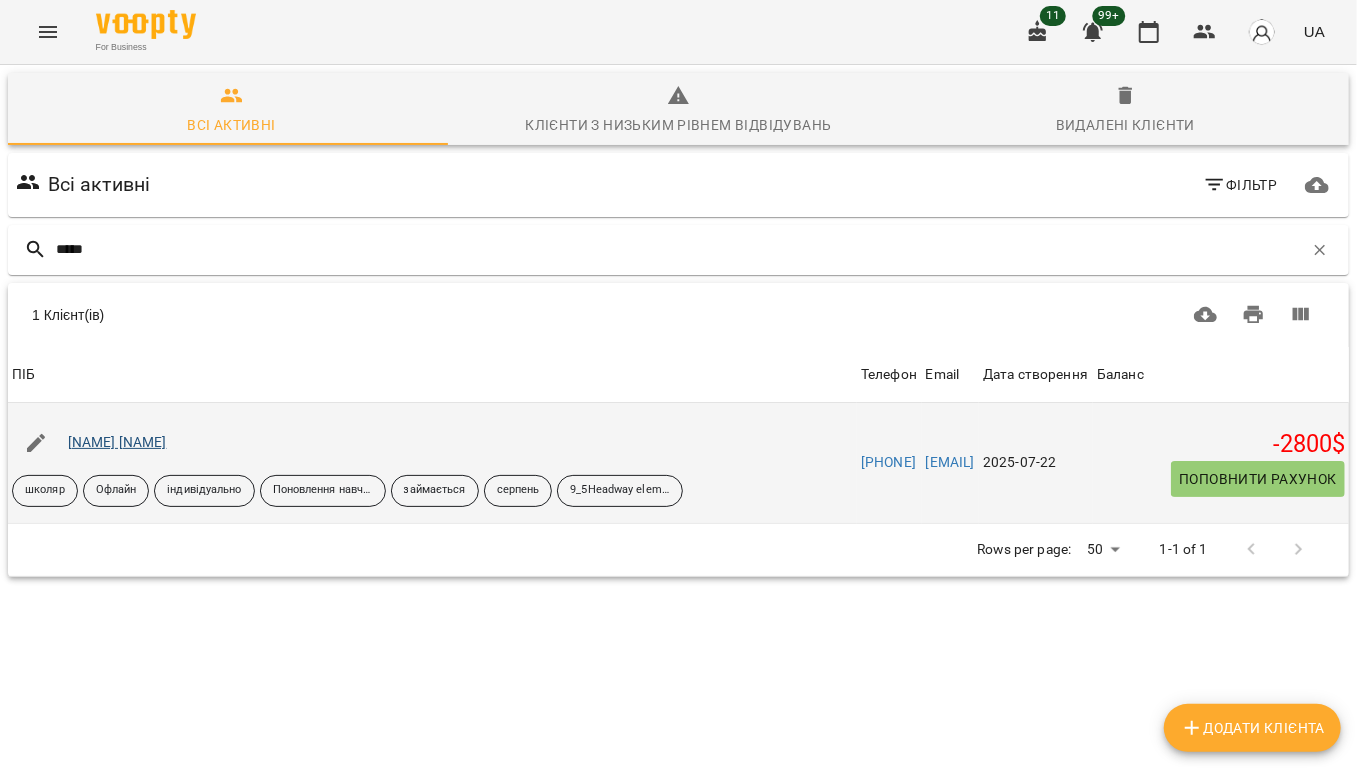 type on "*****" 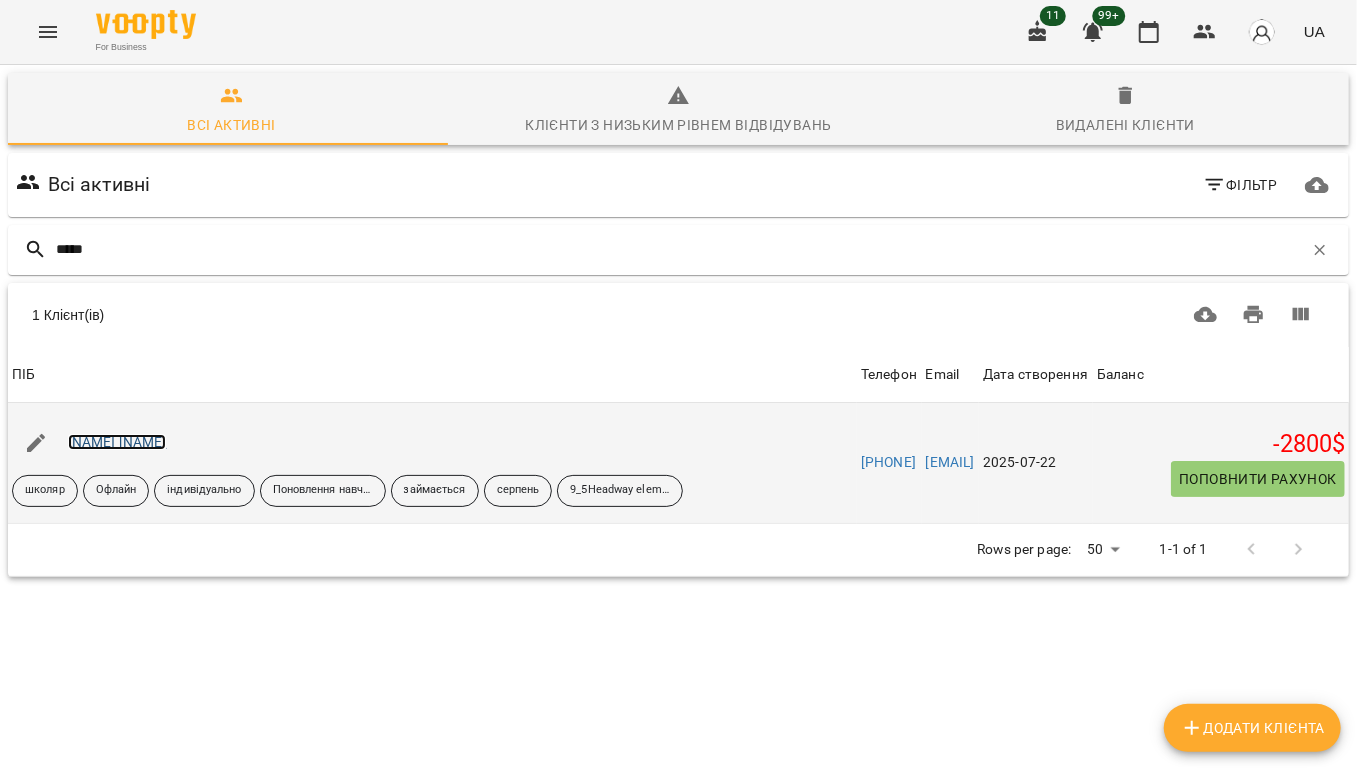 click on "[NAME] [NAME]" at bounding box center (117, 442) 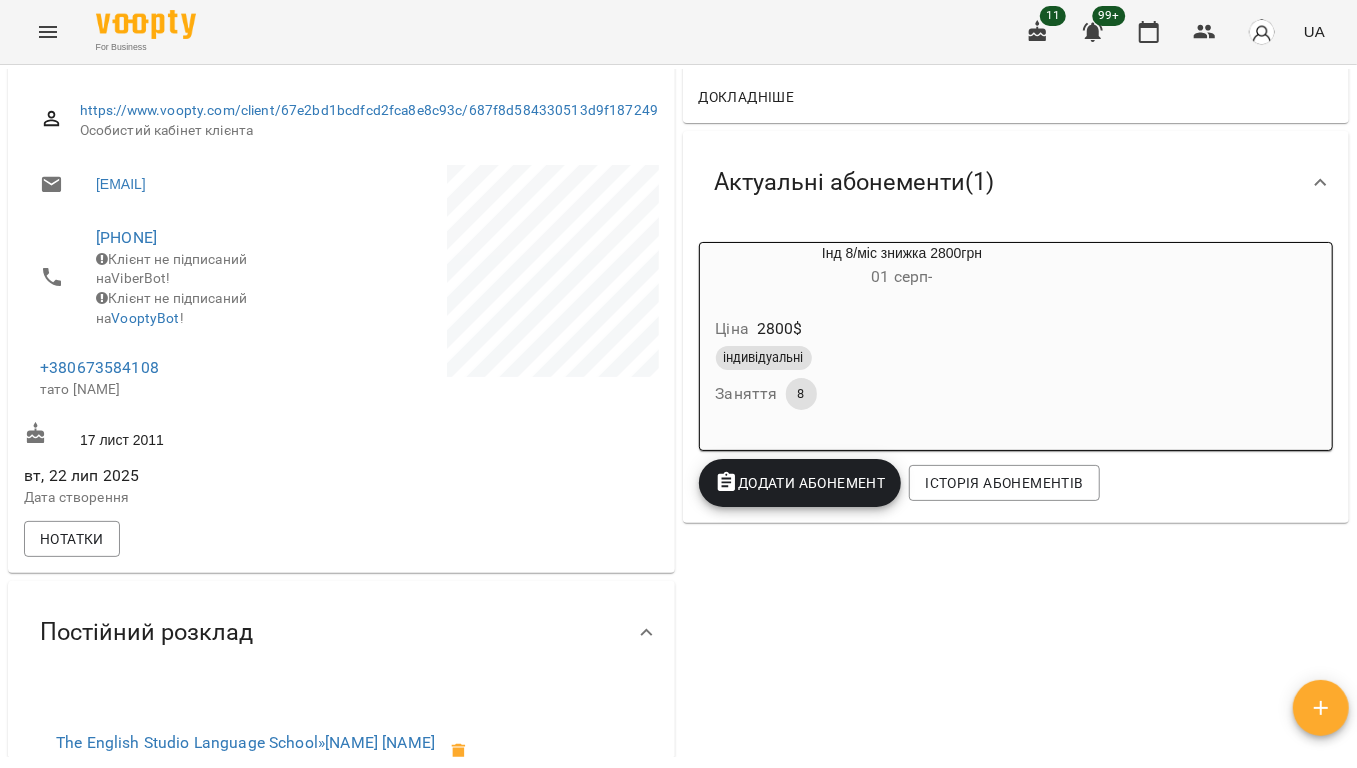 scroll, scrollTop: 266, scrollLeft: 0, axis: vertical 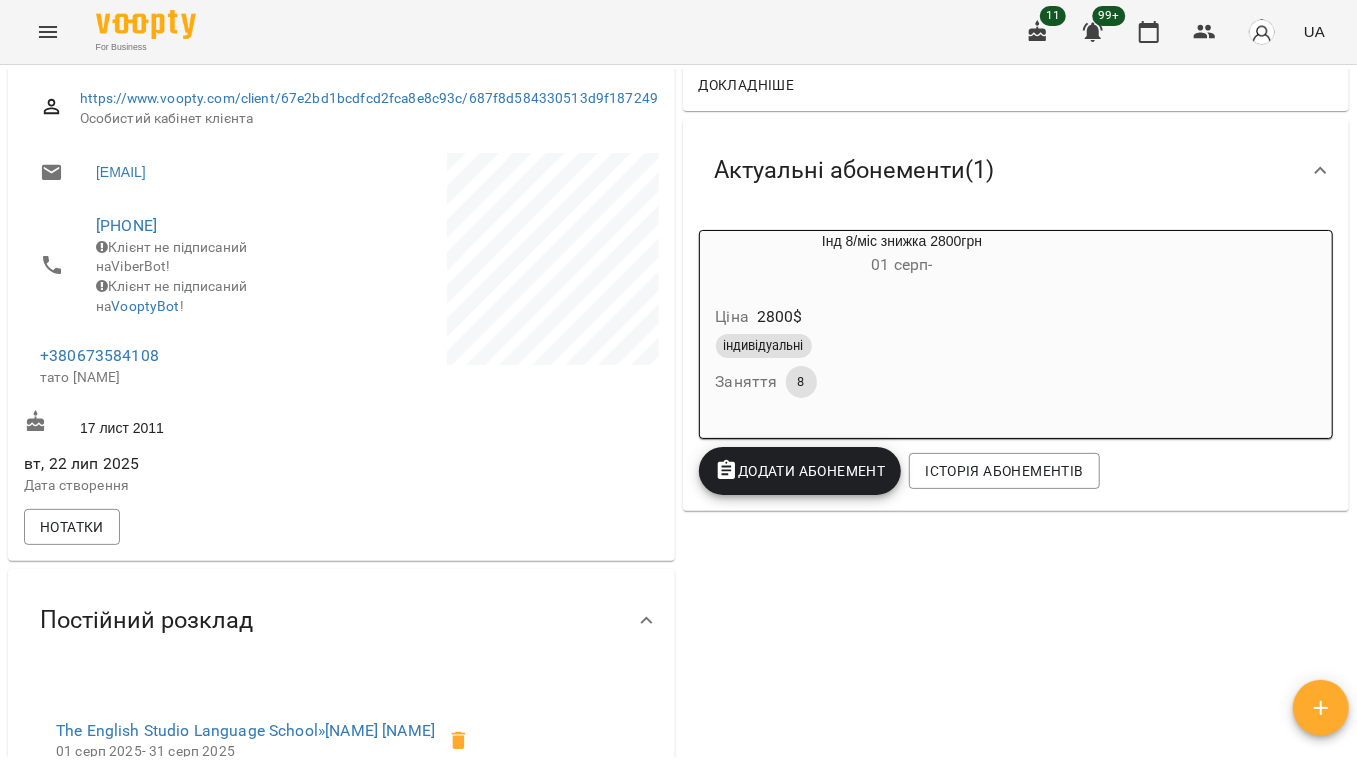 click on "-2800 $ Баланс Поповнити рахунок Докладніше -2800   $ Абонементи -2800 $   Інд 8/міс знижка 2800грн Актуальні абонементи ( 1 ) Інд 8/міс знижка 2800грн 01 серп  -   Ціна 2800 $ індивідуальні Заняття 8 Додати Абонемент Історія абонементів" at bounding box center [1016, 572] 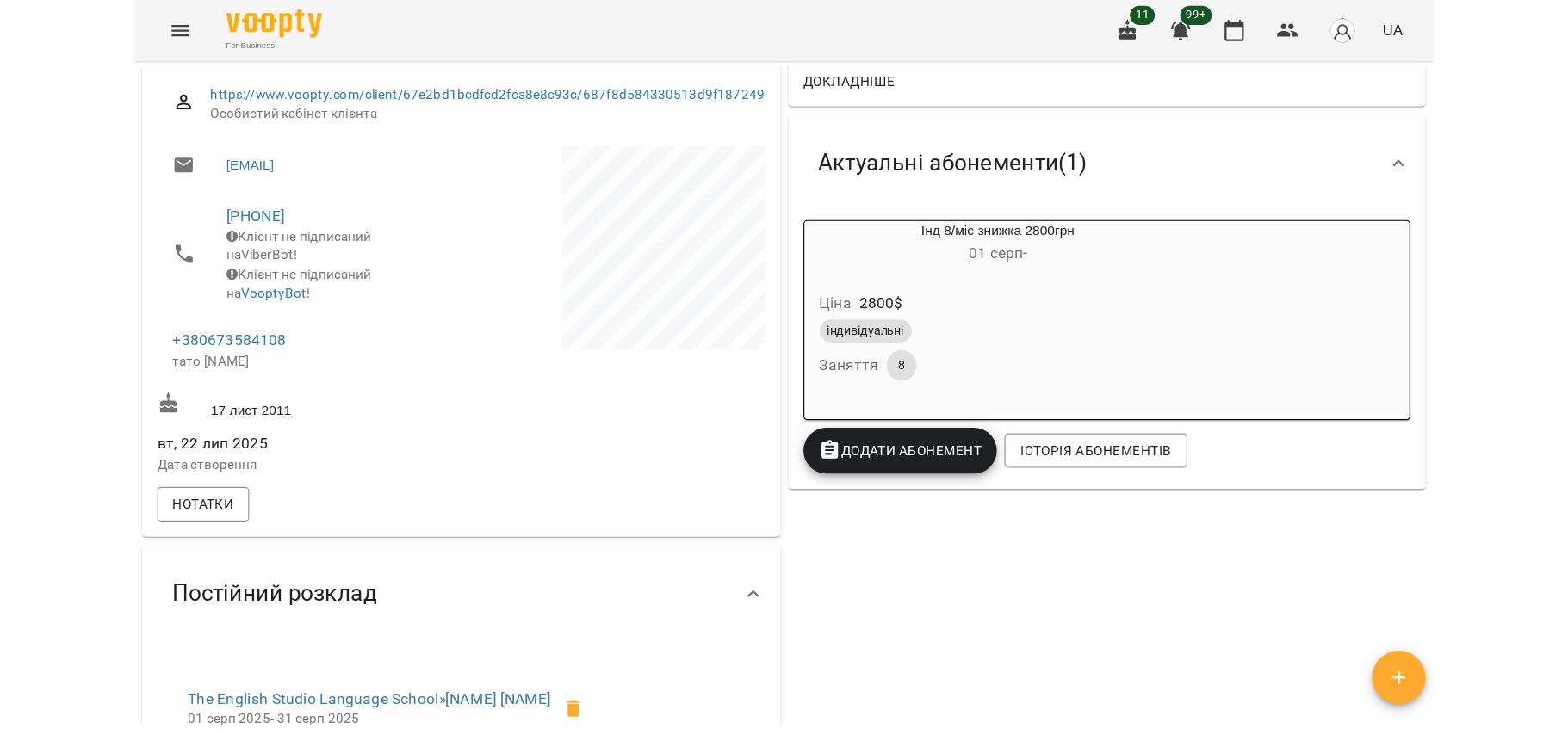 scroll, scrollTop: 0, scrollLeft: 0, axis: both 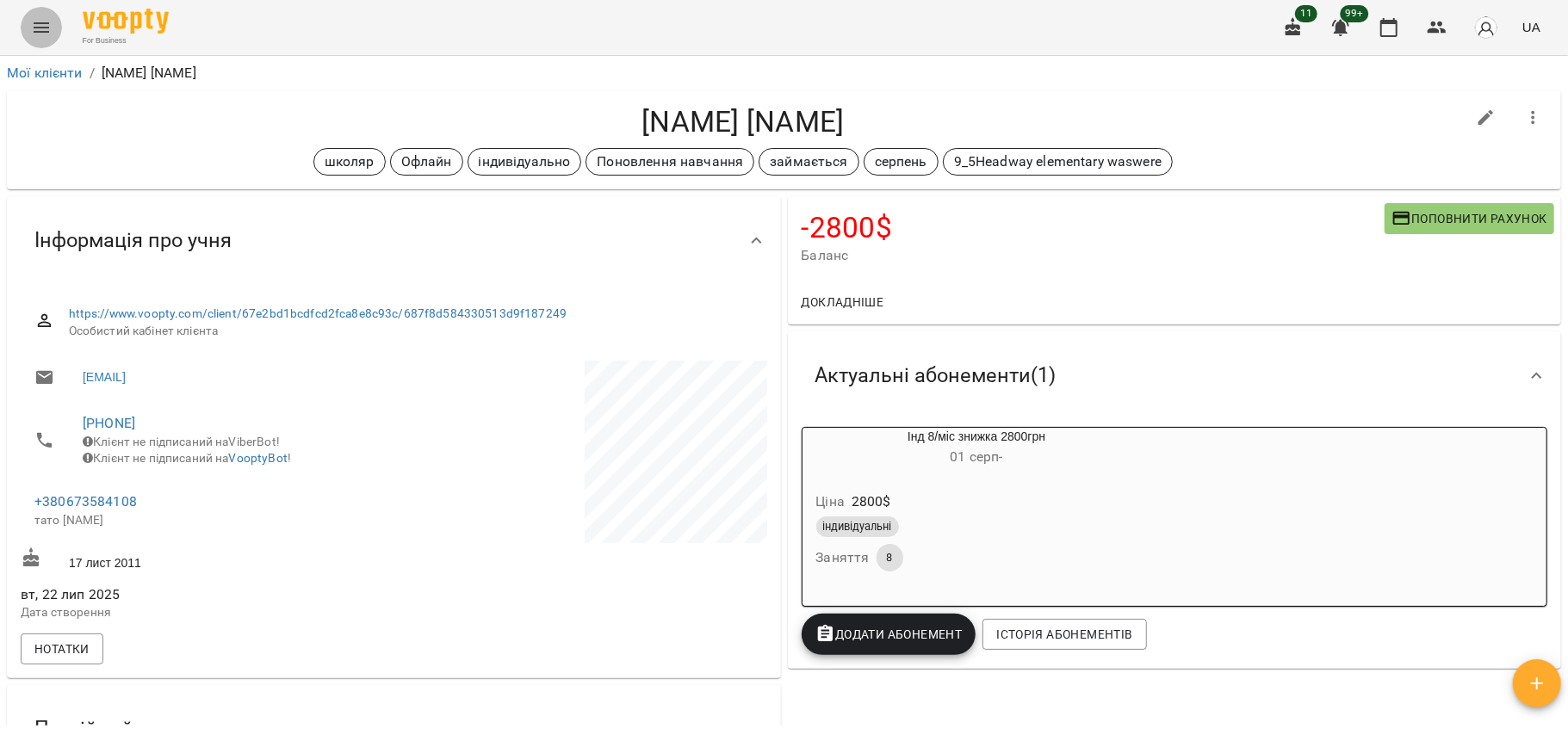 click 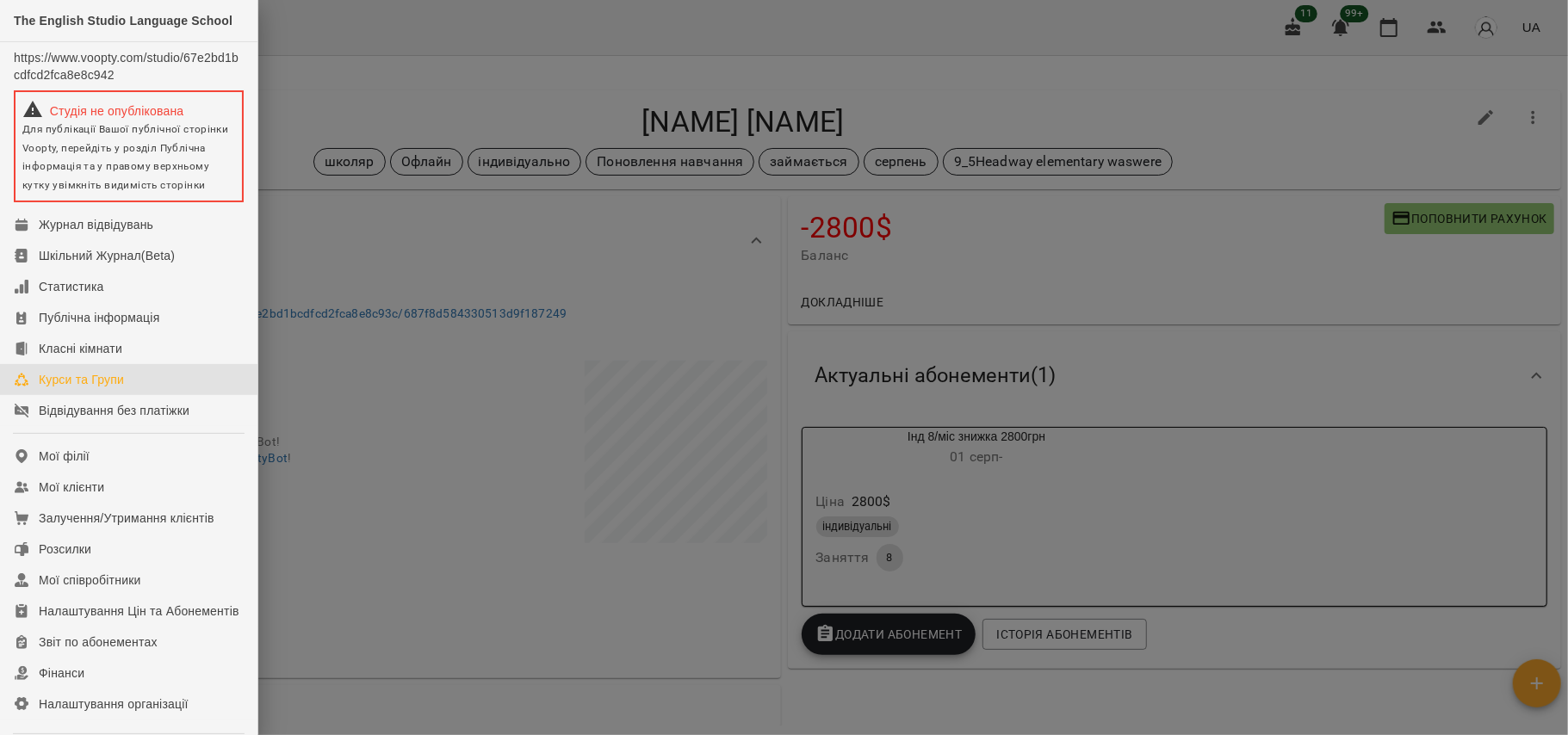 click on "Курси та Групи" at bounding box center (81, 380) 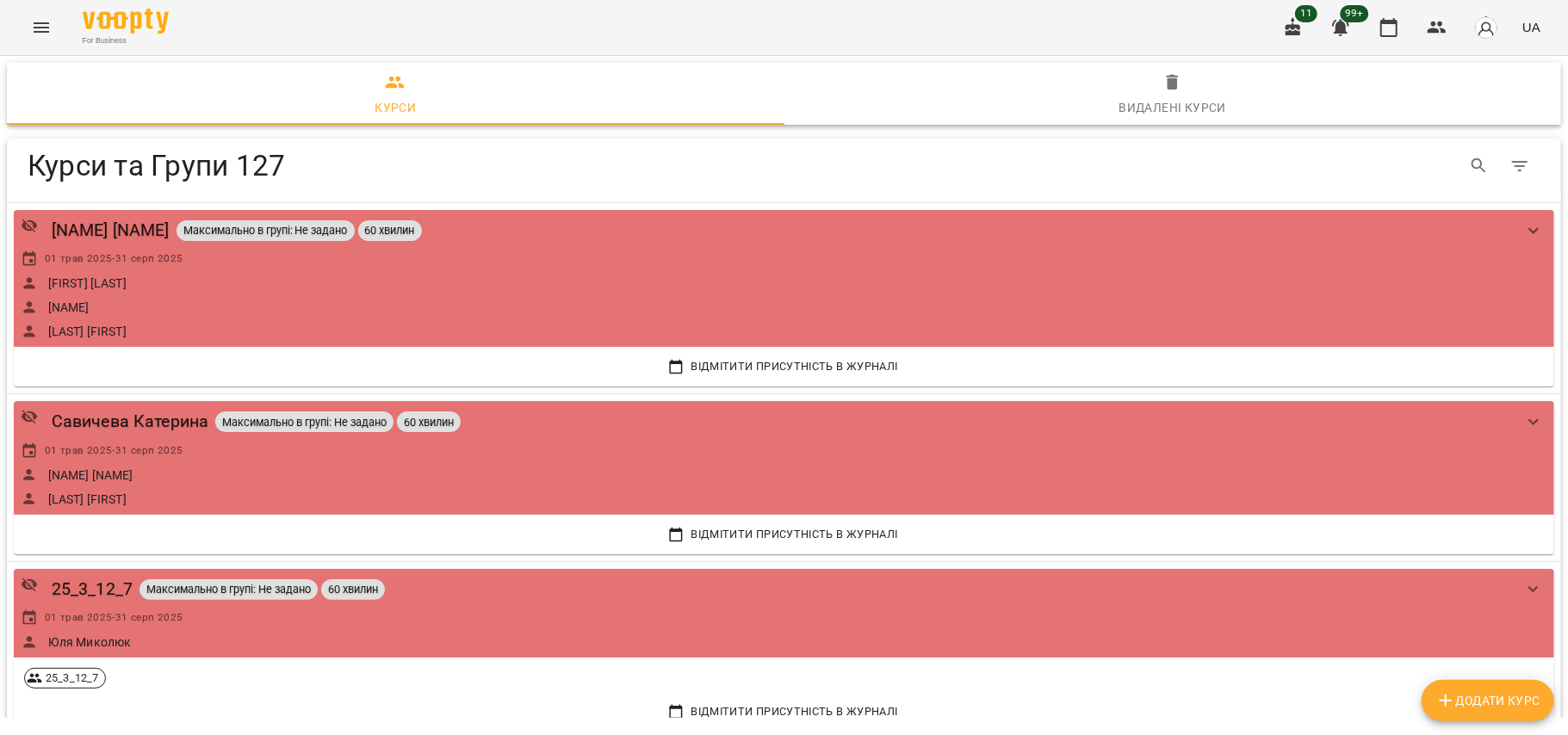 click at bounding box center [41, 28] 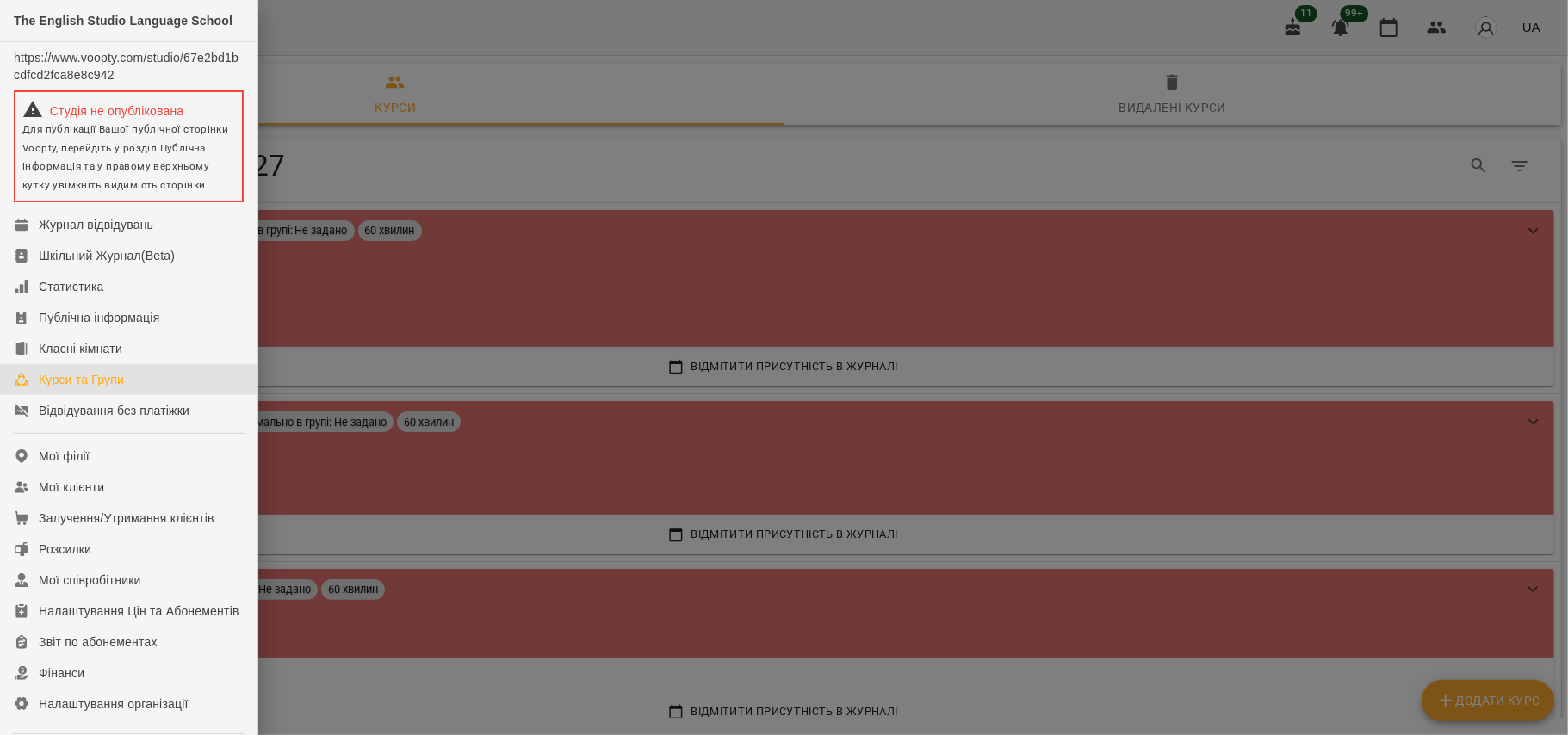 click on "Курси та Групи" at bounding box center (81, 380) 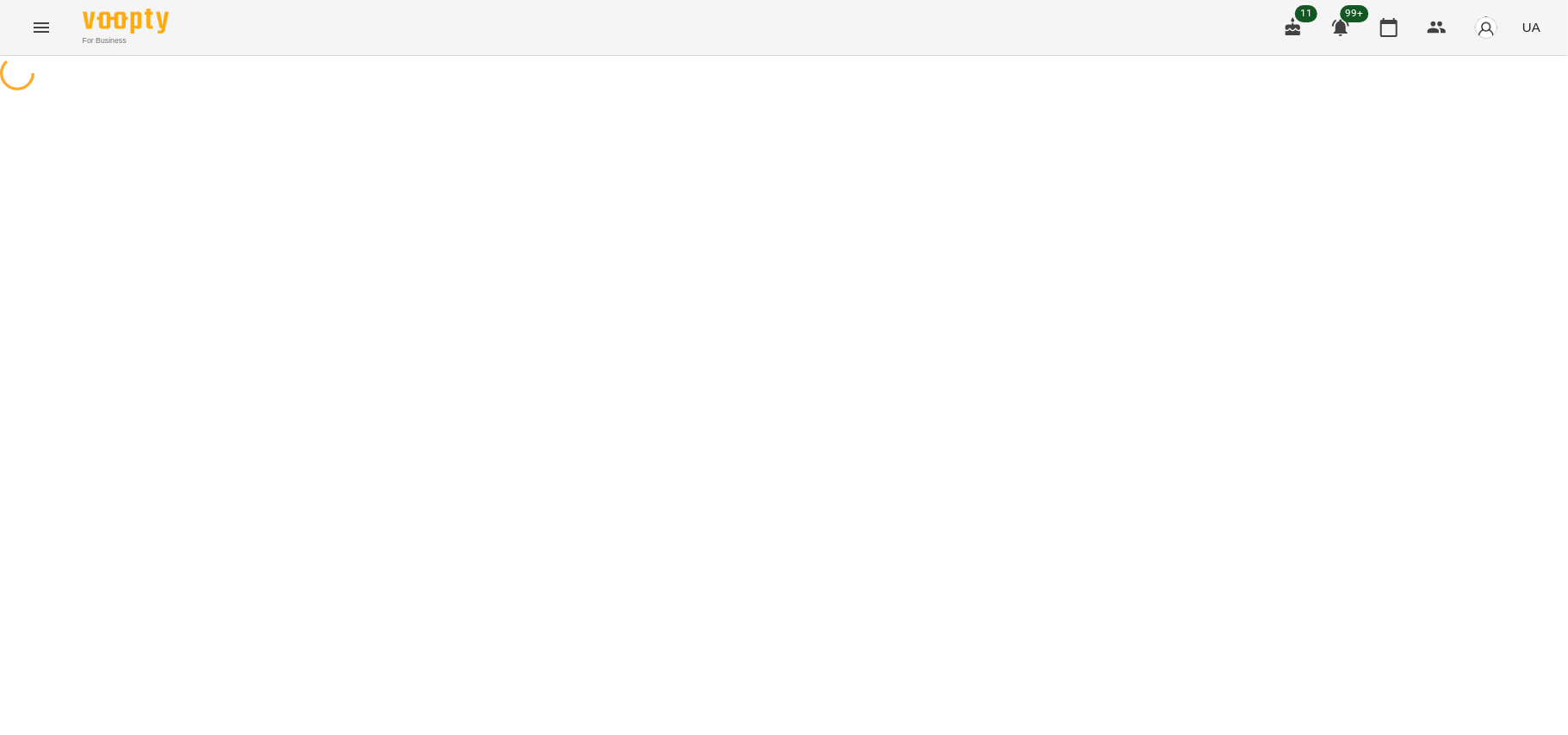 click 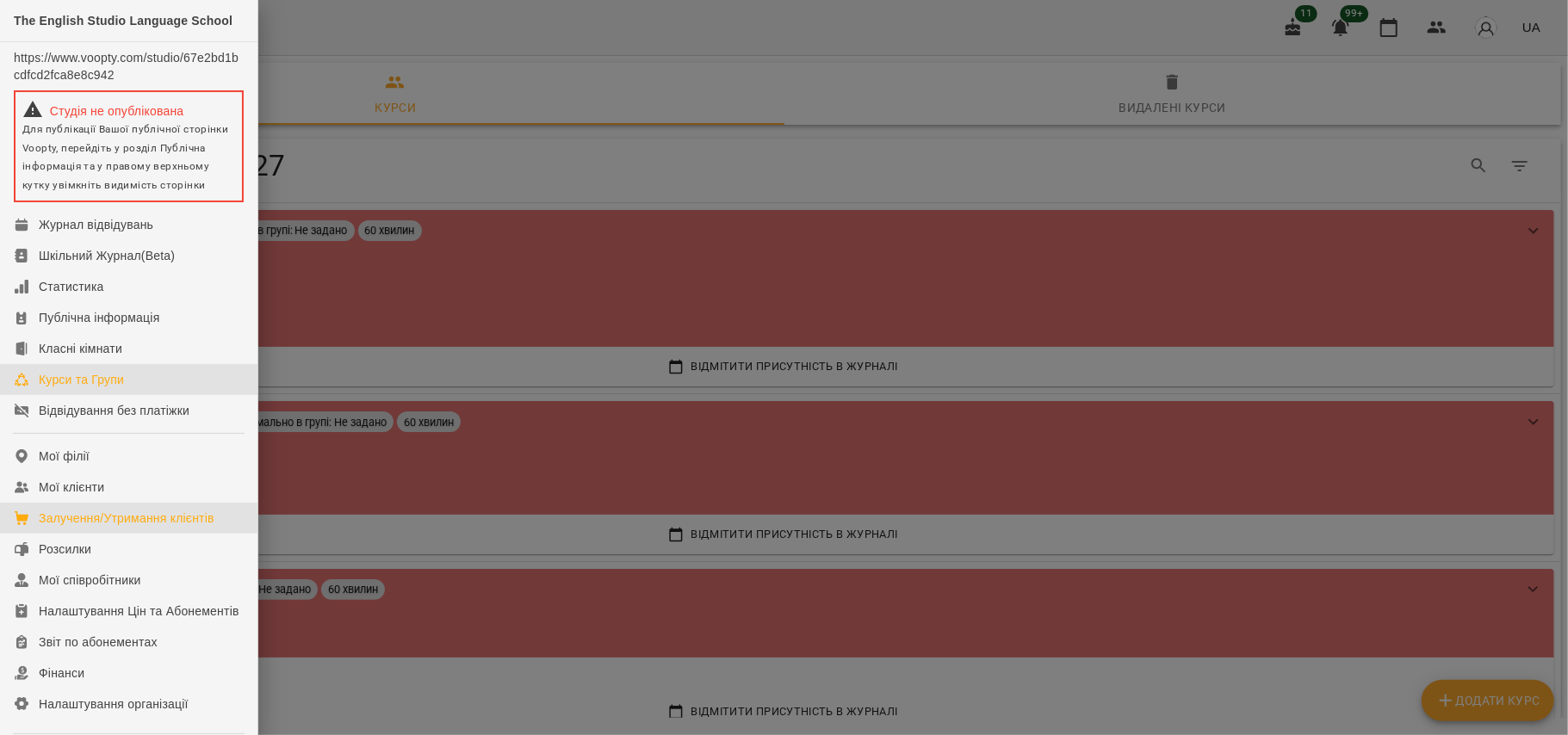 click on "Залучення/Утримання клієнтів" at bounding box center [128, 518] 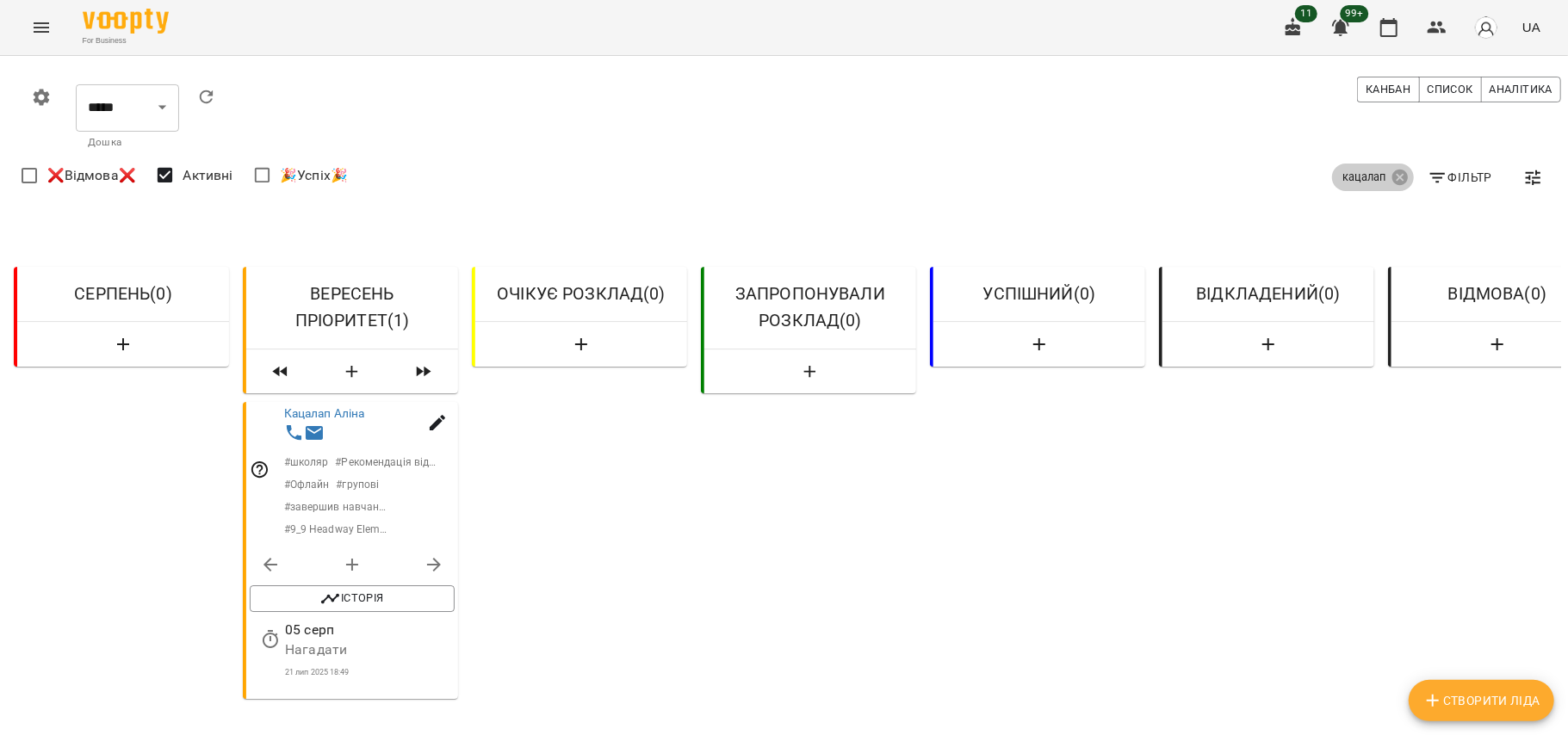 click 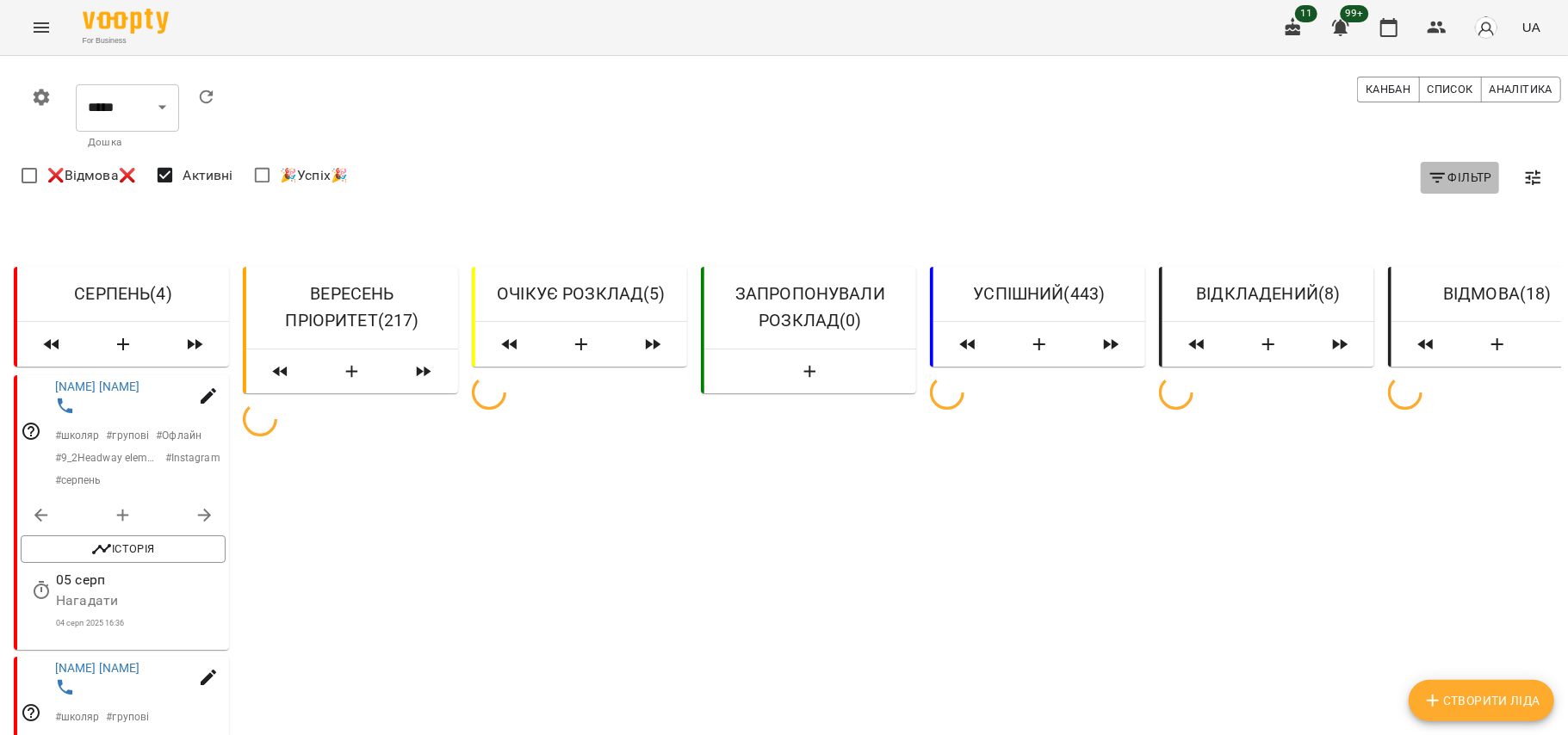 click on "Фільтр" at bounding box center (1460, 177) 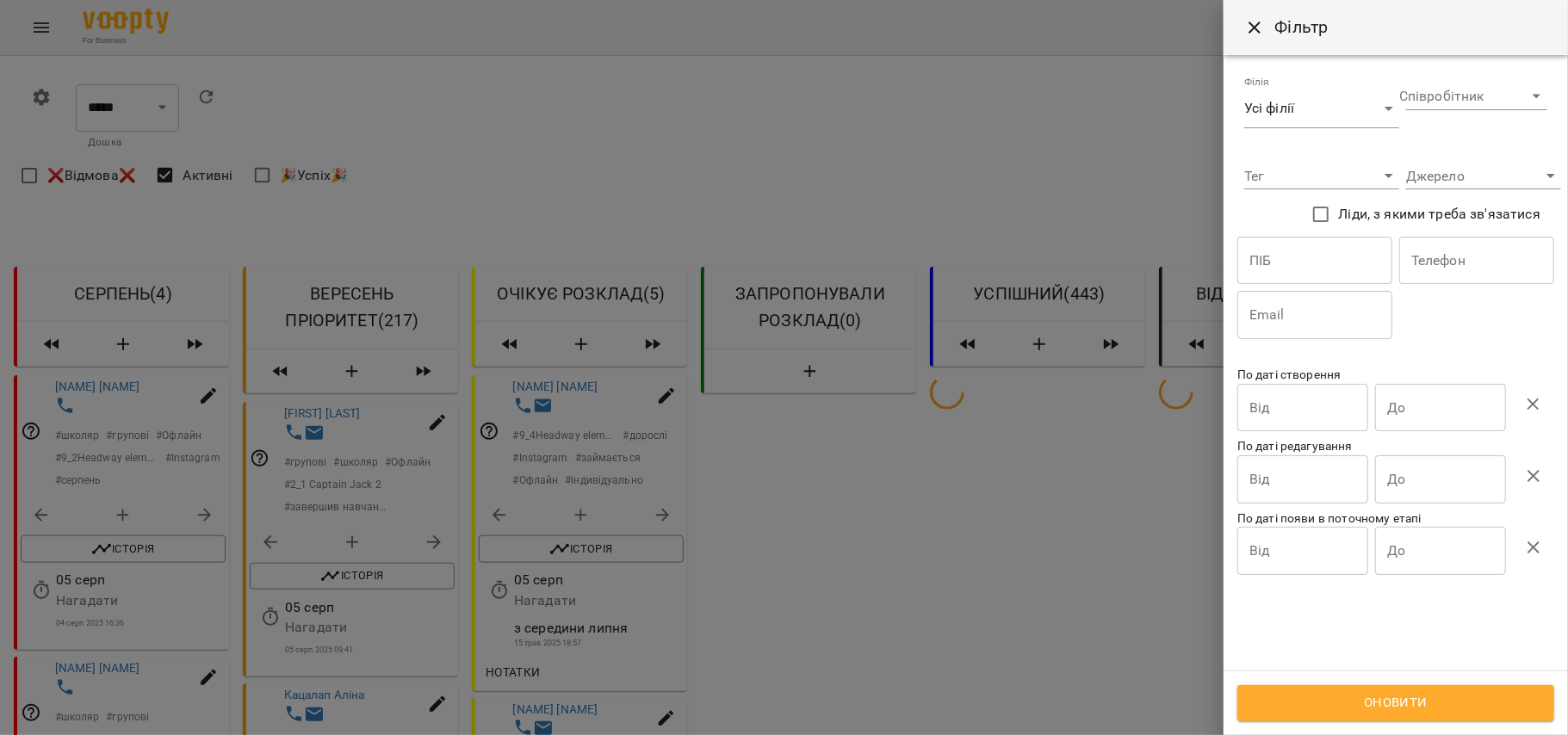 click at bounding box center [1315, 261] 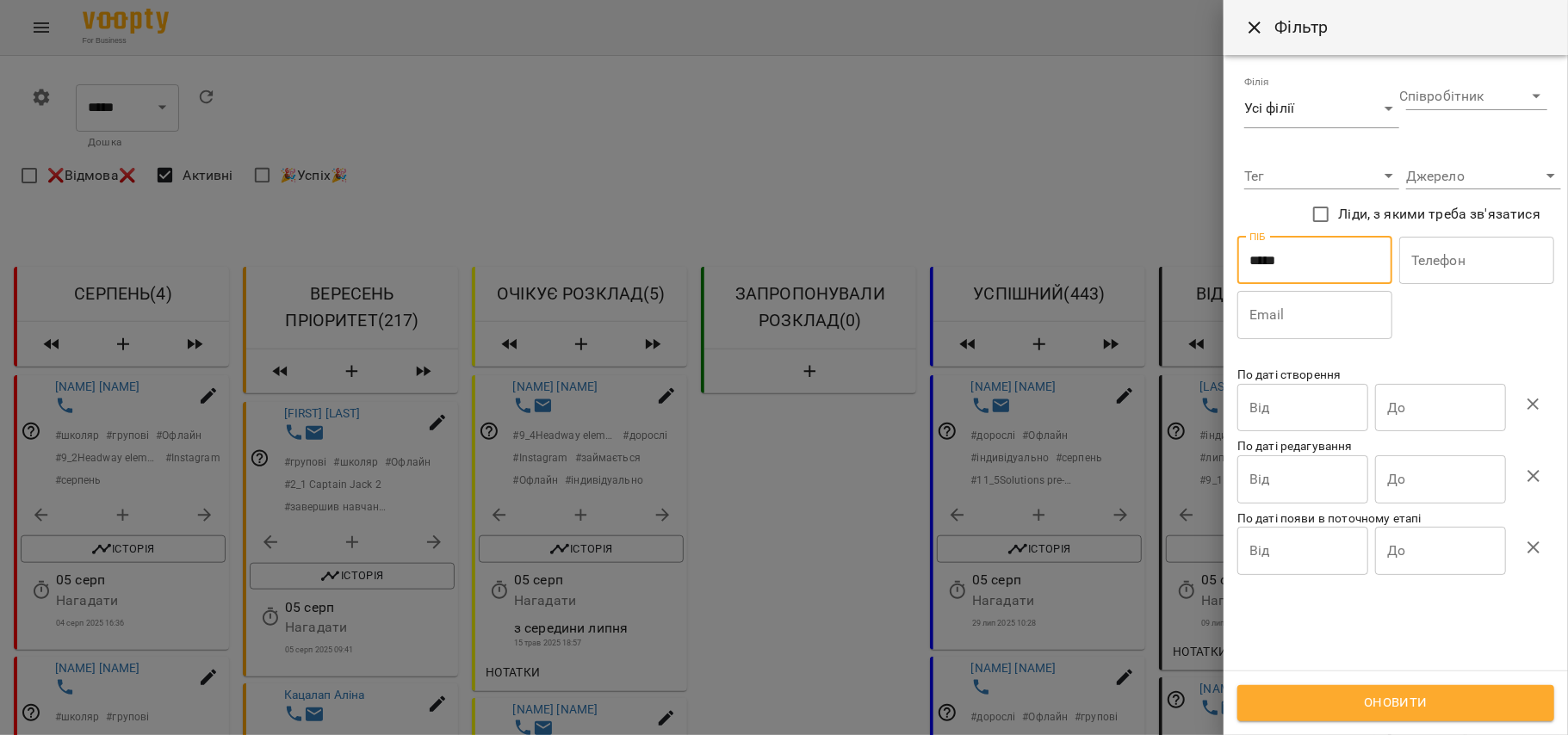 type on "*****" 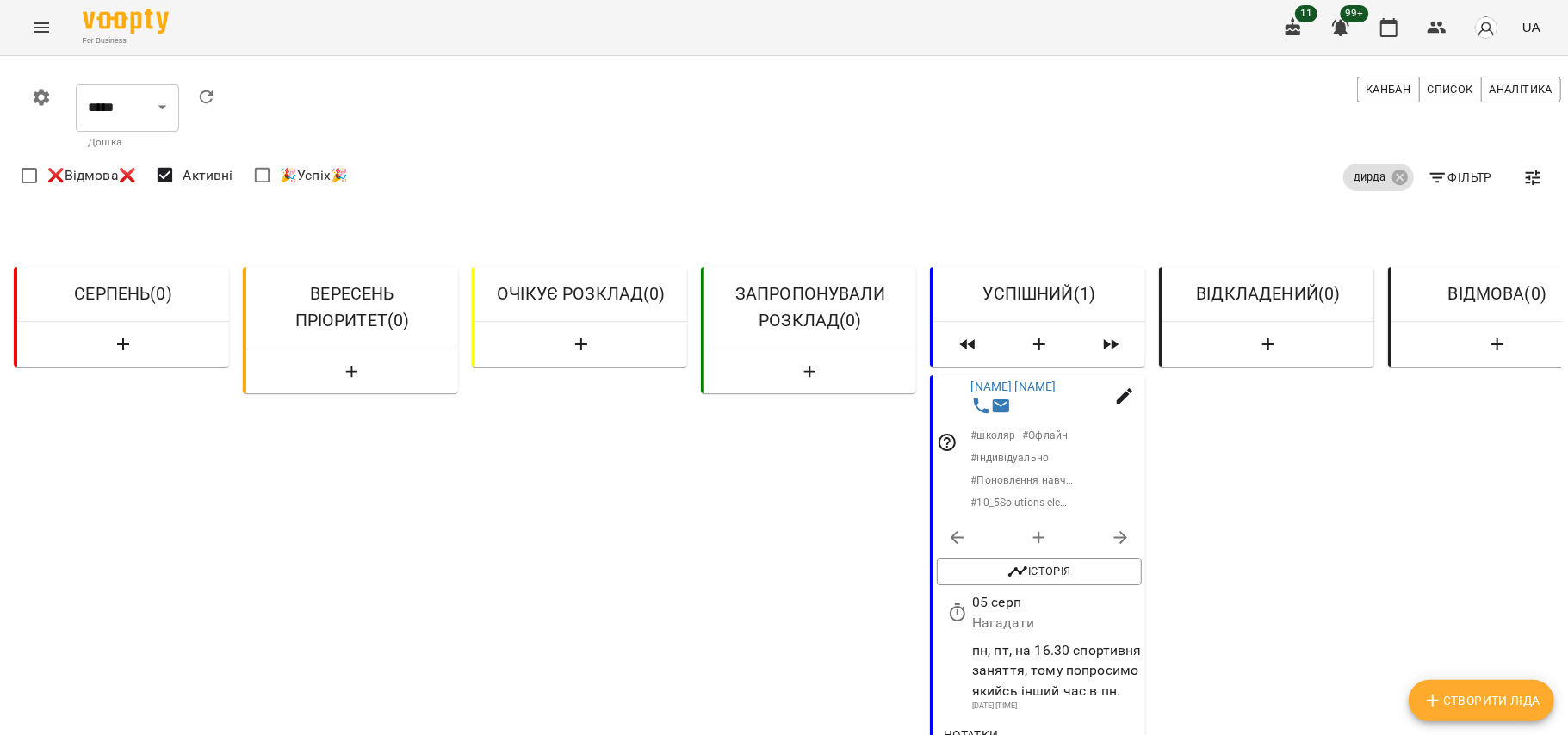 scroll, scrollTop: 114, scrollLeft: 0, axis: vertical 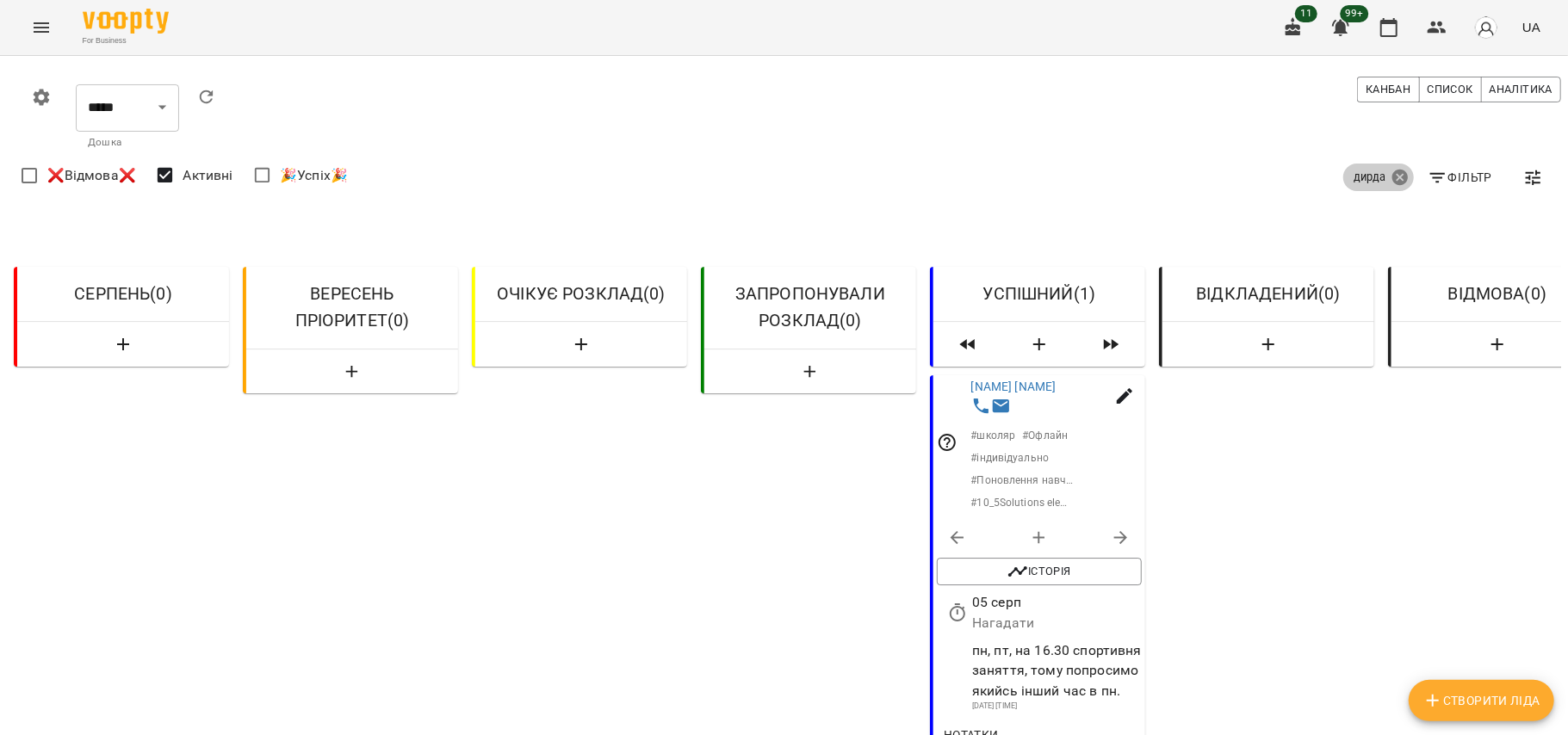 click 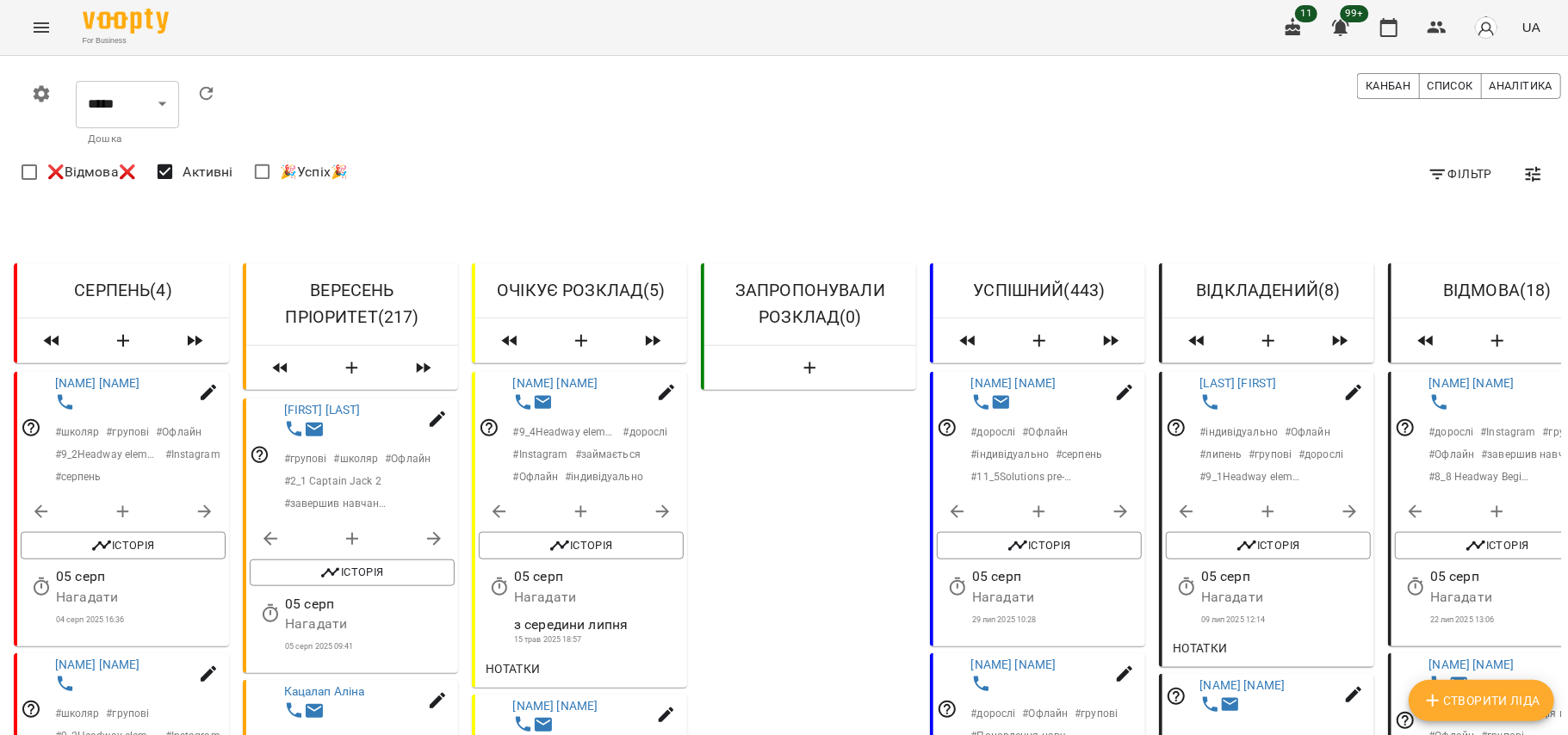 scroll, scrollTop: 1064, scrollLeft: 0, axis: vertical 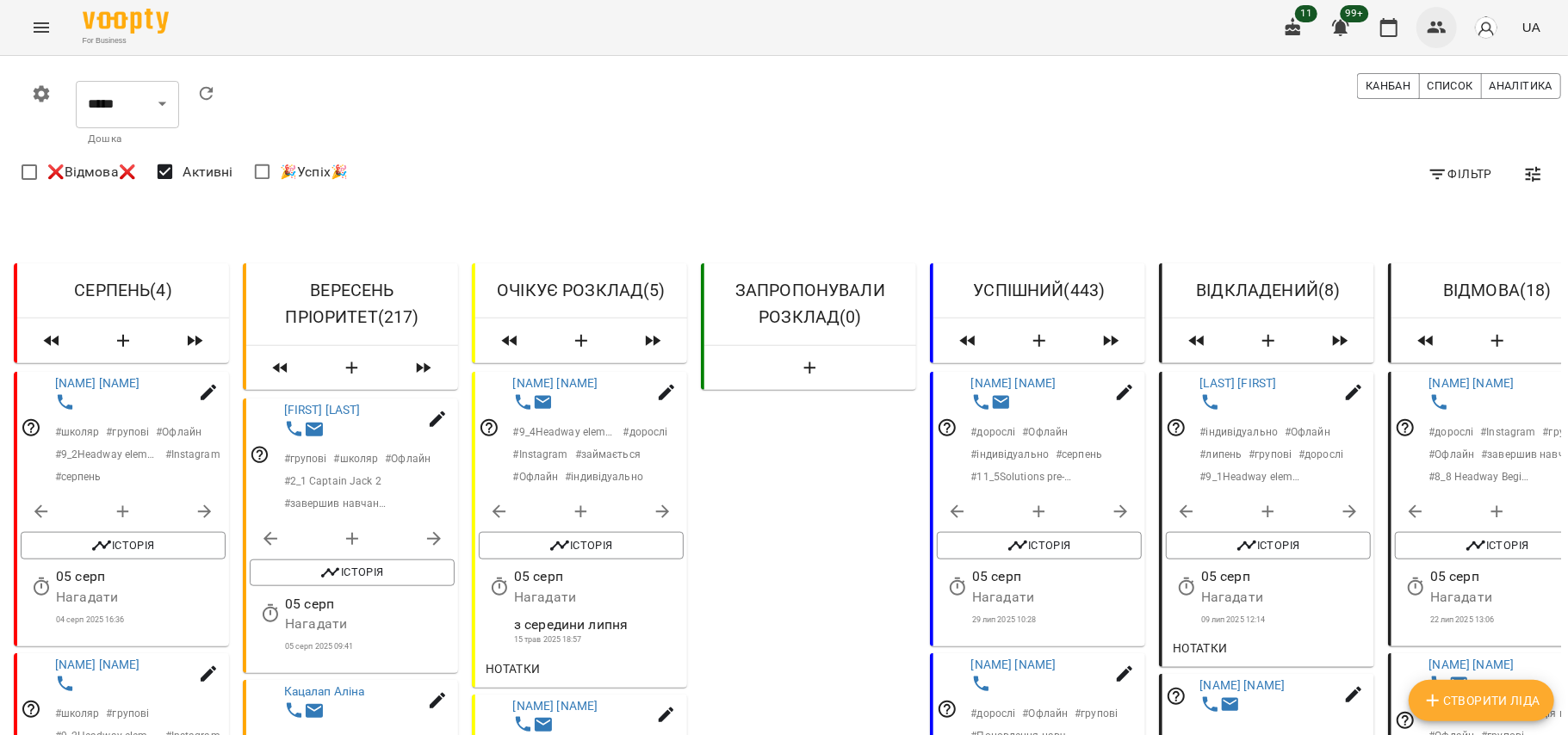 click 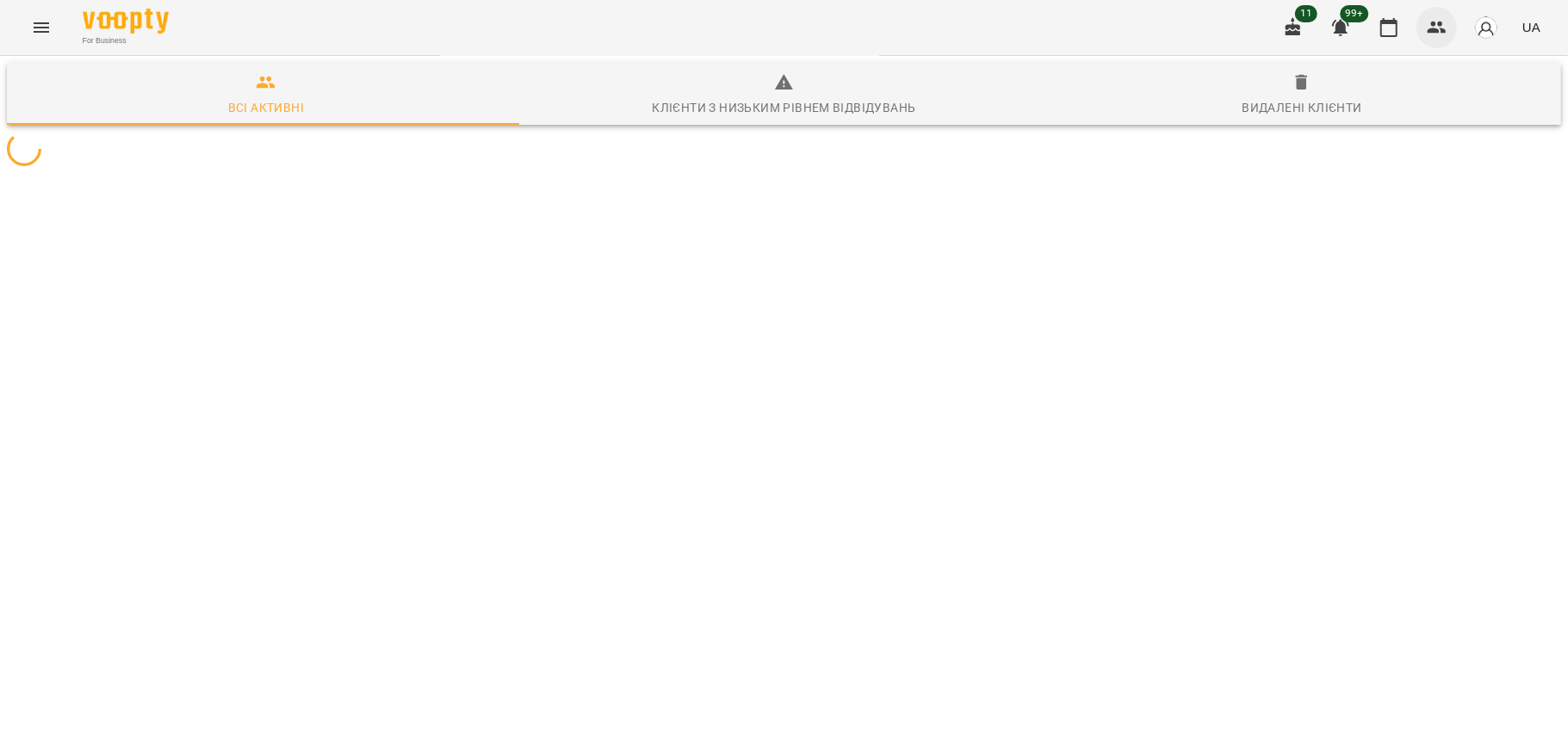 scroll, scrollTop: 0, scrollLeft: 0, axis: both 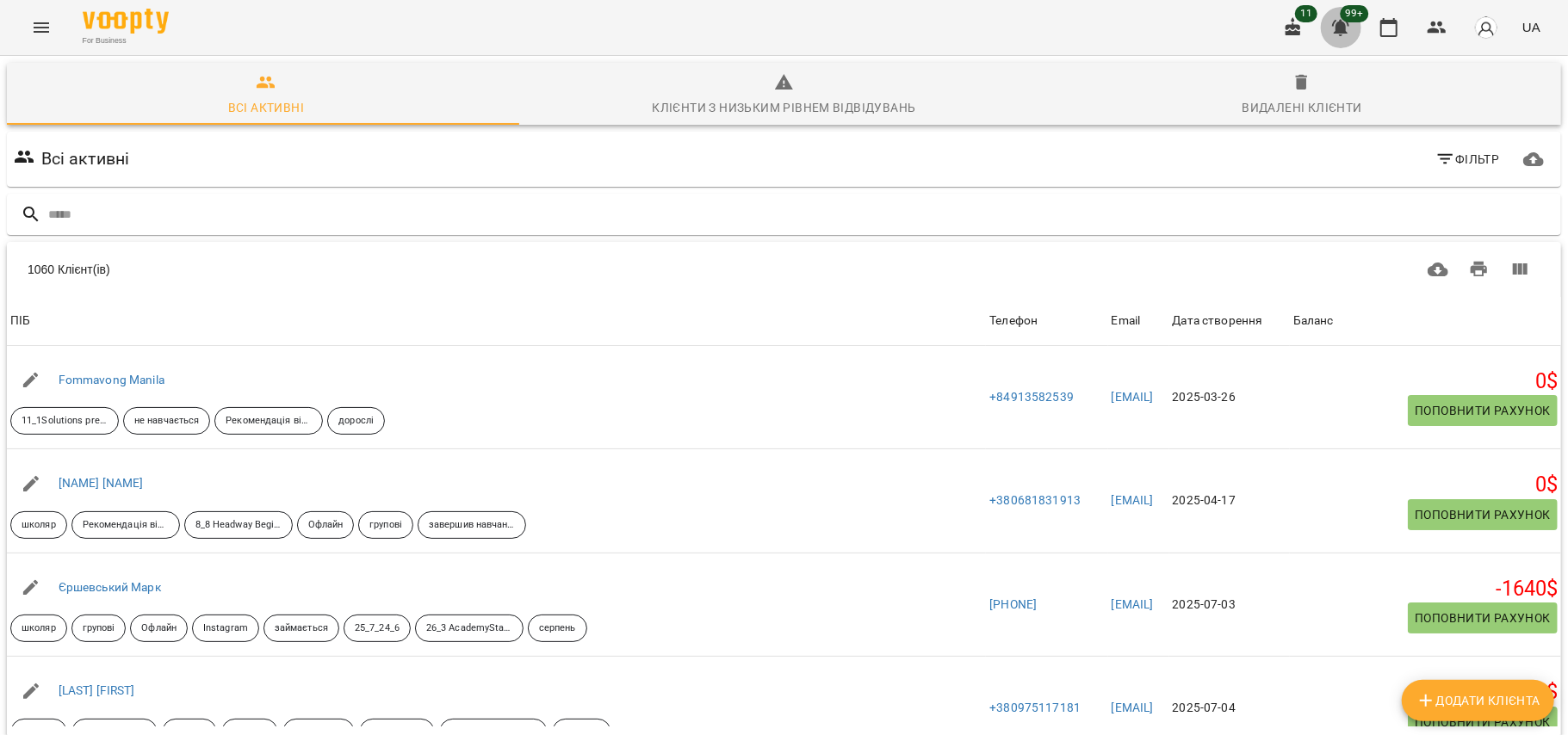 click 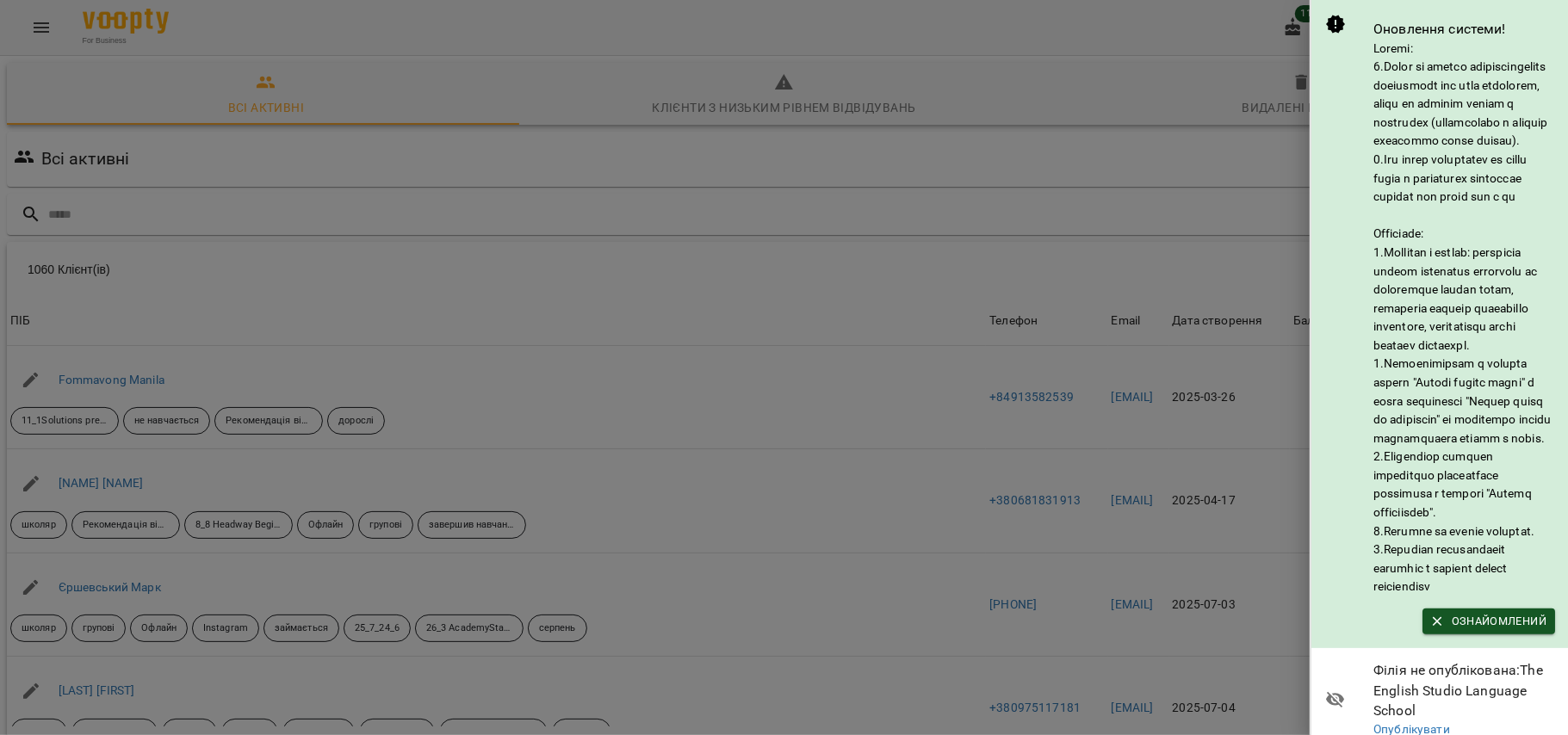 scroll, scrollTop: 229, scrollLeft: 0, axis: vertical 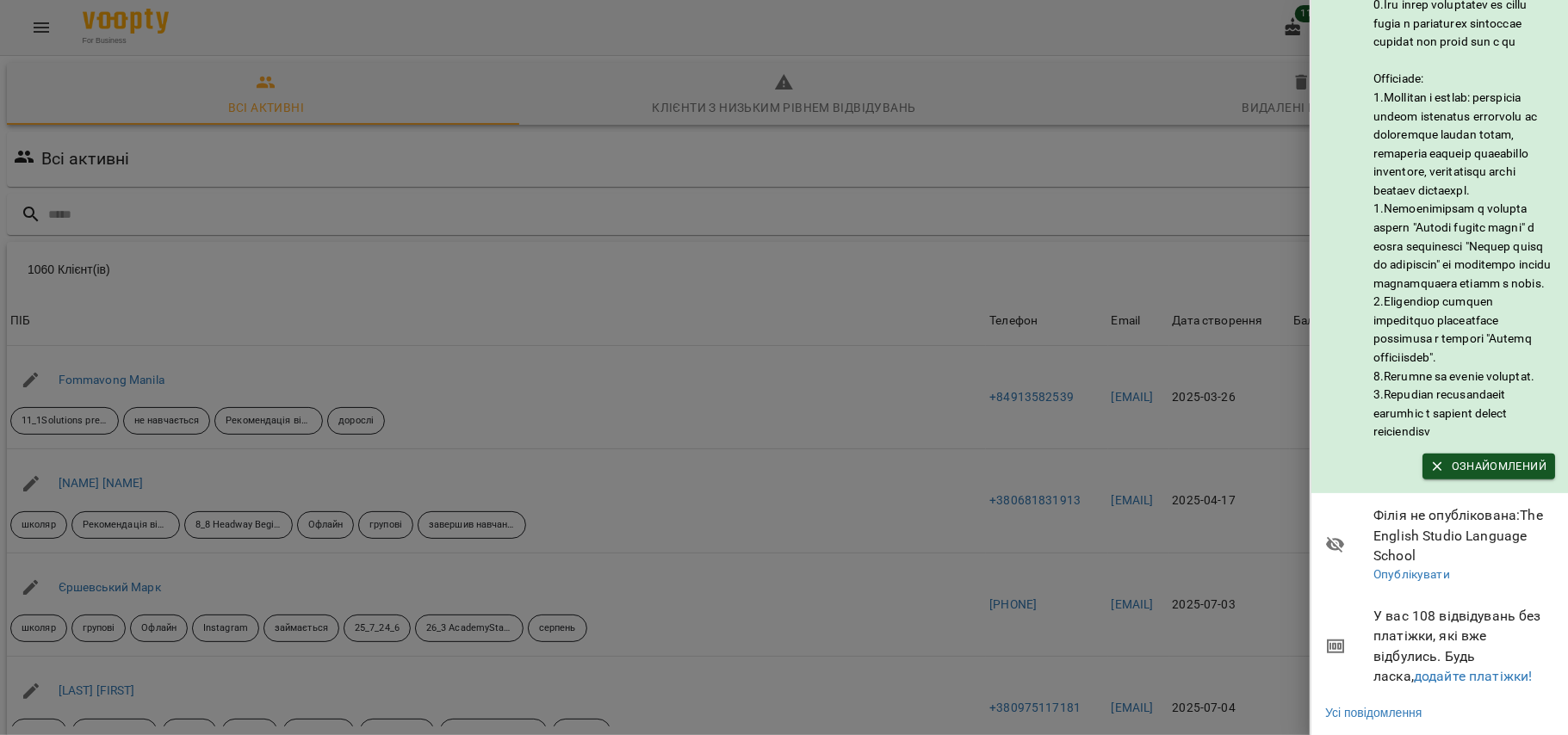 click at bounding box center (784, 368) 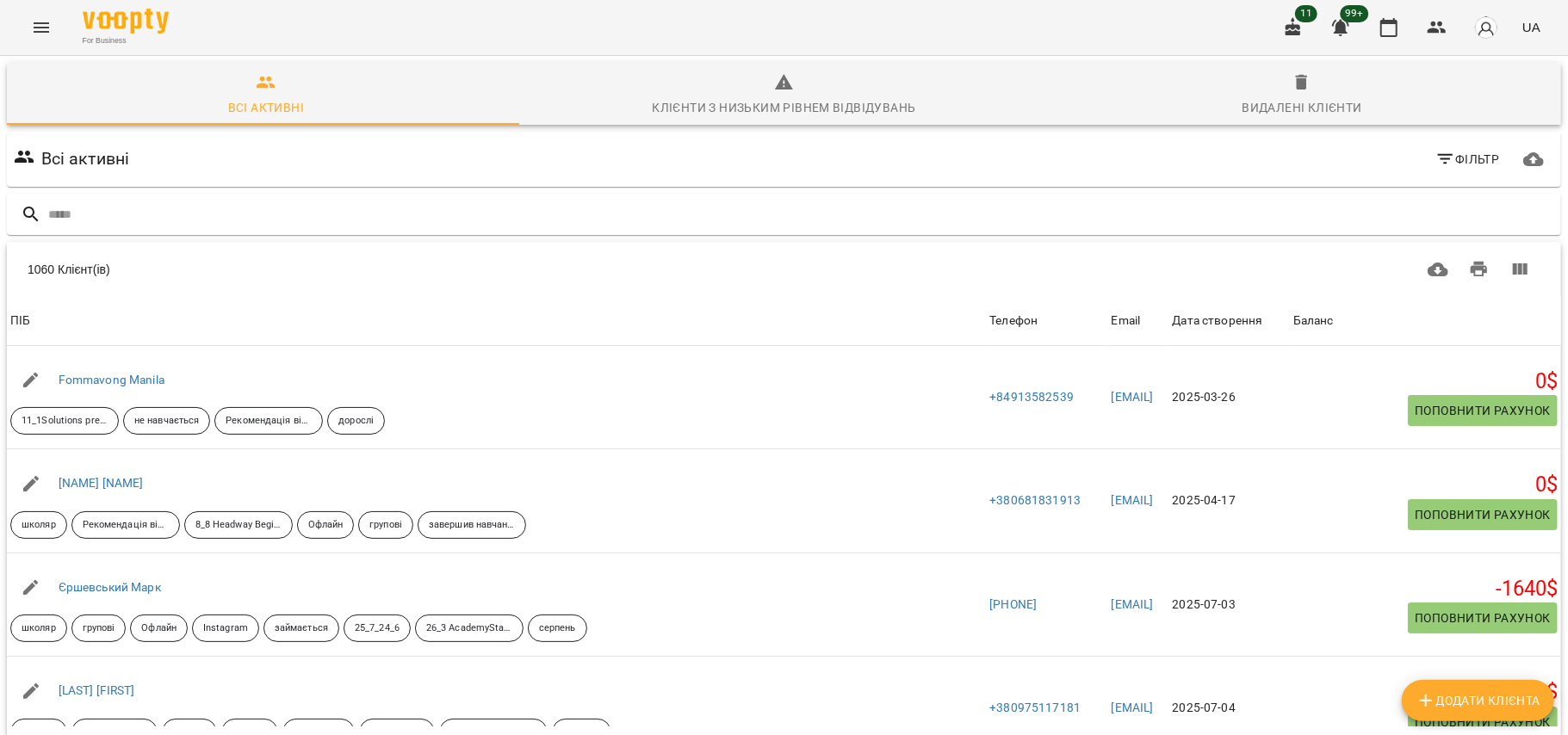 click 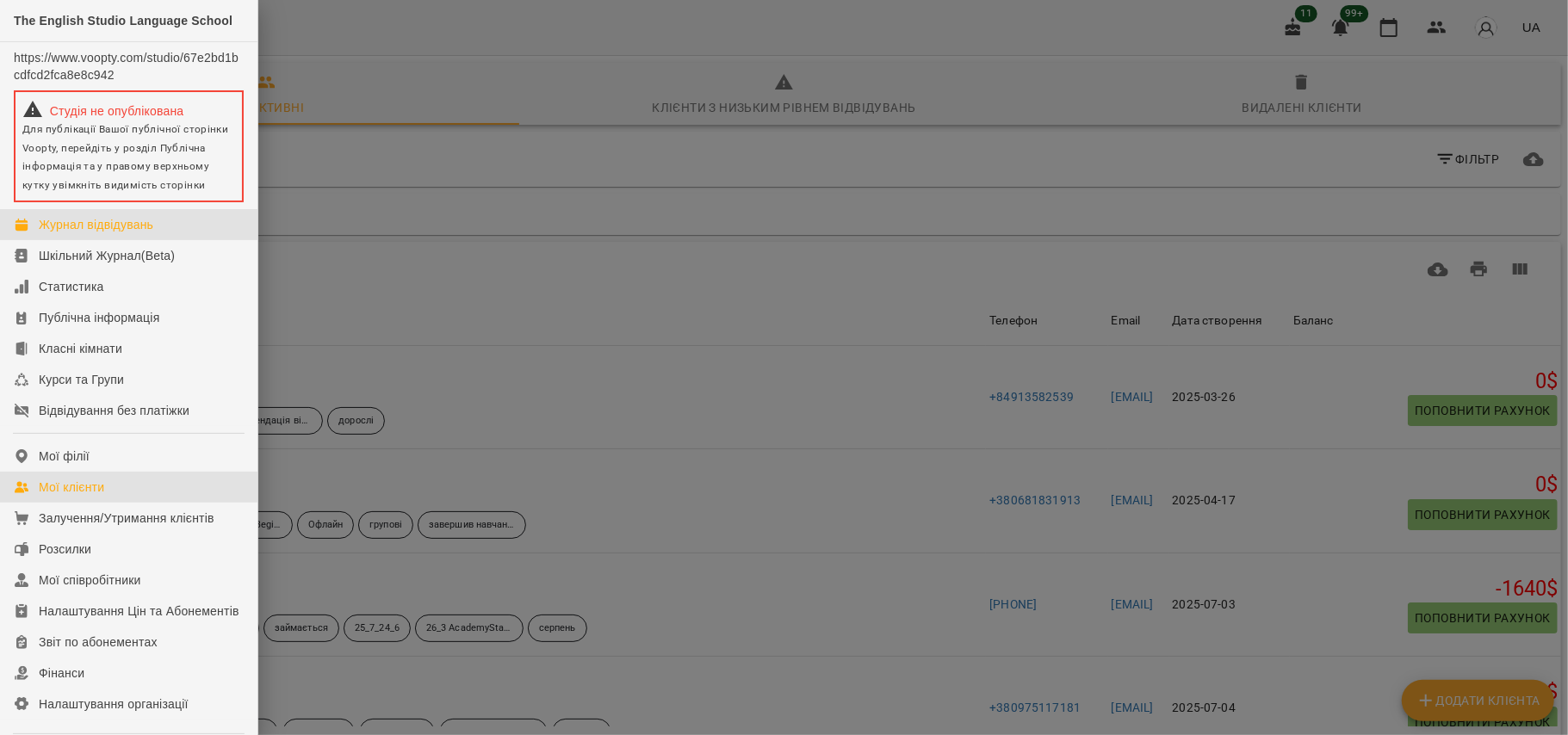 click on "Журнал відвідувань" at bounding box center [96, 225] 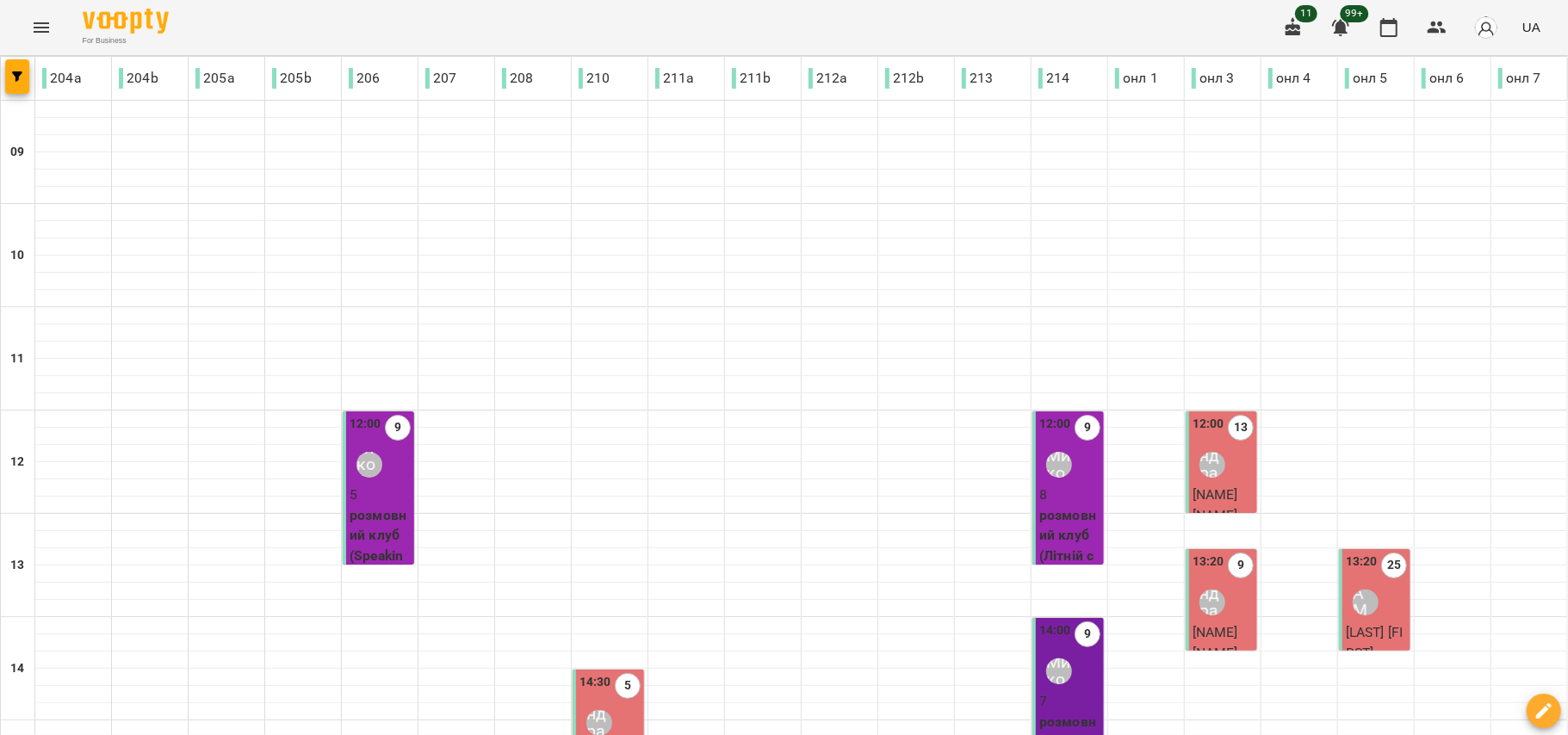 scroll, scrollTop: 616, scrollLeft: 0, axis: vertical 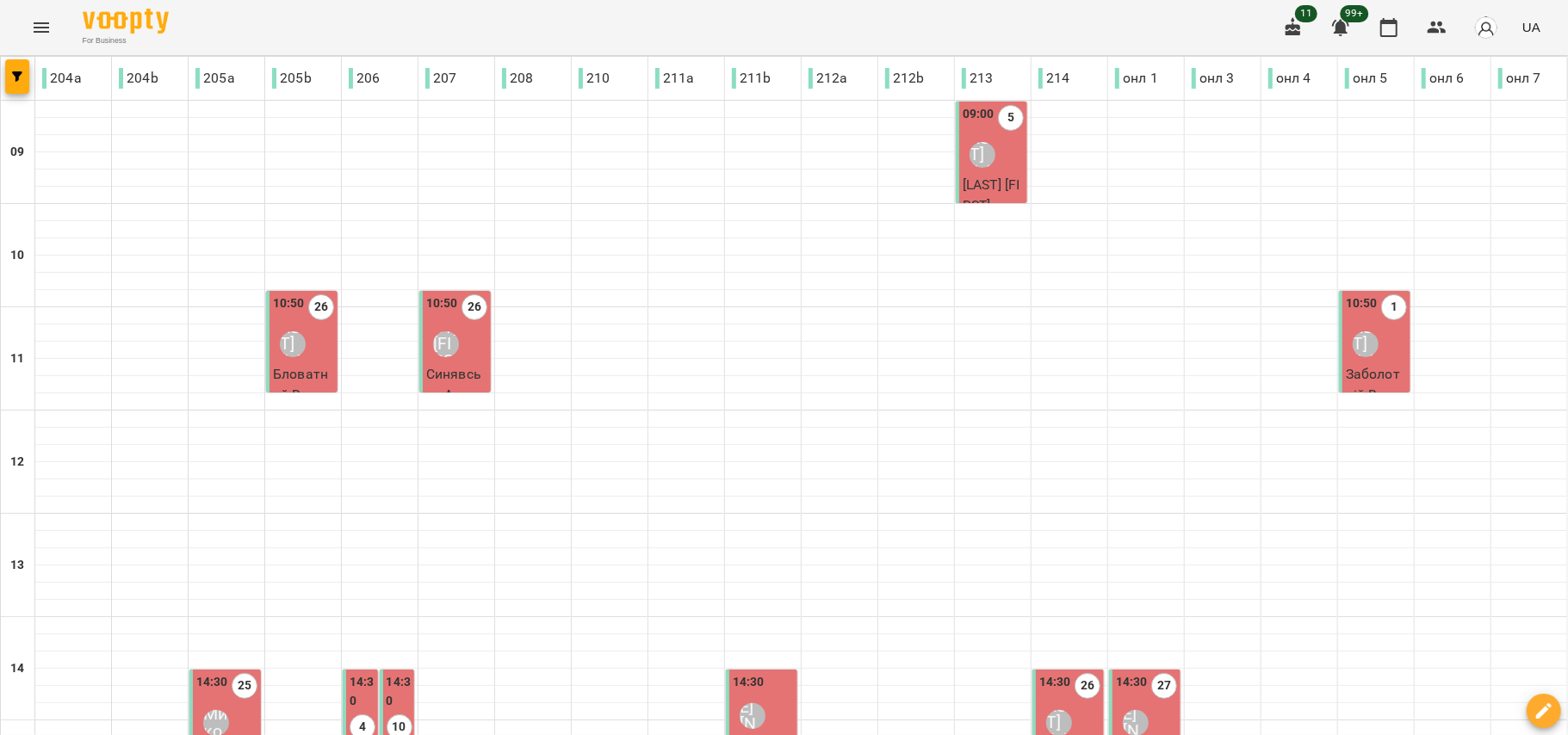 click on "пн" at bounding box center (111, 1259) 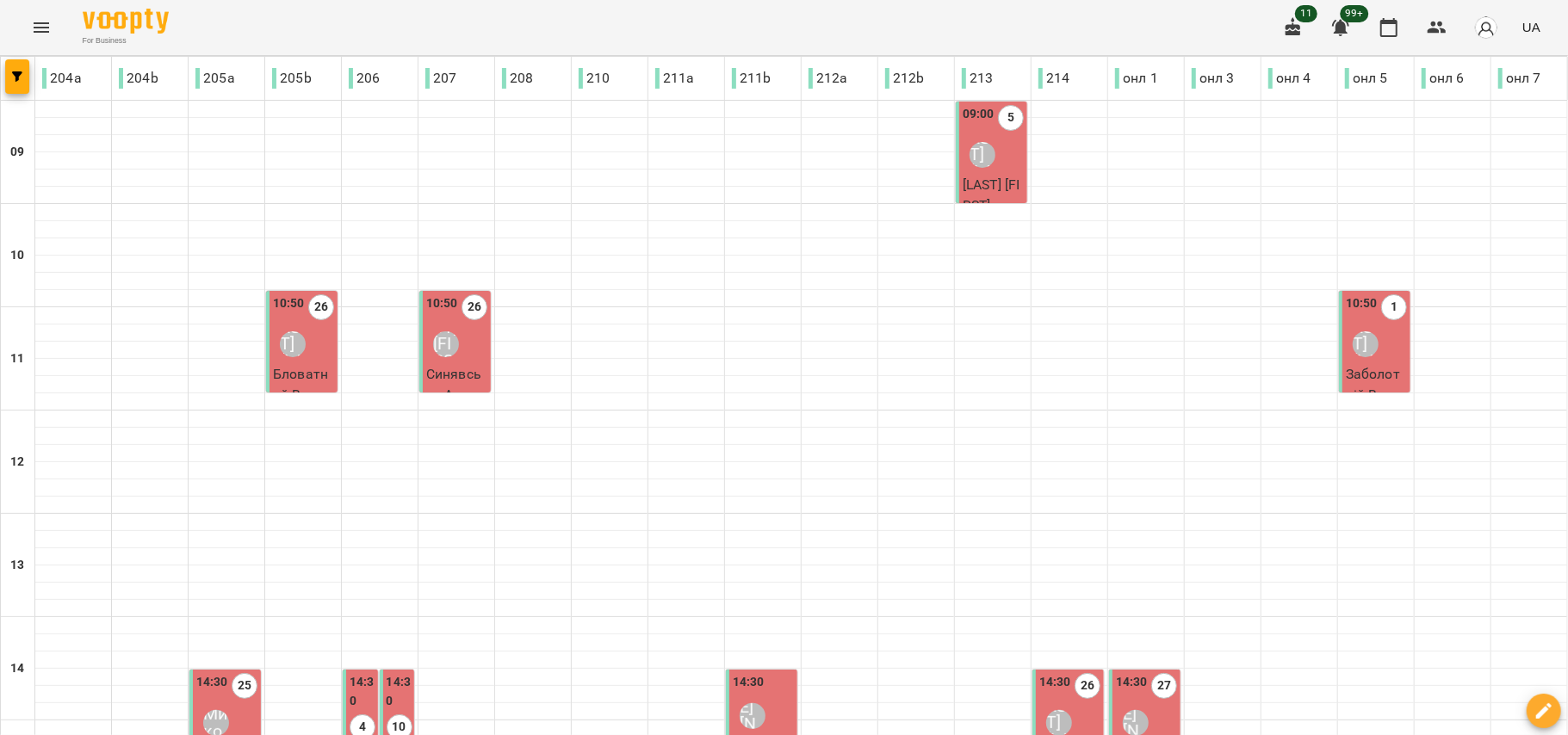 drag, startPoint x: 978, startPoint y: 462, endPoint x: 868, endPoint y: 276, distance: 216.09257 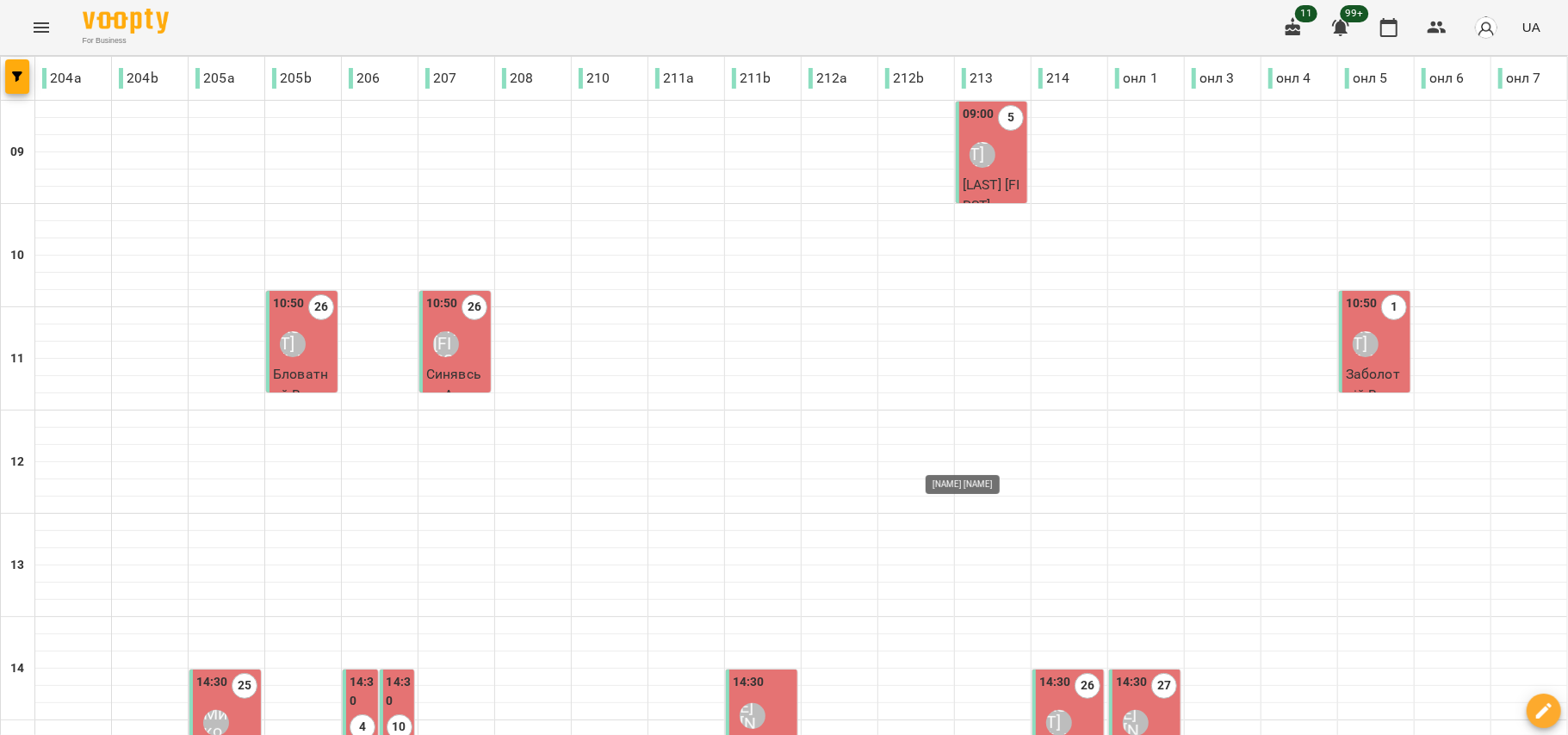 click on "Анастасія Церковна" at bounding box center [982, 837] 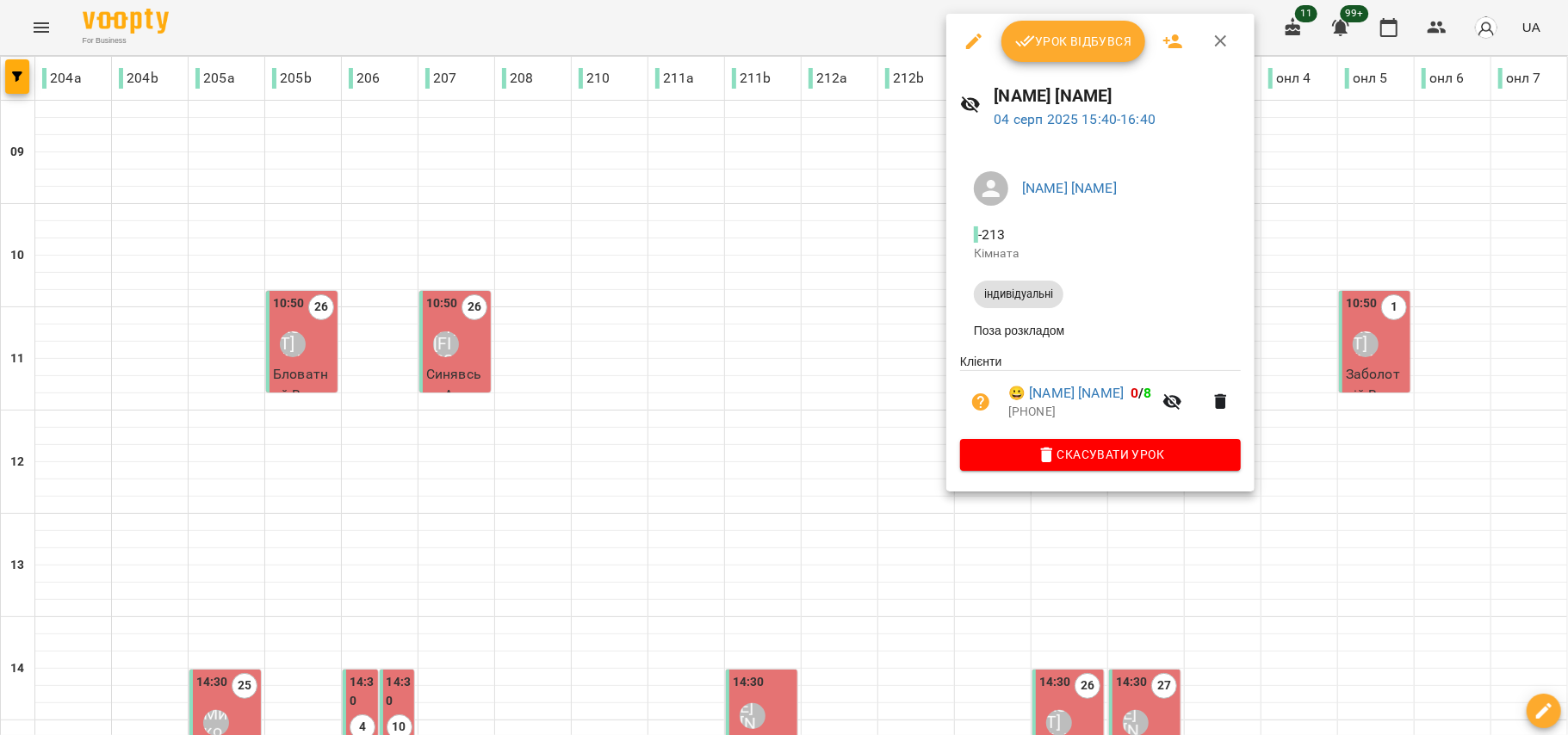 click at bounding box center [784, 368] 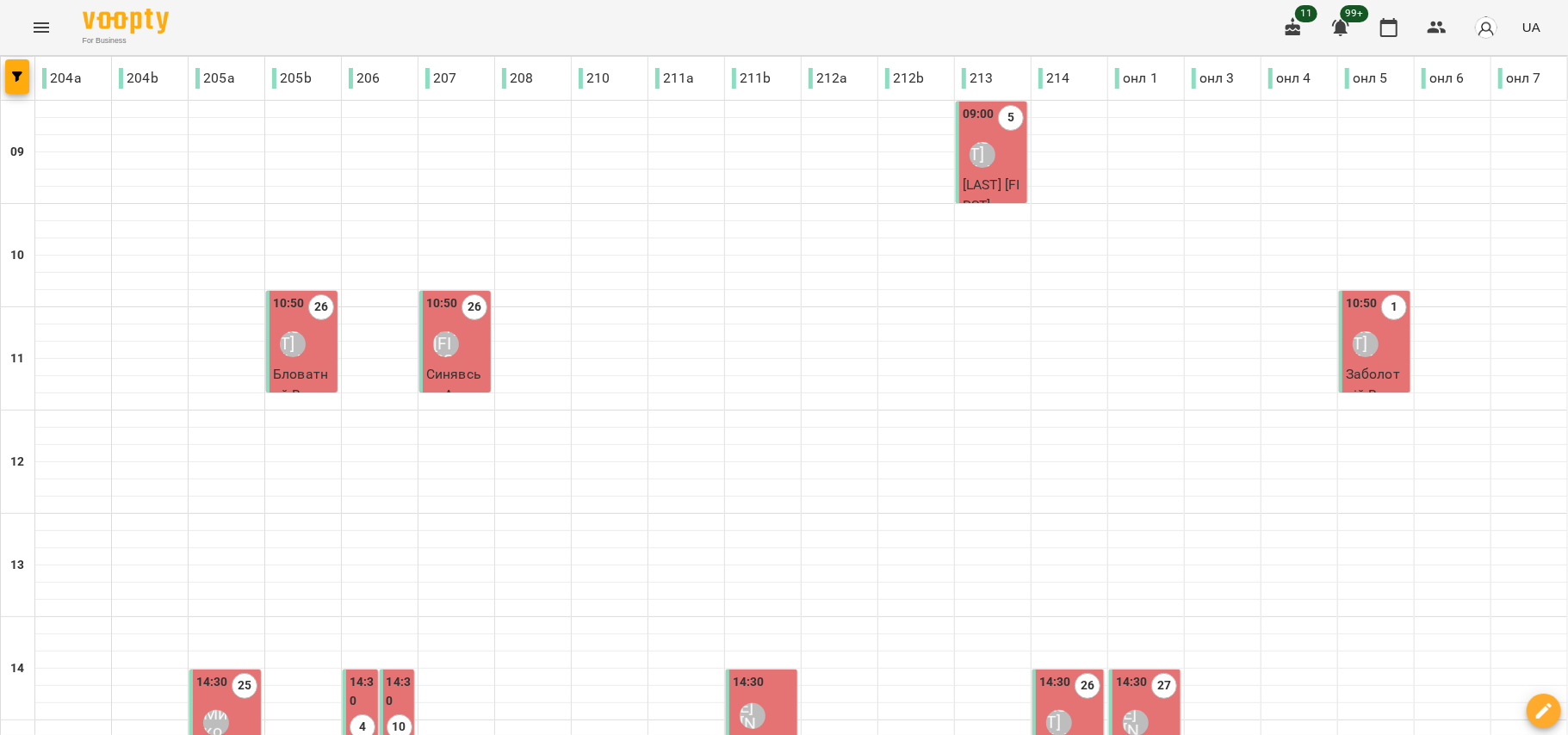 scroll, scrollTop: 616, scrollLeft: 0, axis: vertical 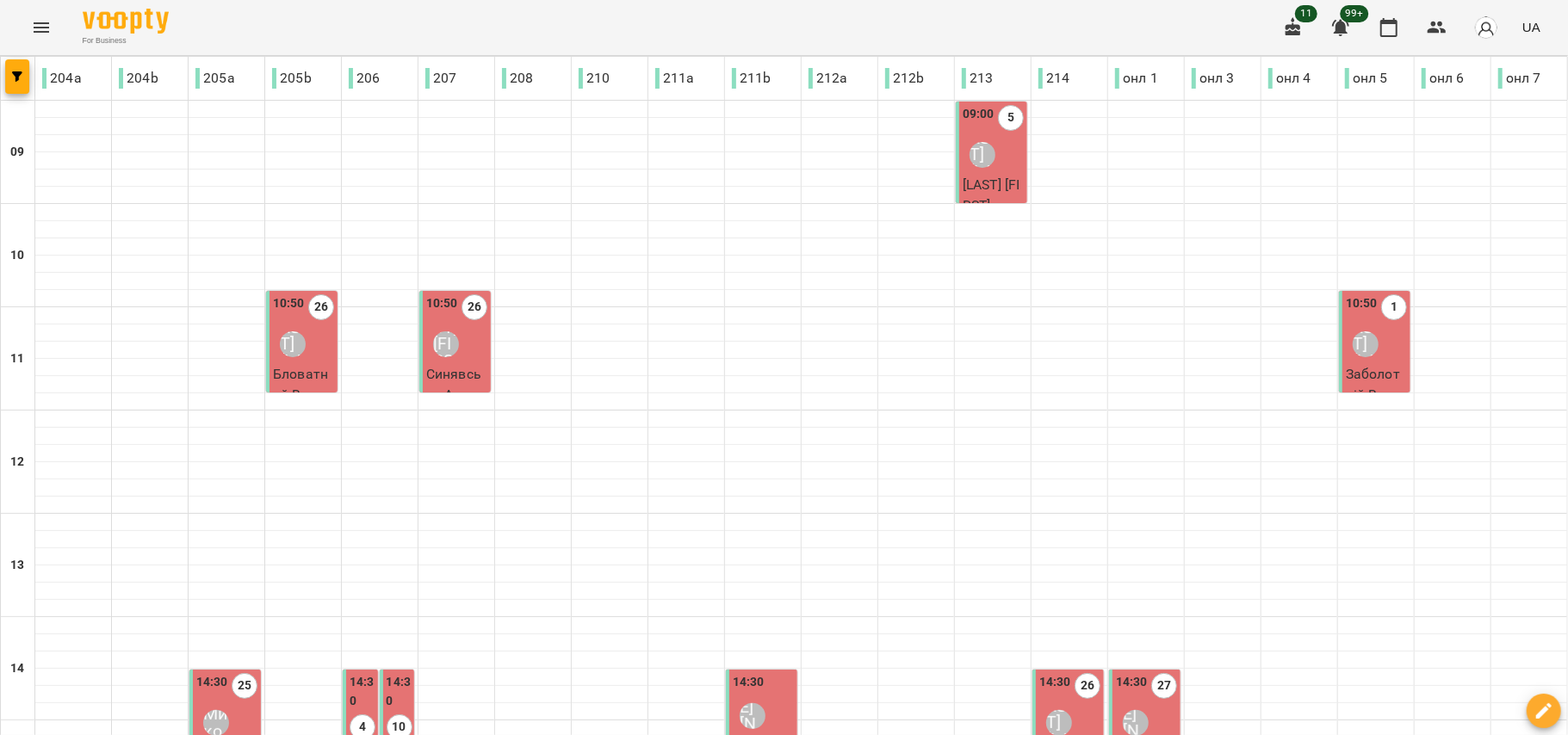 click on "вт 05 серп" at bounding box center (456, 1264) 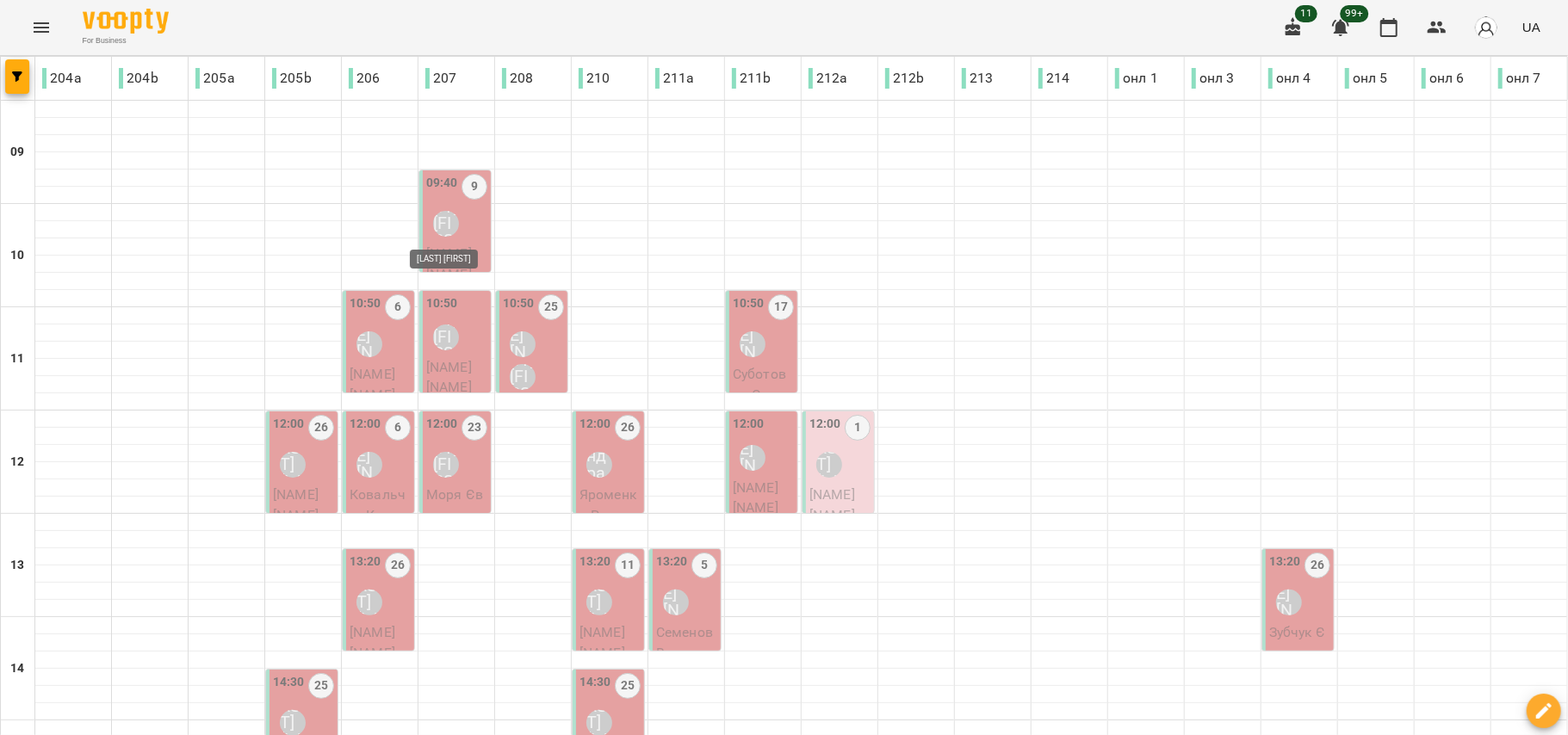 click on "Сойма Діана" at bounding box center (446, 224) 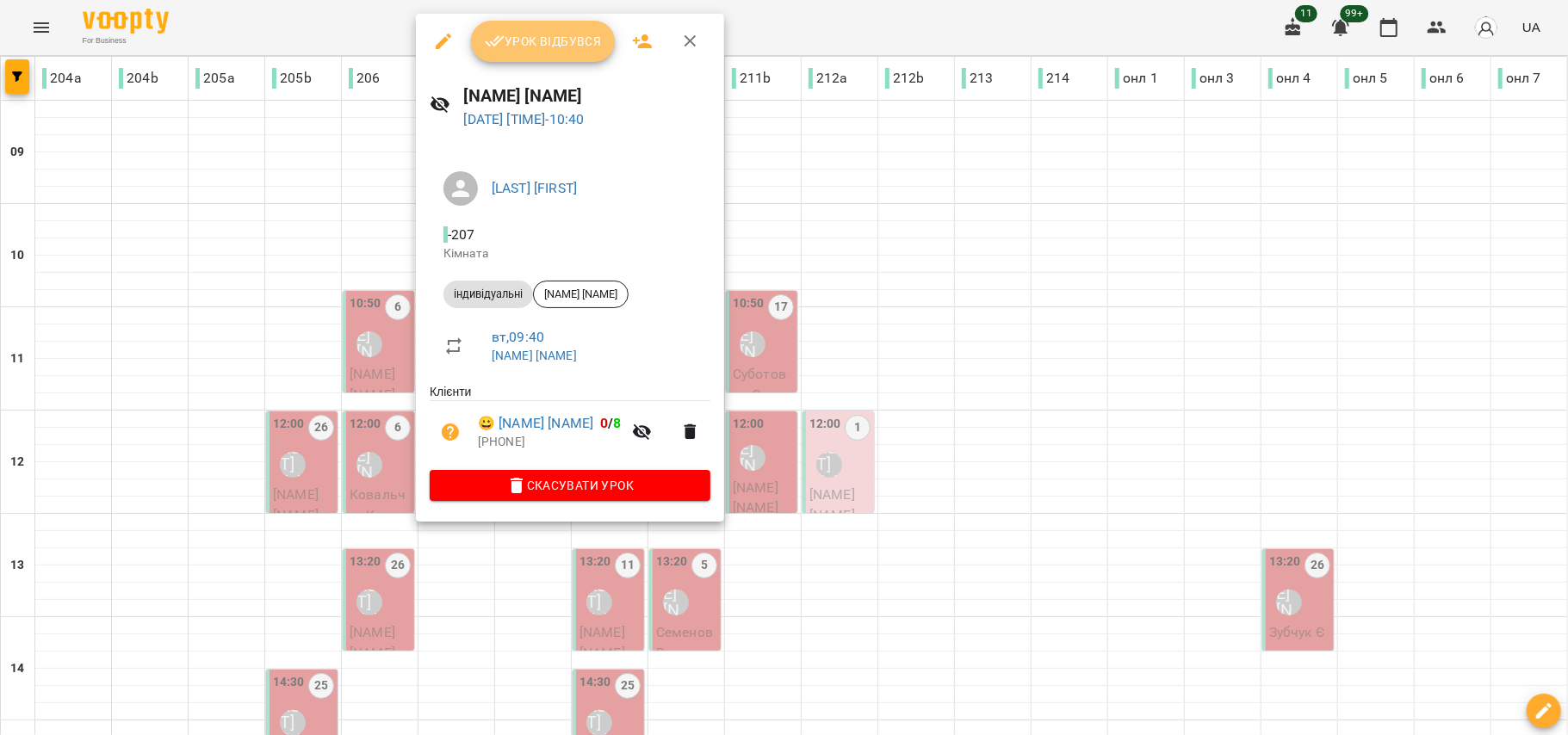 click on "Урок відбувся" at bounding box center (543, 41) 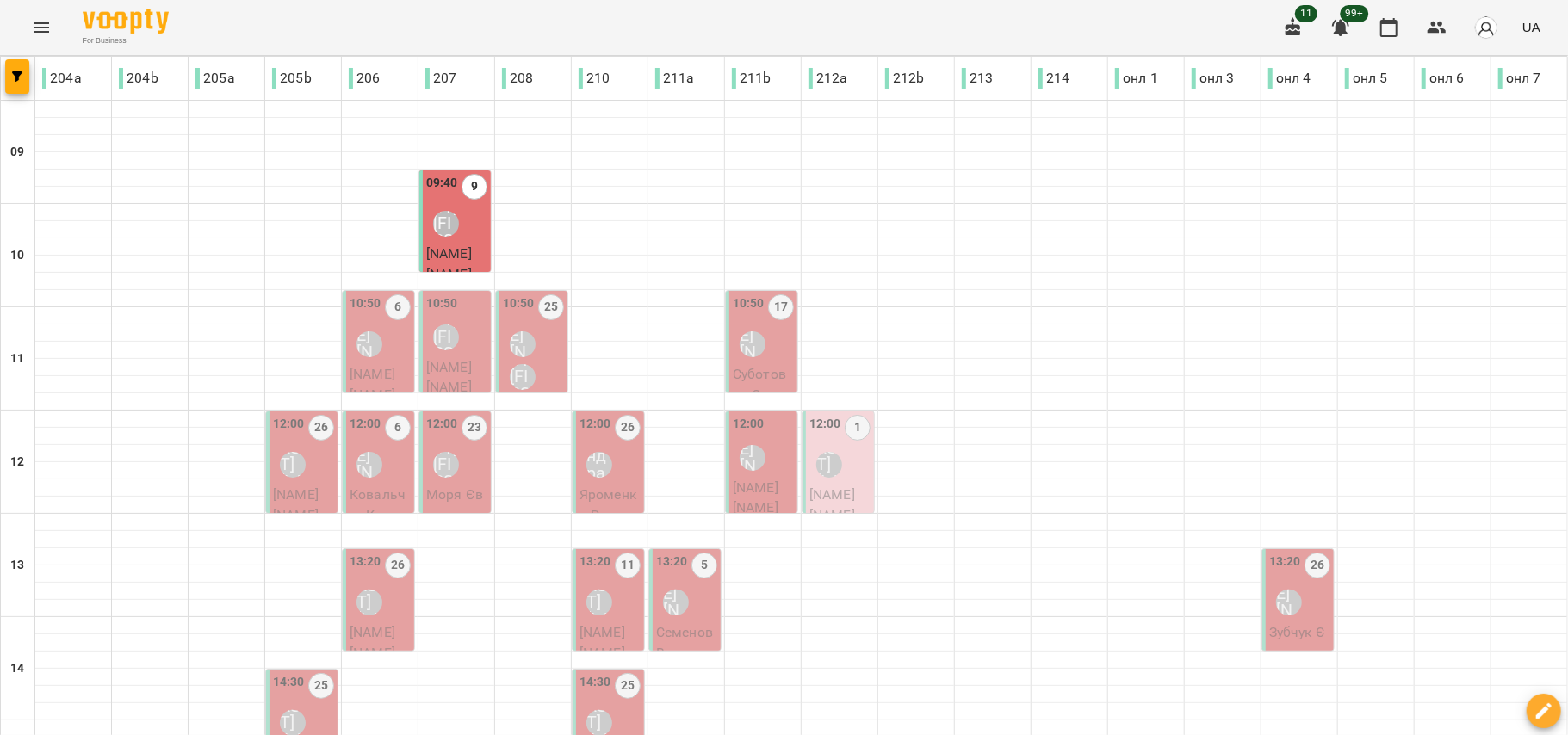 click on "10:50 6 Наталія Роєнко" at bounding box center [380, 329] 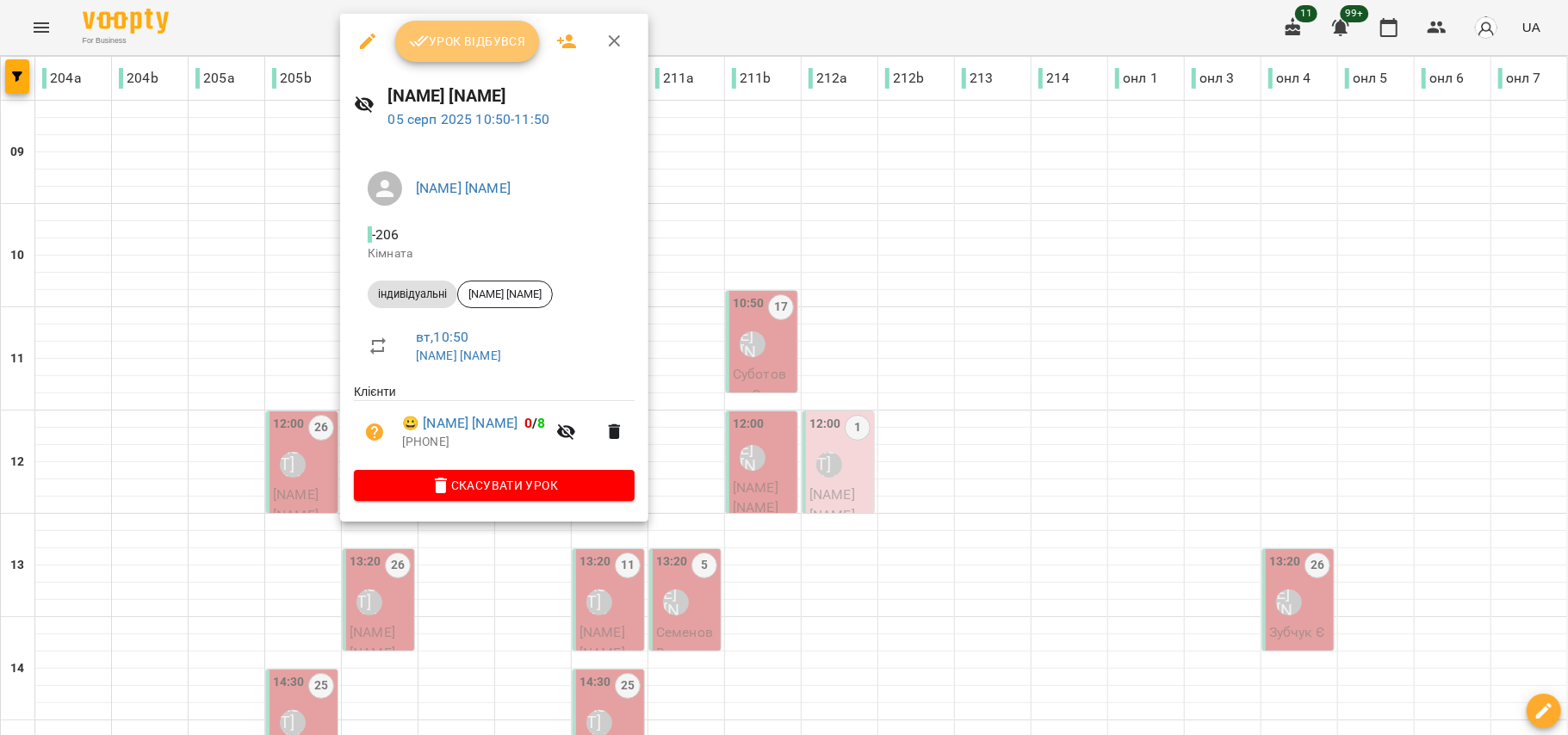click on "Урок відбувся" at bounding box center [468, 41] 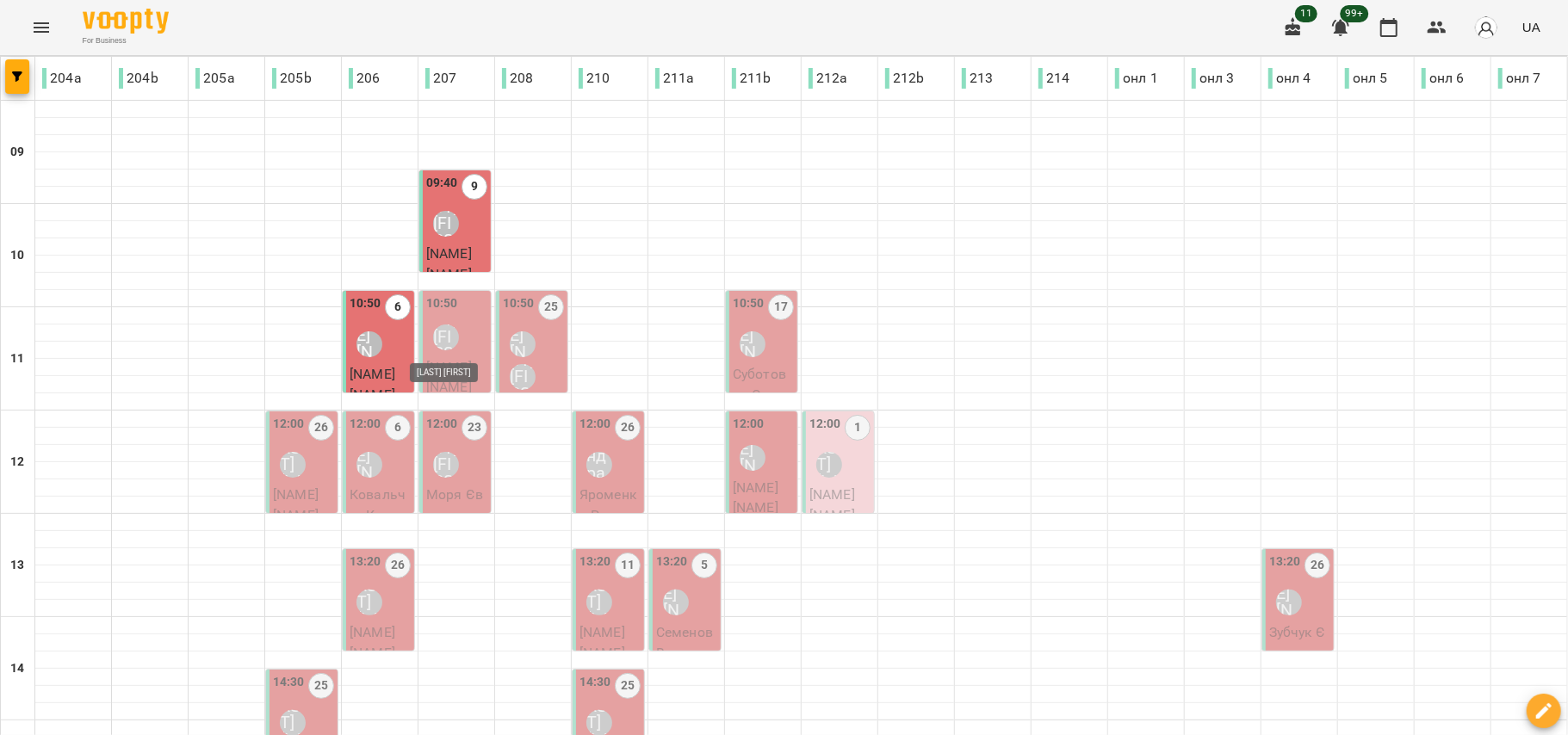 click on "Сойма Діана" at bounding box center (446, 337) 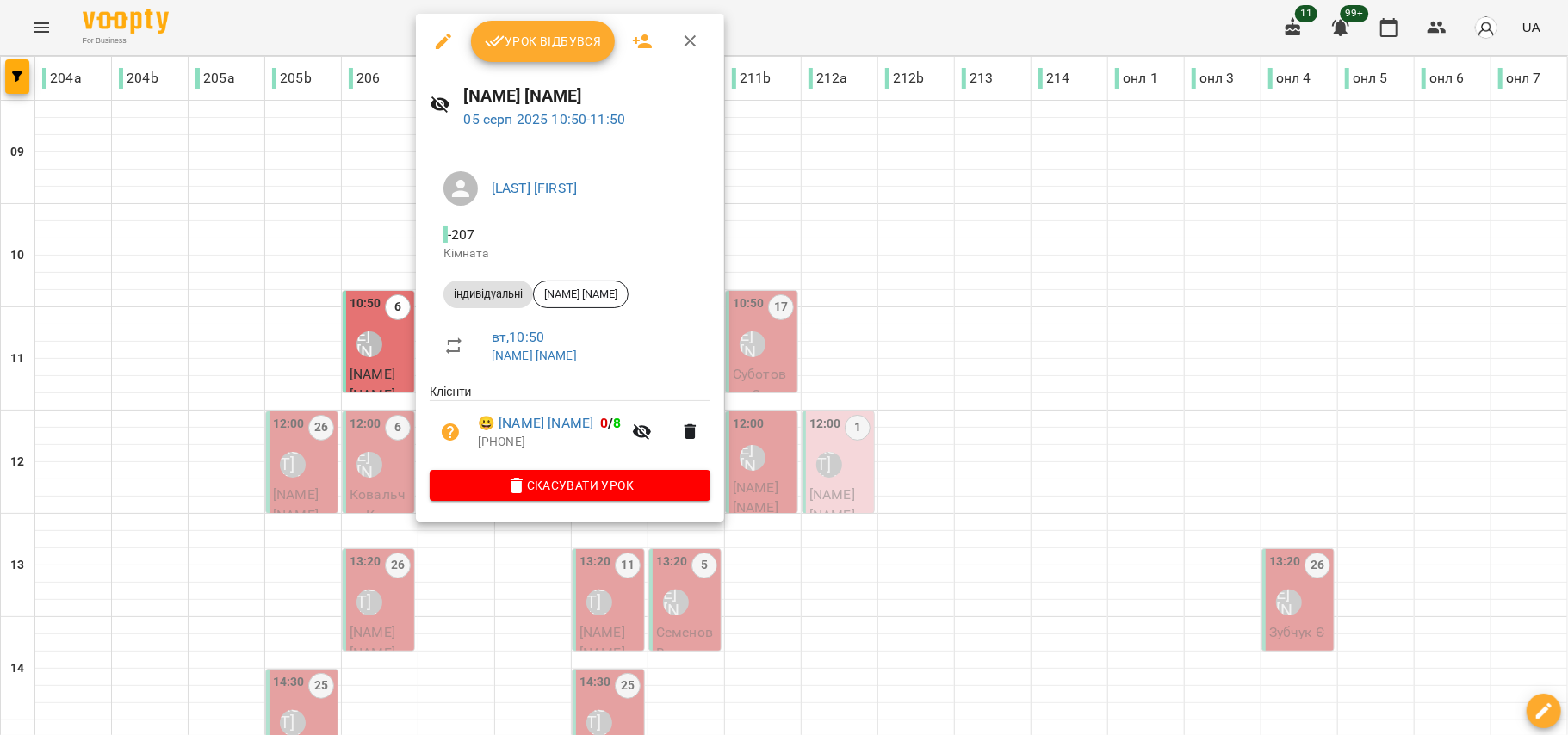 click on "Урок відбувся" at bounding box center [543, 41] 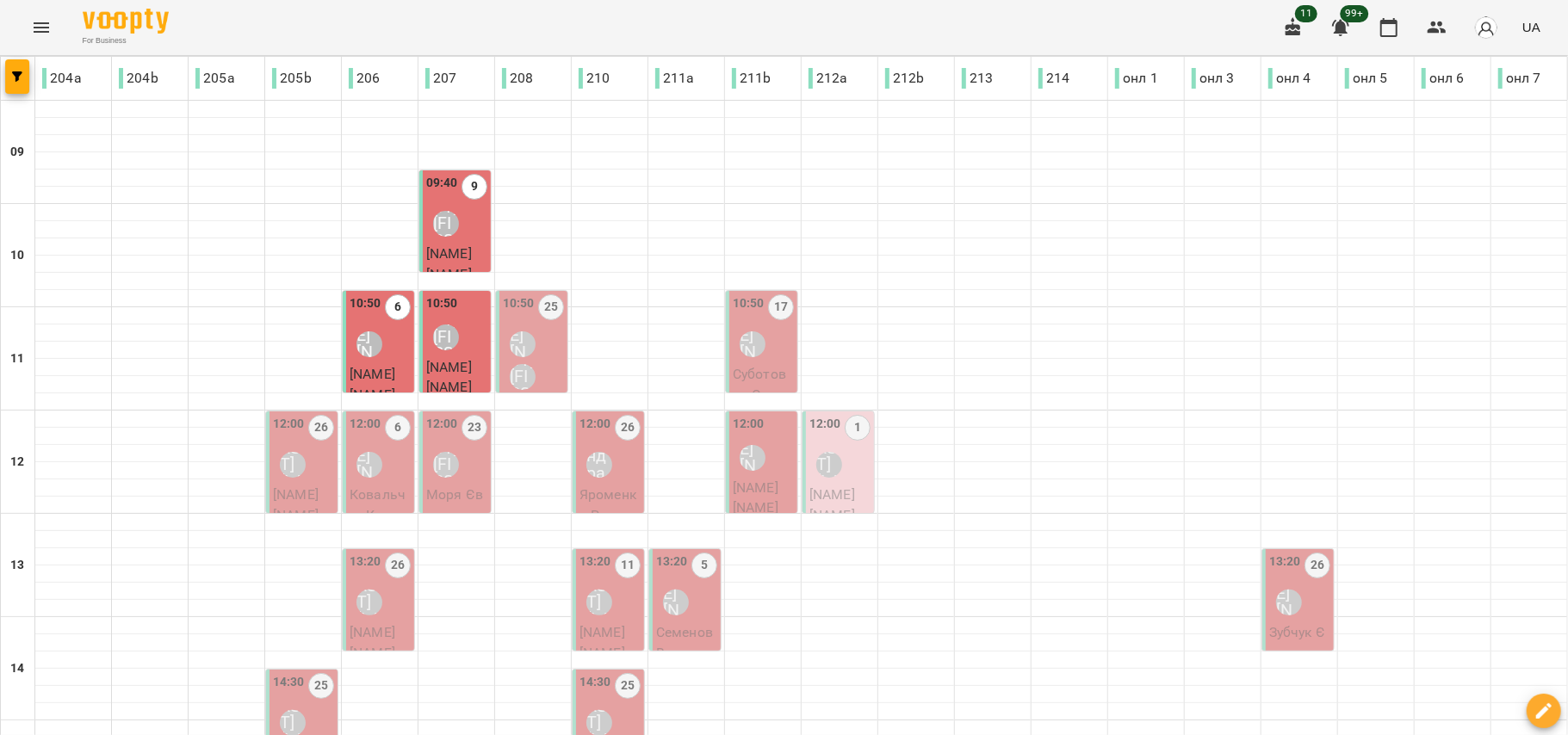 click on "Яна Мельніченко" at bounding box center (523, 344) 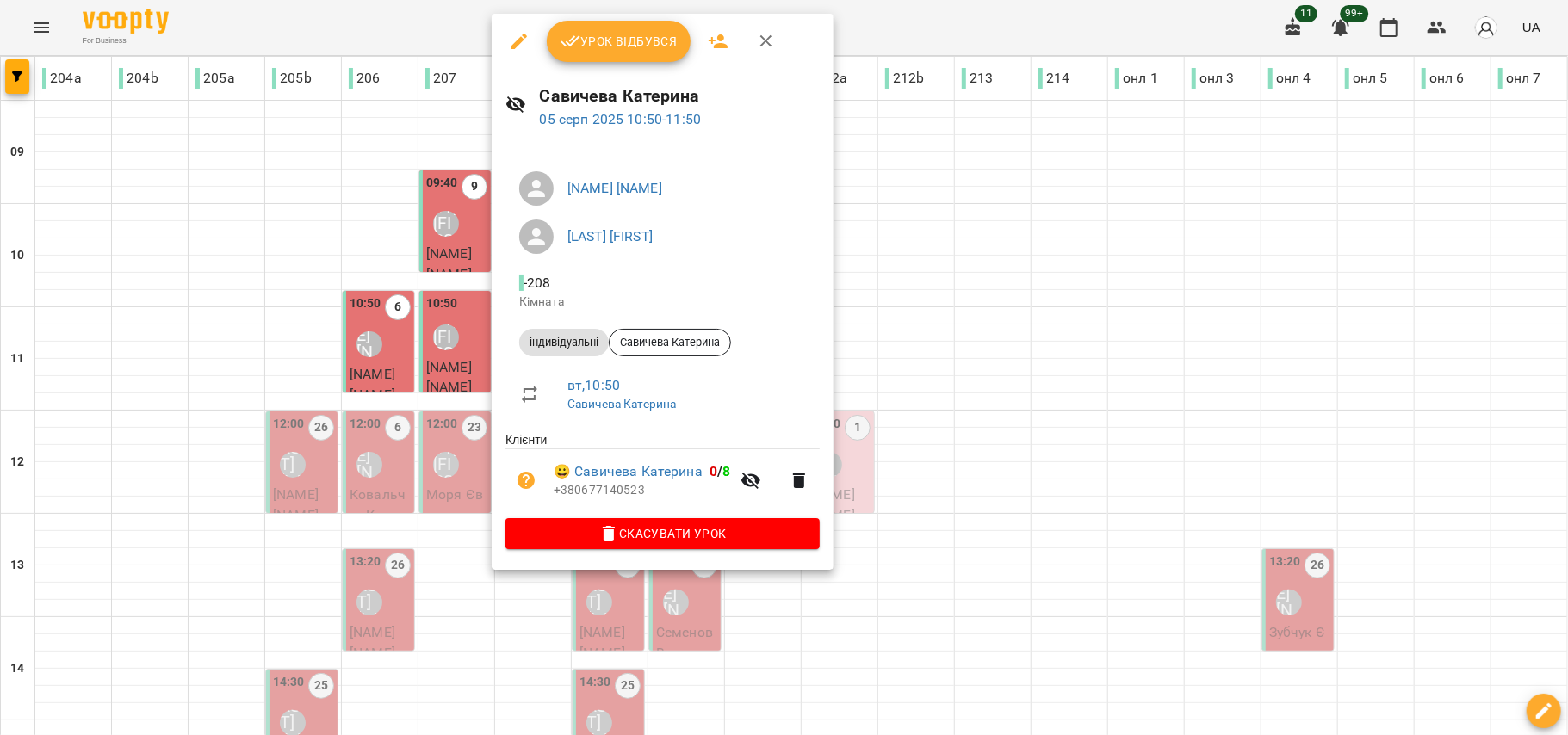 click on "Урок відбувся" at bounding box center [619, 41] 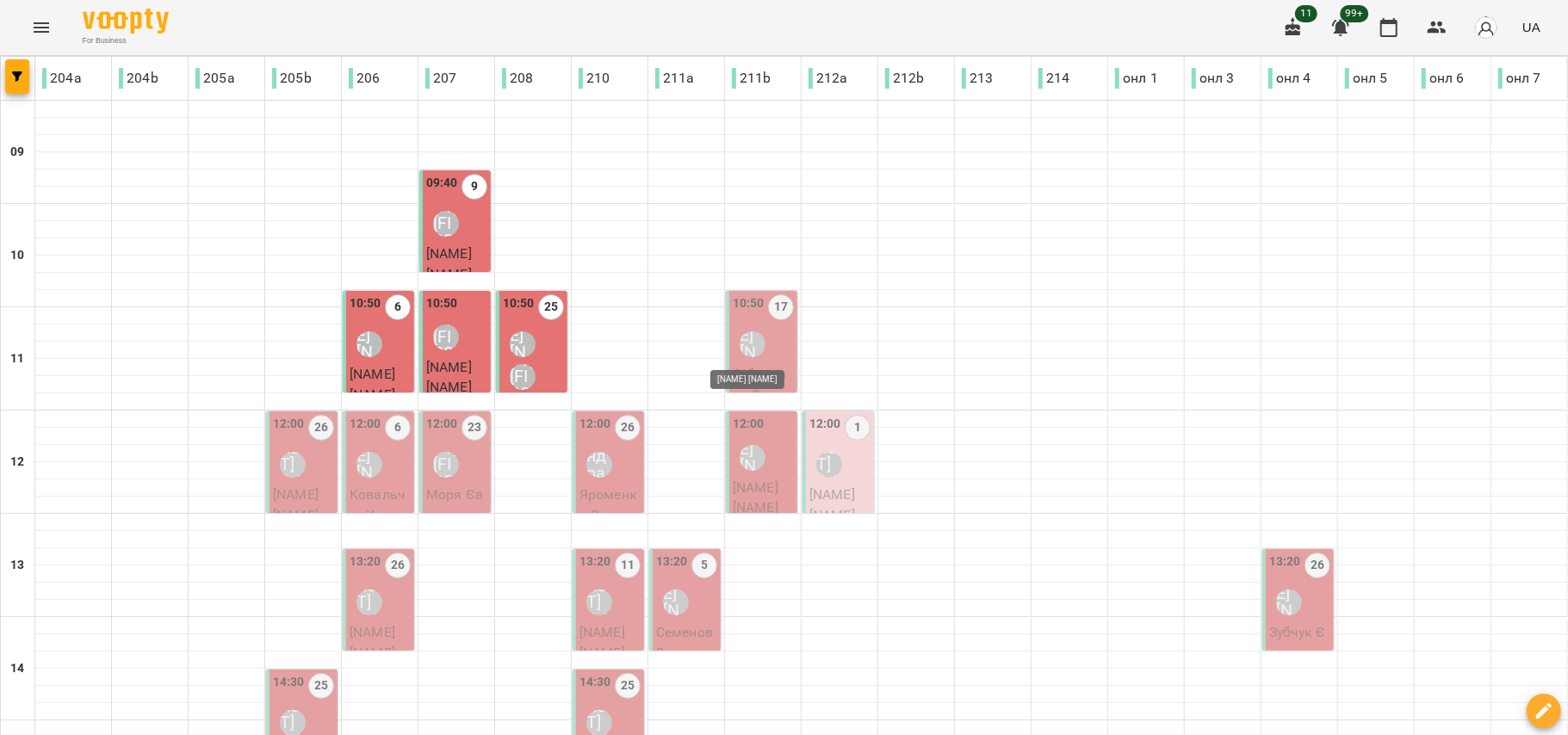 click on "[FIRST] [LAST]" at bounding box center (753, 344) 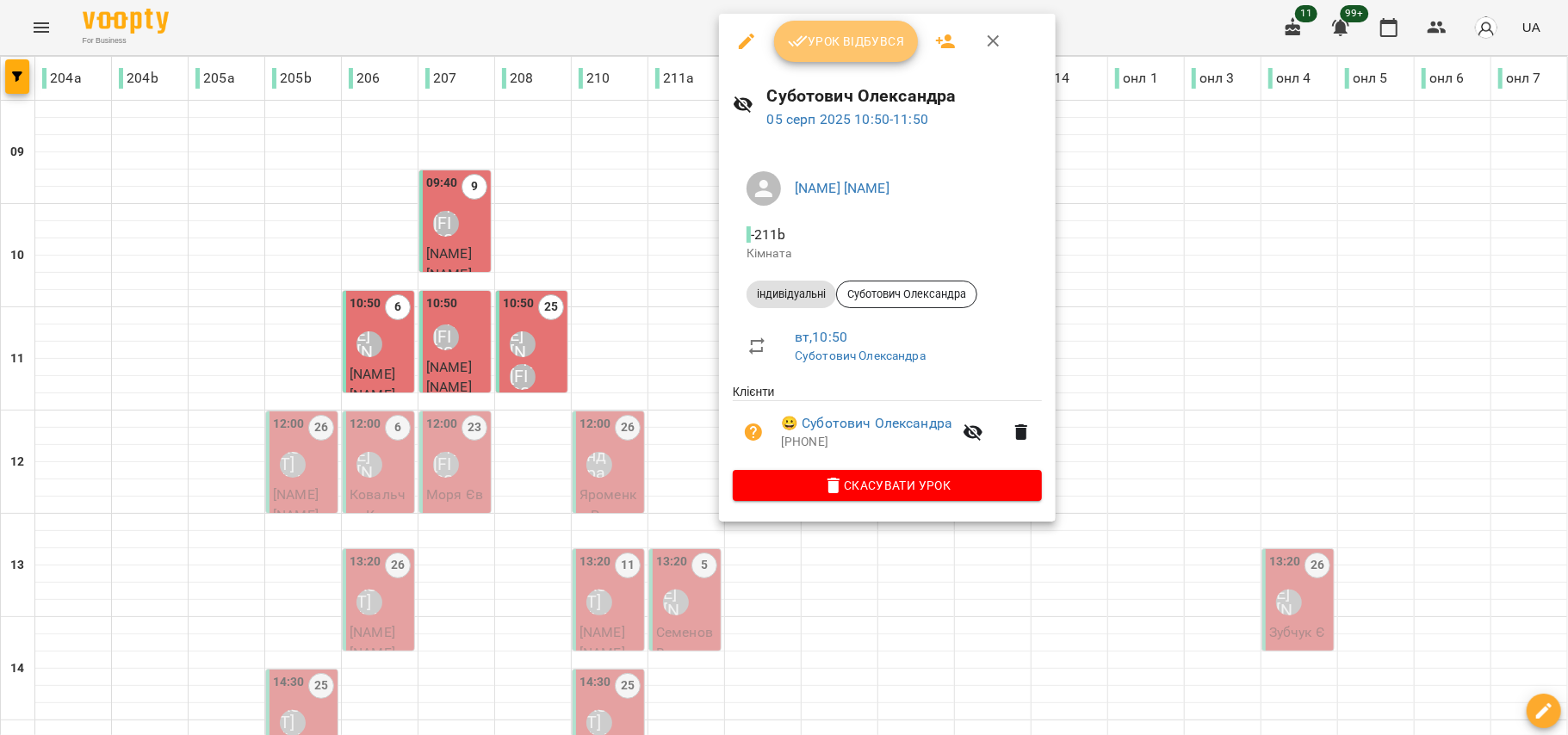 click on "Урок відбувся" at bounding box center (846, 41) 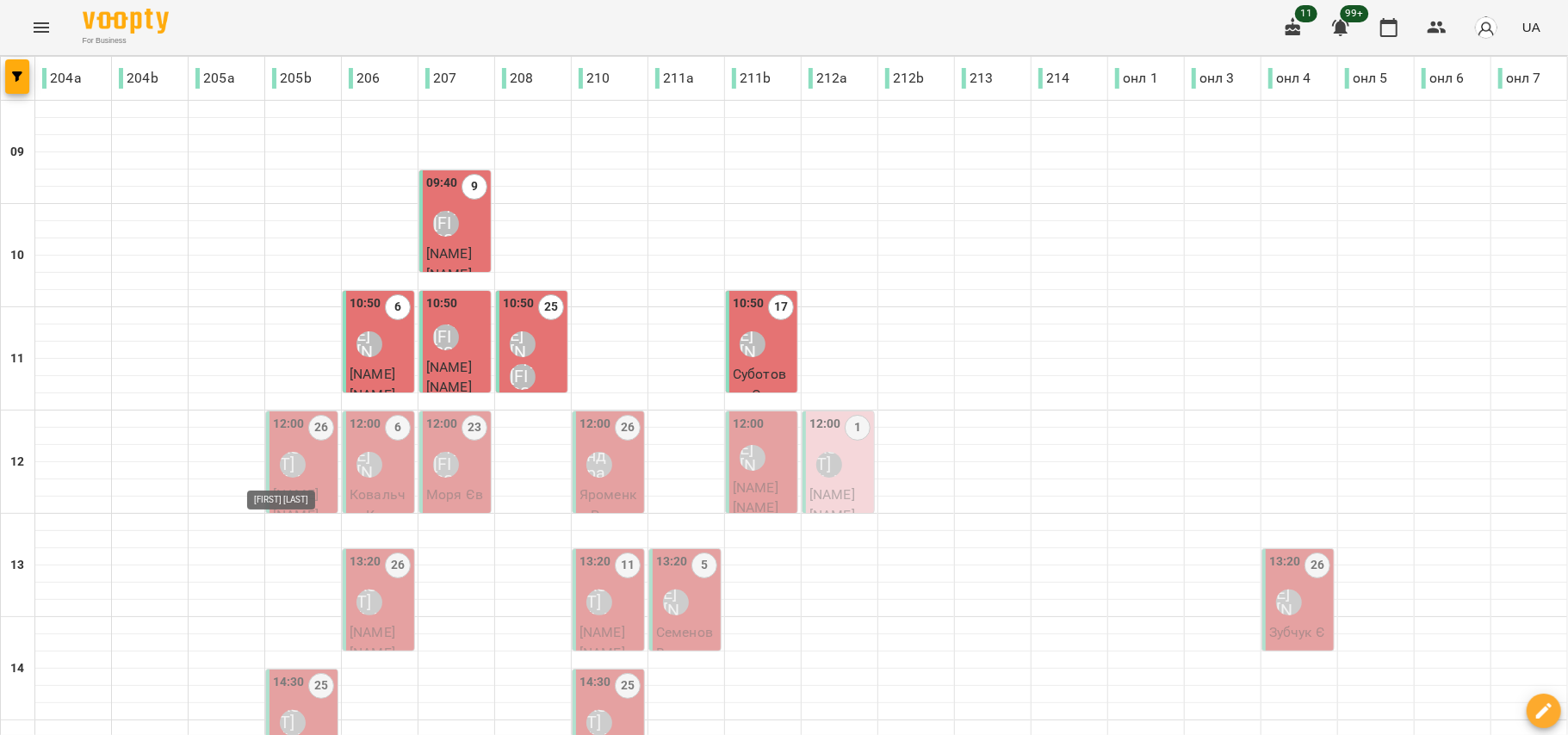 click on "Каріна Григоренко" at bounding box center (293, 465) 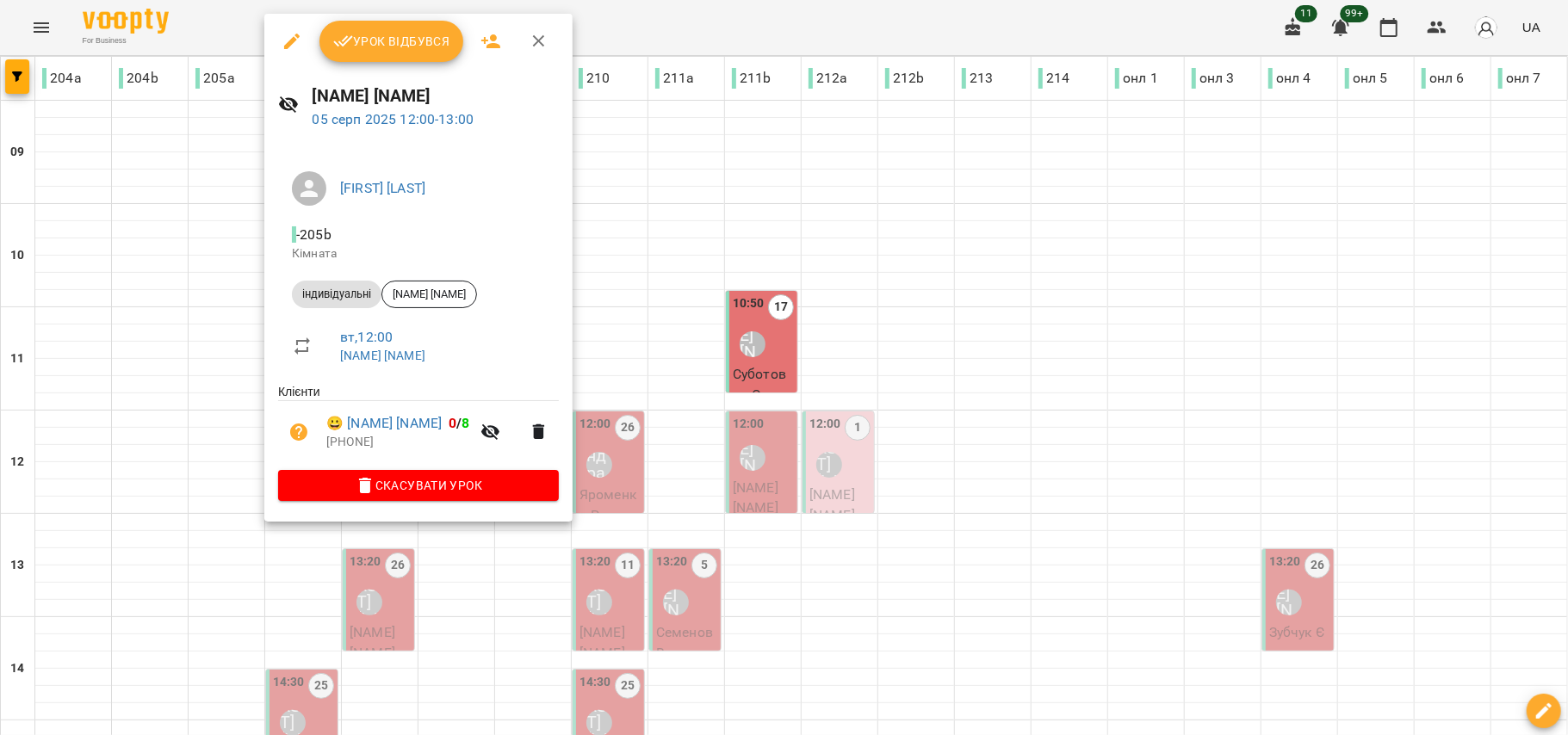 click on "Урок відбувся" at bounding box center [392, 41] 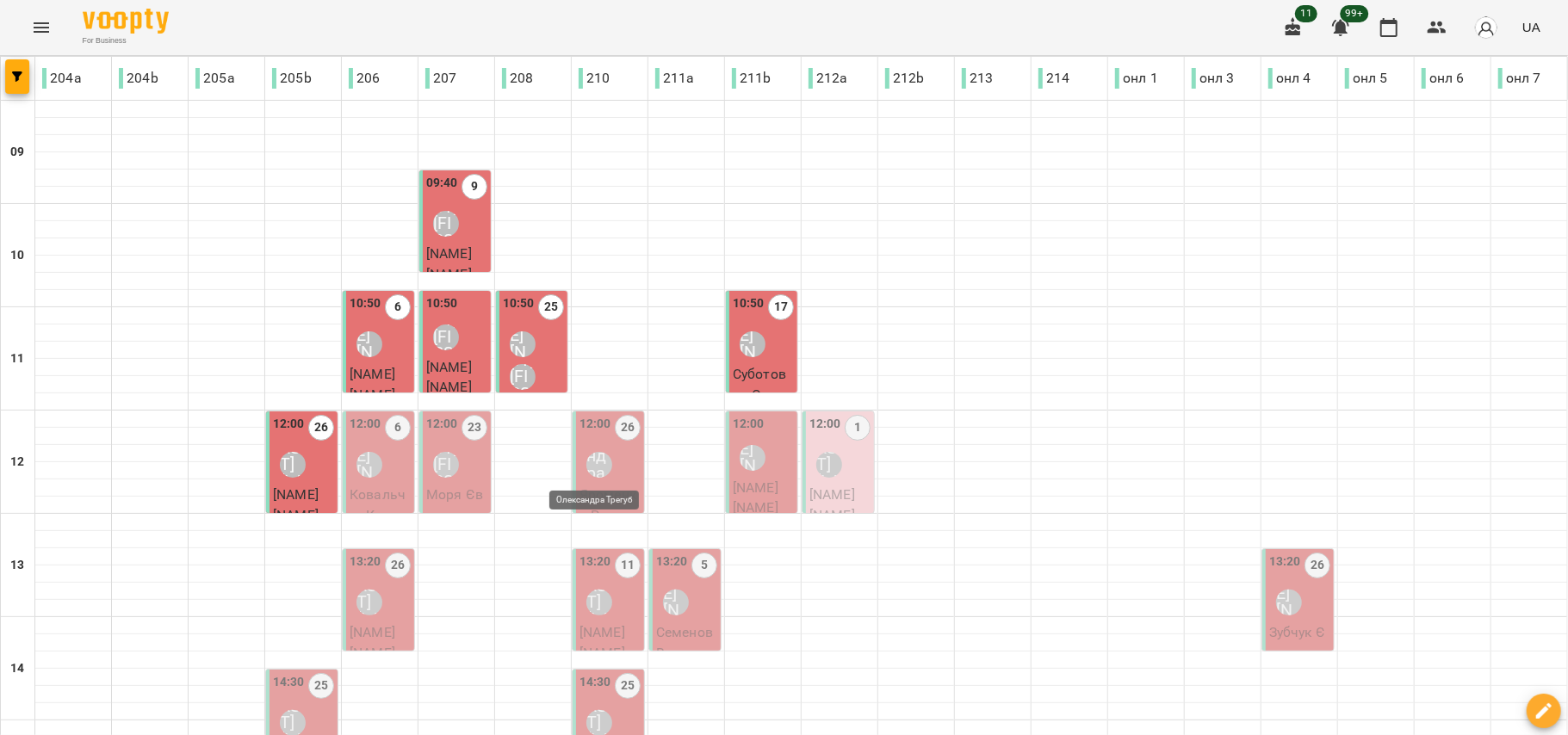 click on "Олександра Трегуб" at bounding box center (599, 465) 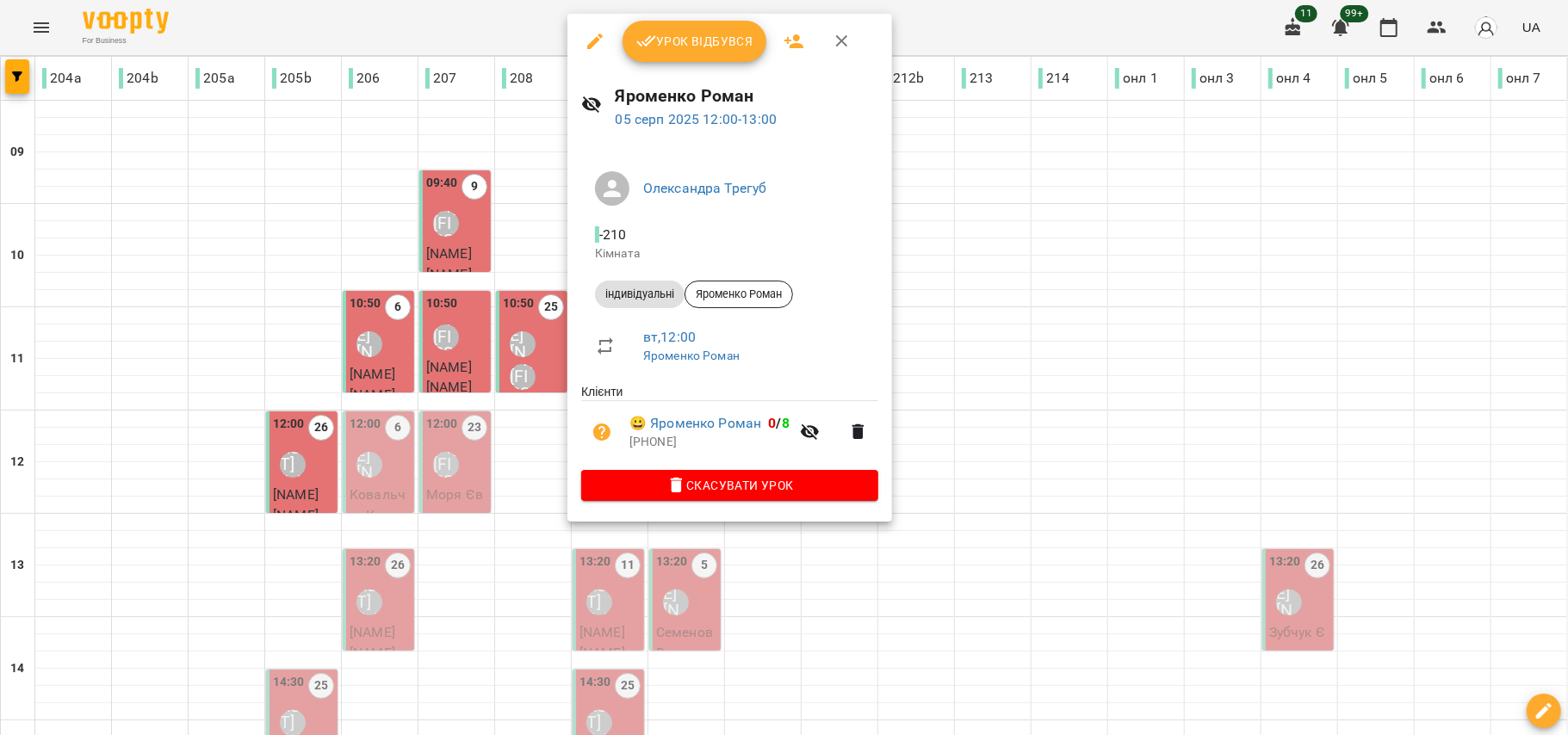 click on "Урок відбувся" at bounding box center [695, 41] 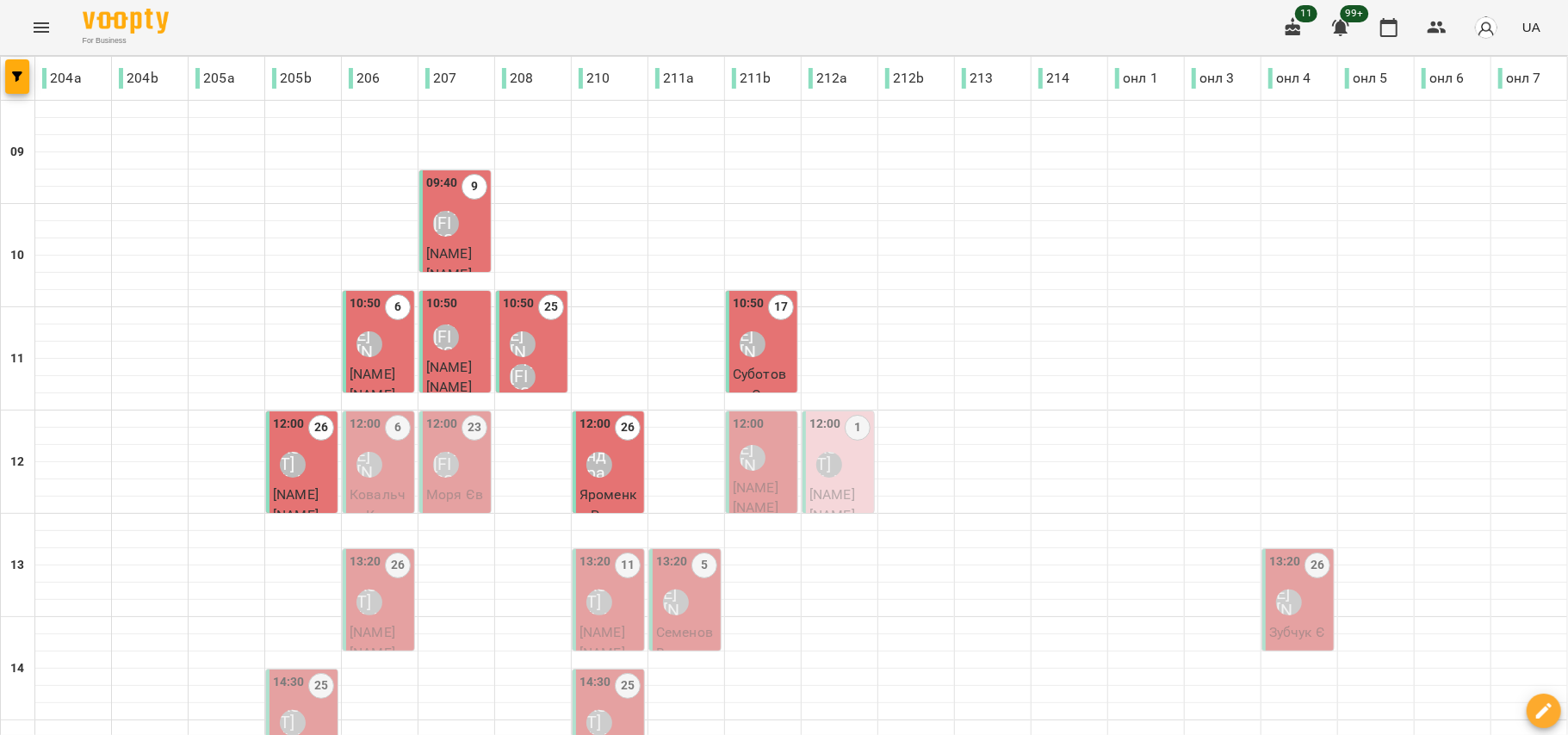 scroll, scrollTop: 114, scrollLeft: 0, axis: vertical 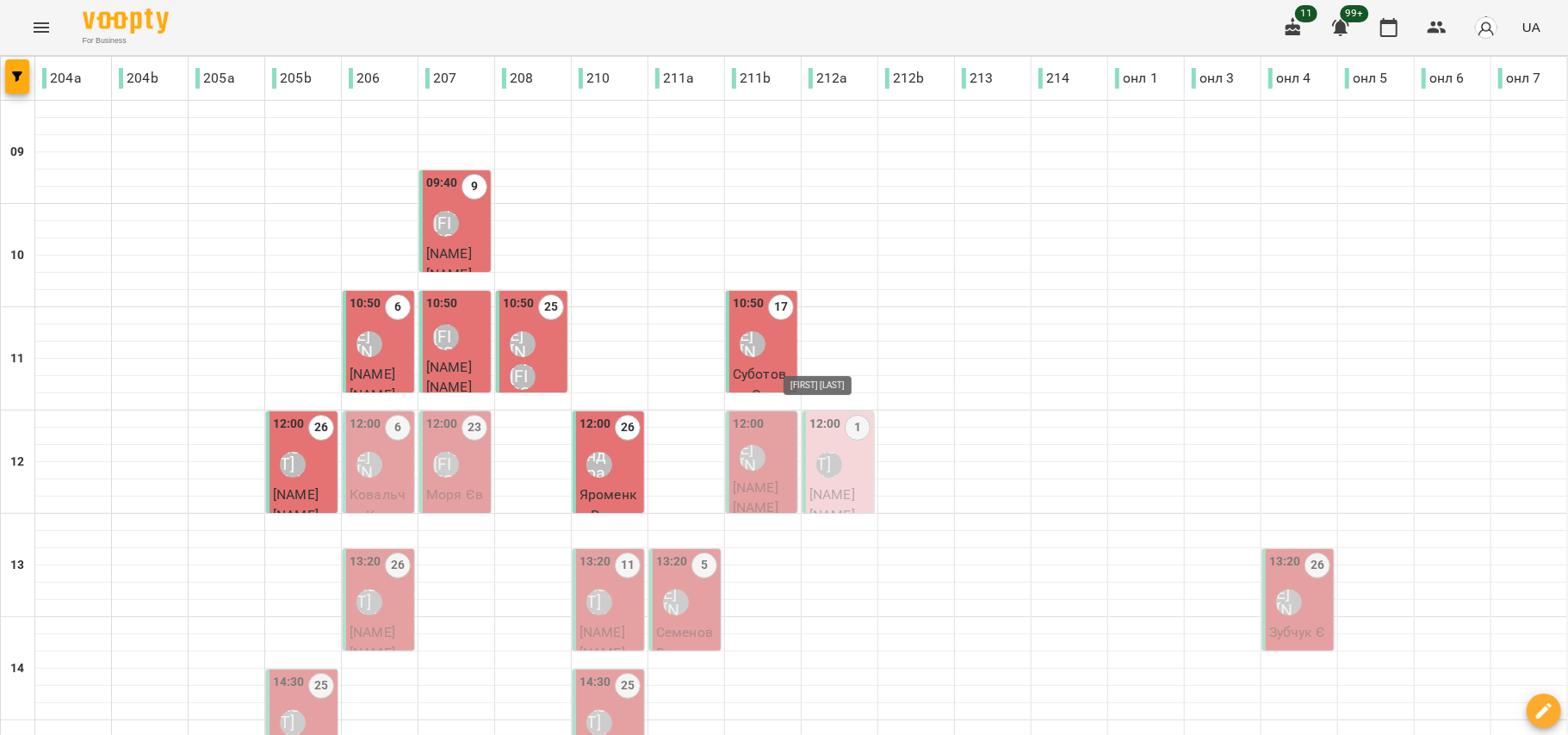 click on "Ольга Односум" at bounding box center (829, 465) 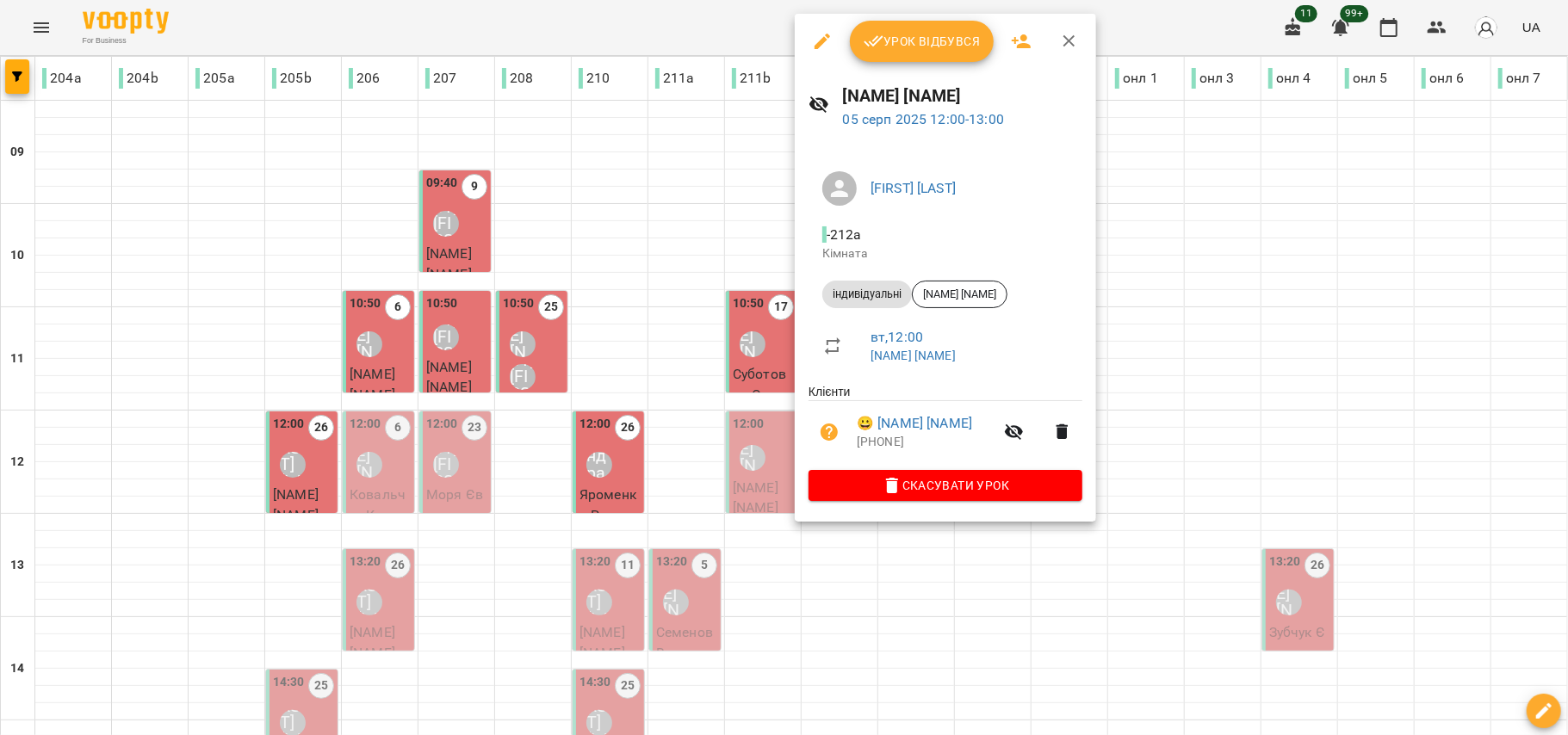 click on "Урок відбувся" at bounding box center [922, 41] 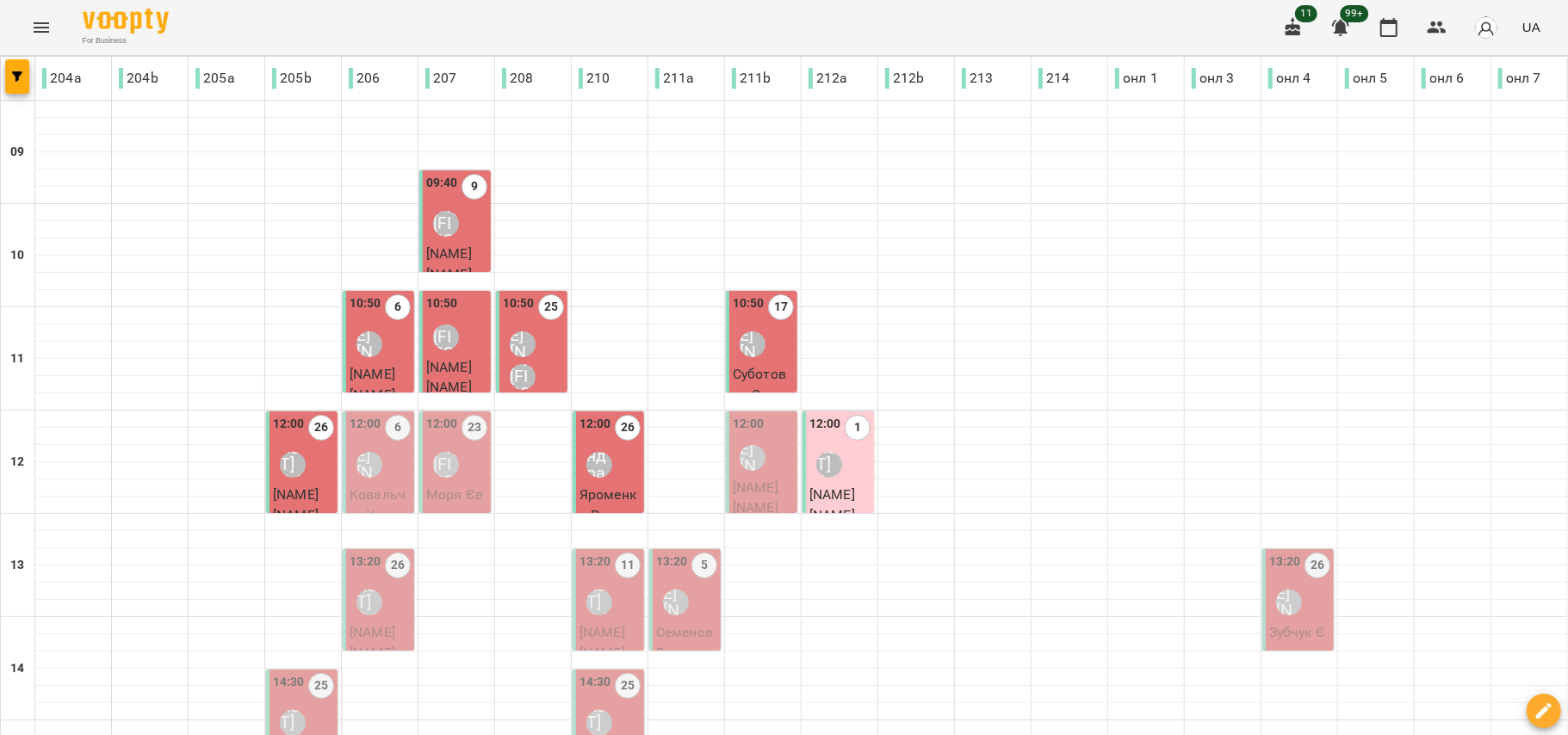 click on "12:00 1 Ольга Односум" at bounding box center (840, 449) 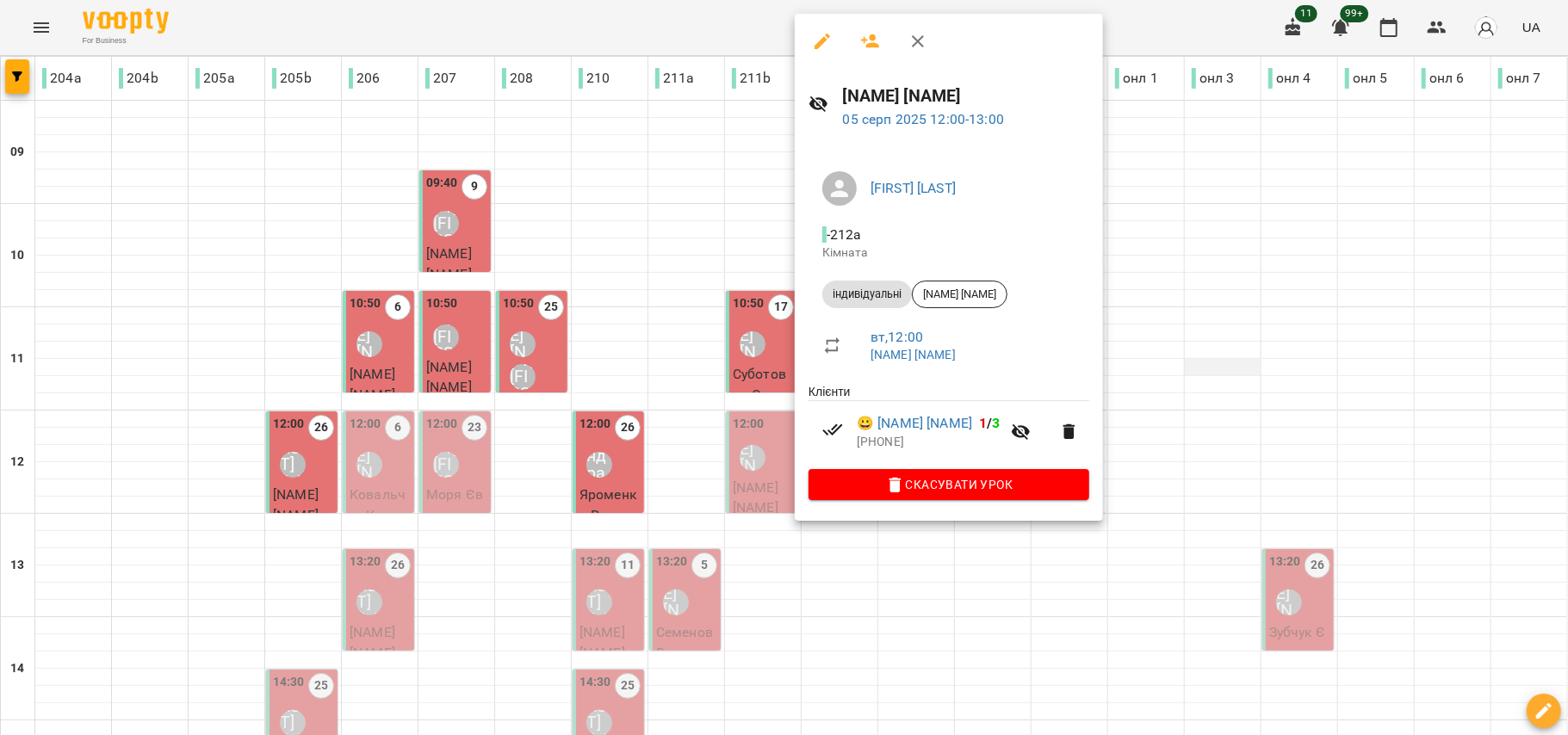 click at bounding box center (784, 368) 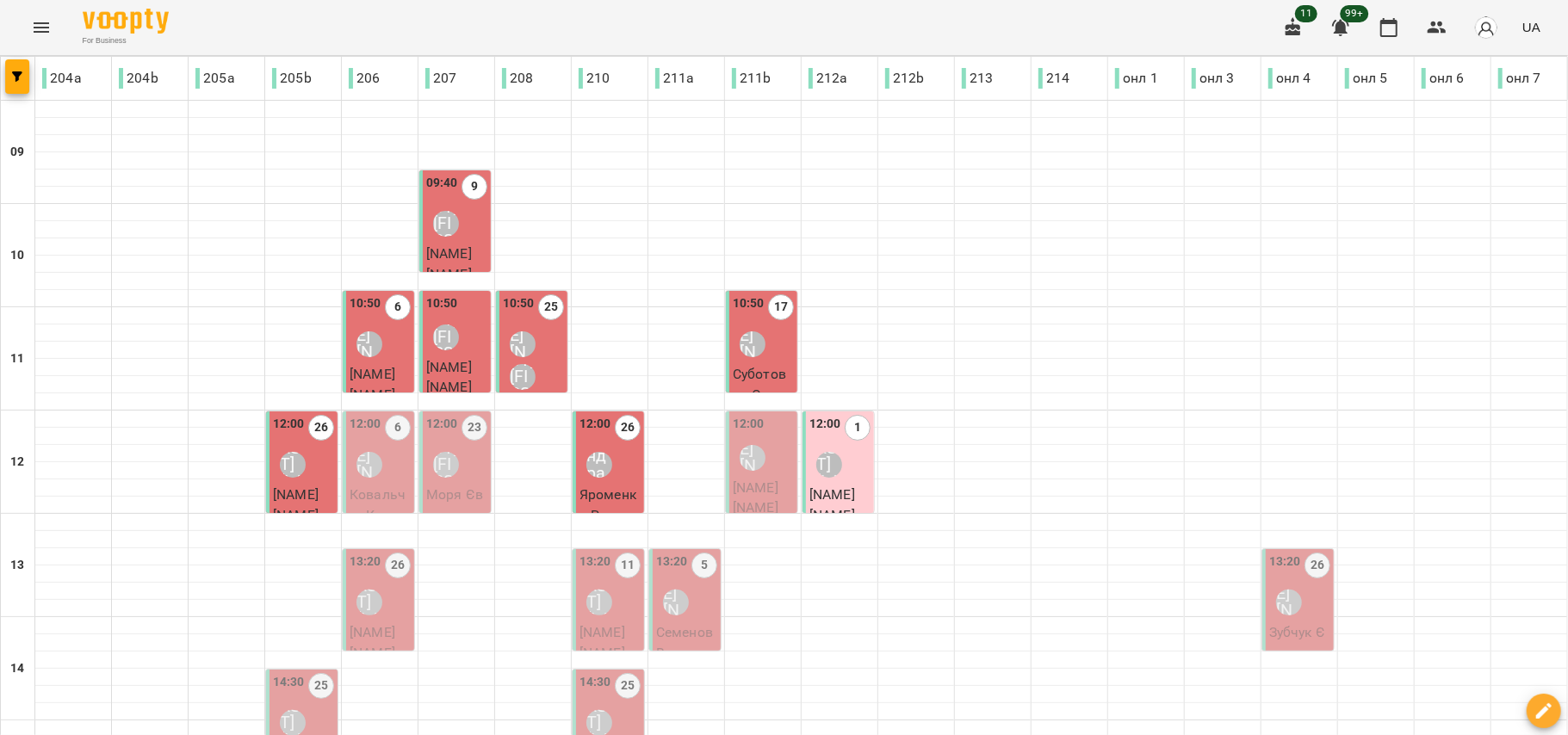 click on "[LAST] [FIRST]" at bounding box center (755, 497) 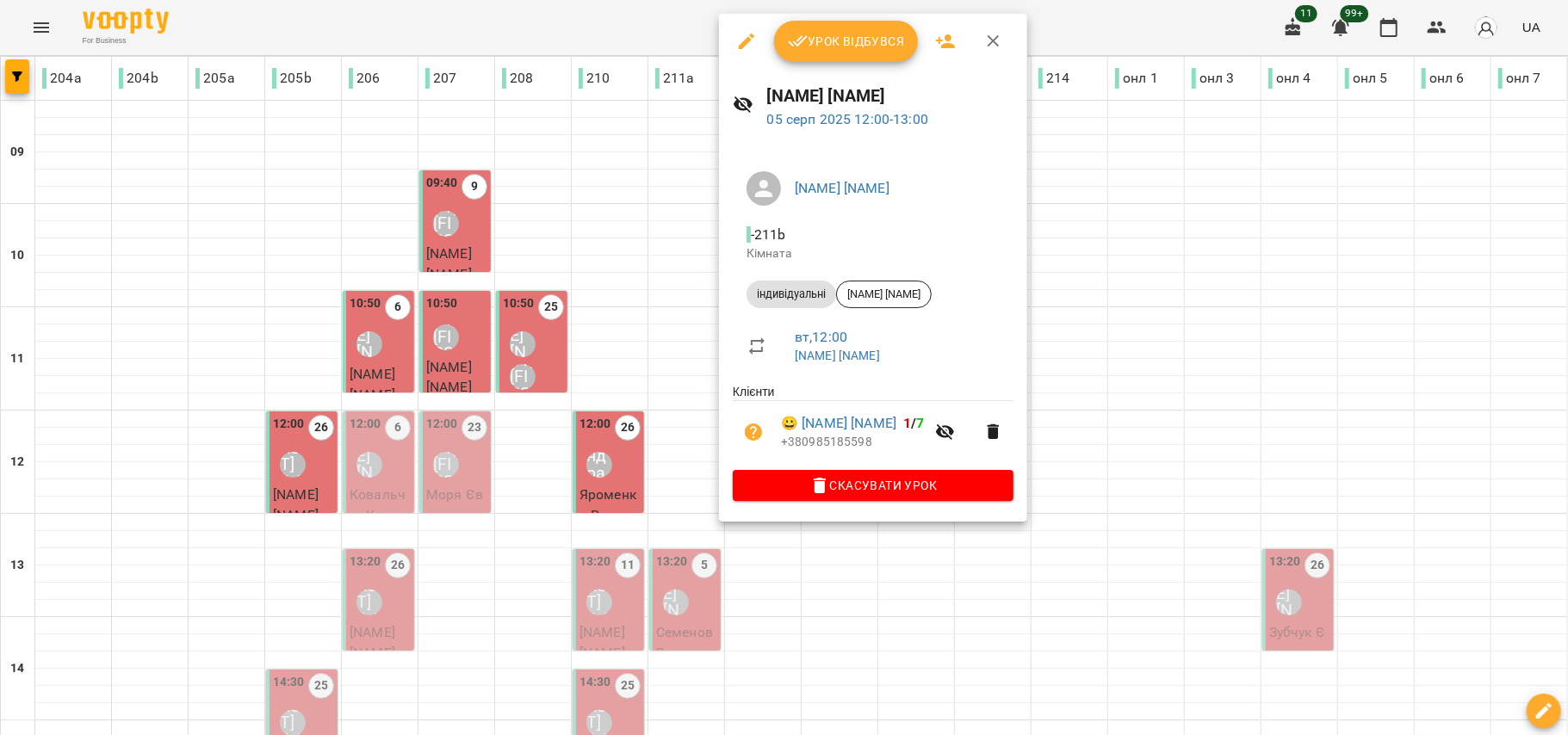 click on "Урок відбувся" at bounding box center (846, 41) 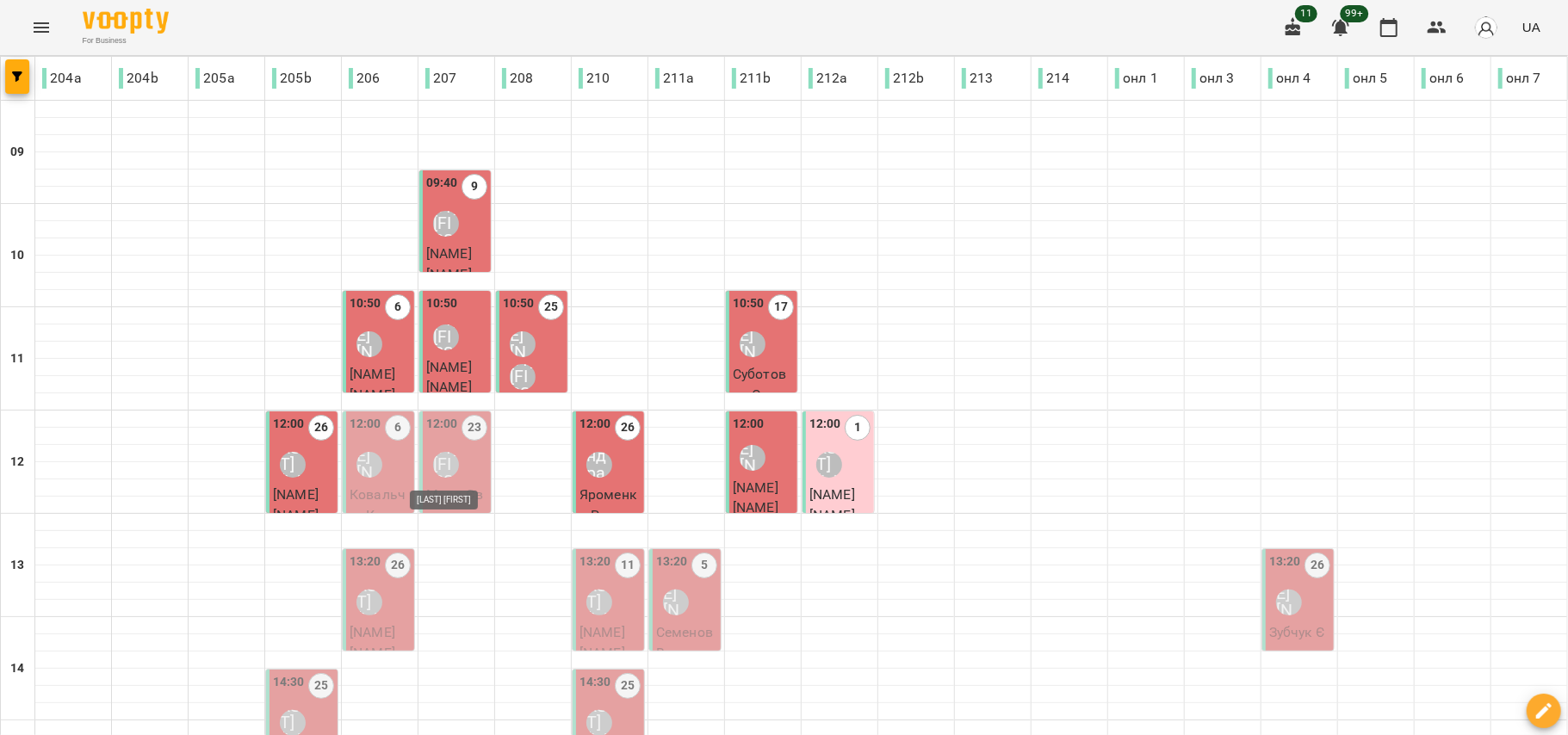 click on "Сойма Діана" at bounding box center (446, 465) 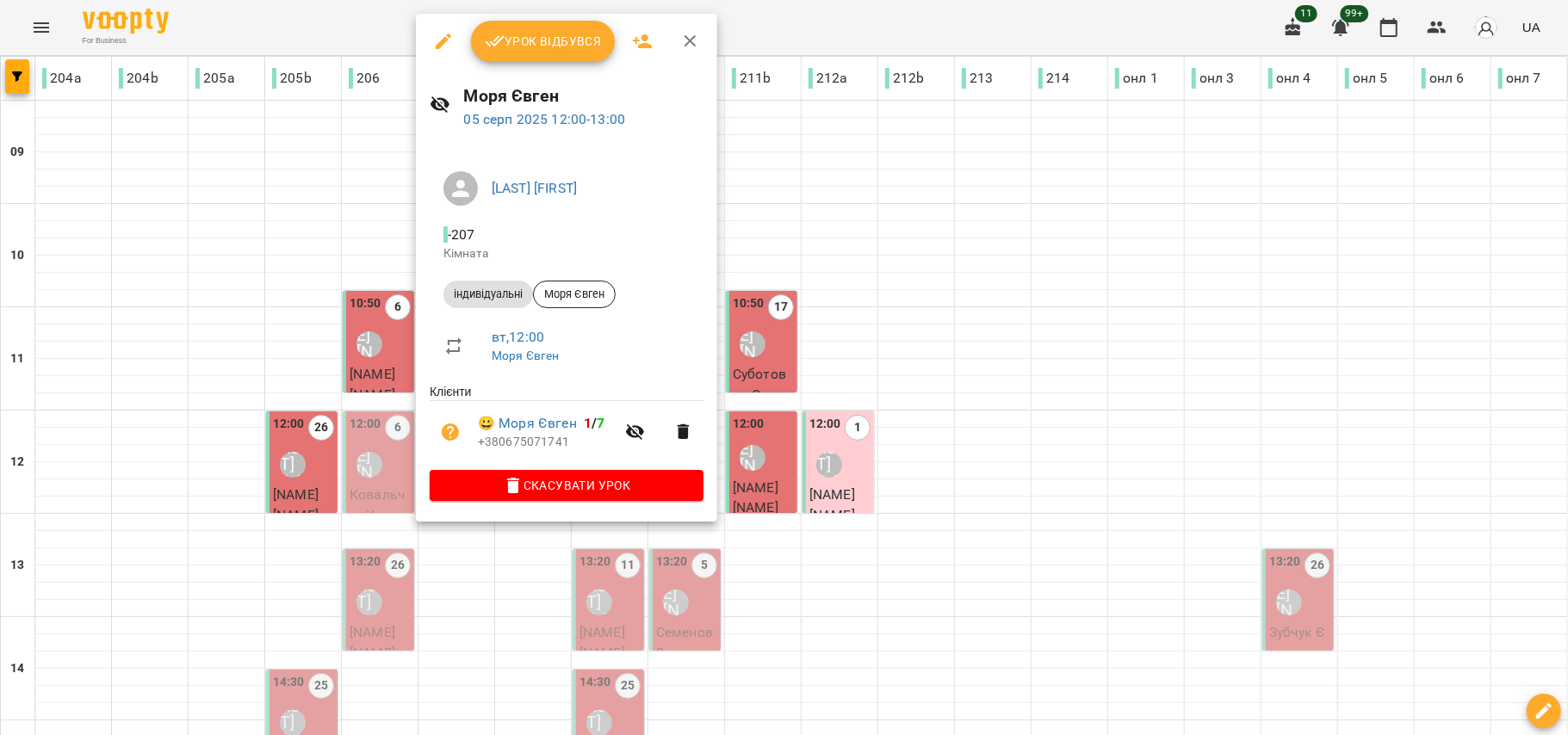 click on "Урок відбувся" at bounding box center [543, 41] 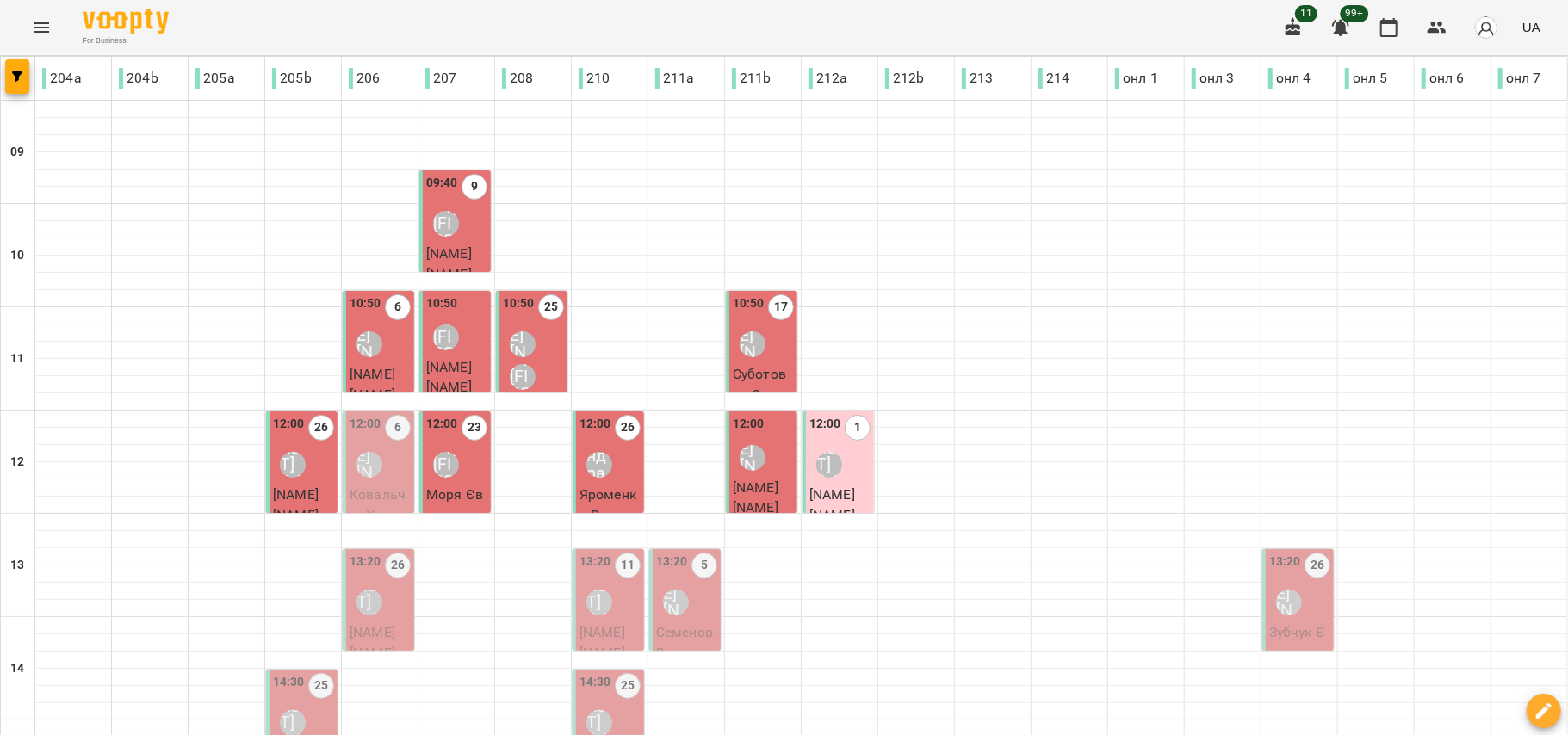 scroll, scrollTop: 114, scrollLeft: 0, axis: vertical 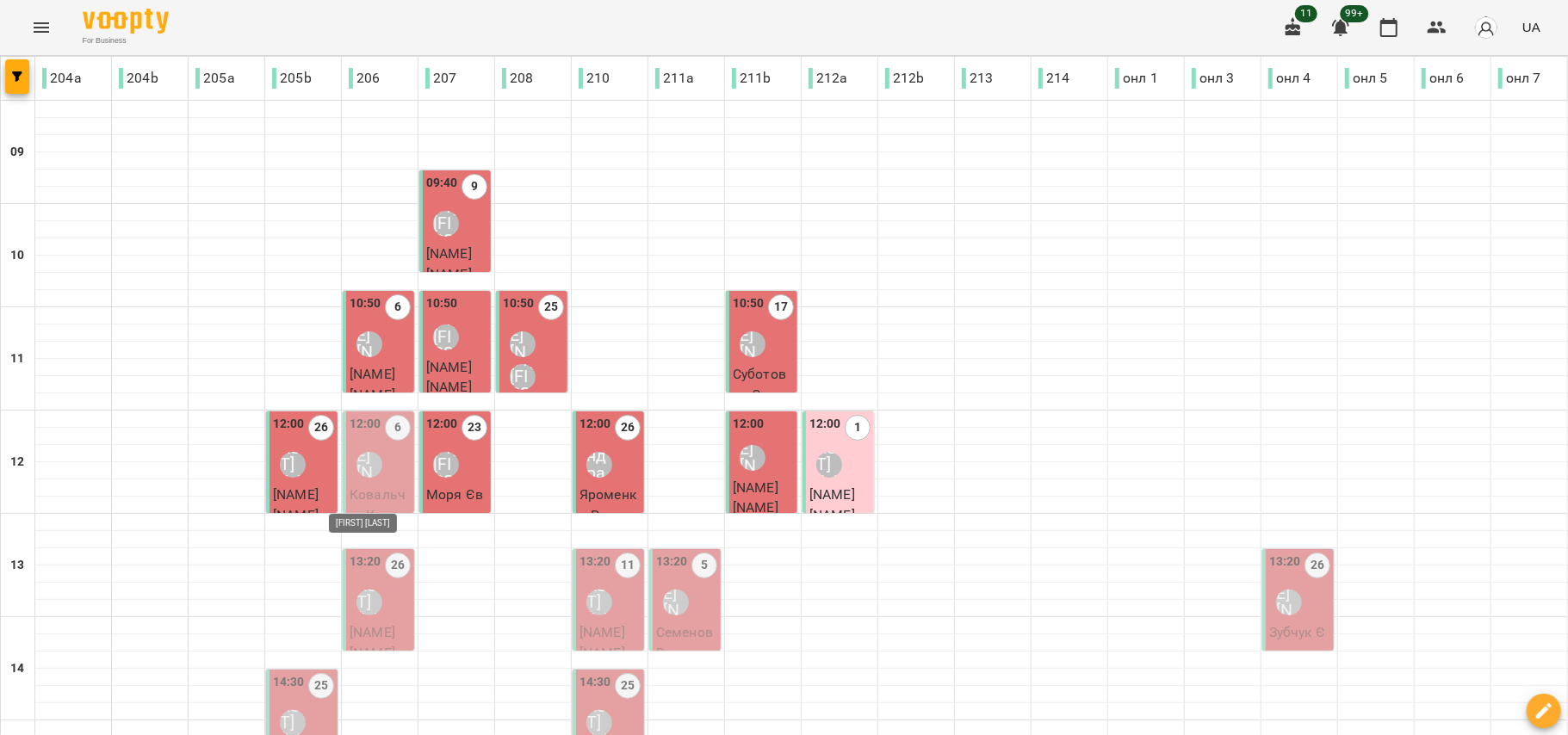 click on "Софія Бабаніна" at bounding box center [369, 602] 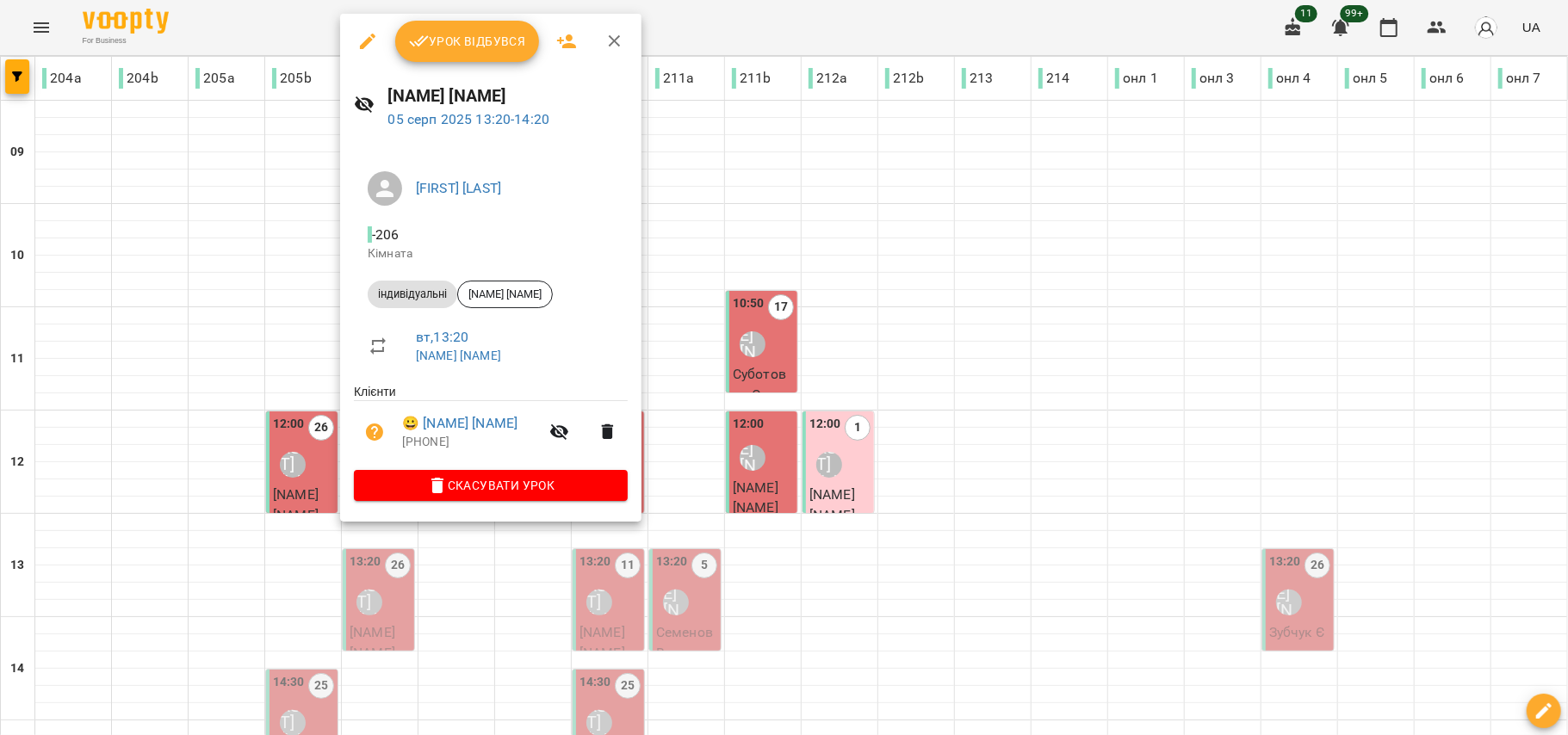drag, startPoint x: 500, startPoint y: 74, endPoint x: 493, endPoint y: 49, distance: 25.96151 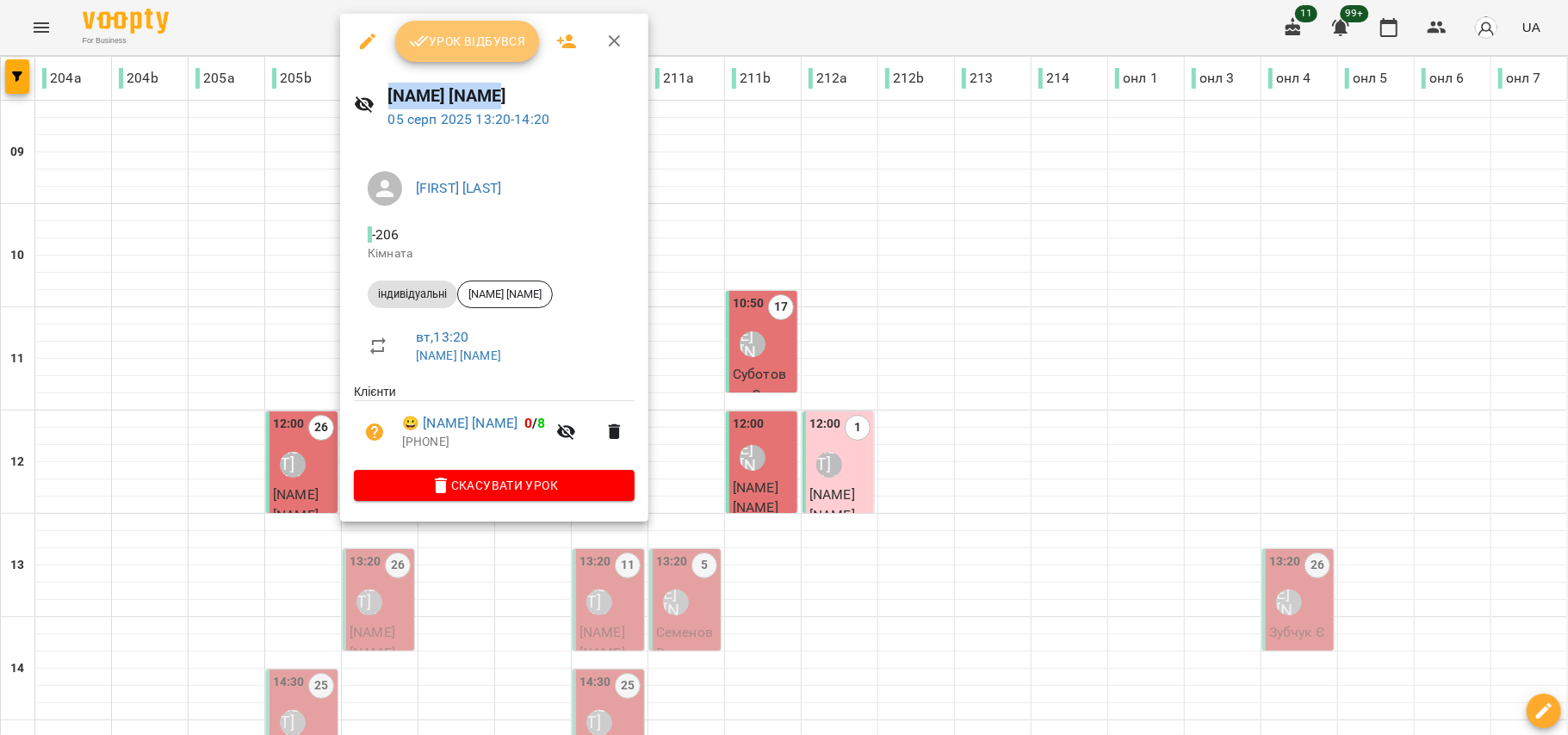click on "Урок відбувся" at bounding box center (468, 41) 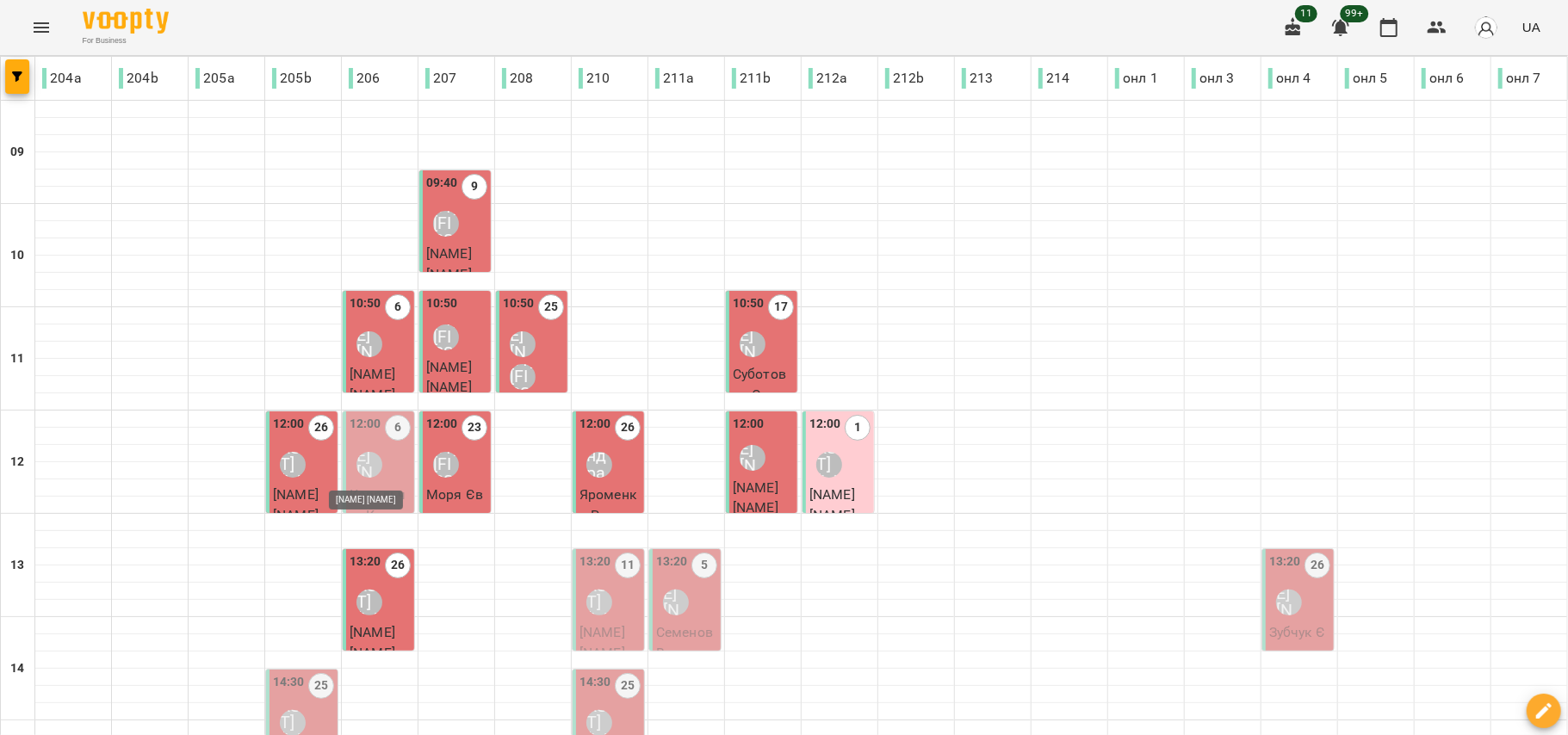 click on "Наталія Роєнко" at bounding box center (369, 465) 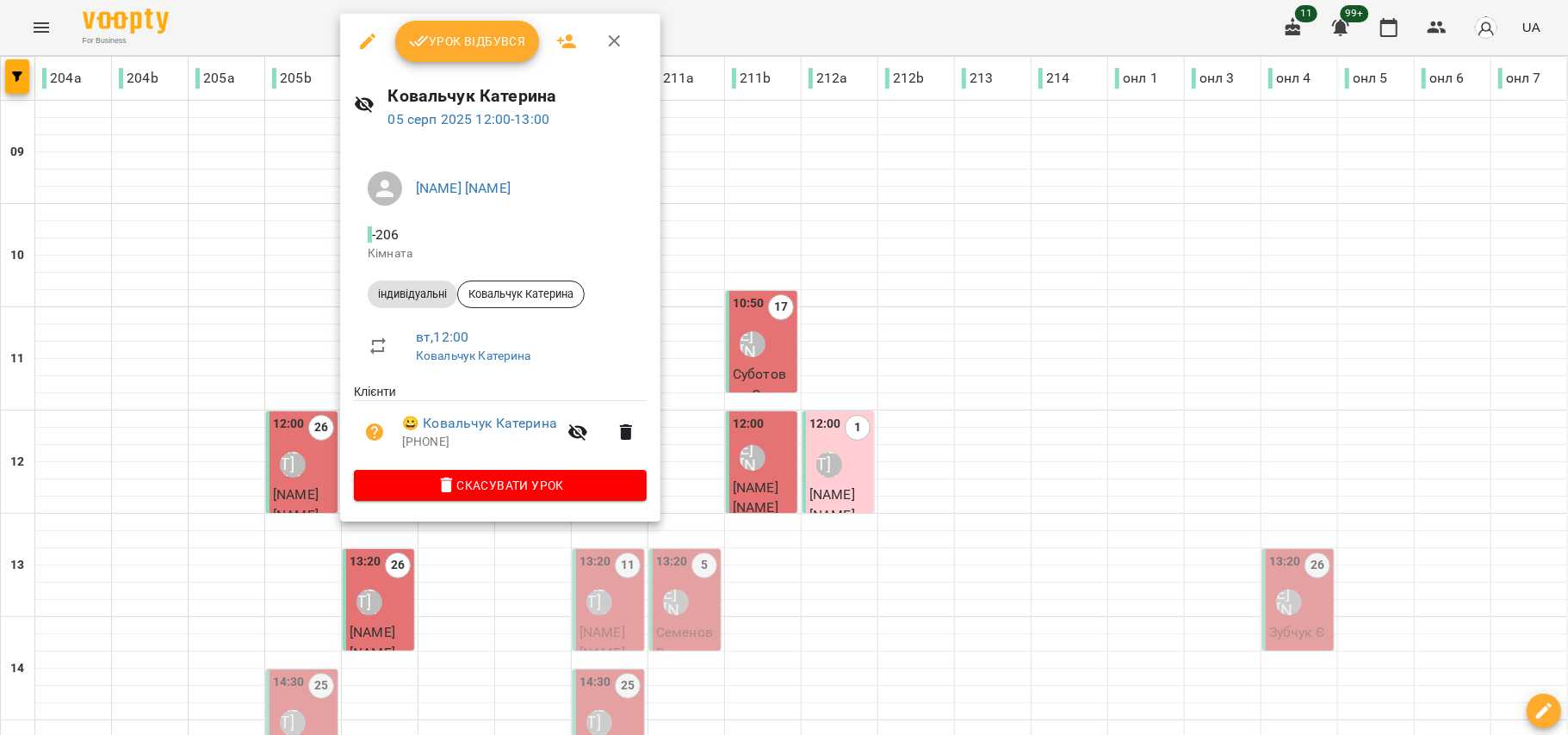 click on "Урок відбувся" at bounding box center [468, 41] 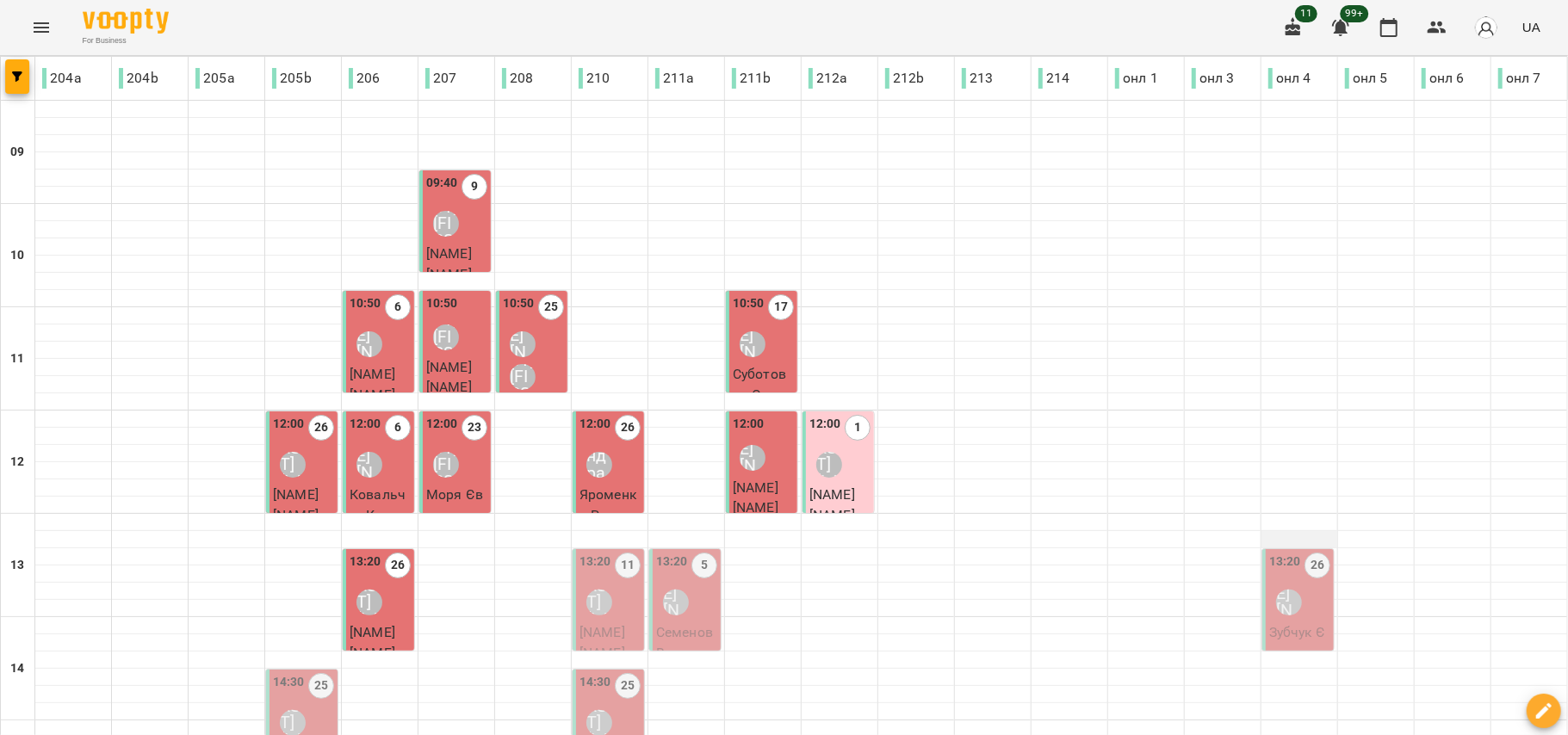 scroll, scrollTop: 229, scrollLeft: 0, axis: vertical 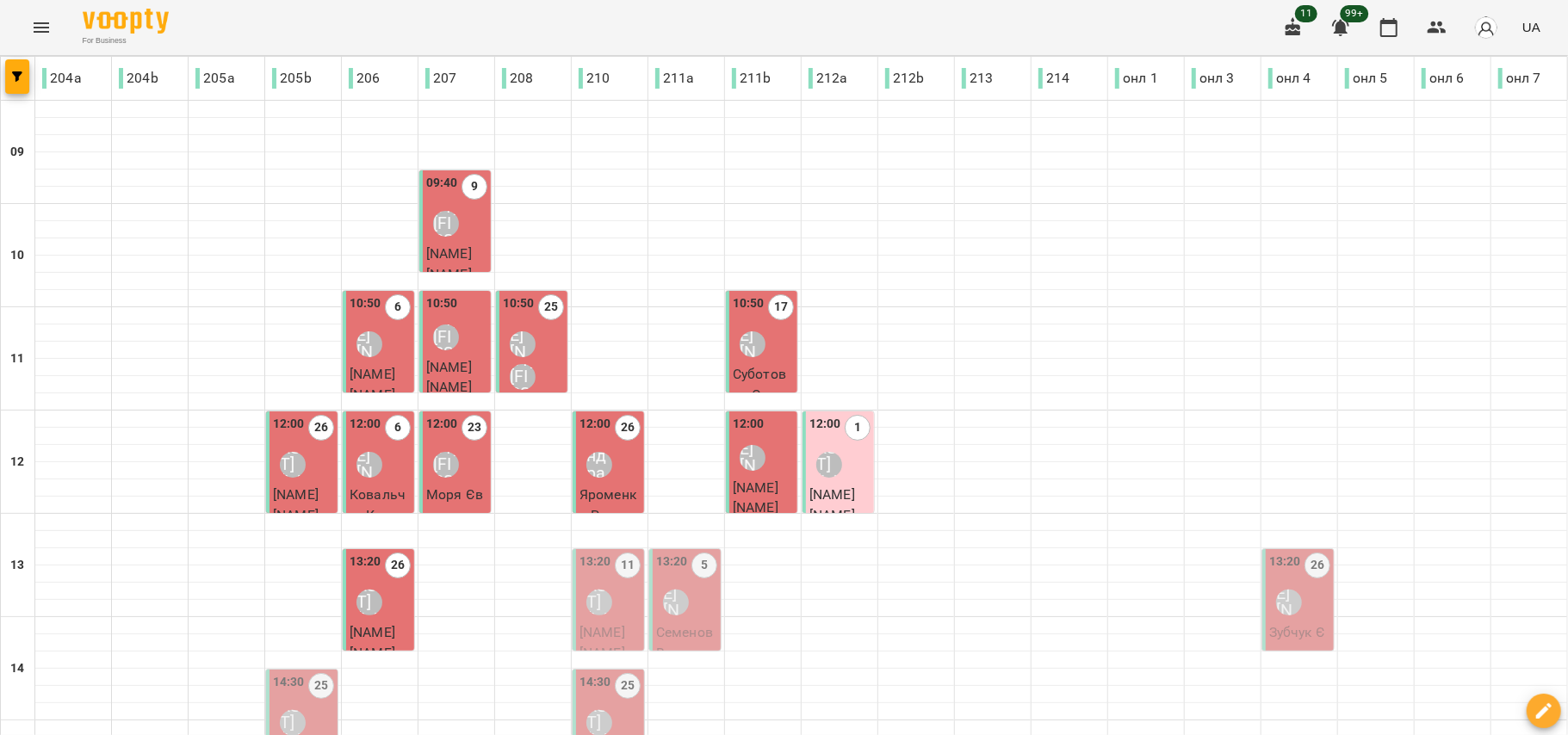 click on "[FIRST] [LAST]" at bounding box center (1289, 602) 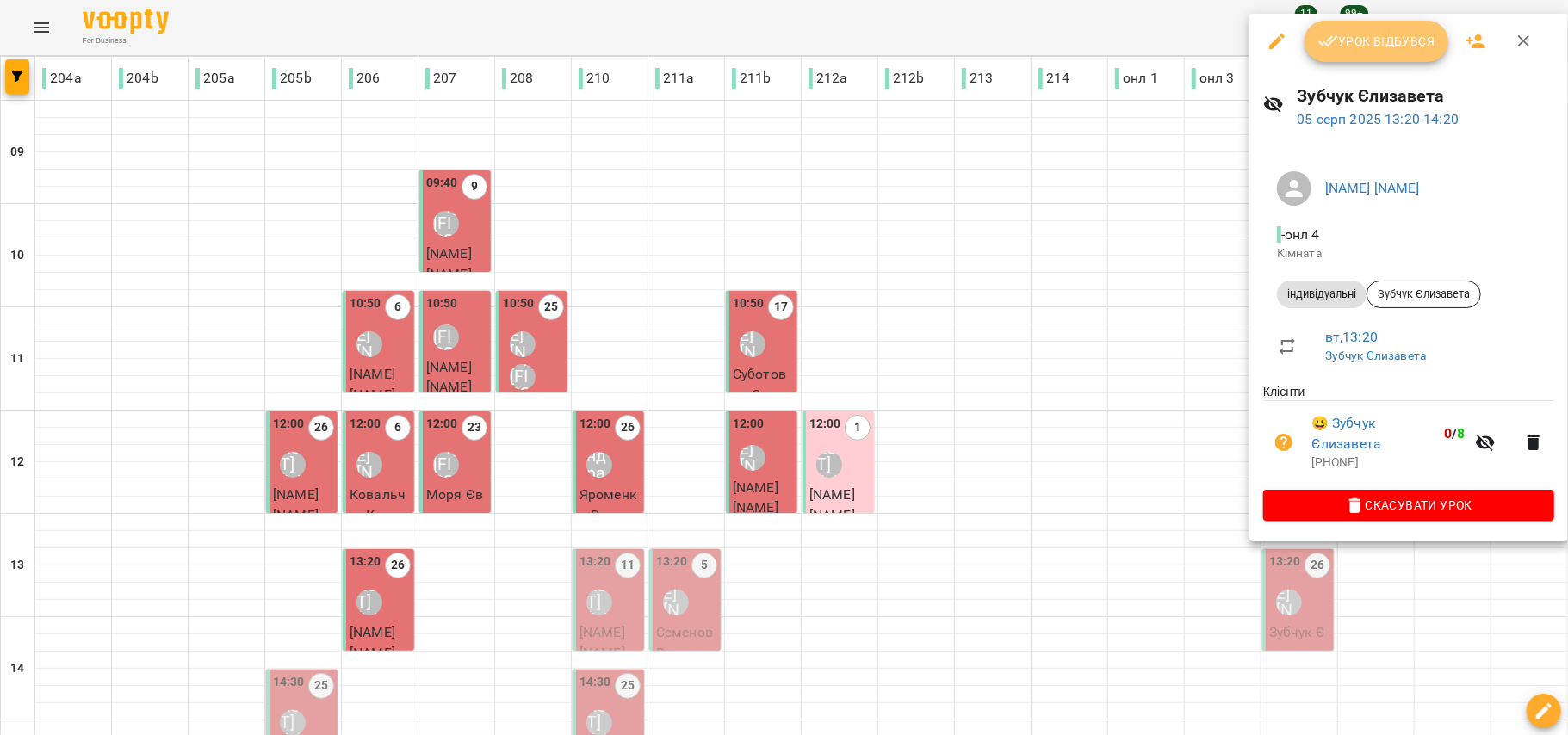 click on "Урок відбувся" at bounding box center [1377, 41] 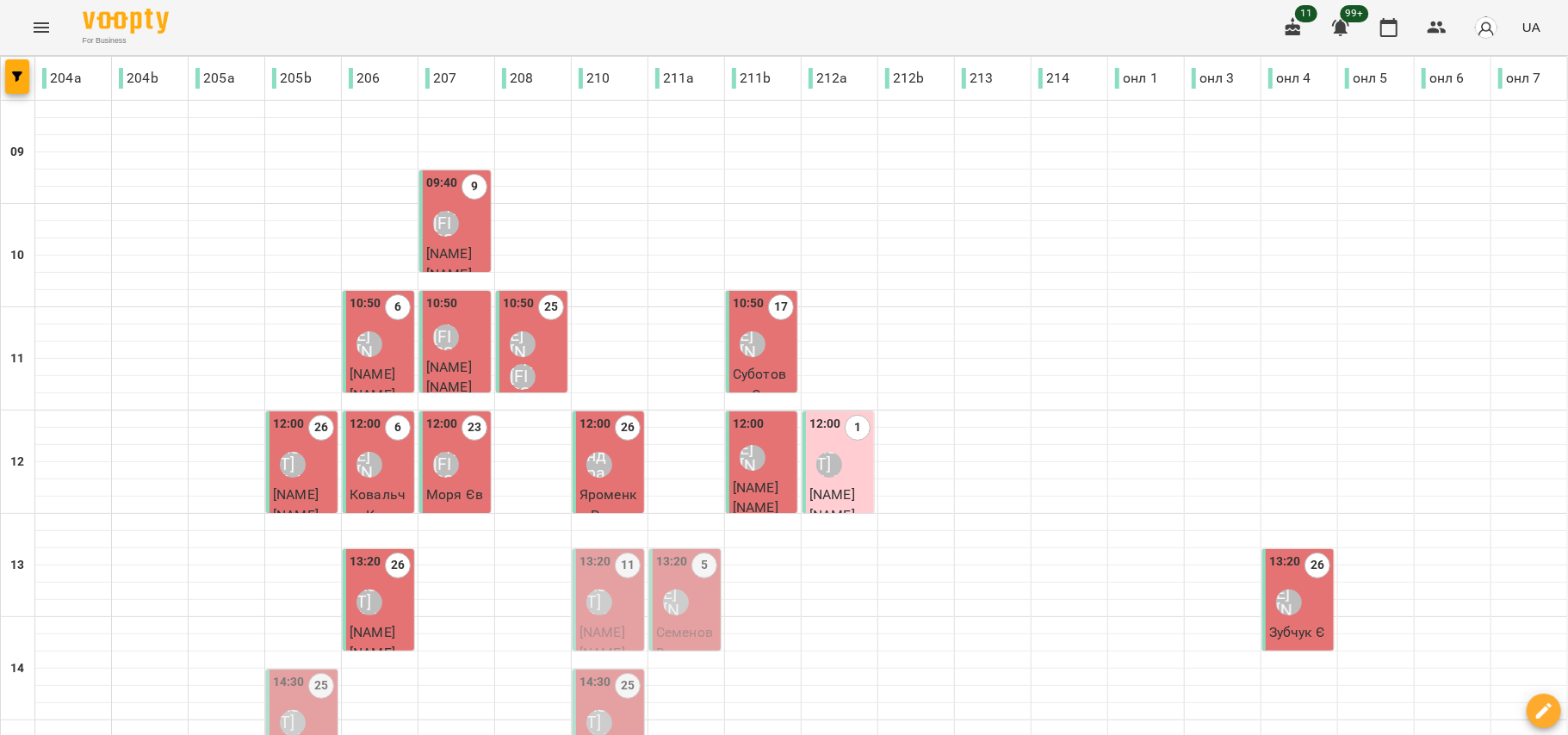click on "Стецюк Каріна" at bounding box center [840, 504] 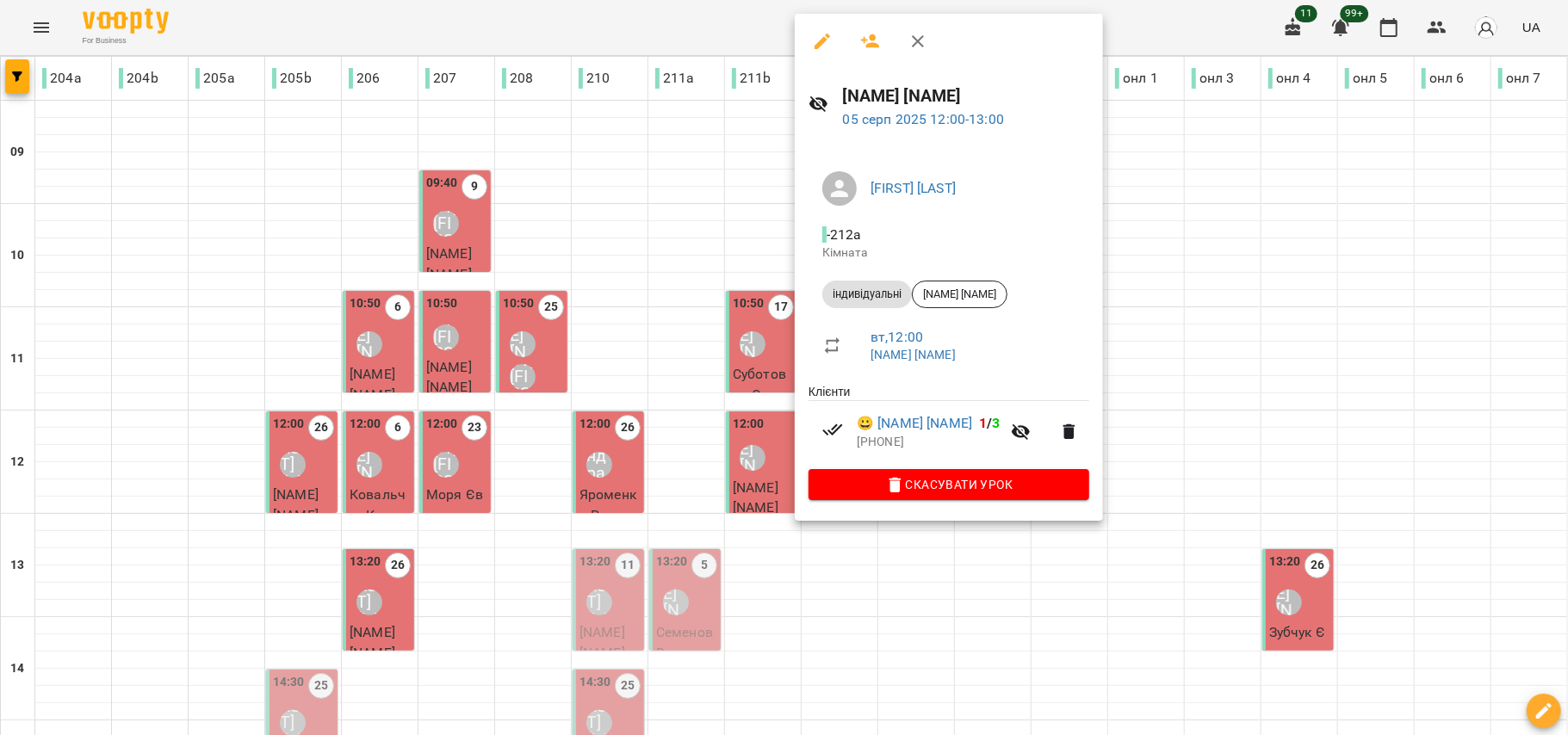 click at bounding box center [784, 368] 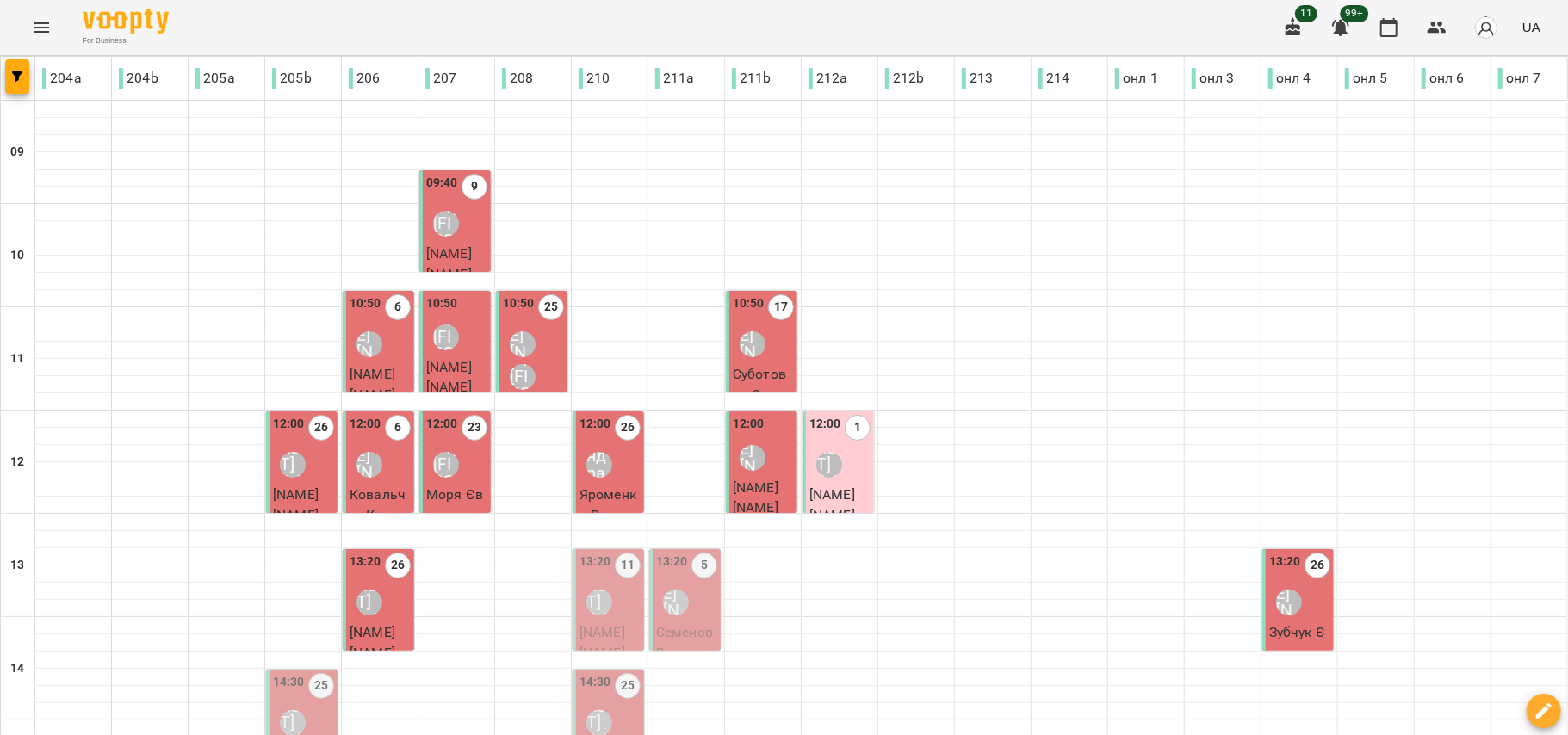 click on "Ольга Односум" at bounding box center (599, 602) 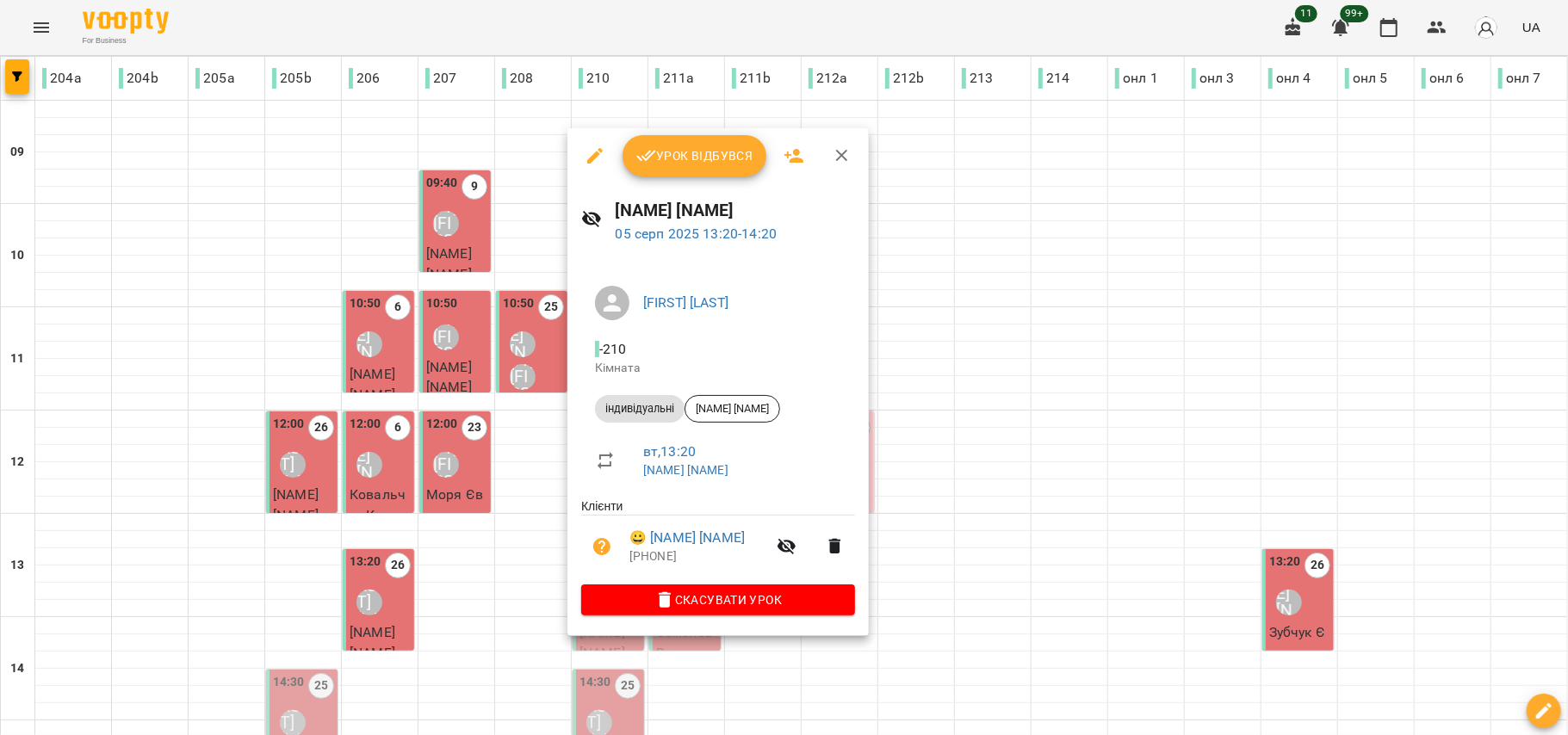 click on "Урок відбувся" at bounding box center [695, 156] 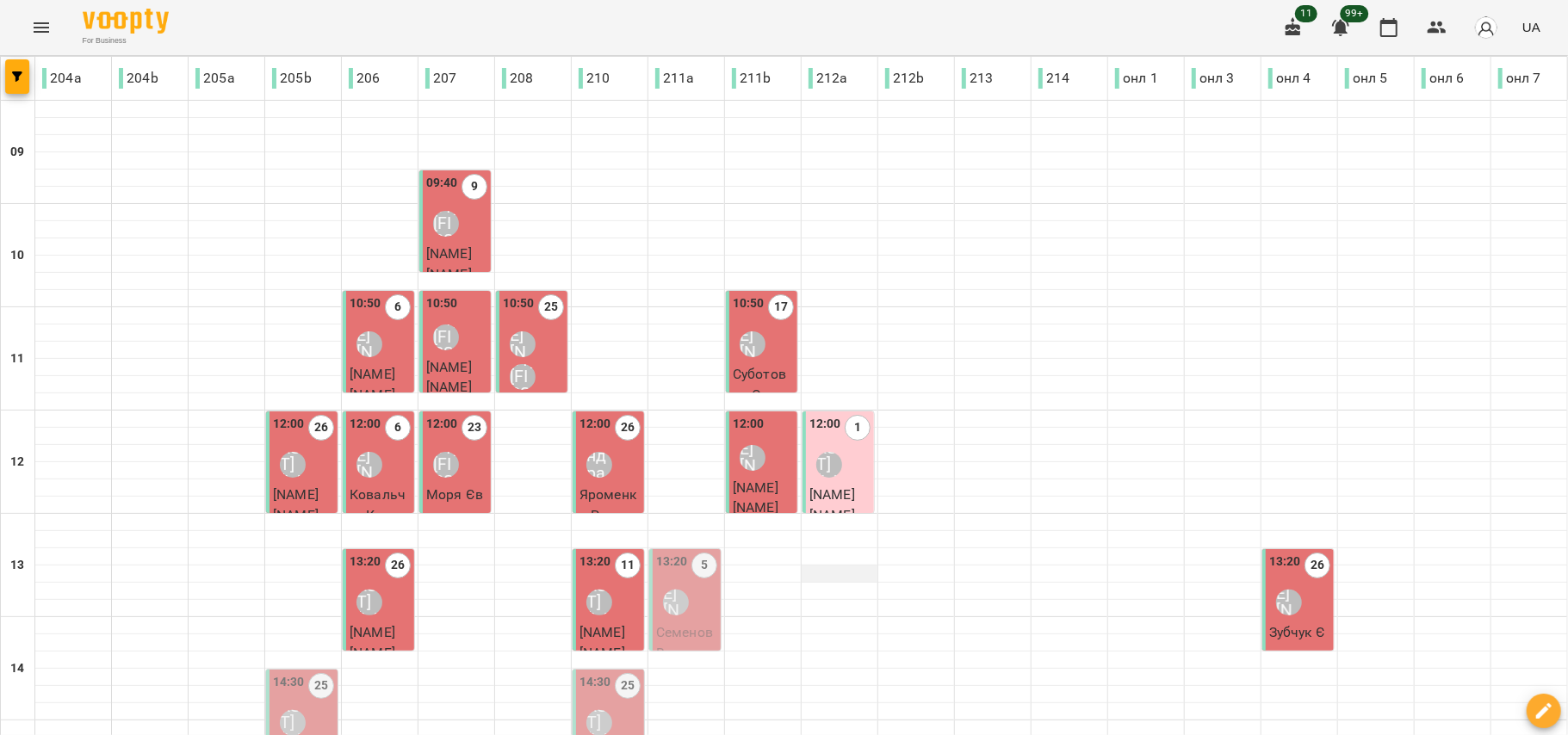 scroll, scrollTop: 229, scrollLeft: 0, axis: vertical 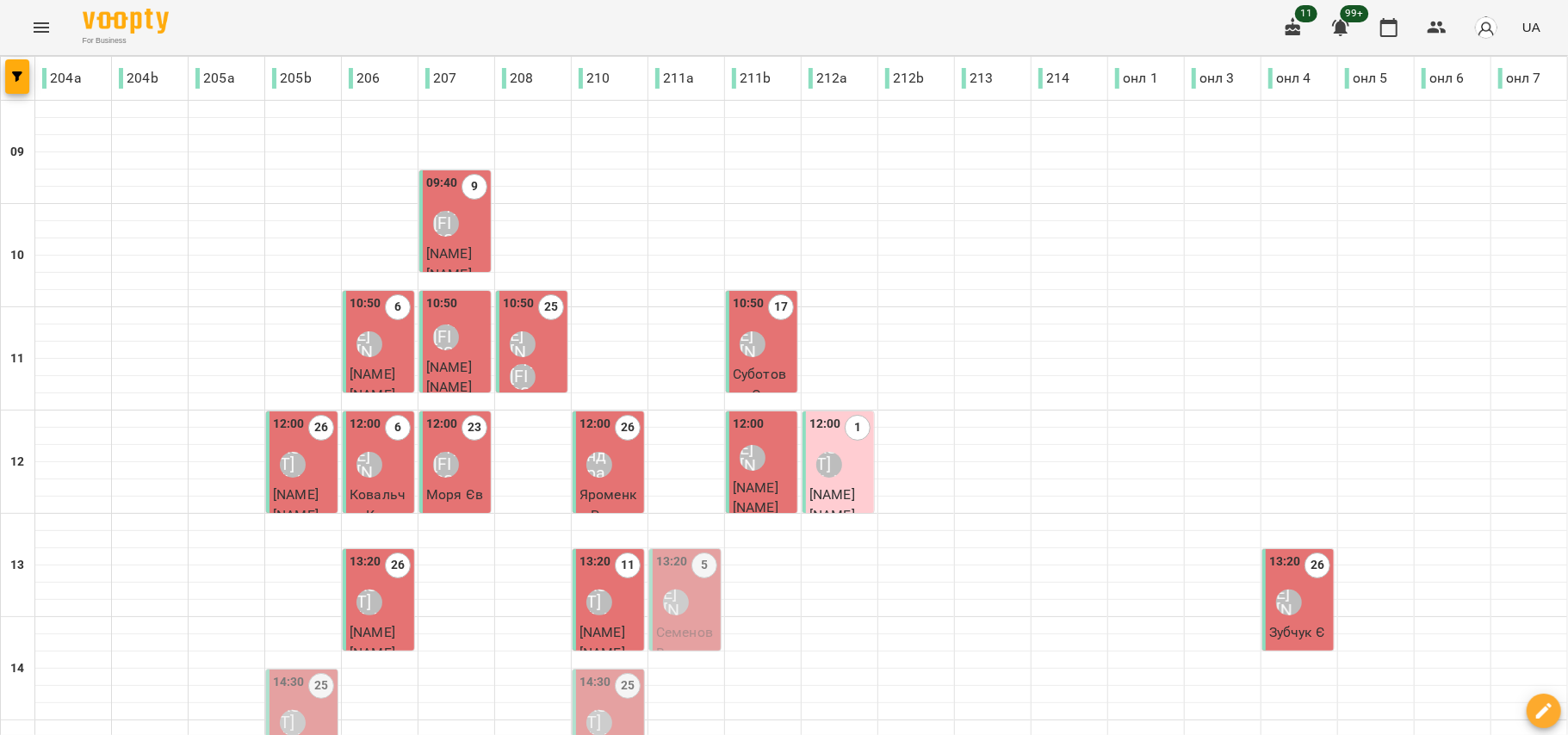 click on "13:20 5 Наталія Роєнко" at bounding box center (686, 587) 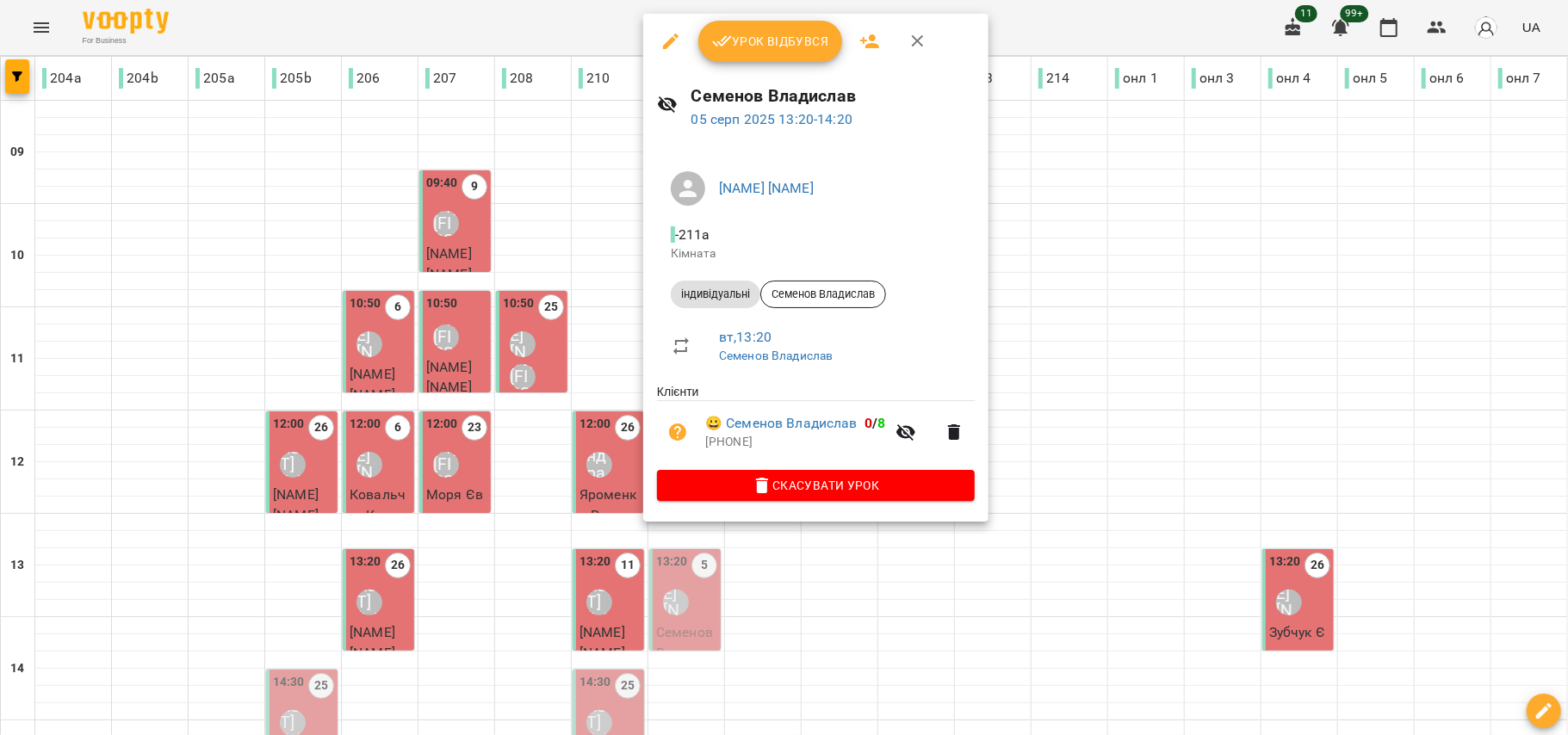 click on "Урок відбувся" at bounding box center [771, 41] 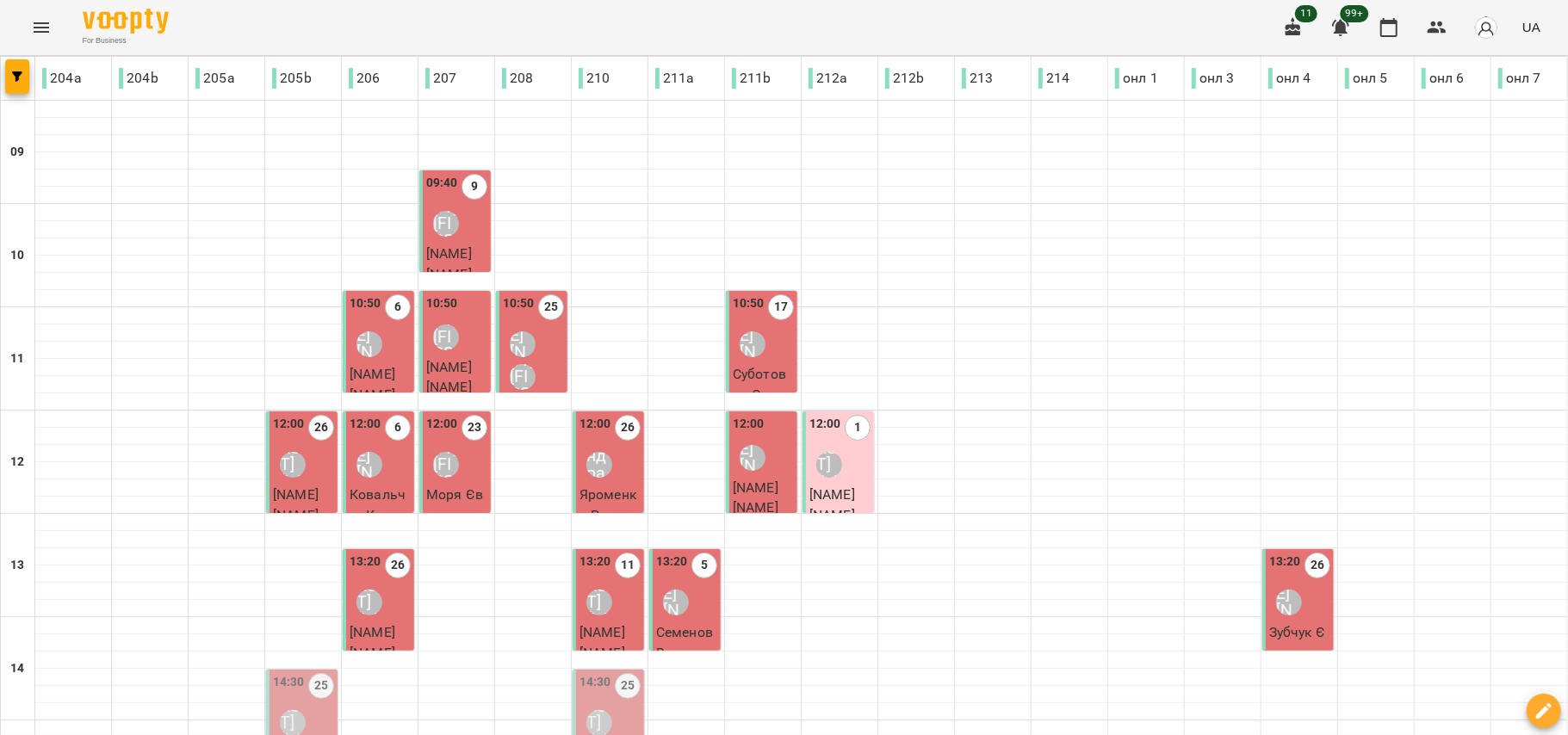 scroll, scrollTop: 229, scrollLeft: 0, axis: vertical 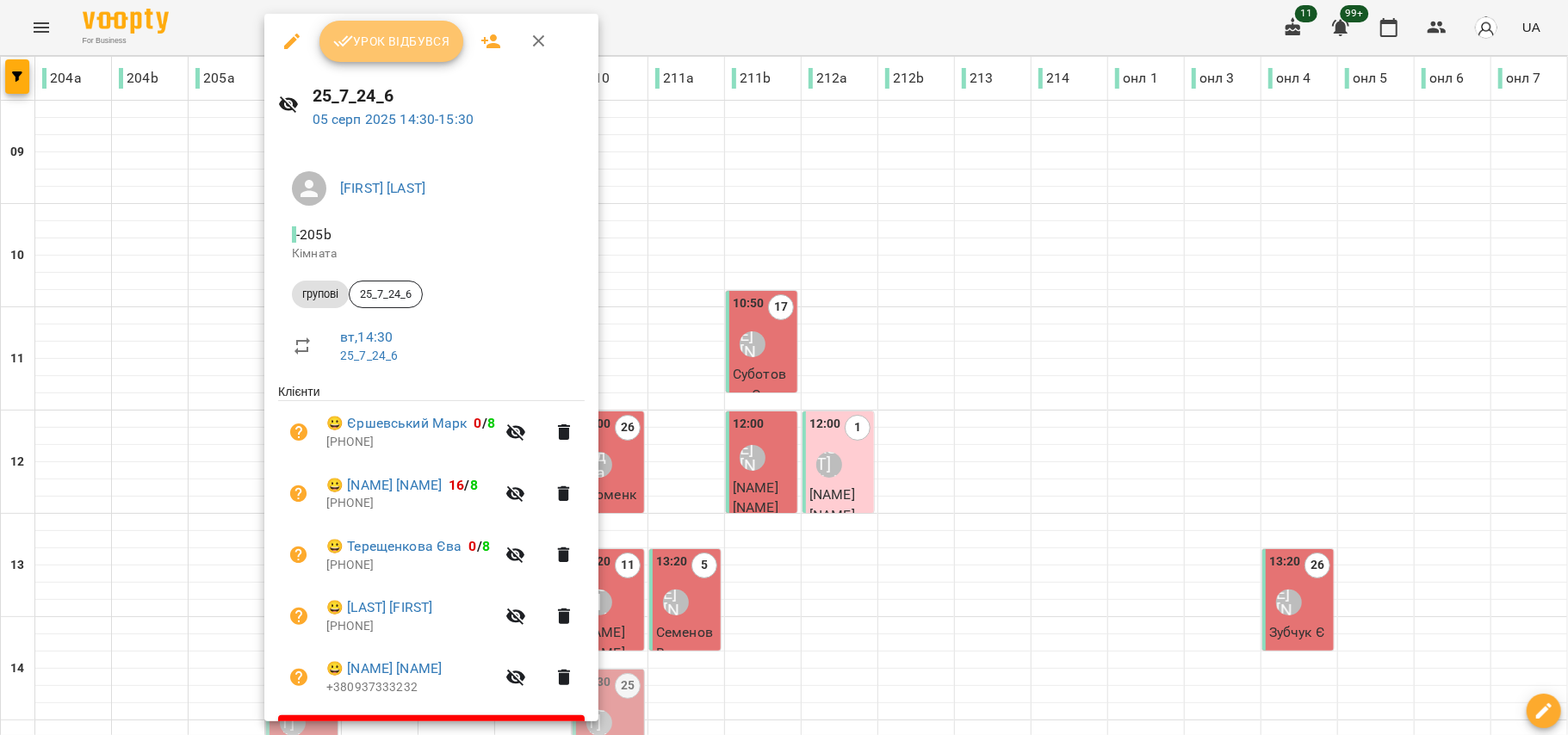 click on "Урок відбувся" at bounding box center [392, 41] 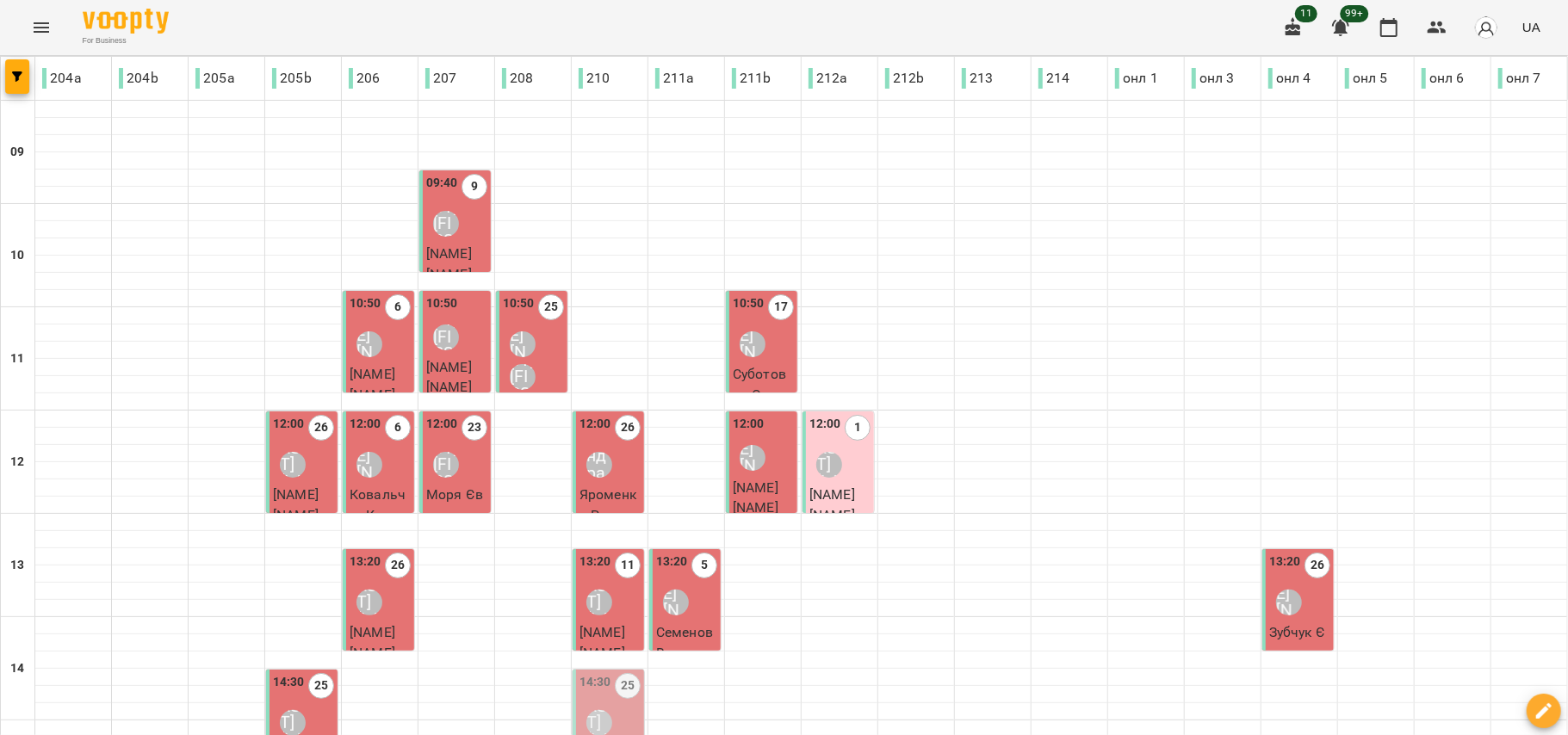 scroll, scrollTop: 459, scrollLeft: 0, axis: vertical 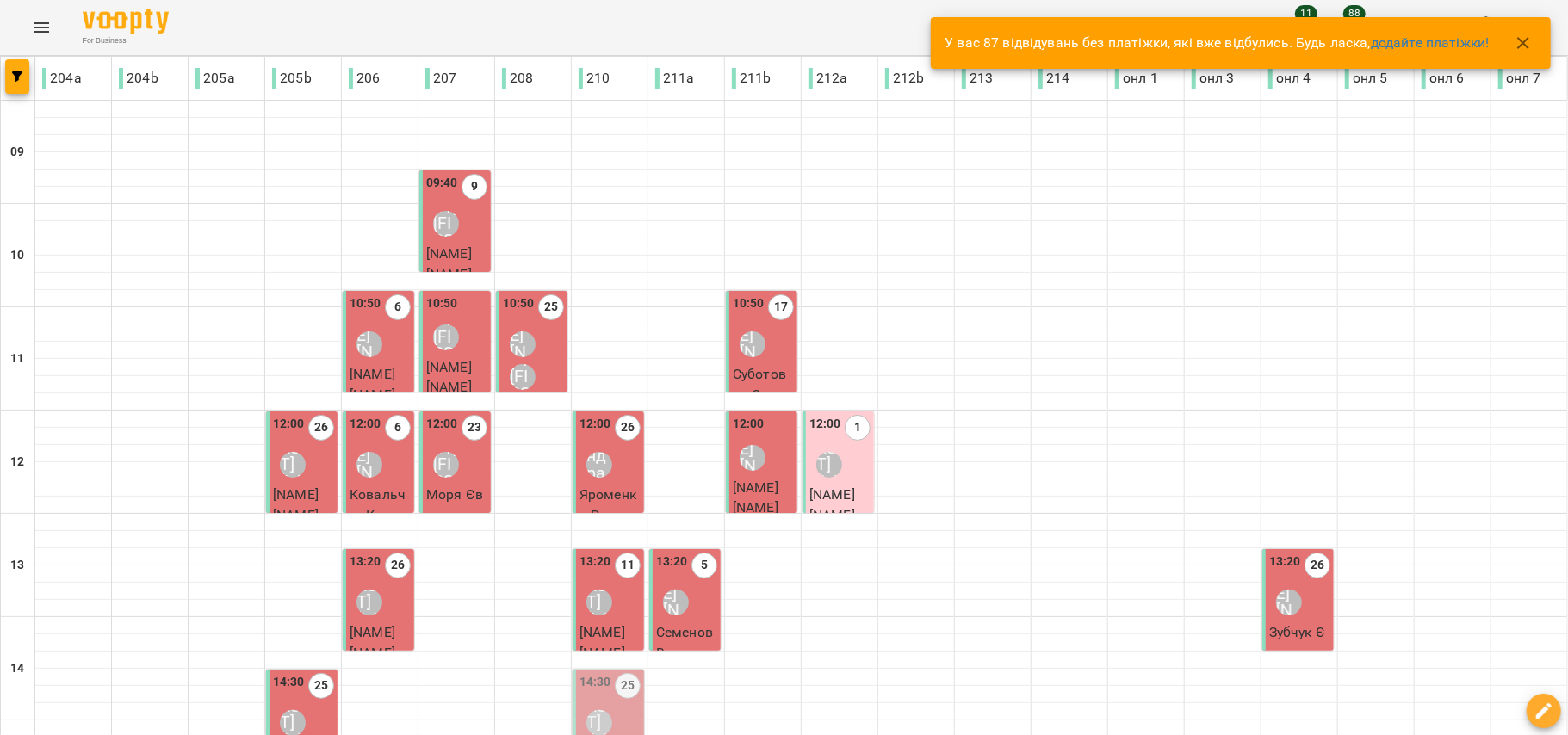 click on "14:30 25 Ольга Односум" at bounding box center [610, 707] 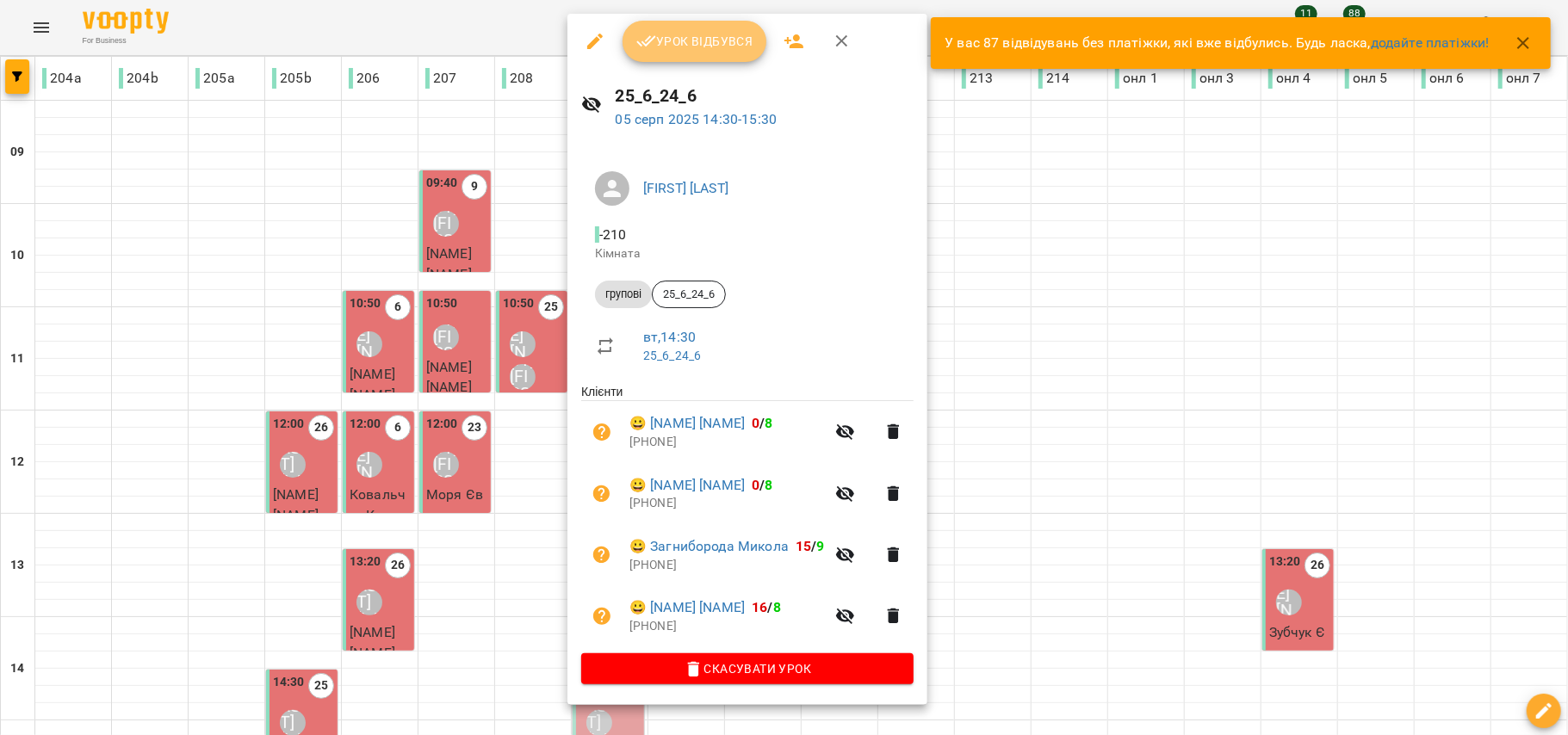 click on "Урок відбувся" at bounding box center (695, 41) 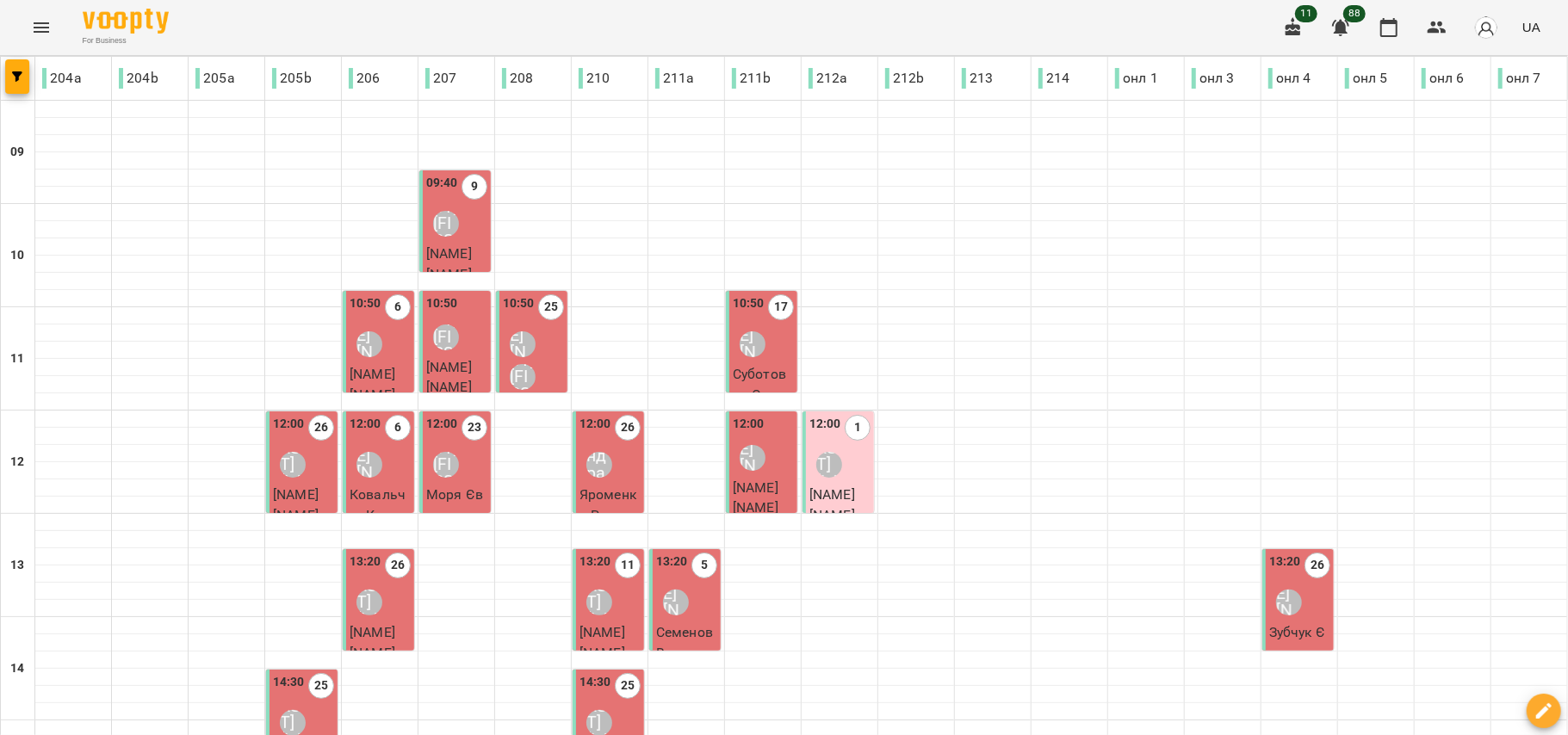 scroll, scrollTop: 459, scrollLeft: 0, axis: vertical 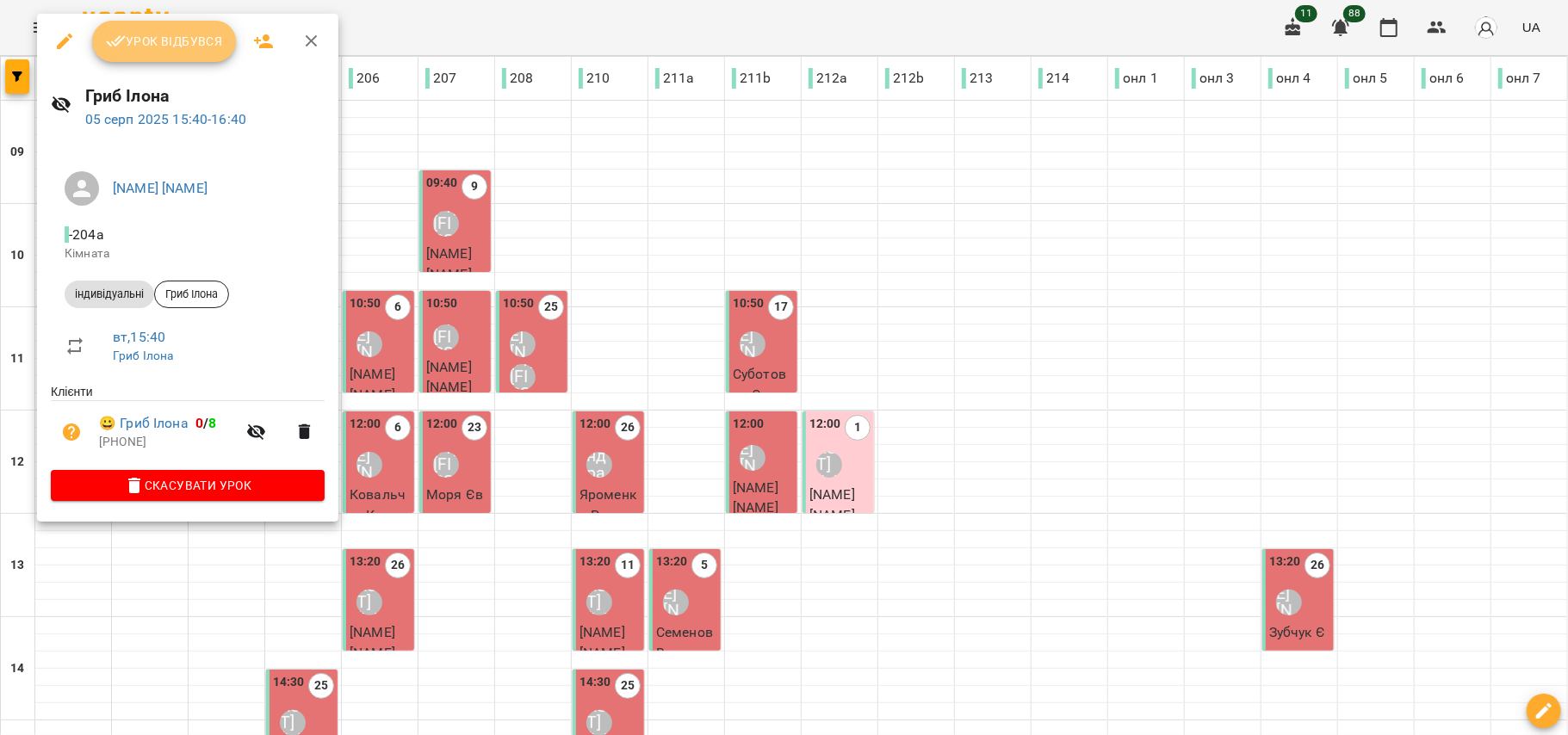 click on "Урок відбувся" at bounding box center [164, 41] 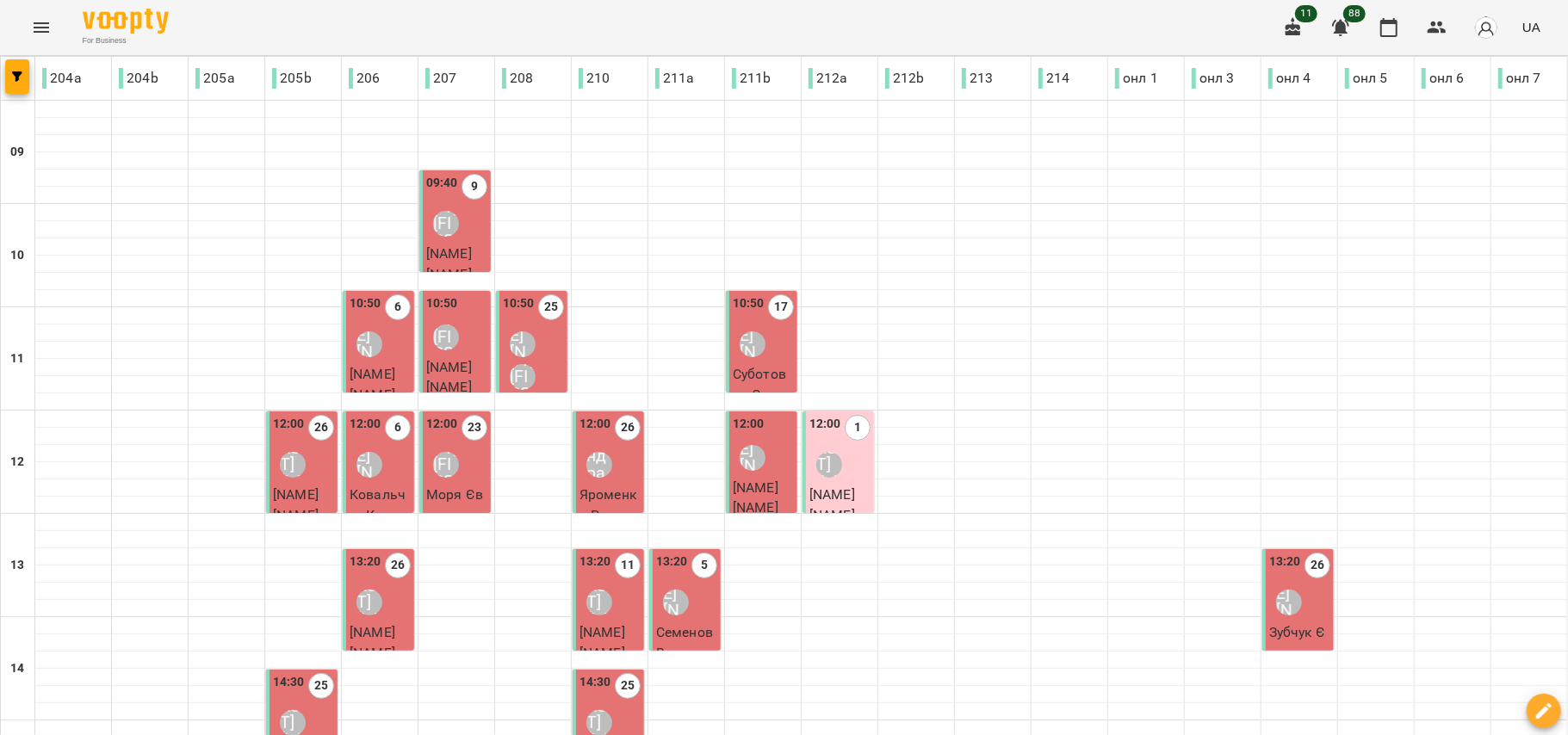 scroll, scrollTop: 344, scrollLeft: 0, axis: vertical 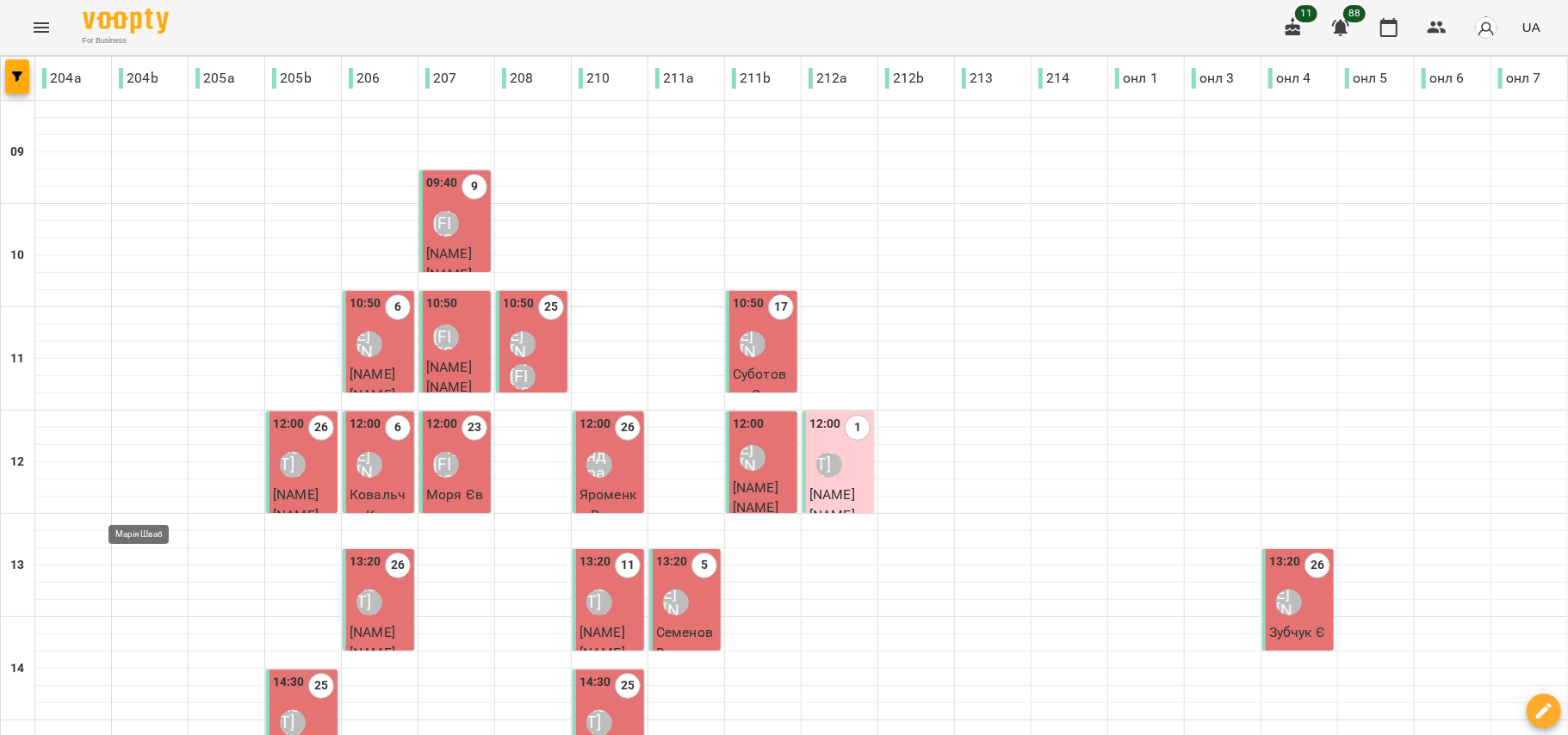 click on "Марія Шваб" at bounding box center [139, 843] 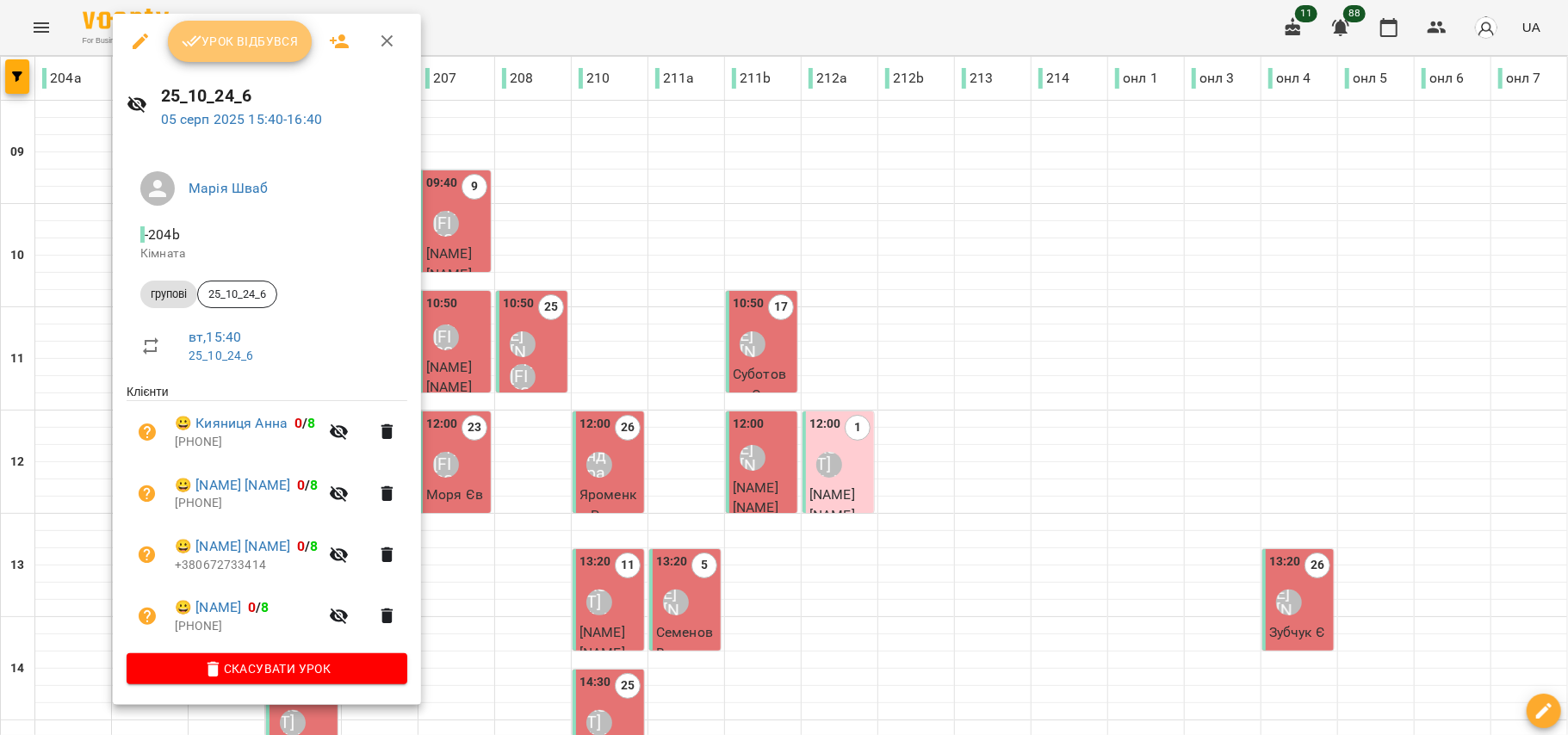 click on "Урок відбувся" at bounding box center [240, 41] 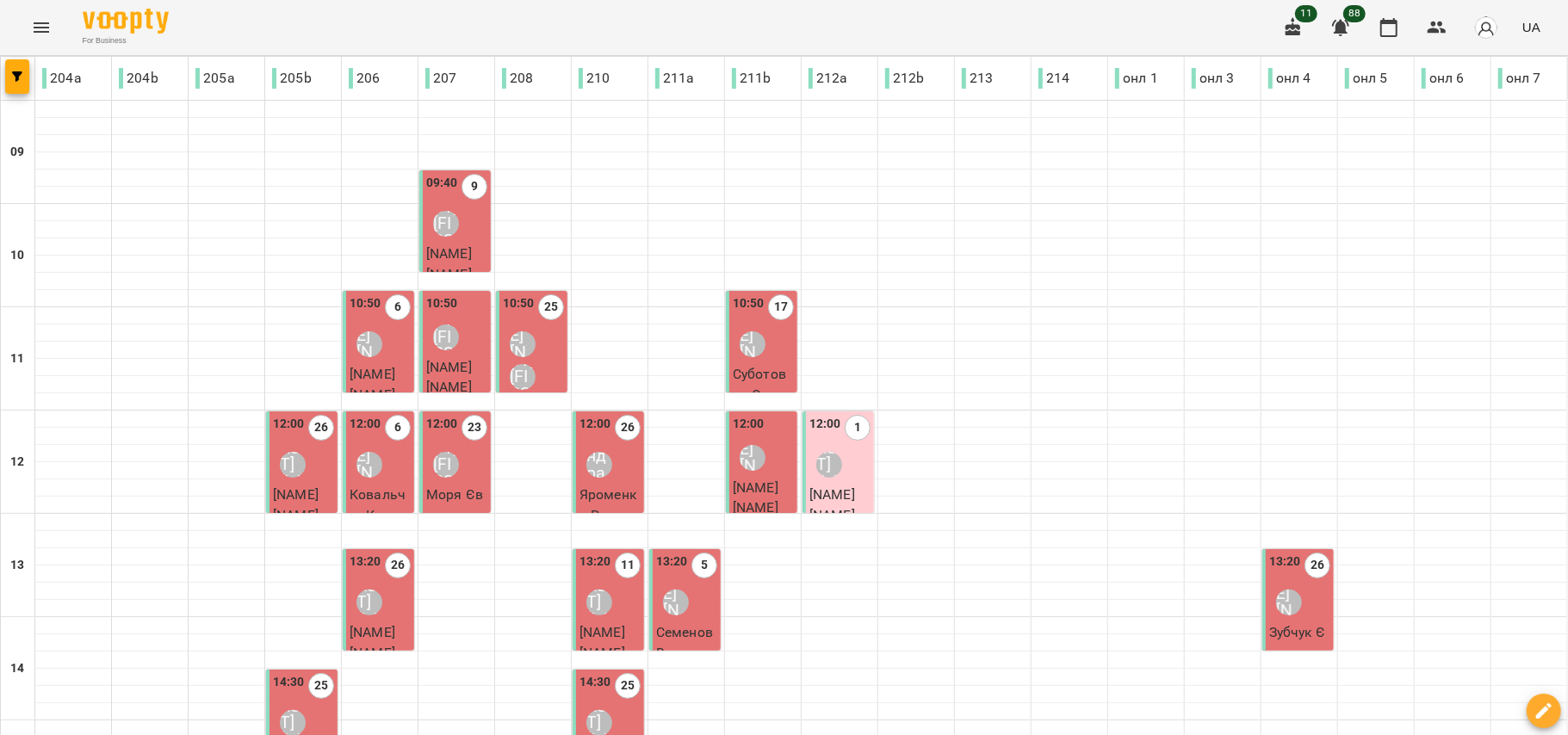 scroll, scrollTop: 459, scrollLeft: 0, axis: vertical 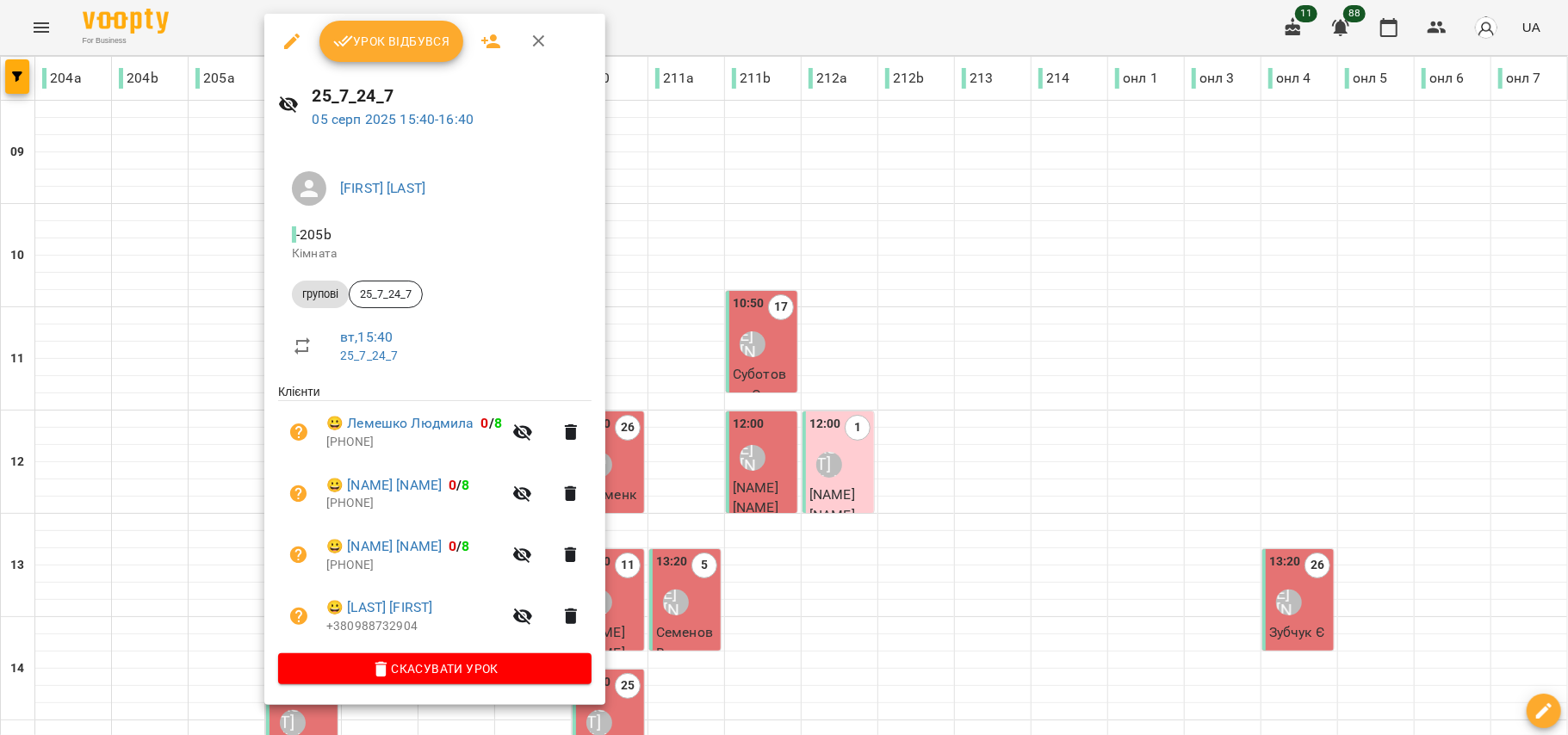 click on "Урок відбувся" at bounding box center [392, 41] 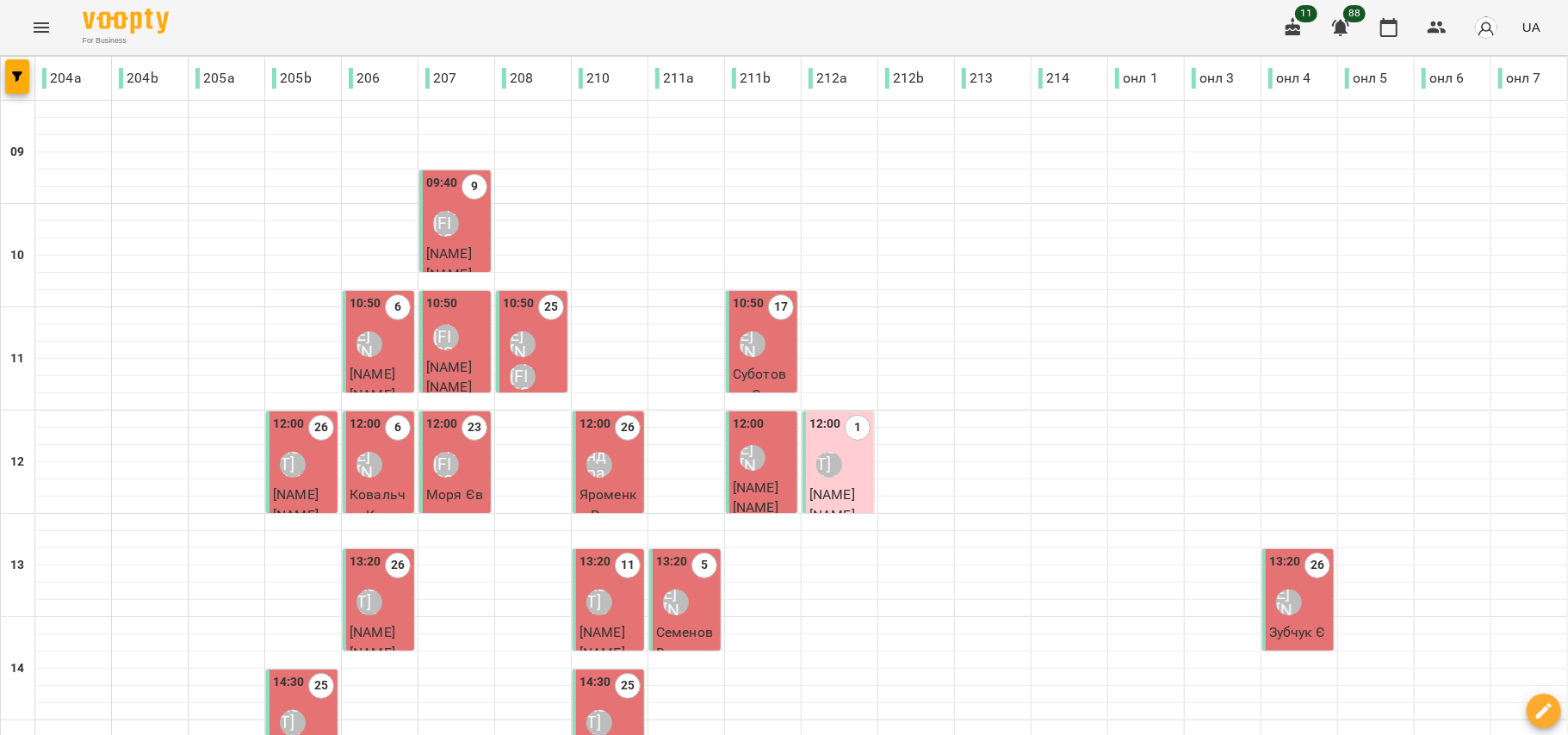 scroll, scrollTop: 459, scrollLeft: 0, axis: vertical 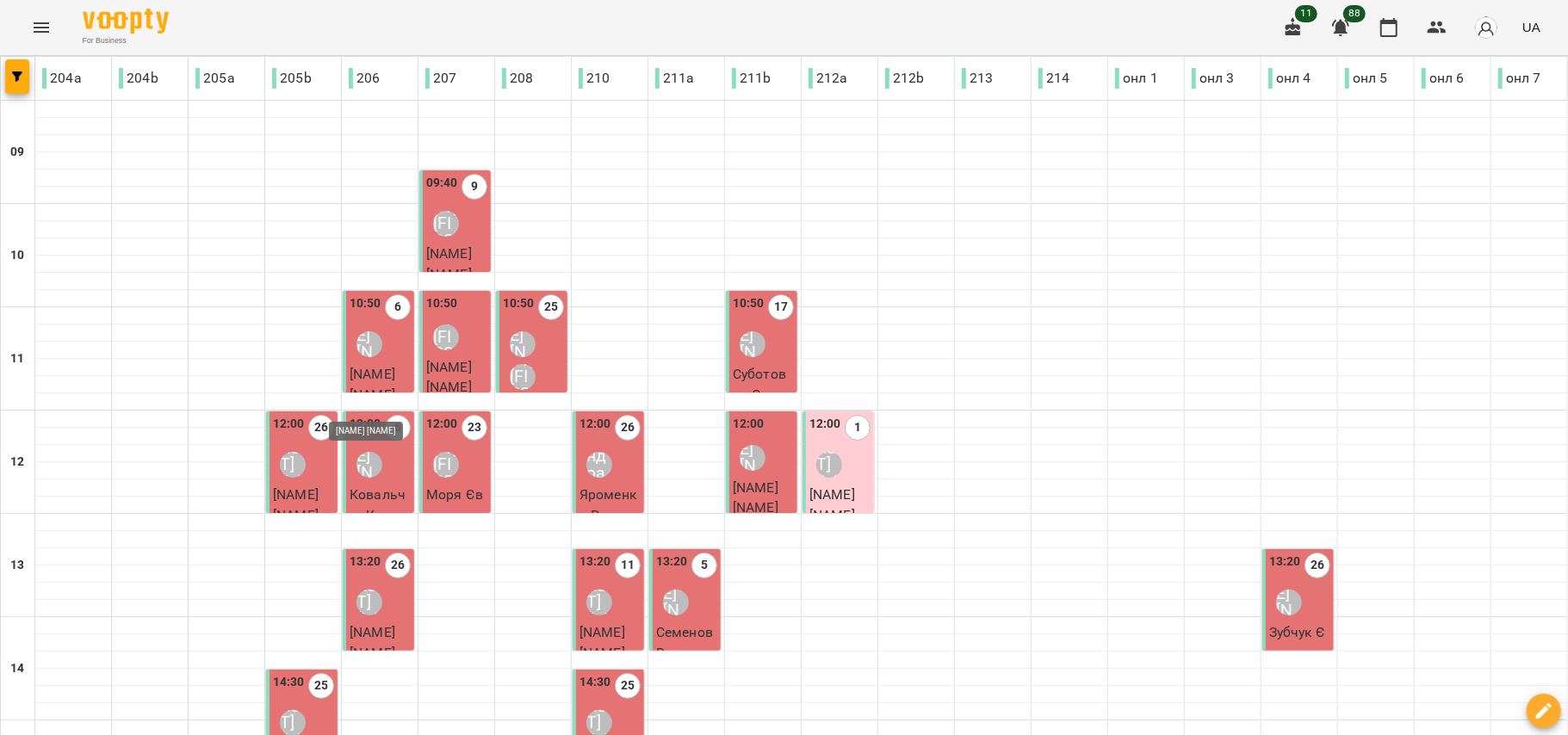 click on "Наталія Роєнко" at bounding box center [369, 855] 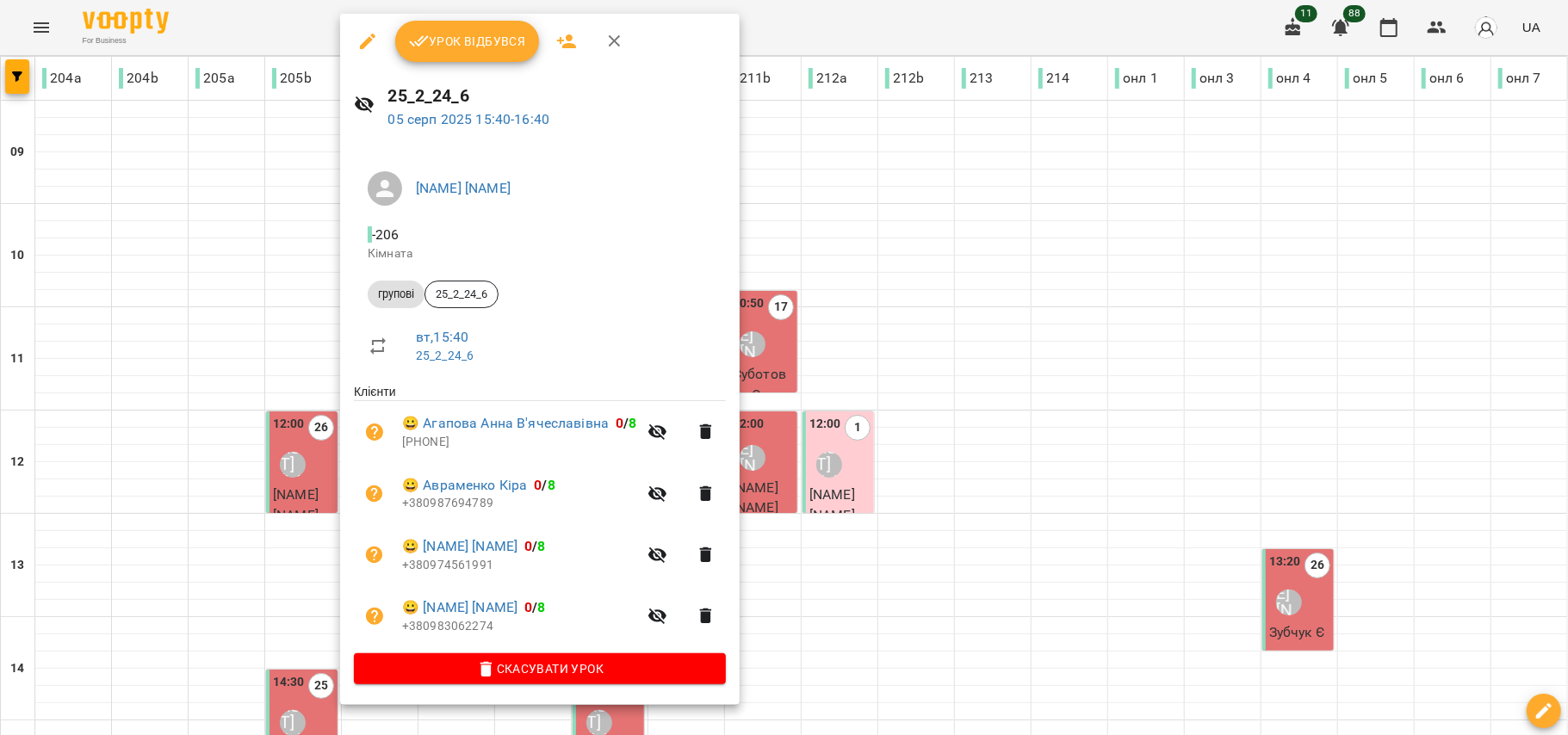 click at bounding box center (784, 368) 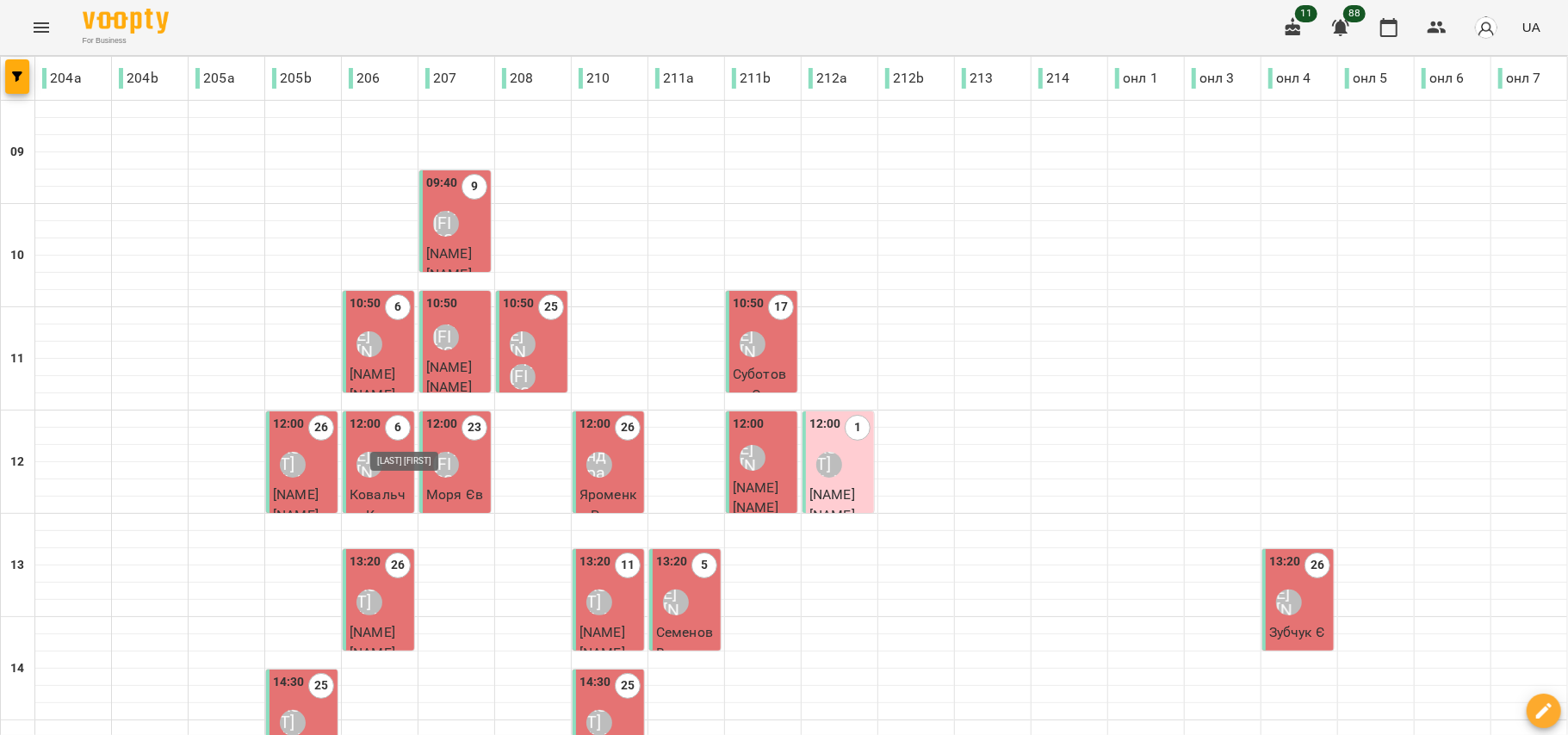 click on "Сойма Діана" at bounding box center (406, 885) 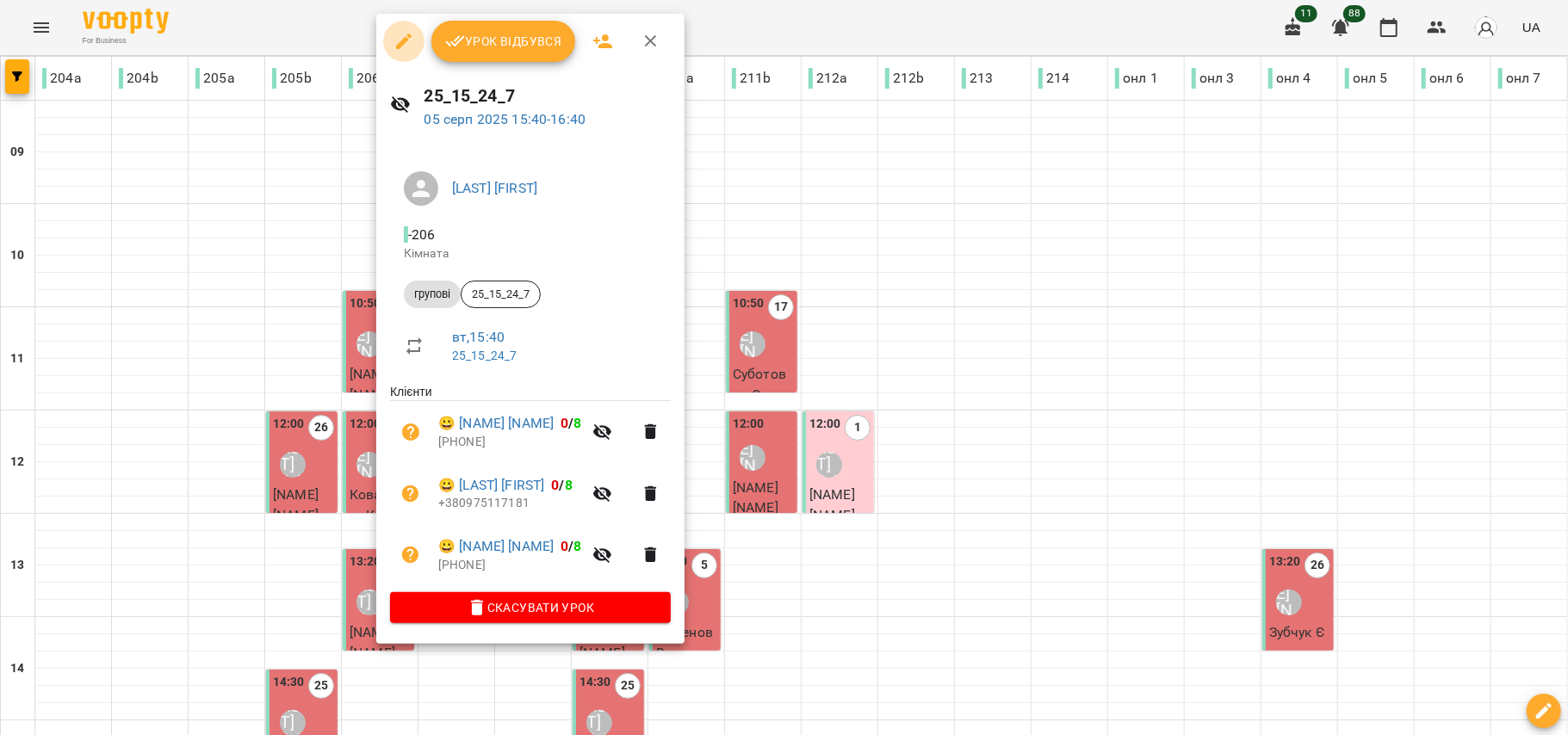 click 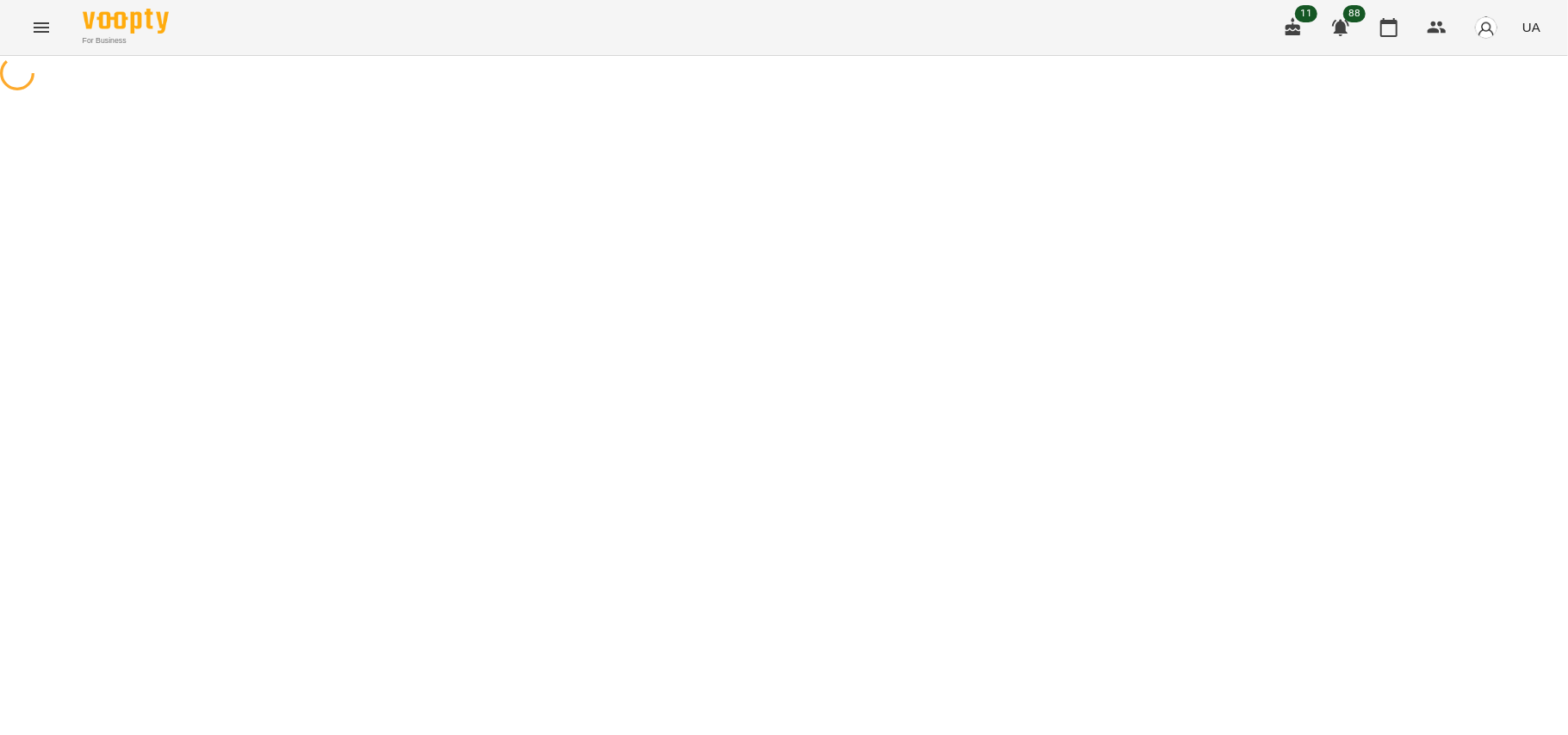 select on "*******" 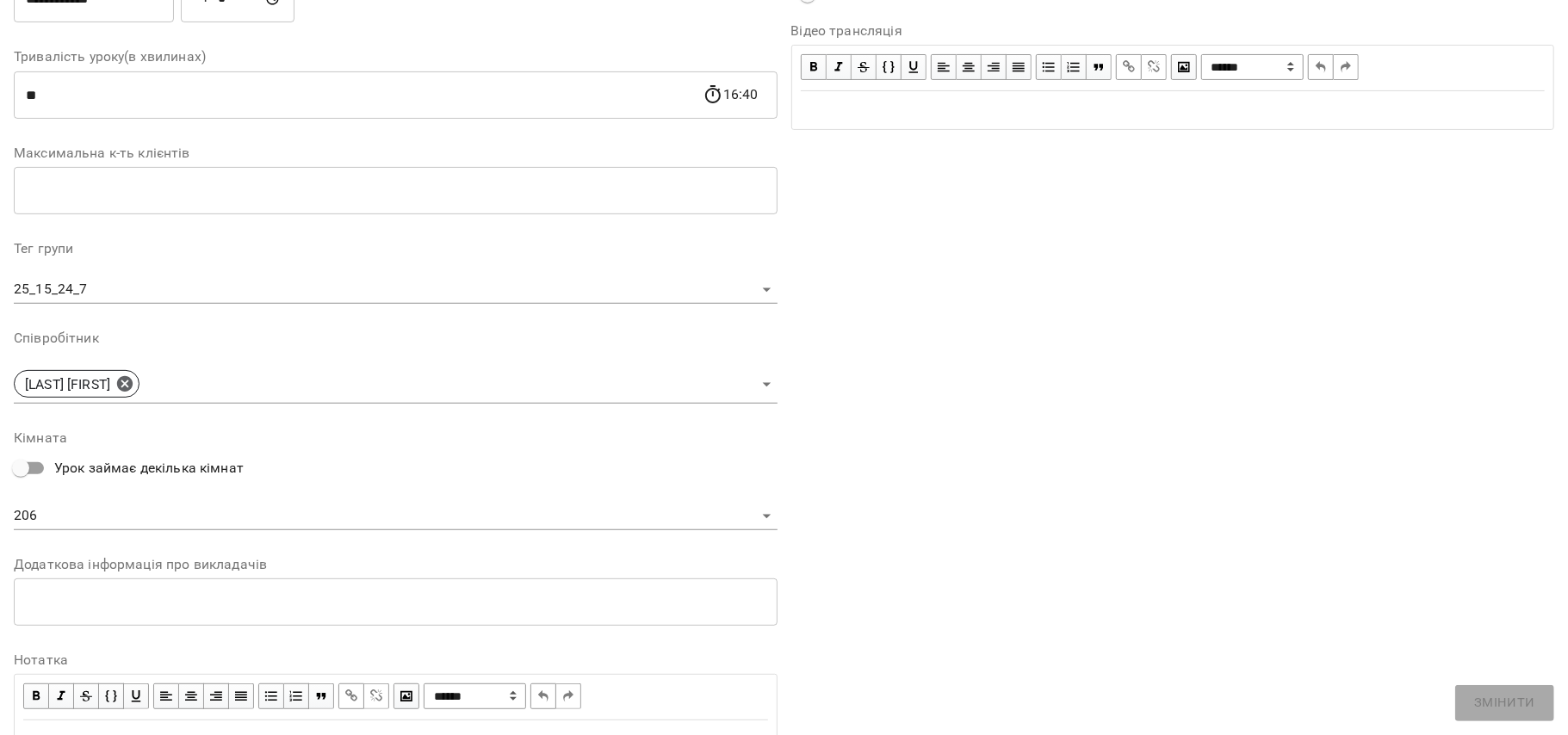 scroll, scrollTop: 344, scrollLeft: 0, axis: vertical 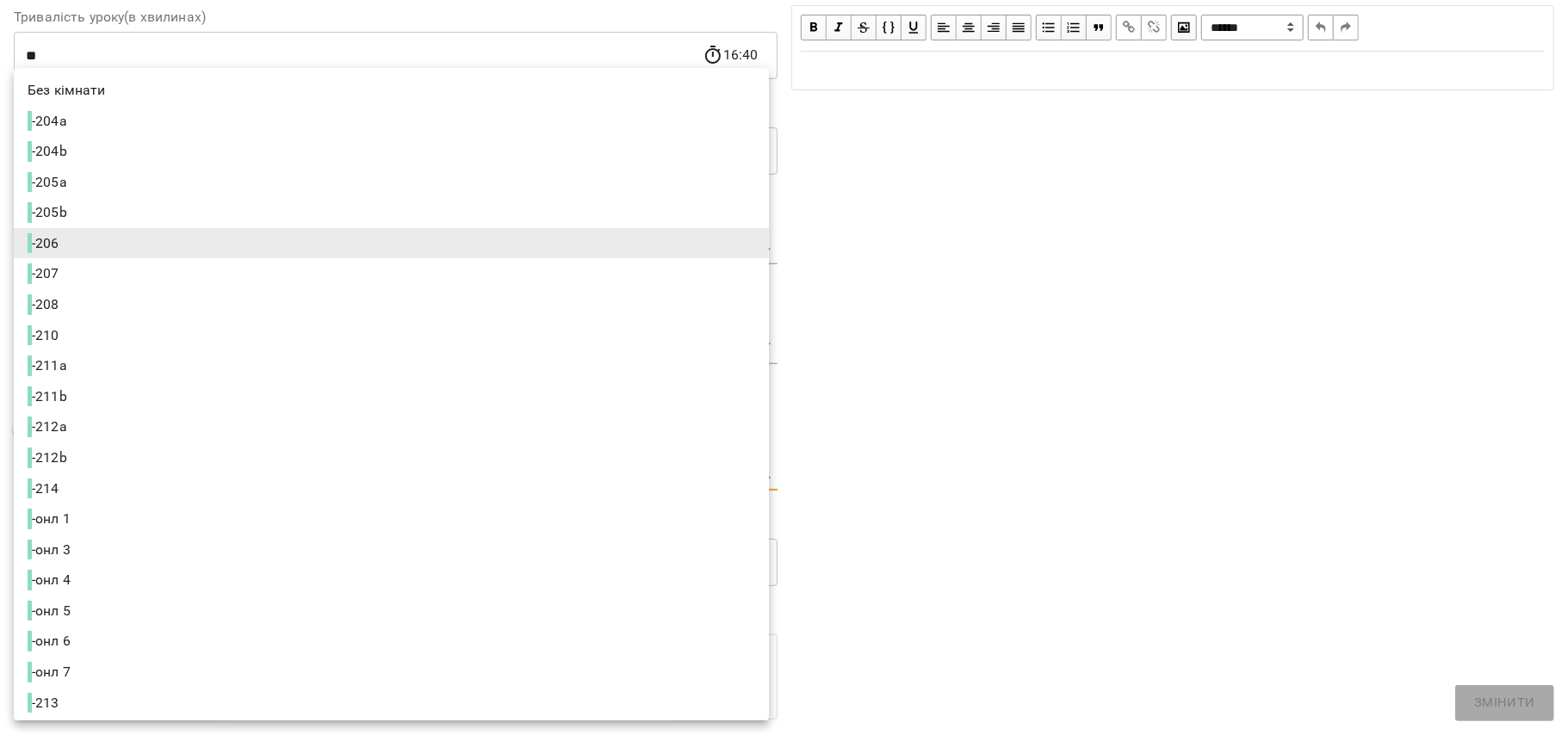 click on "For Business 11 88 UA Журнал відвідувань / 25_15_24_7   вт, 05 серп 2025 15:40 / Урок відбувся вт ,  15:40 25_15_24_7 Урок №17 Попередні уроки чт 24 лип 2025 15:40 вт 22 лип 2025 15:40 чт 17 лип 2025 15:40 вт 15 лип 2025 15:40 чт 10 лип 2025 15:40   25_15_24_7 ( 60 хв. ) групові Змінити урок Скасувати Урок Сойма Діана 206 Кімната 25_15_24_7 2025-08-05 03:11:13 Створити розсилку   Іванченко Анна 1 Група 8/міс 1640грн 01 серп  -  05 серп Прогул Скасувати   Гребенюк Захар 1 Група 8/міс 1640грн 01 серп  -  05 серп Прогул Скасувати   Красна Аліса 1 Група 8/міс 1640грн 01 серп  -  05 серп Прогул Скасувати" at bounding box center [784, 392] 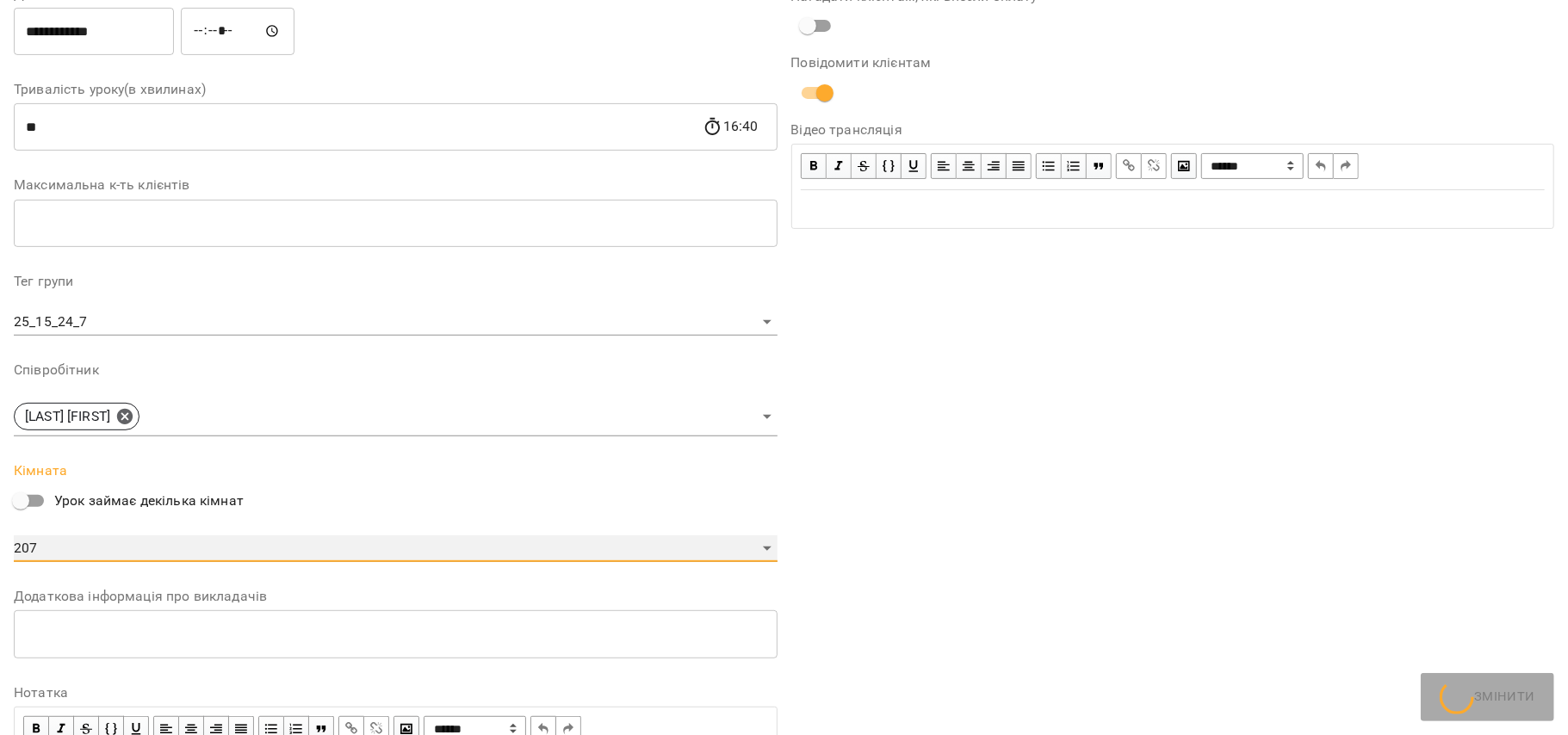 type on "**********" 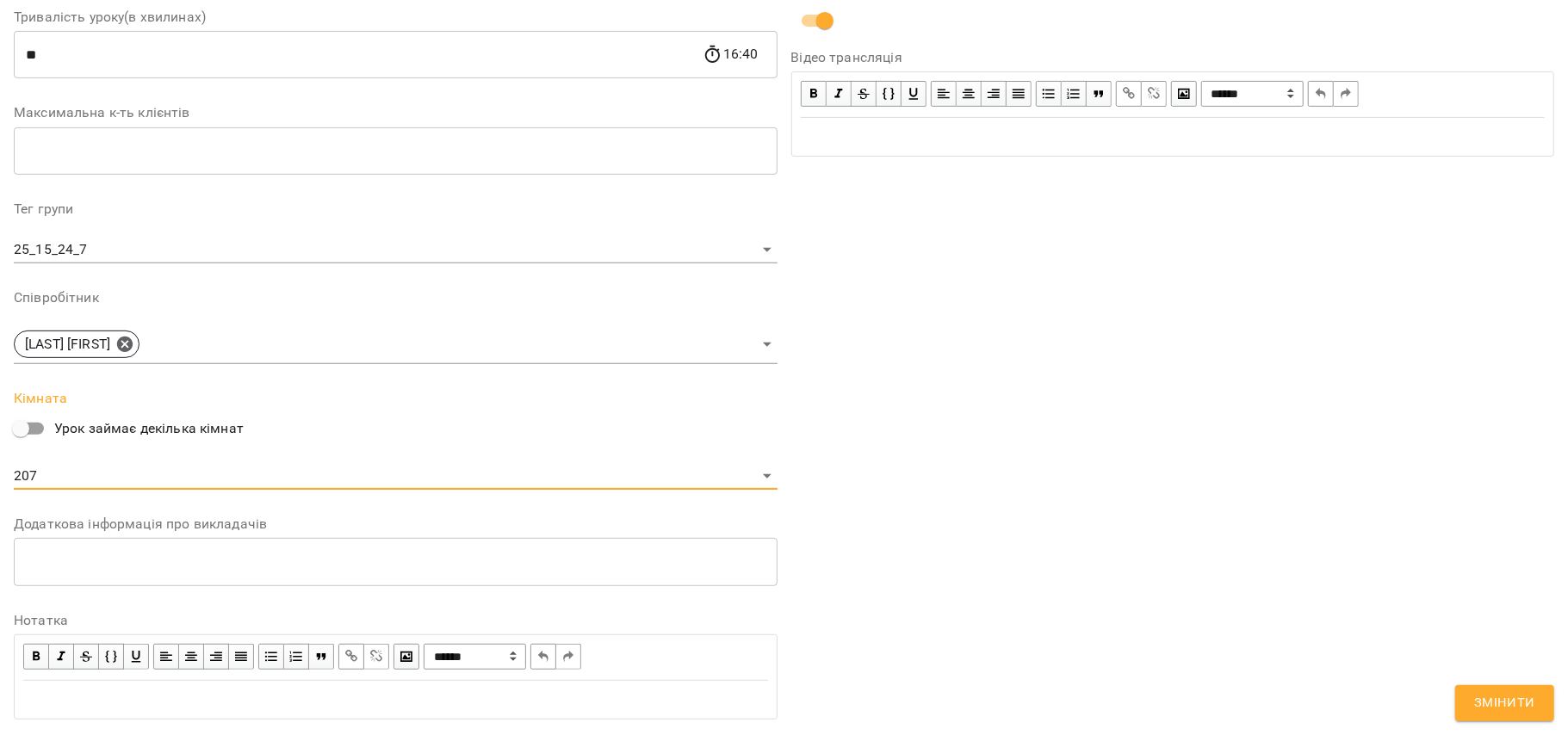 click on "Змінити" at bounding box center [1504, 703] 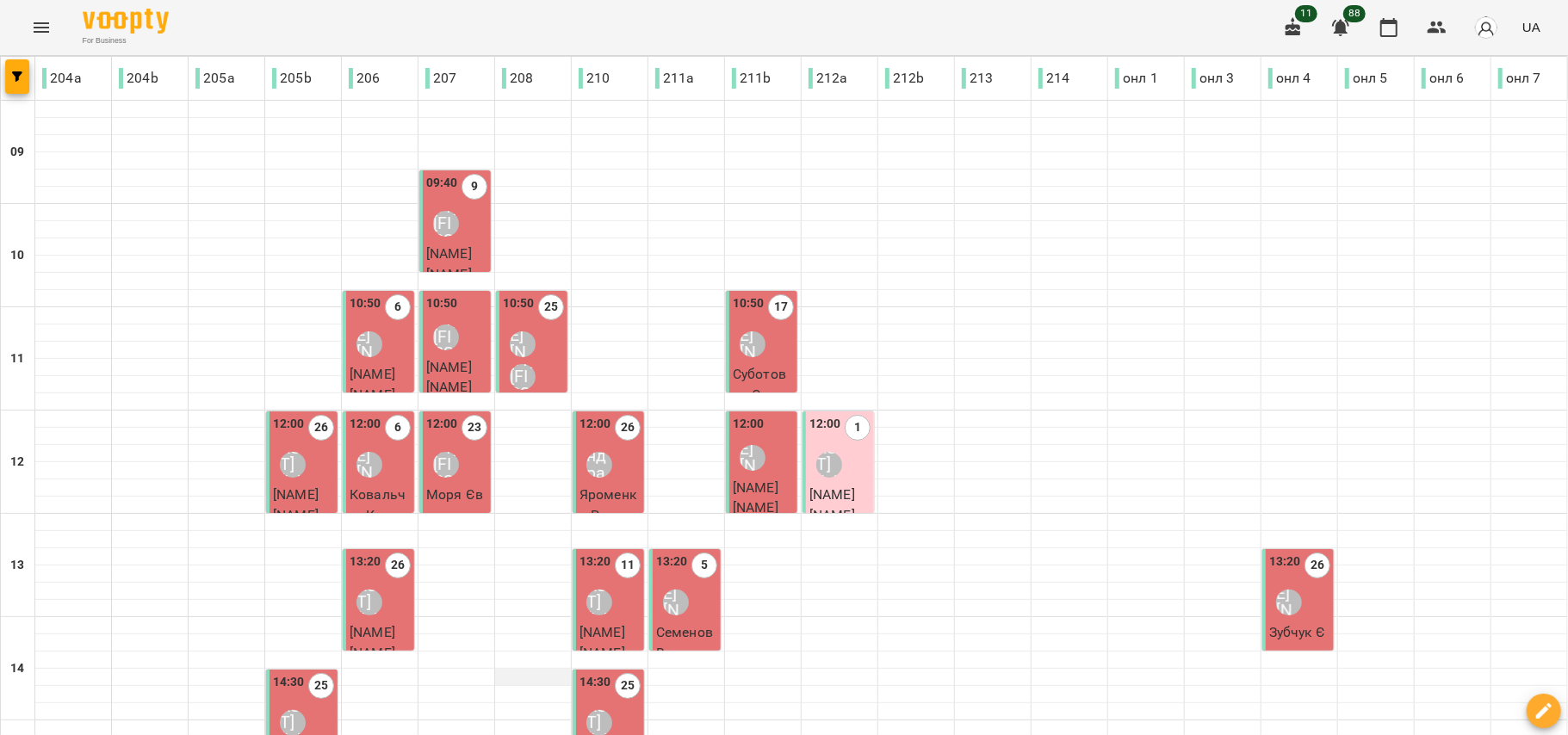 scroll, scrollTop: 344, scrollLeft: 0, axis: vertical 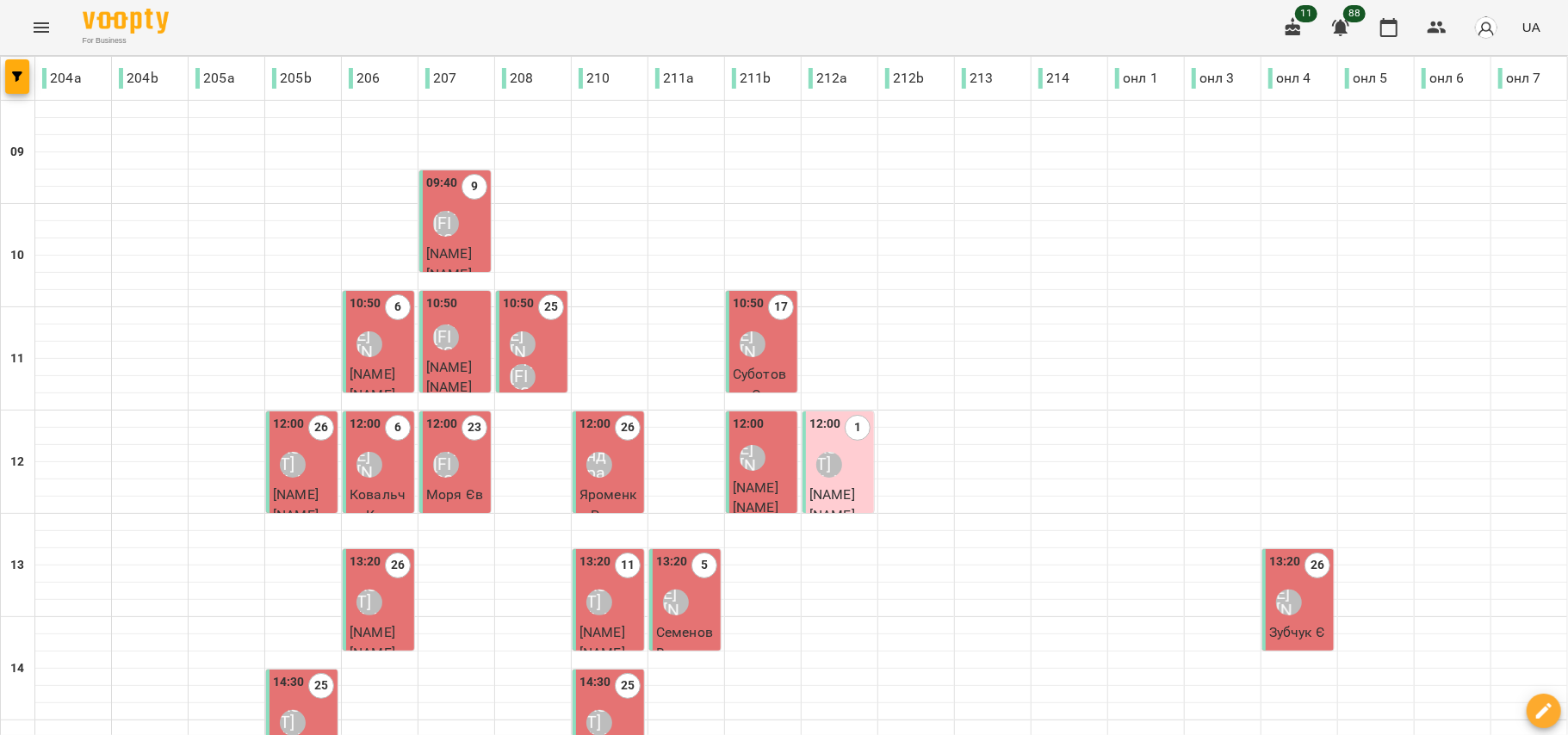 click on "Наталія Роєнко" at bounding box center (369, 837) 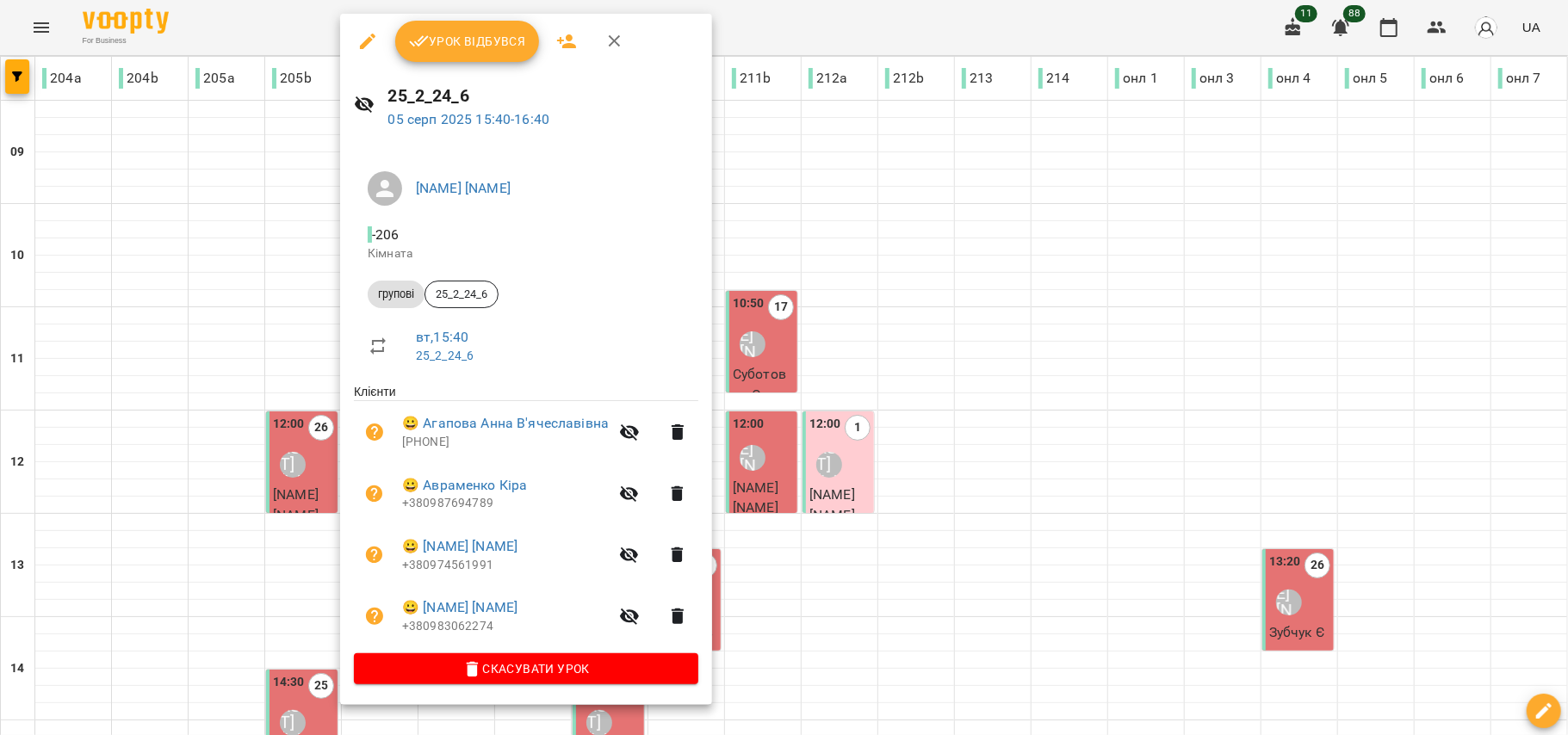 click on "Урок відбувся" at bounding box center [468, 41] 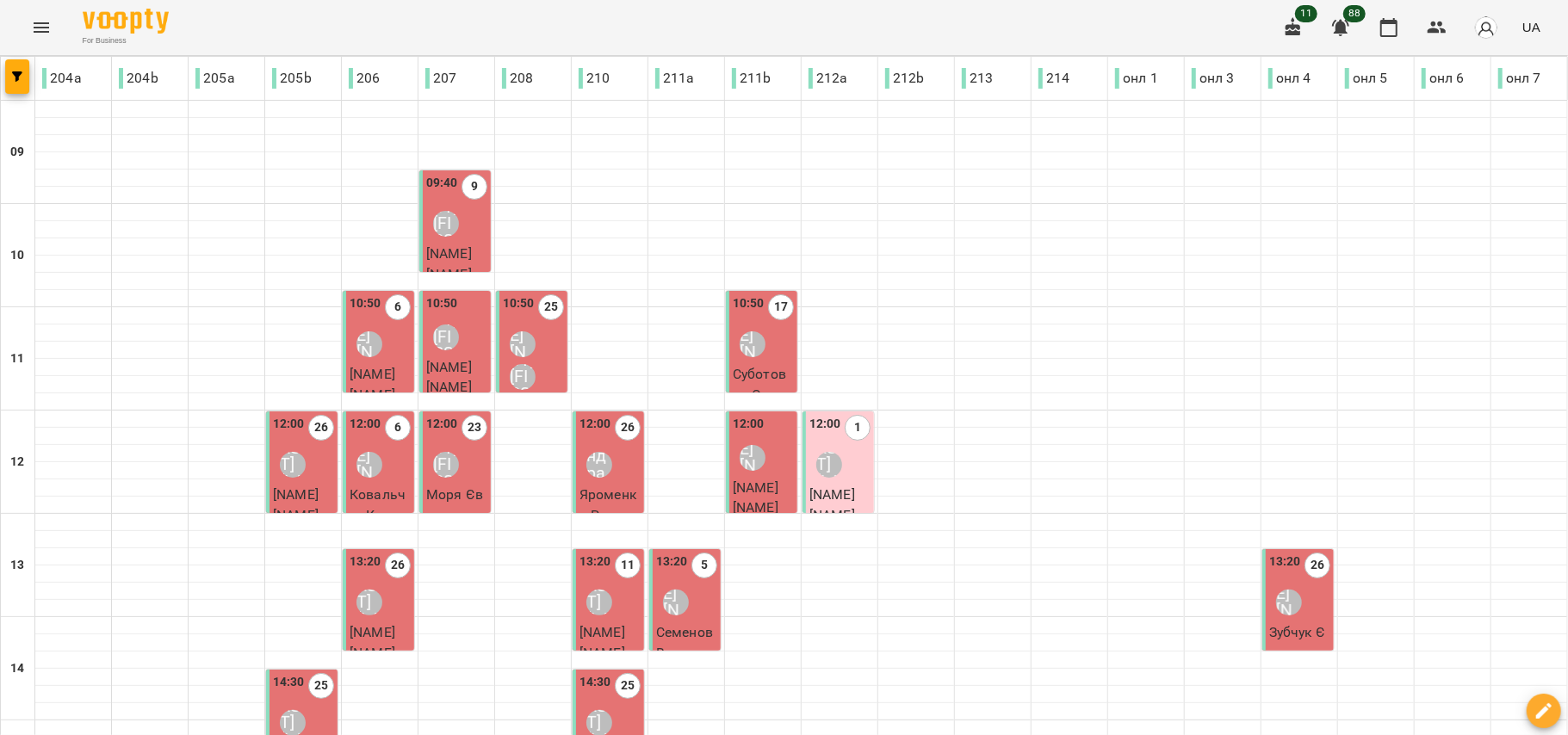 scroll, scrollTop: 573, scrollLeft: 0, axis: vertical 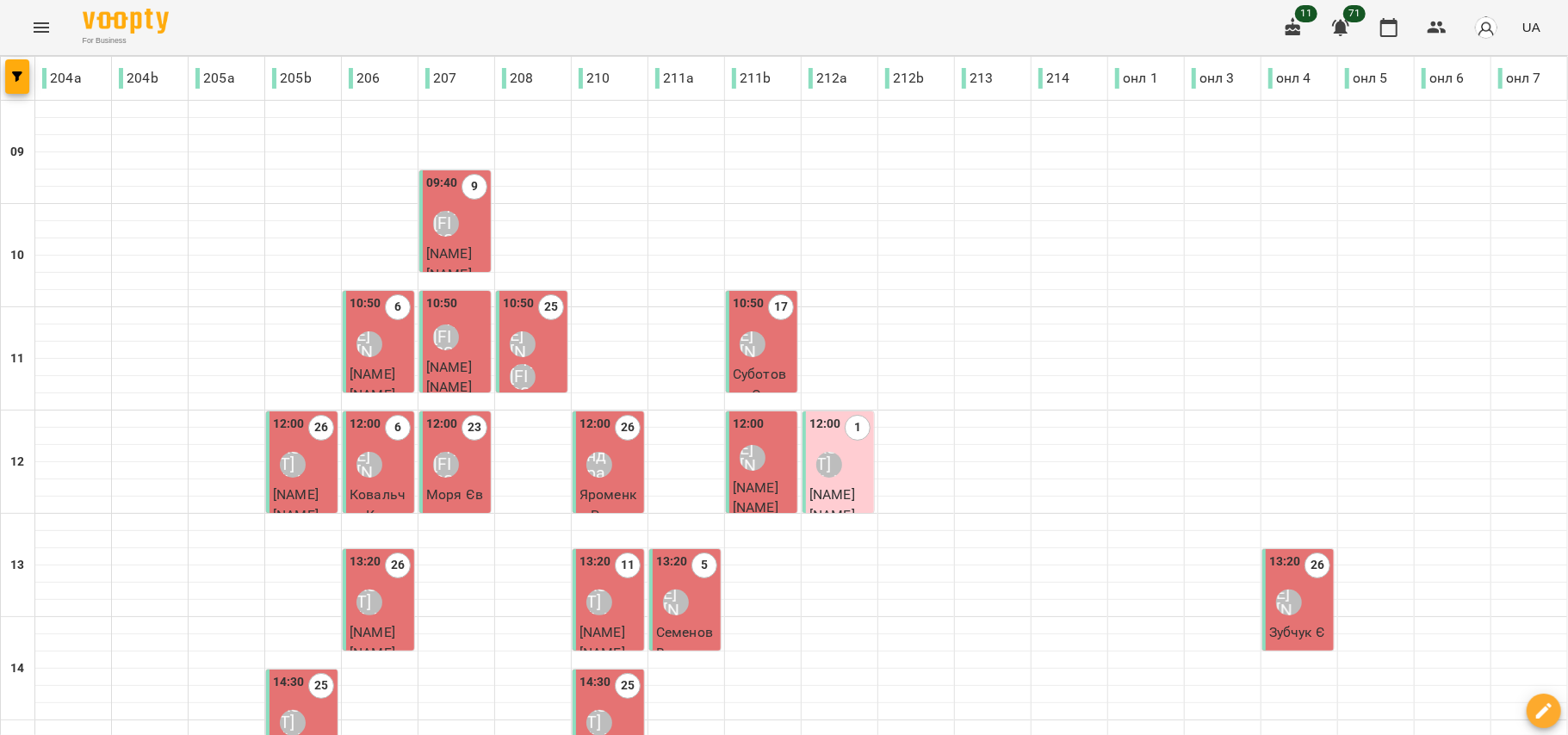 click on "Сойма Діана" at bounding box center [446, 843] 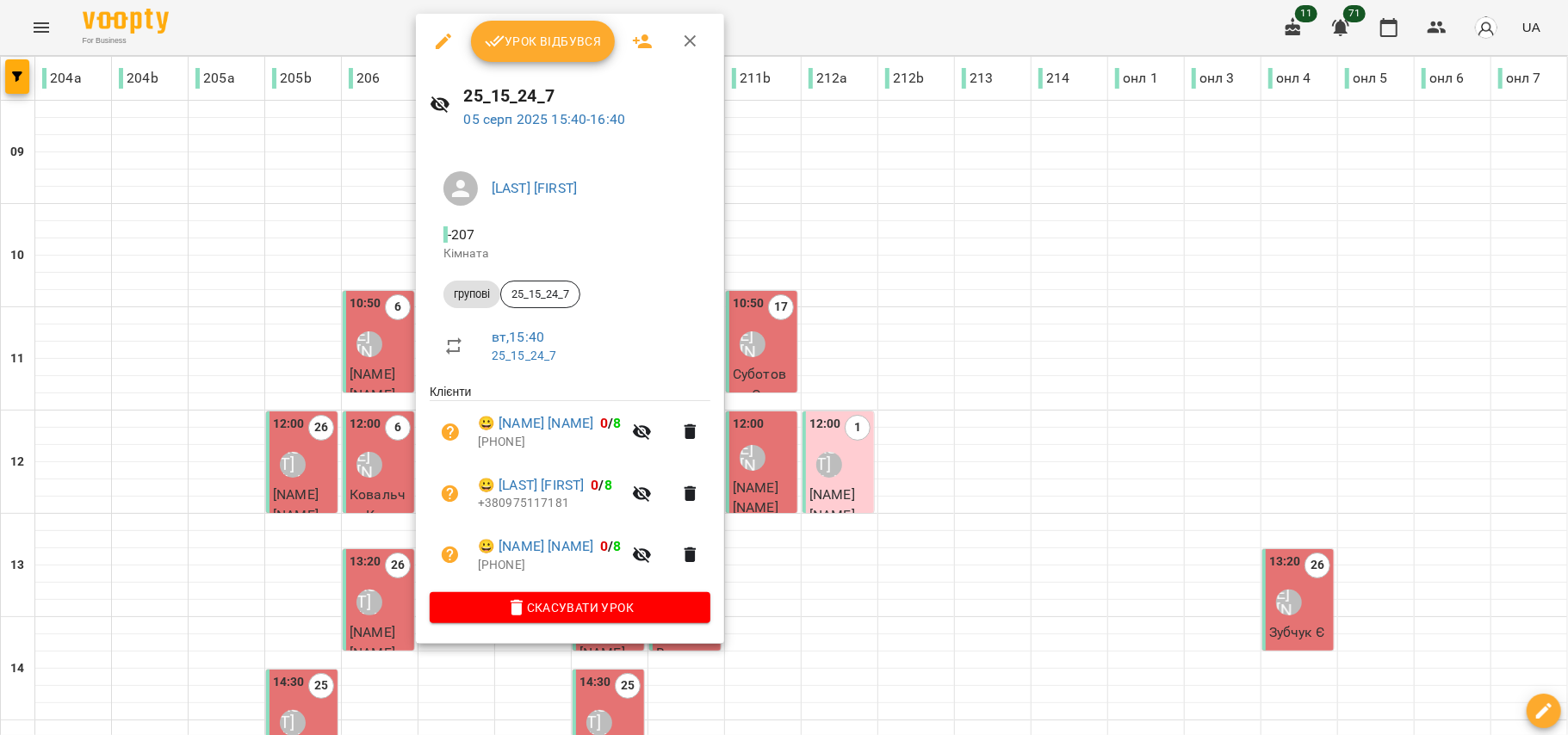 click on "Урок відбувся" at bounding box center [543, 41] 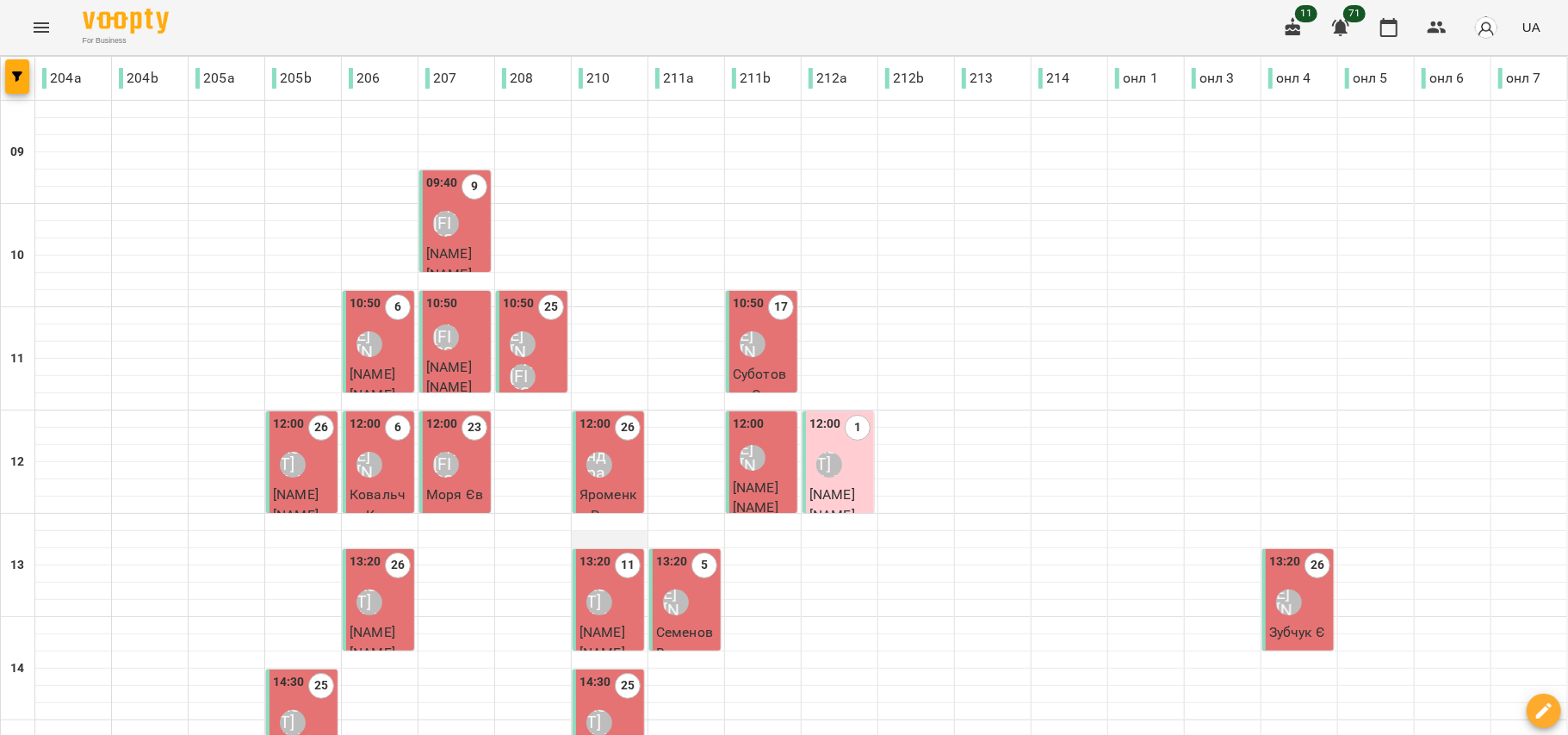 scroll, scrollTop: 459, scrollLeft: 0, axis: vertical 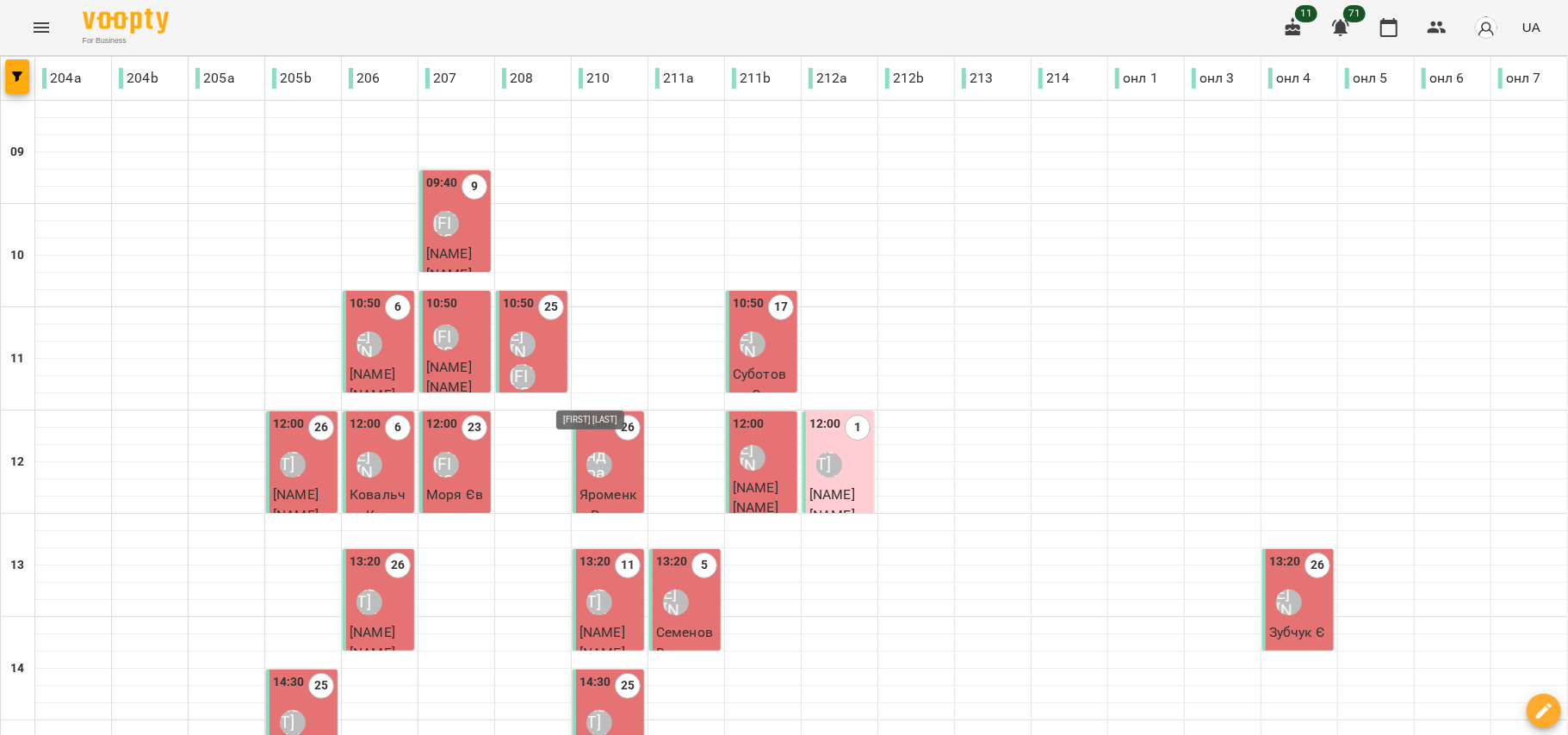 click on "Ольга Односум" at bounding box center [599, 843] 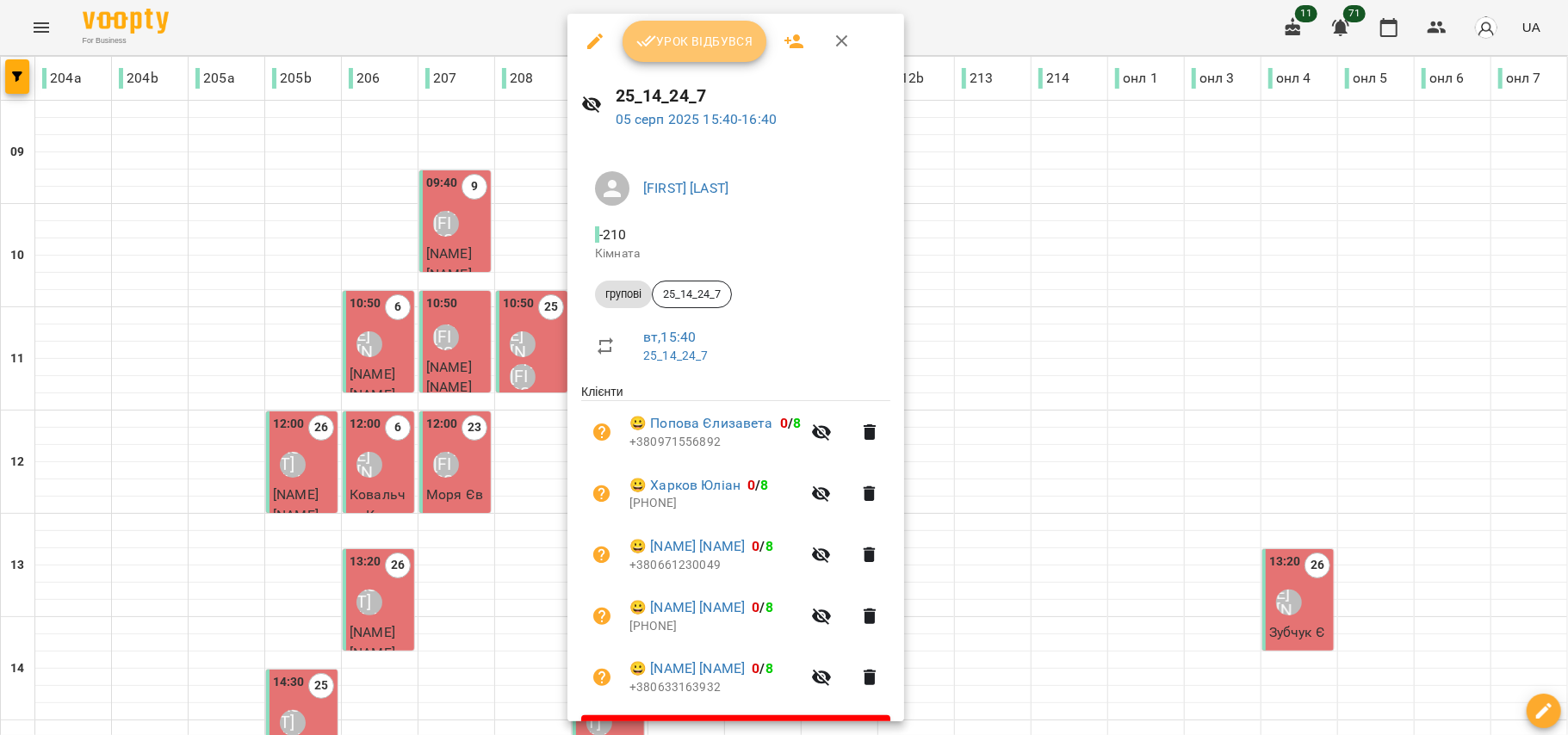 click on "Урок відбувся" at bounding box center [695, 41] 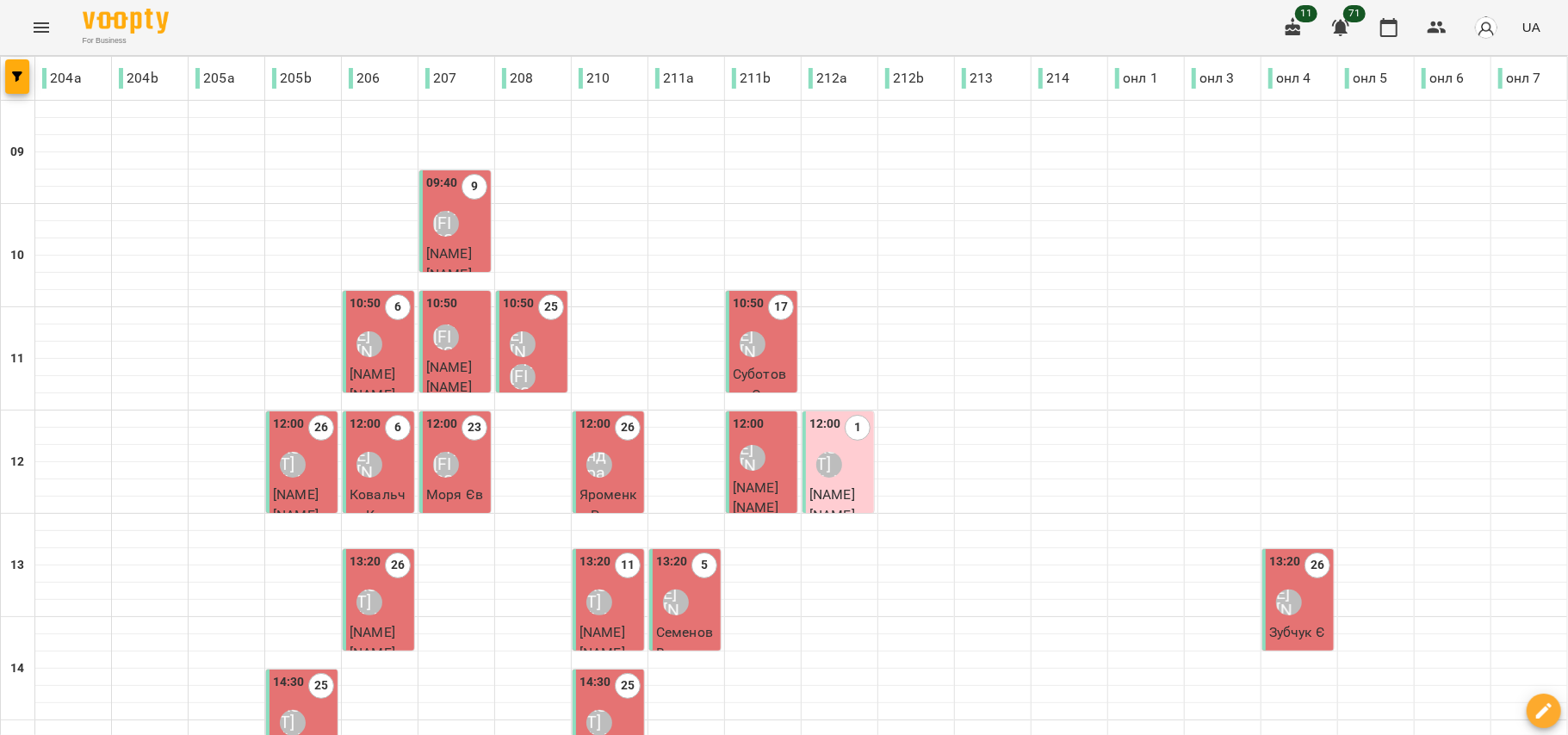 scroll, scrollTop: 459, scrollLeft: 0, axis: vertical 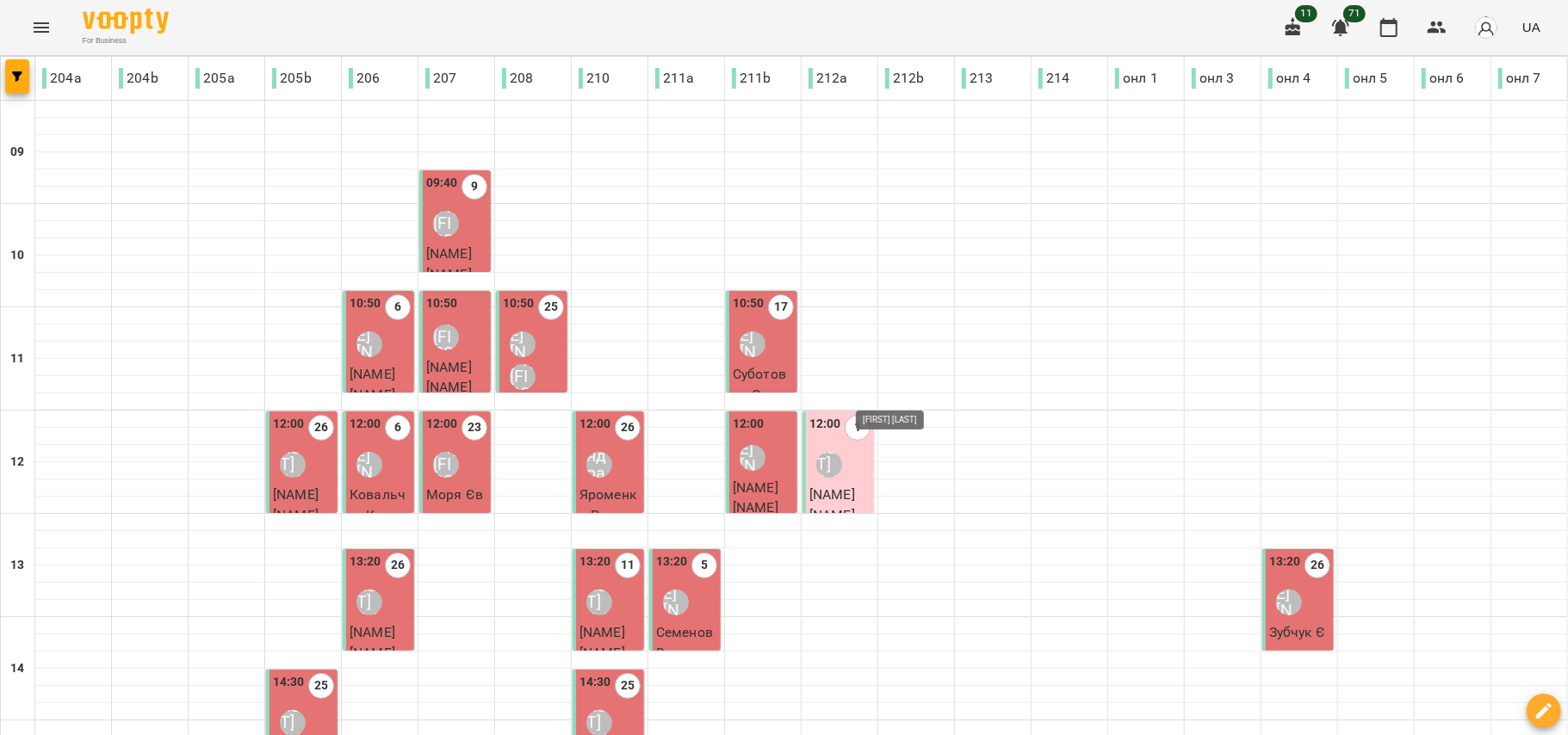 click on "Аліна Корнофель" at bounding box center (906, 843) 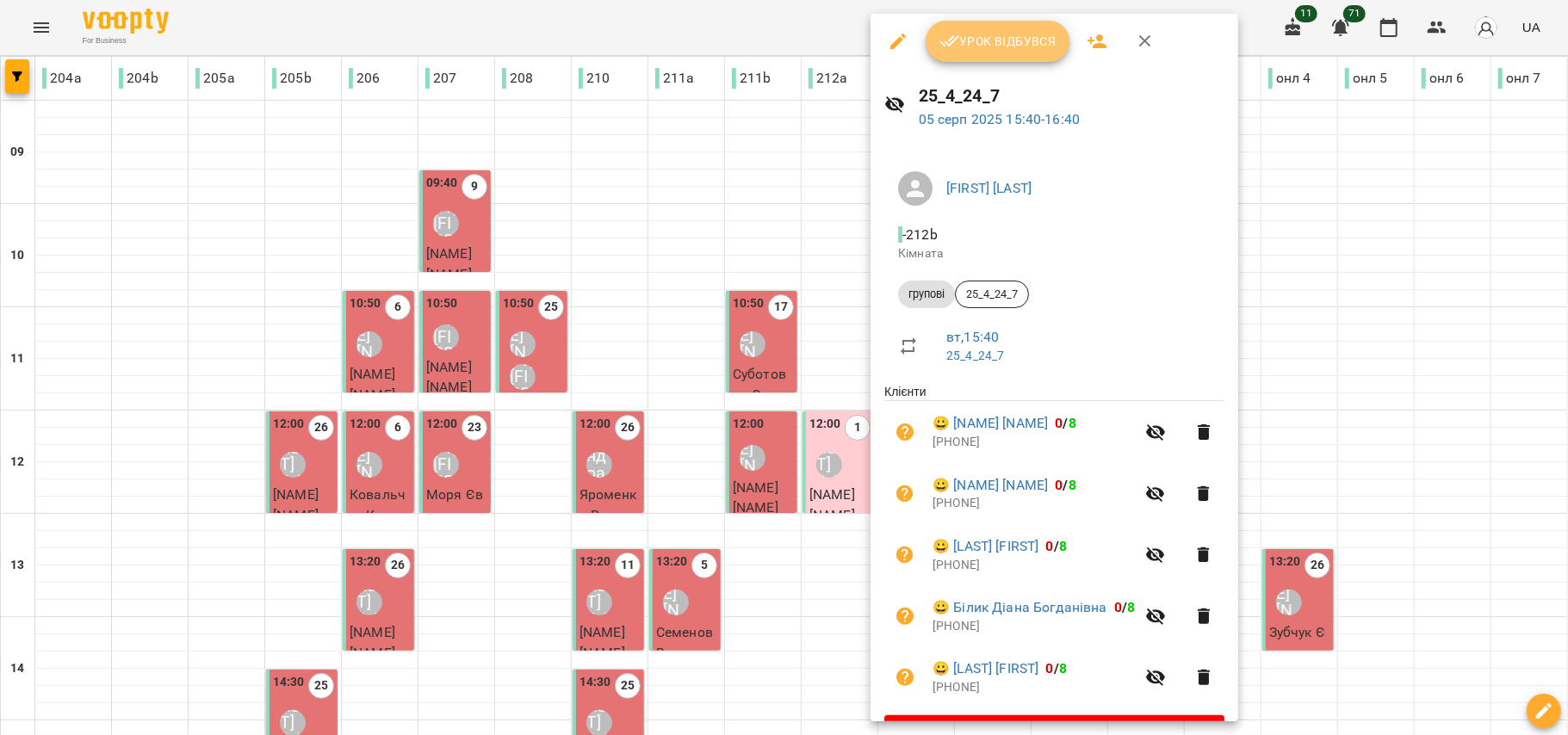 click on "Урок відбувся" at bounding box center (998, 41) 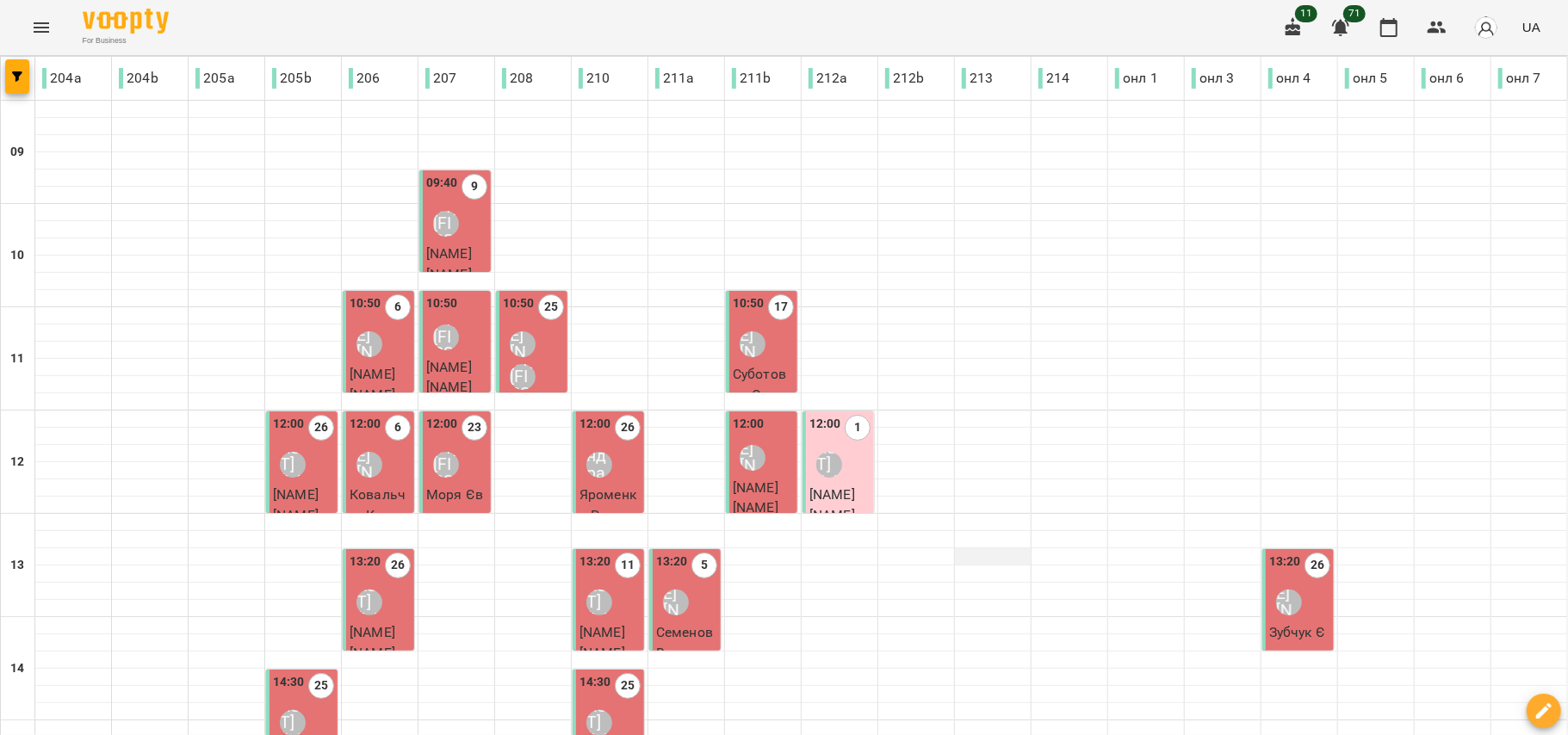 scroll, scrollTop: 573, scrollLeft: 0, axis: vertical 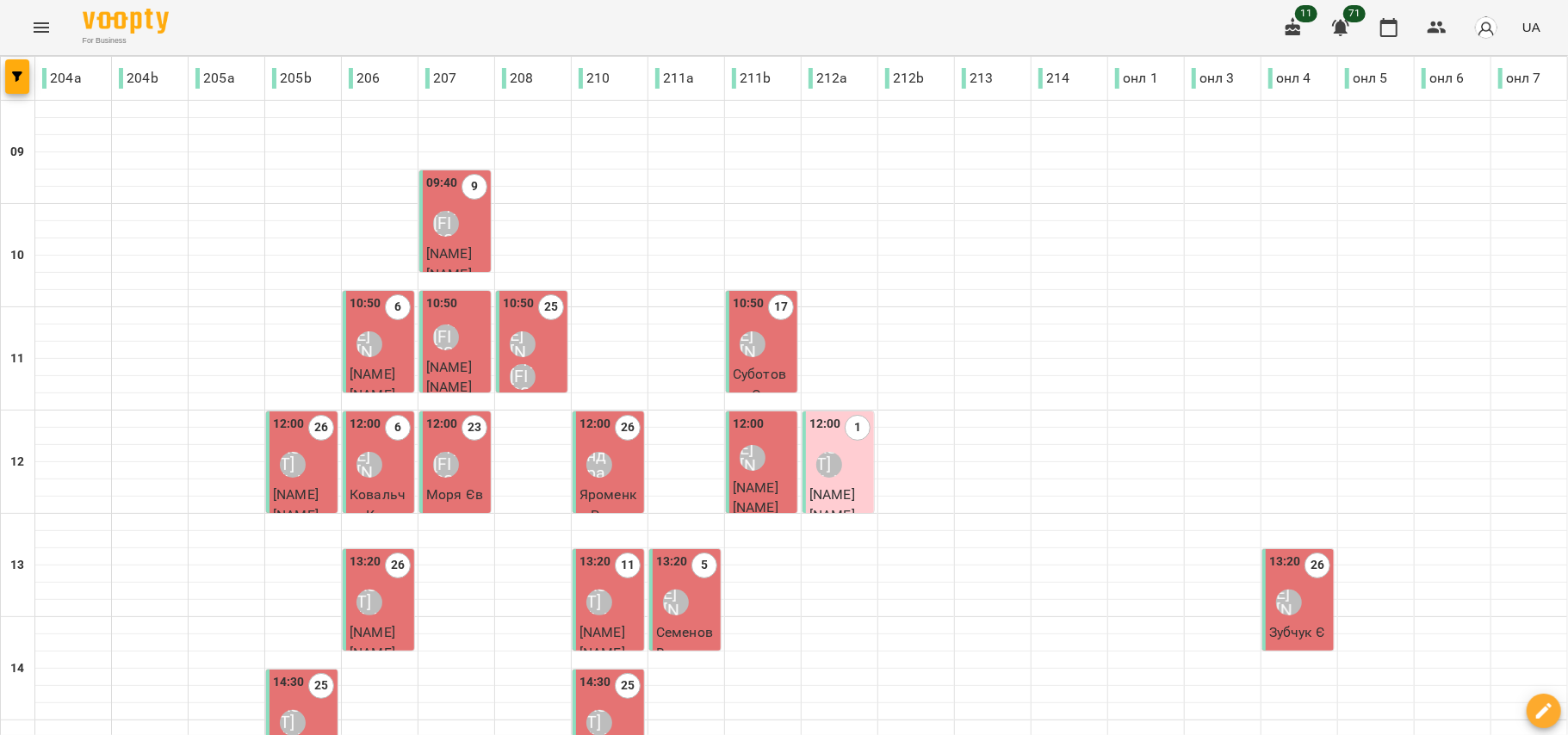 click on "Анастасія Церковна" at bounding box center [982, 843] 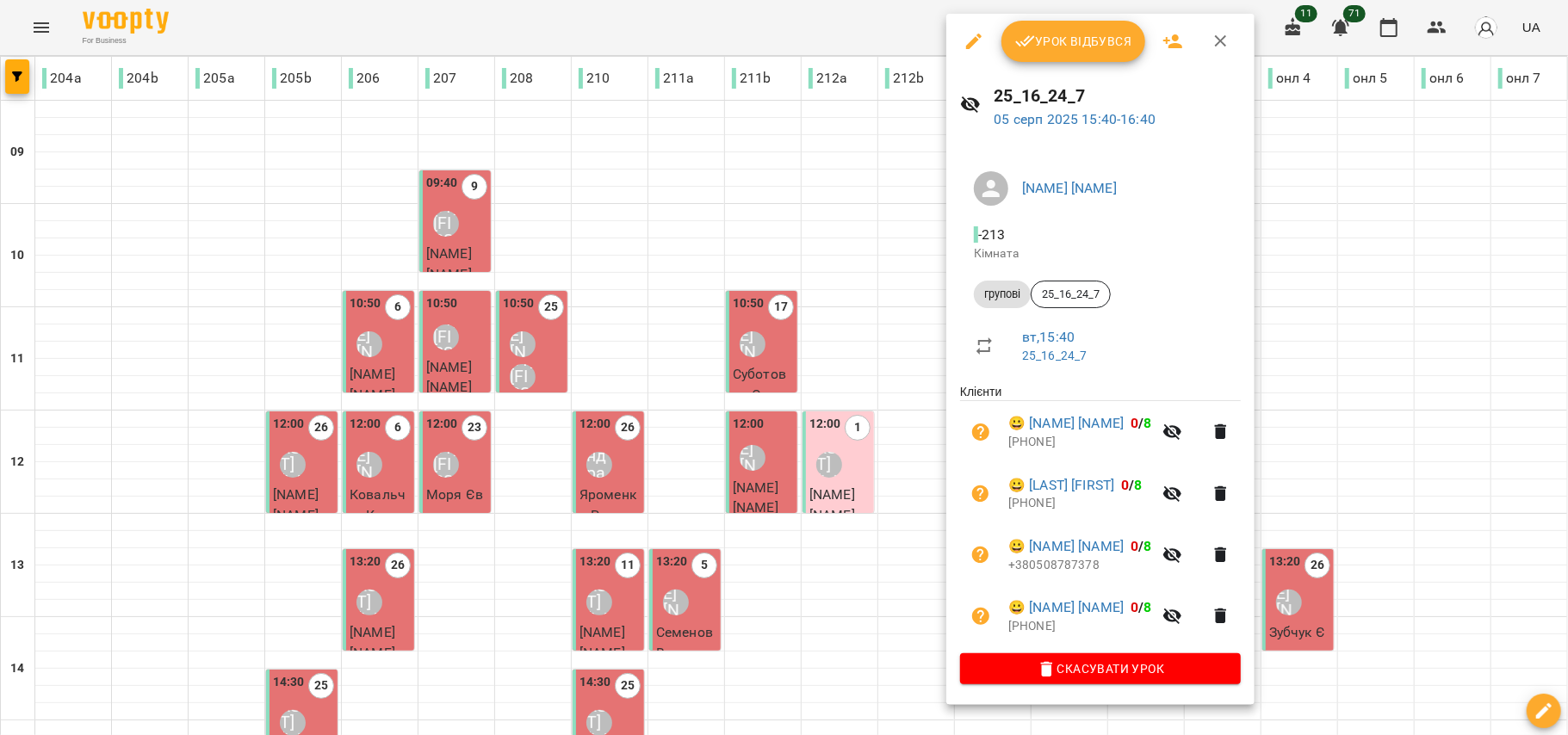 click on "Урок відбувся" at bounding box center (1074, 41) 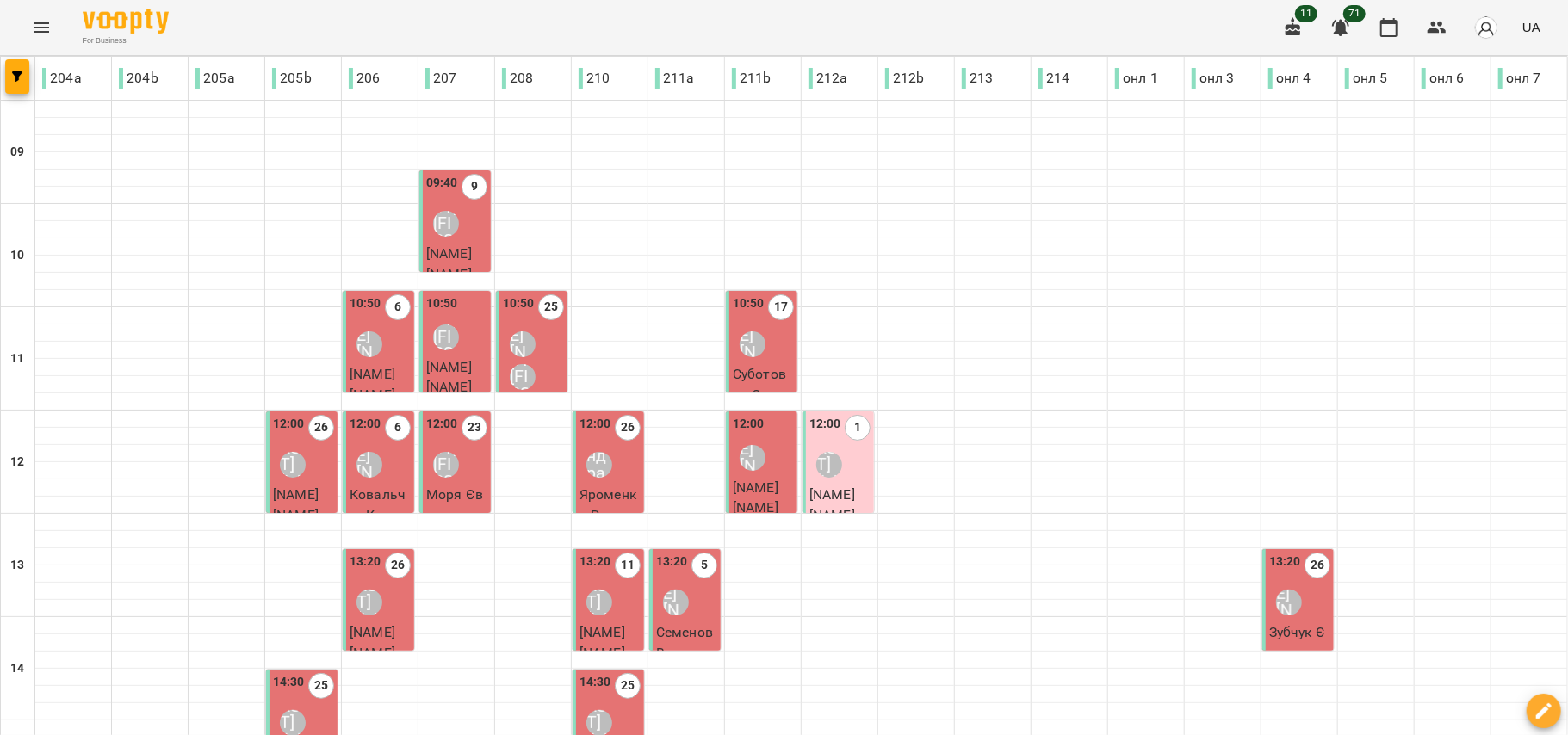 scroll, scrollTop: 573, scrollLeft: 0, axis: vertical 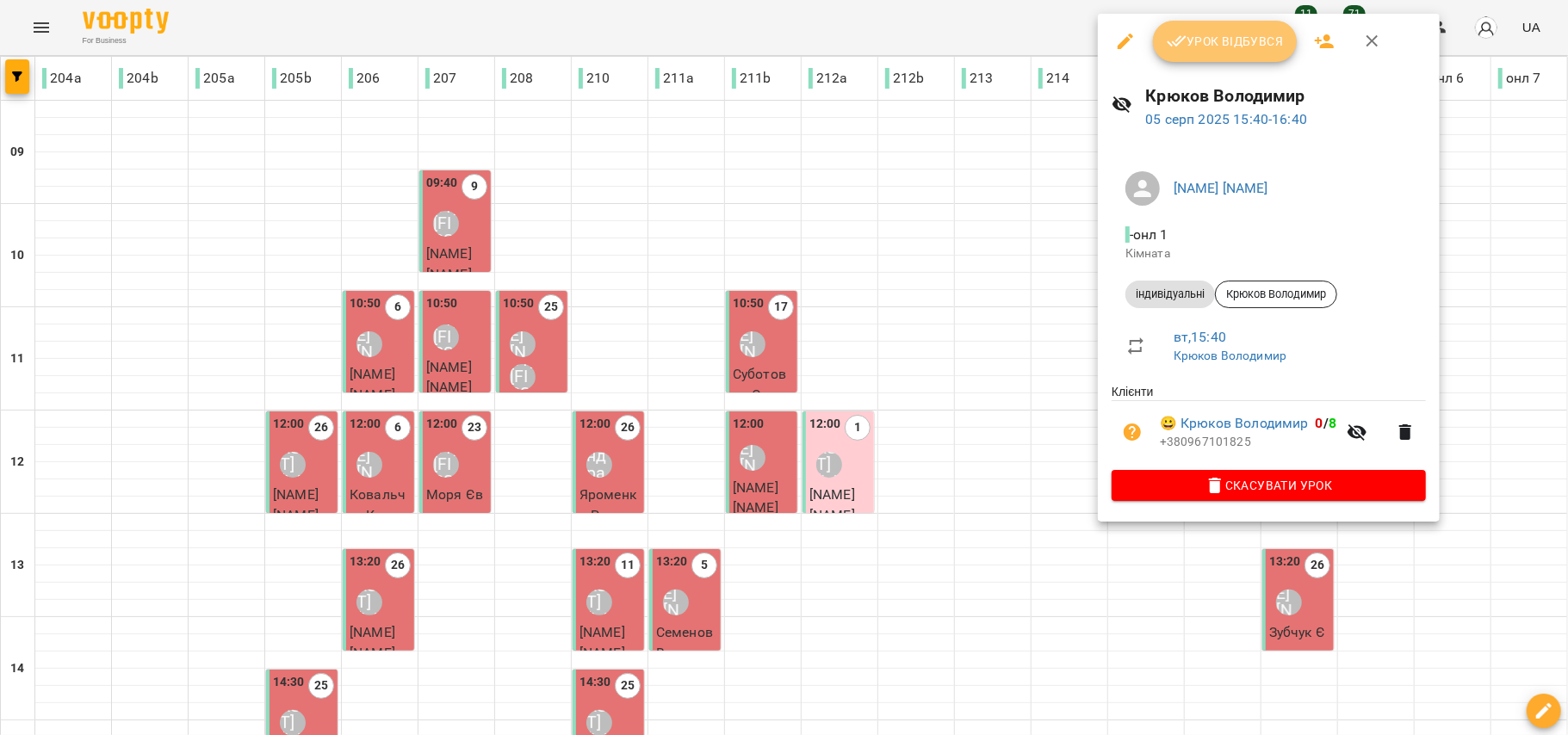 click on "Урок відбувся" at bounding box center [1225, 41] 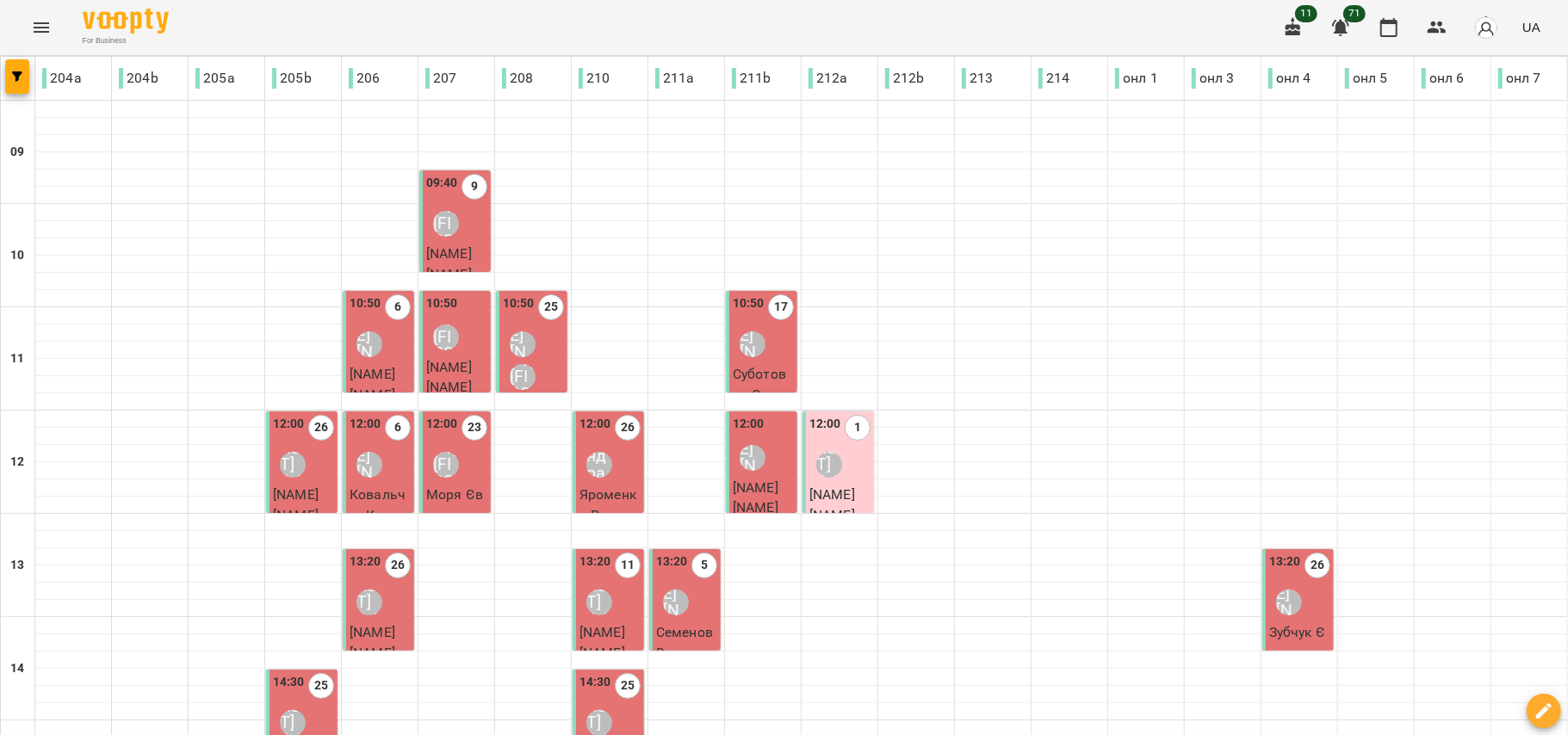 scroll, scrollTop: 616, scrollLeft: 0, axis: vertical 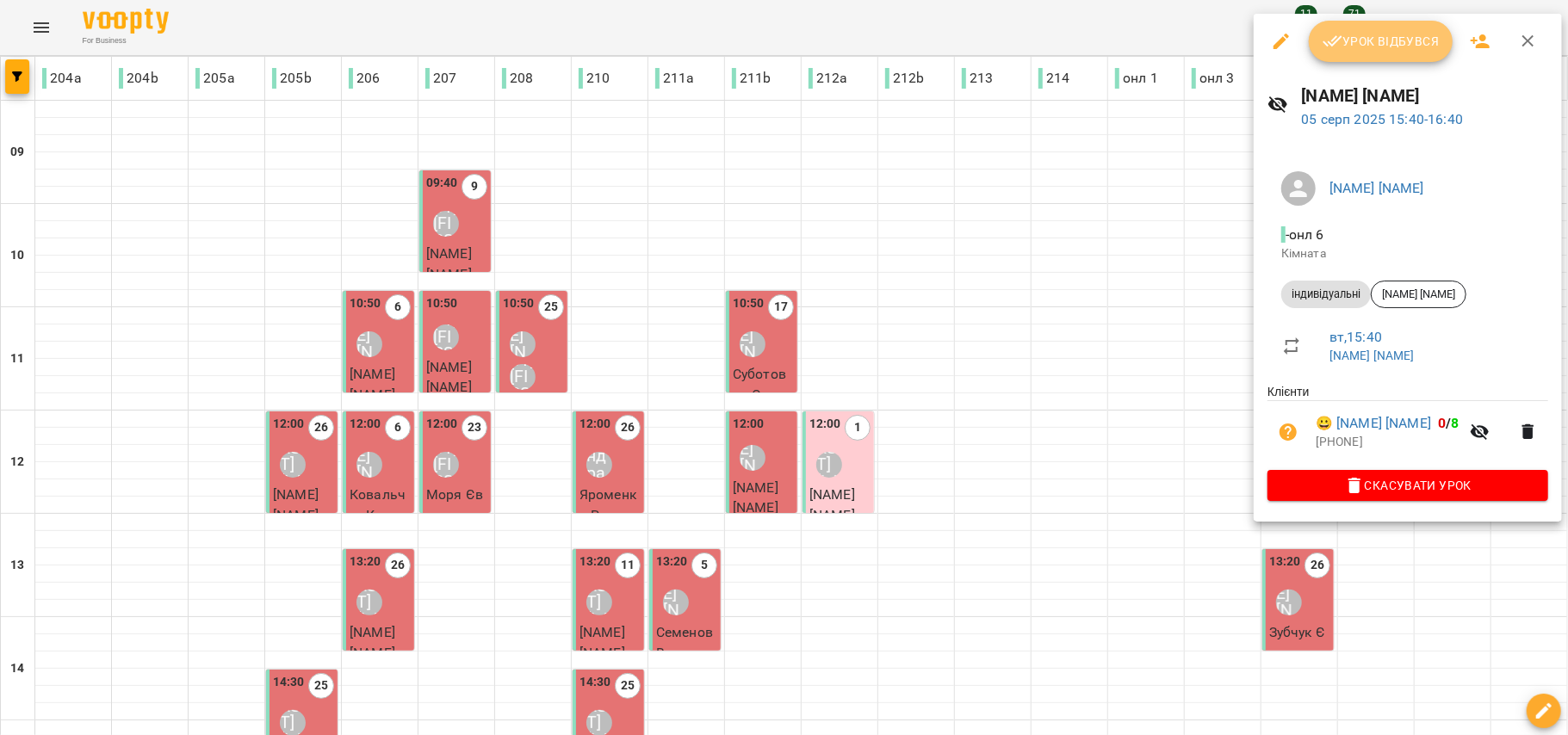 click on "Урок відбувся" at bounding box center (1381, 41) 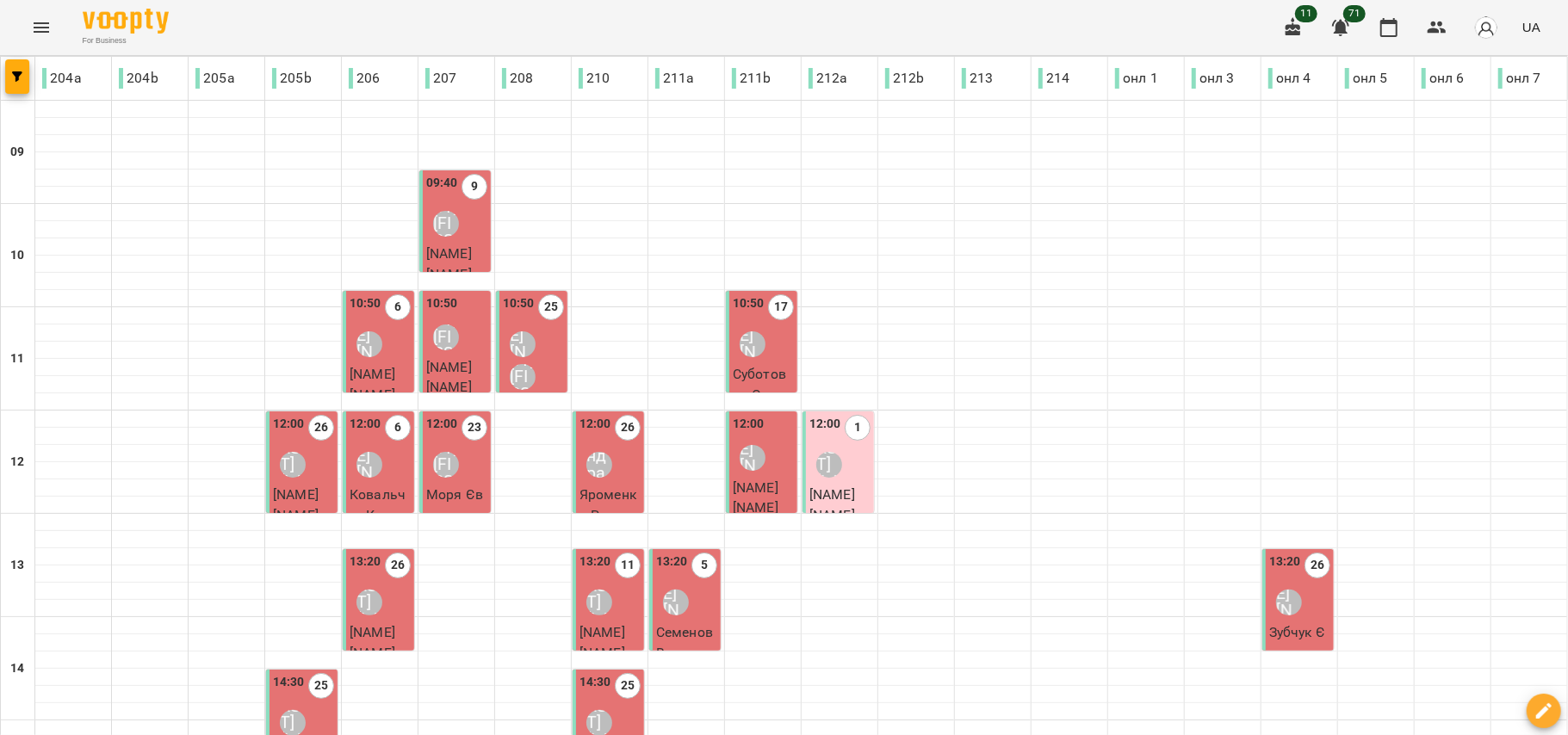 scroll, scrollTop: 616, scrollLeft: 0, axis: vertical 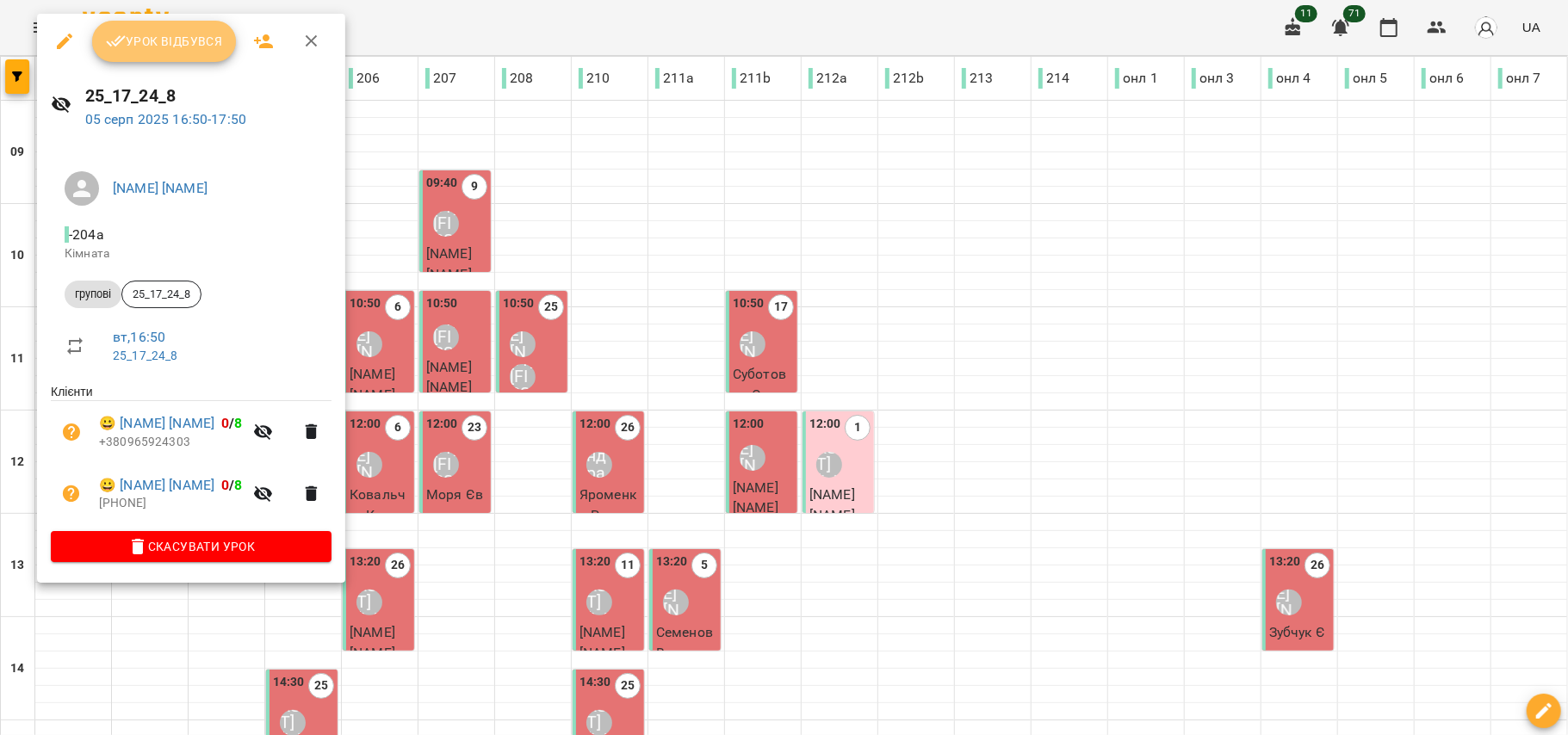 click on "Урок відбувся" at bounding box center (164, 41) 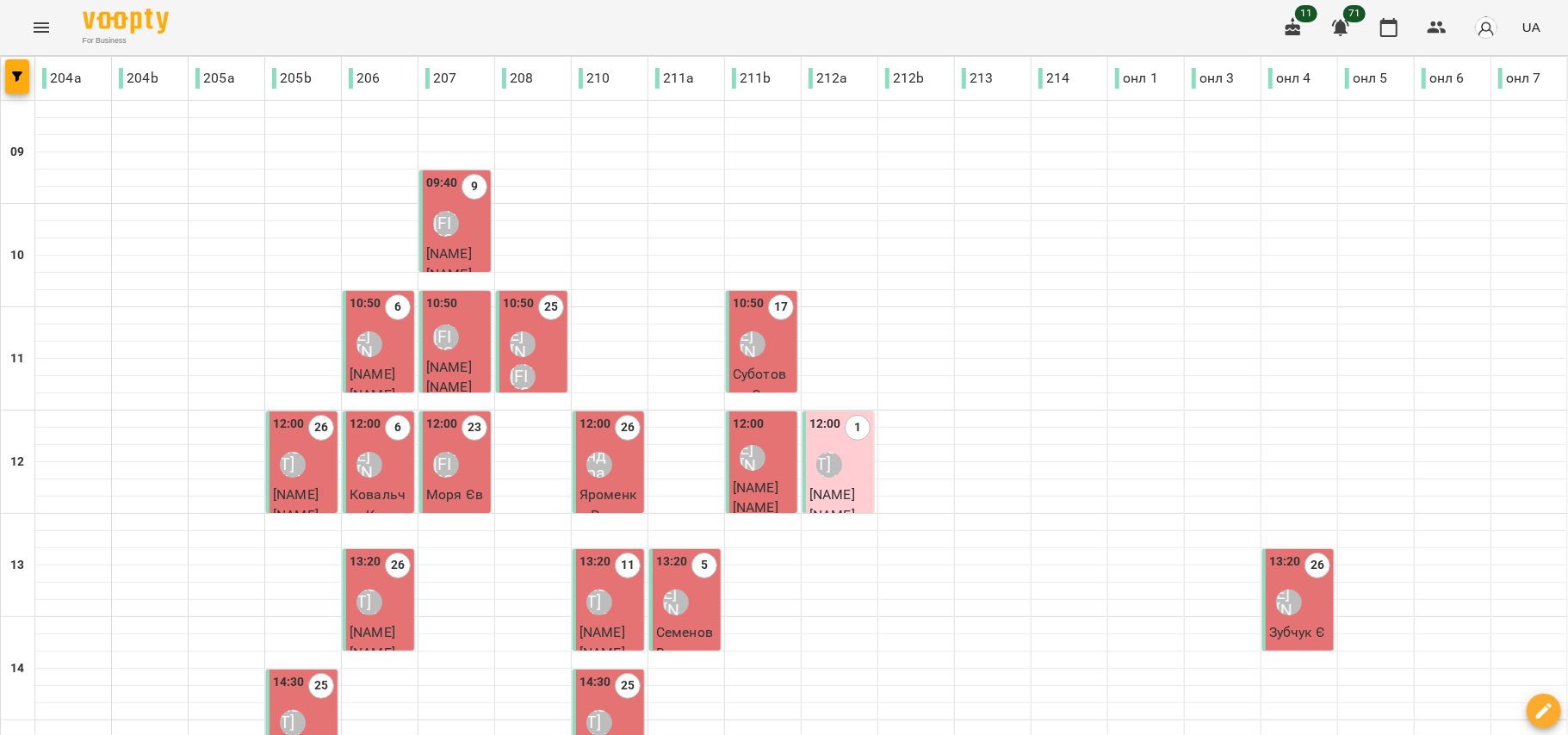 scroll, scrollTop: 616, scrollLeft: 0, axis: vertical 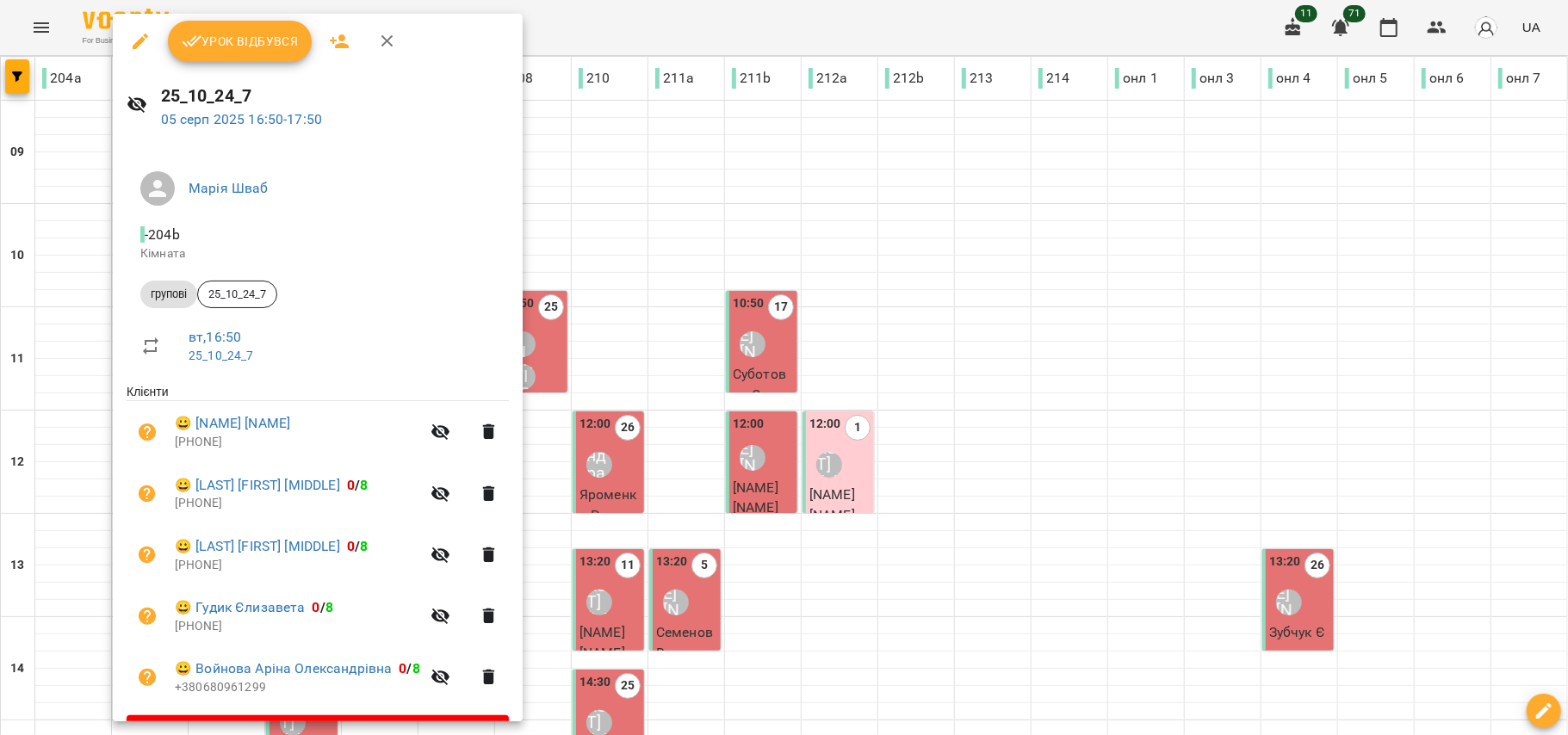 click on "Урок відбувся" at bounding box center (240, 41) 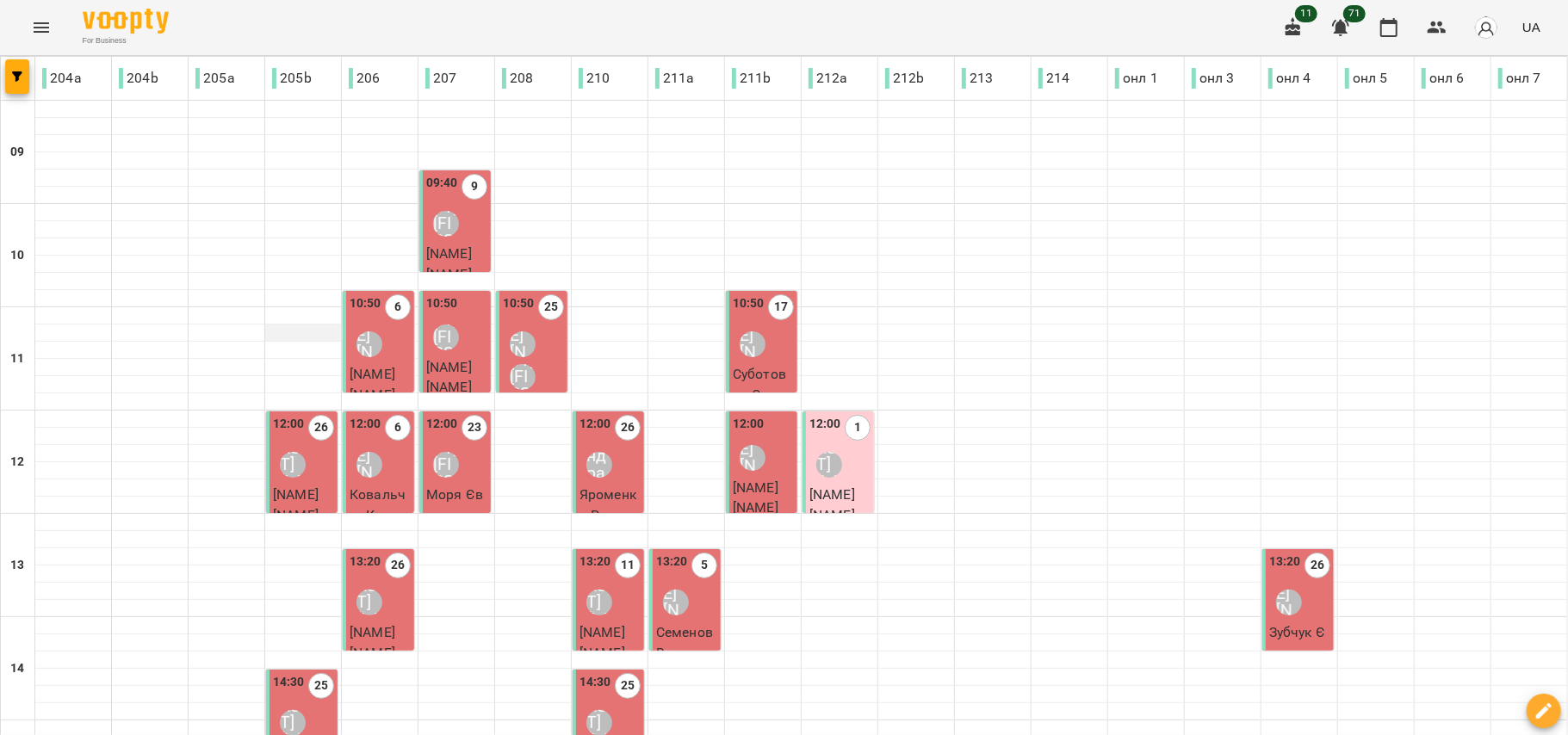 scroll, scrollTop: 573, scrollLeft: 0, axis: vertical 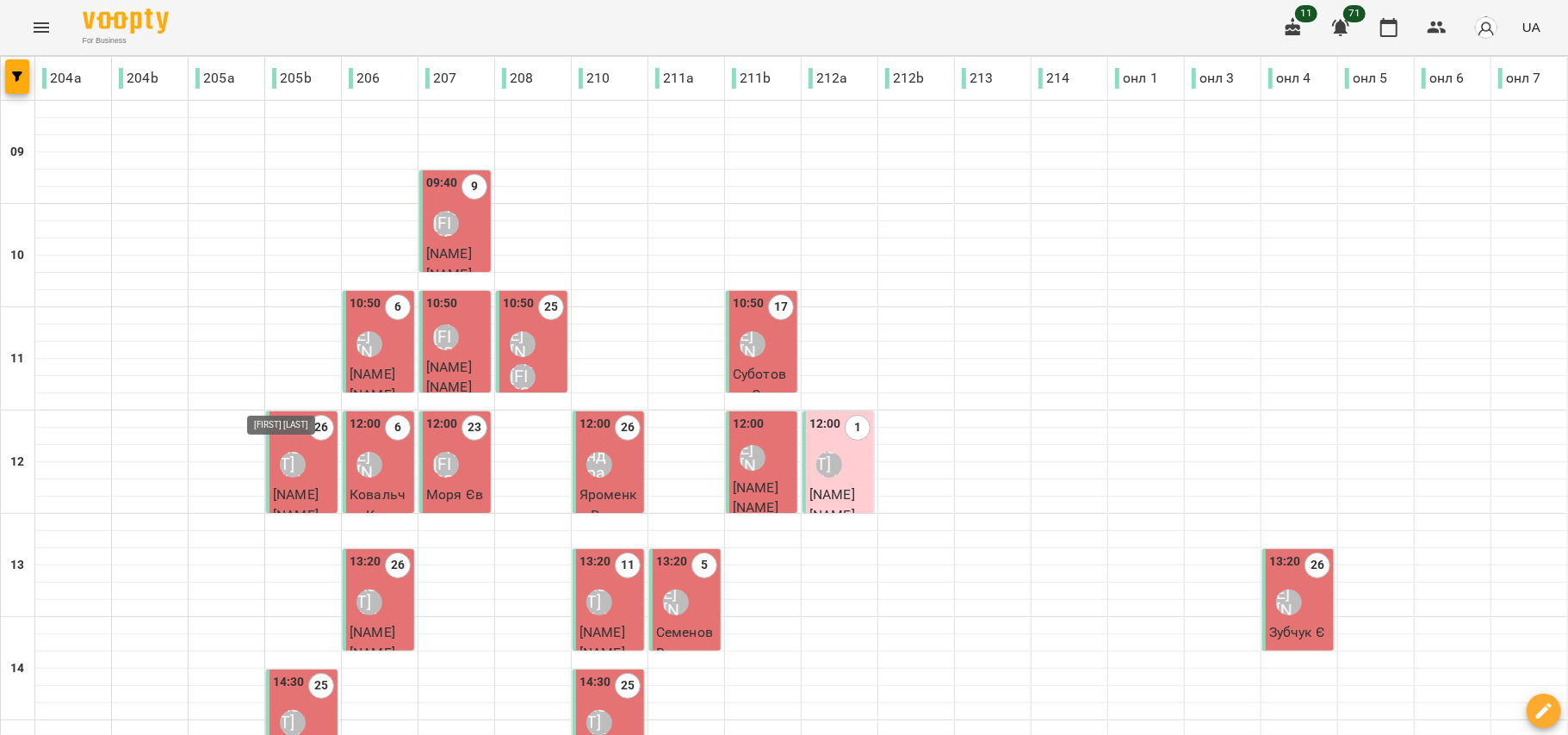 click on "[FIRST] [LAST]" at bounding box center [293, 964] 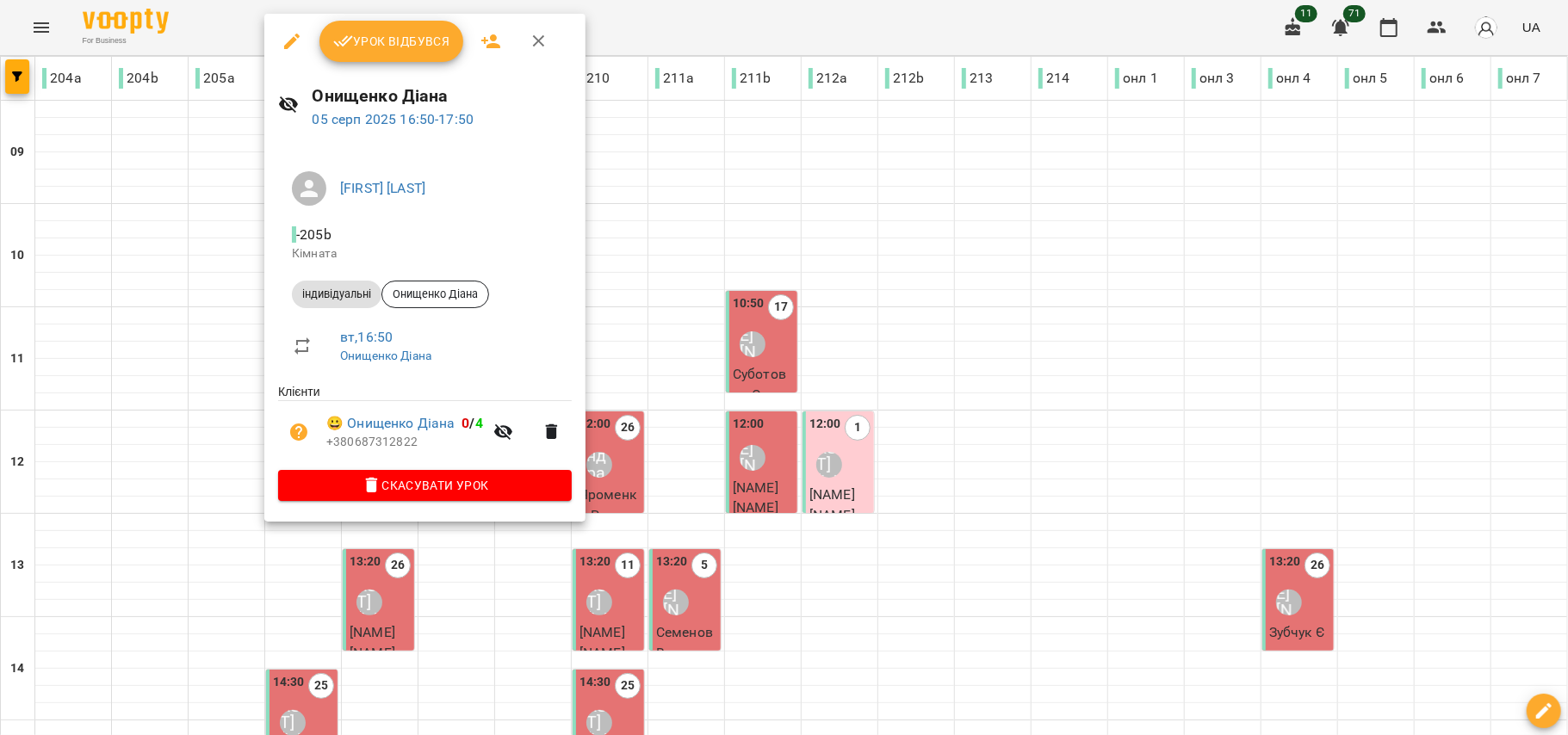 click on "Урок відбувся" at bounding box center (392, 41) 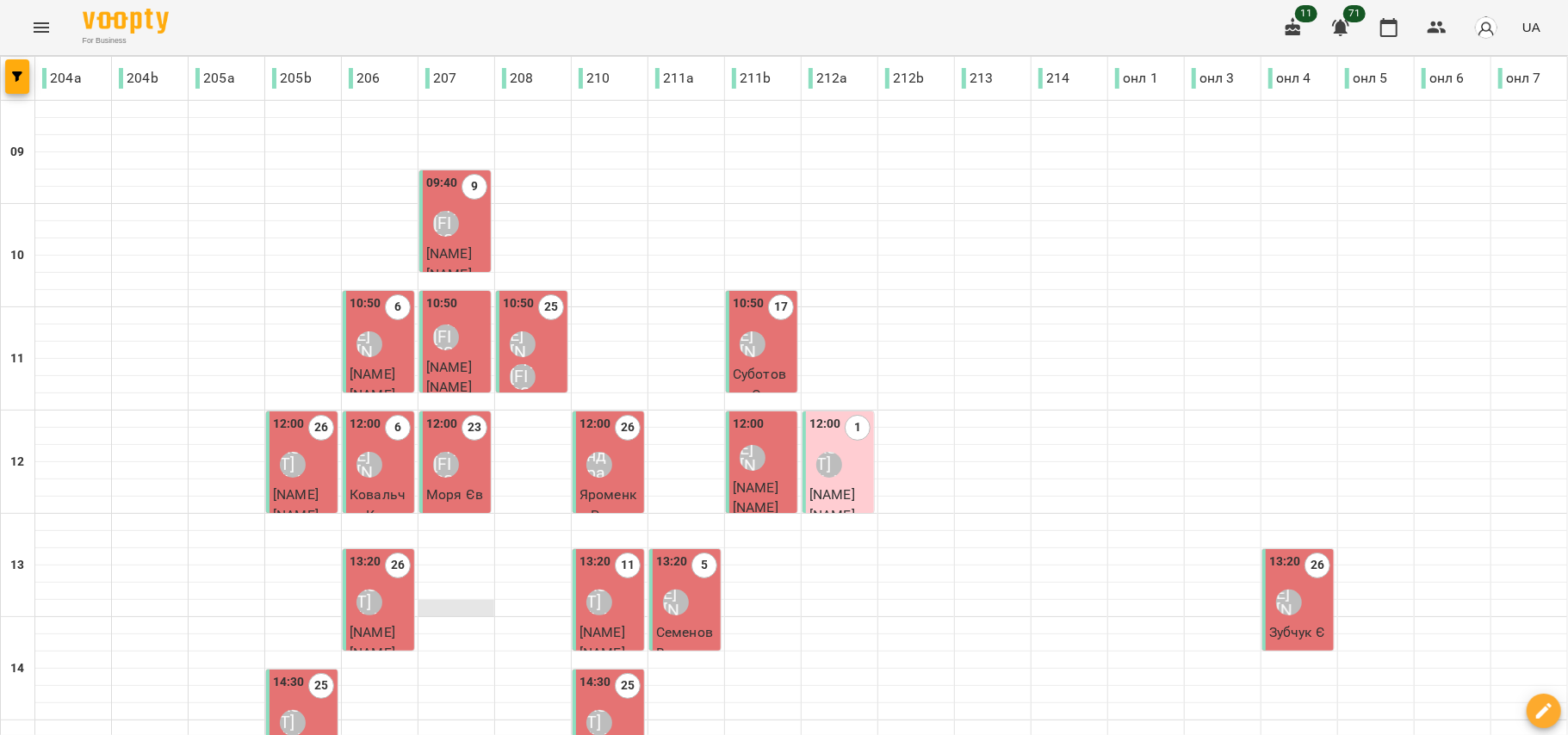 scroll, scrollTop: 573, scrollLeft: 0, axis: vertical 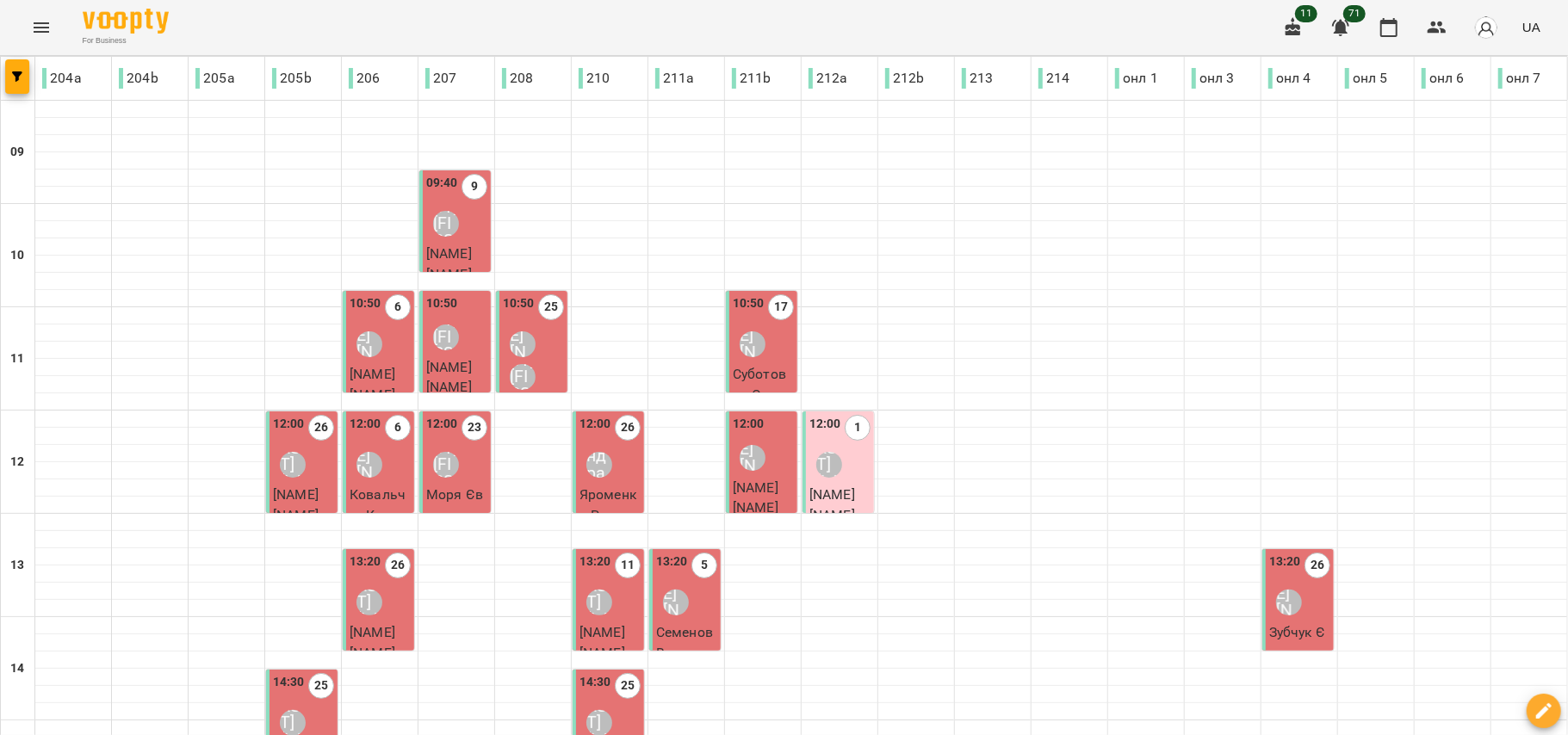 click on "16:50 25 Наталія Роєнко 5 групові (25_12_24_10)" at bounding box center [378, 989] 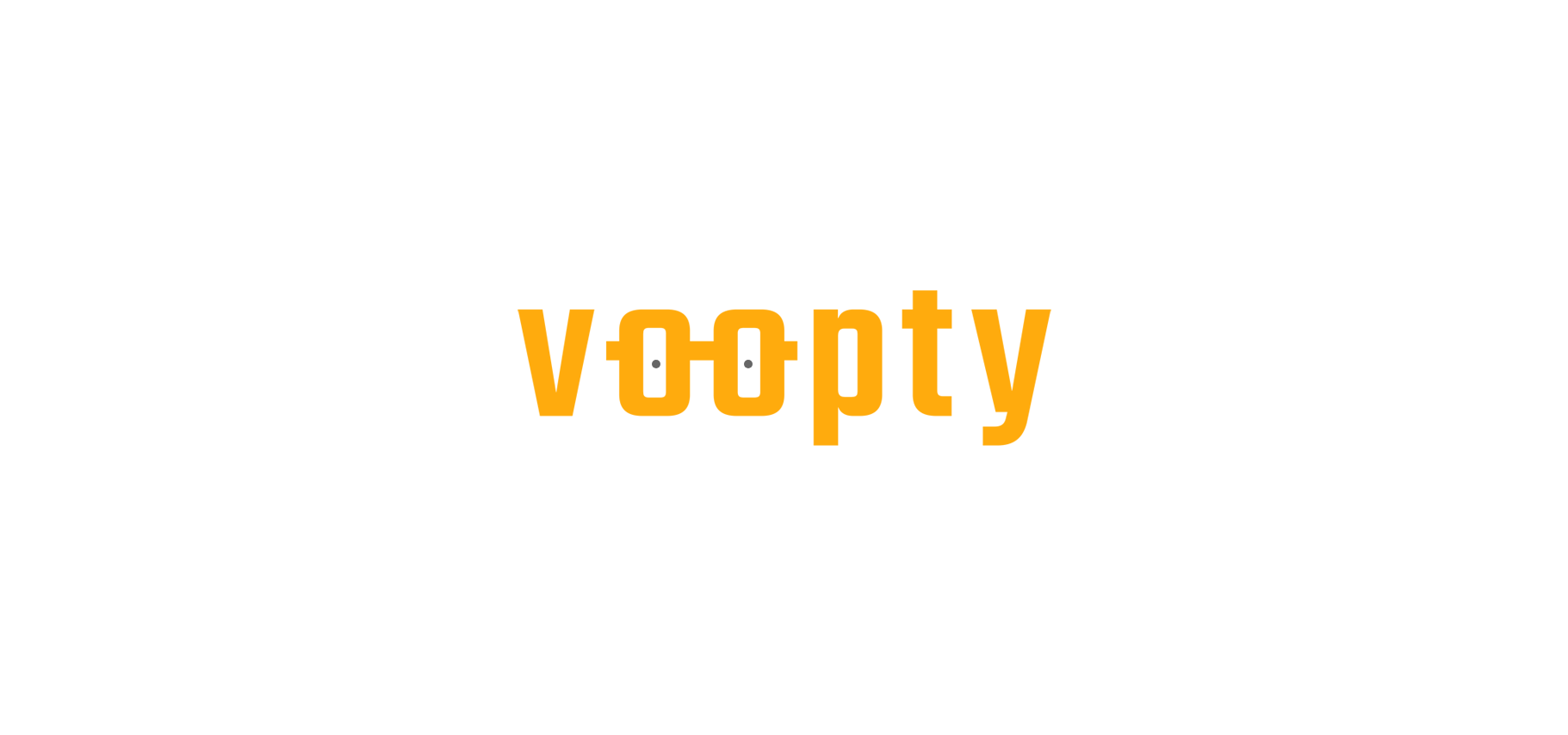 scroll, scrollTop: 0, scrollLeft: 0, axis: both 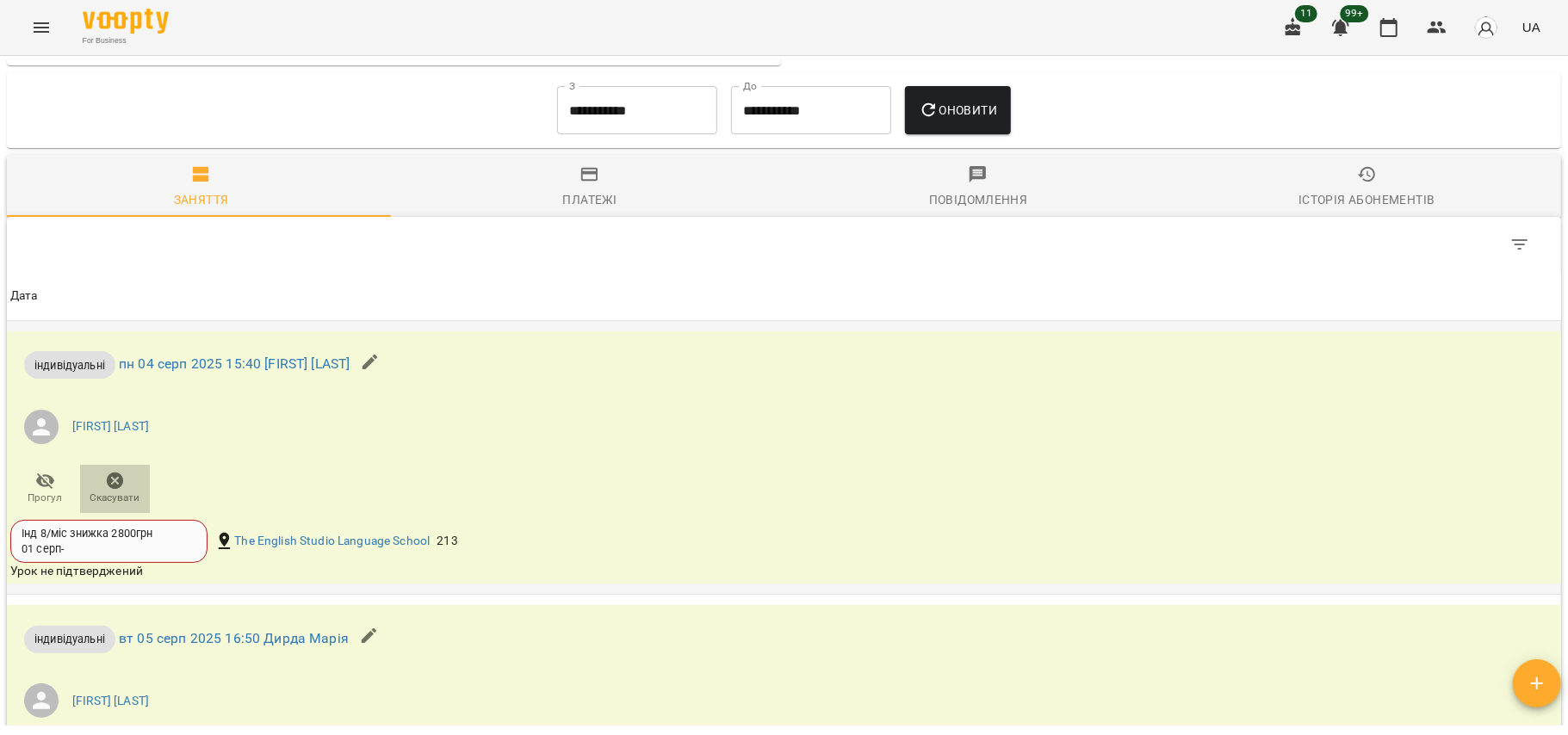 click 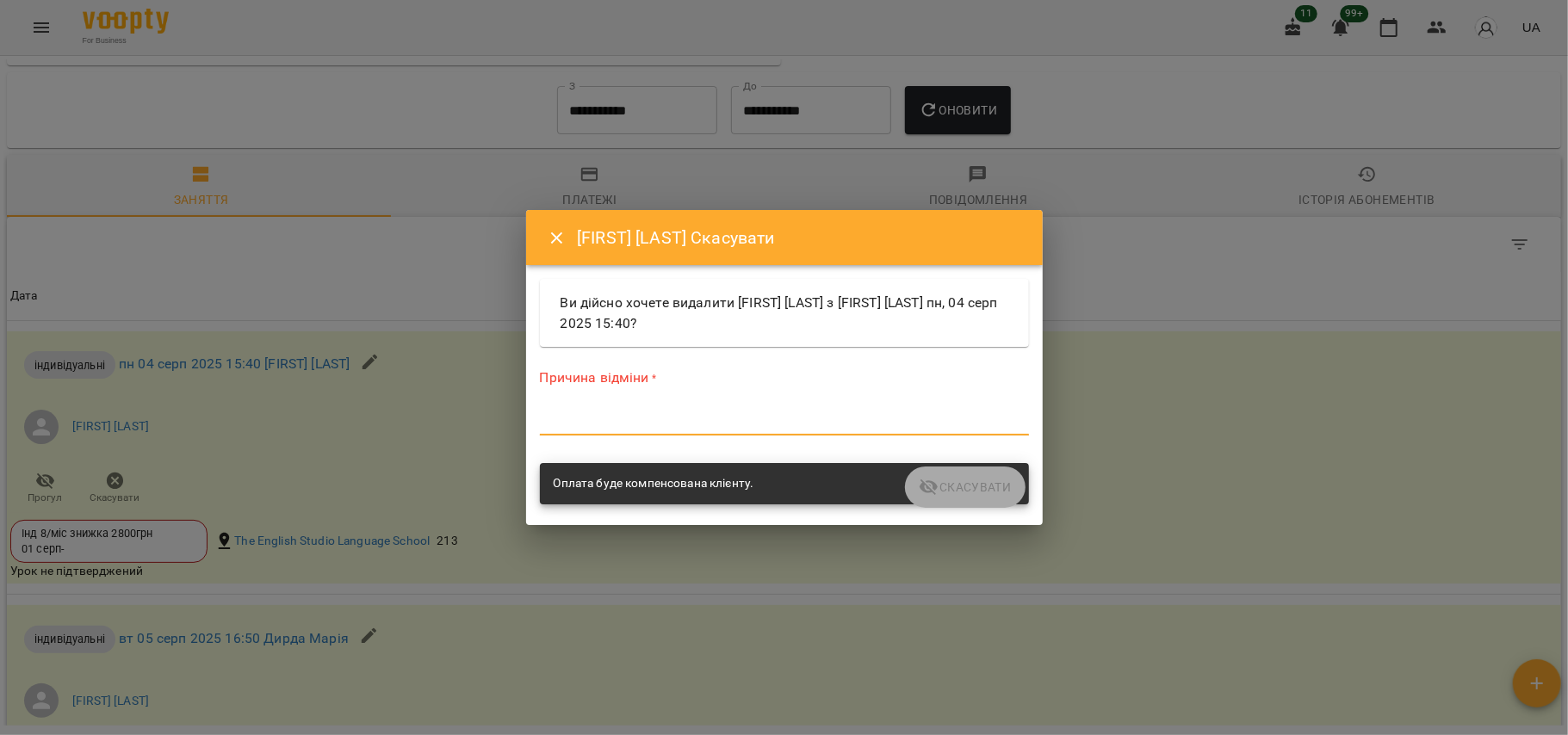 click at bounding box center [784, 421] 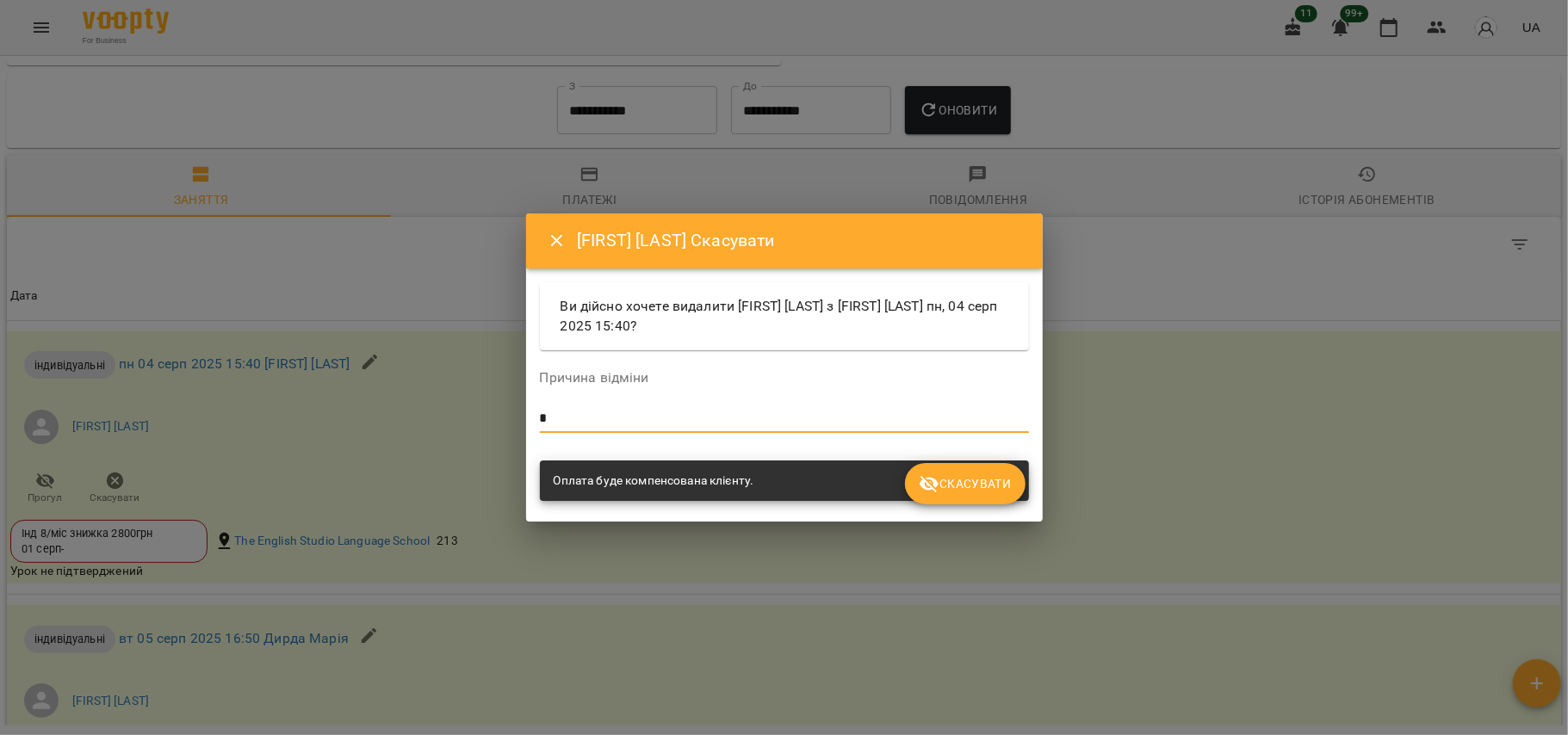 type on "*" 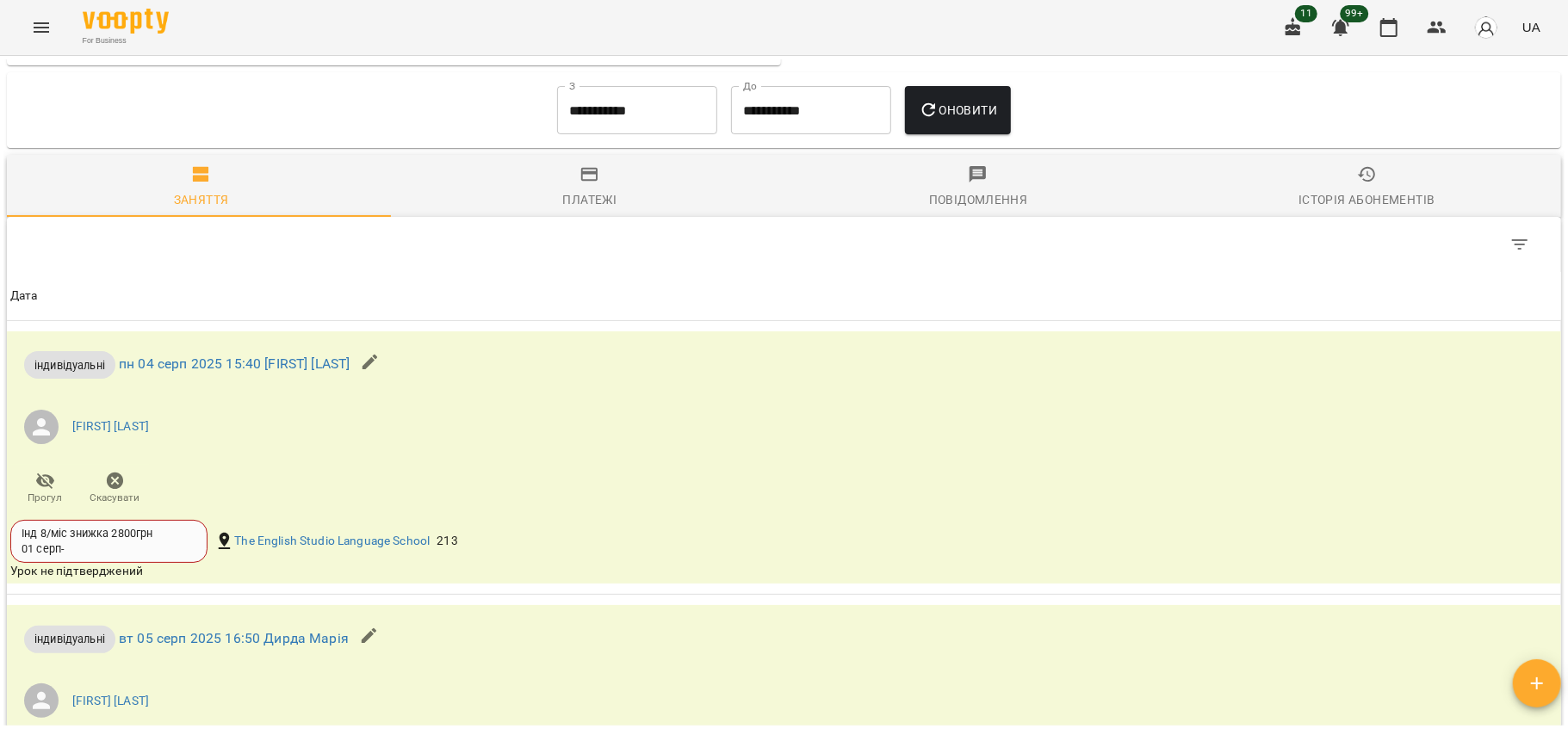 scroll, scrollTop: 855, scrollLeft: 0, axis: vertical 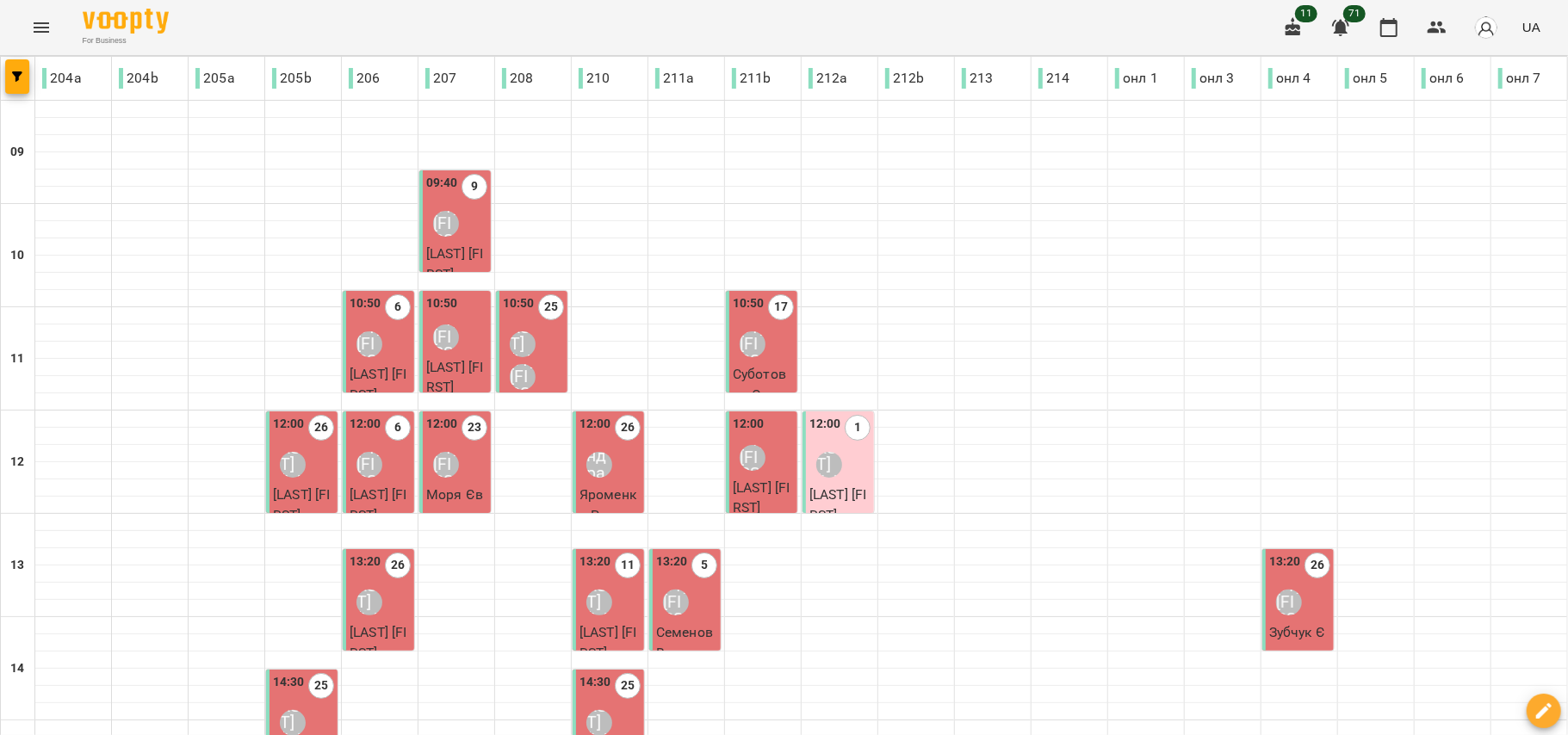 click on "1" at bounding box center (592, 968) 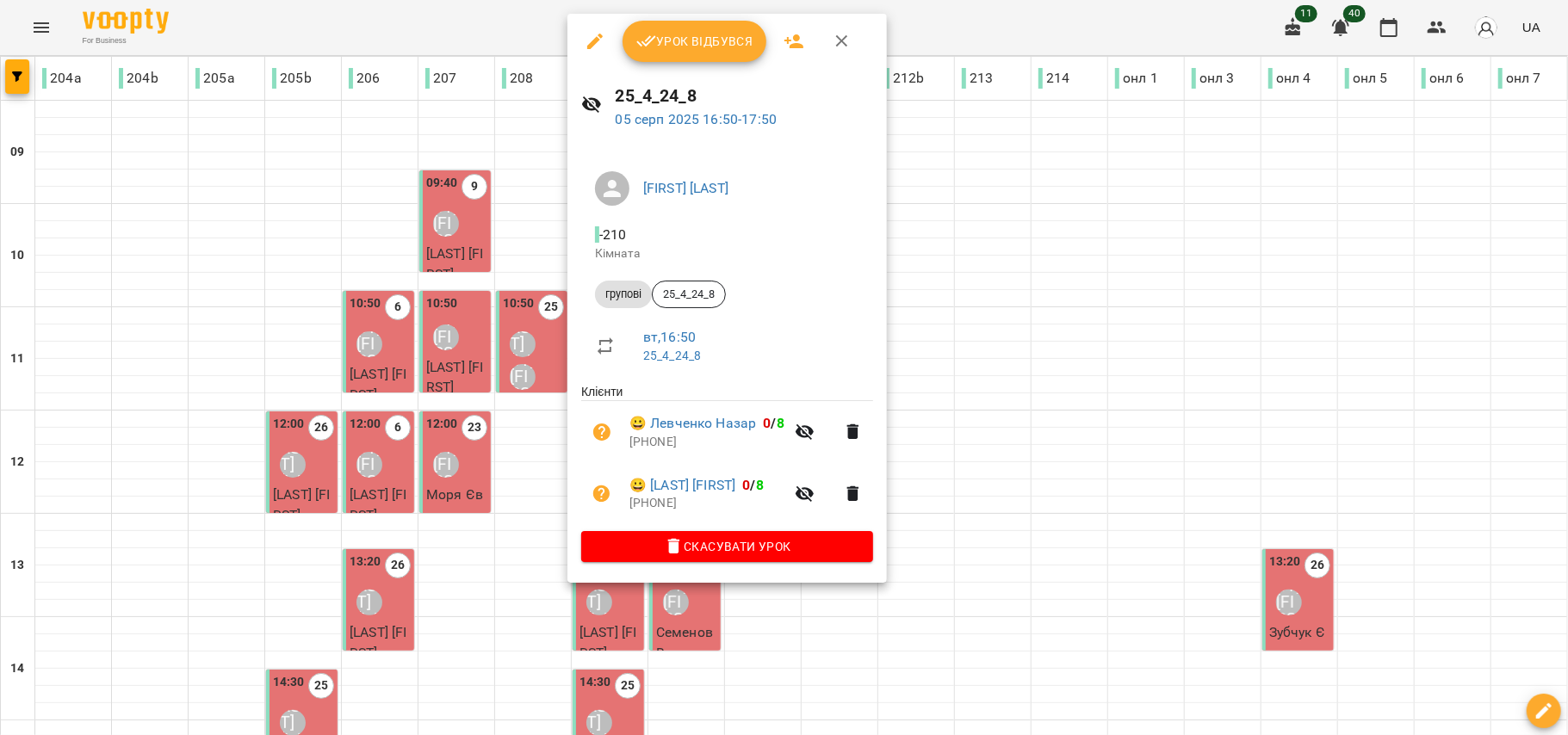 click at bounding box center (784, 368) 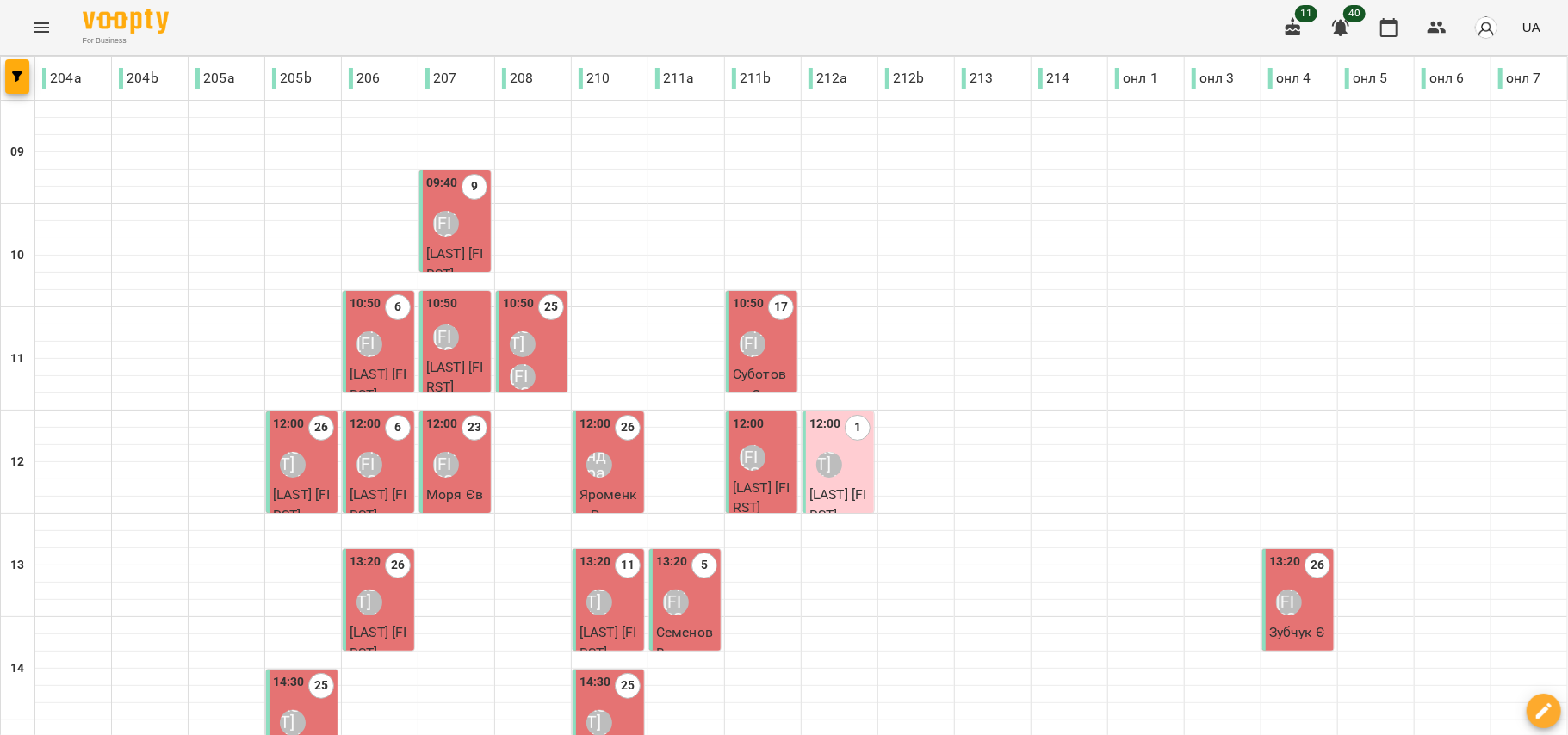 click on "25" at bounding box center (629, 968) 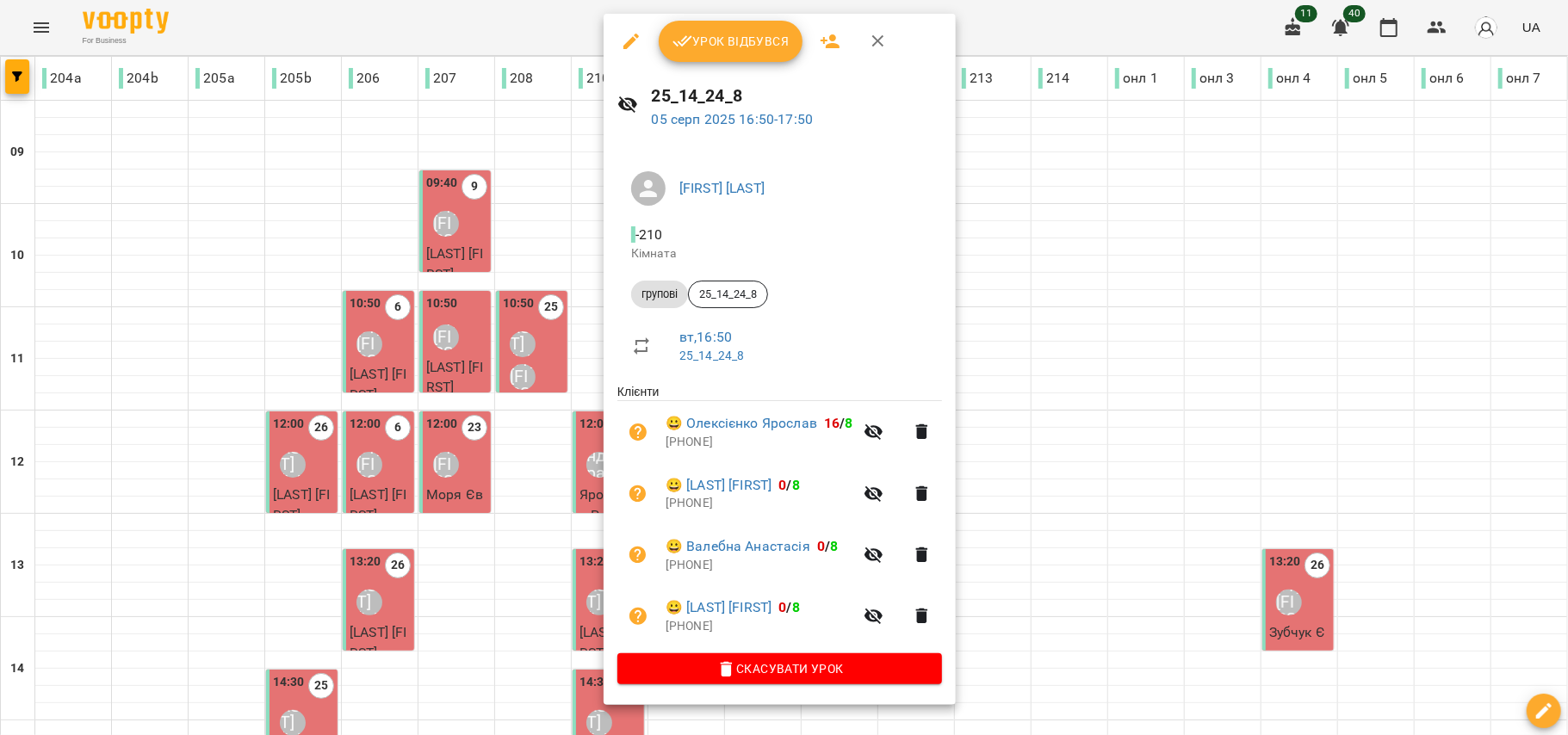 click at bounding box center [784, 368] 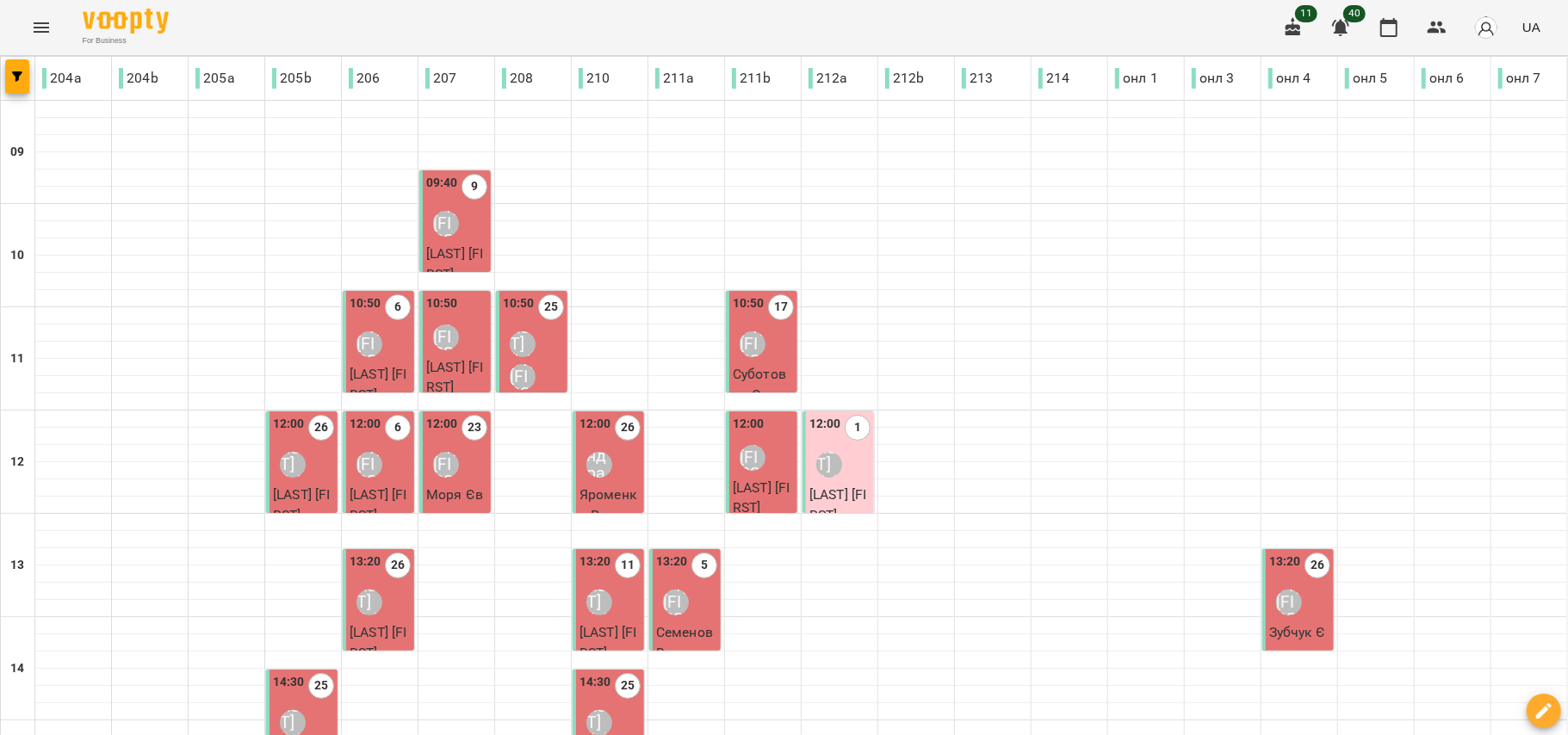 click on "1" at bounding box center [592, 968] 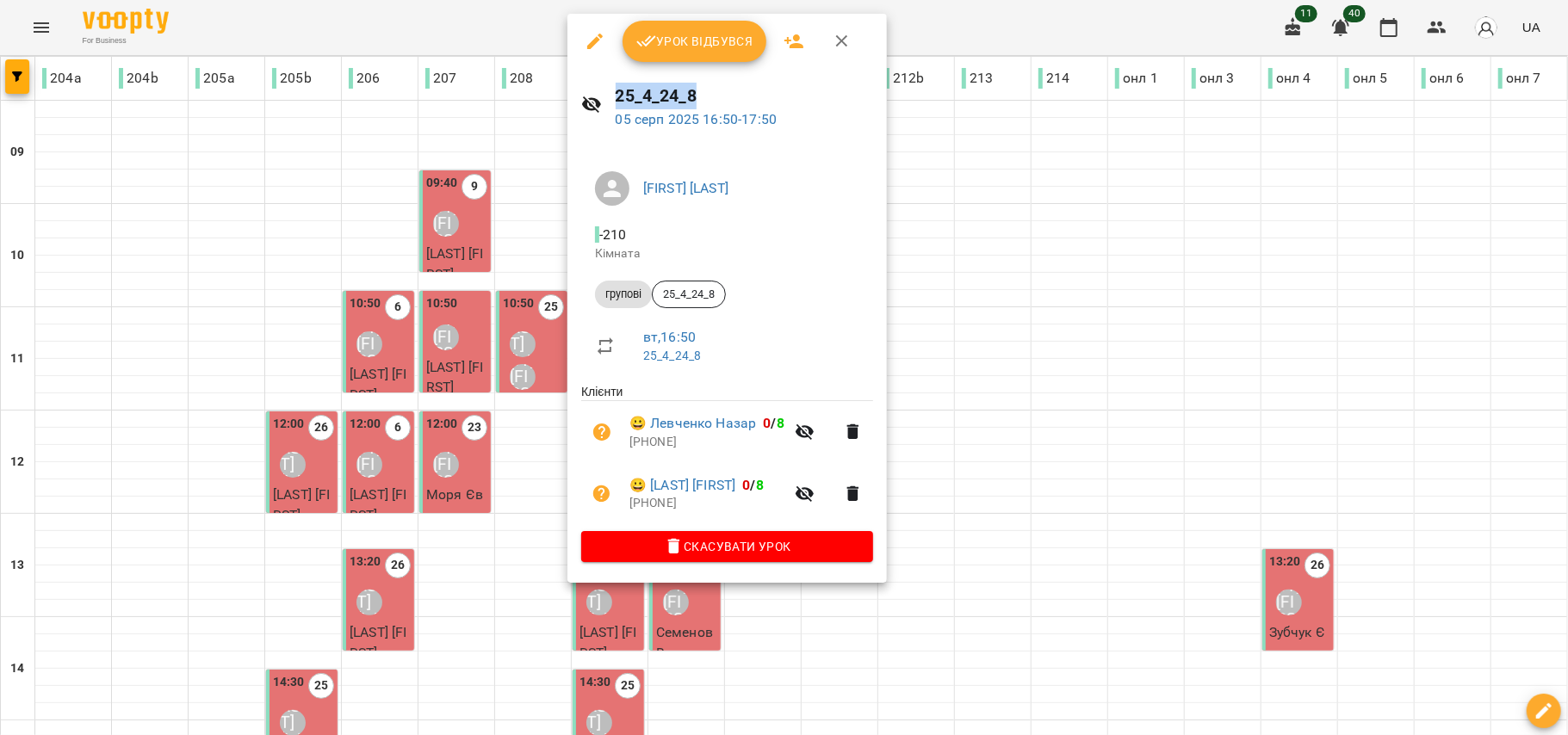 drag, startPoint x: 725, startPoint y: 88, endPoint x: 614, endPoint y: 83, distance: 111.11256 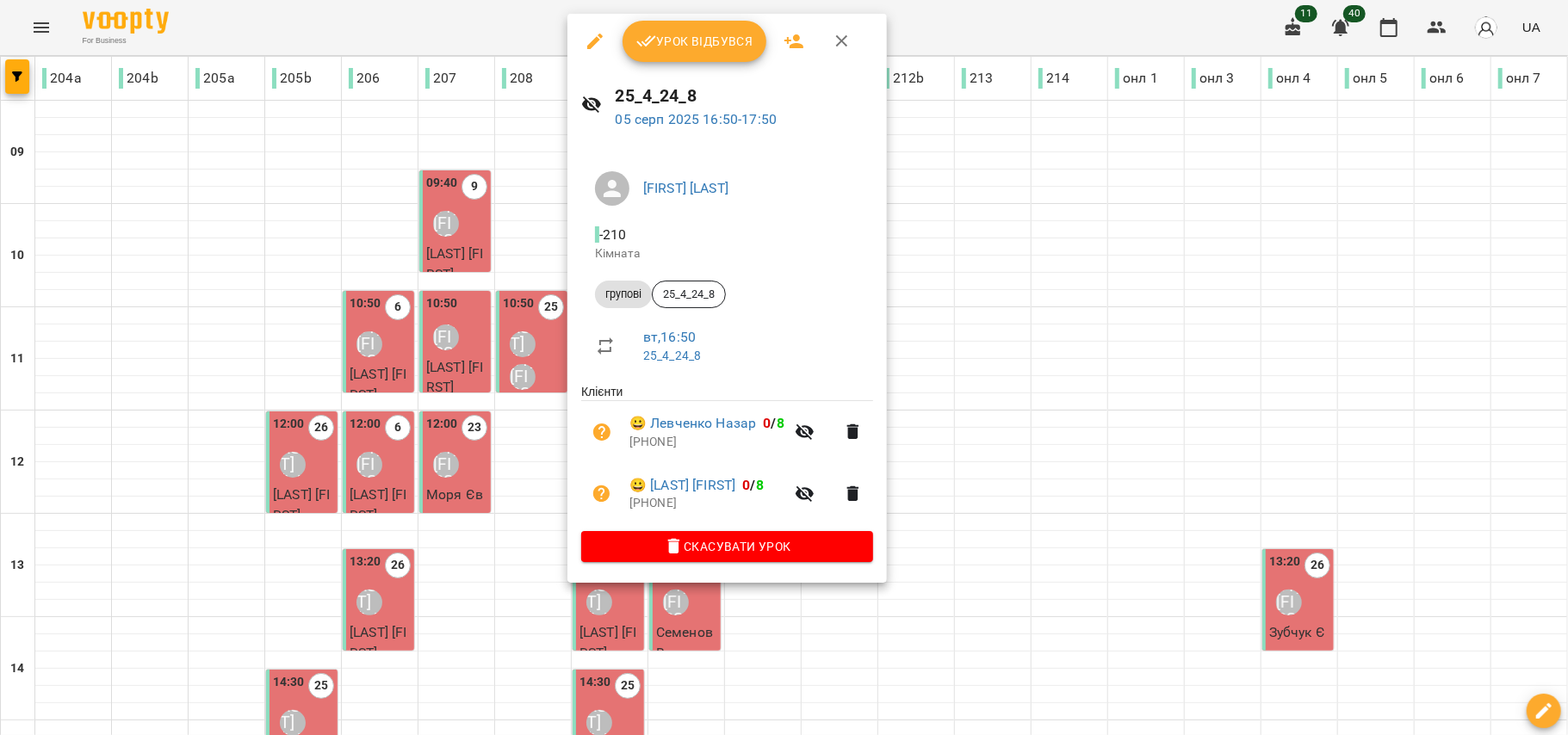 click at bounding box center [784, 368] 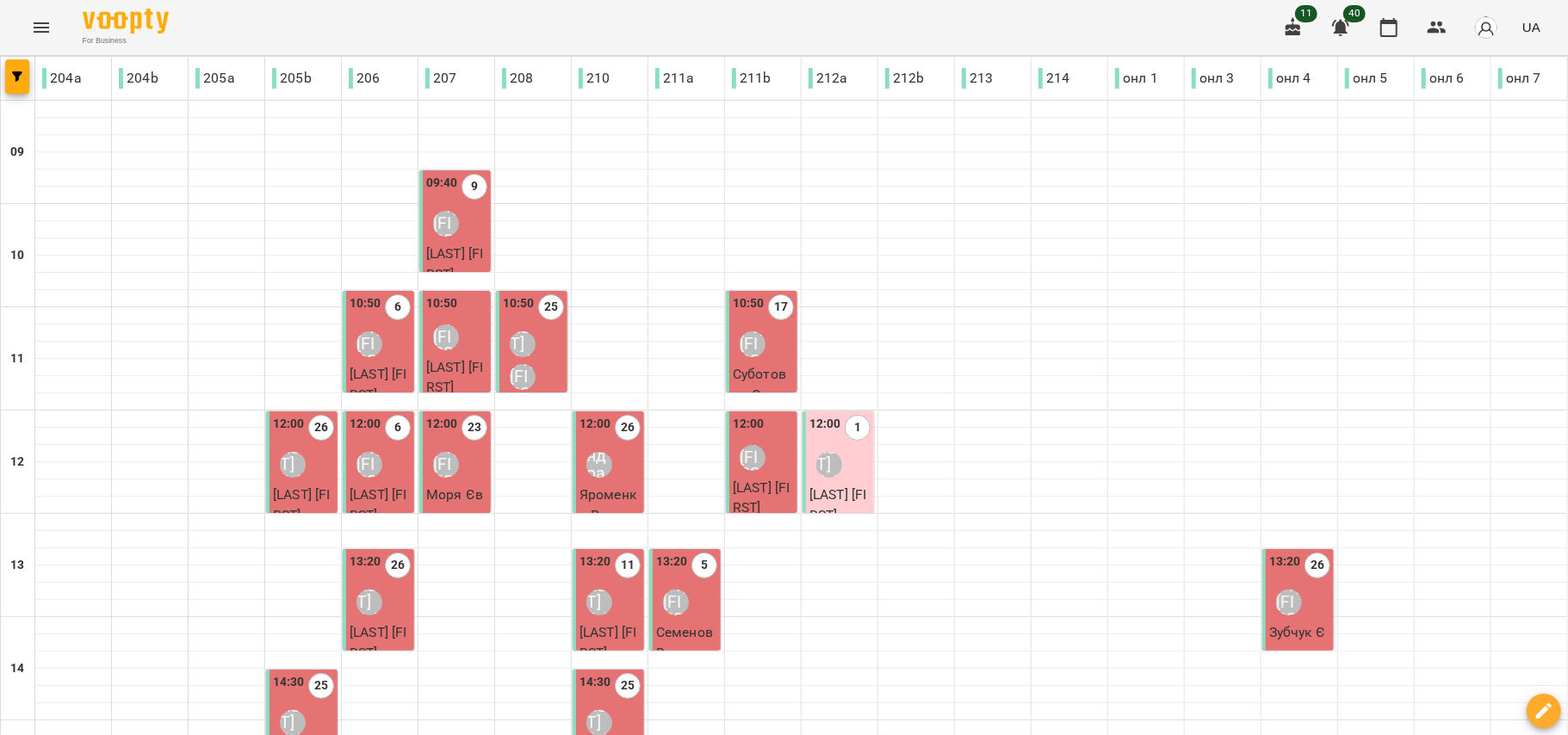 click on "Ольга Односум" at bounding box center [636, 1005] 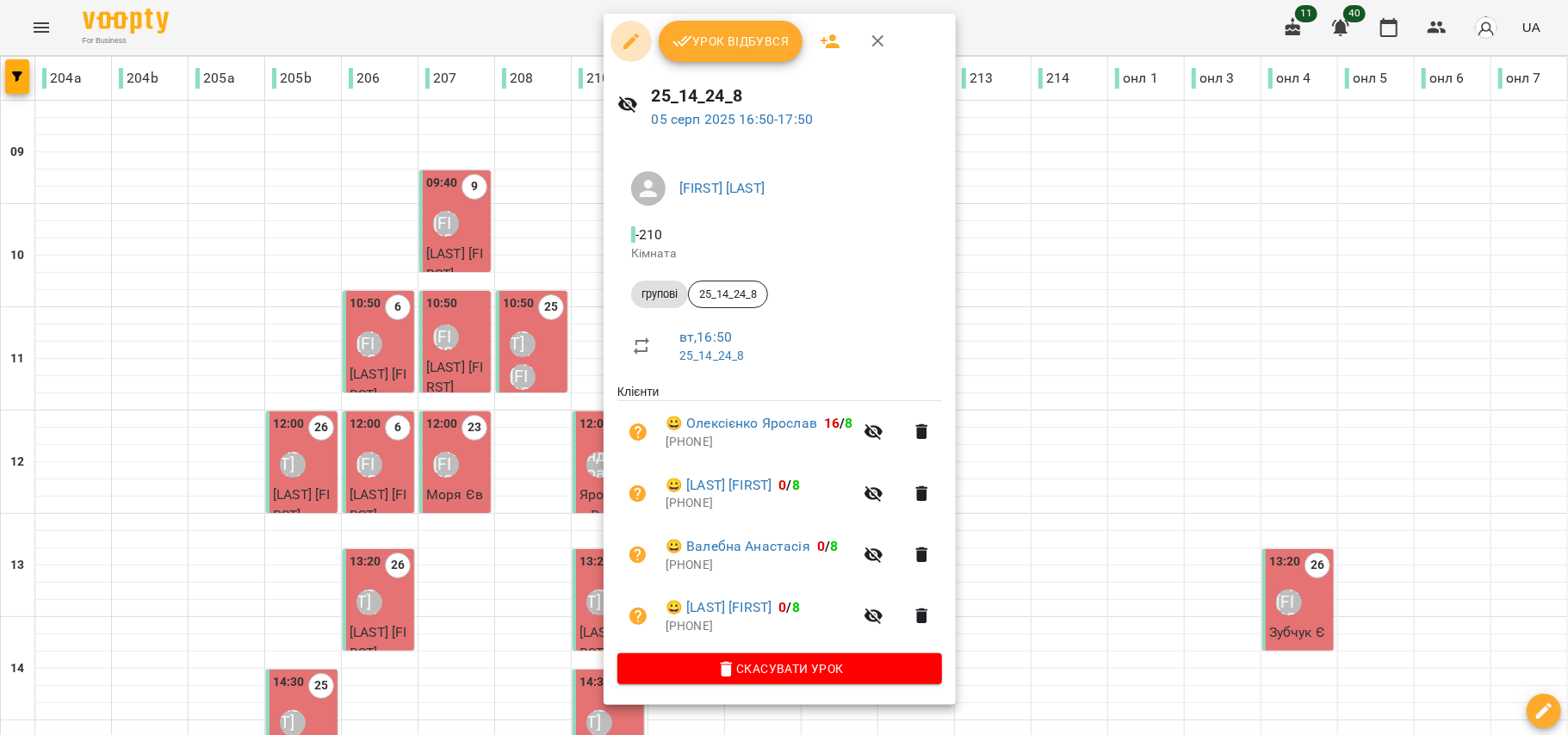 click 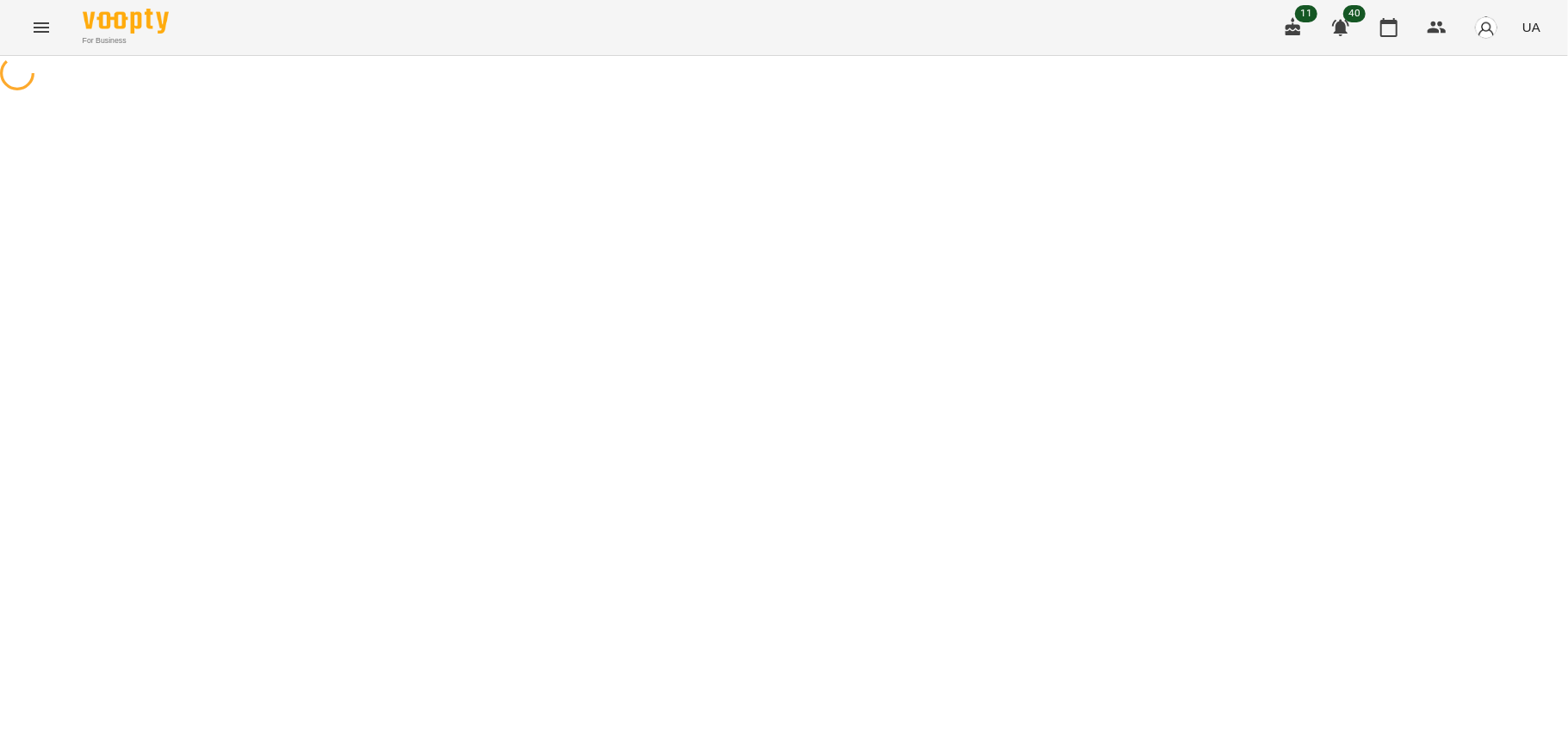select on "*******" 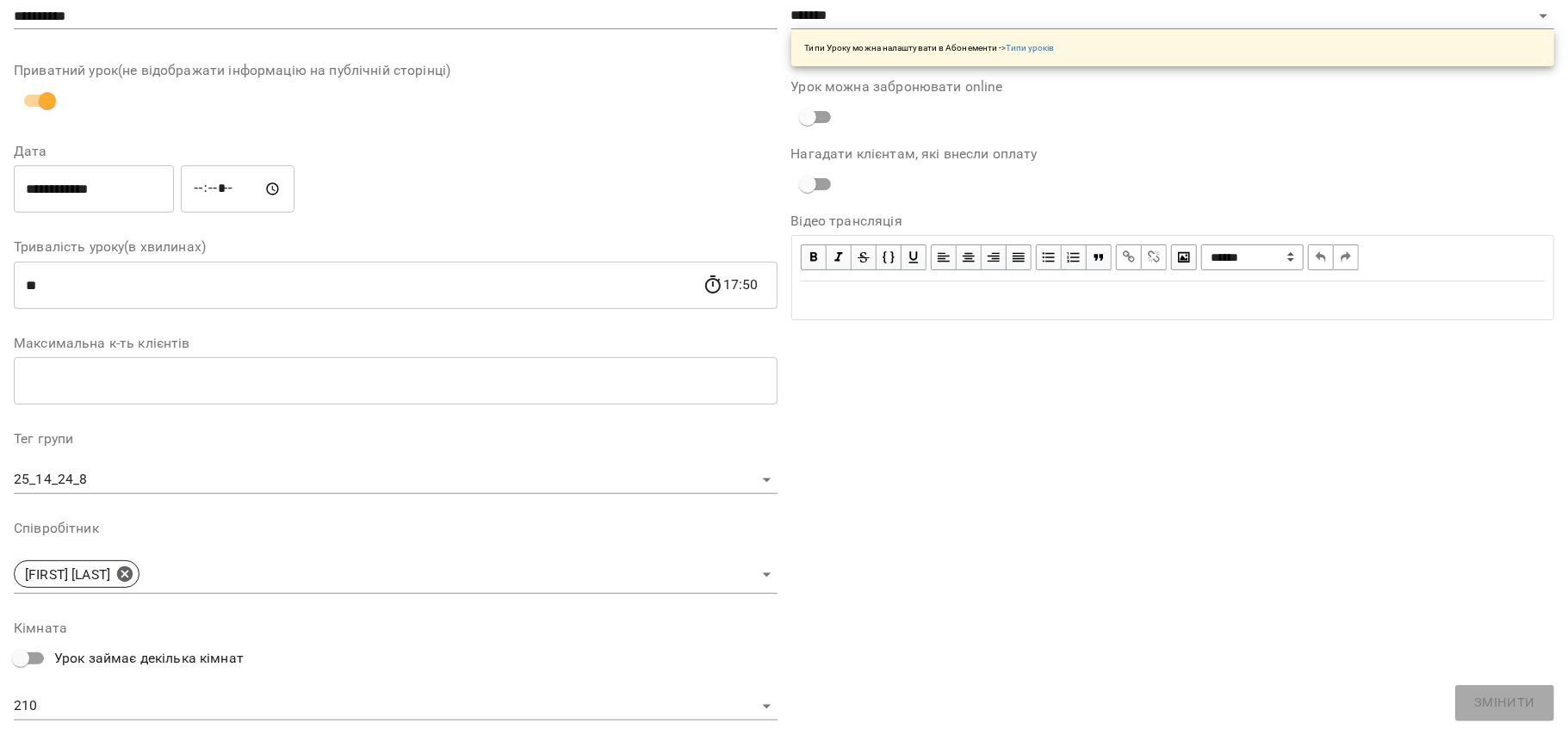 scroll, scrollTop: 229, scrollLeft: 0, axis: vertical 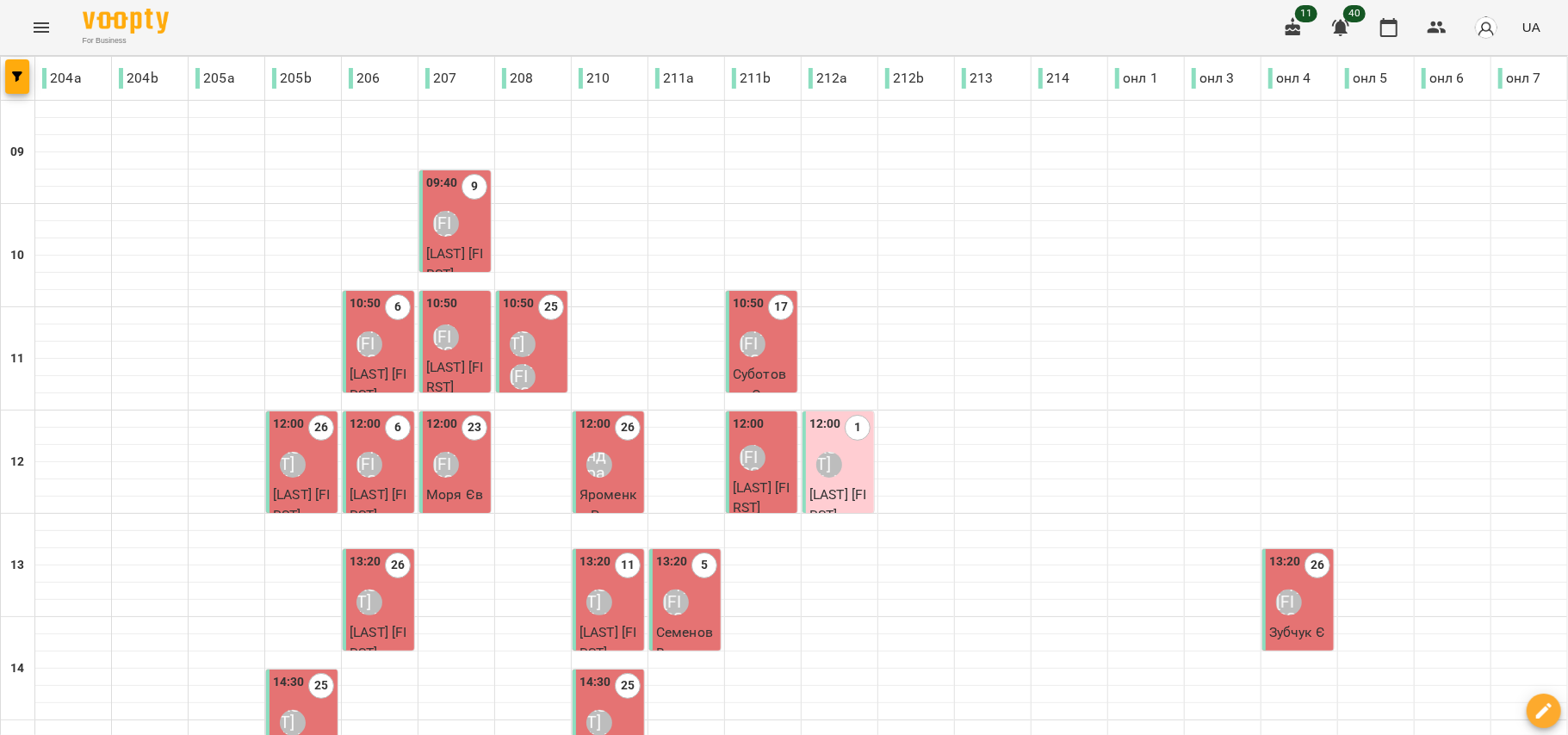 click on "Ольга Односум" at bounding box center [599, 1005] 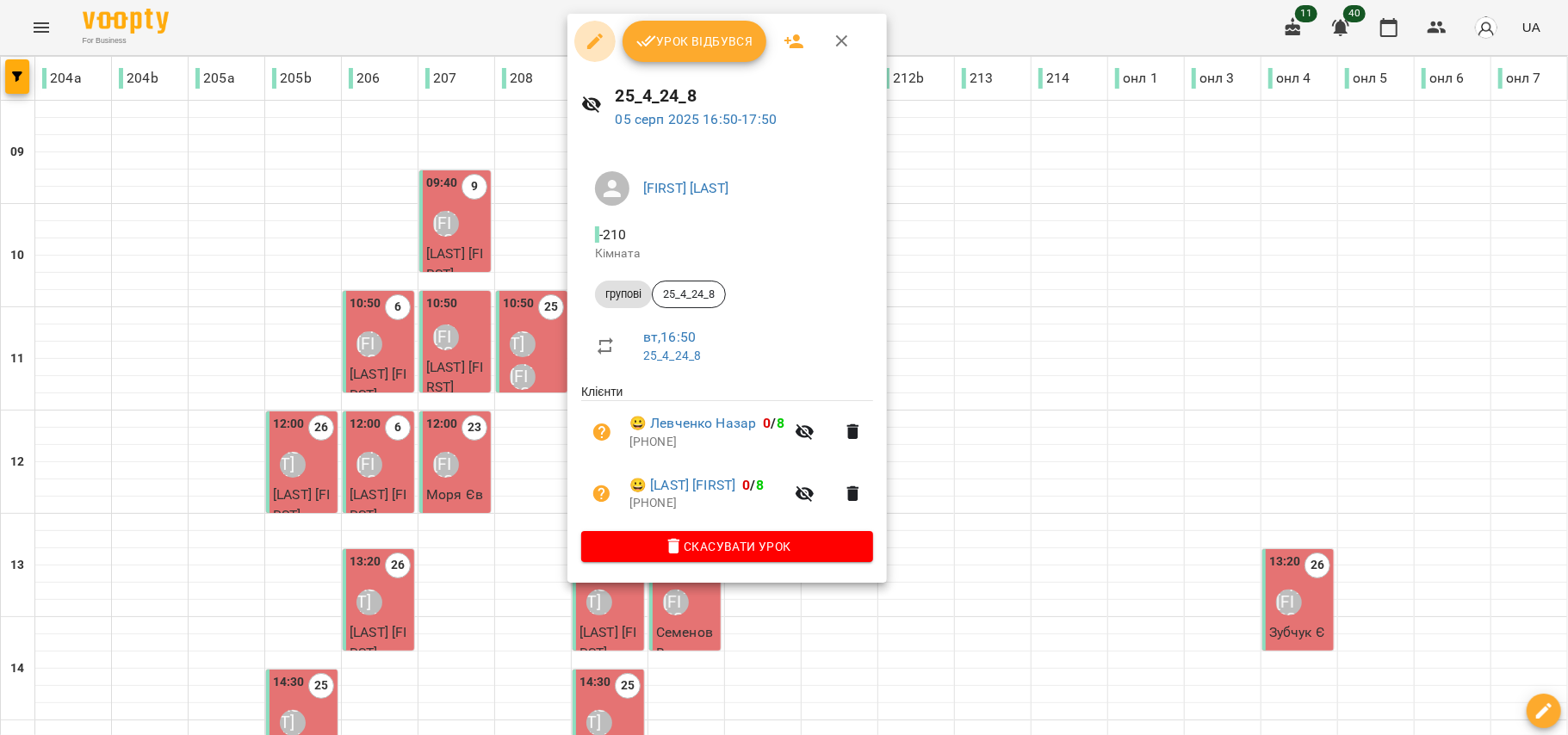 click 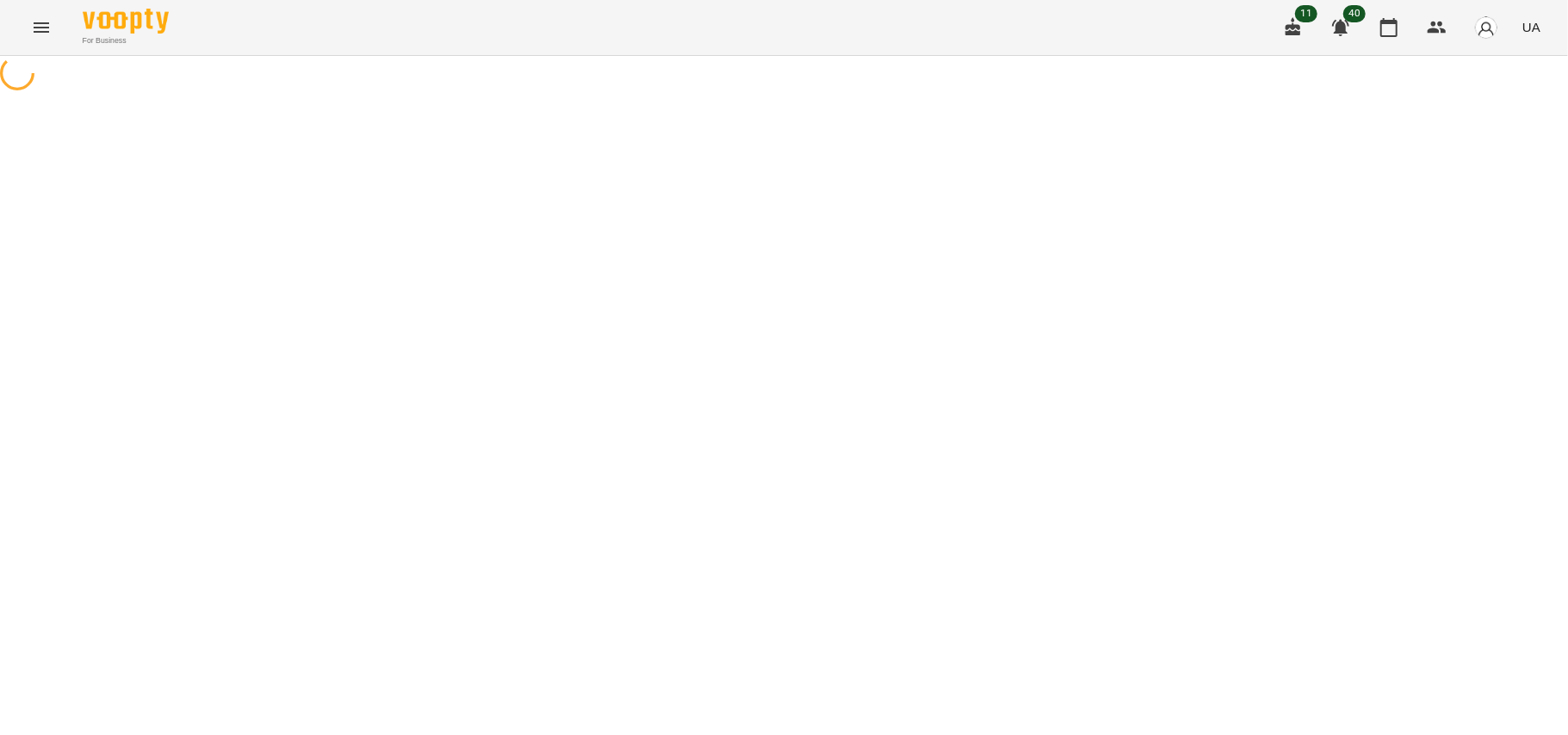 select on "*******" 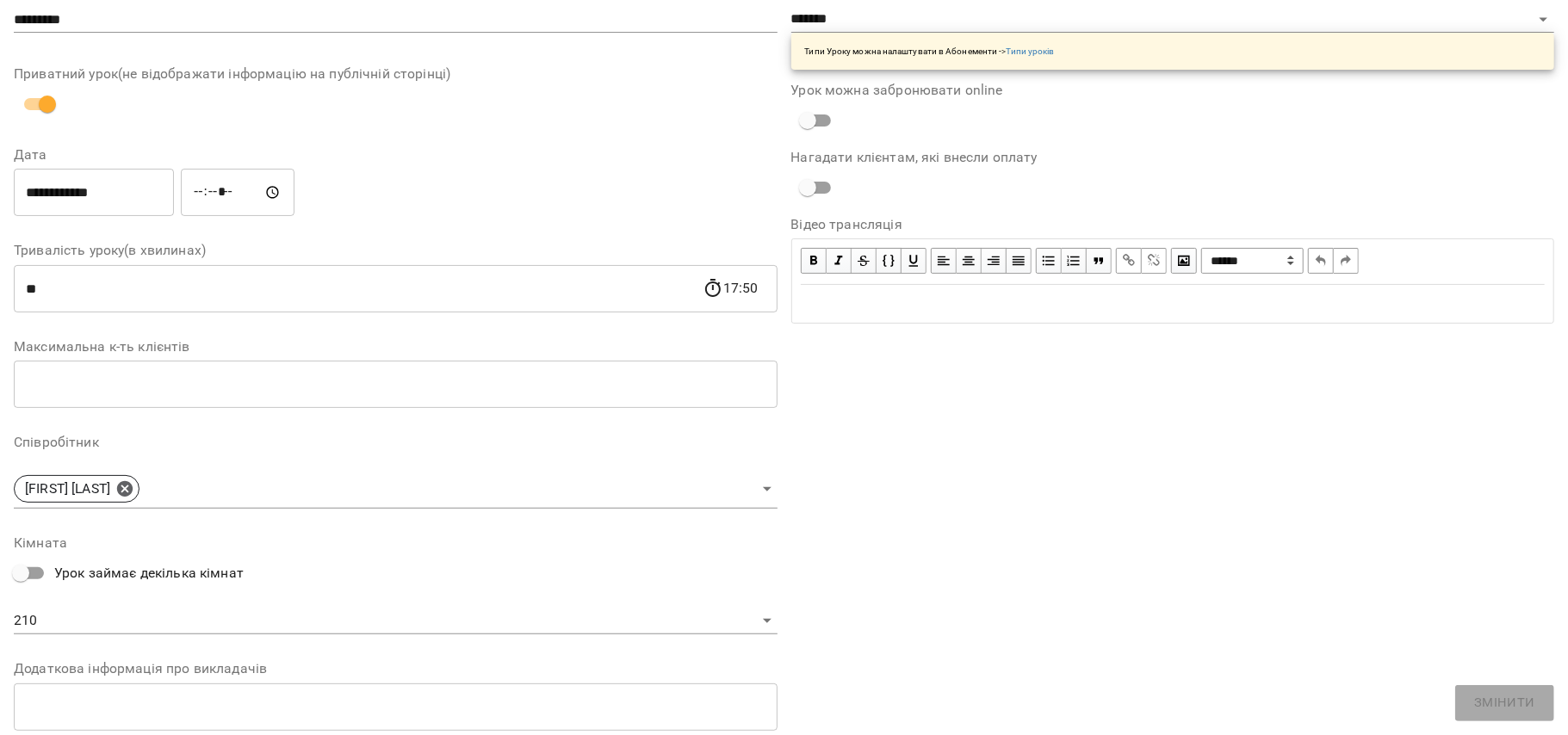 scroll, scrollTop: 229, scrollLeft: 0, axis: vertical 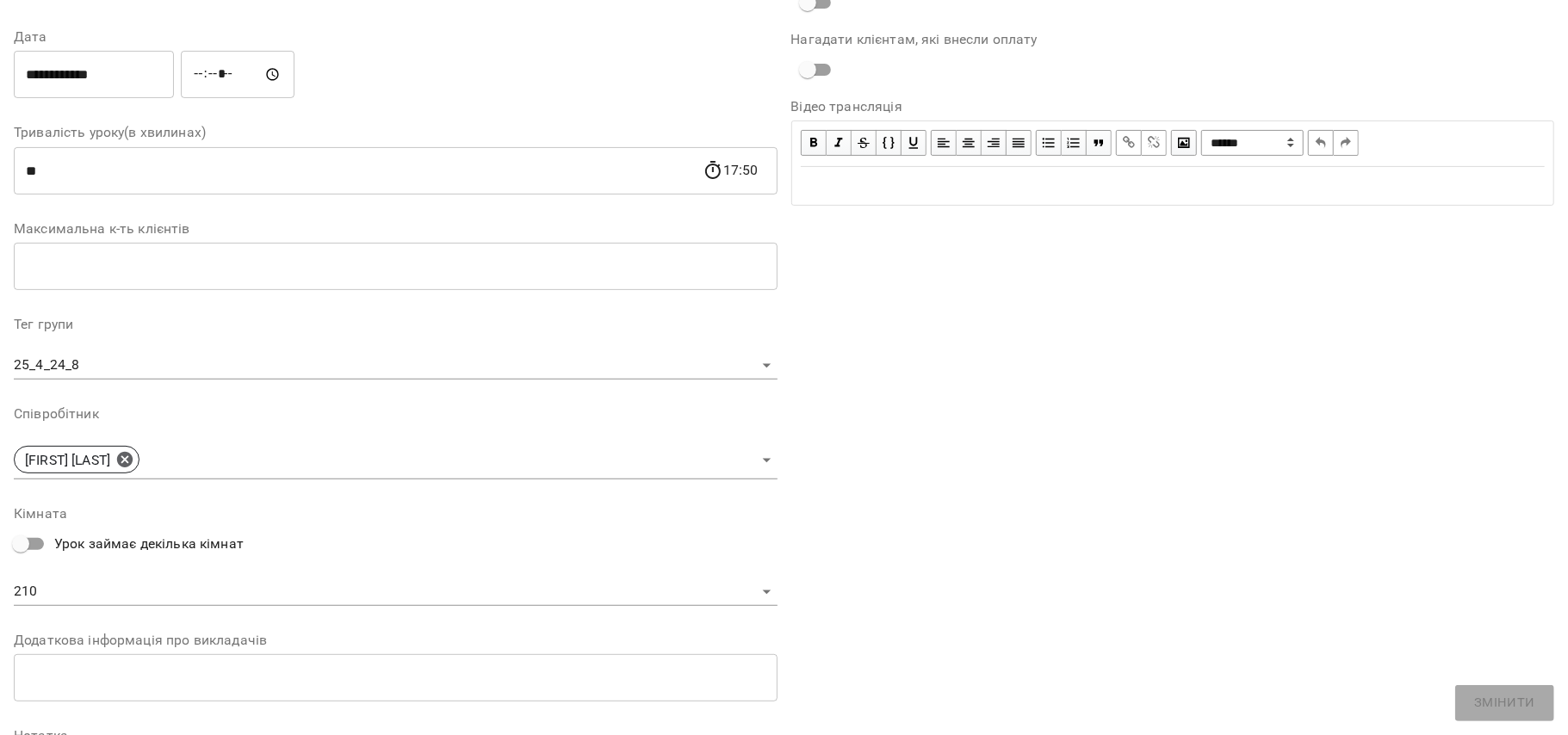 click on "**********" at bounding box center (784, 372) 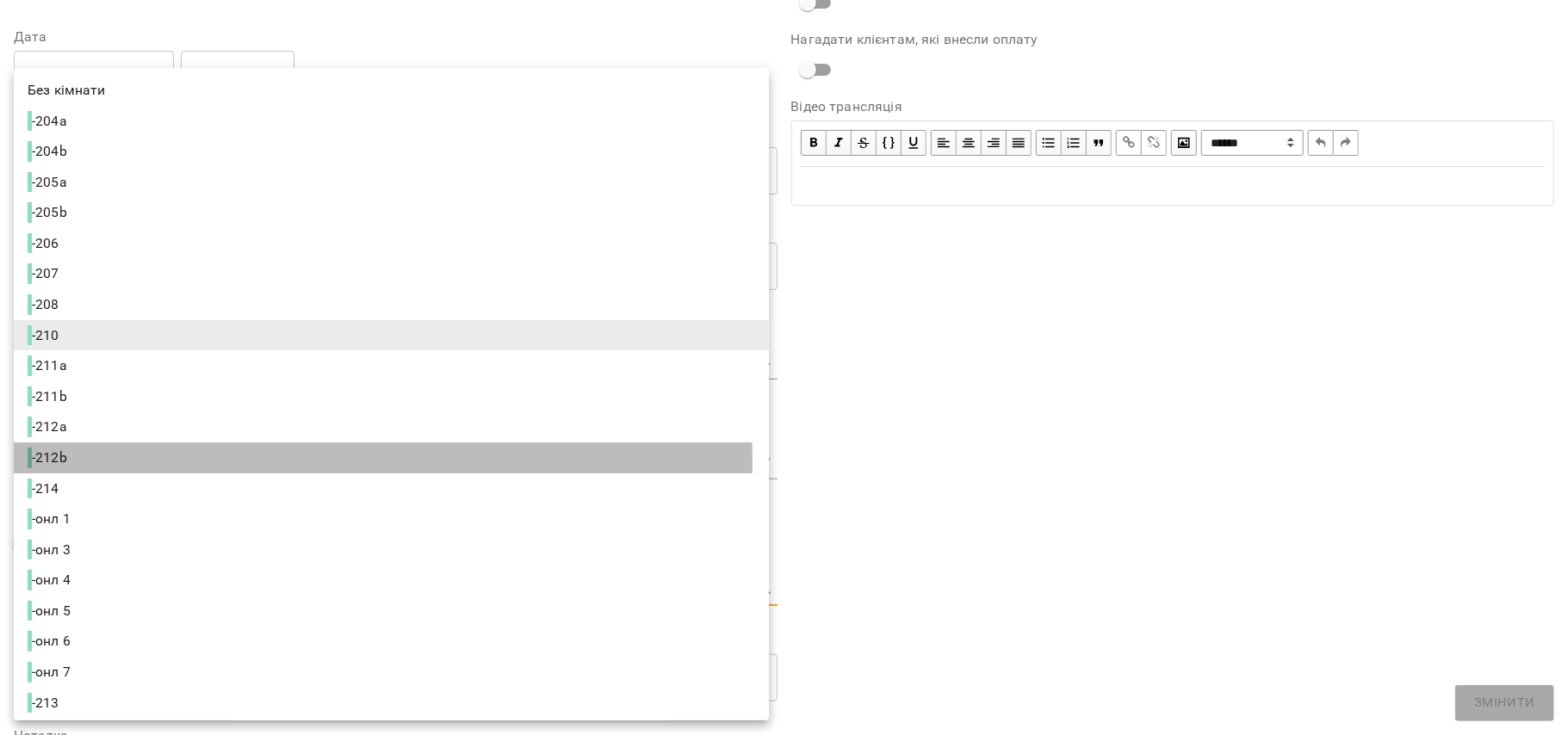 click on "-  212b" at bounding box center [49, 458] 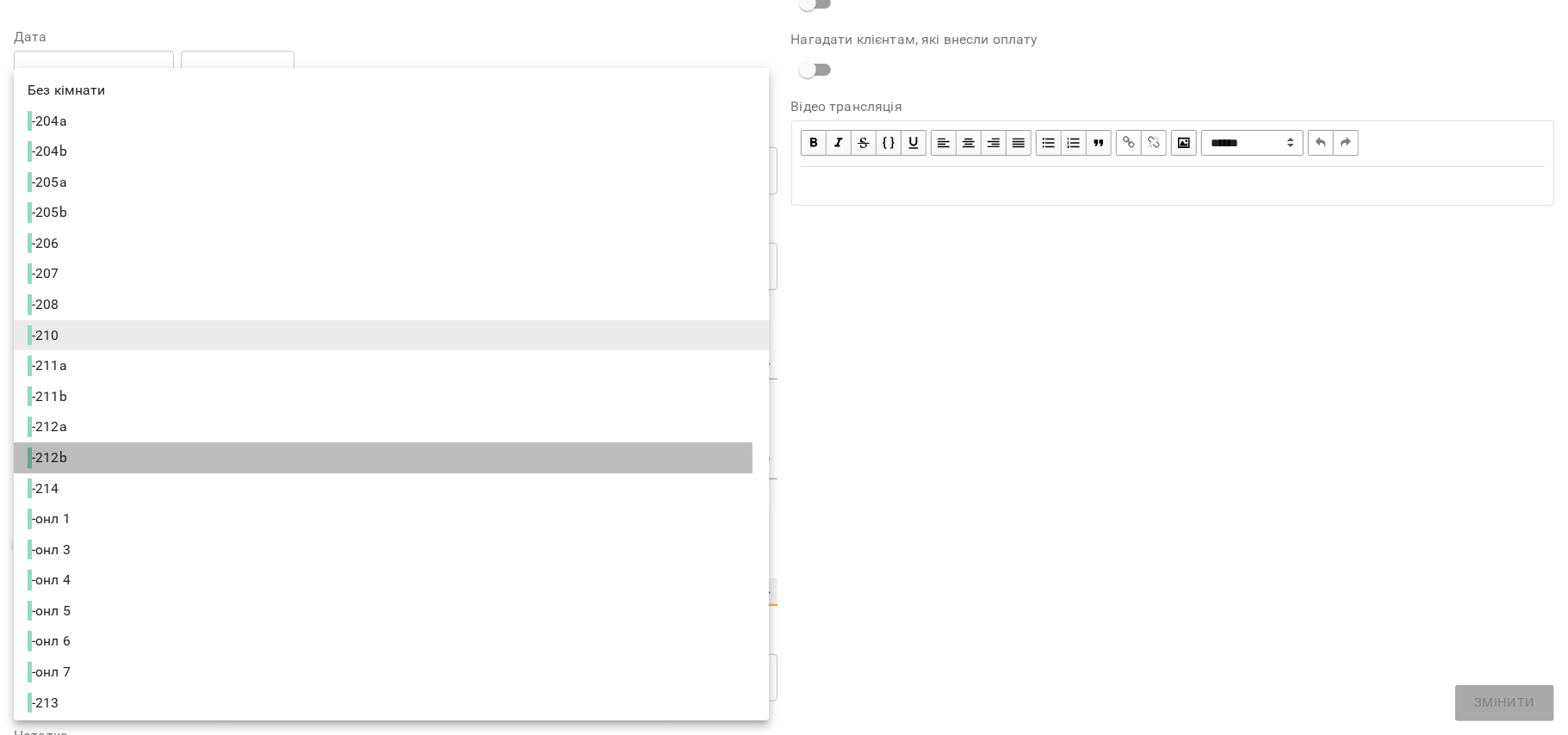 type on "**********" 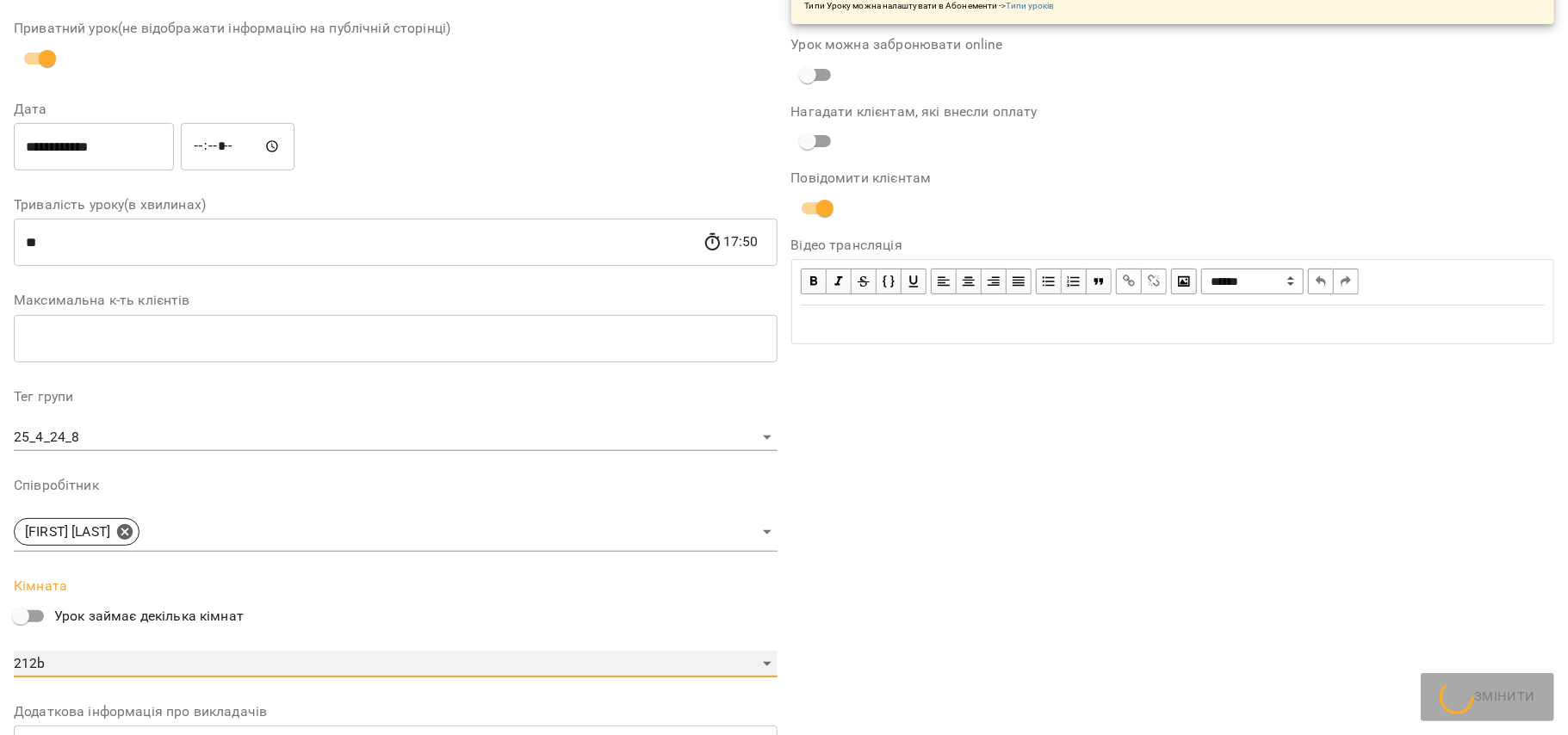 scroll, scrollTop: 301, scrollLeft: 0, axis: vertical 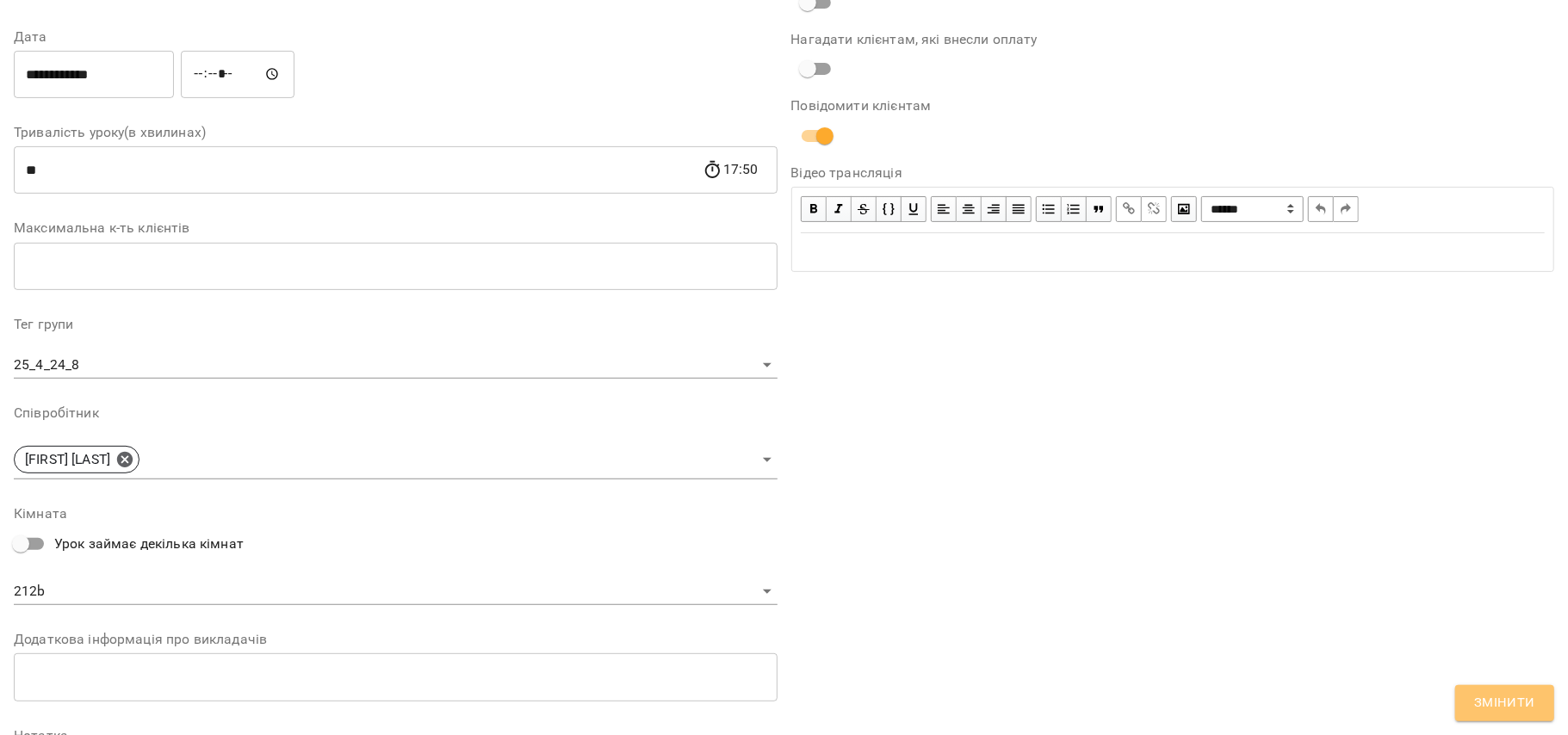 click on "Змінити" at bounding box center [1504, 703] 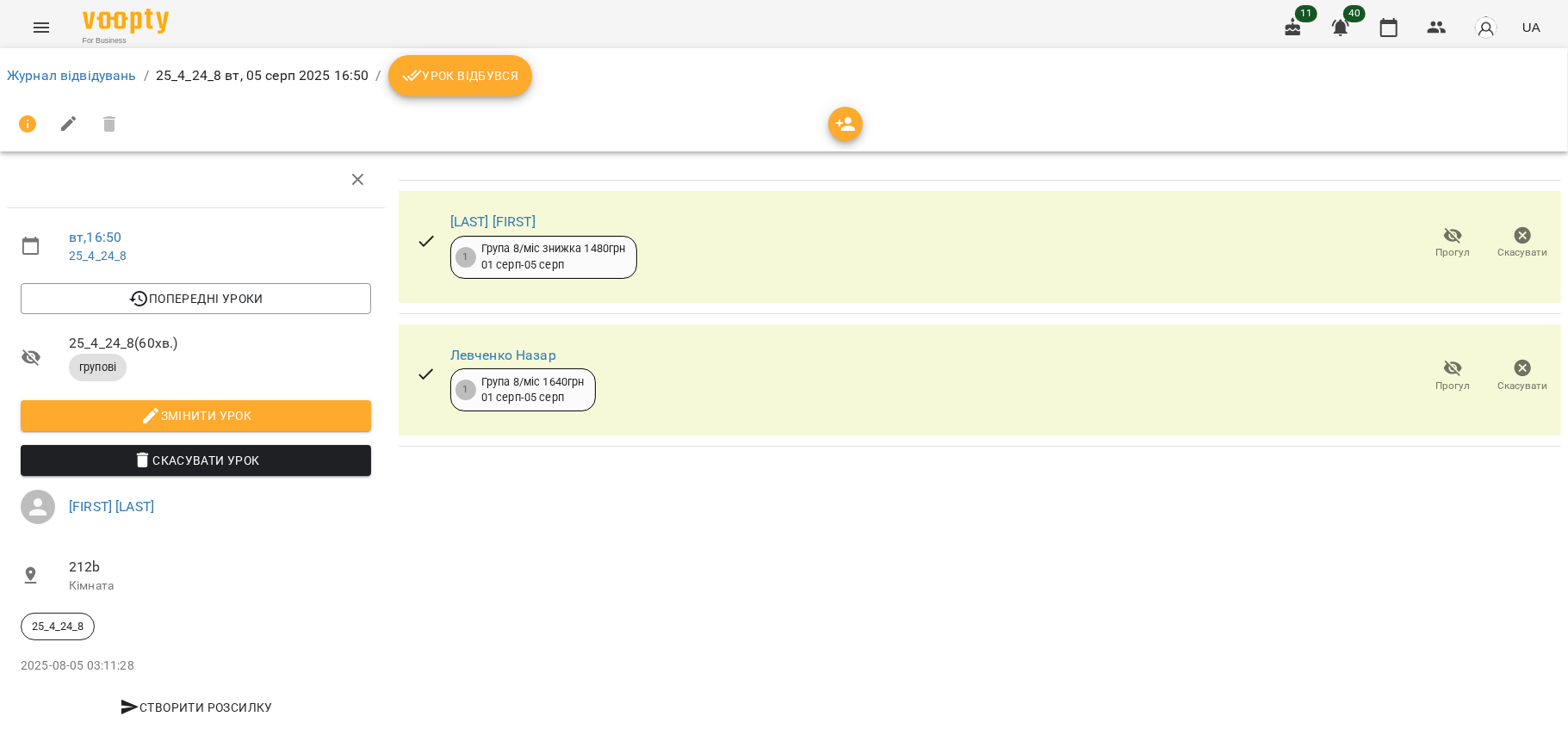 click on "Урок відбувся" at bounding box center (461, 76) 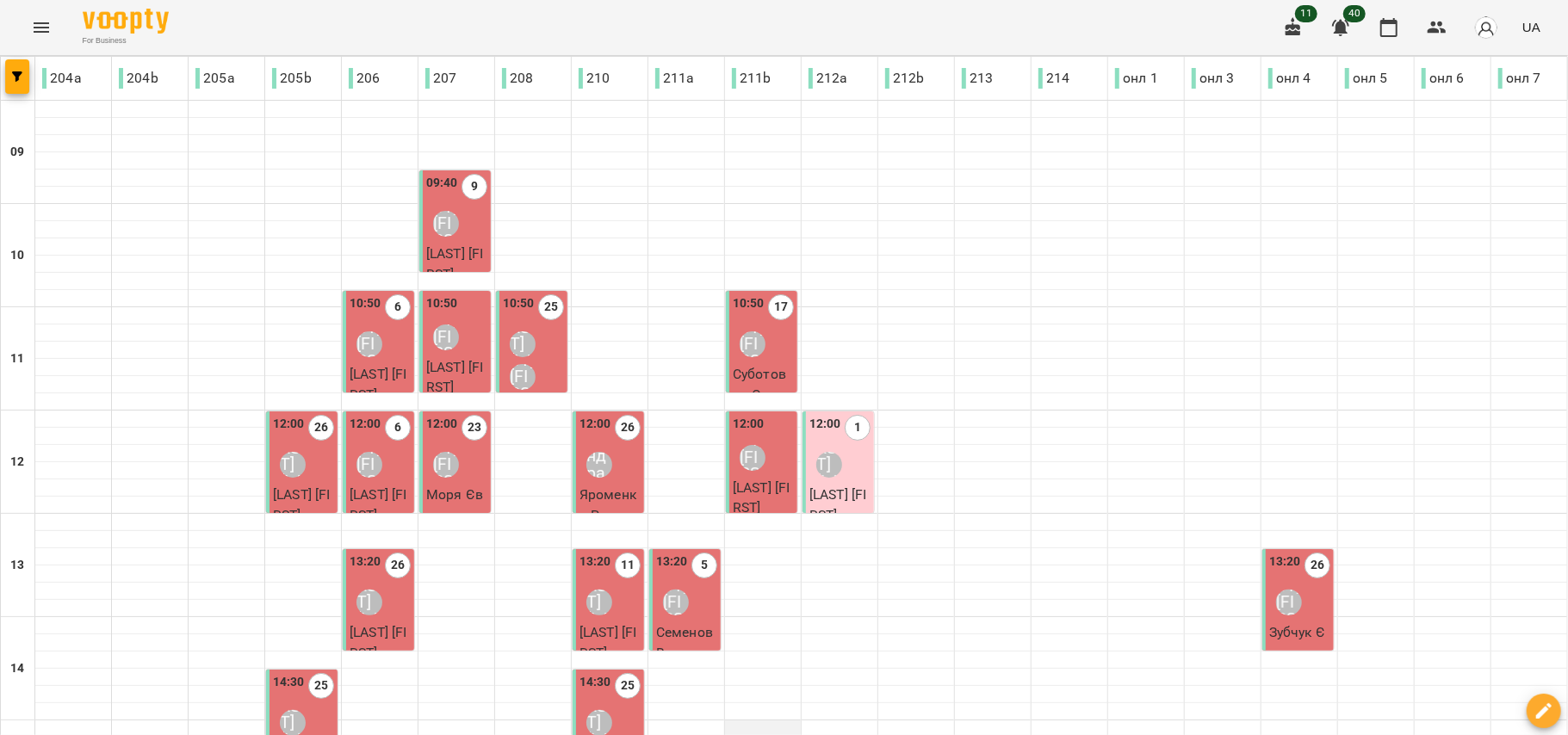 scroll, scrollTop: 573, scrollLeft: 0, axis: vertical 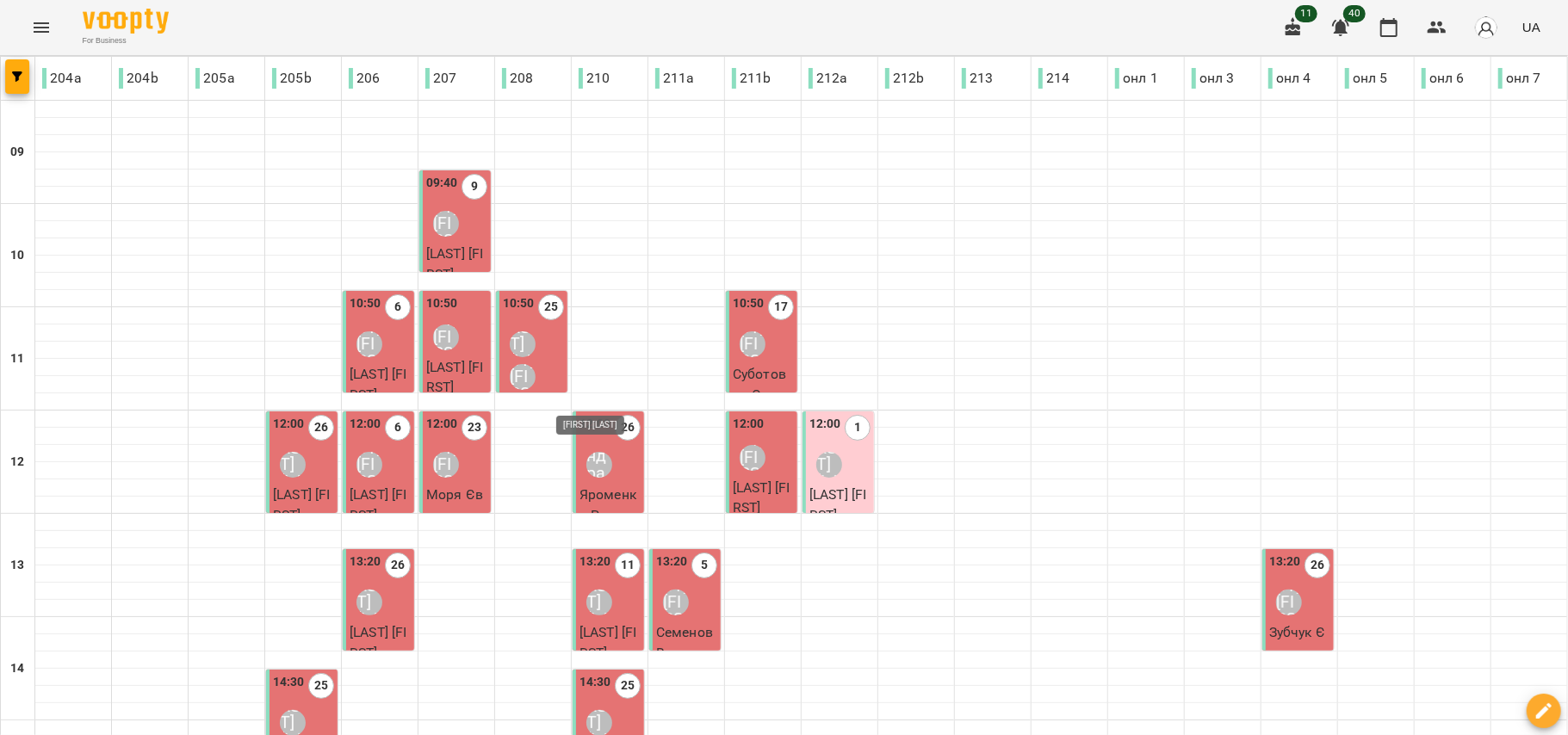 click on "Ольга Односум" at bounding box center (599, 964) 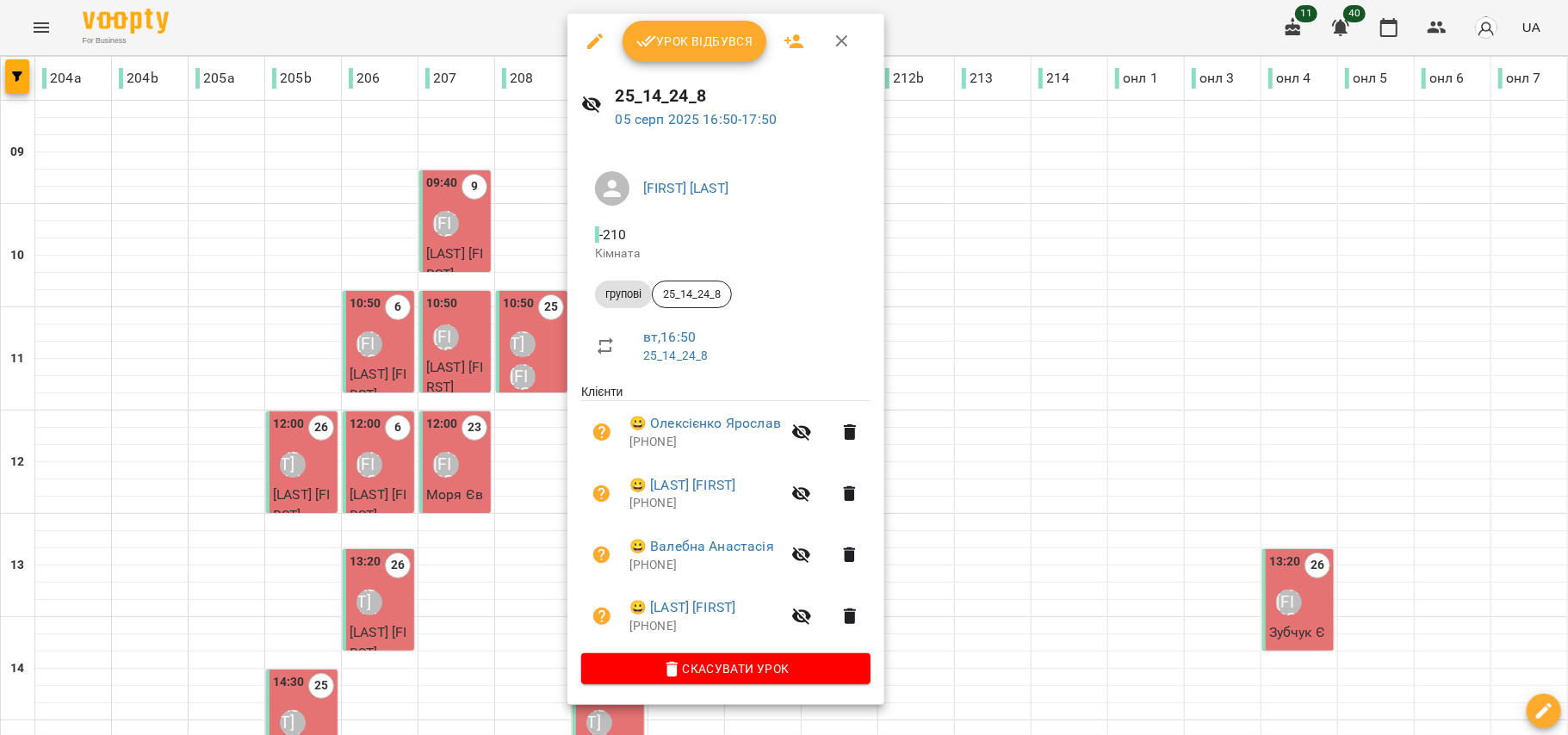 click on "Урок відбувся" at bounding box center (695, 41) 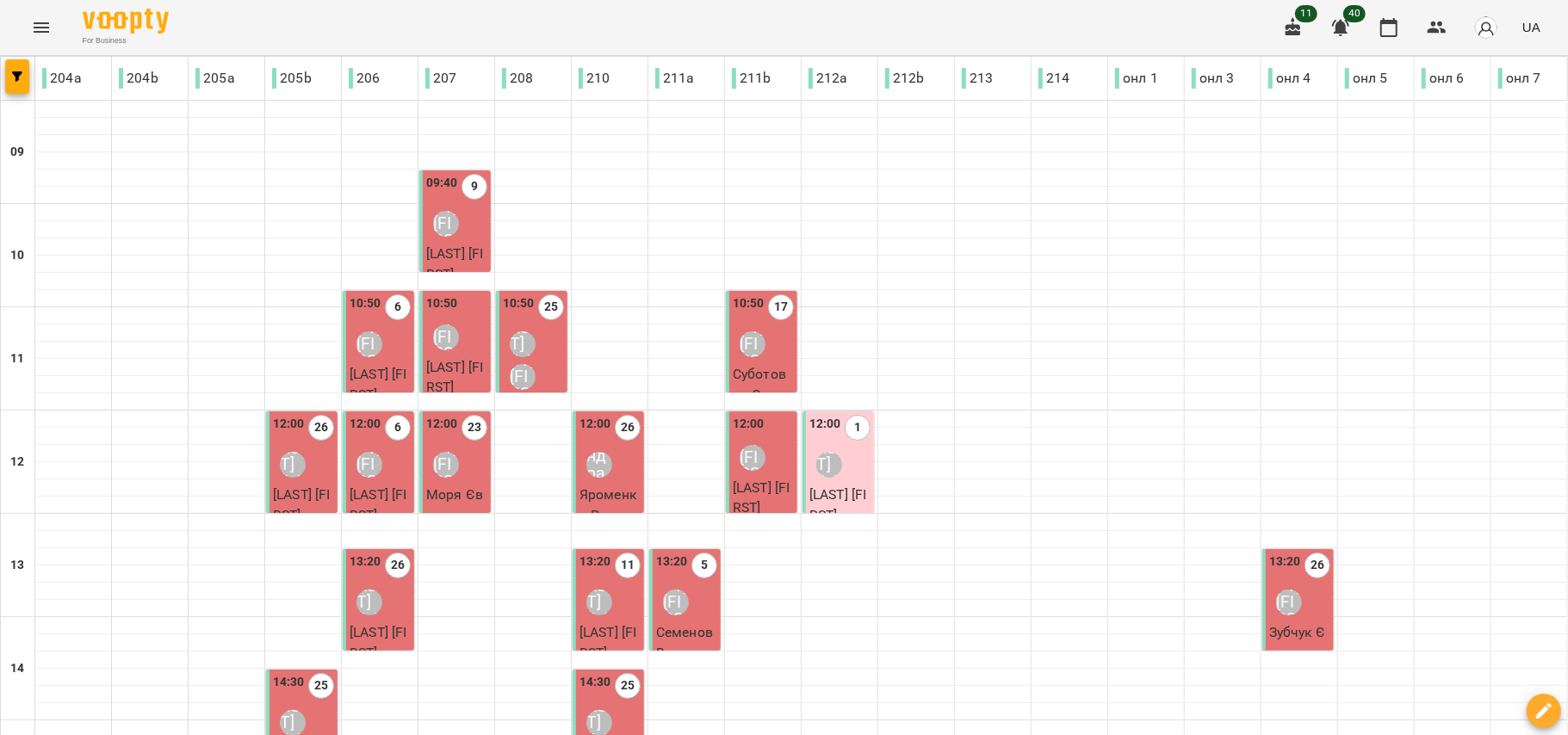 scroll, scrollTop: 573, scrollLeft: 0, axis: vertical 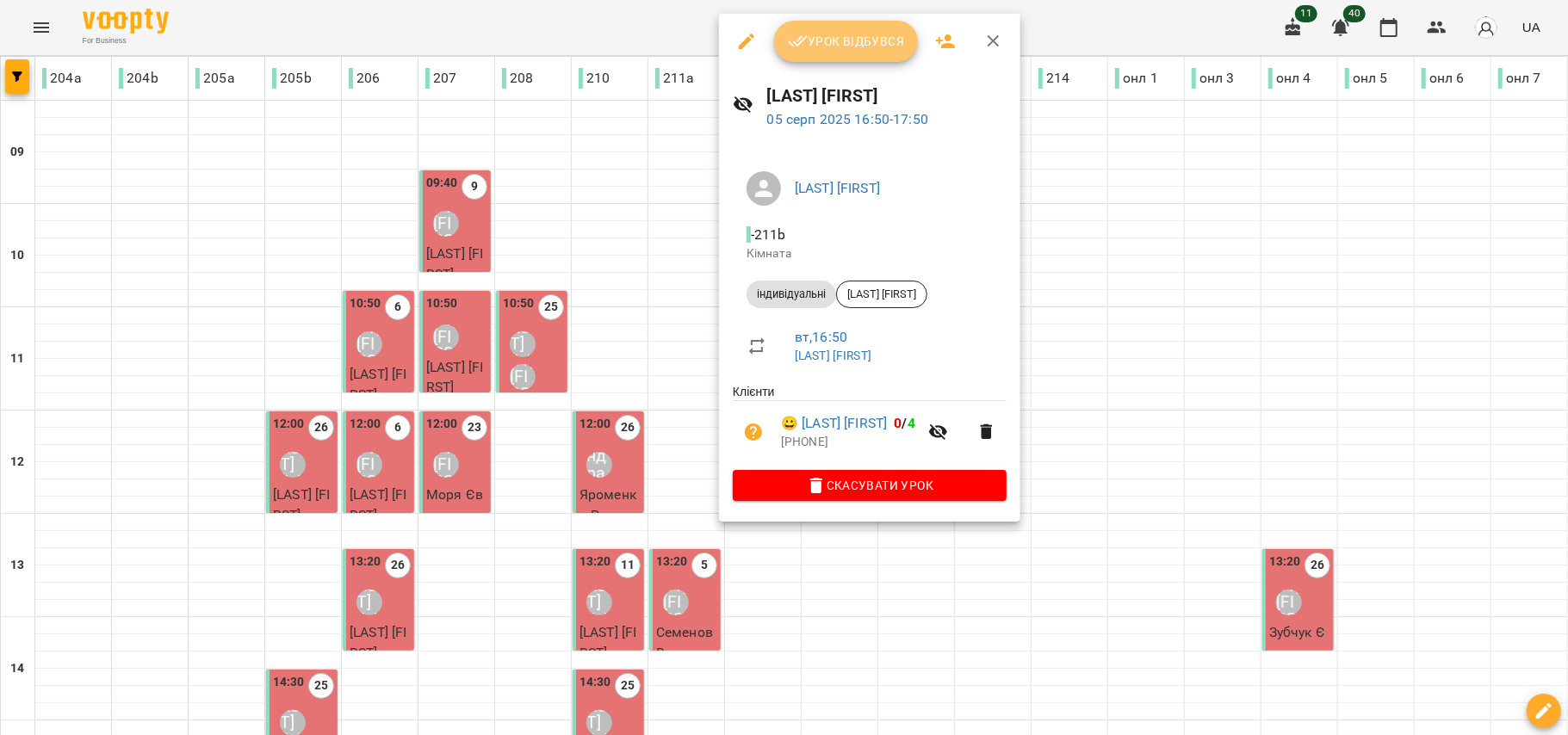 click on "Урок відбувся" at bounding box center [846, 41] 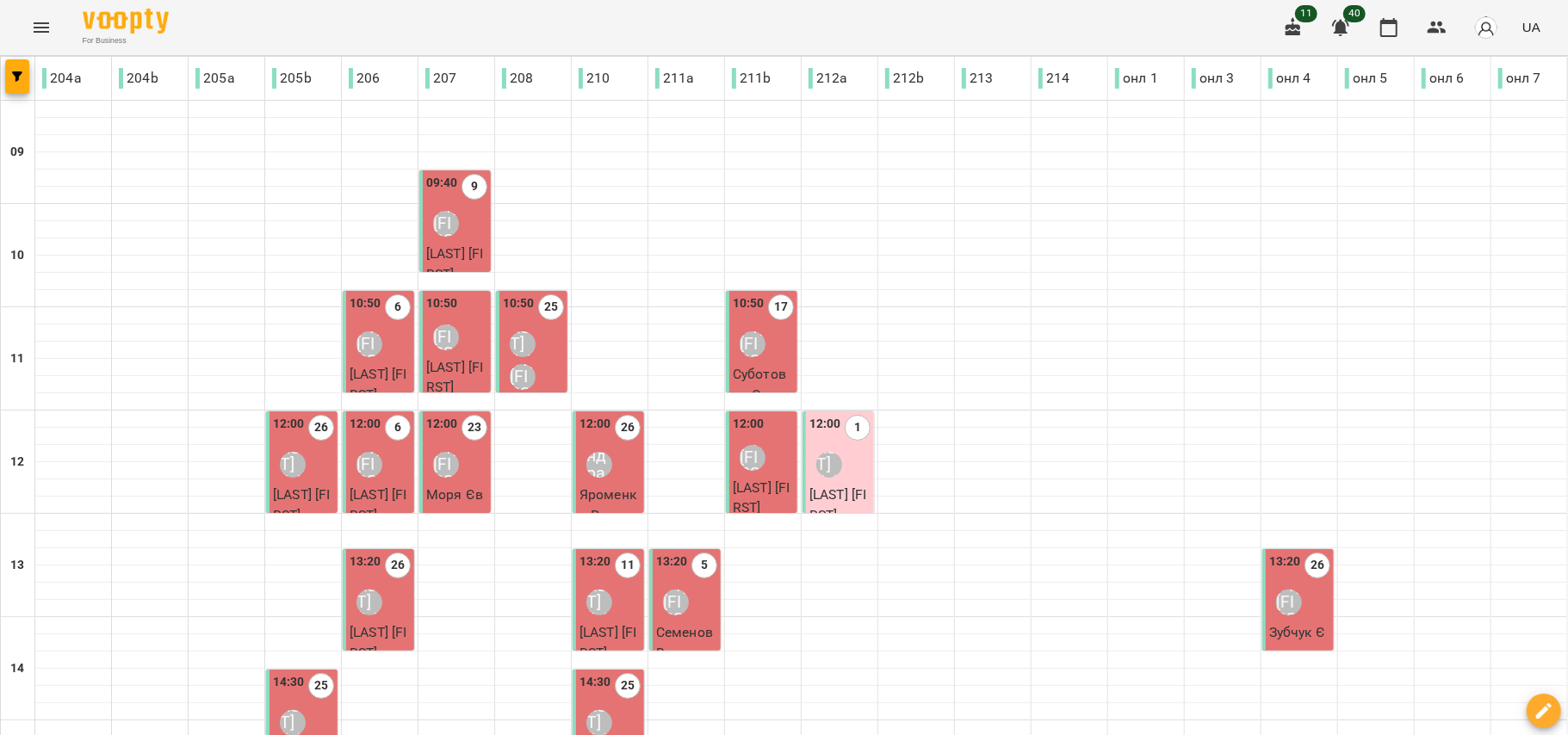 scroll, scrollTop: 459, scrollLeft: 0, axis: vertical 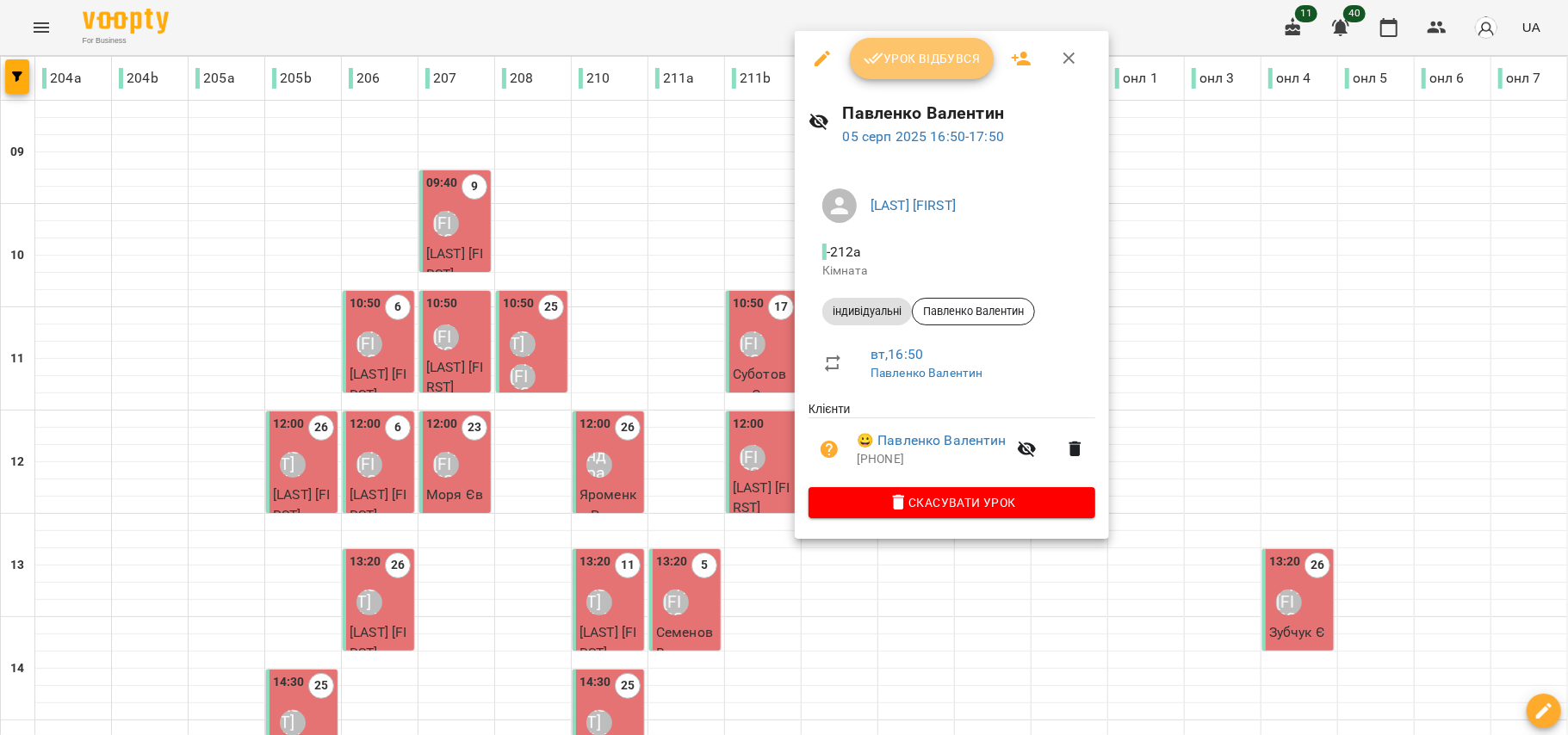 click on "Урок відбувся" at bounding box center [922, 59] 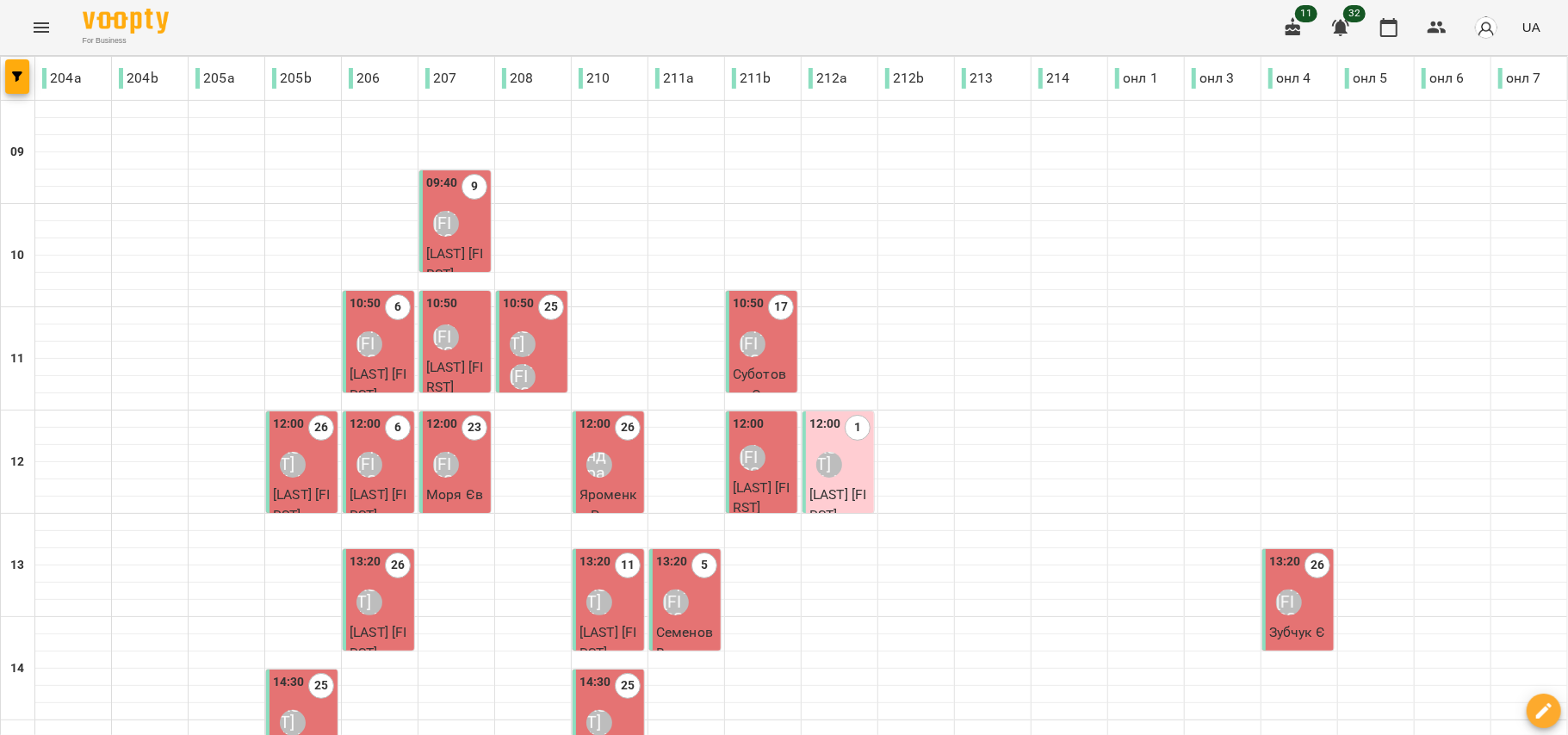 scroll, scrollTop: 573, scrollLeft: 0, axis: vertical 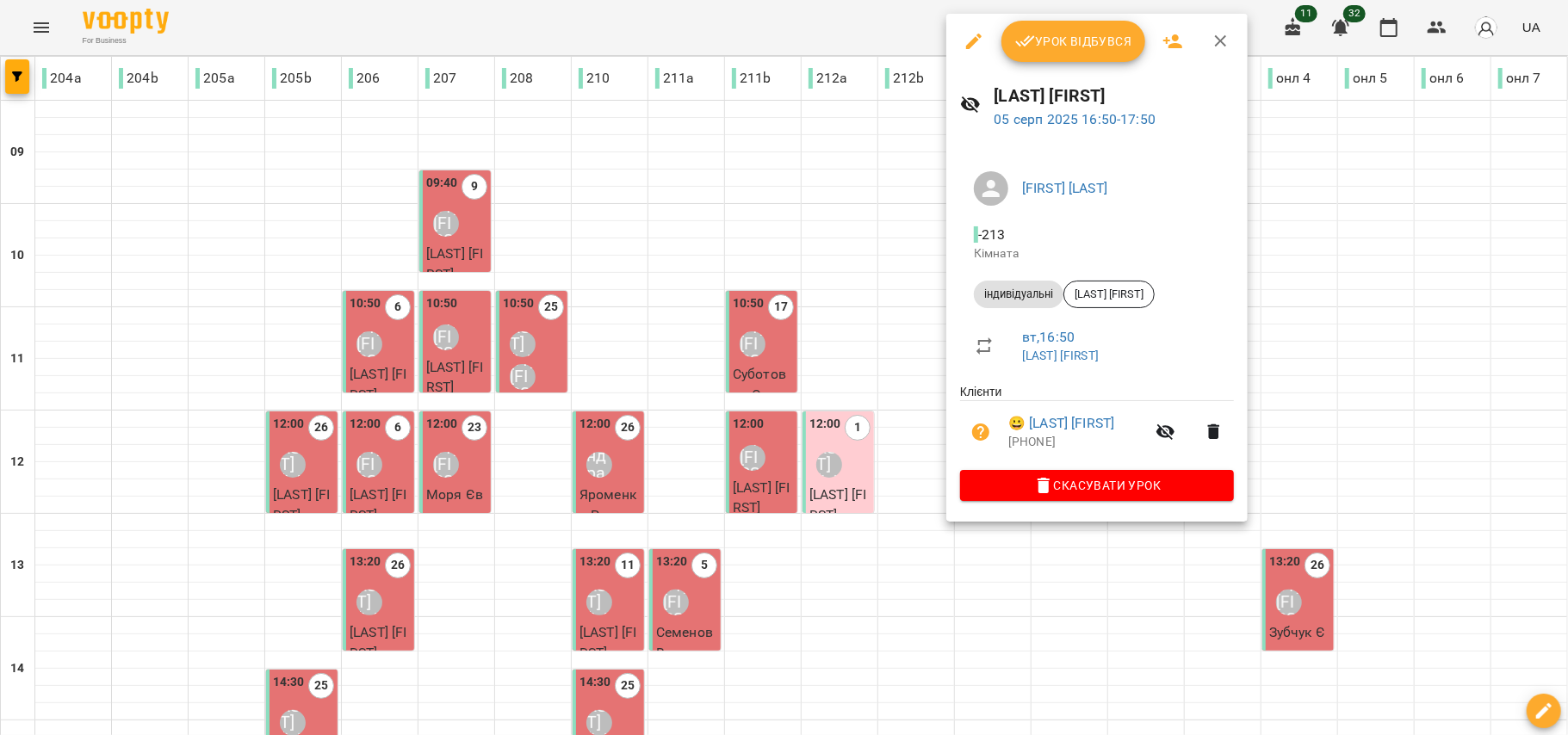 click on "Урок відбувся" at bounding box center [1074, 41] 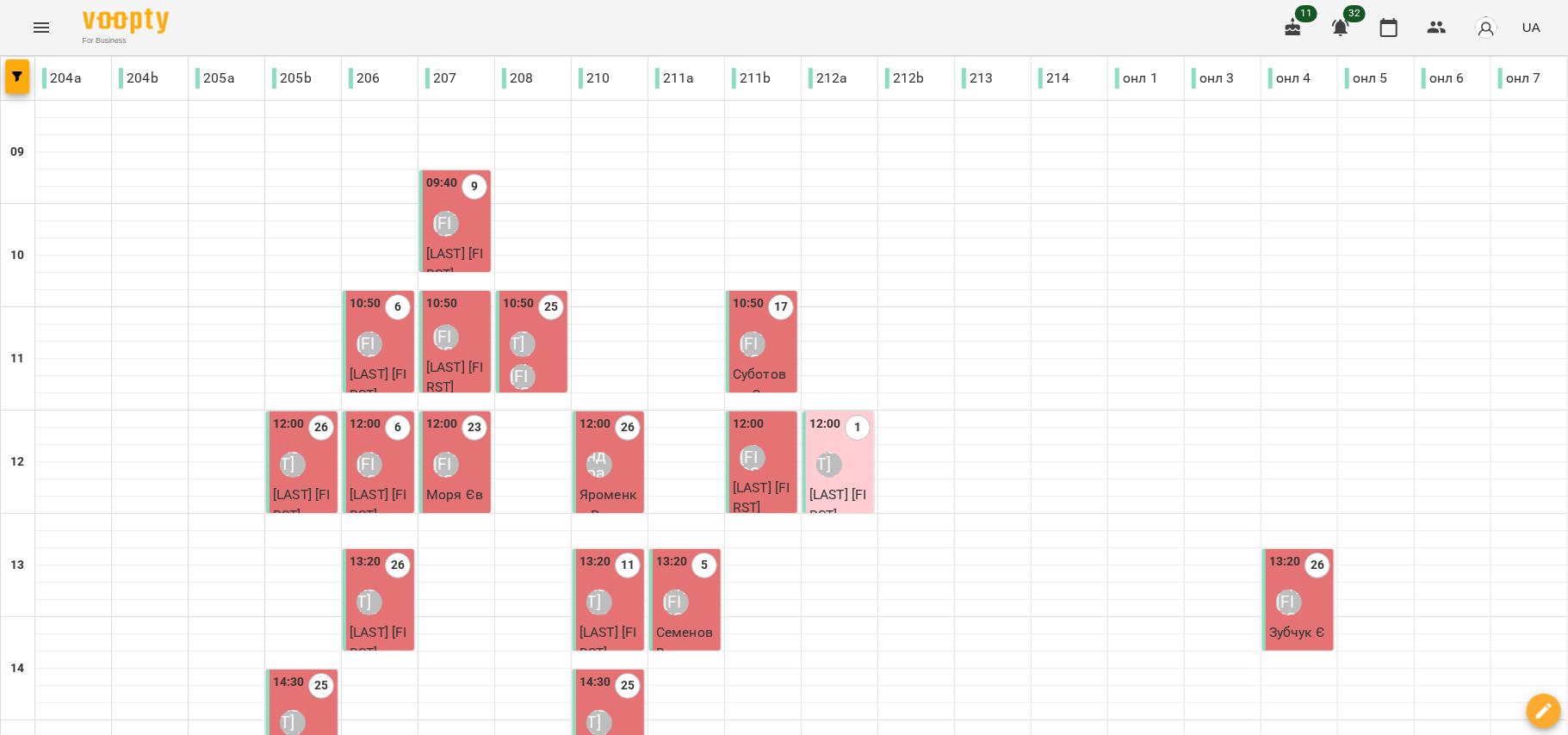scroll, scrollTop: 616, scrollLeft: 0, axis: vertical 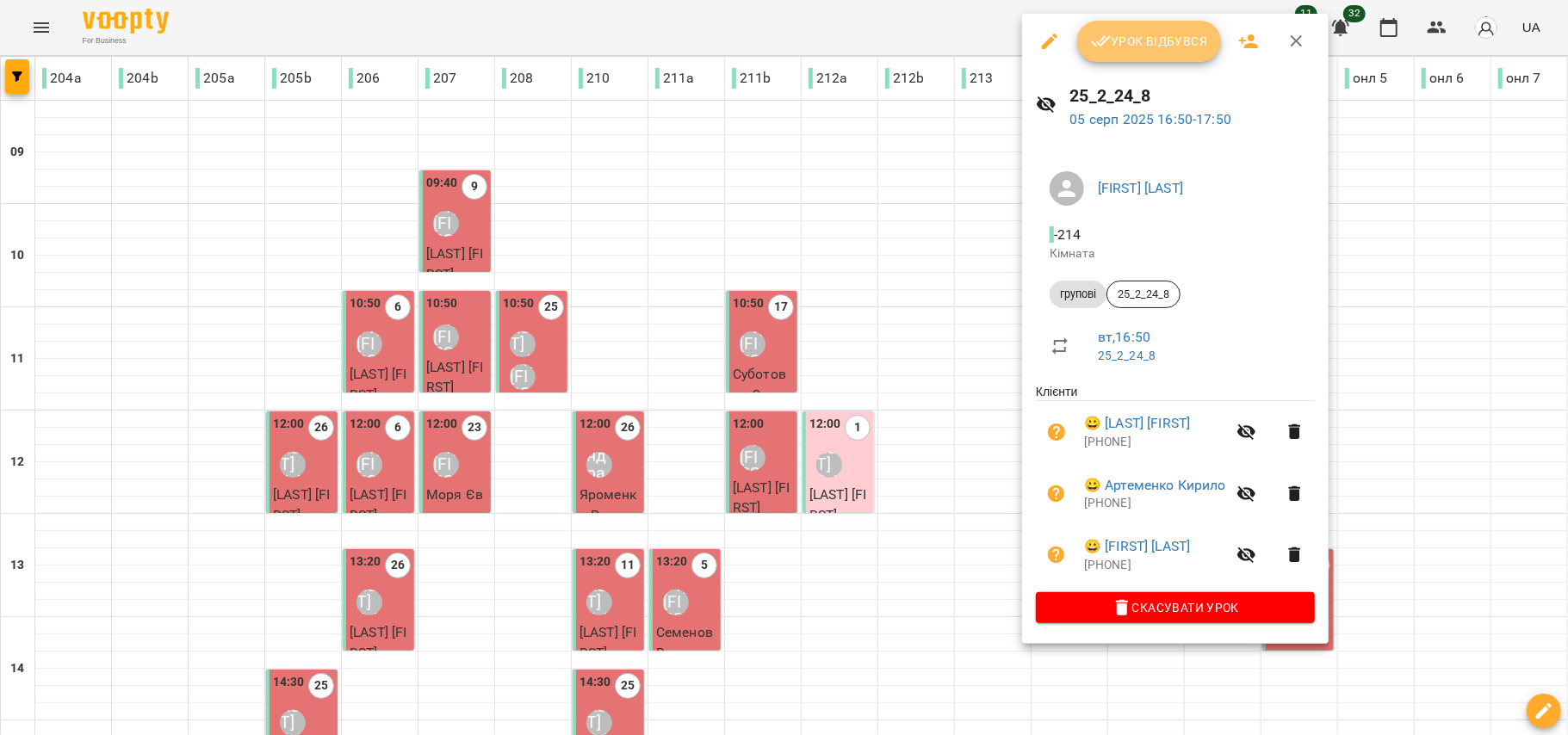 click on "Урок відбувся" at bounding box center (1150, 41) 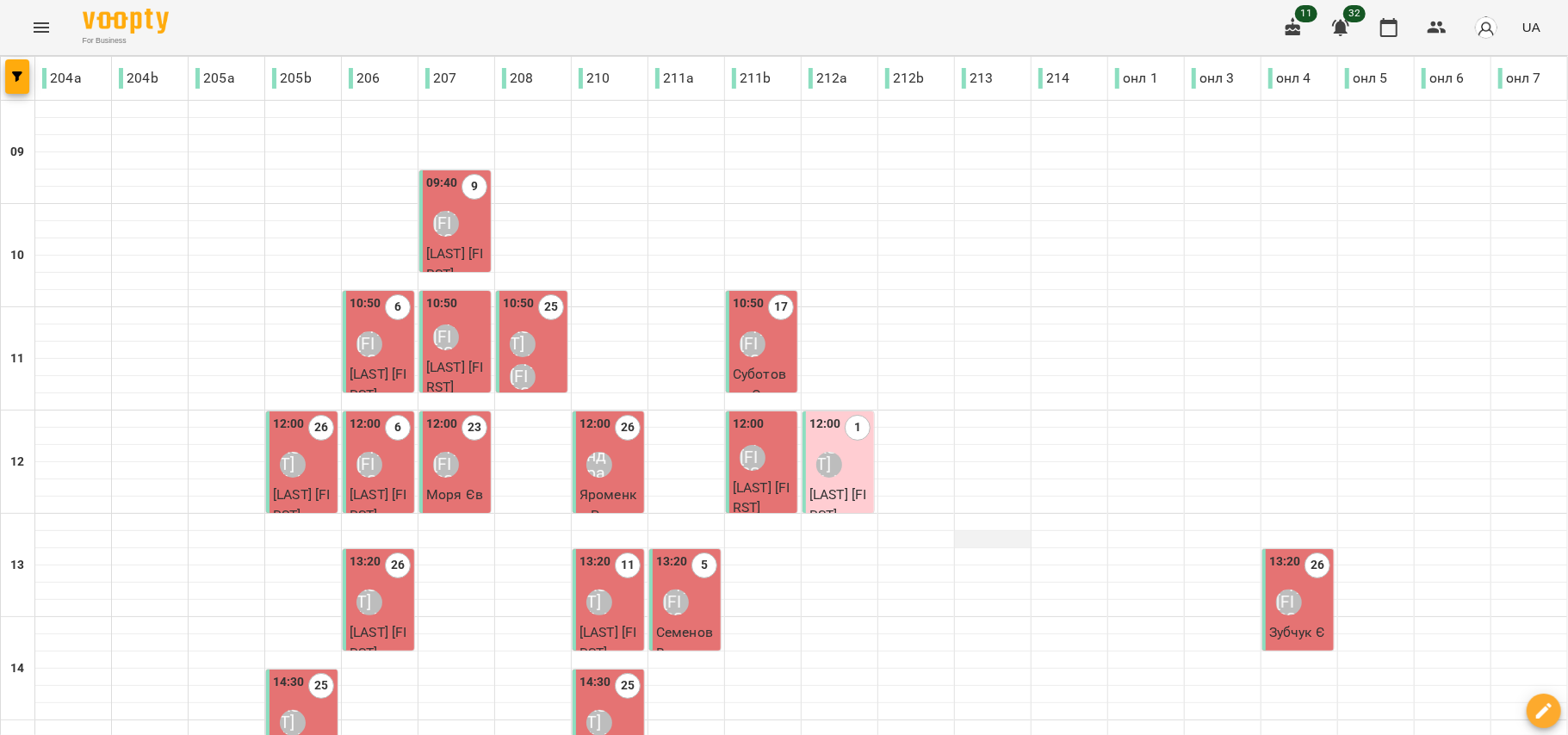 scroll, scrollTop: 616, scrollLeft: 0, axis: vertical 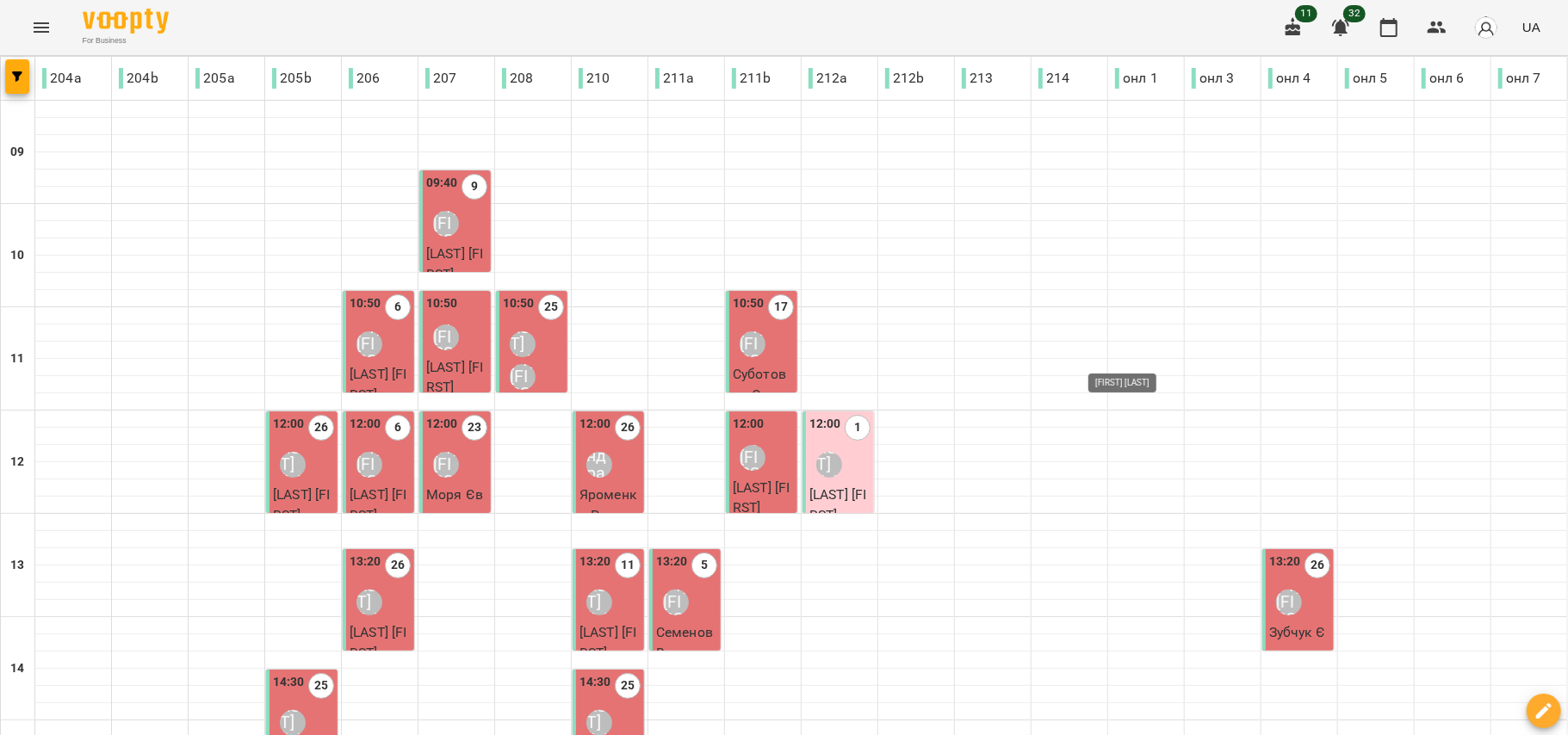 click on "Юлія Пашкова" at bounding box center (1136, 964) 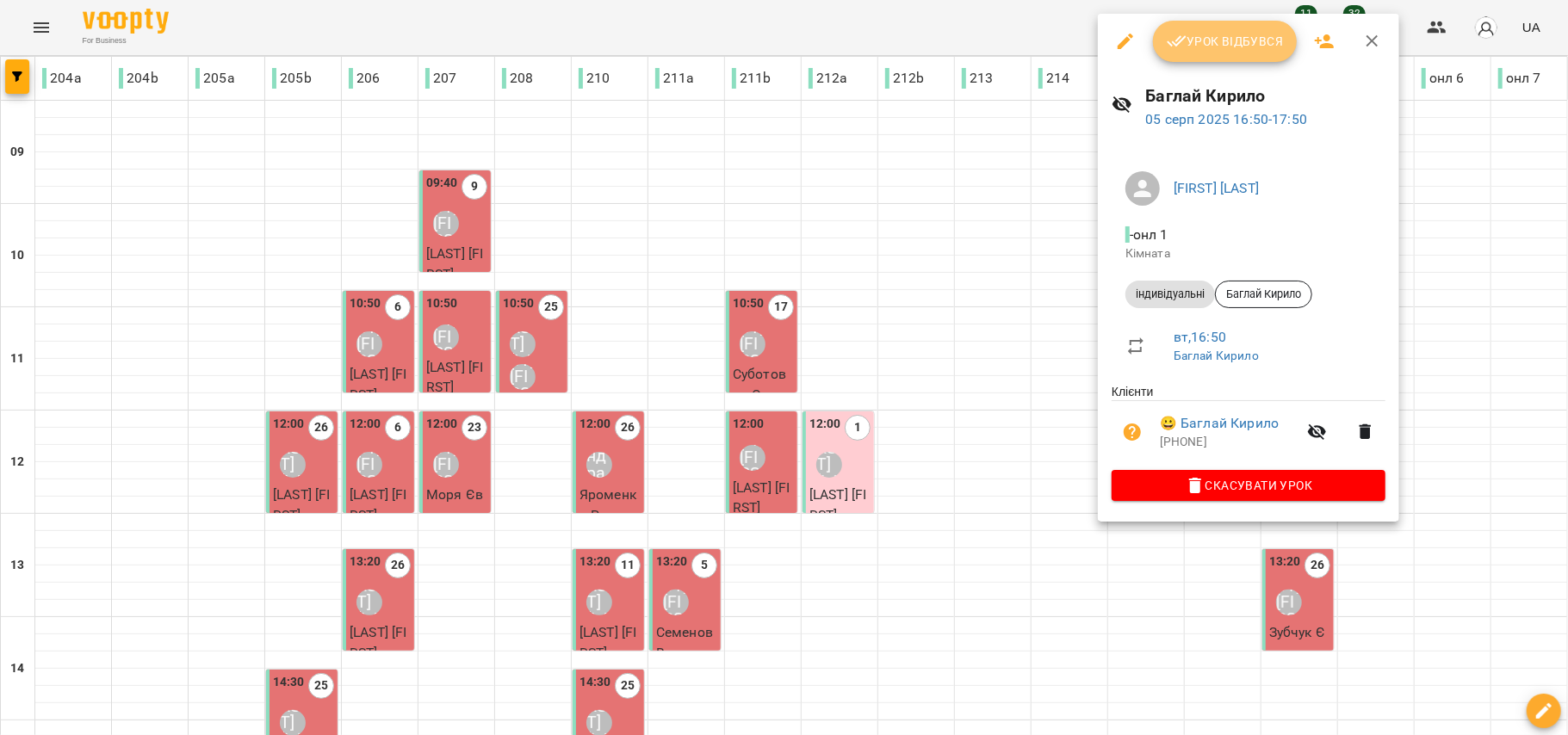 click on "Урок відбувся" at bounding box center [1225, 41] 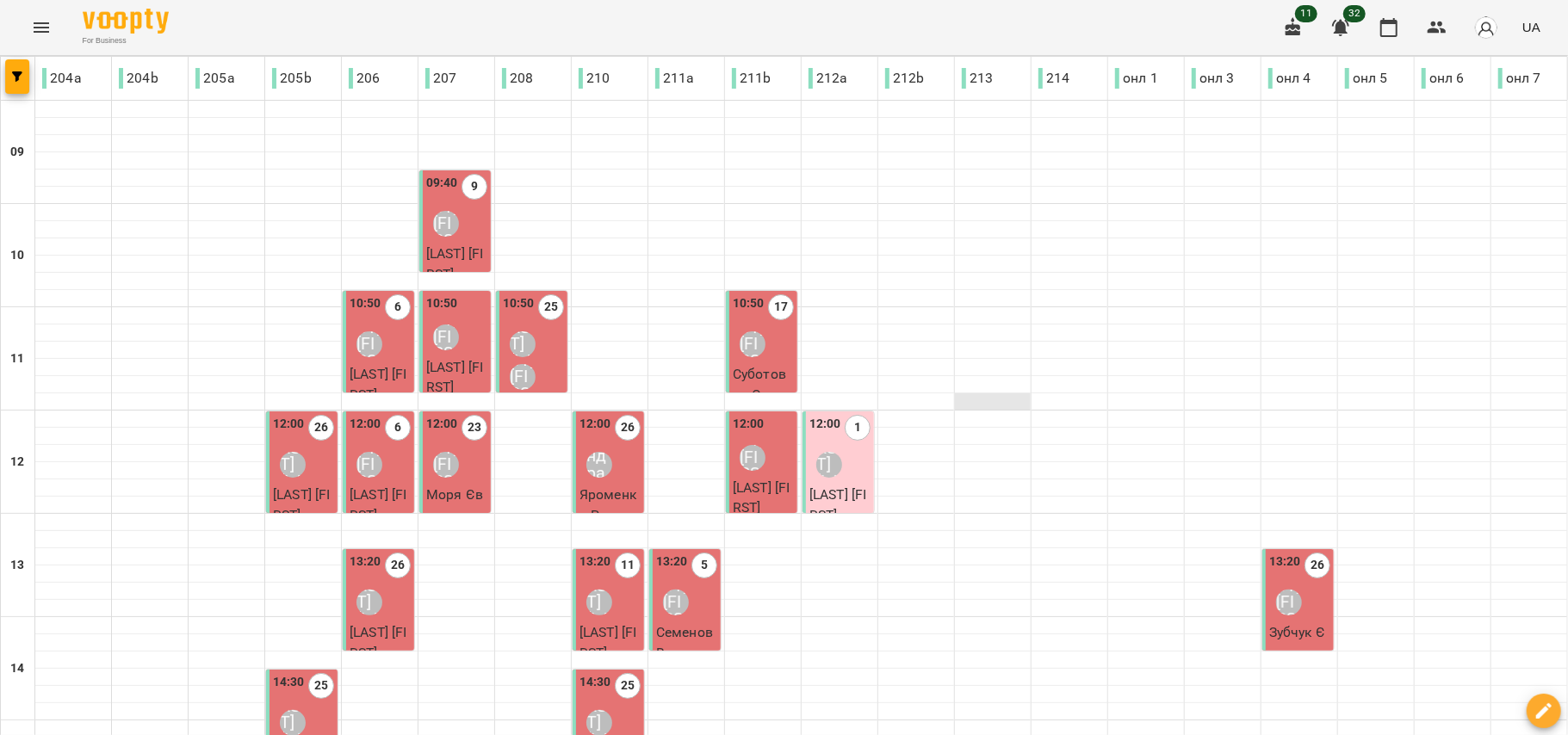 scroll, scrollTop: 616, scrollLeft: 0, axis: vertical 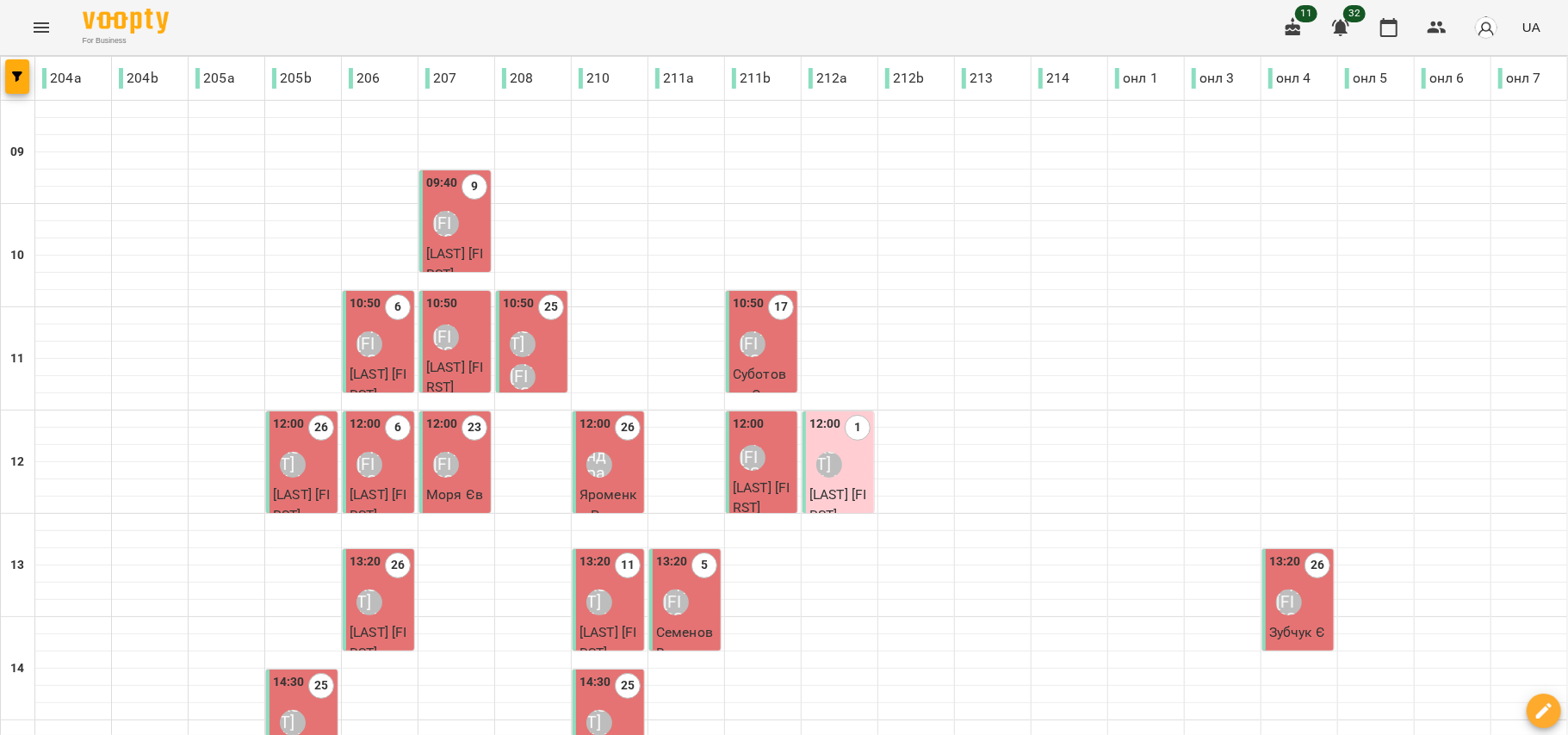 click on "Анастасія Церковна" at bounding box center [1519, 964] 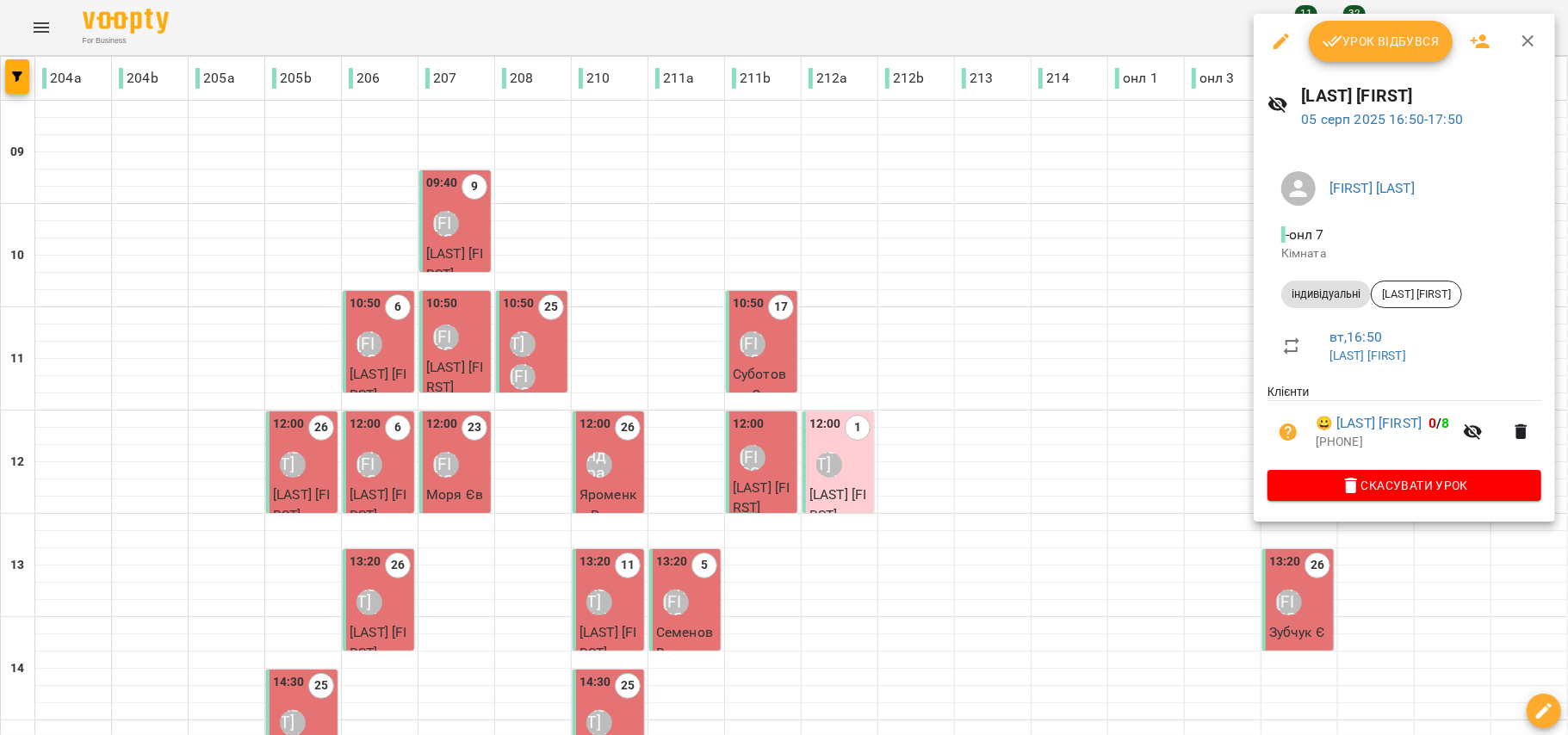 click on "Урок відбувся" at bounding box center [1381, 41] 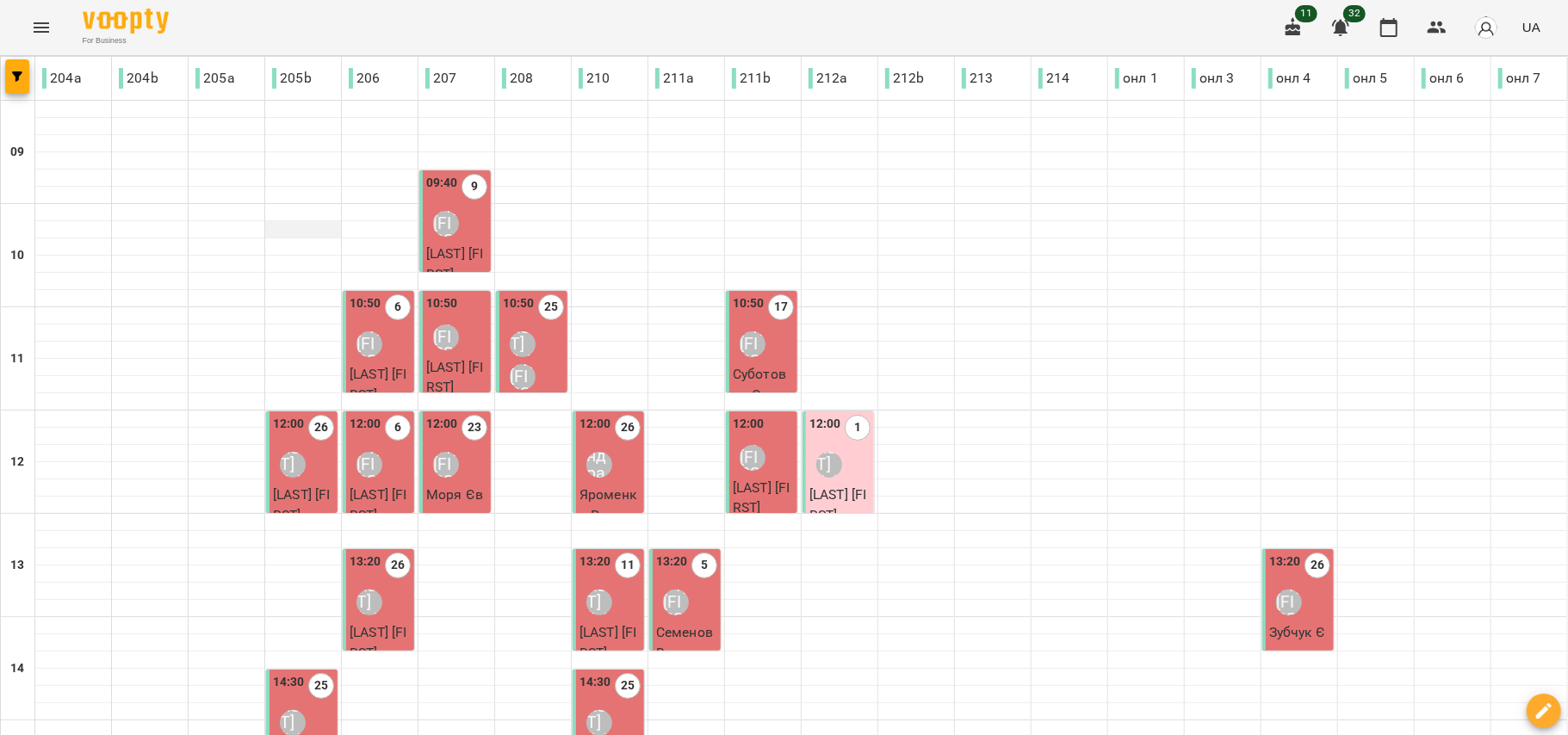 scroll, scrollTop: 616, scrollLeft: 0, axis: vertical 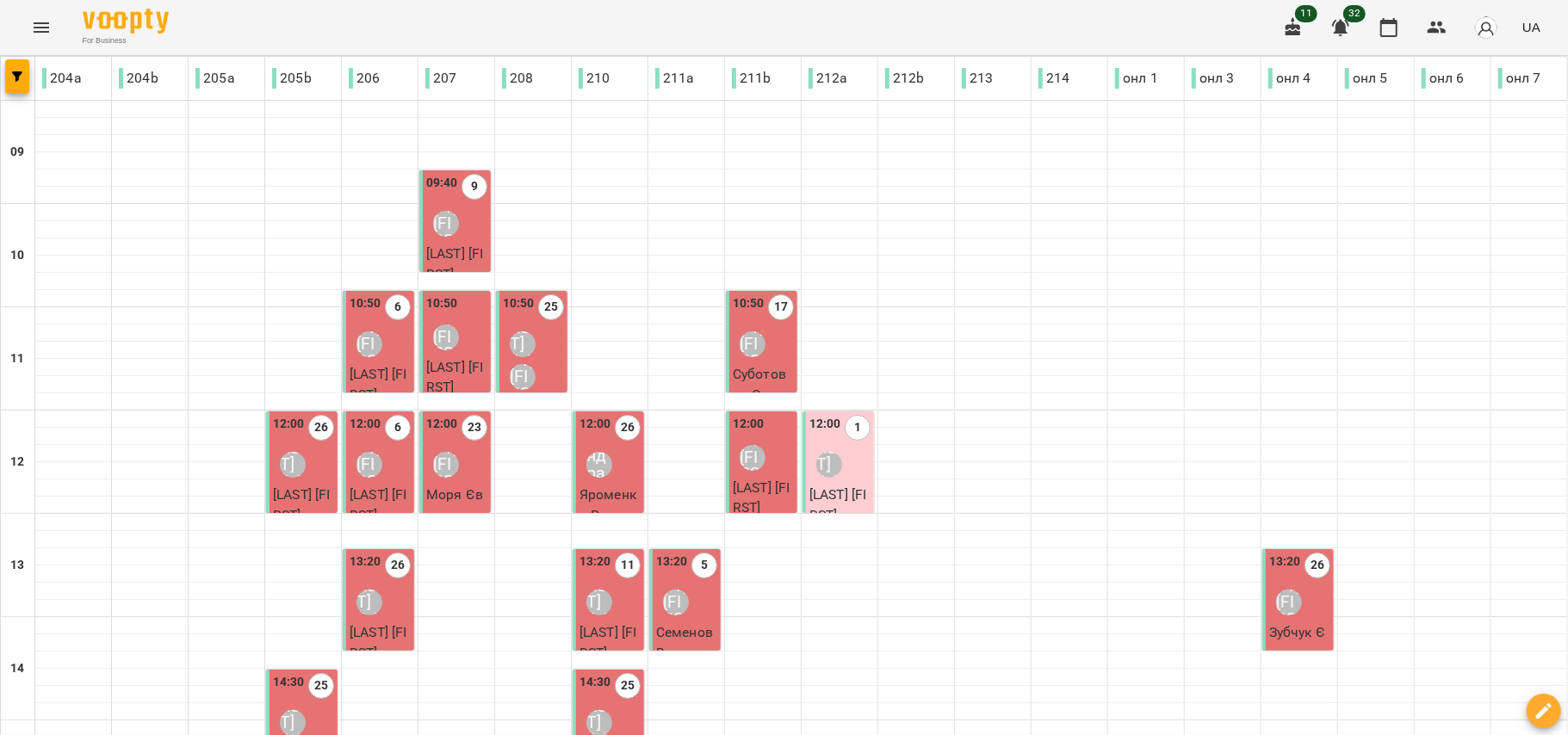 click on "Марія Шваб" at bounding box center (139, 1084) 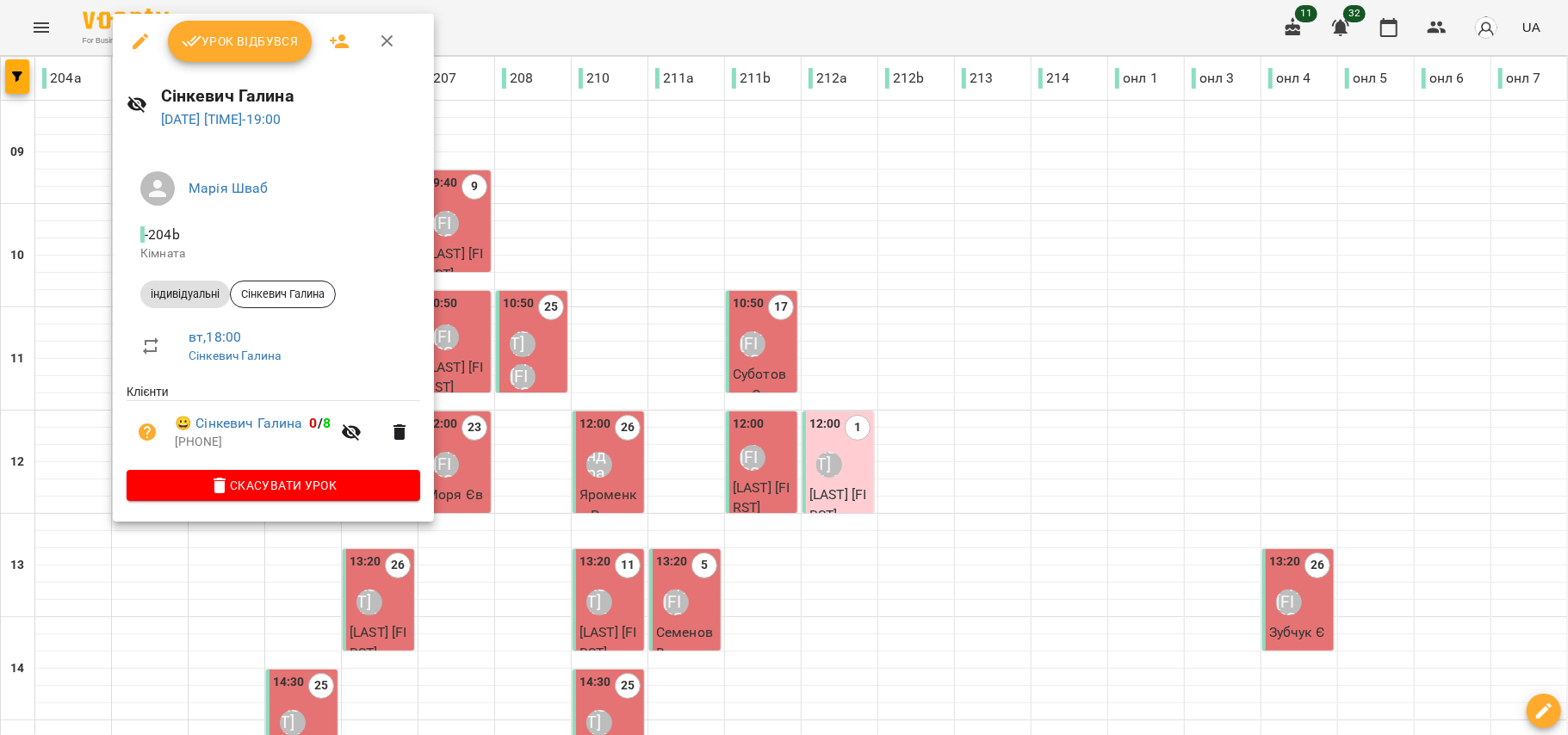 click on "Урок відбувся" at bounding box center (240, 41) 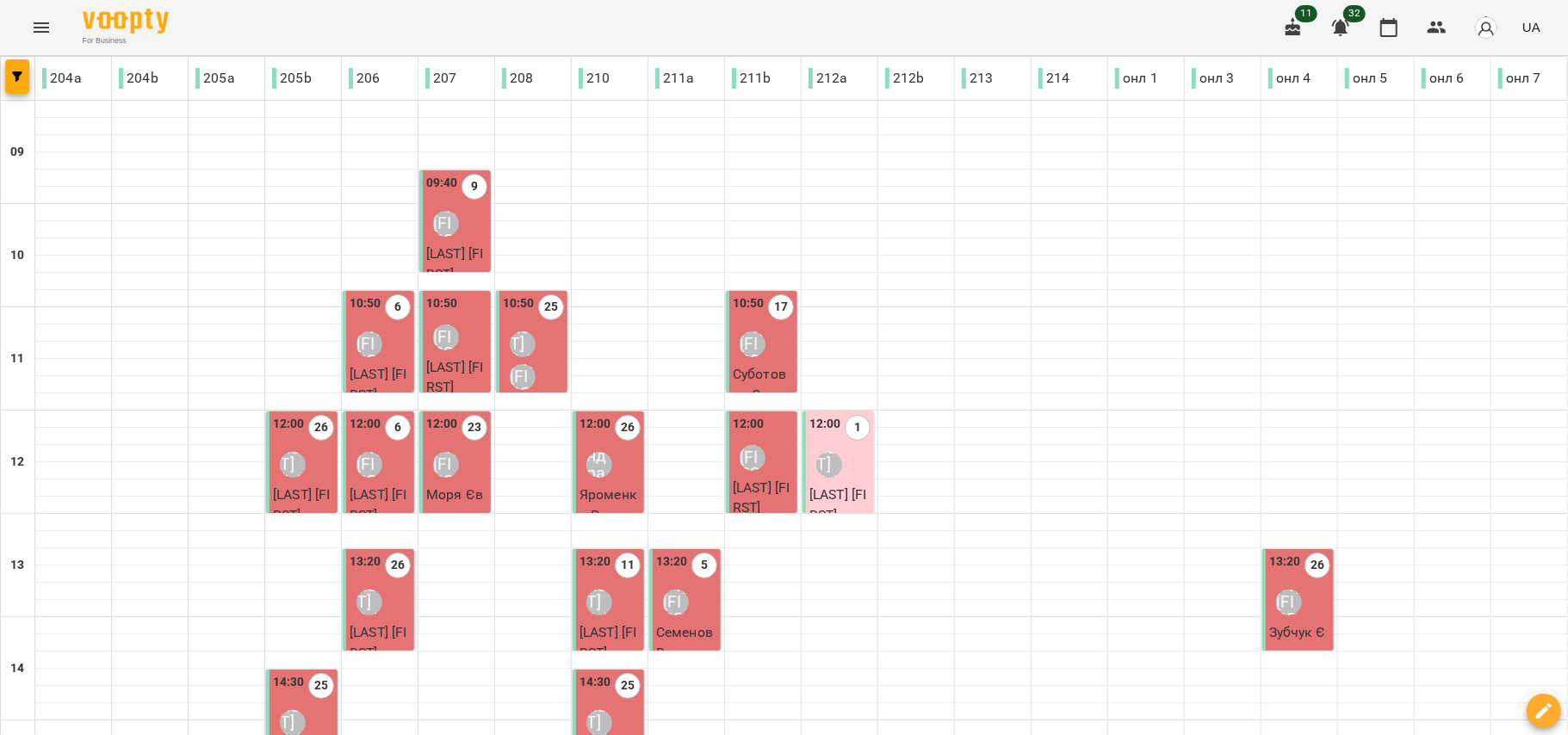 scroll, scrollTop: 616, scrollLeft: 0, axis: vertical 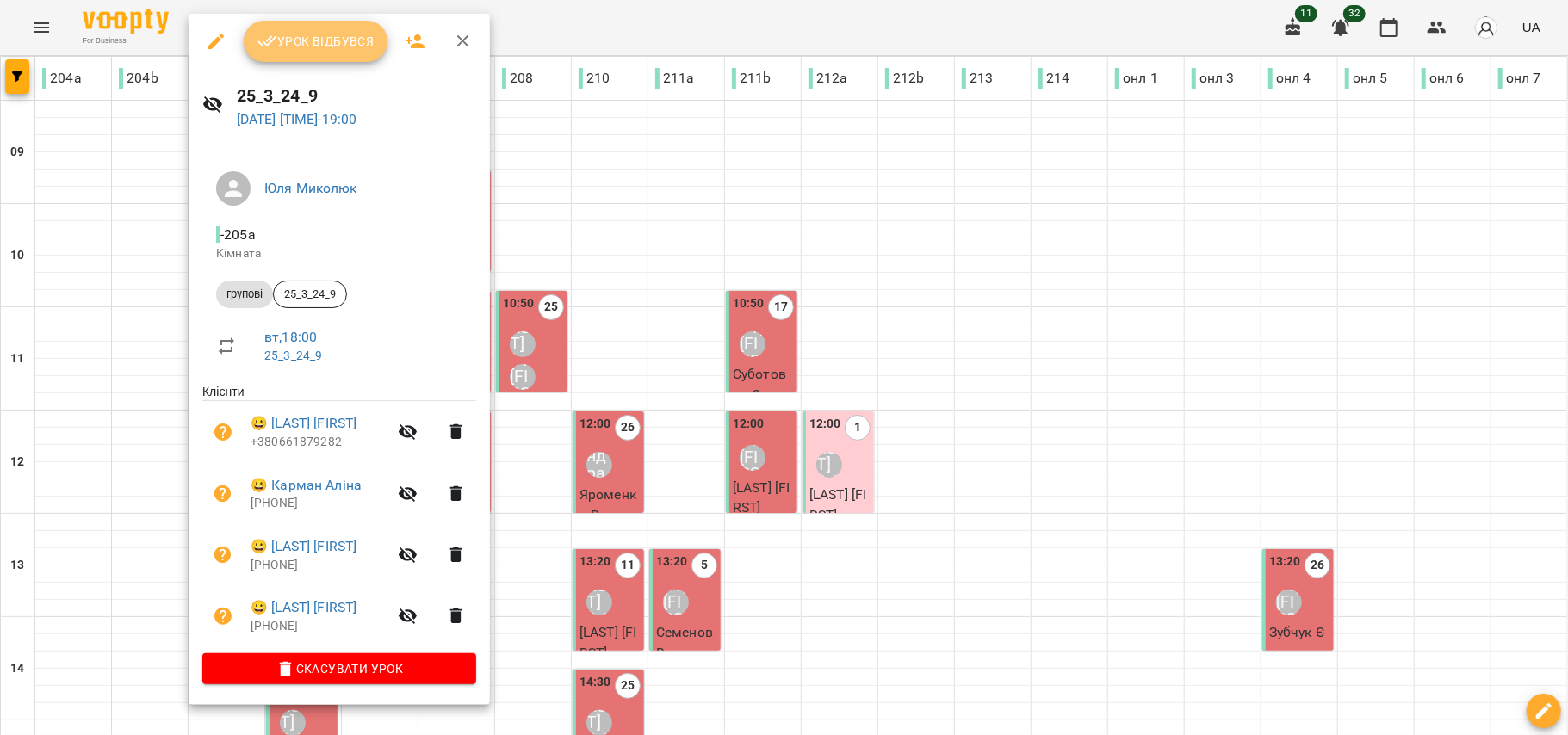 click on "Урок відбувся" at bounding box center [316, 41] 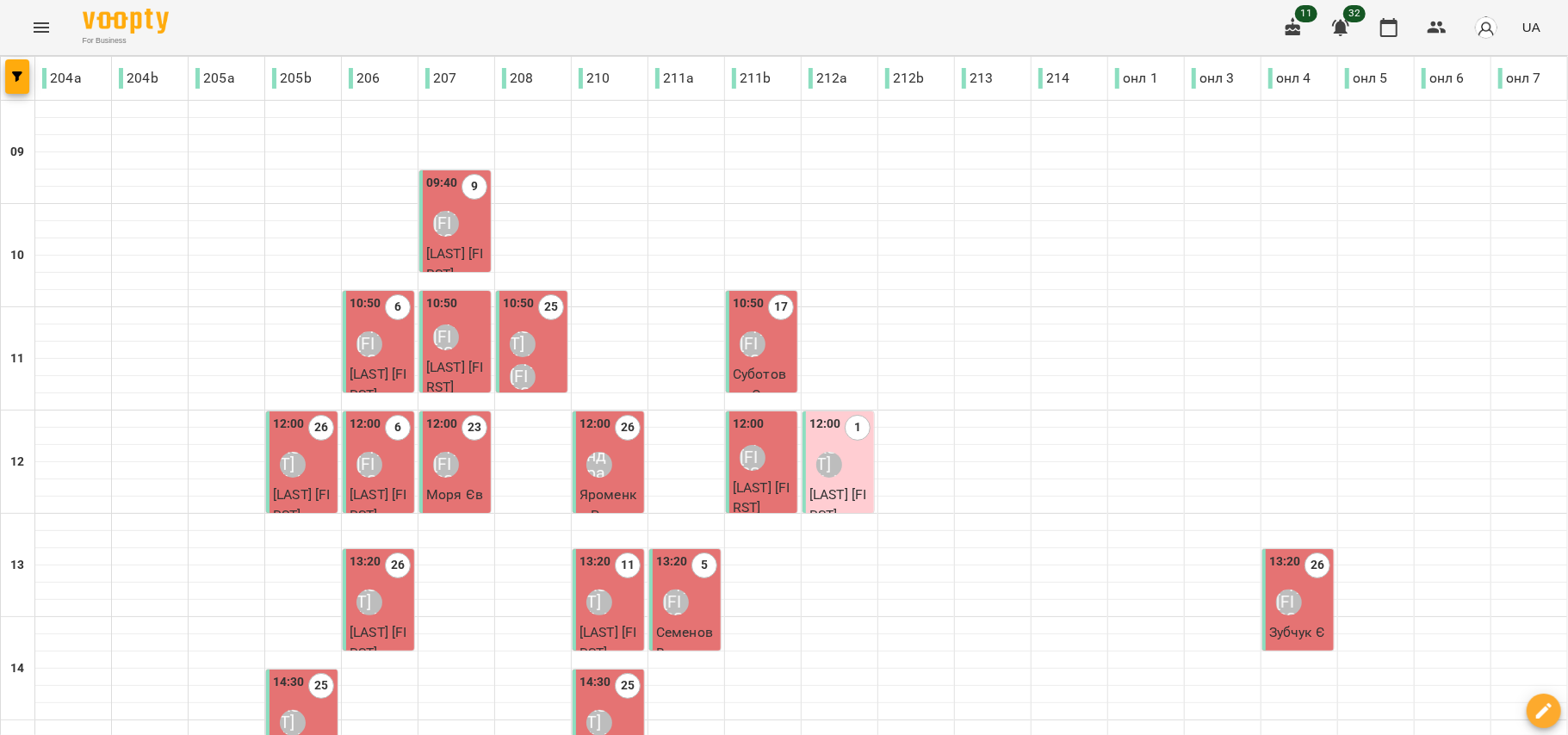 scroll, scrollTop: 616, scrollLeft: 0, axis: vertical 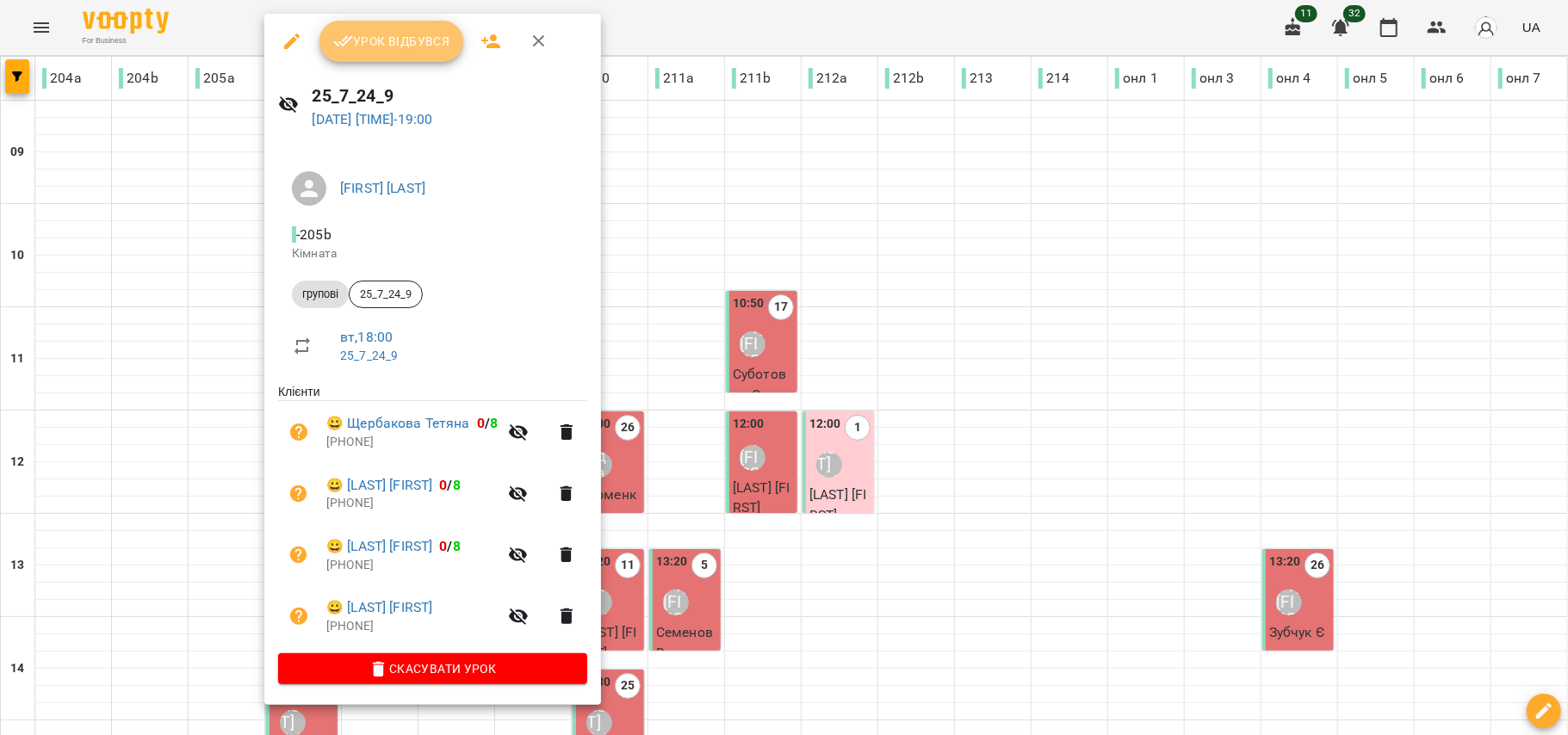 click on "Урок відбувся" at bounding box center [392, 41] 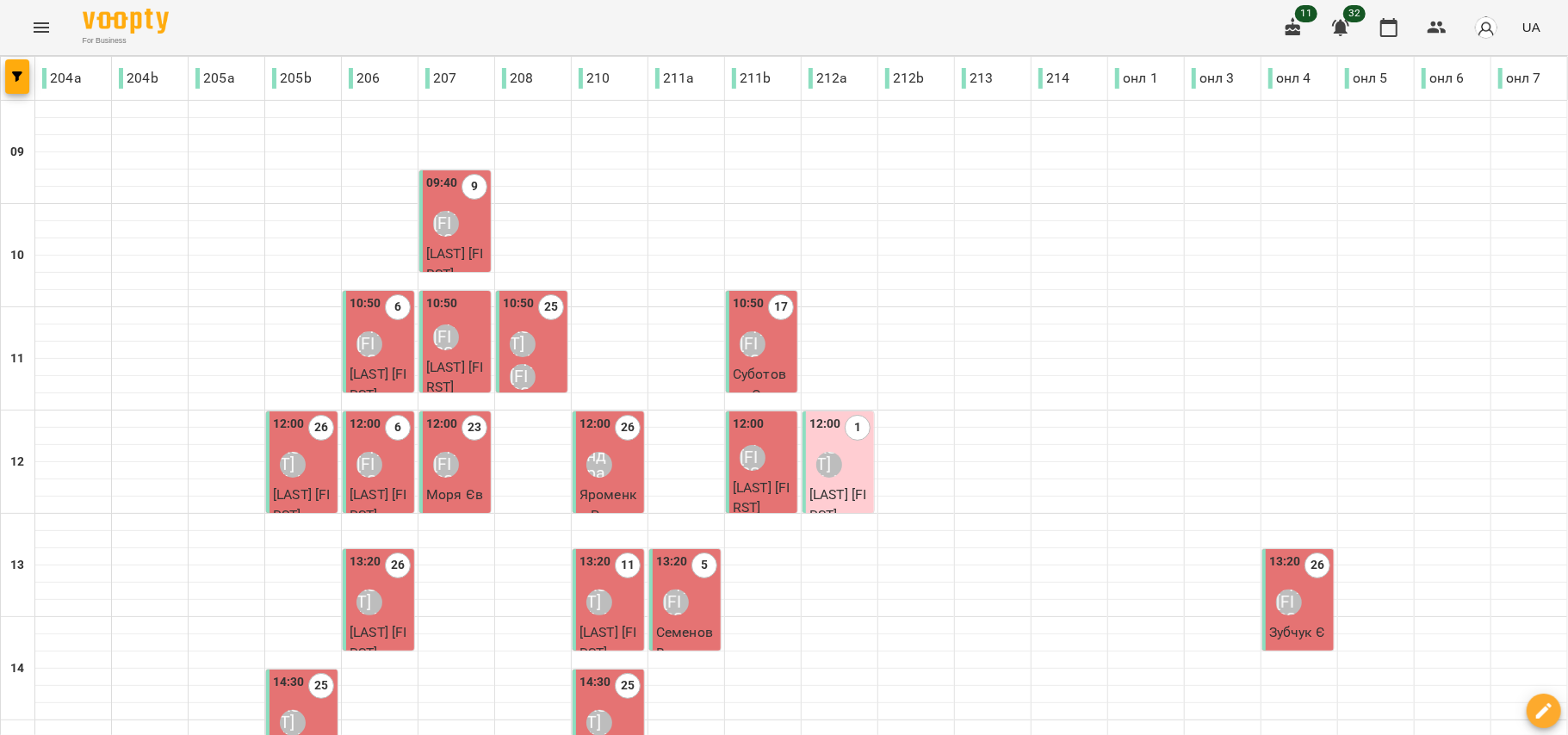 scroll, scrollTop: 616, scrollLeft: 0, axis: vertical 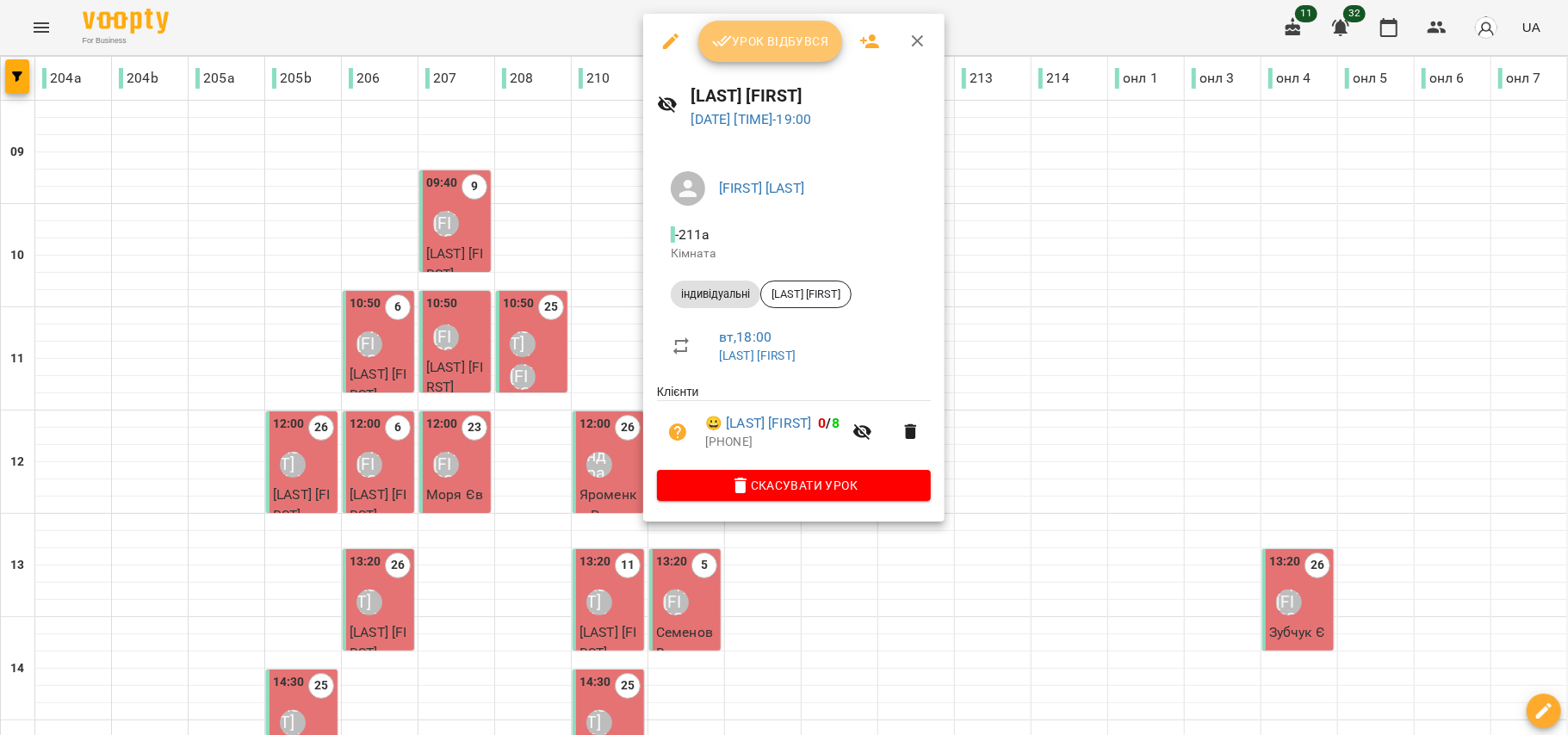 click on "Урок відбувся" at bounding box center [771, 41] 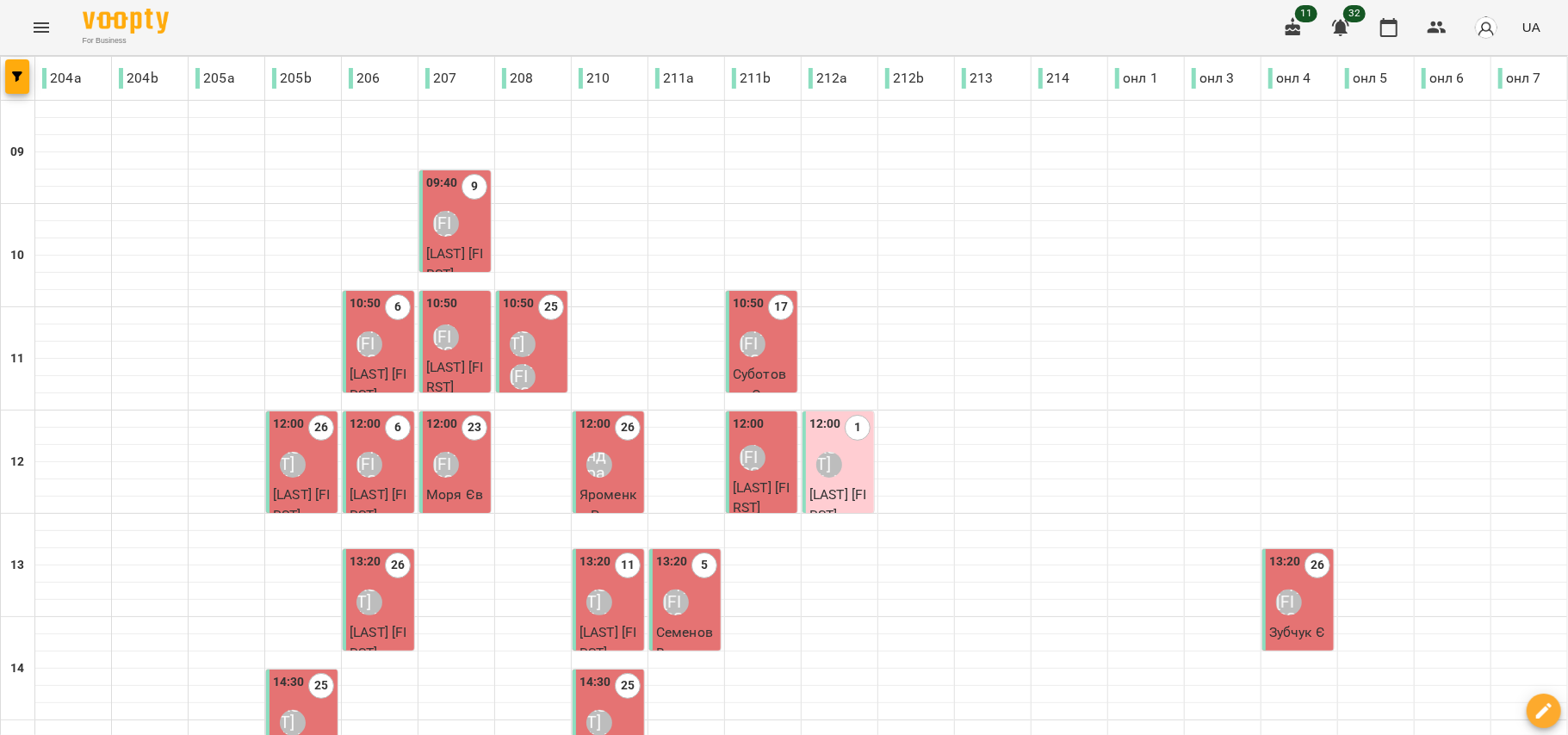 scroll, scrollTop: 616, scrollLeft: 0, axis: vertical 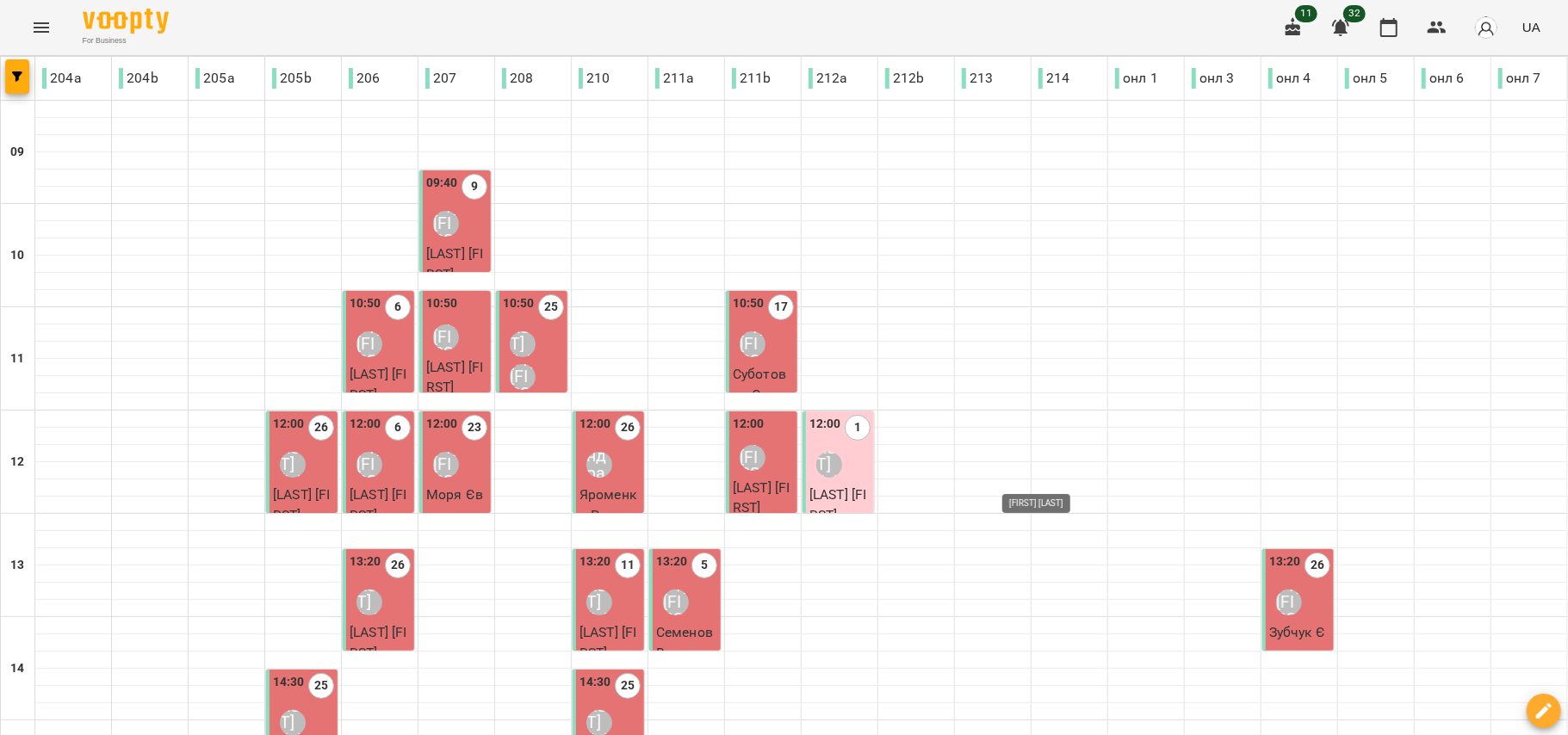click on "[FIRST] [LAST]" at bounding box center [1059, 1084] 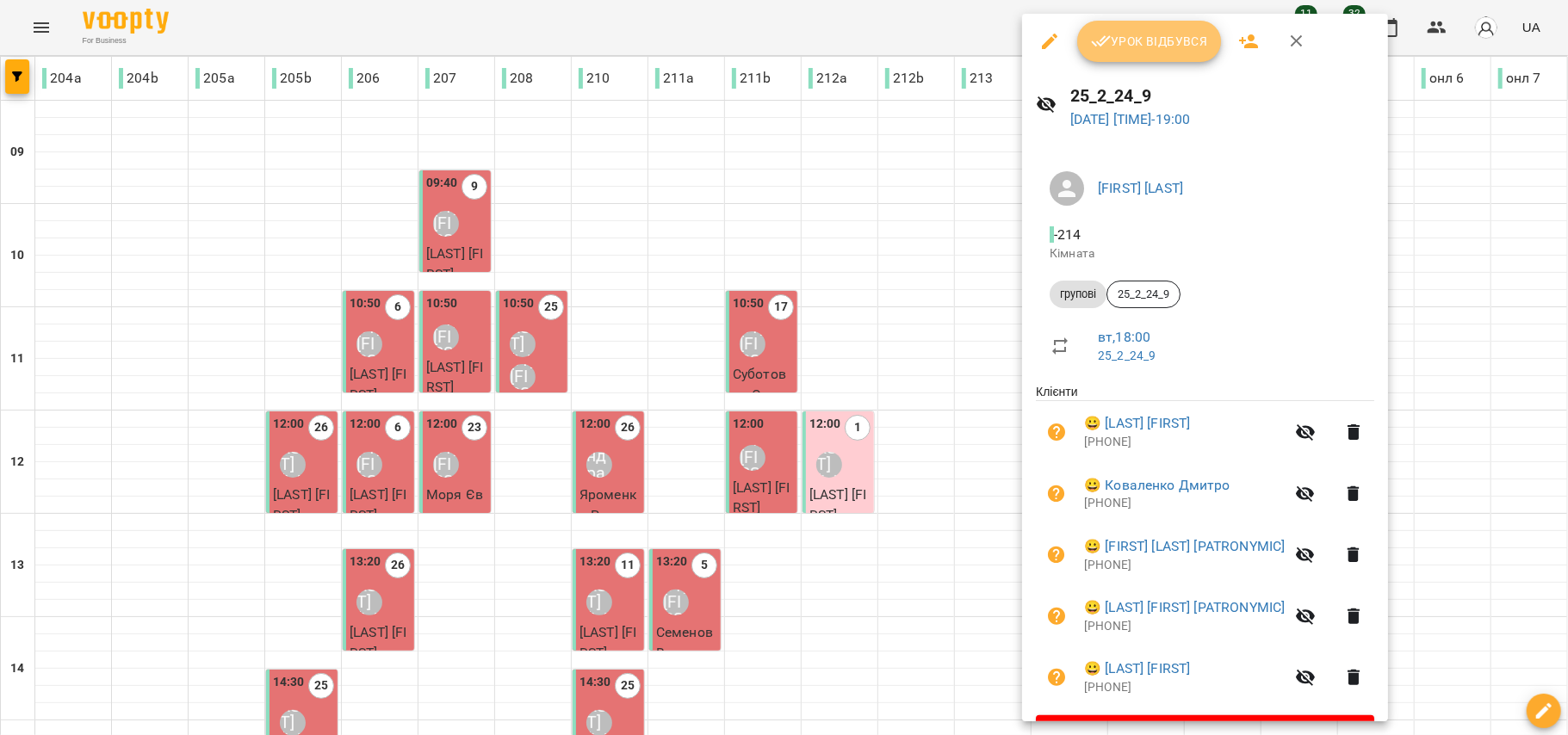 click on "Урок відбувся" at bounding box center (1150, 41) 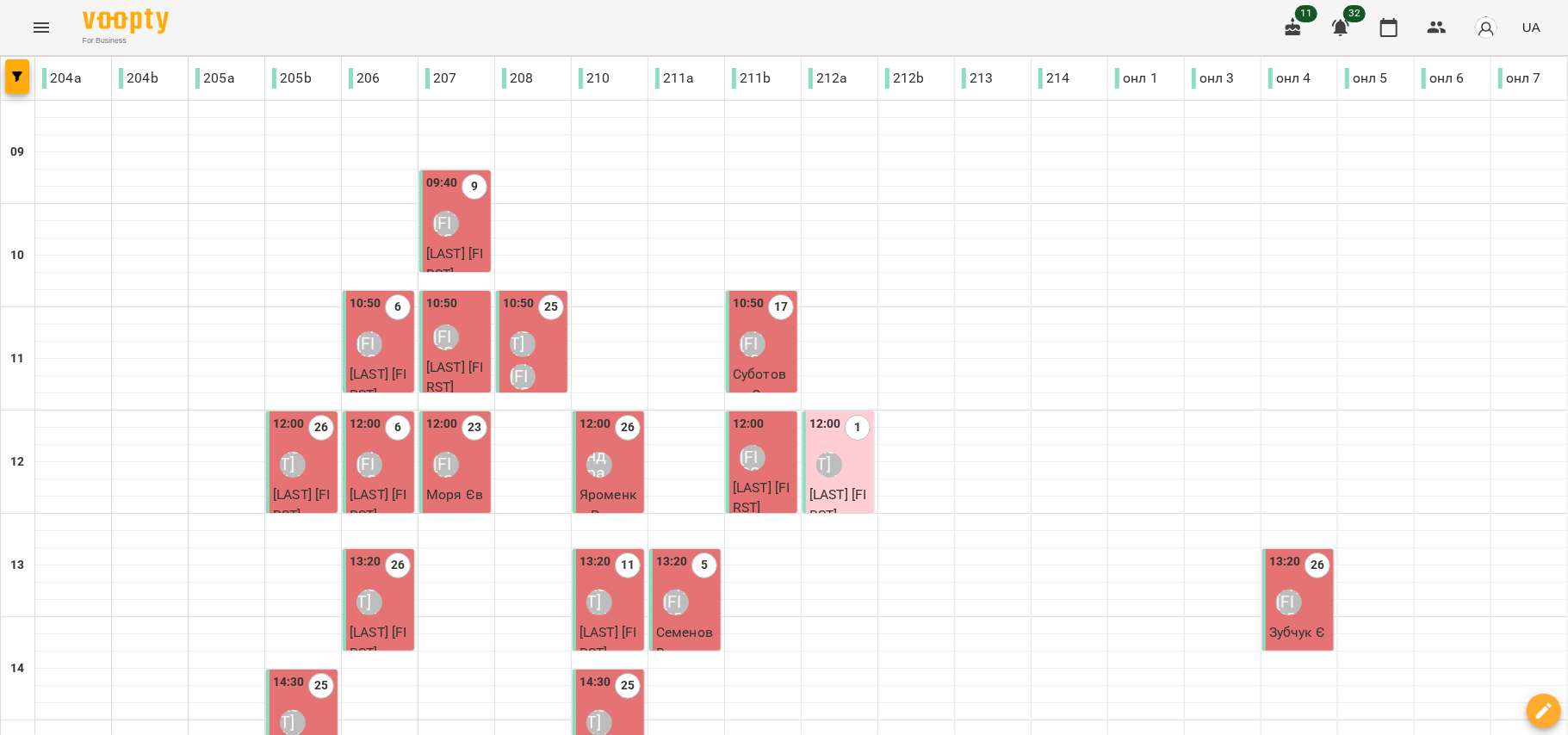 scroll, scrollTop: 616, scrollLeft: 0, axis: vertical 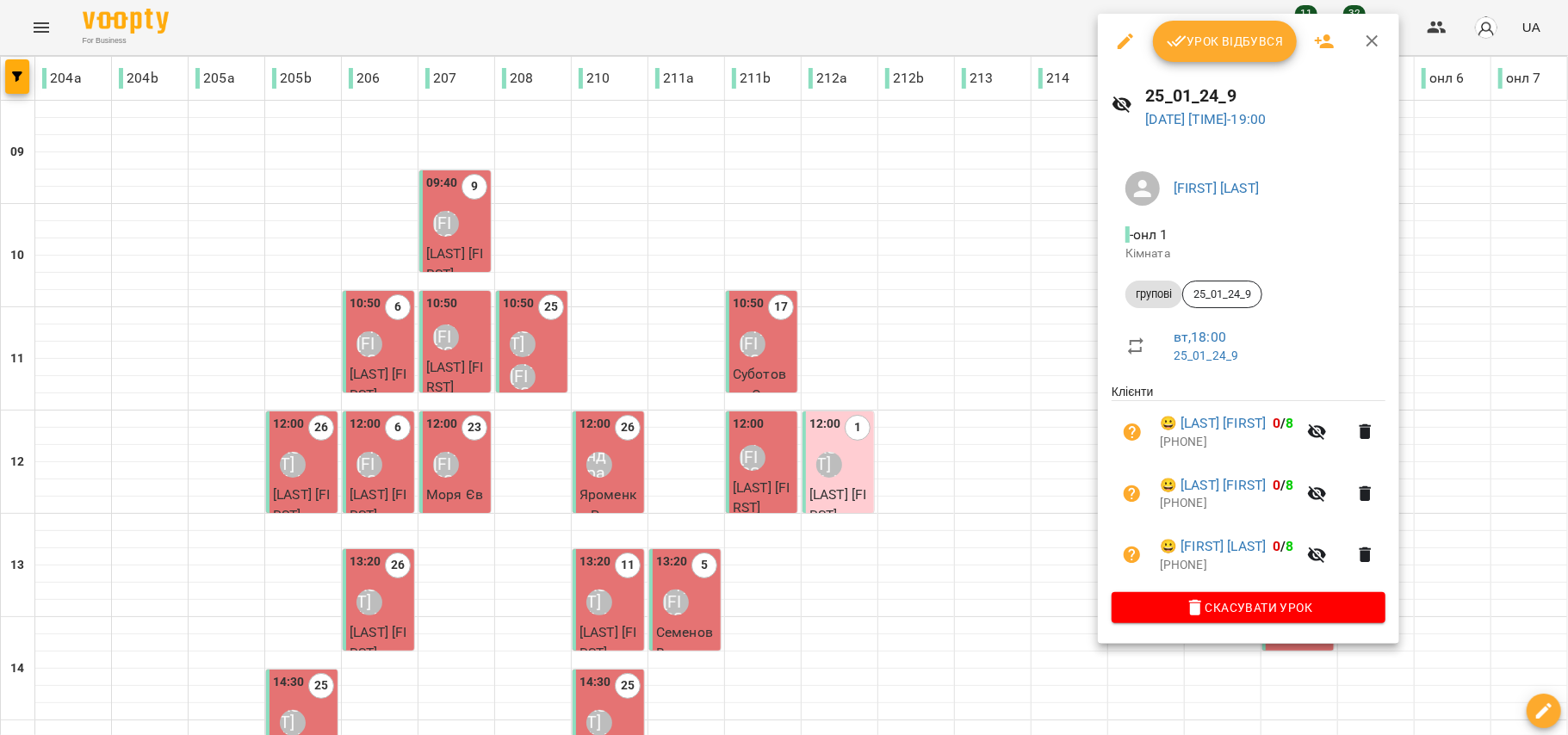 click on "Урок відбувся" at bounding box center (1225, 41) 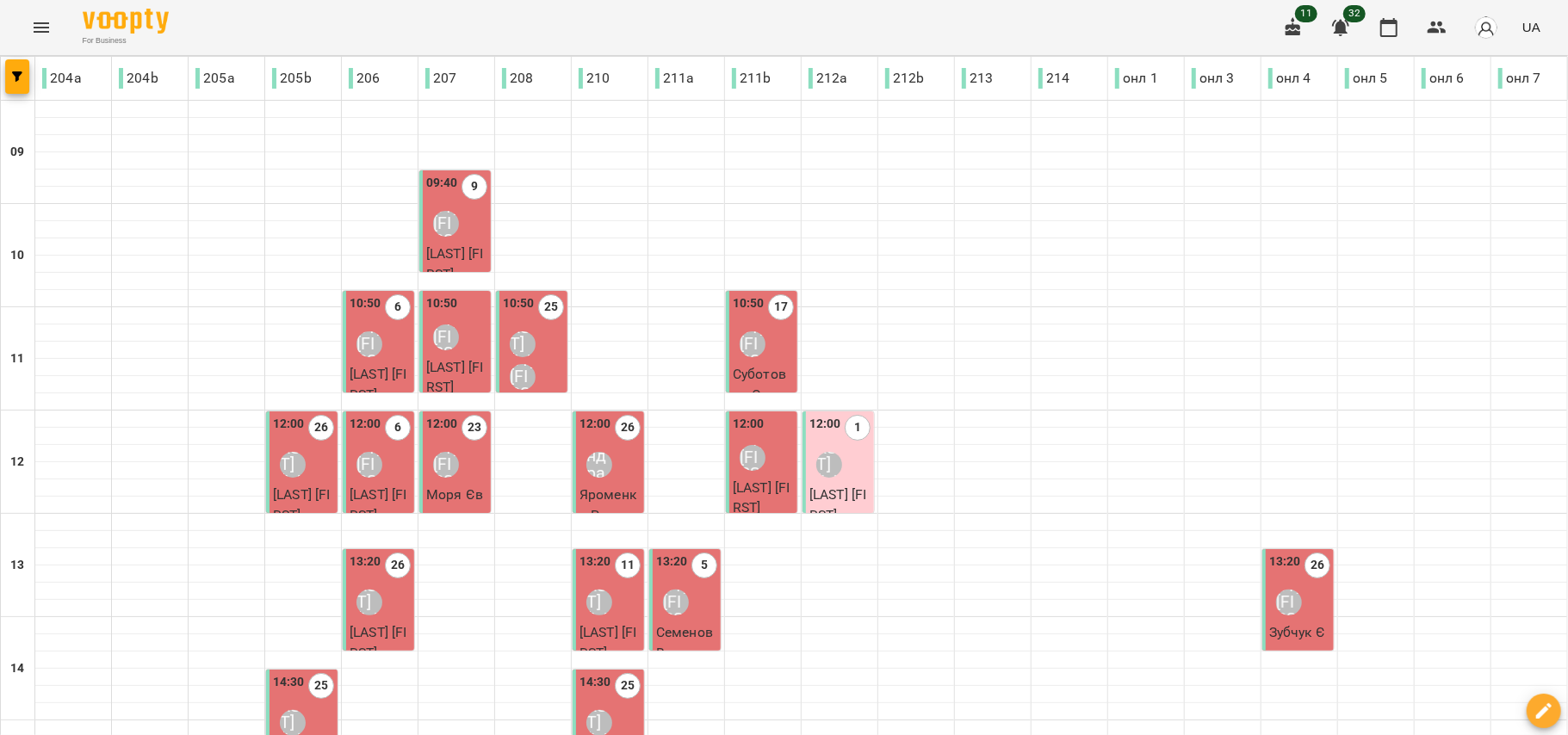 scroll, scrollTop: 616, scrollLeft: 0, axis: vertical 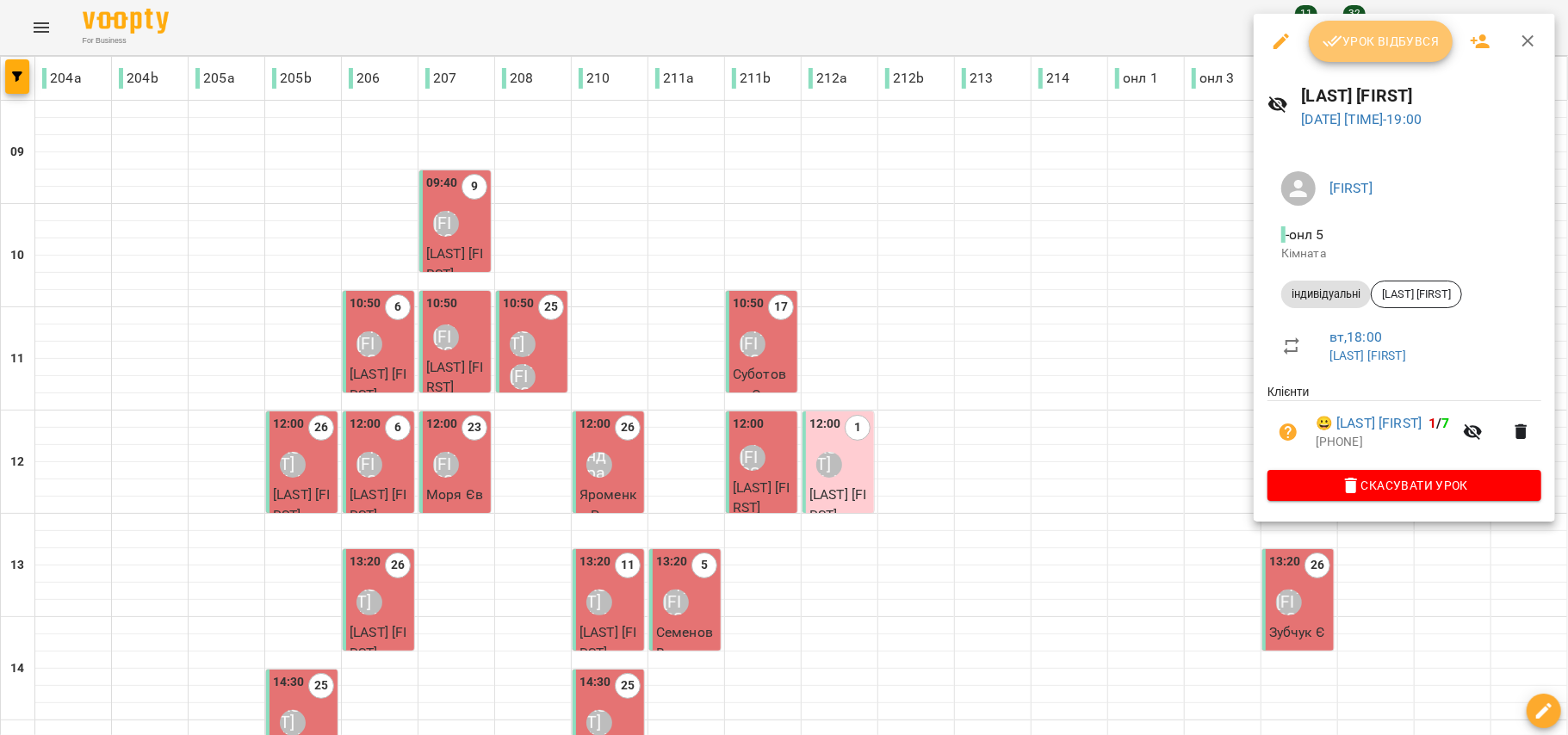 click on "Урок відбувся" at bounding box center [1381, 41] 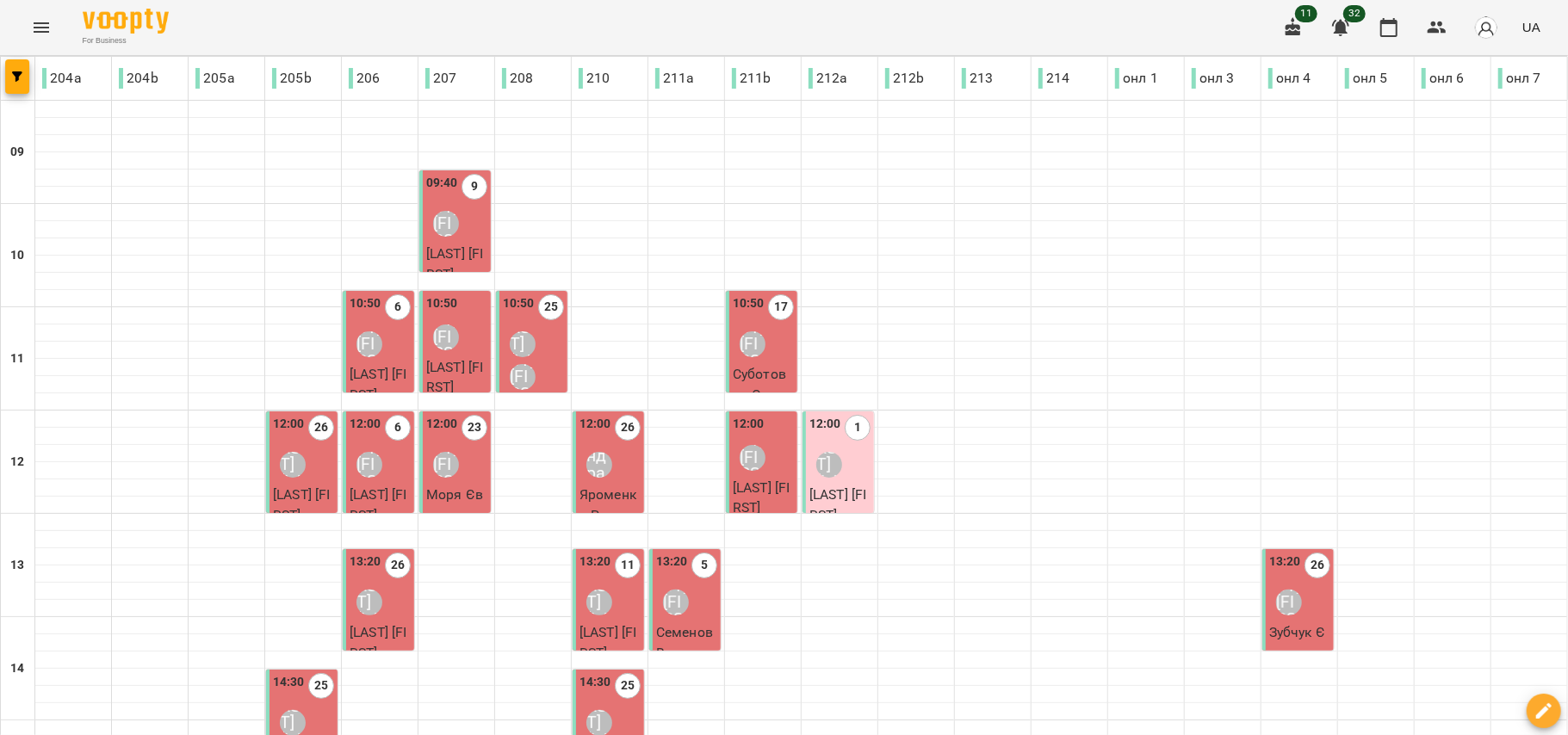 scroll, scrollTop: 616, scrollLeft: 0, axis: vertical 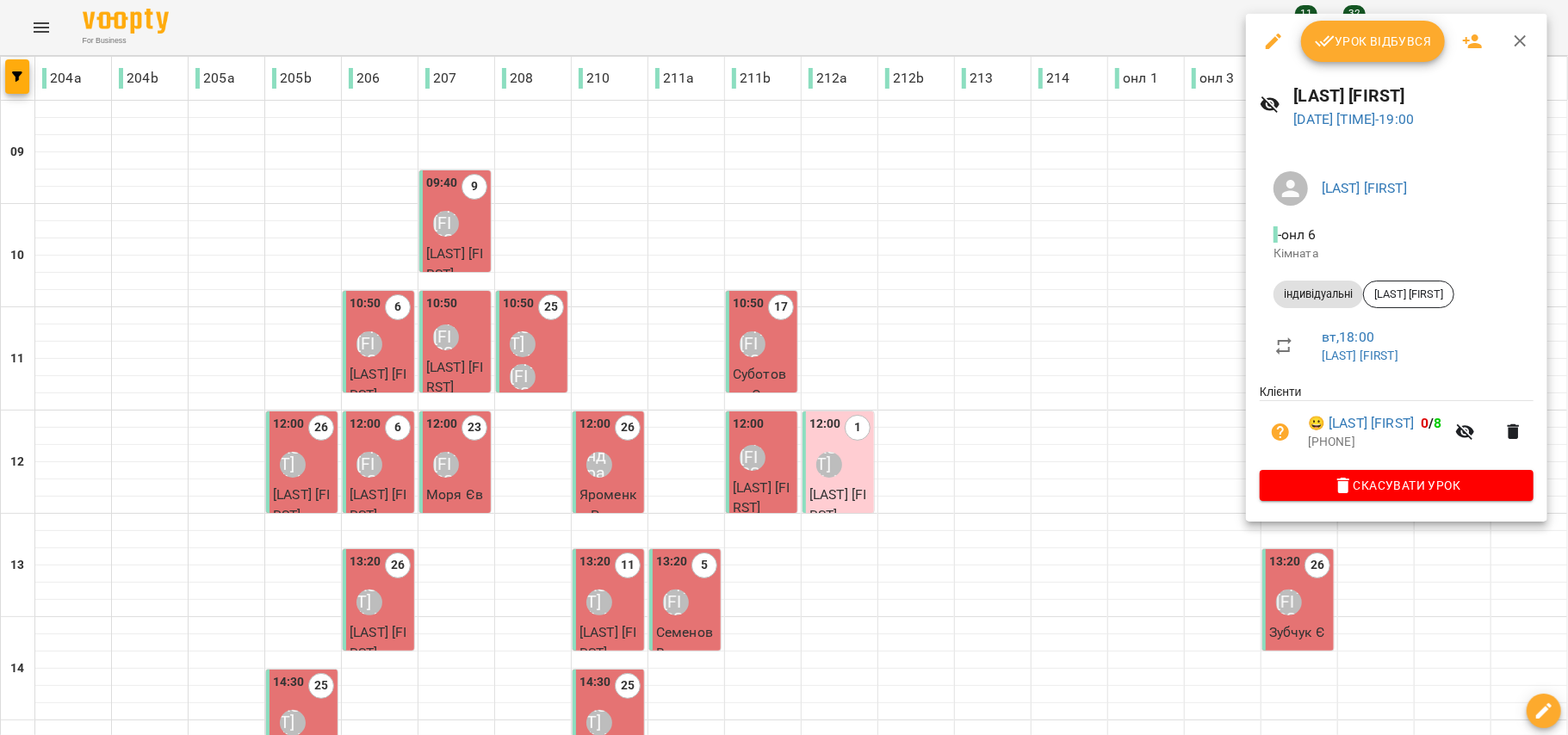 click on "Урок відбувся" at bounding box center (1373, 41) 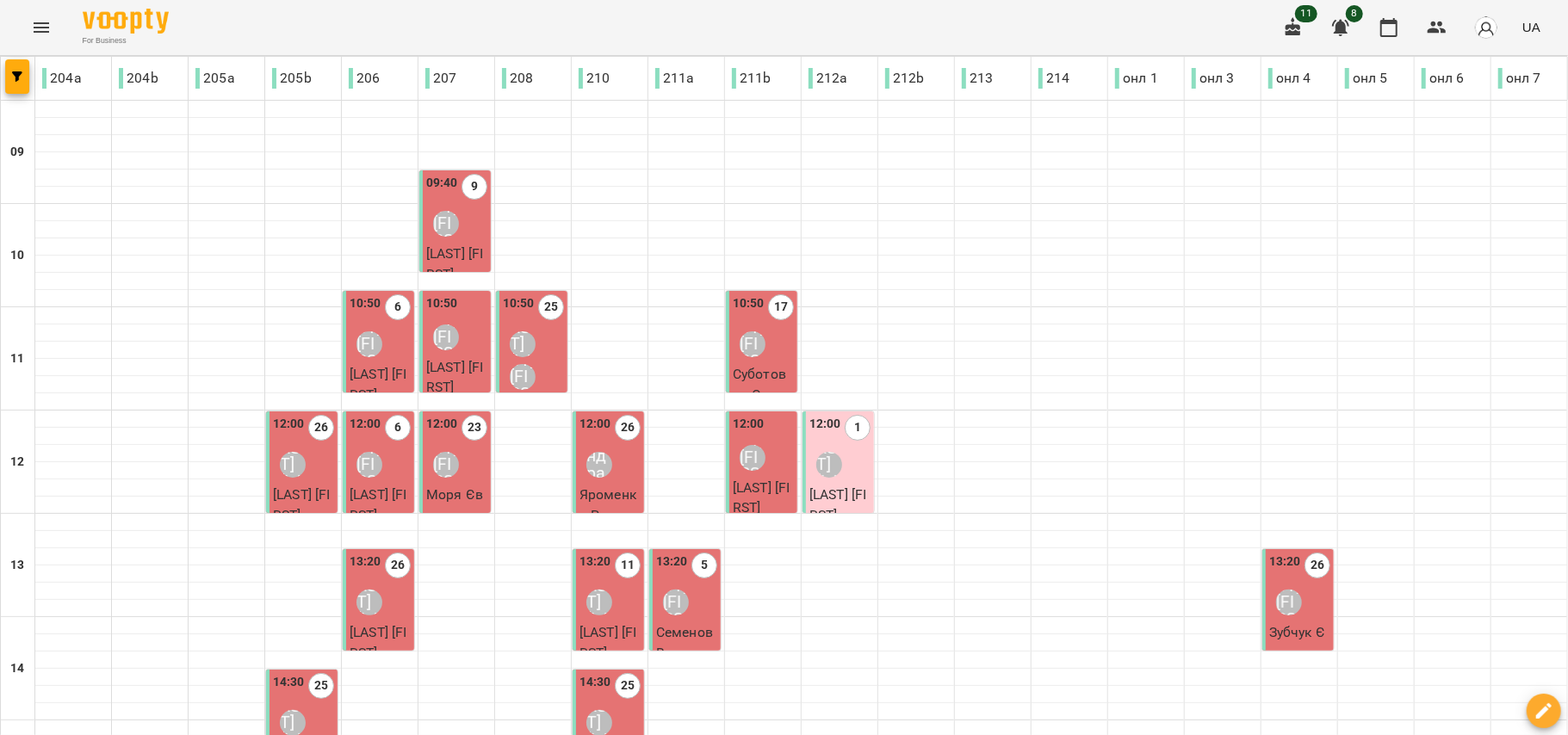 scroll, scrollTop: 616, scrollLeft: 0, axis: vertical 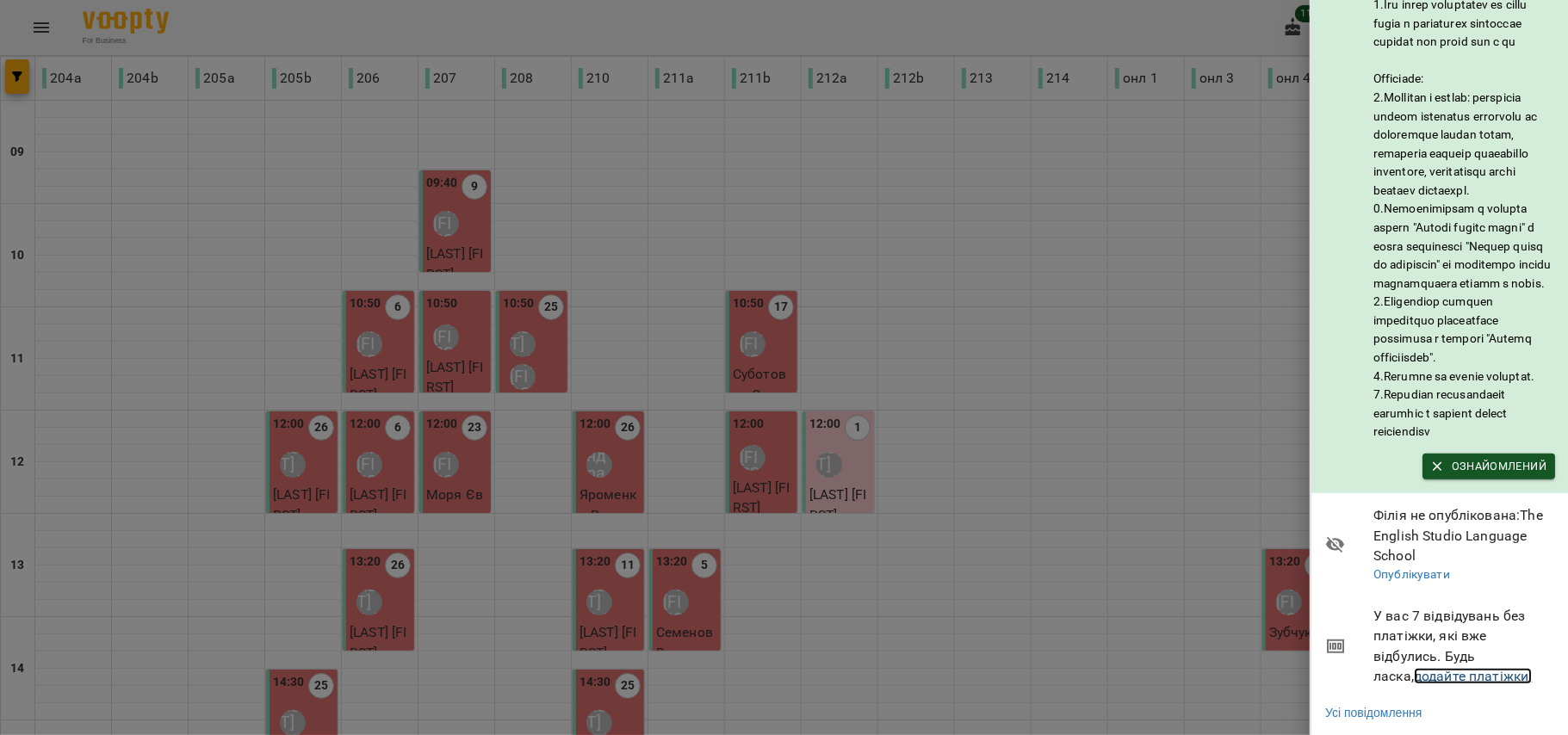 click on "додайте платіжки!" at bounding box center (1473, 676) 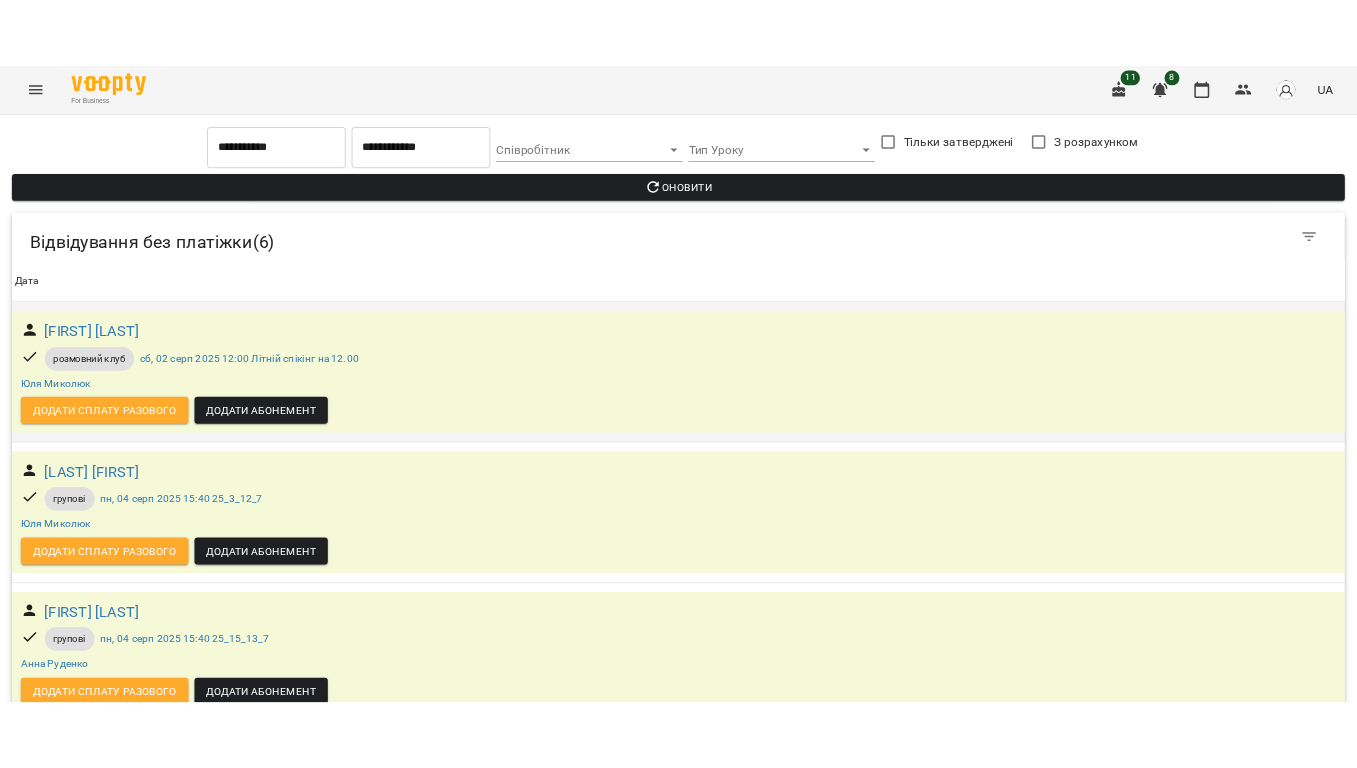 scroll, scrollTop: 0, scrollLeft: 0, axis: both 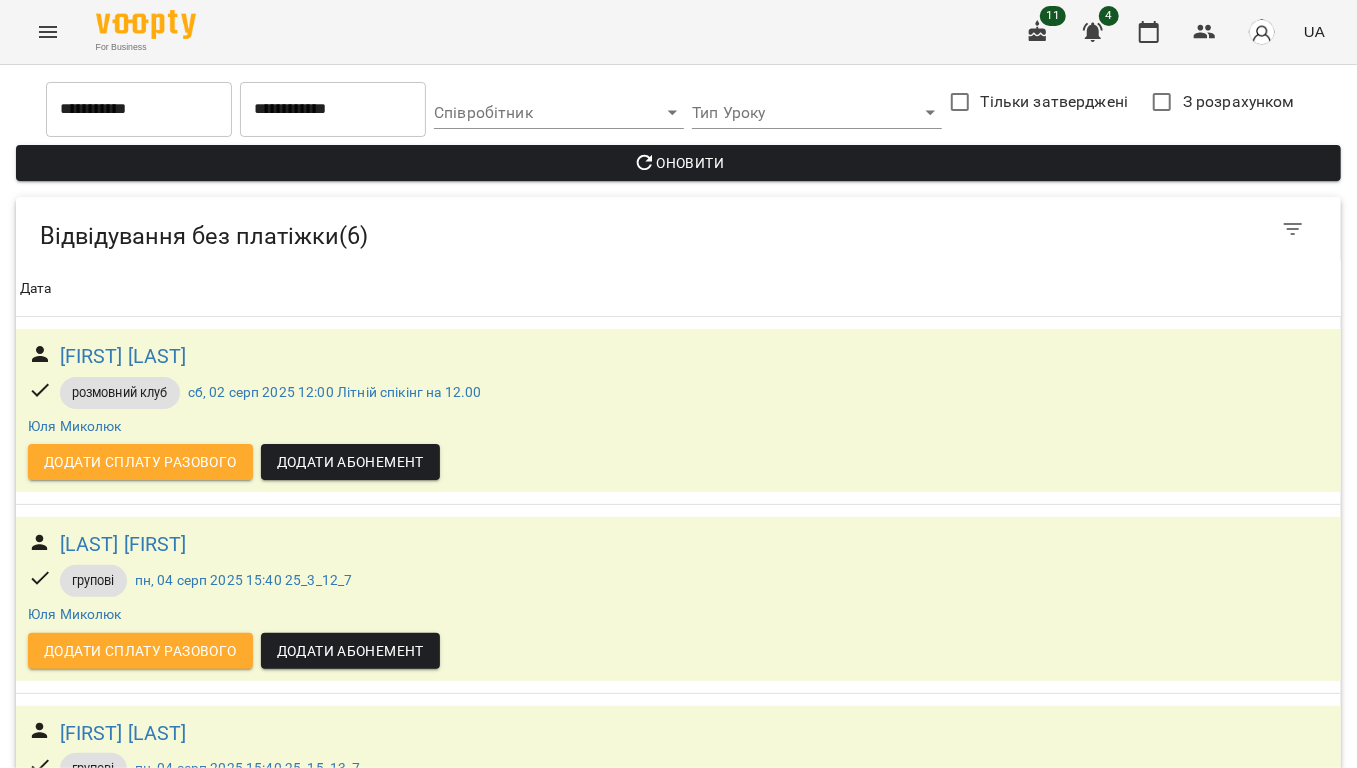 click on "Башевник Стефан" at bounding box center [123, 1109] 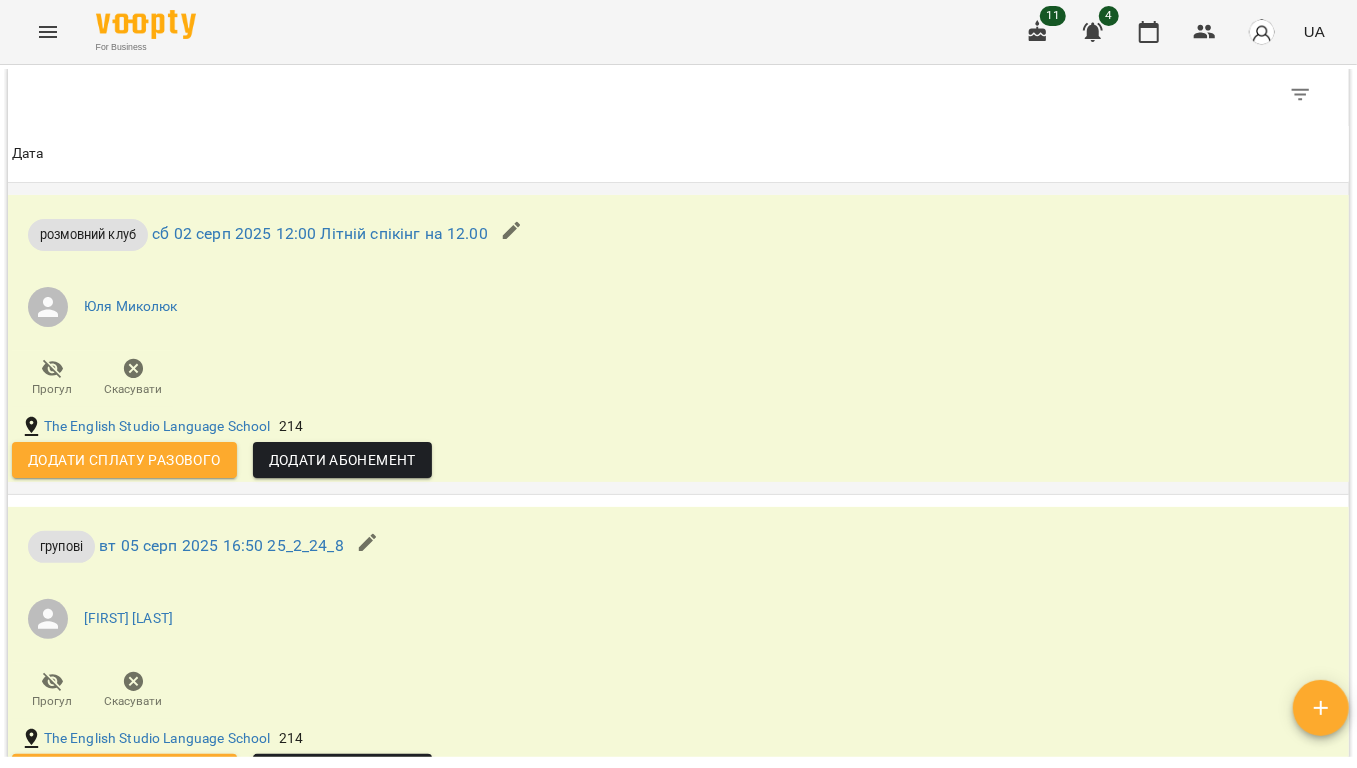 scroll, scrollTop: 1866, scrollLeft: 0, axis: vertical 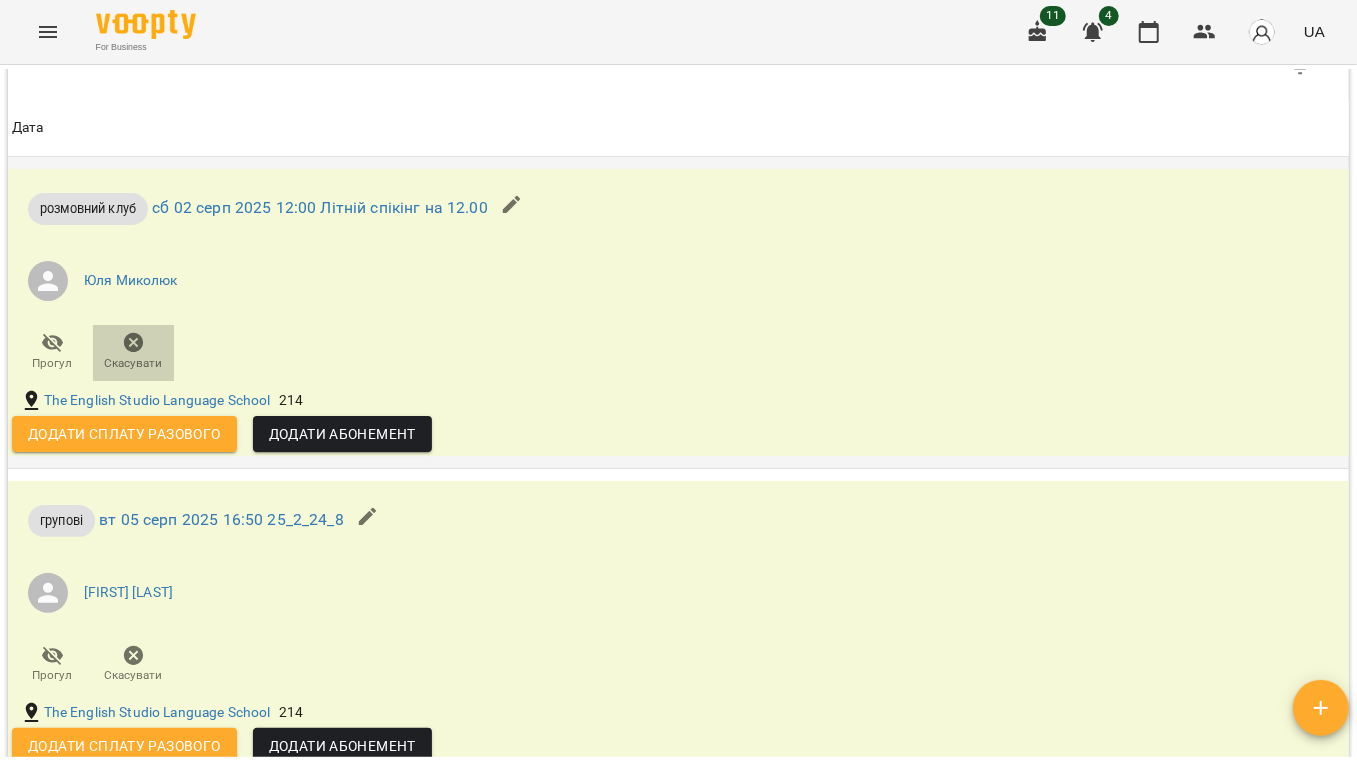 click 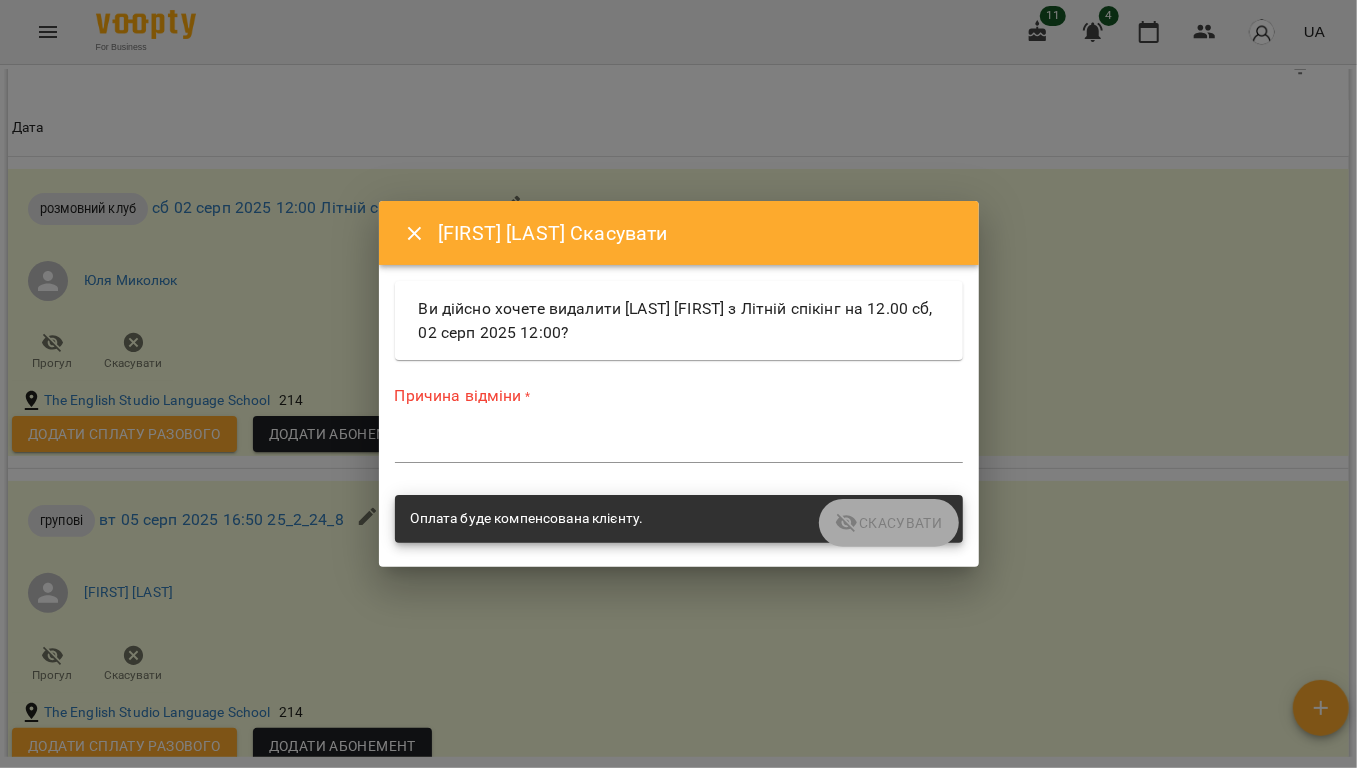 click at bounding box center (679, 446) 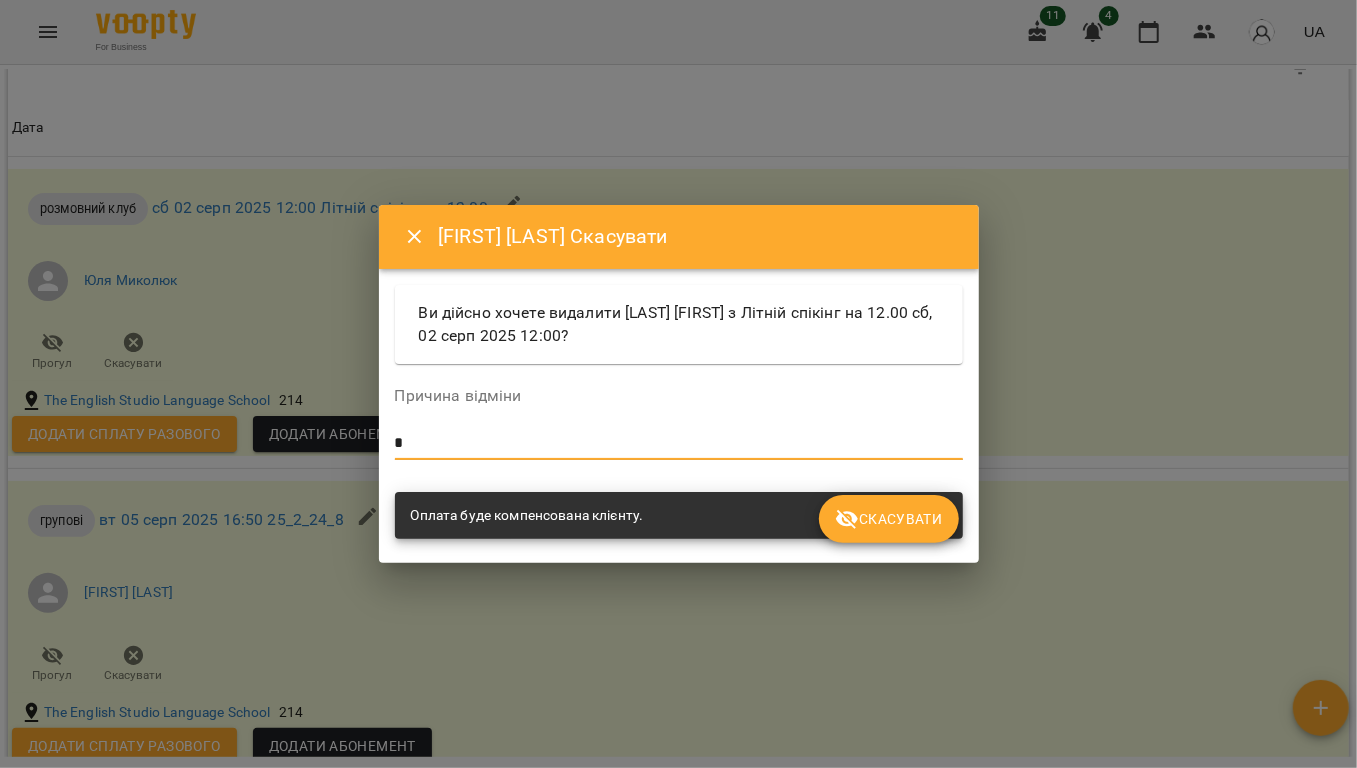 type on "*" 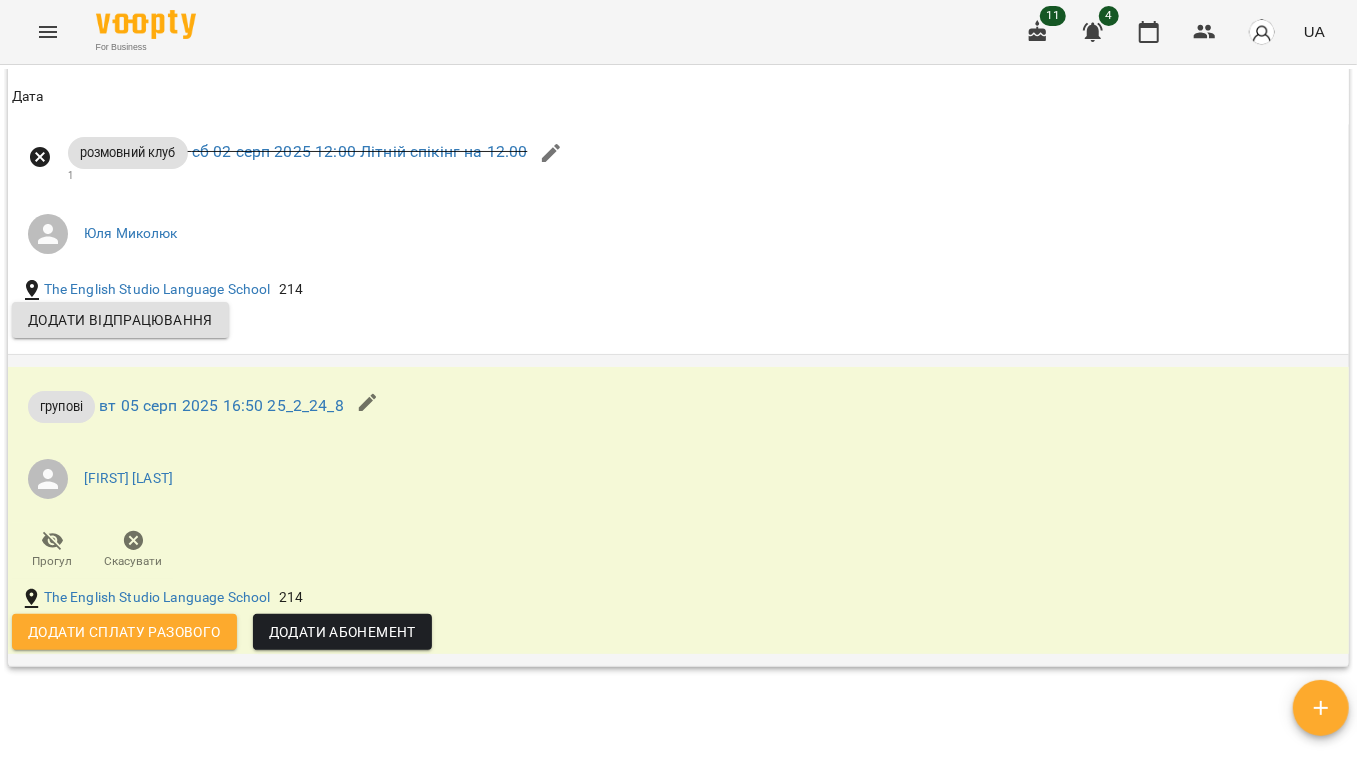scroll, scrollTop: 2108, scrollLeft: 0, axis: vertical 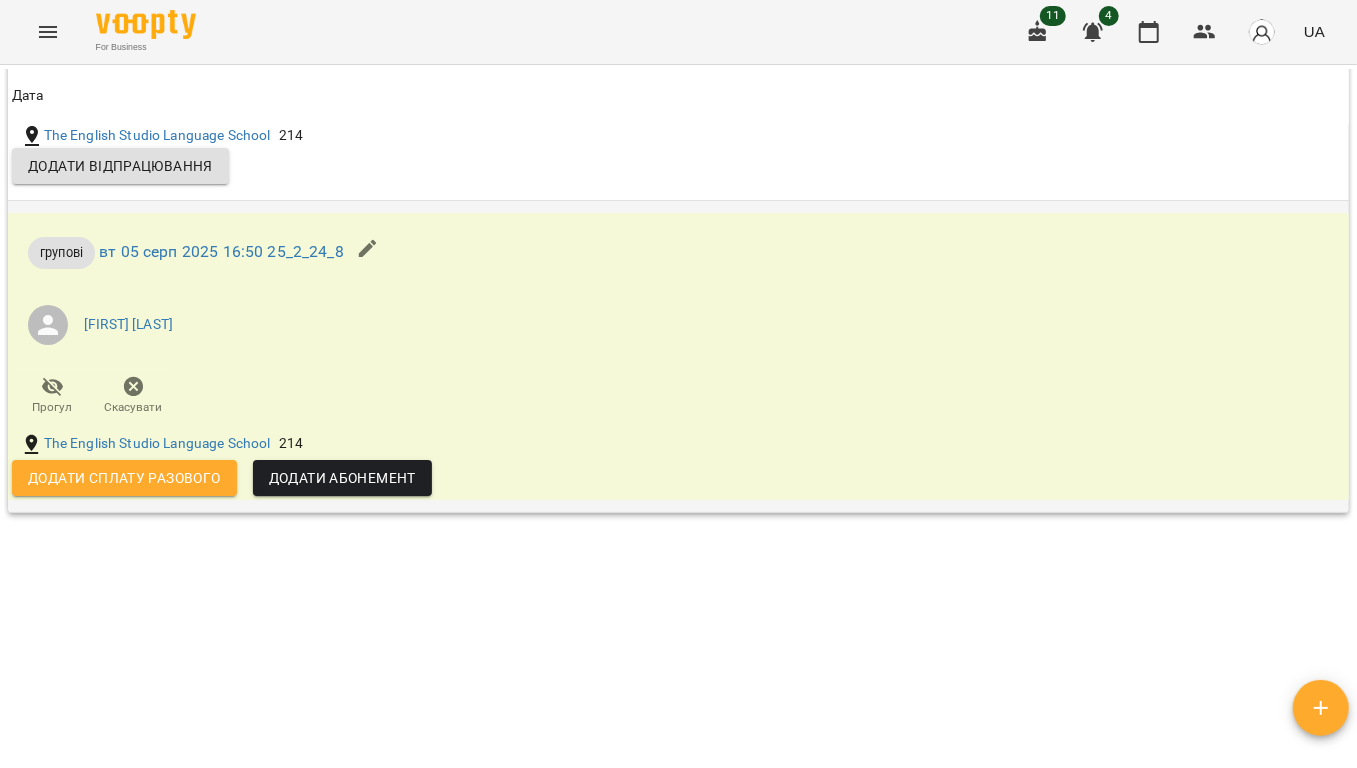 click 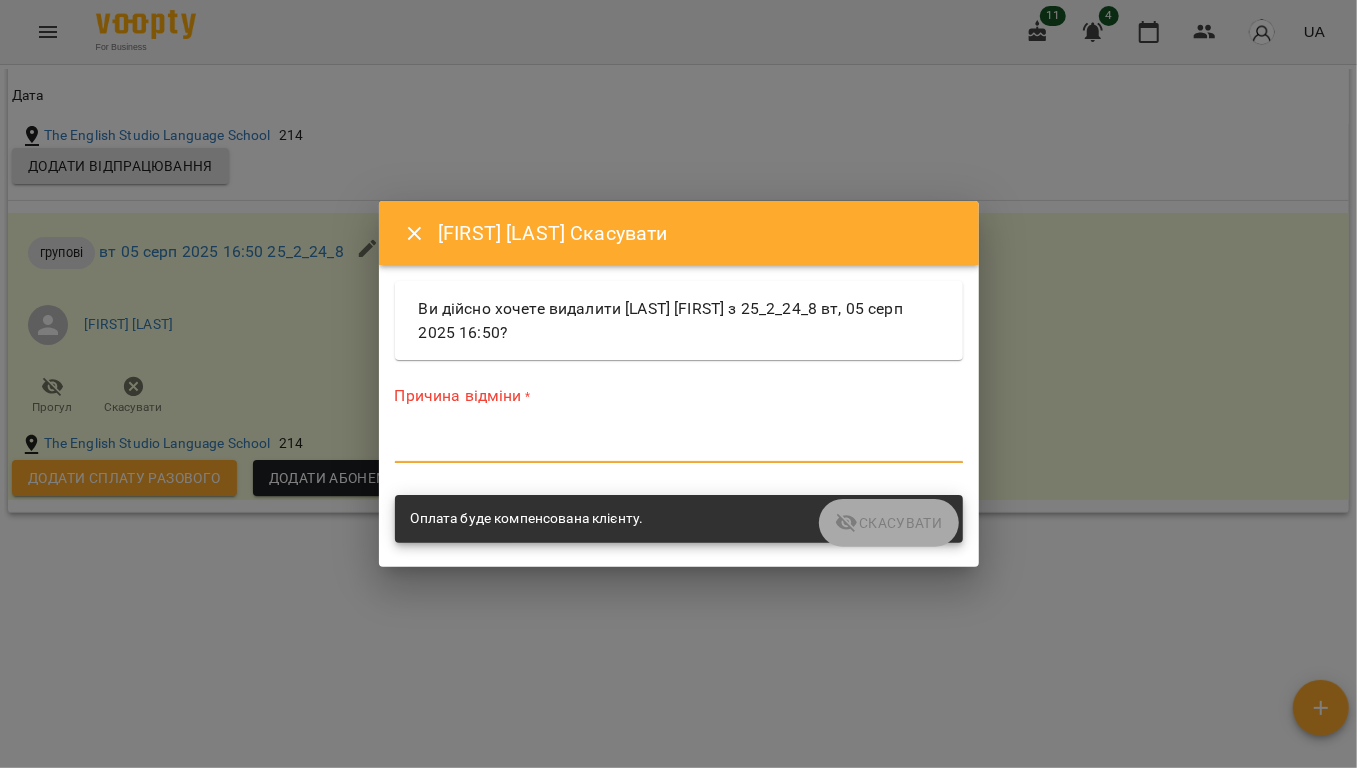 click at bounding box center (679, 446) 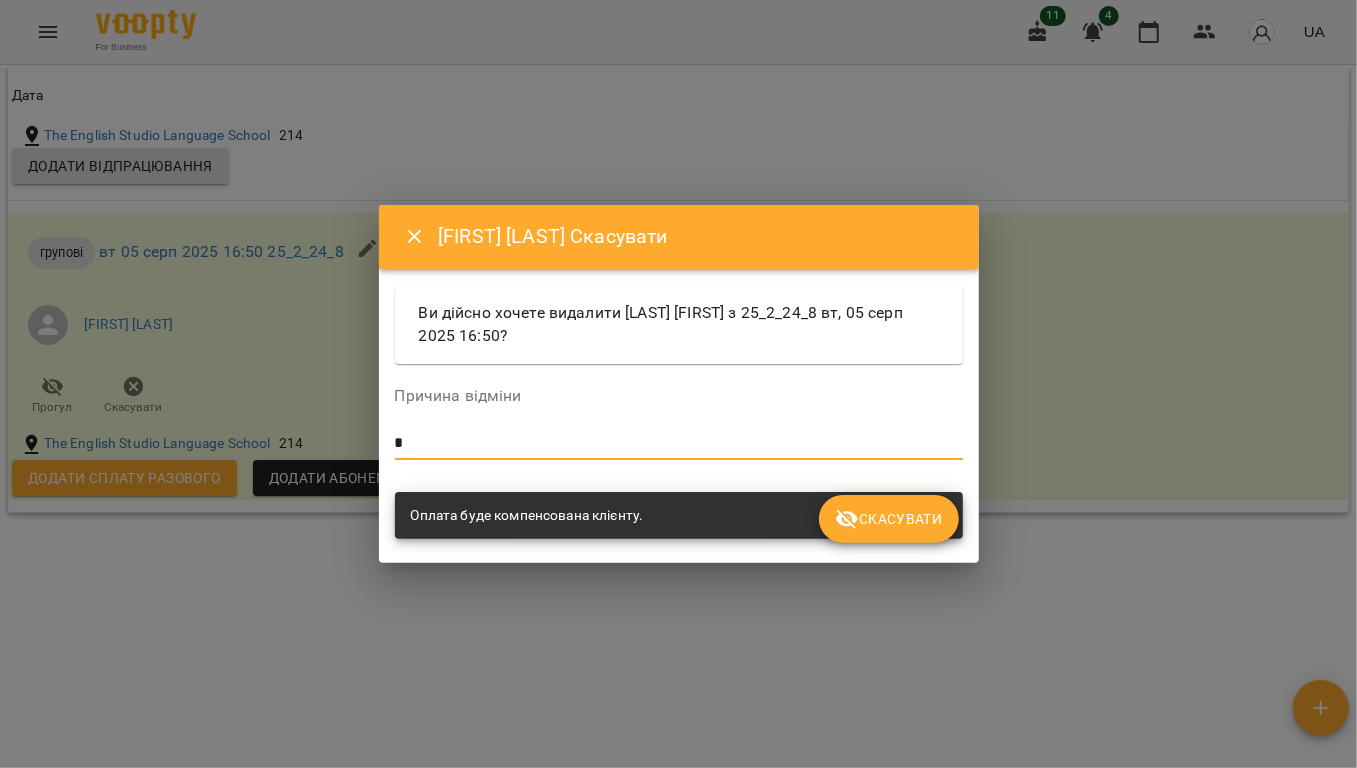type on "*" 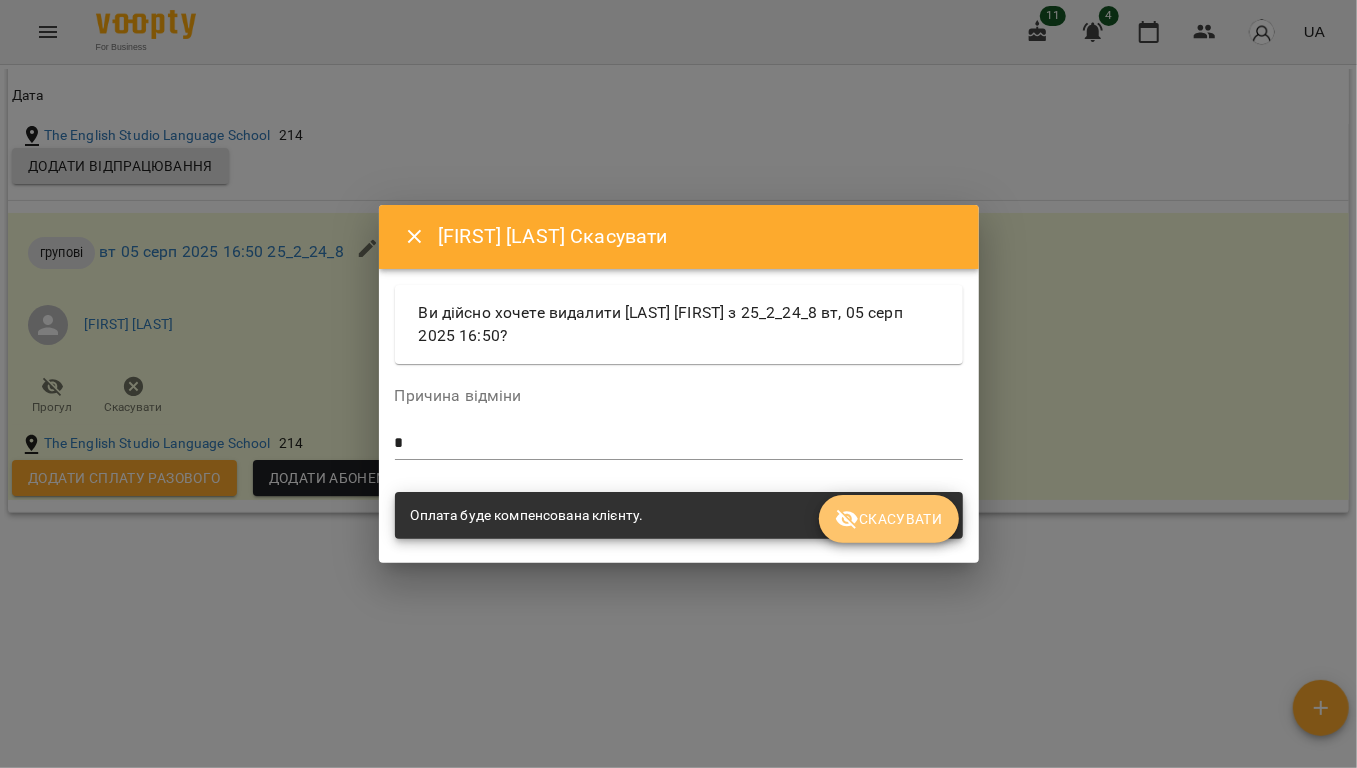 click on "Скасувати" at bounding box center (888, 519) 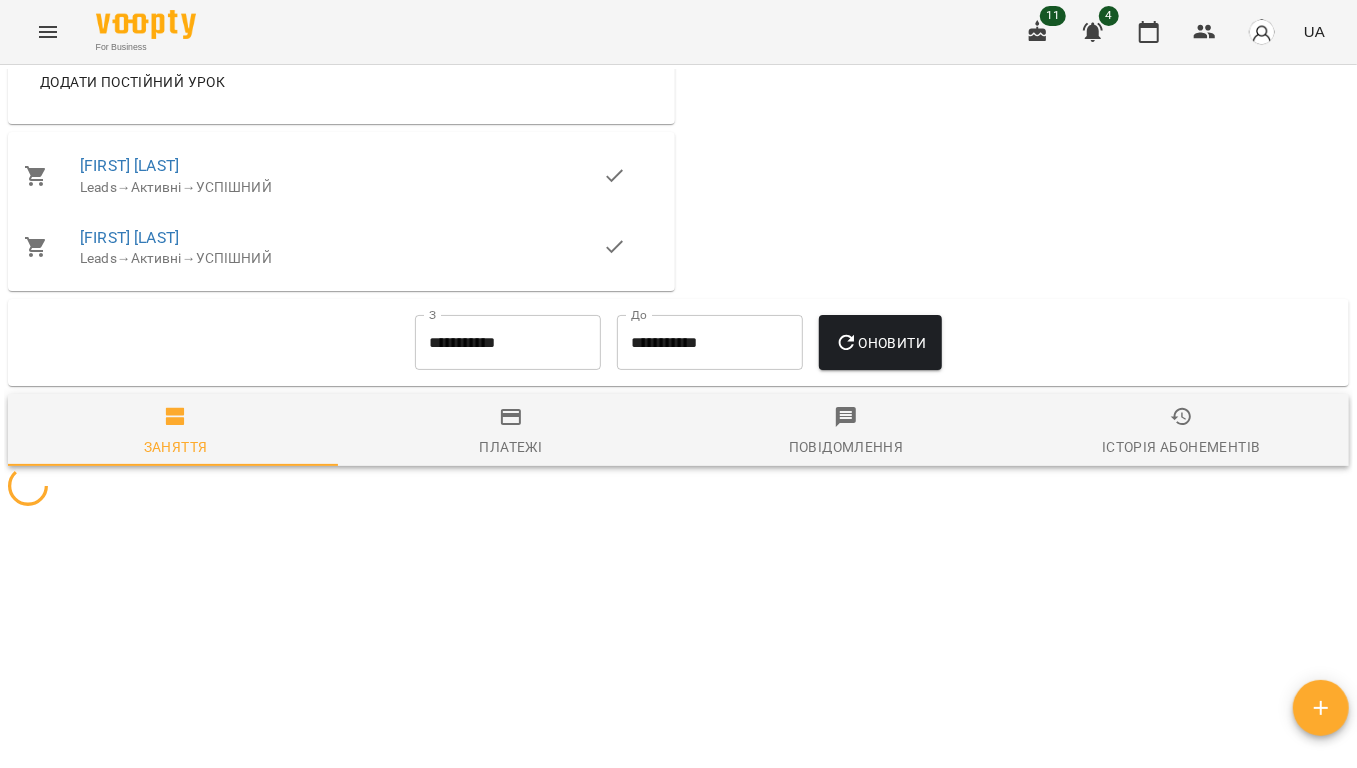 scroll, scrollTop: 2046, scrollLeft: 0, axis: vertical 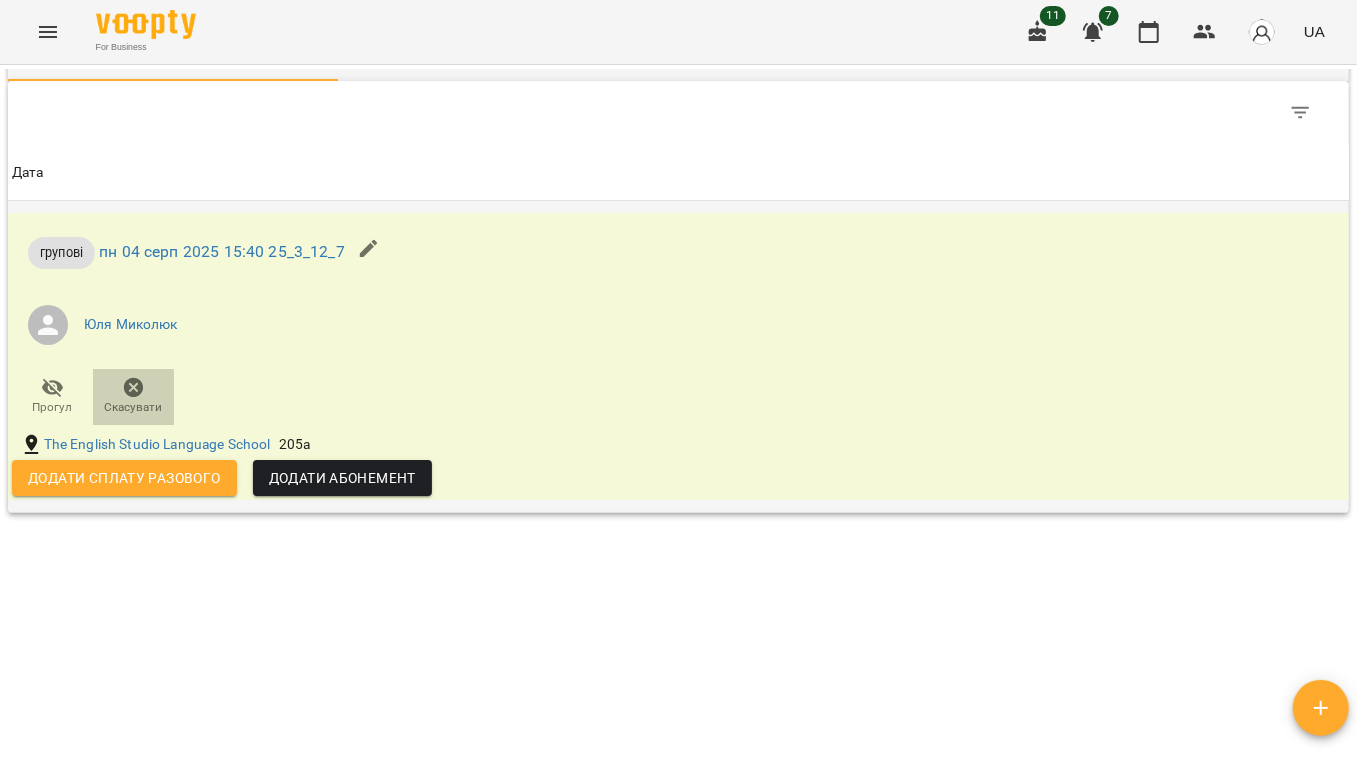 click on "Скасувати" at bounding box center (133, 397) 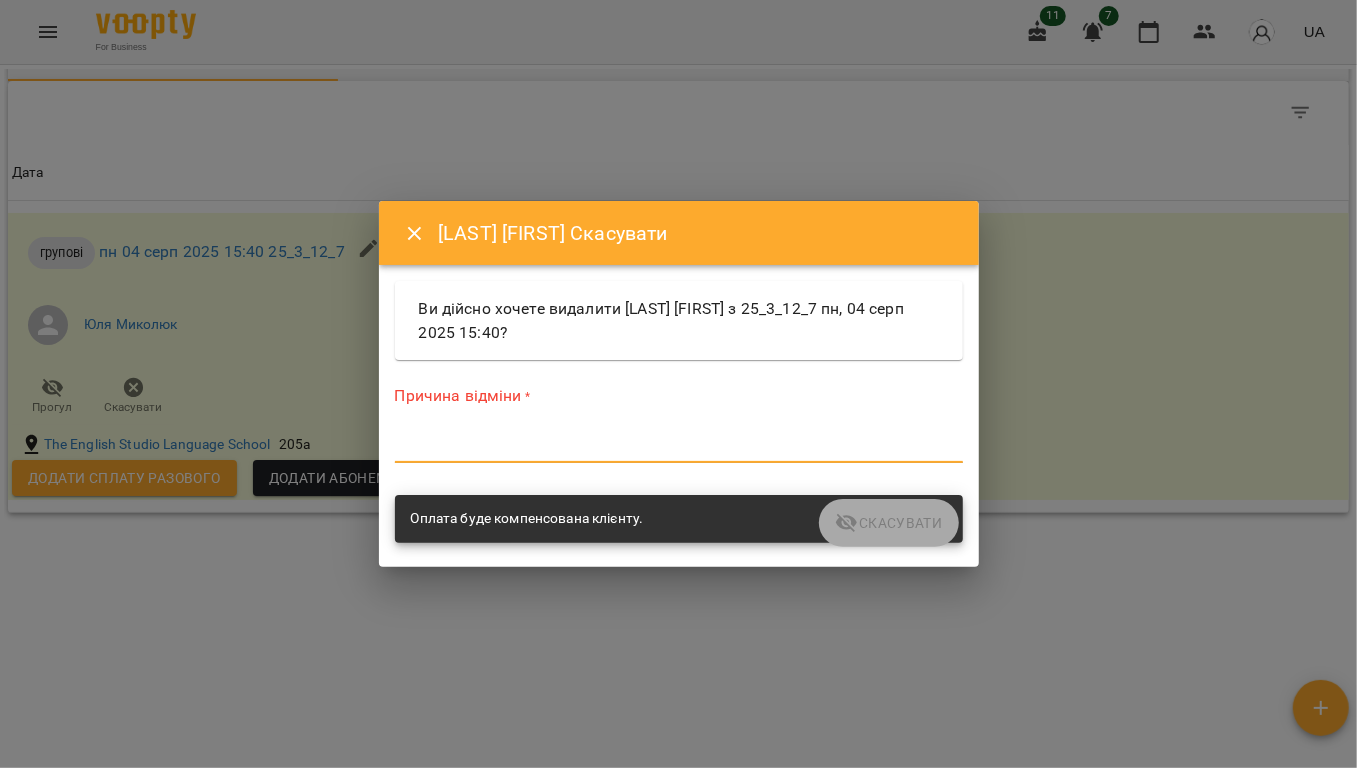 click at bounding box center [679, 446] 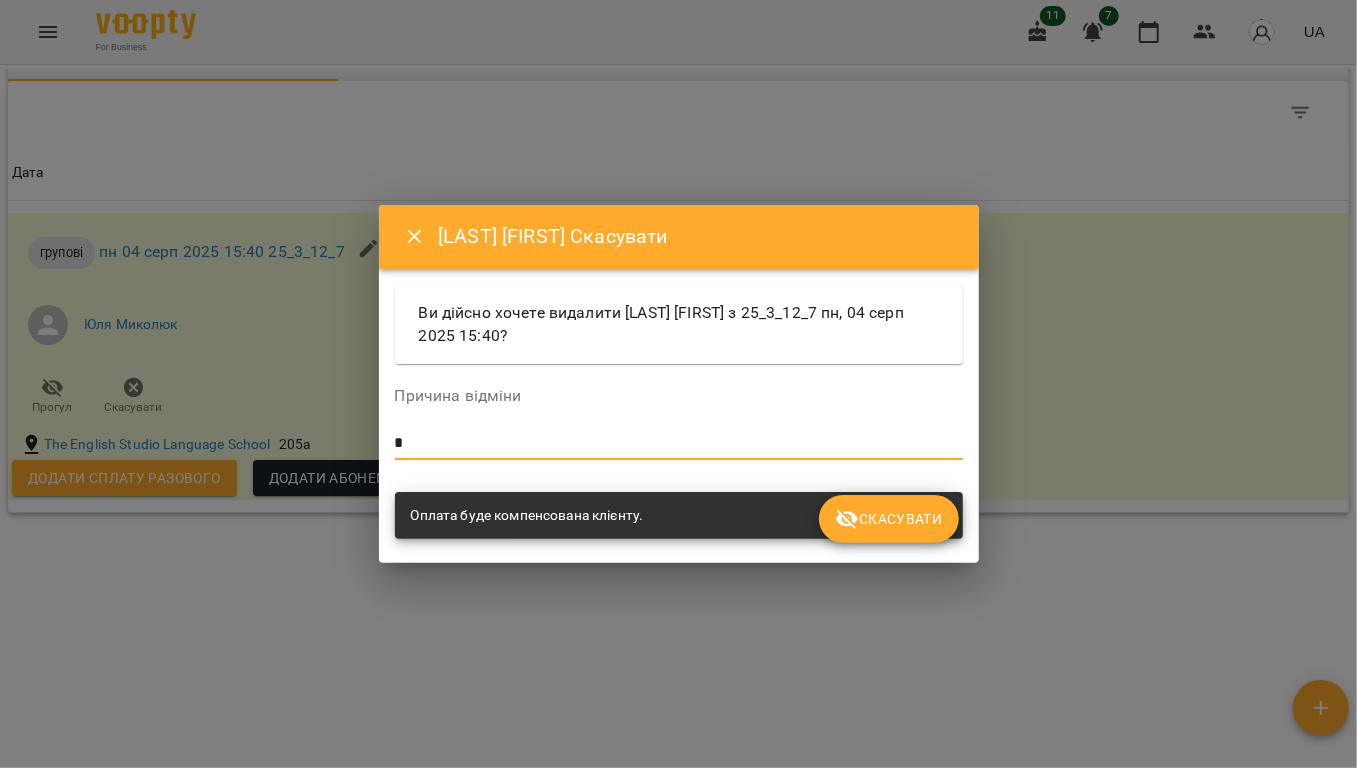 type on "*" 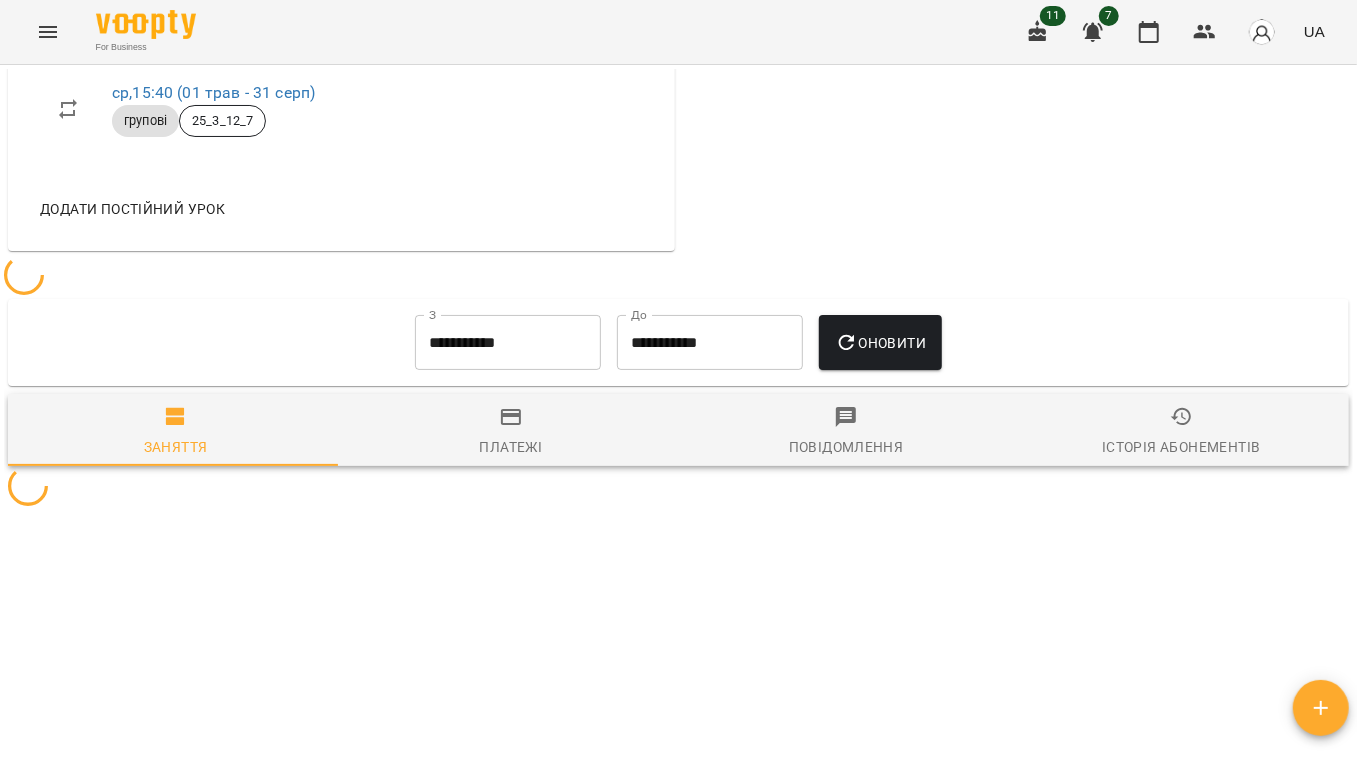 scroll, scrollTop: 1116, scrollLeft: 0, axis: vertical 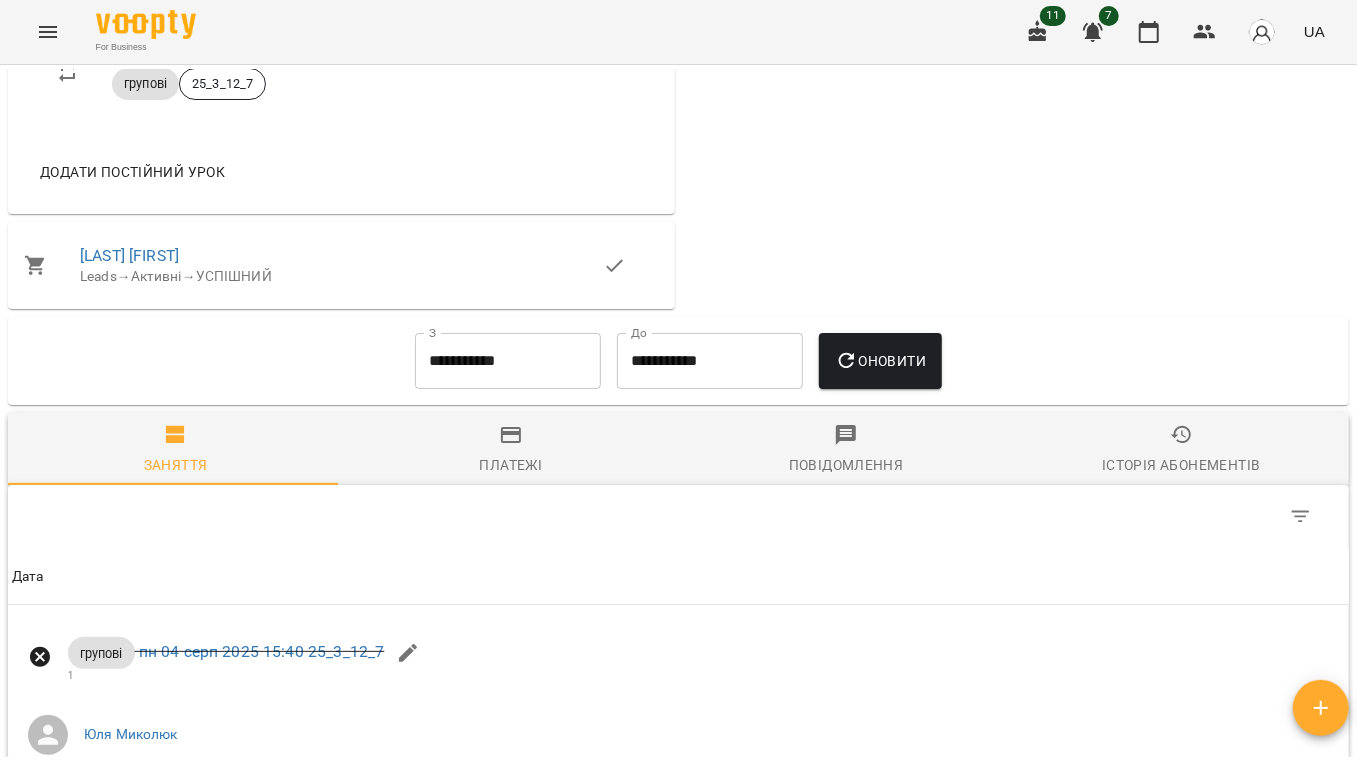 click 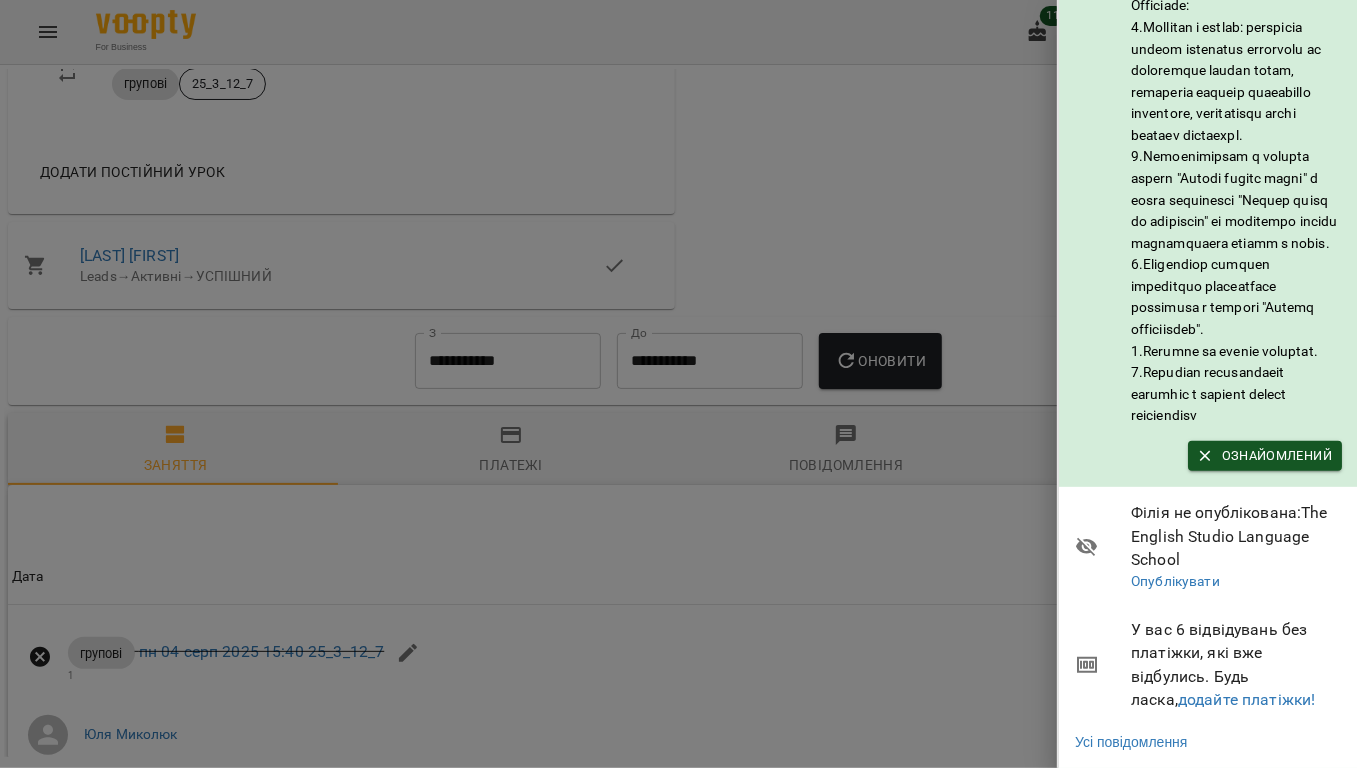 scroll, scrollTop: 353, scrollLeft: 0, axis: vertical 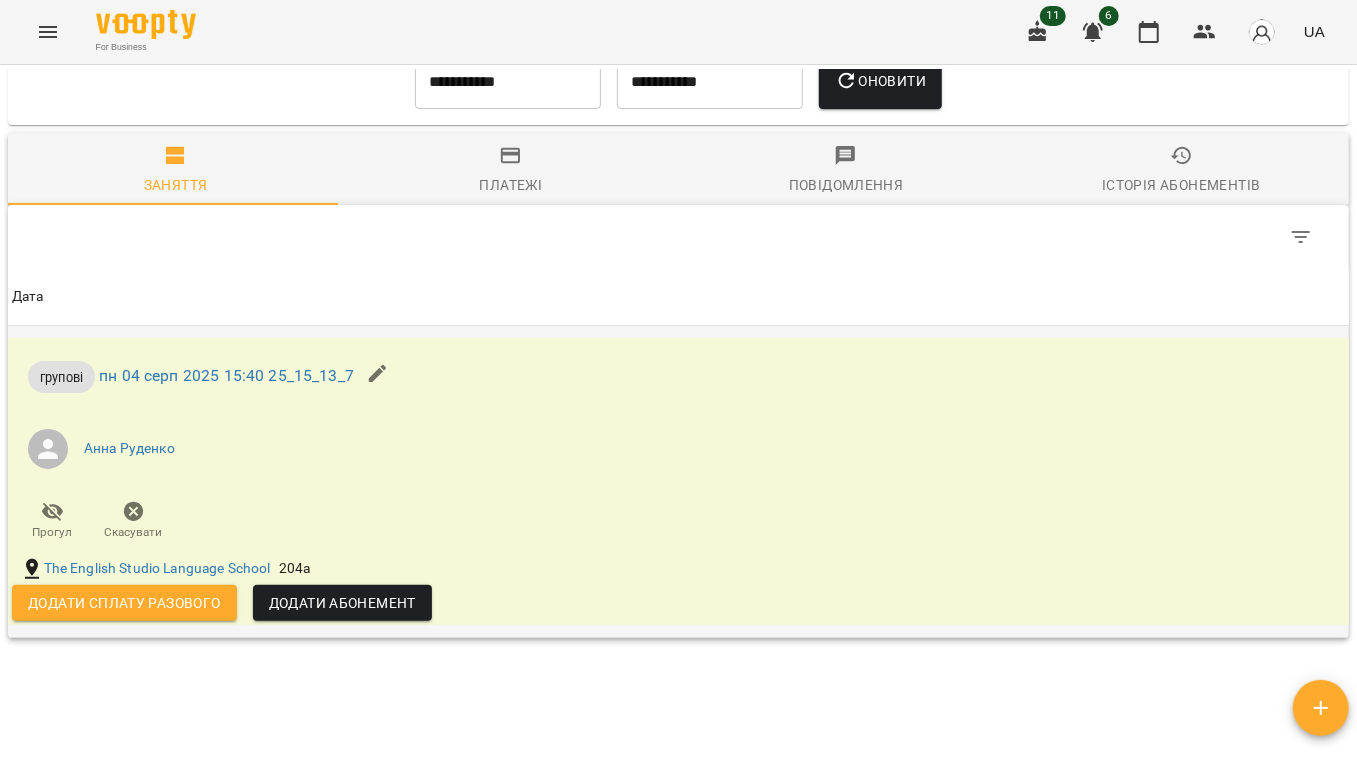 click 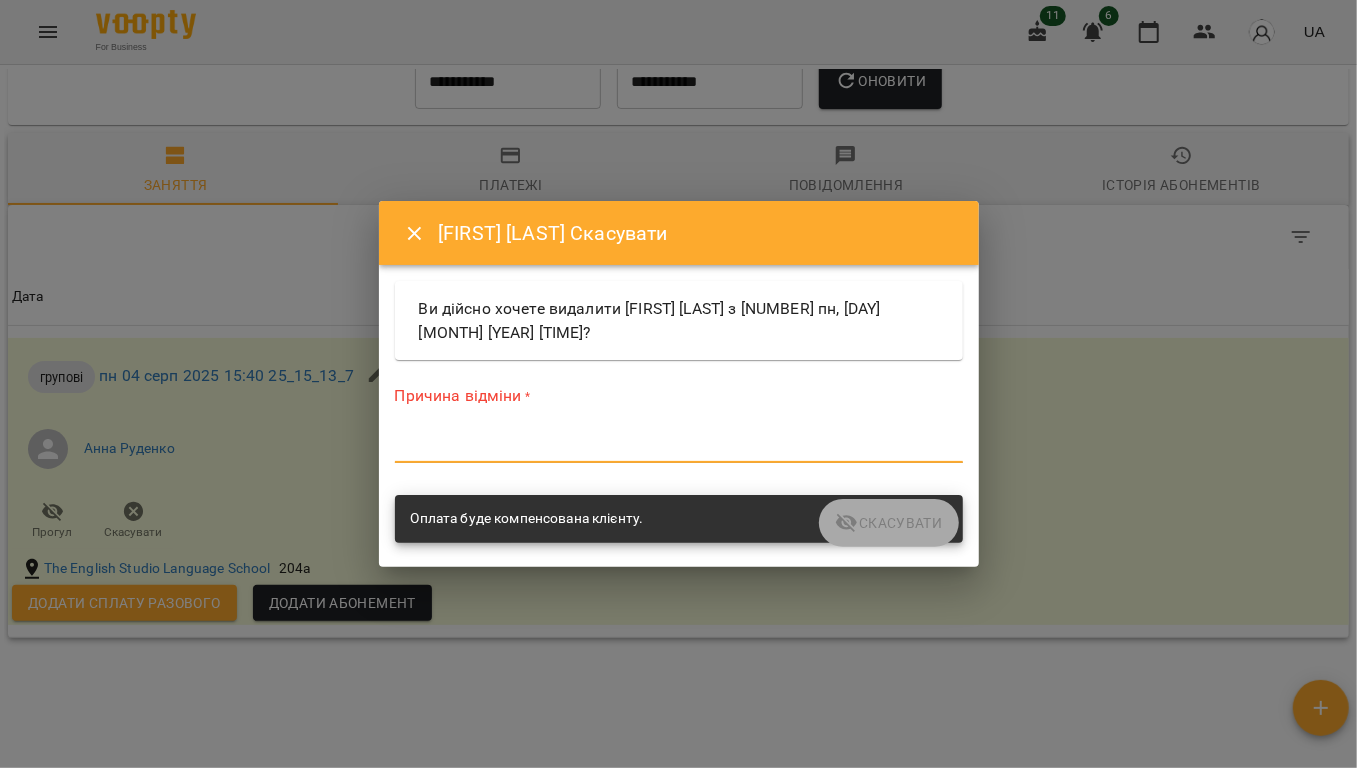 click at bounding box center (679, 446) 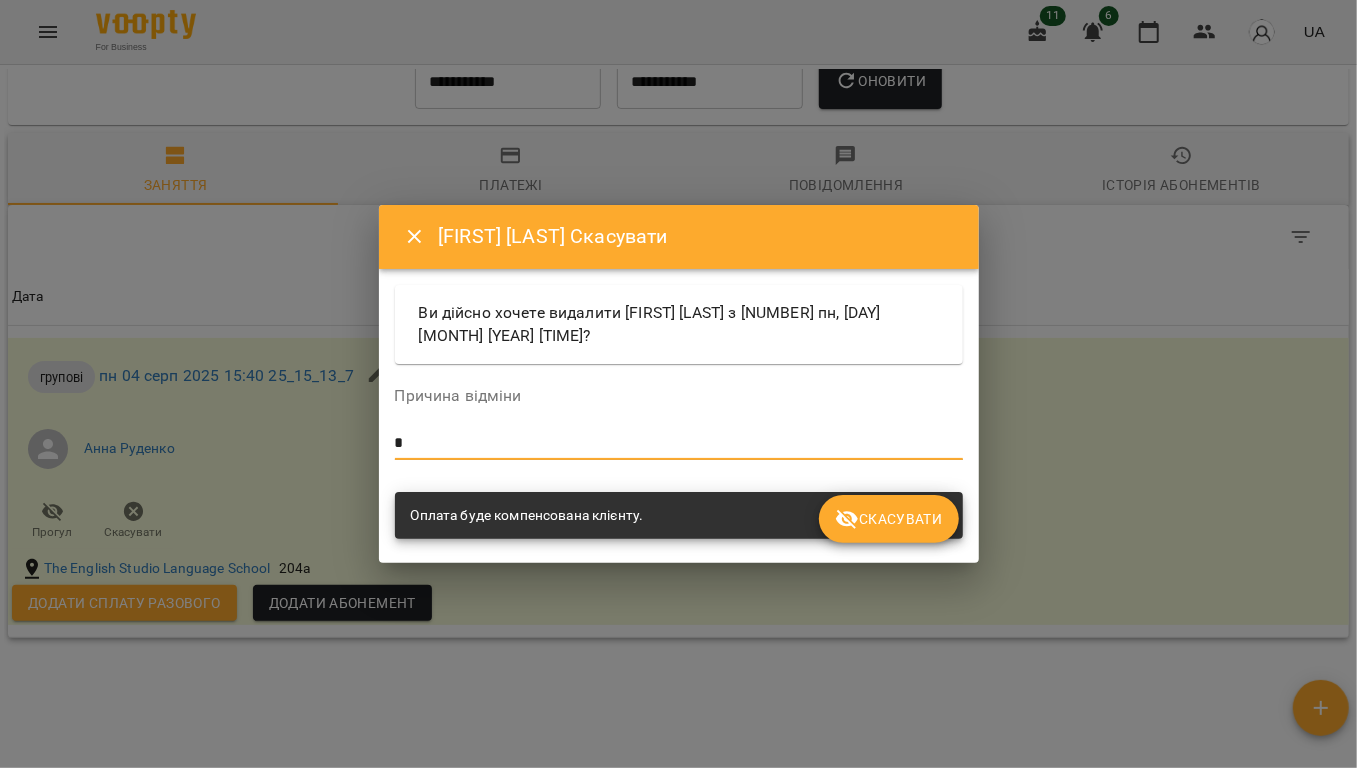 type on "*" 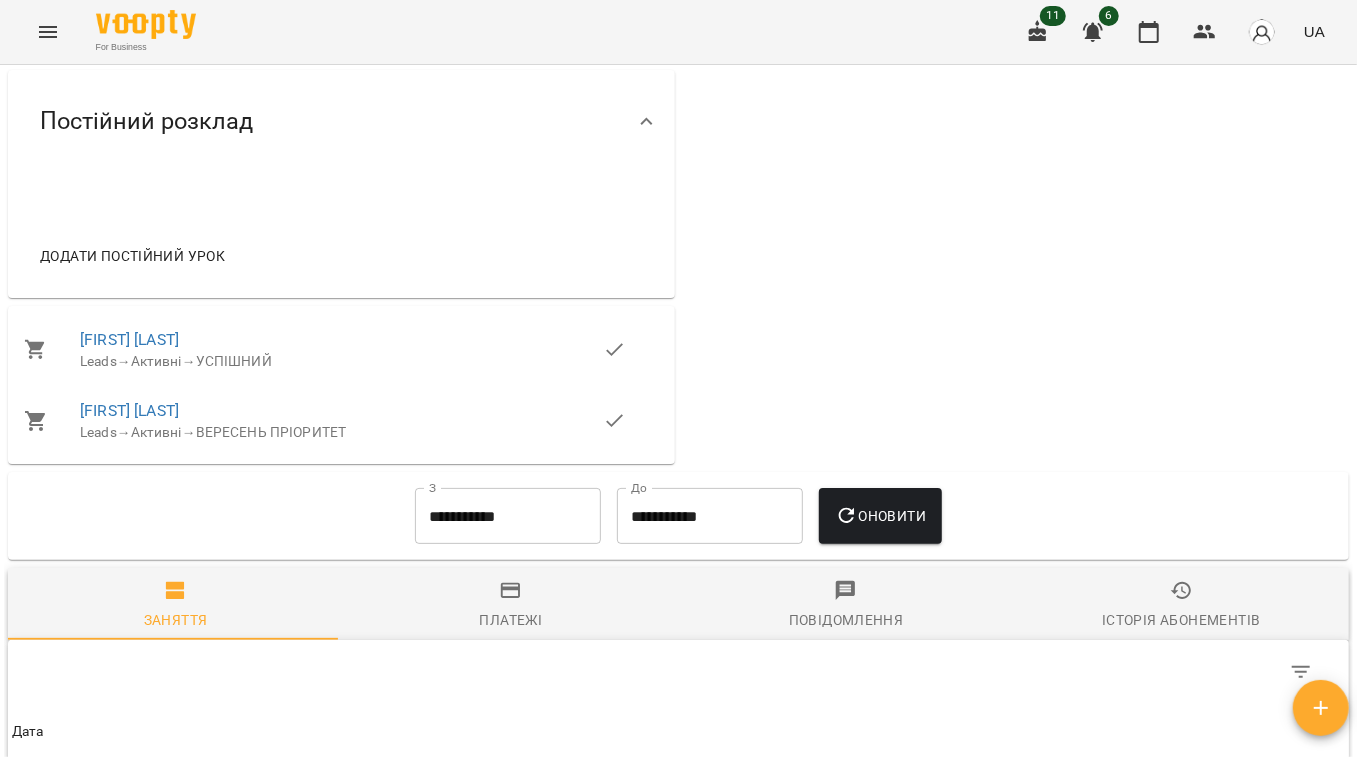 scroll, scrollTop: 0, scrollLeft: 0, axis: both 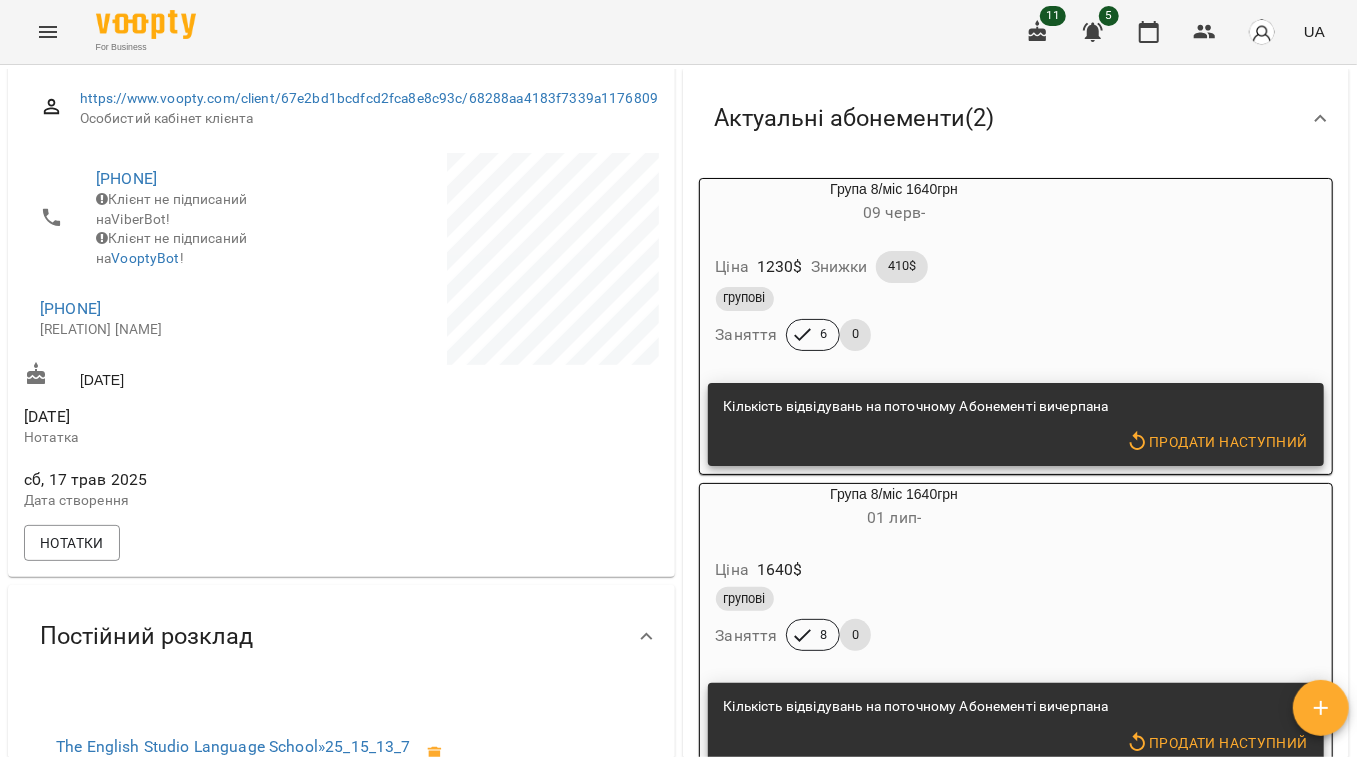 click on "Ціна 1230 $ Знижки 410$" at bounding box center (894, 267) 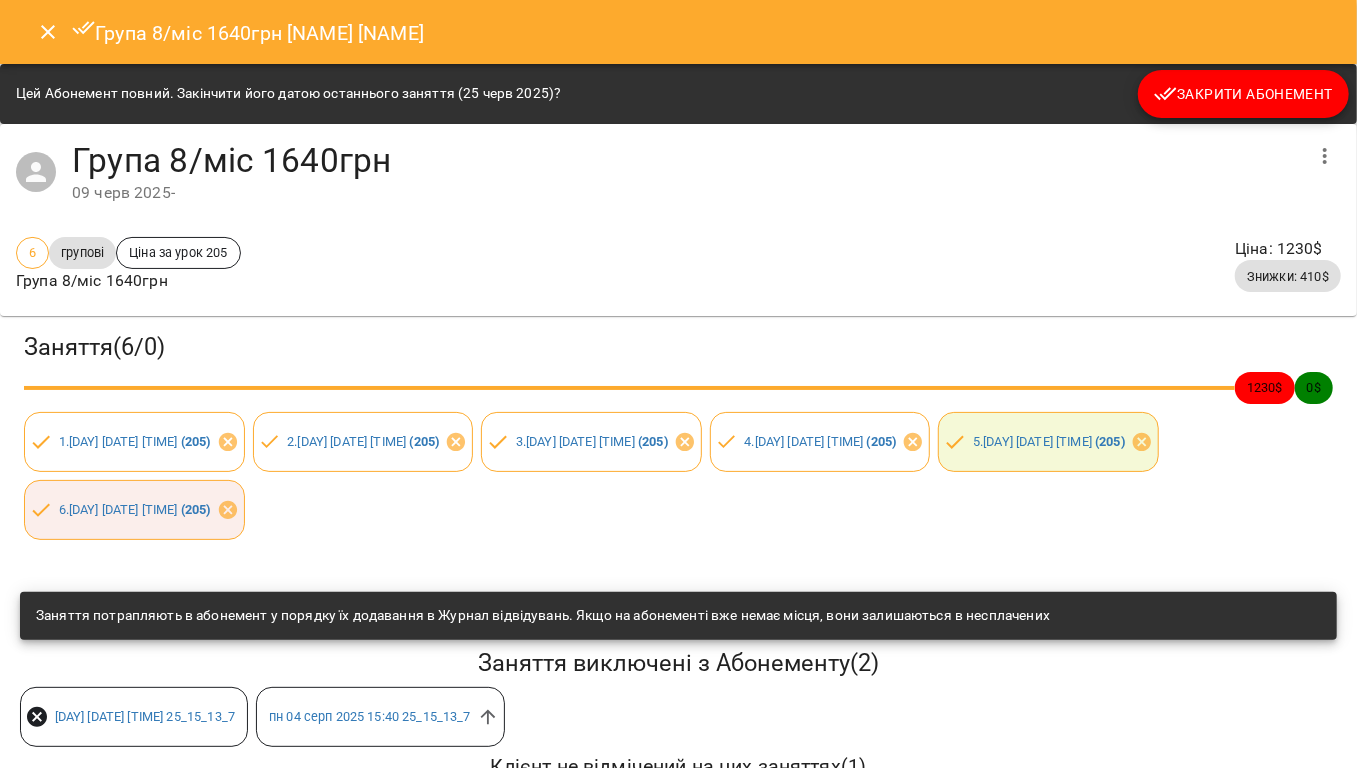 click on "Закрити Абонемент" at bounding box center [1243, 94] 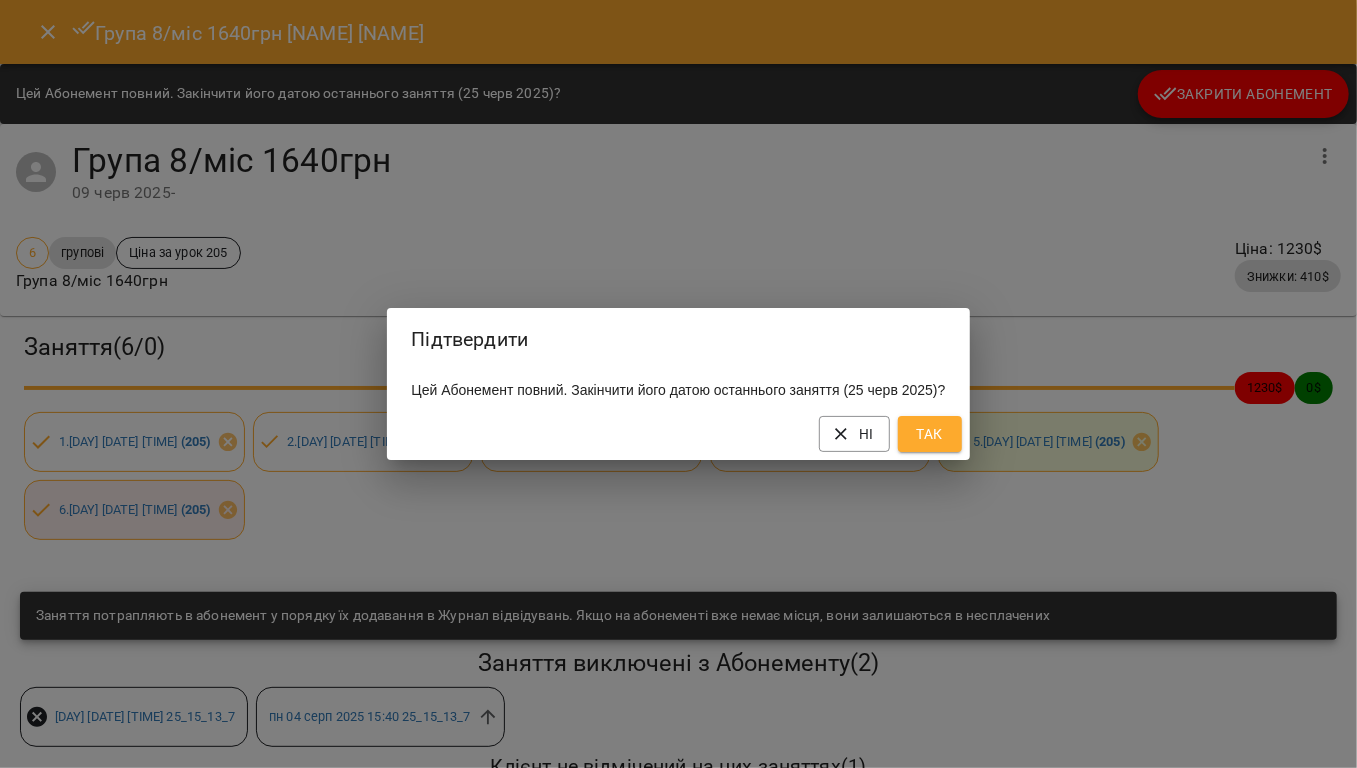 click on "Так" at bounding box center (930, 434) 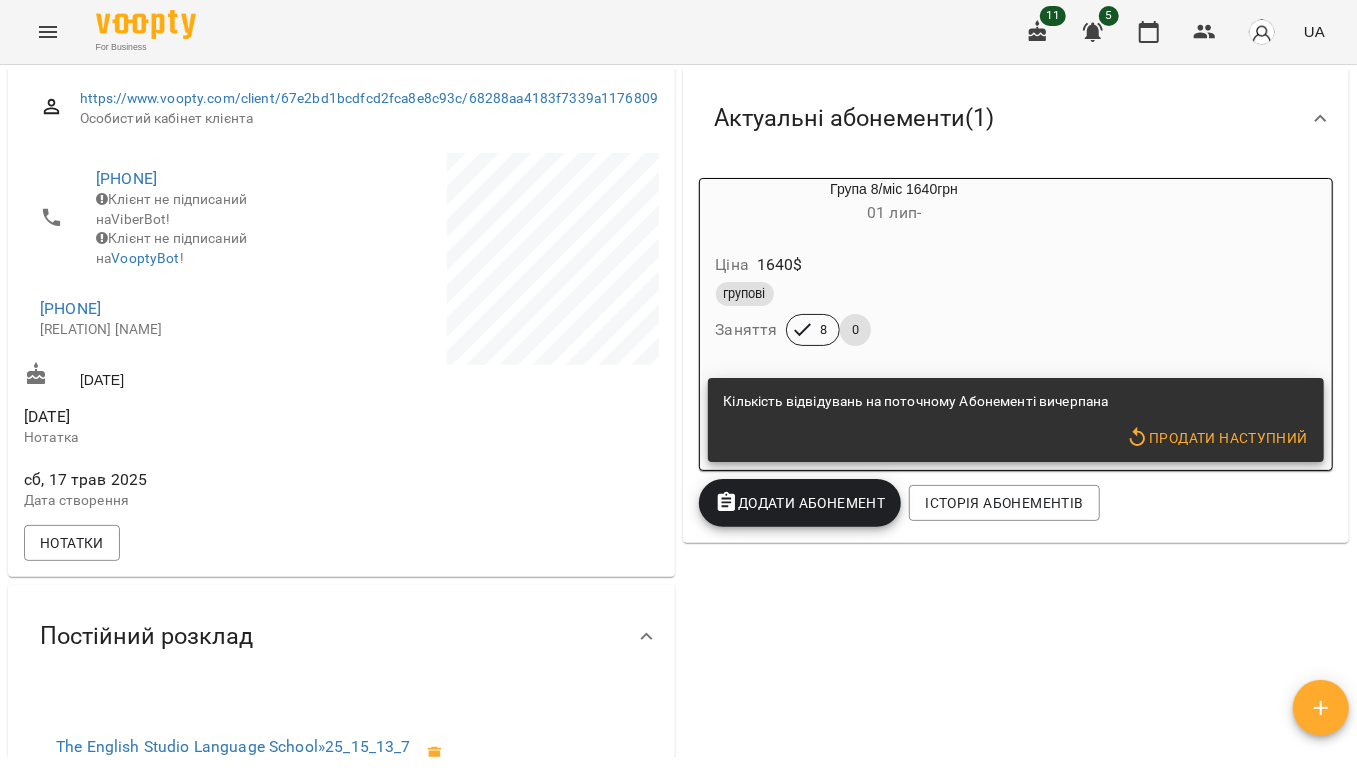 click on "Продати наступний" at bounding box center (1217, 438) 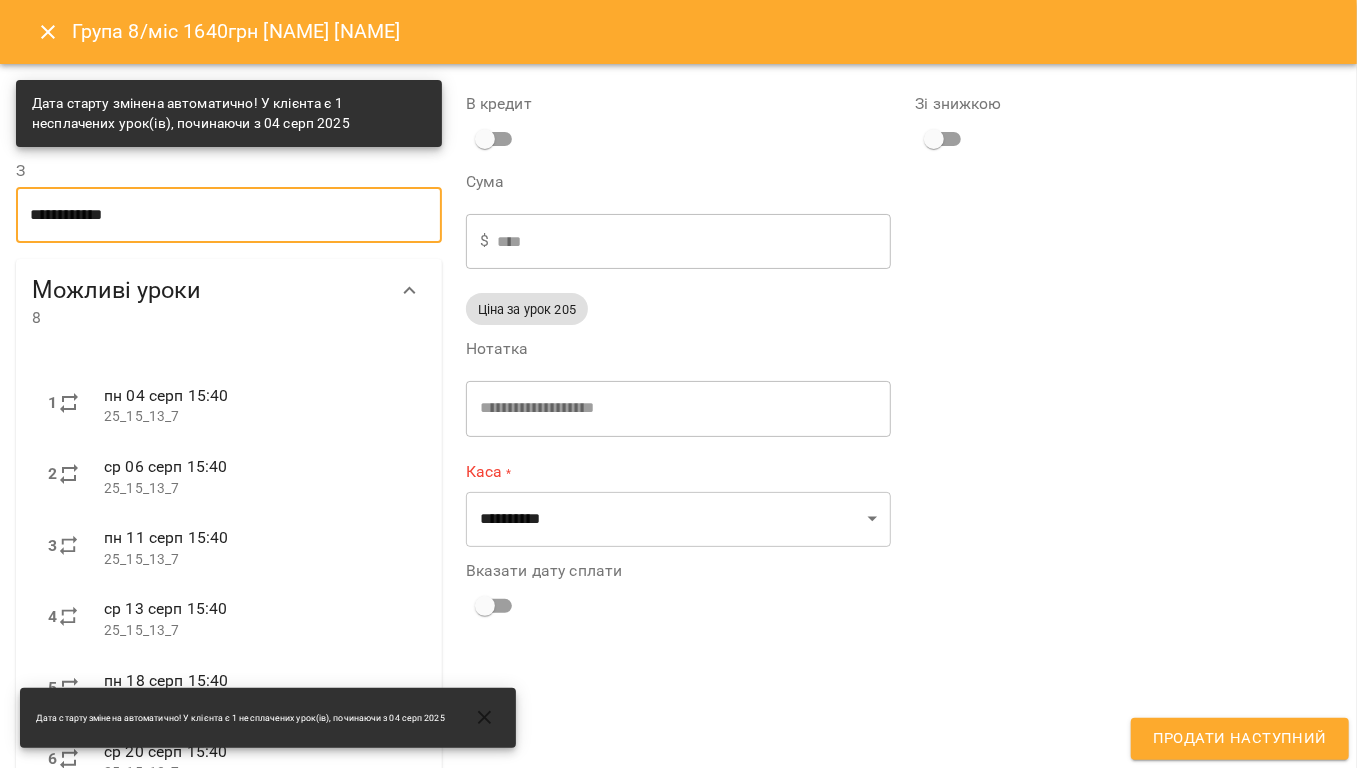 click on "**********" at bounding box center [229, 215] 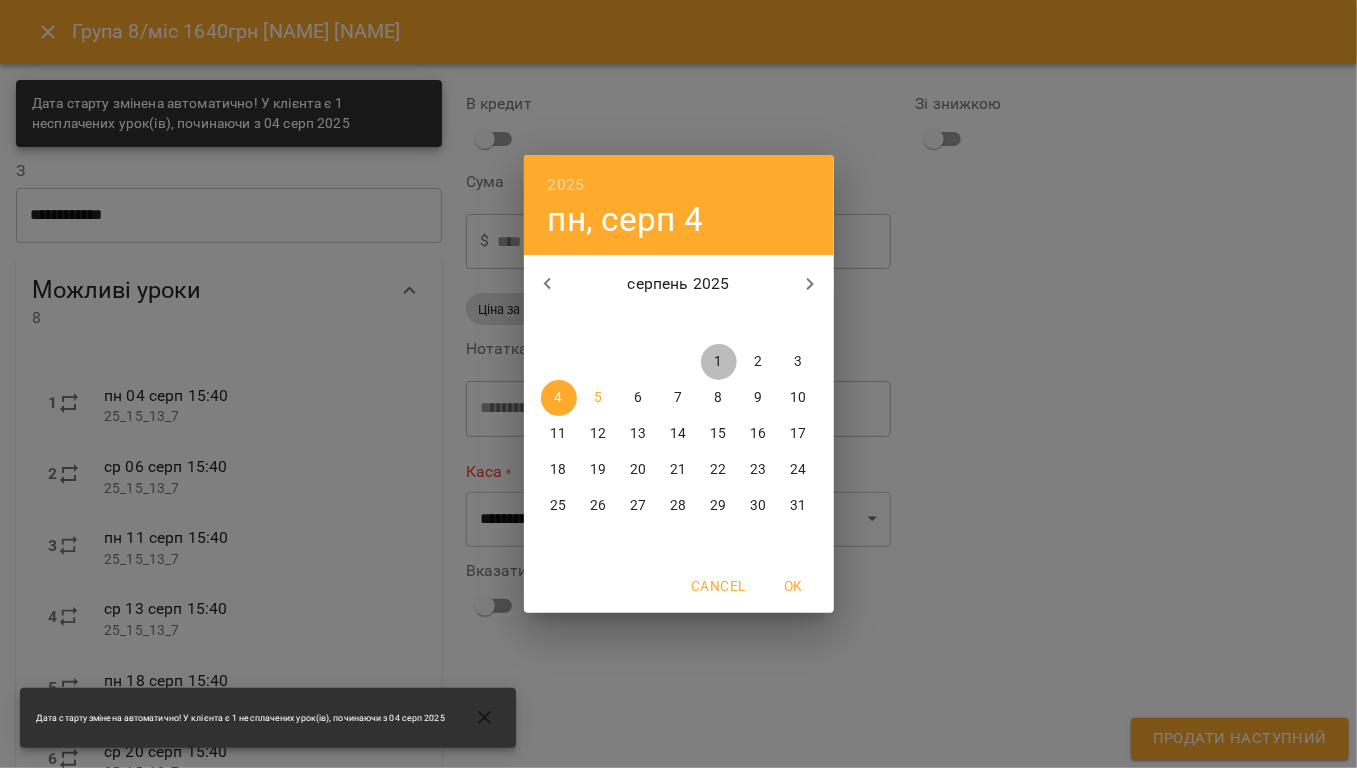 click on "1" at bounding box center (718, 362) 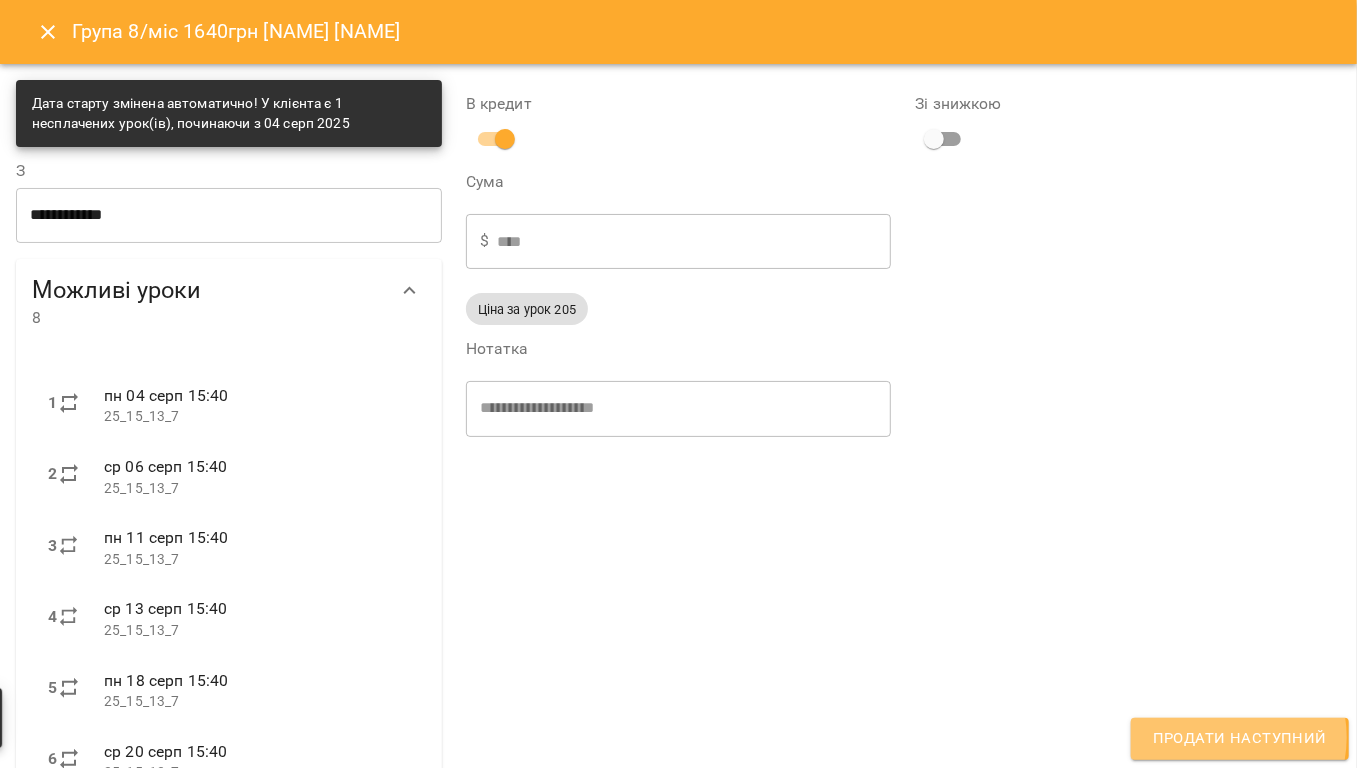 click on "Продати наступний" at bounding box center [1240, 739] 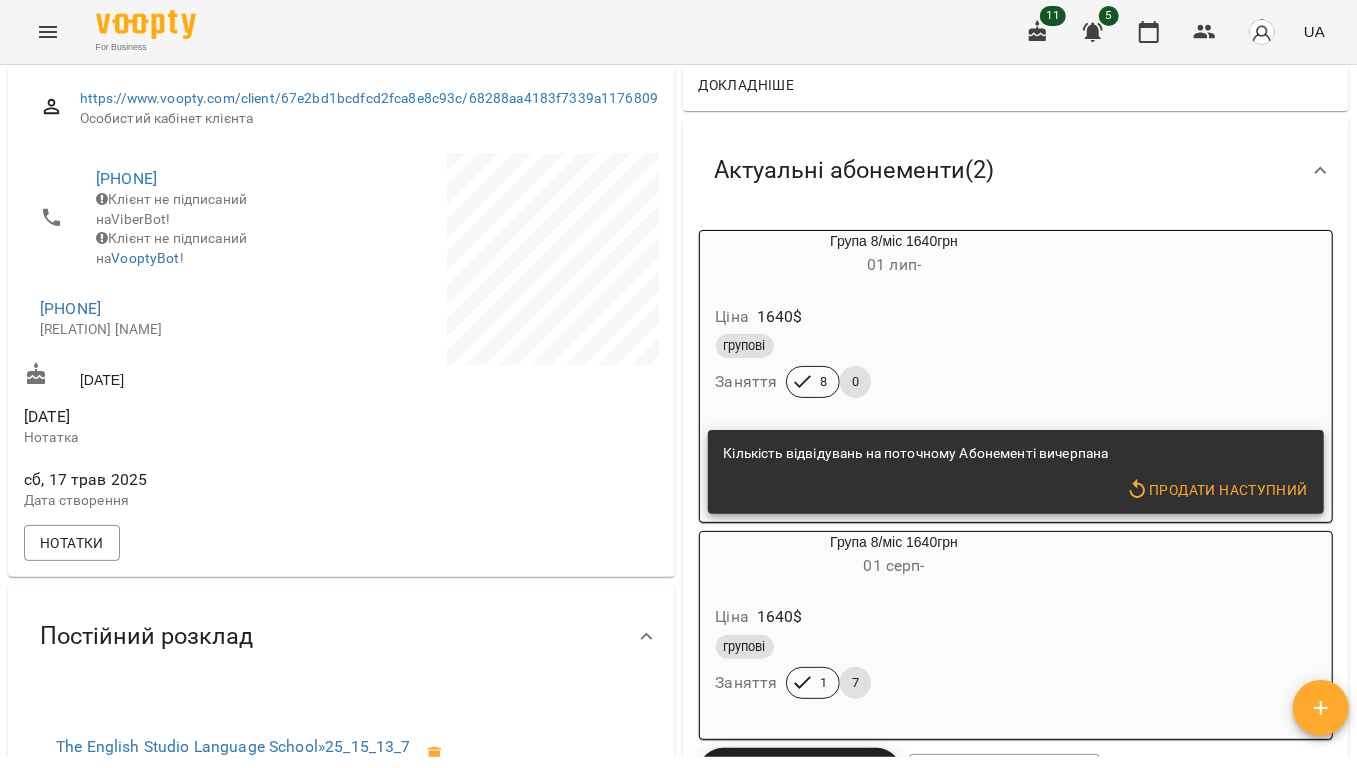 click on "Ціна 1640 $ групові Заняття 8 0" at bounding box center (894, 355) 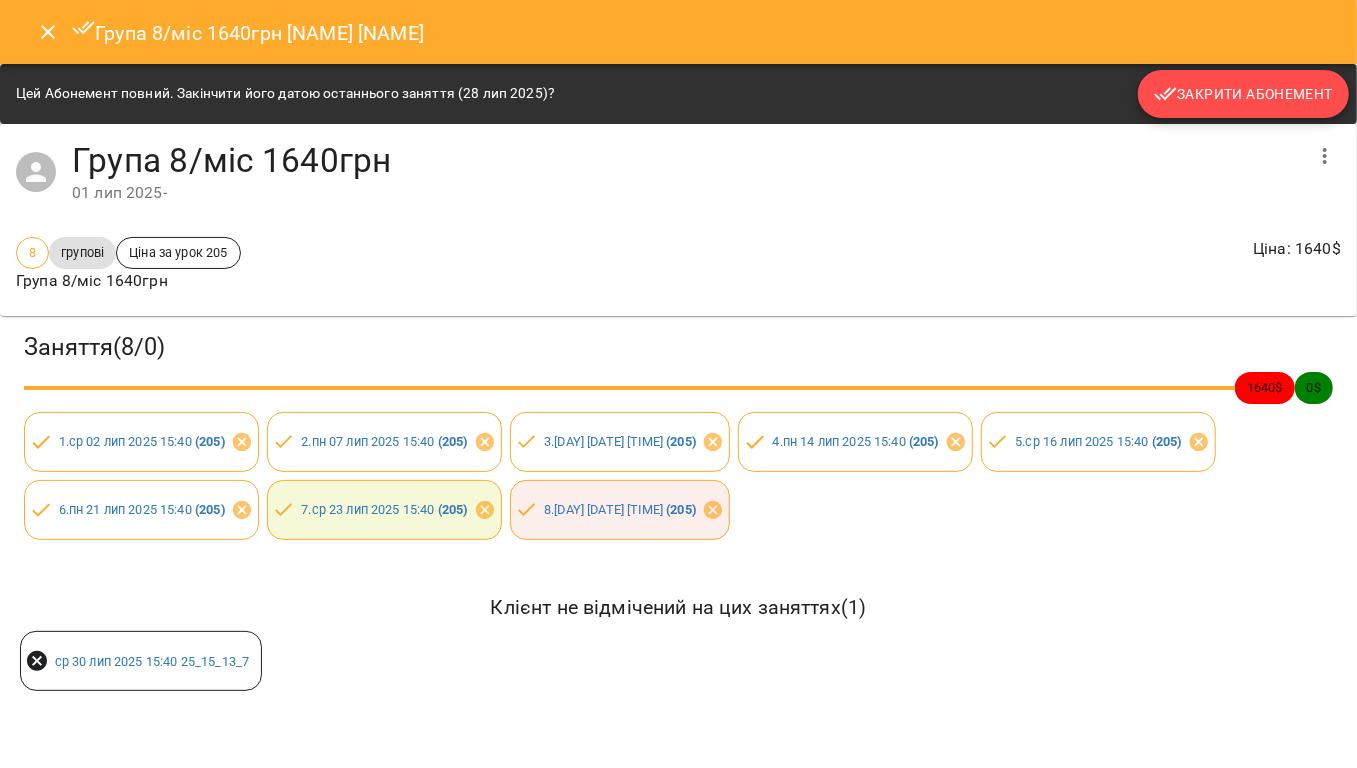 click on "Закрити Абонемент" at bounding box center [1243, 94] 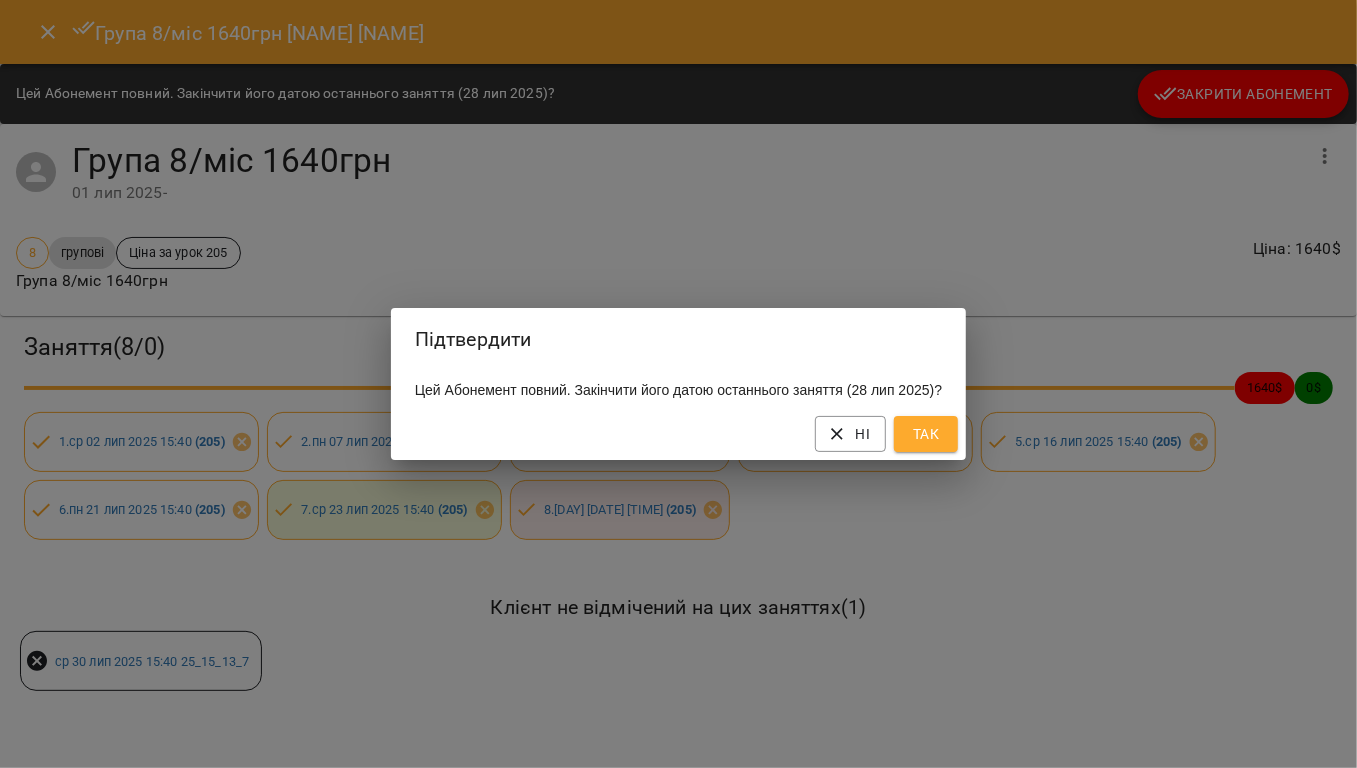 click on "Так" at bounding box center [926, 434] 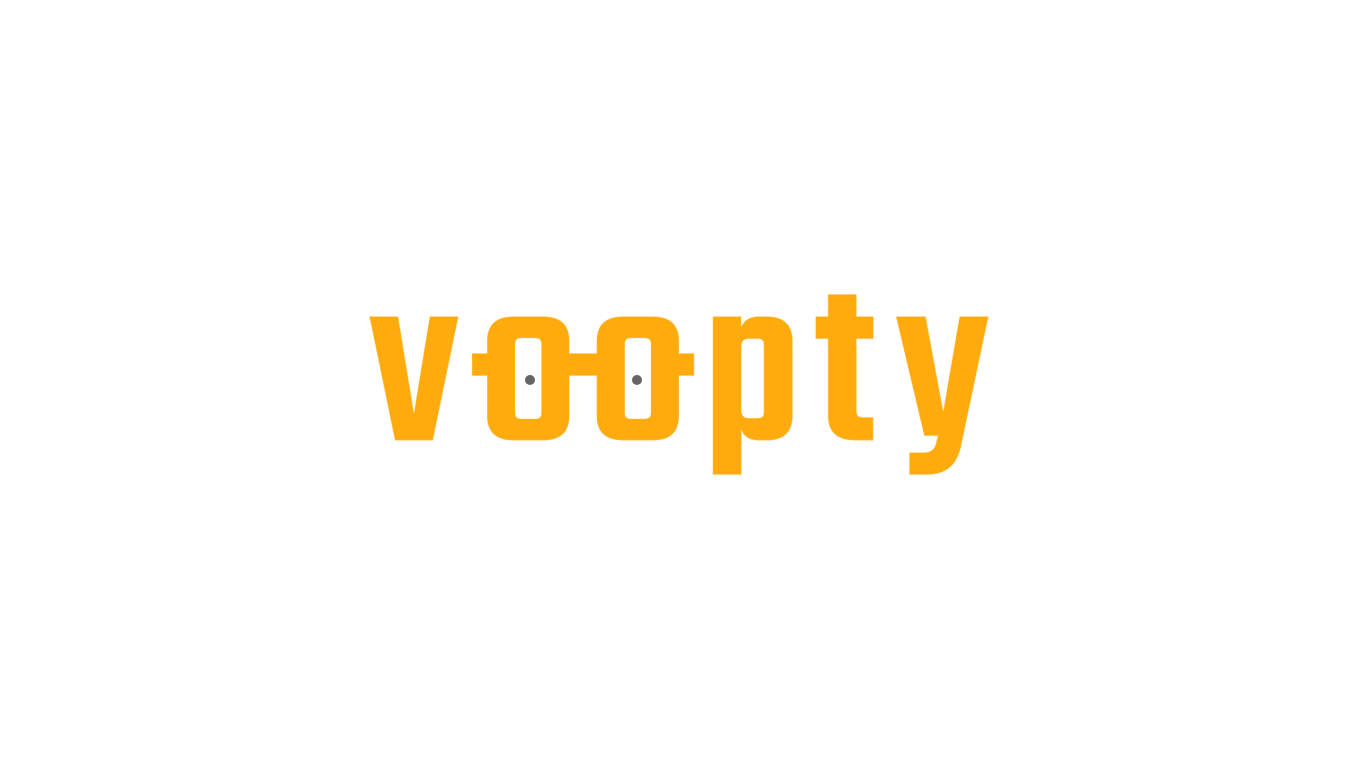 scroll, scrollTop: 0, scrollLeft: 0, axis: both 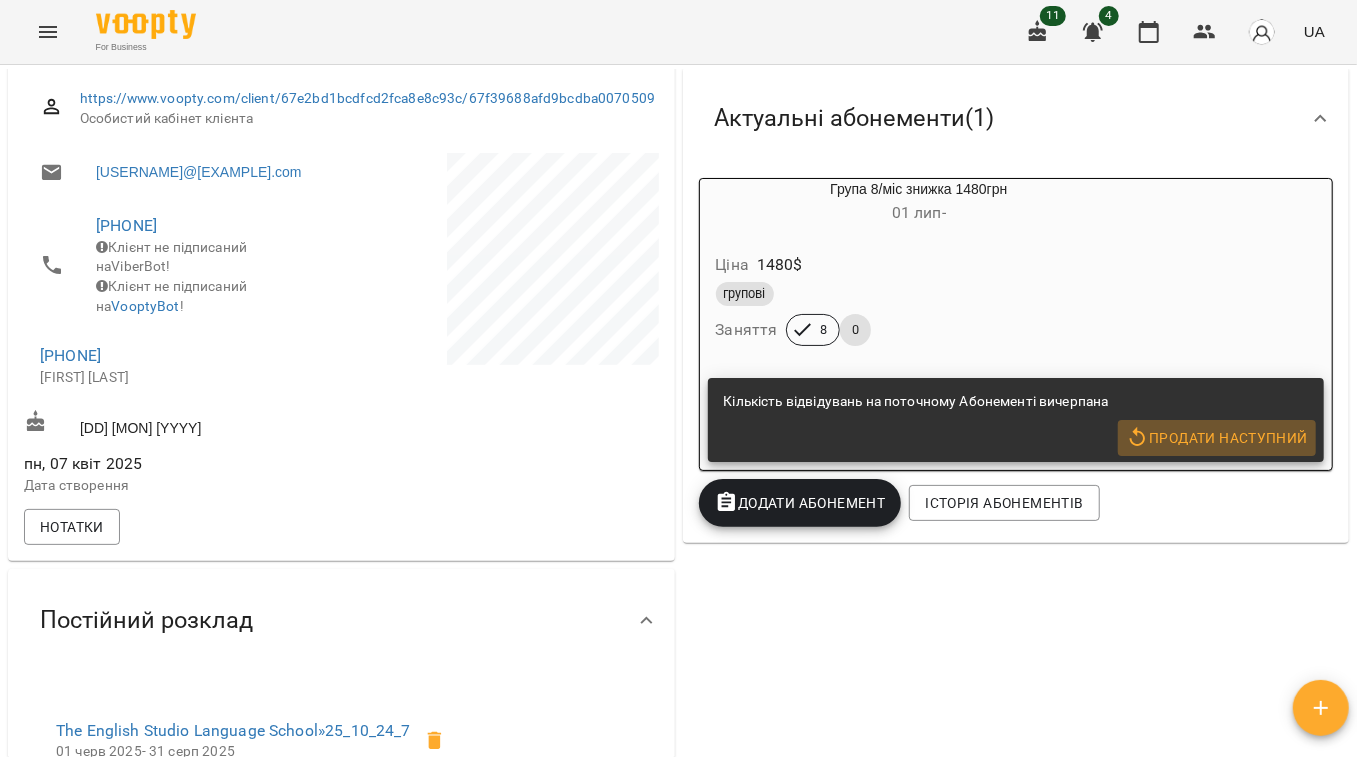 click on "Продати наступний" at bounding box center (1217, 438) 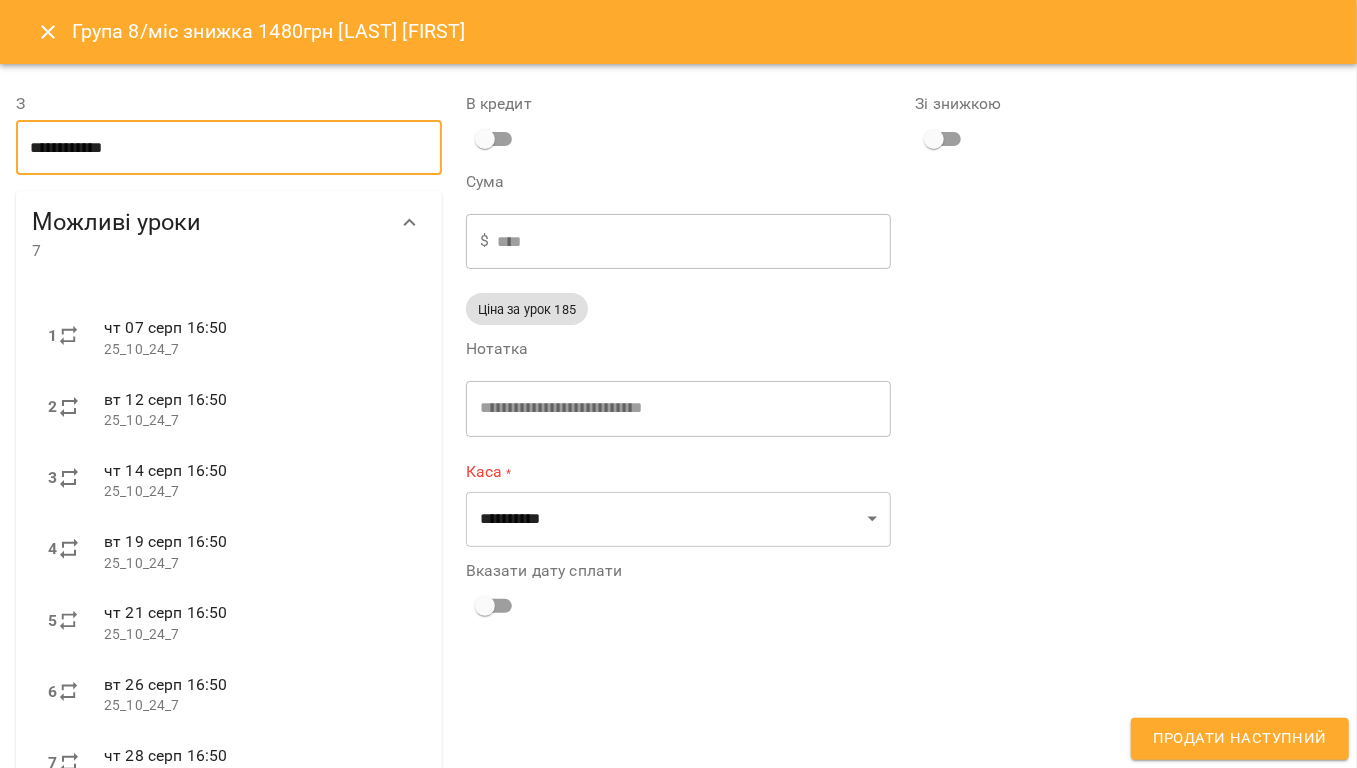 click on "**********" at bounding box center (229, 479) 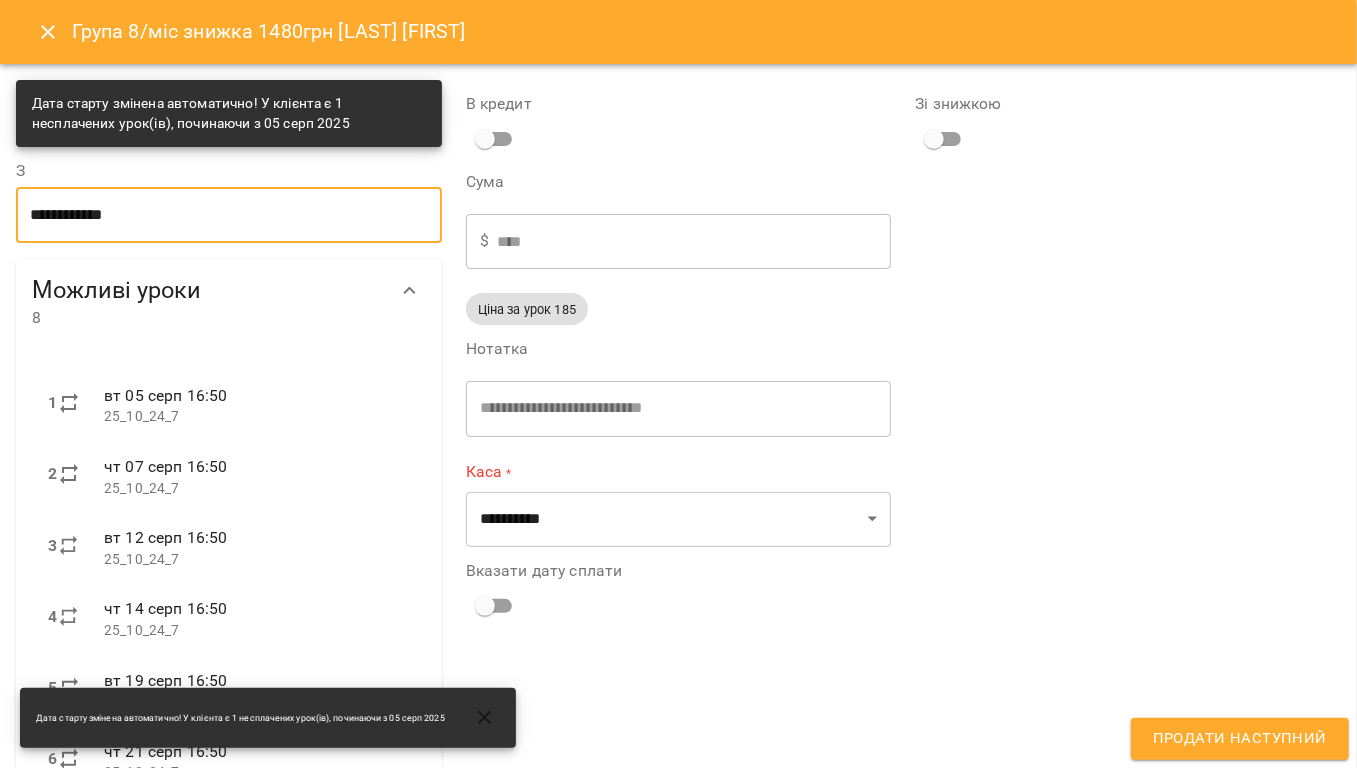 click on "**********" at bounding box center [229, 215] 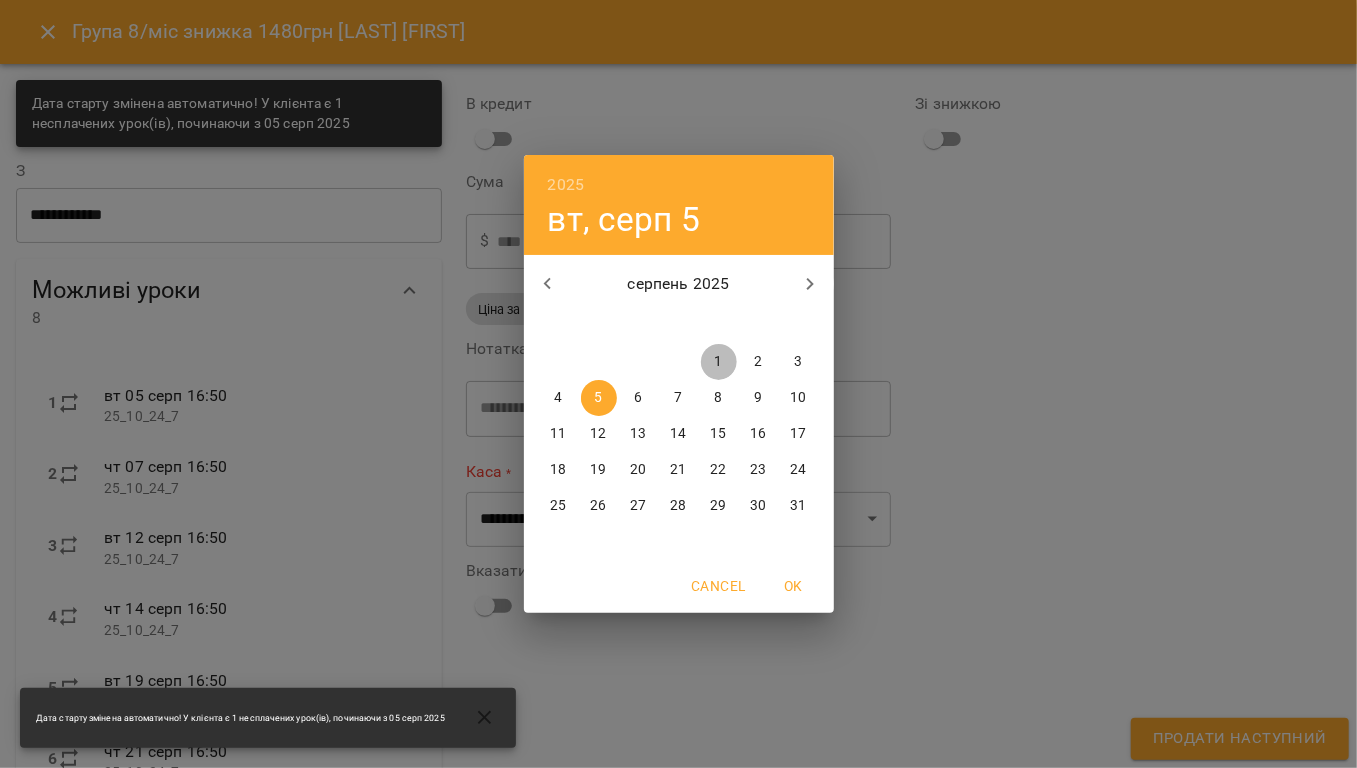 click on "1" at bounding box center (719, 362) 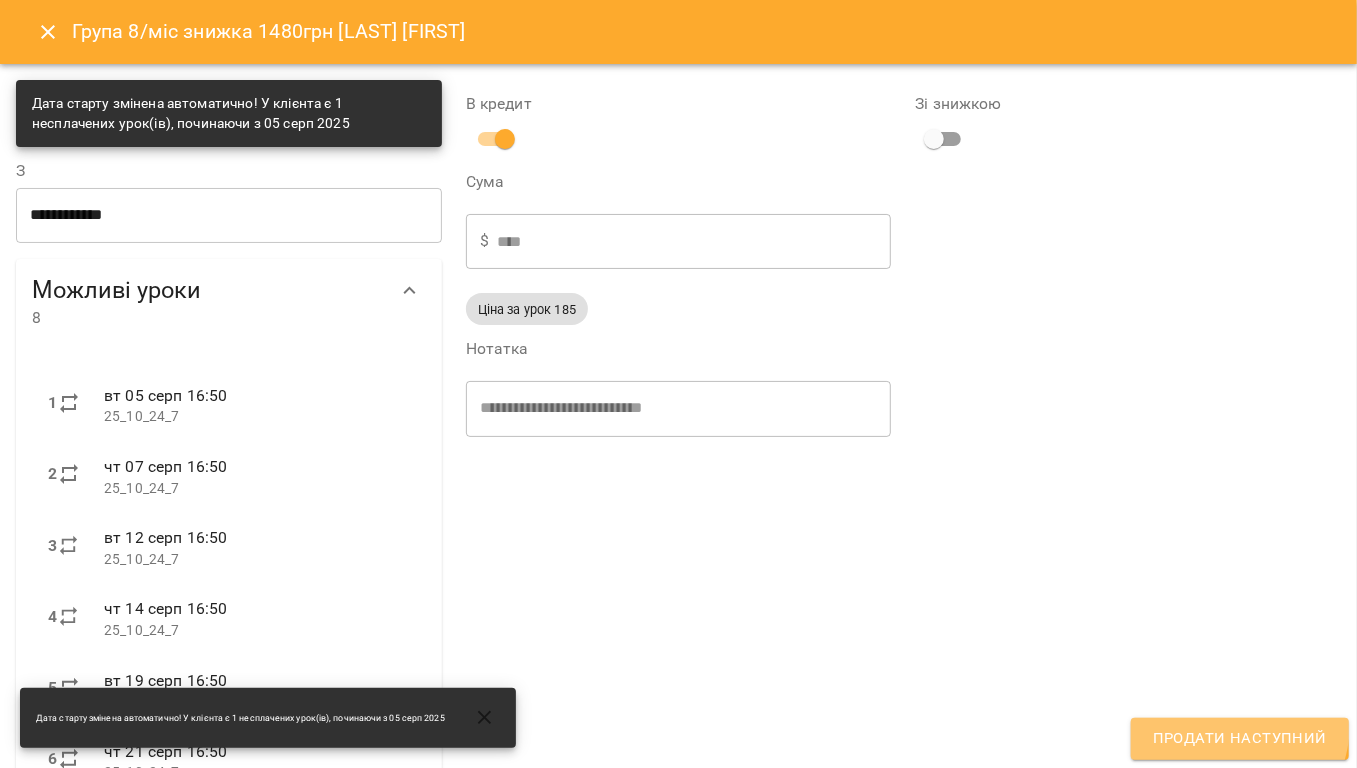 click on "Продати наступний" at bounding box center [1240, 739] 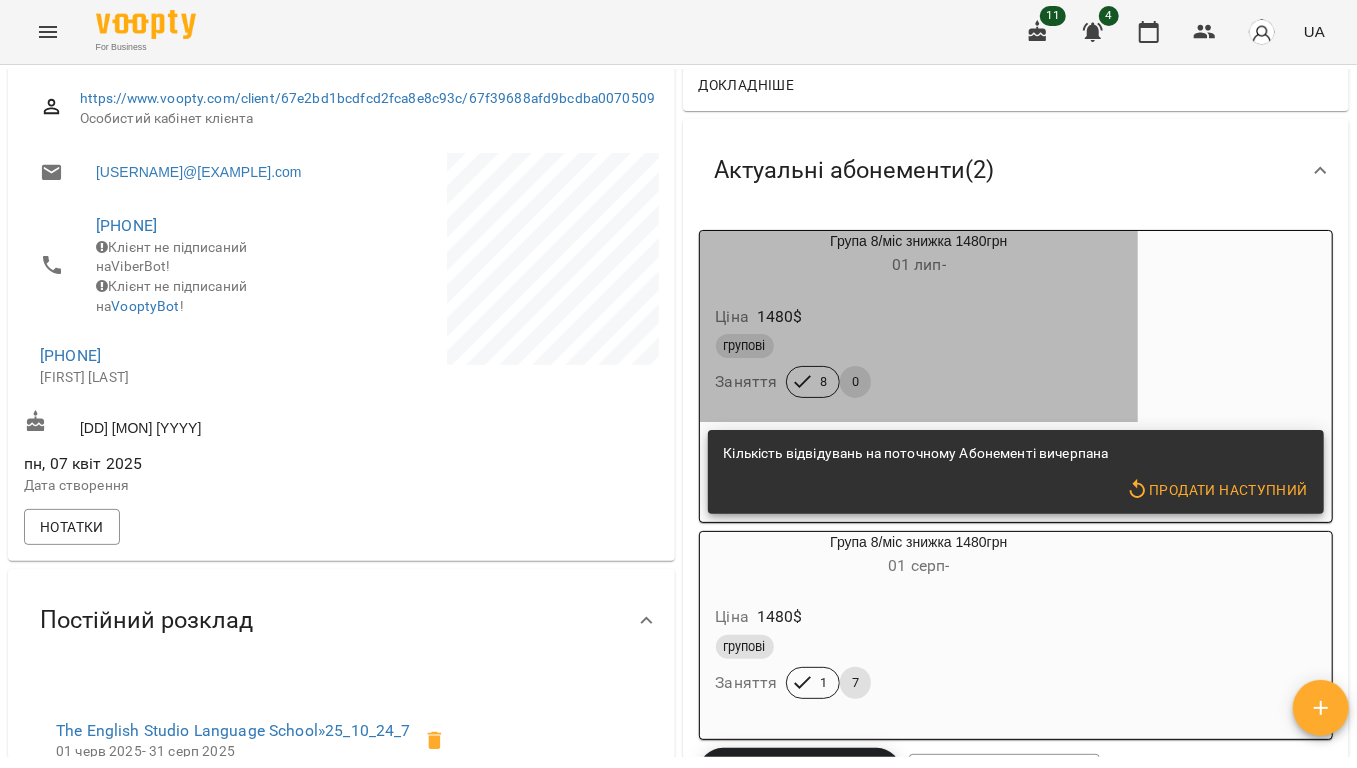 click on "Ціна 1480 $" at bounding box center (919, 317) 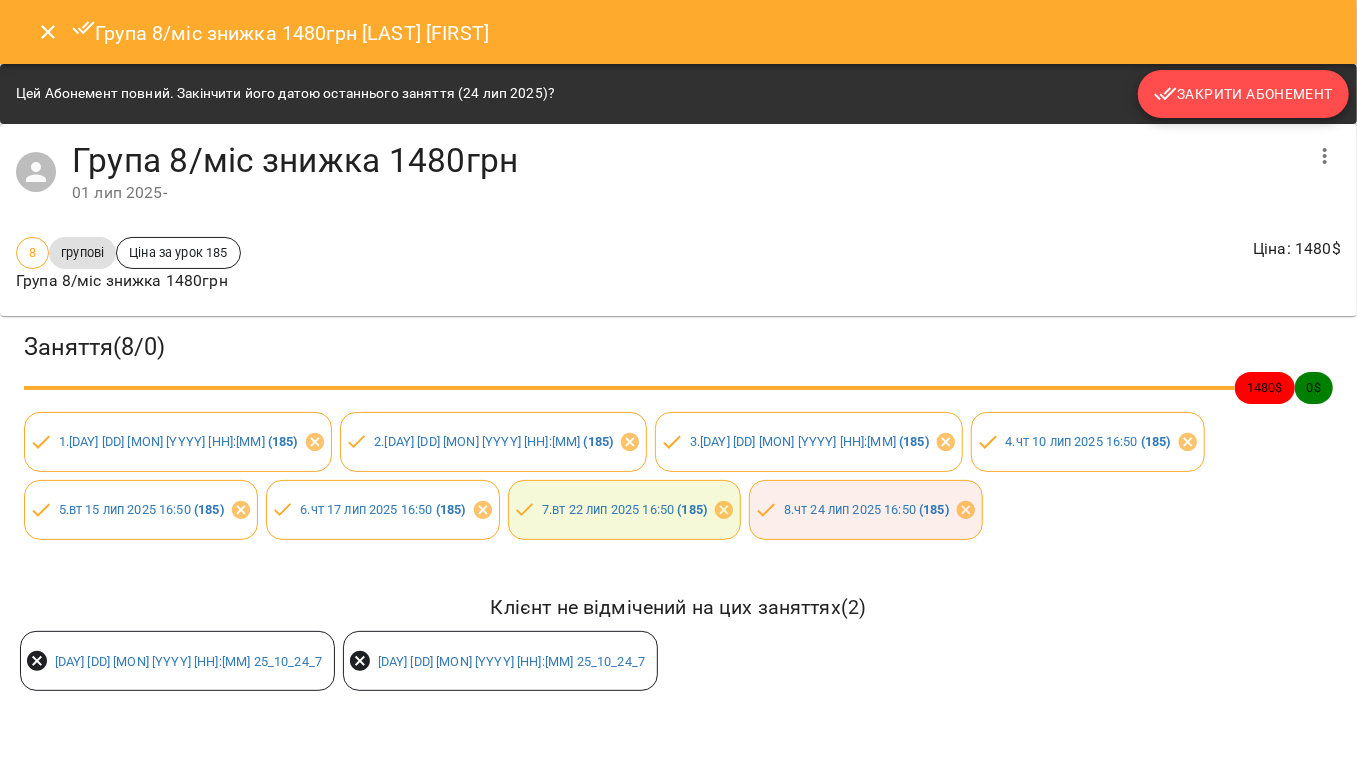 click on "Закрити Абонемент" at bounding box center [1243, 94] 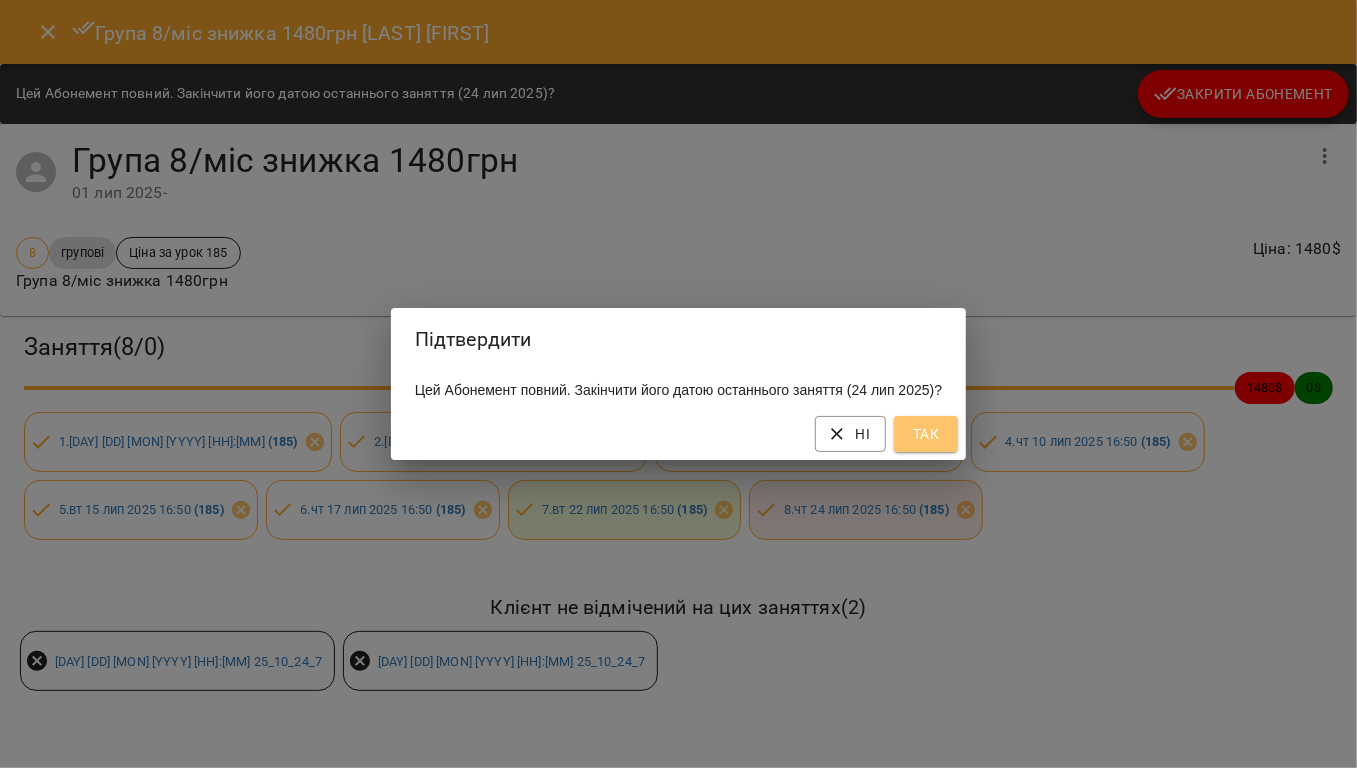 click on "Так" at bounding box center (926, 434) 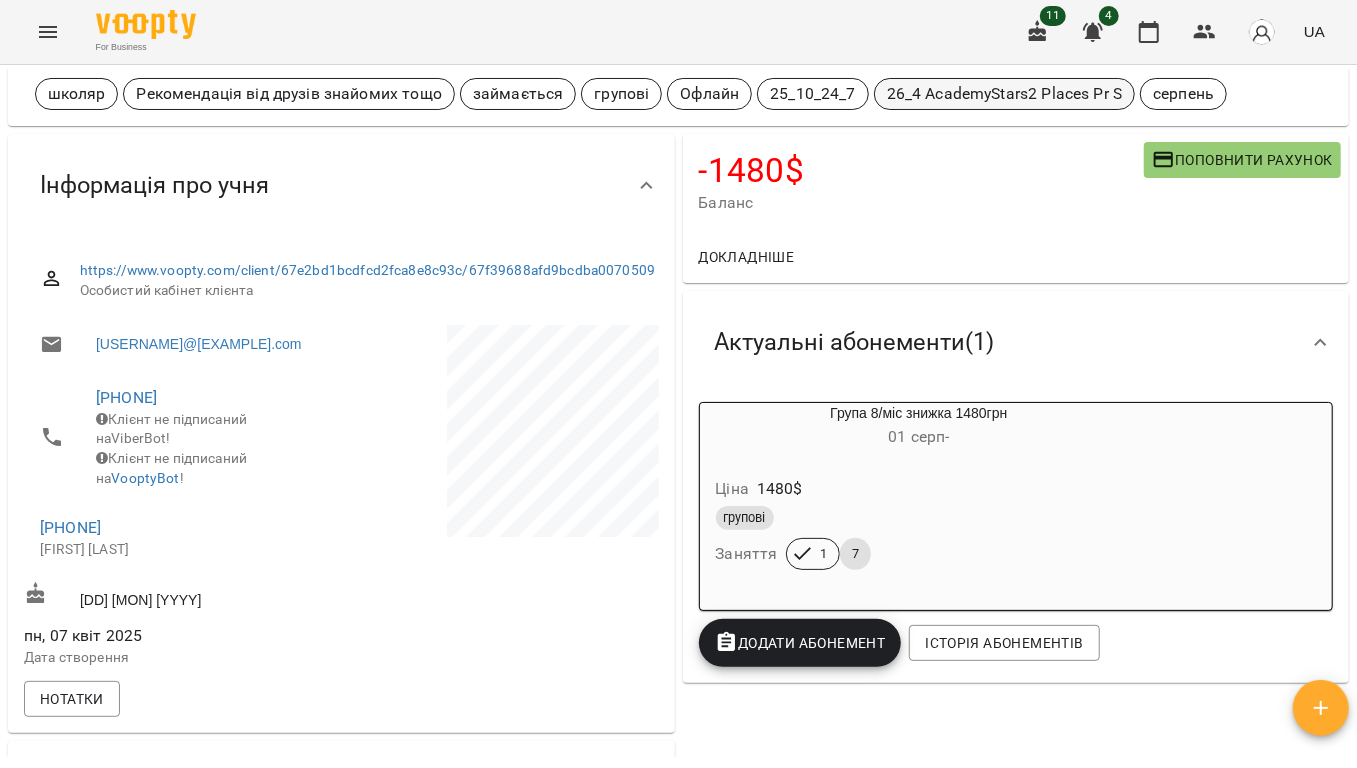 scroll, scrollTop: 0, scrollLeft: 0, axis: both 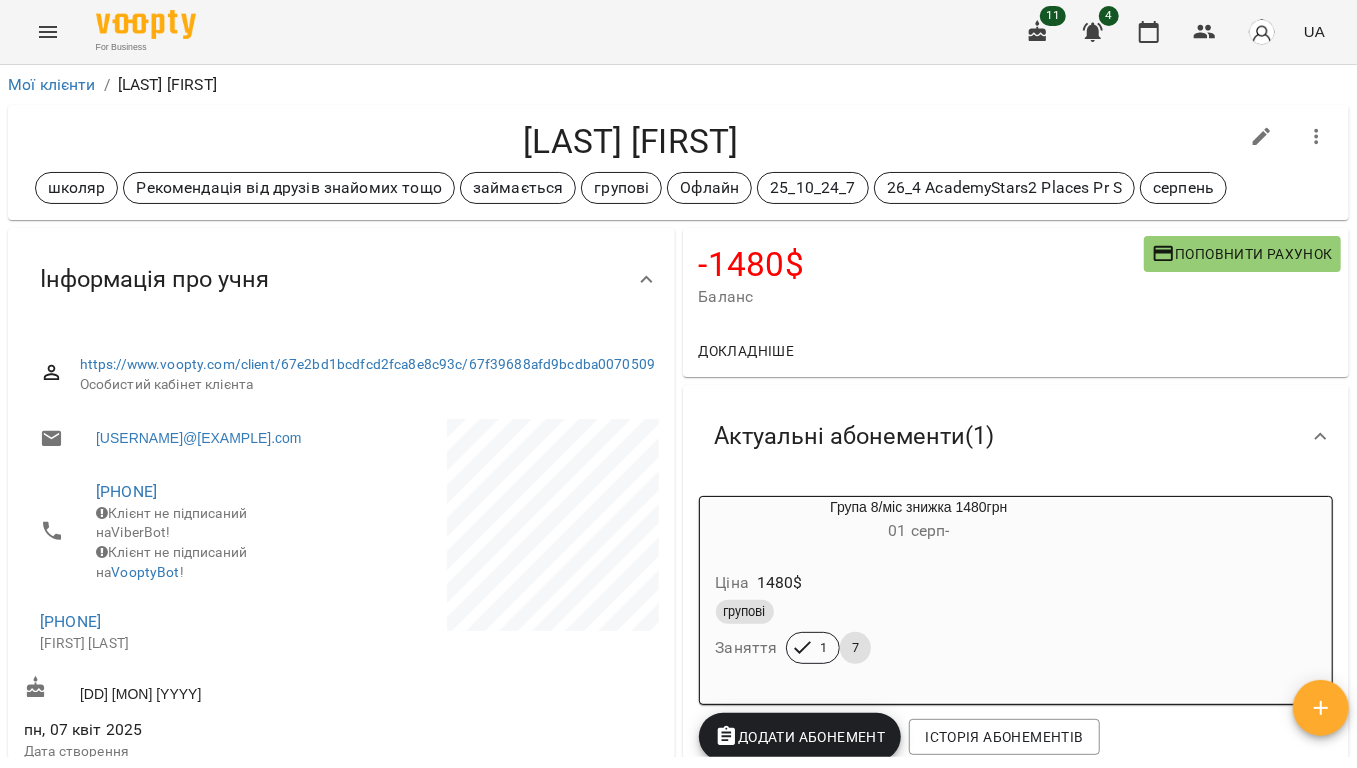 click at bounding box center [1093, 32] 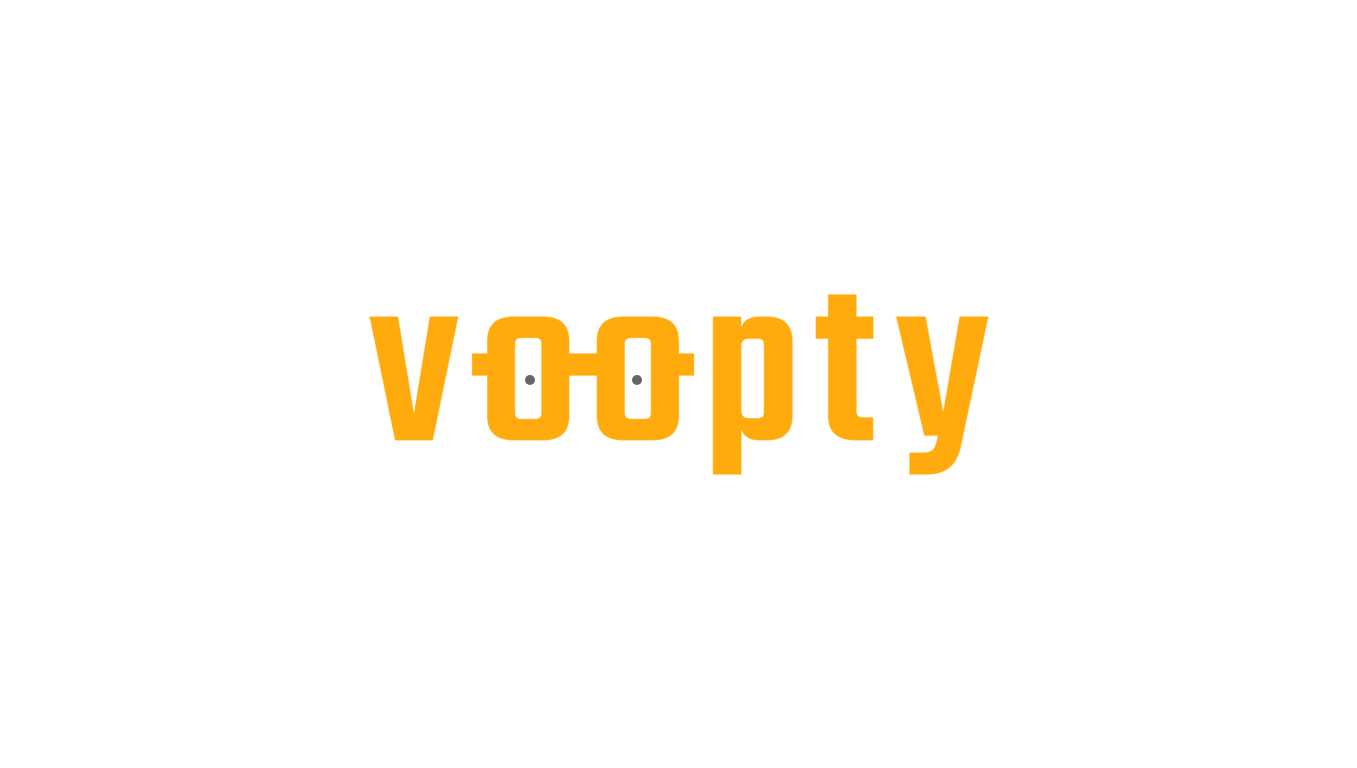scroll, scrollTop: 0, scrollLeft: 0, axis: both 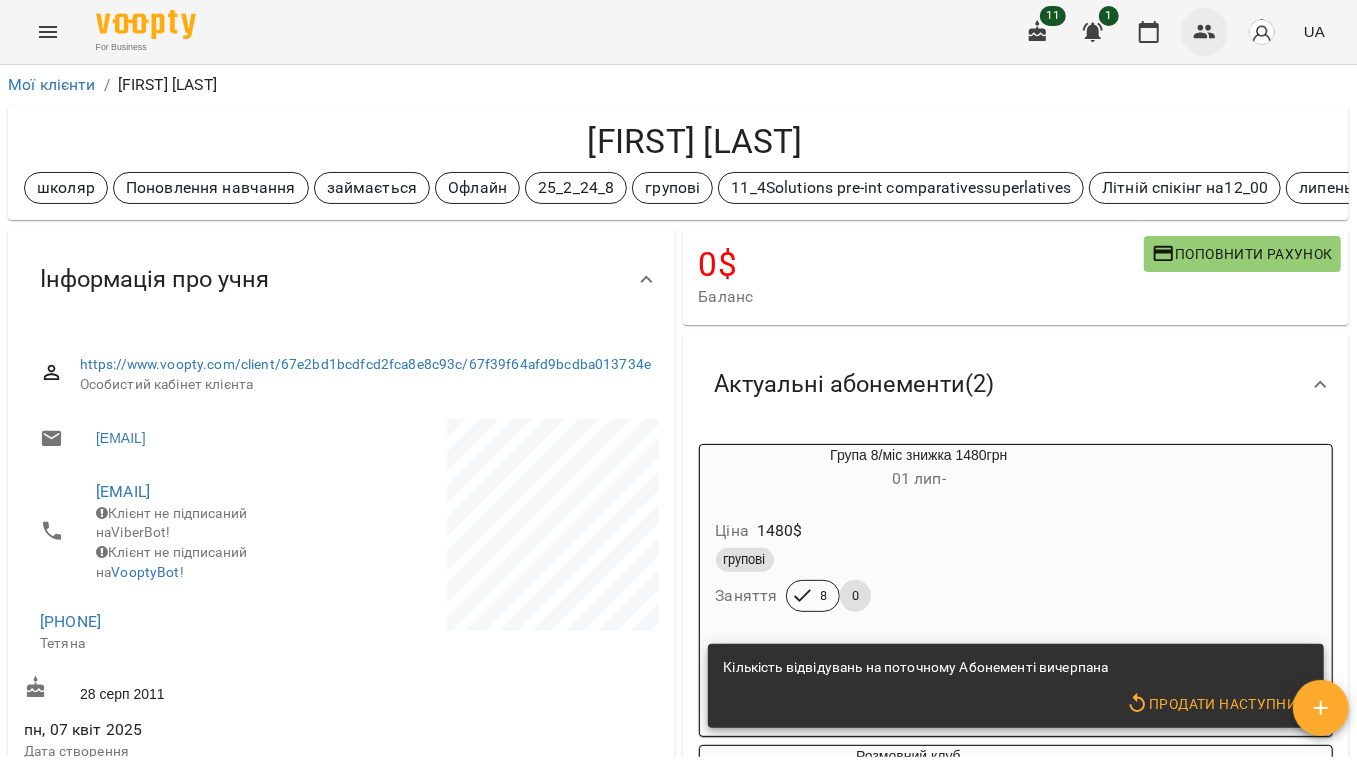 click 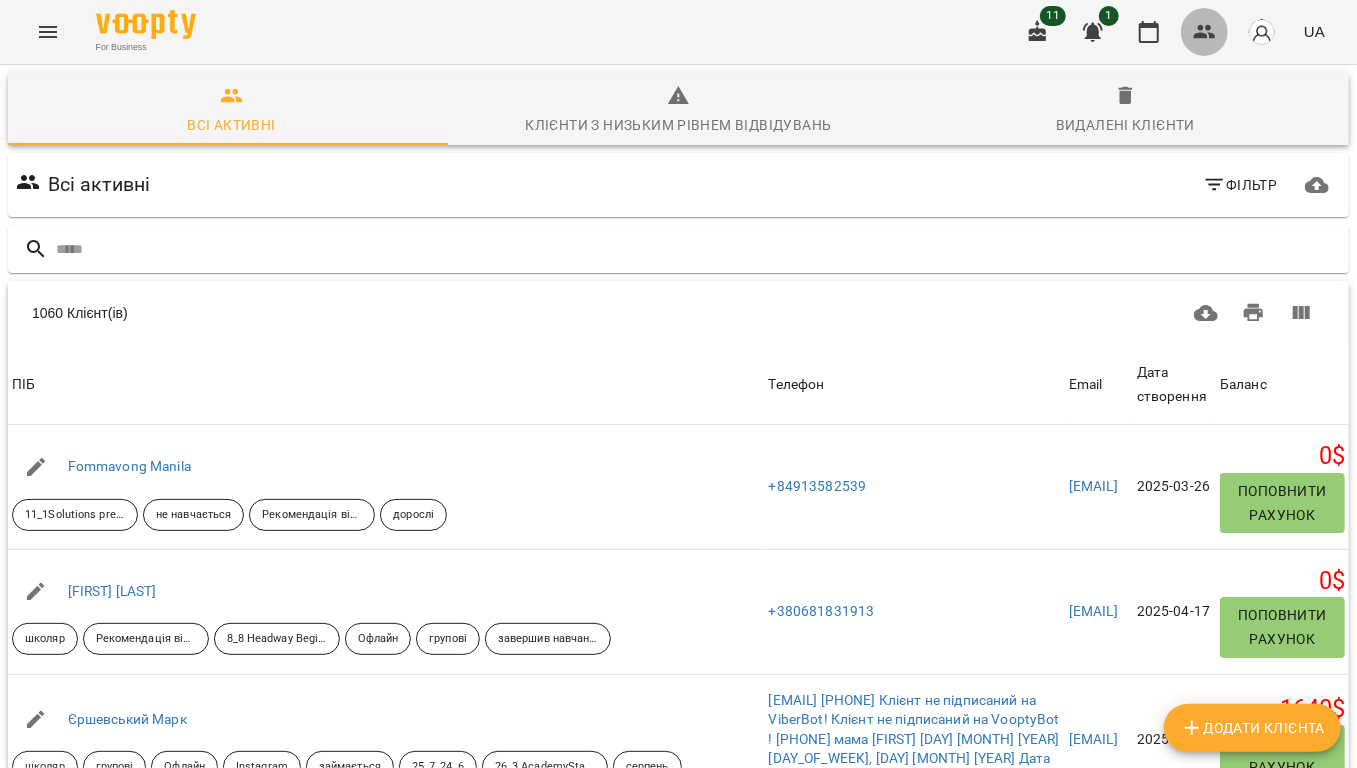 click 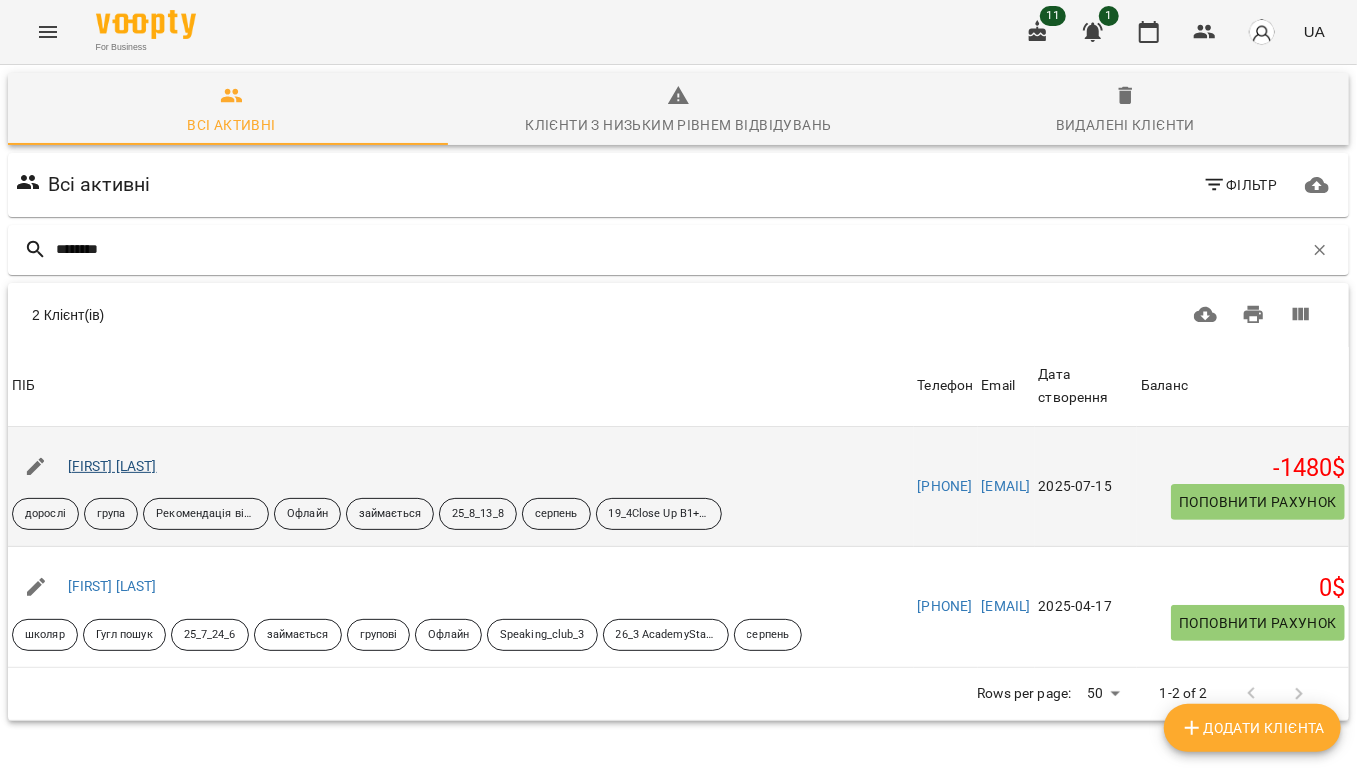 type on "********" 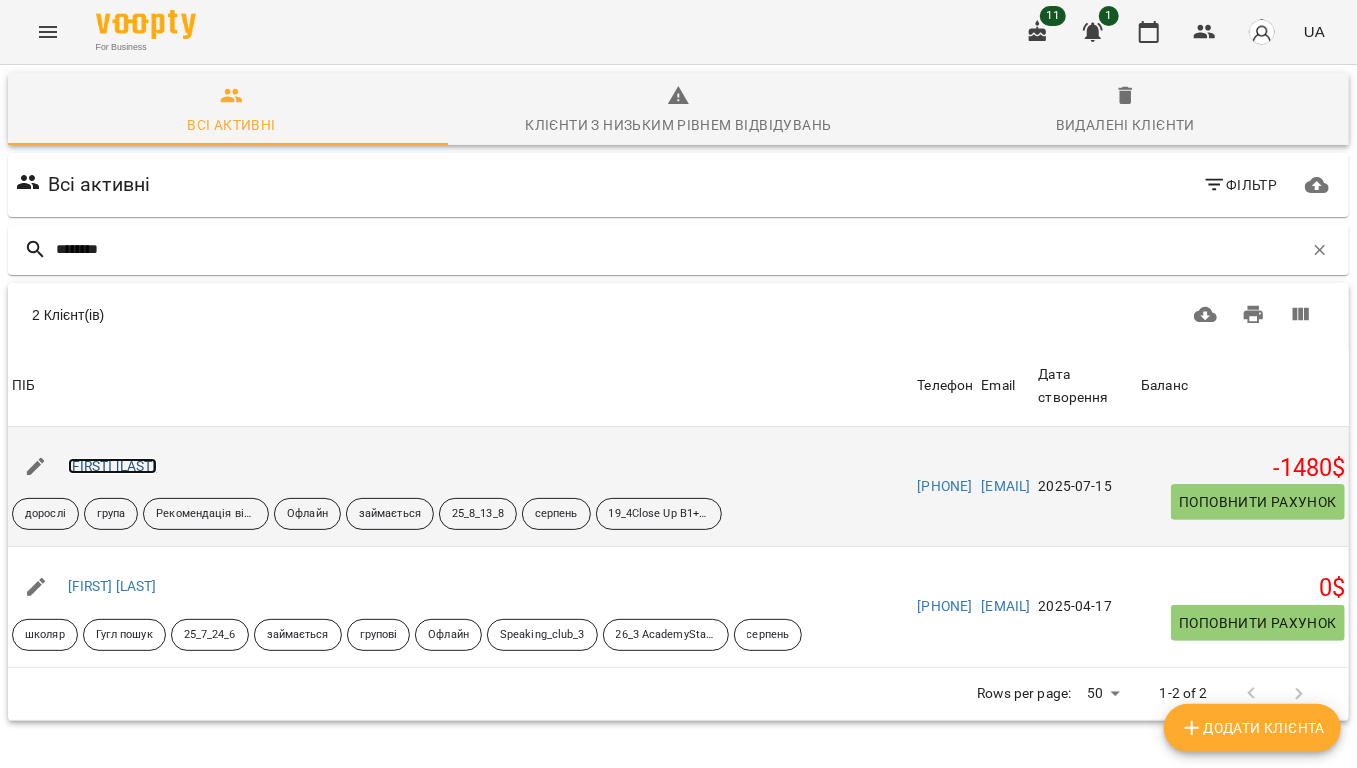 click on "[FIRST] [LAST]" at bounding box center [112, 466] 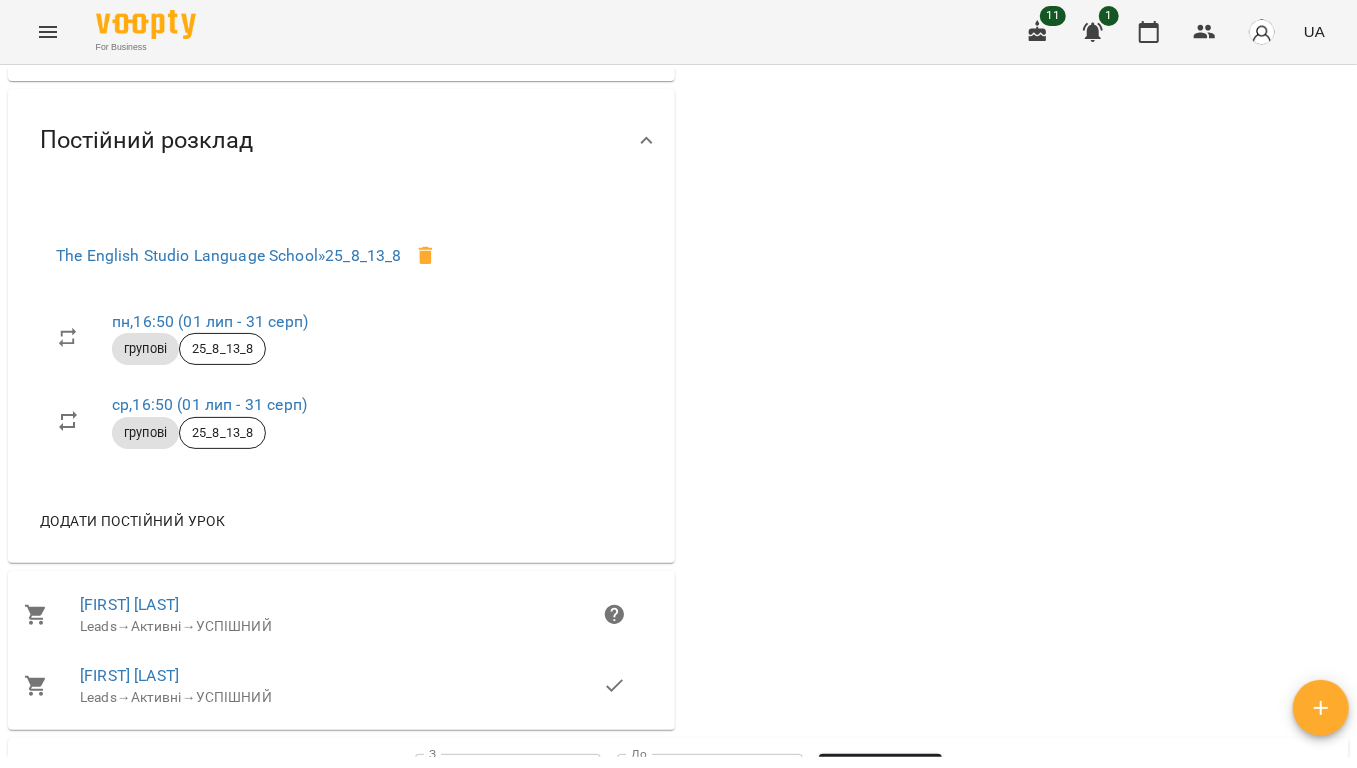 scroll, scrollTop: 1066, scrollLeft: 0, axis: vertical 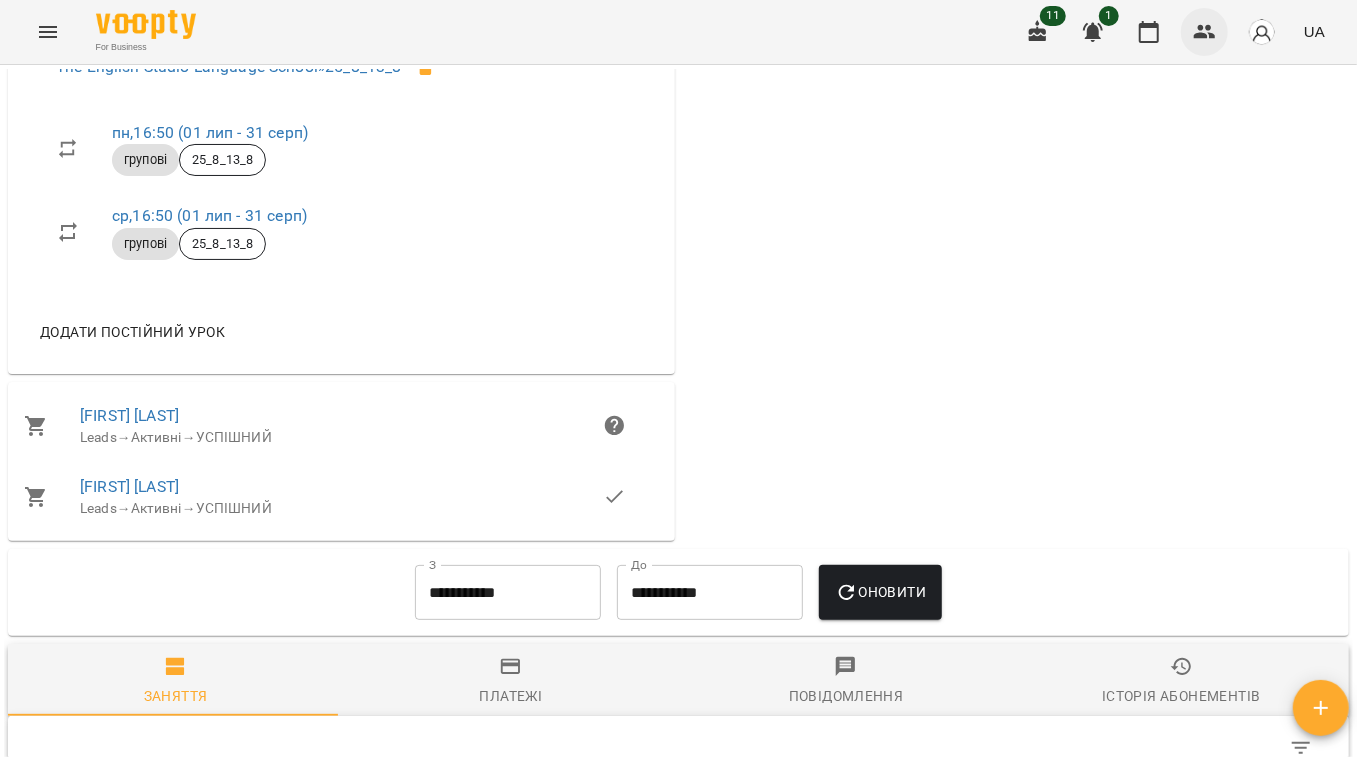 click at bounding box center [1205, 32] 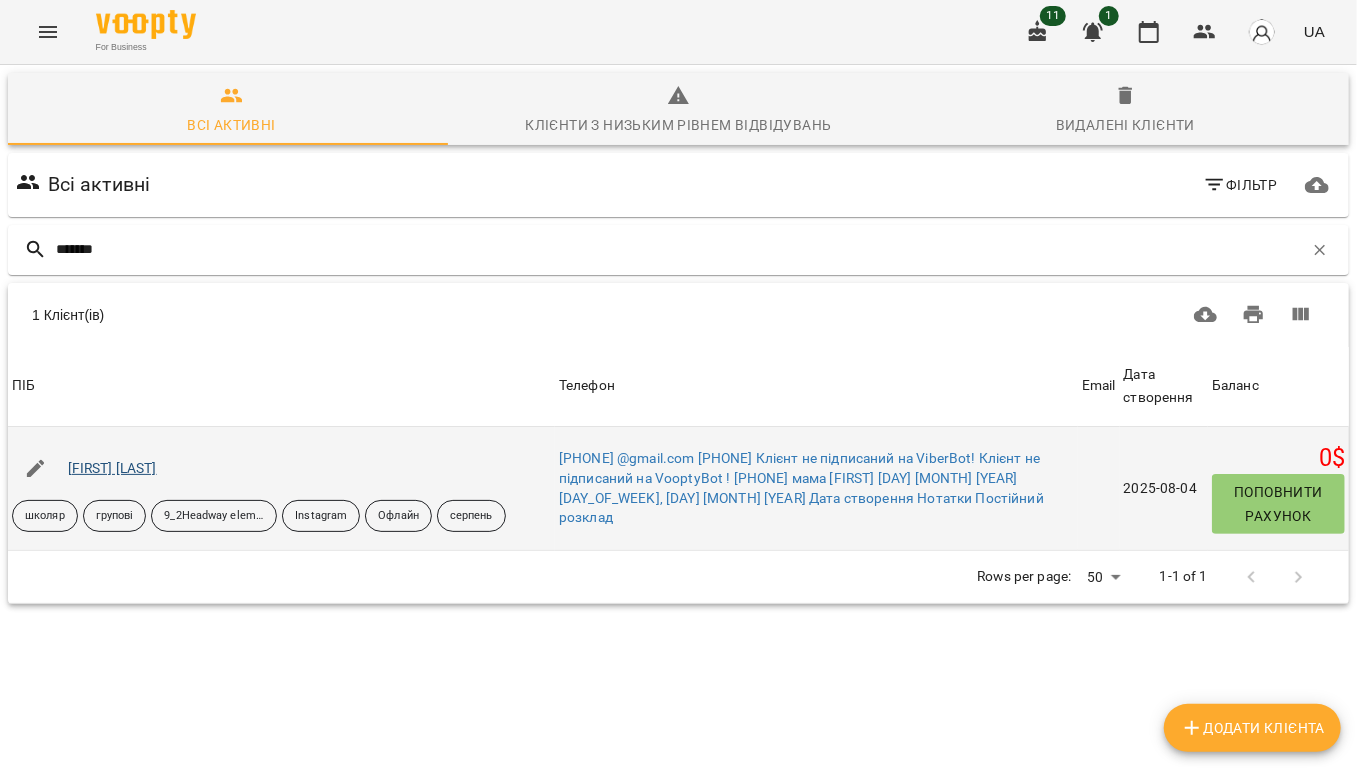 type on "*******" 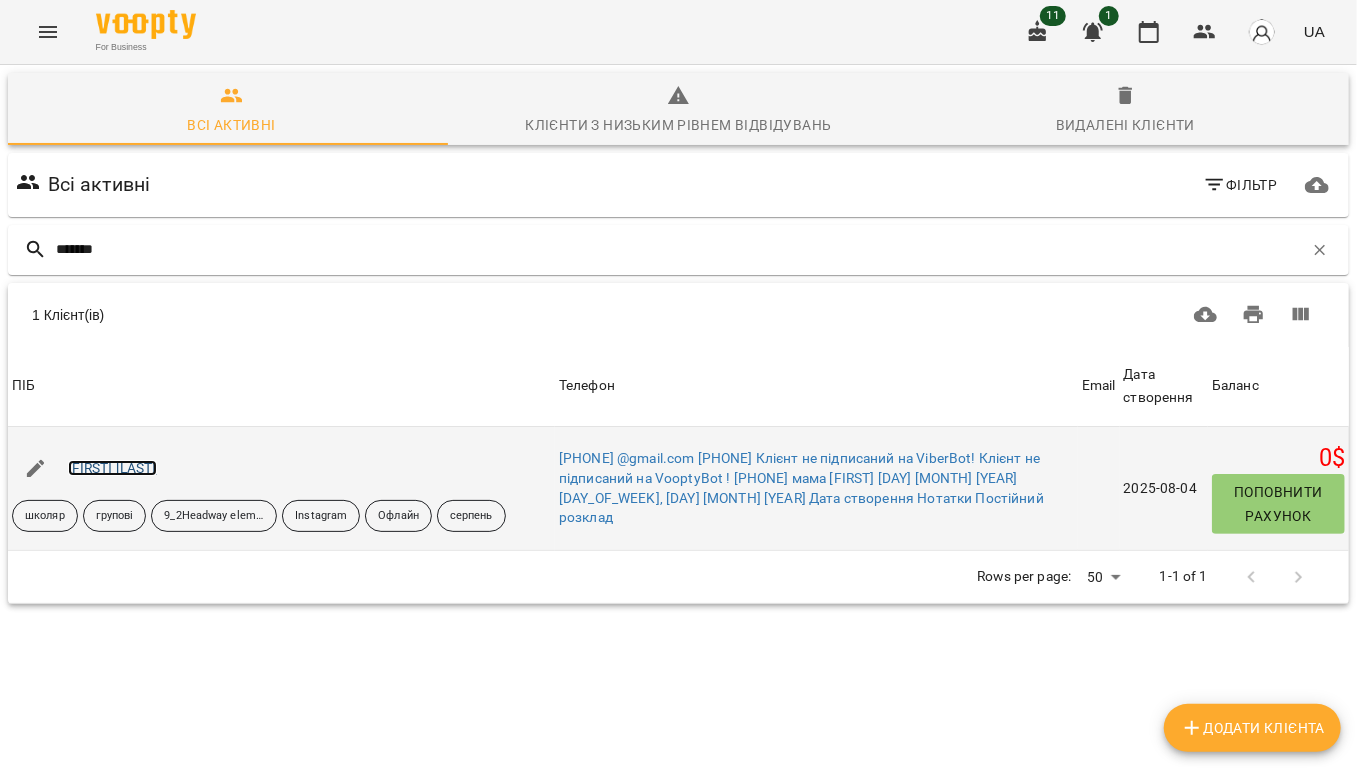 click on "[FIRST] [LAST]" at bounding box center (112, 468) 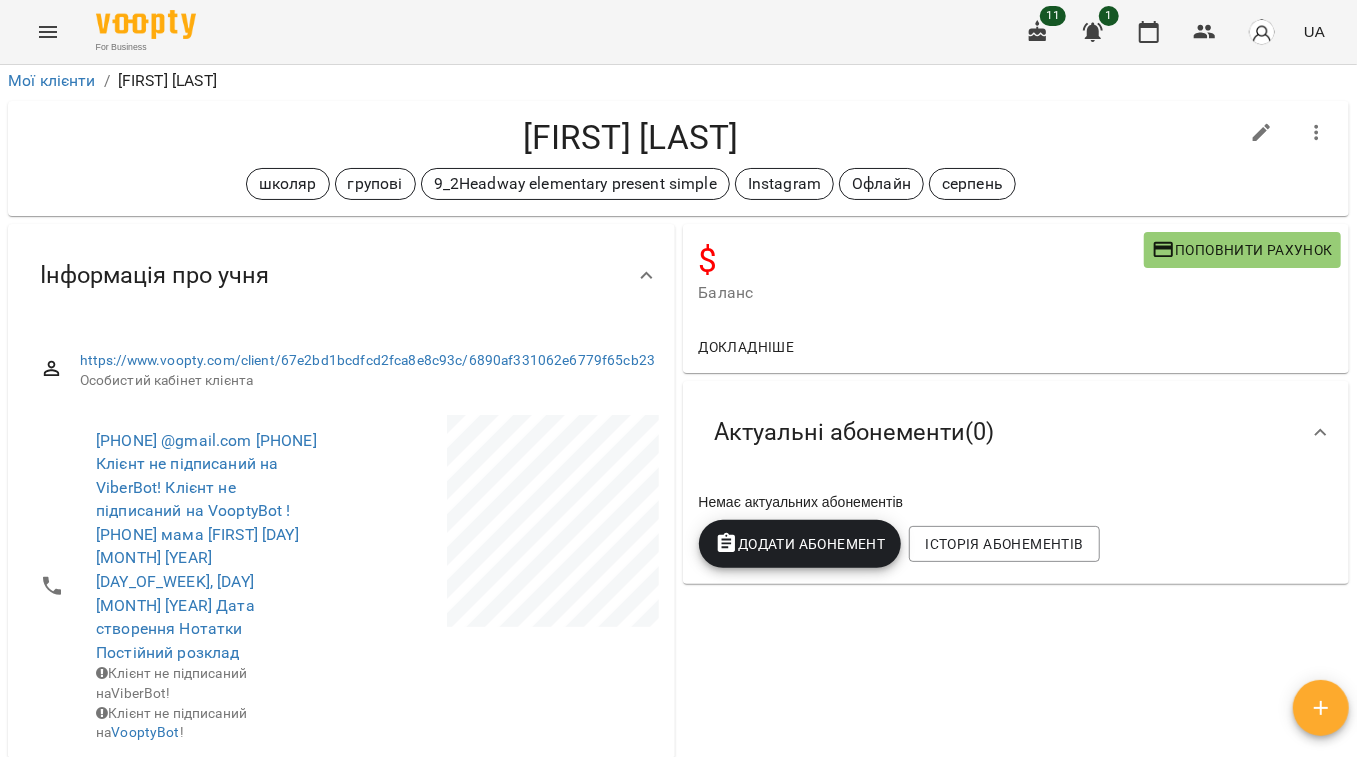 scroll, scrollTop: 0, scrollLeft: 0, axis: both 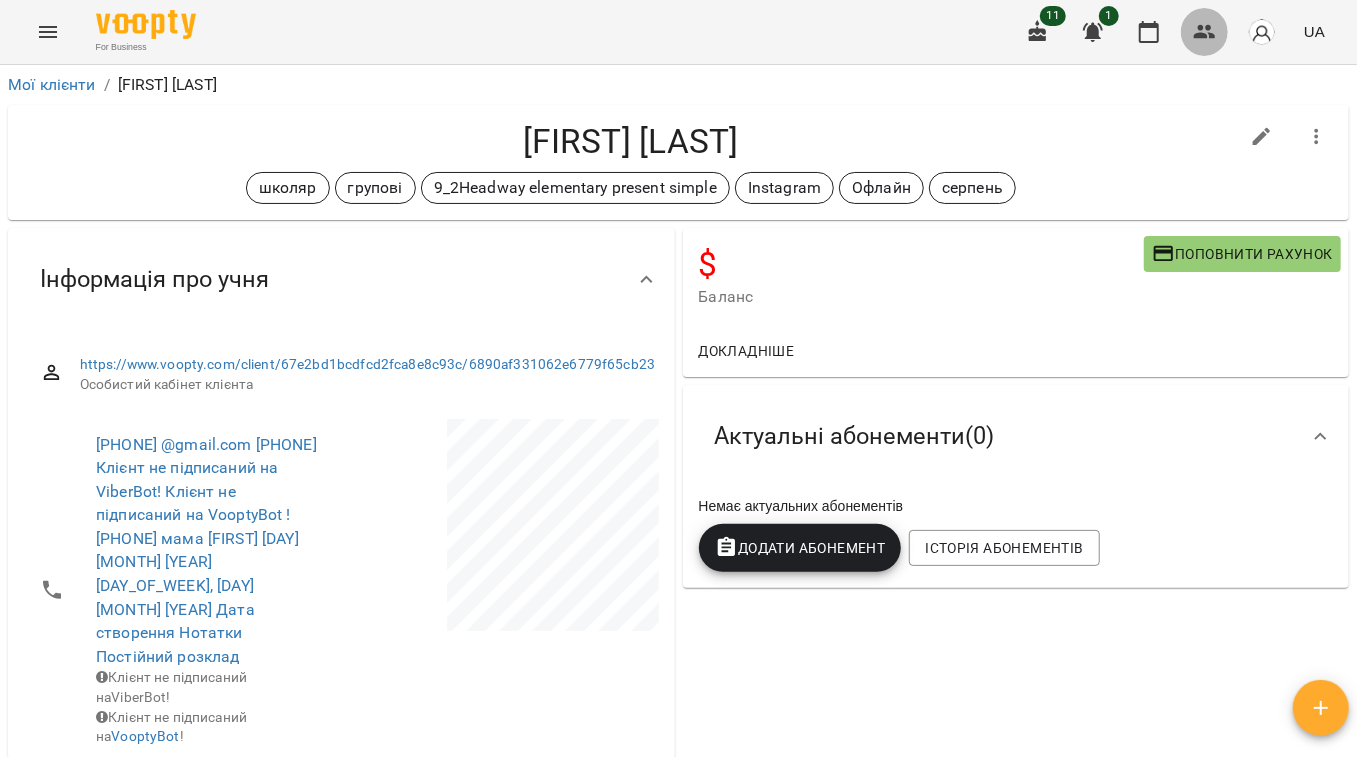 click 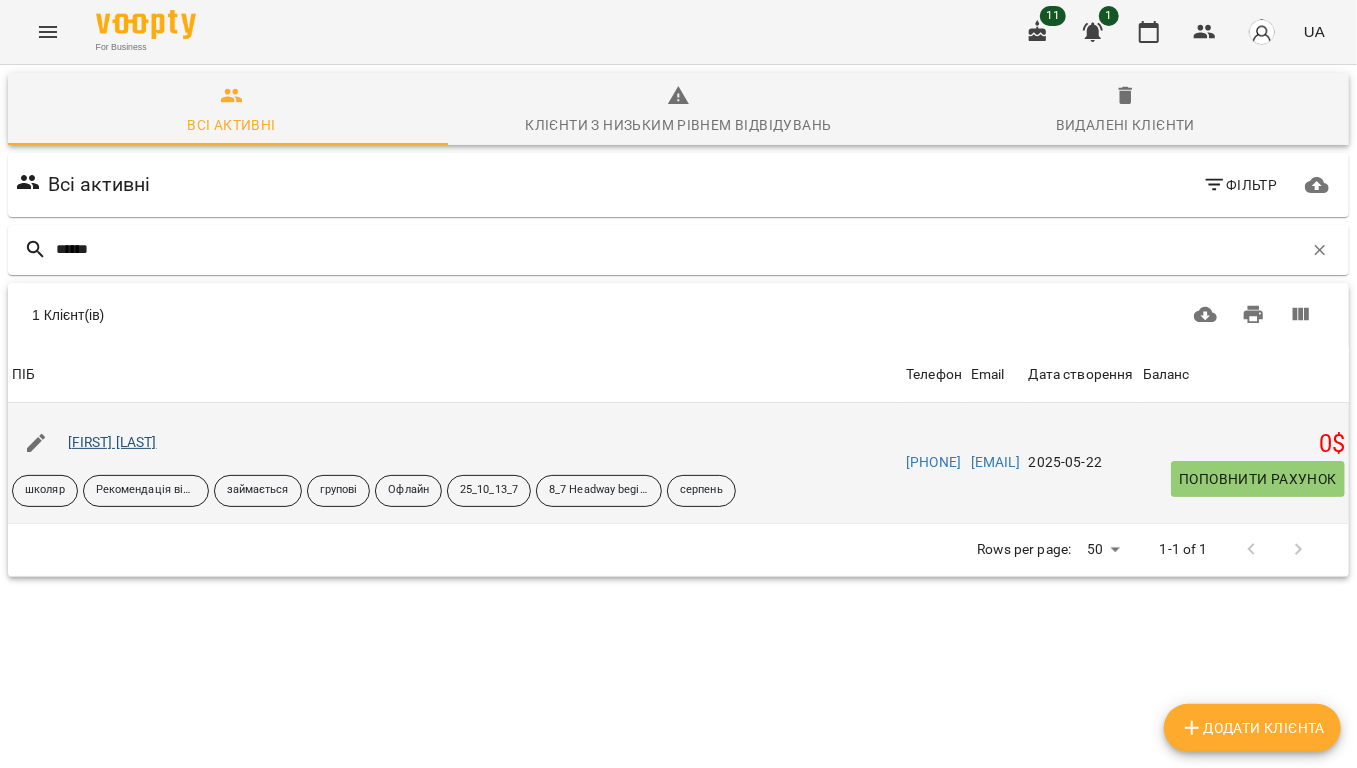 type on "******" 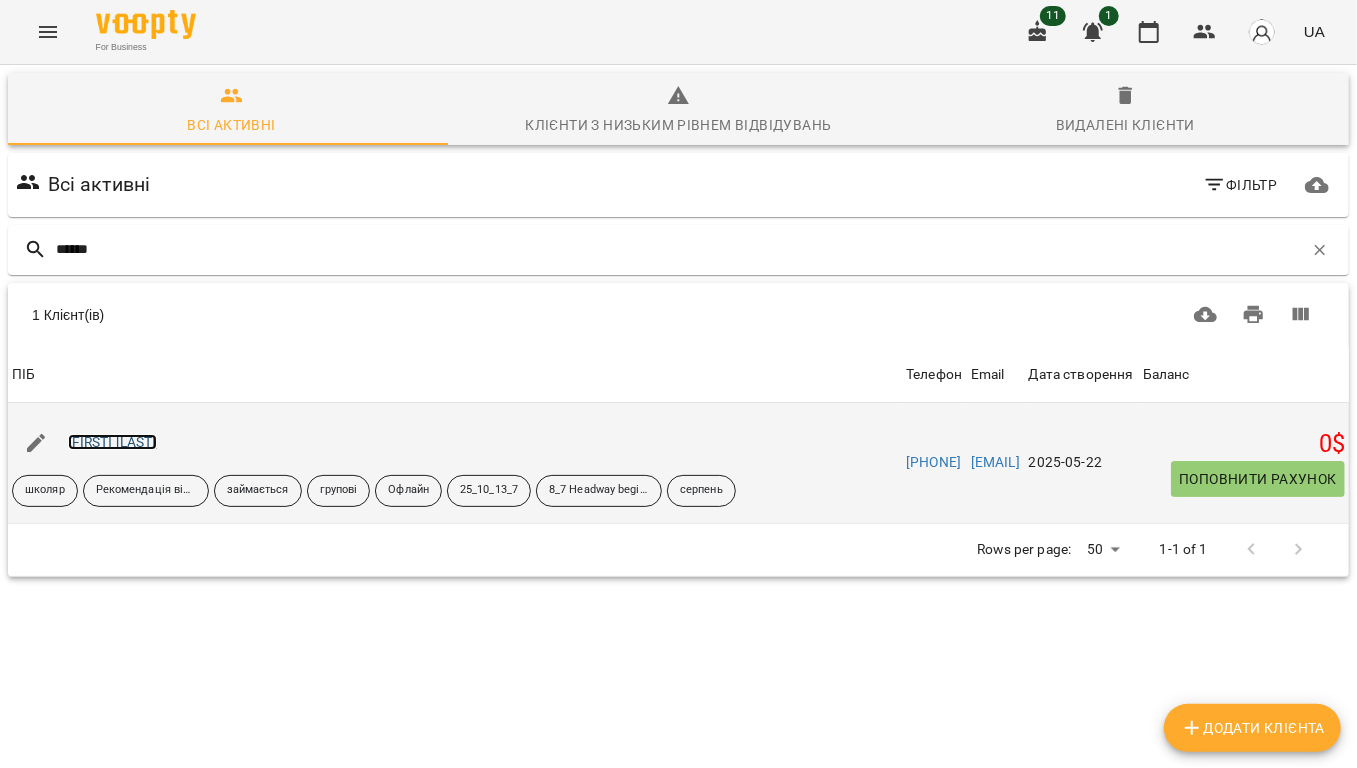 click on "[FIRST] [LAST]" at bounding box center (112, 442) 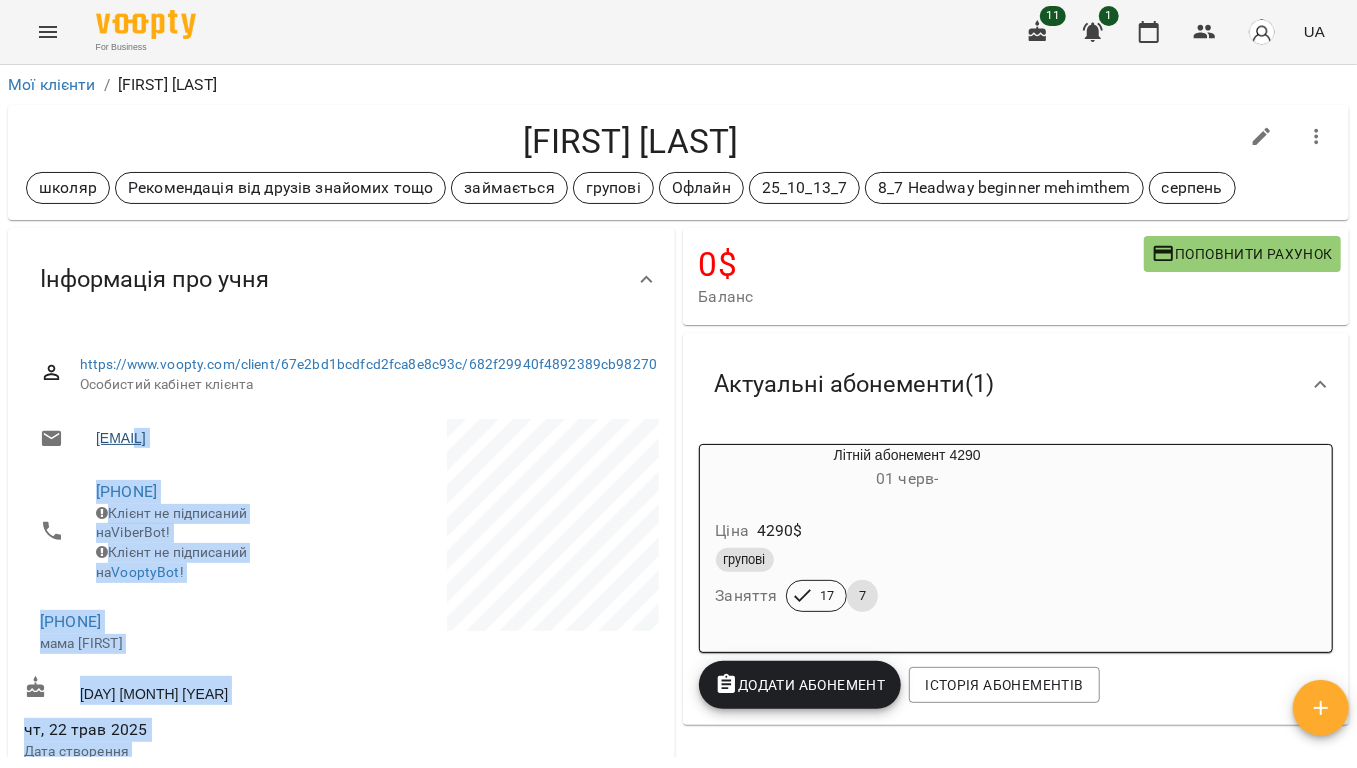 drag, startPoint x: 336, startPoint y: 452, endPoint x: 141, endPoint y: 456, distance: 195.04102 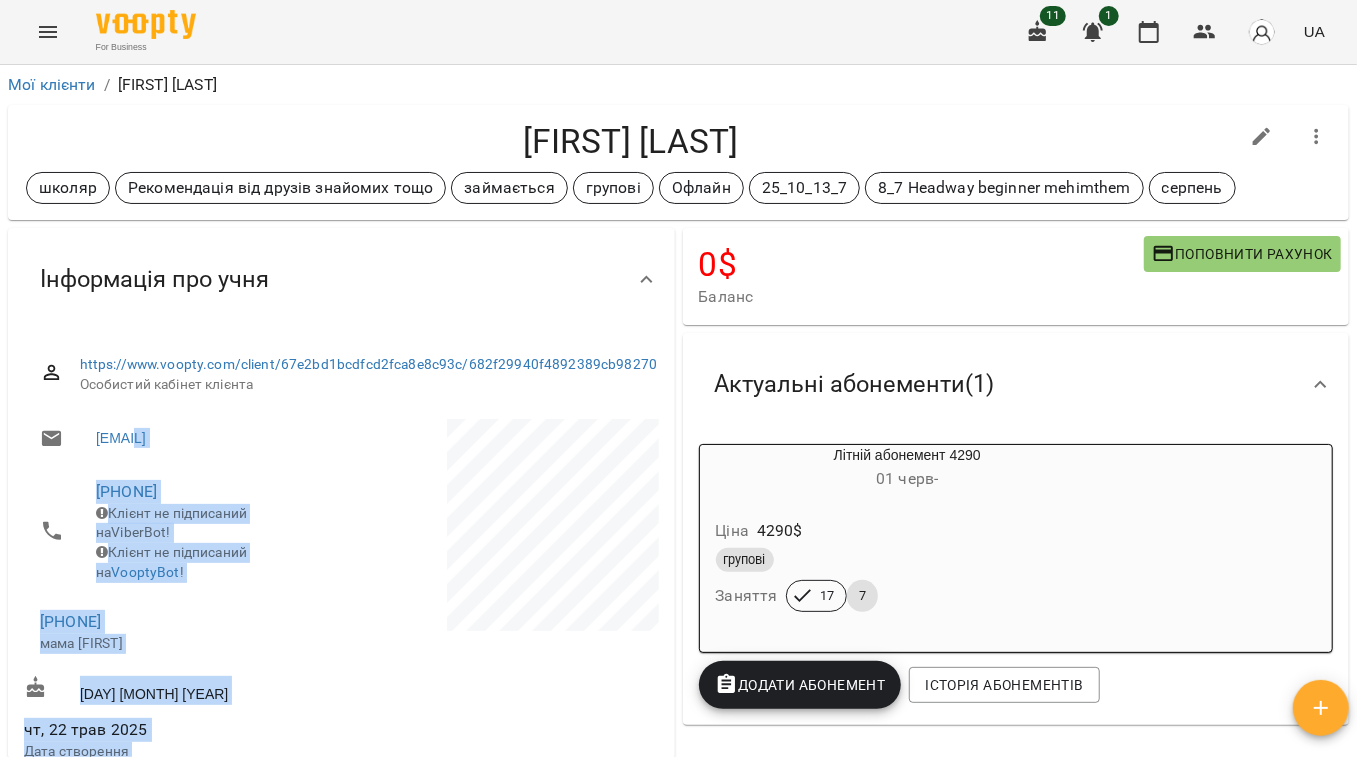 click at bounding box center (501, 593) 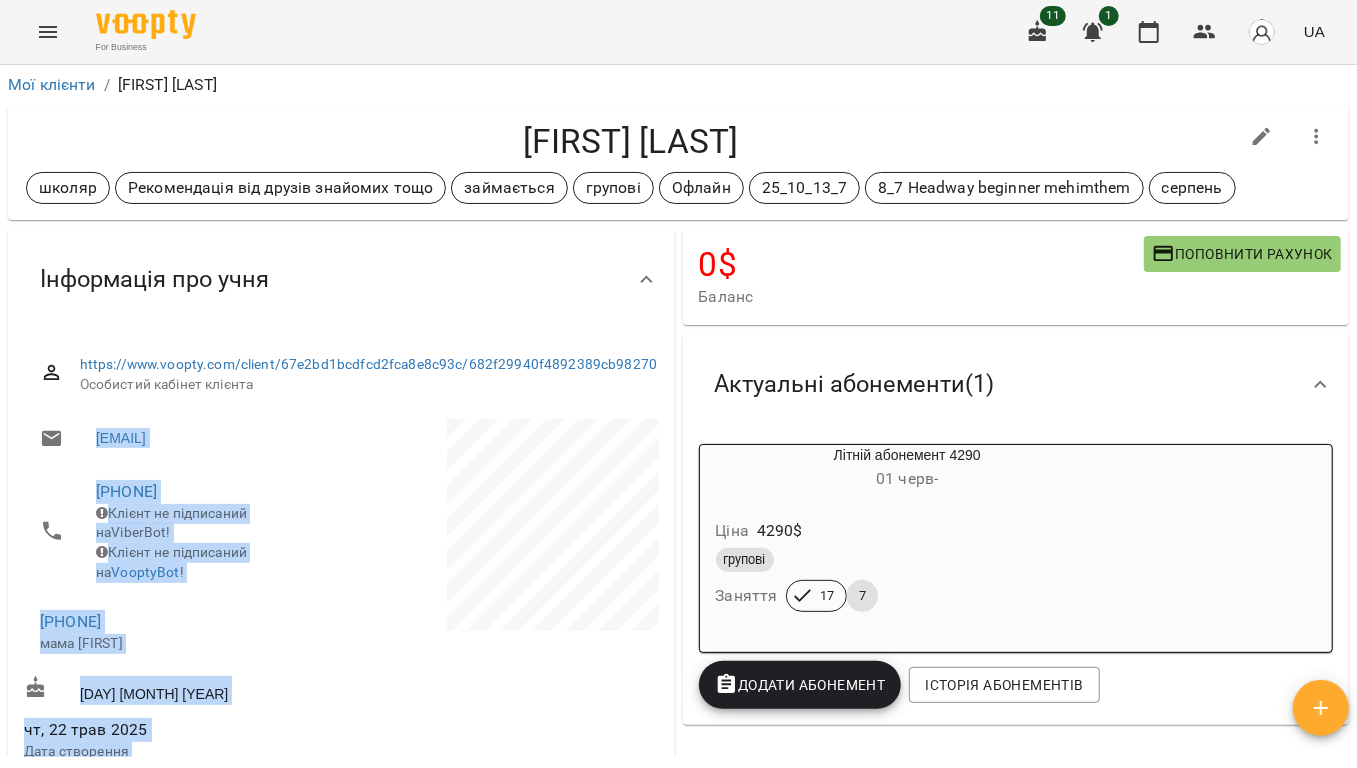 drag, startPoint x: 341, startPoint y: 456, endPoint x: 273, endPoint y: 505, distance: 83.81527 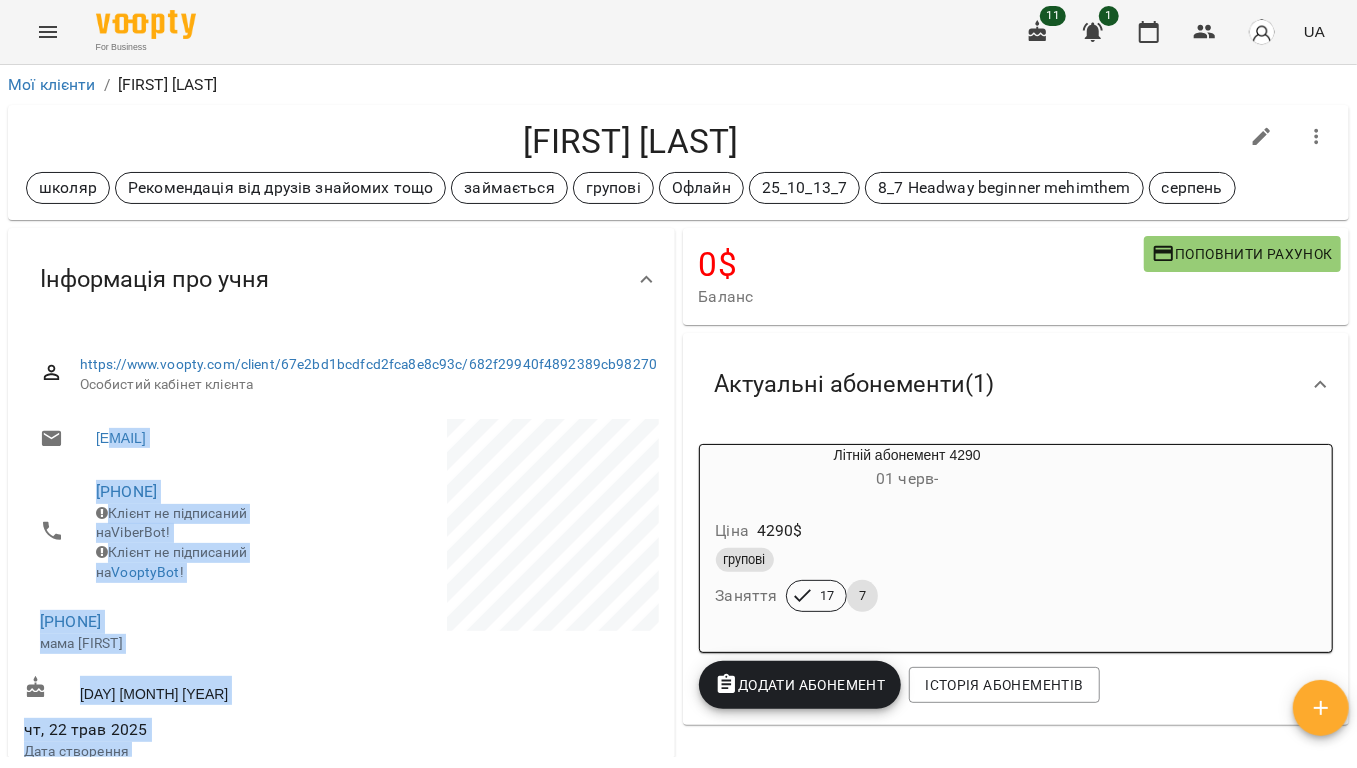 click at bounding box center (501, 528) 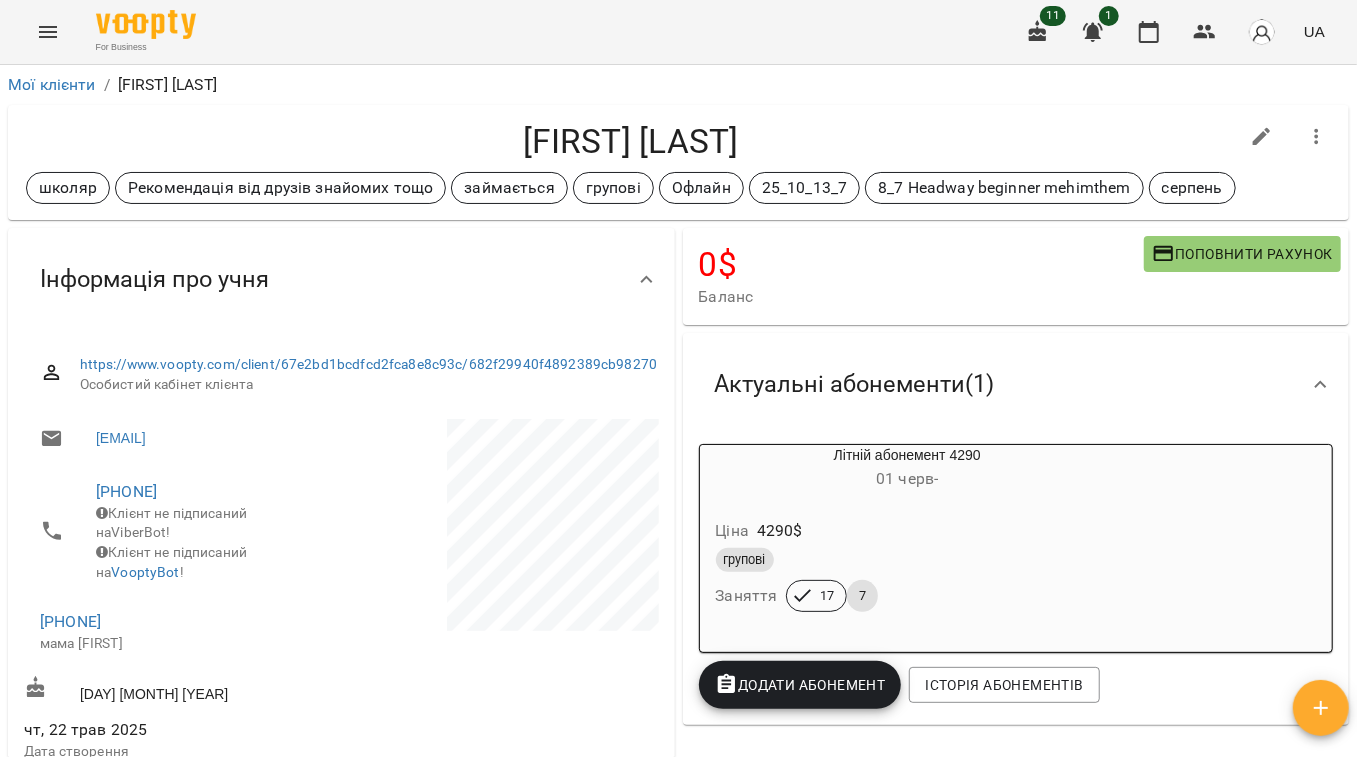 drag, startPoint x: 340, startPoint y: 452, endPoint x: 373, endPoint y: 570, distance: 122.52755 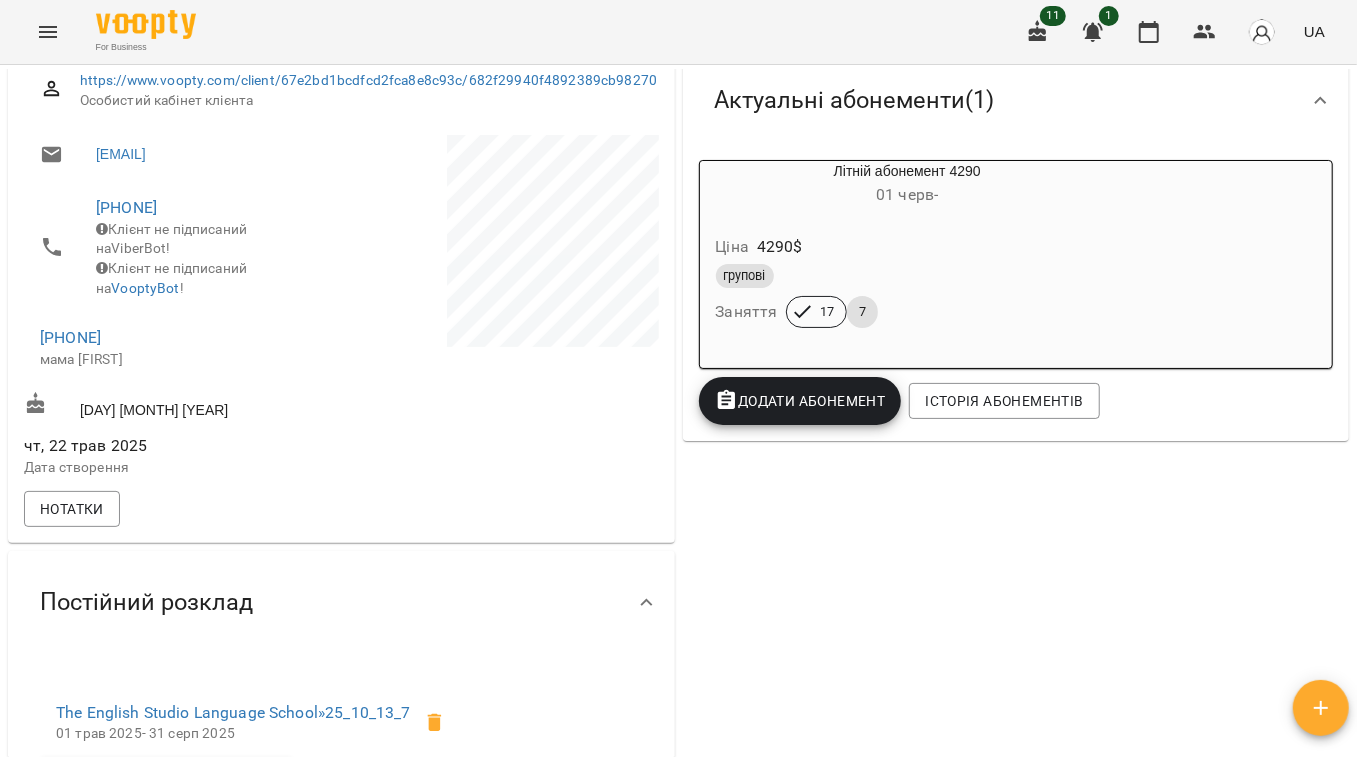 scroll, scrollTop: 533, scrollLeft: 0, axis: vertical 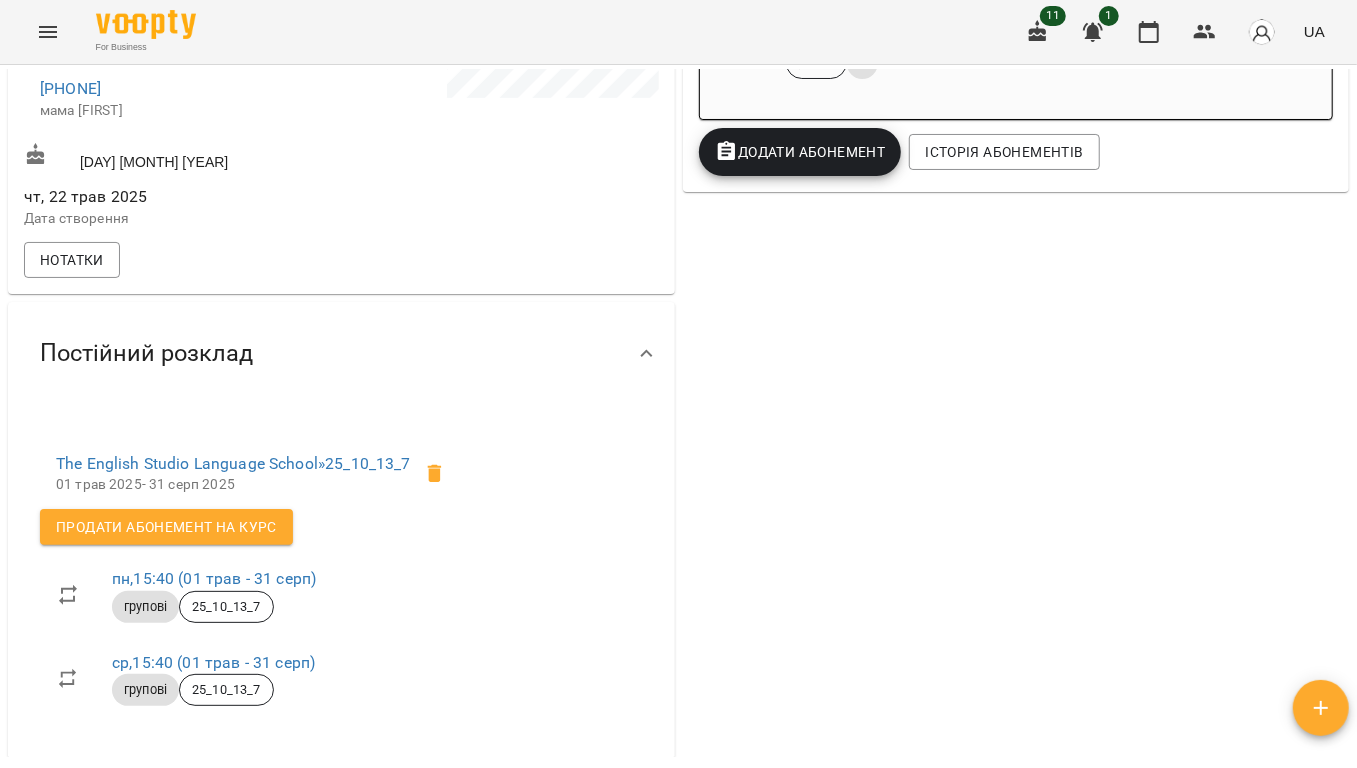 click on "0 $ Баланс Поповнити рахунок Актуальні абонементи ( 1 ) Літній абонемент 4290 01 черв  -   Ціна 4290 $ групові Заняття 17 7 Додати Абонемент Історія абонементів" at bounding box center [1016, 305] 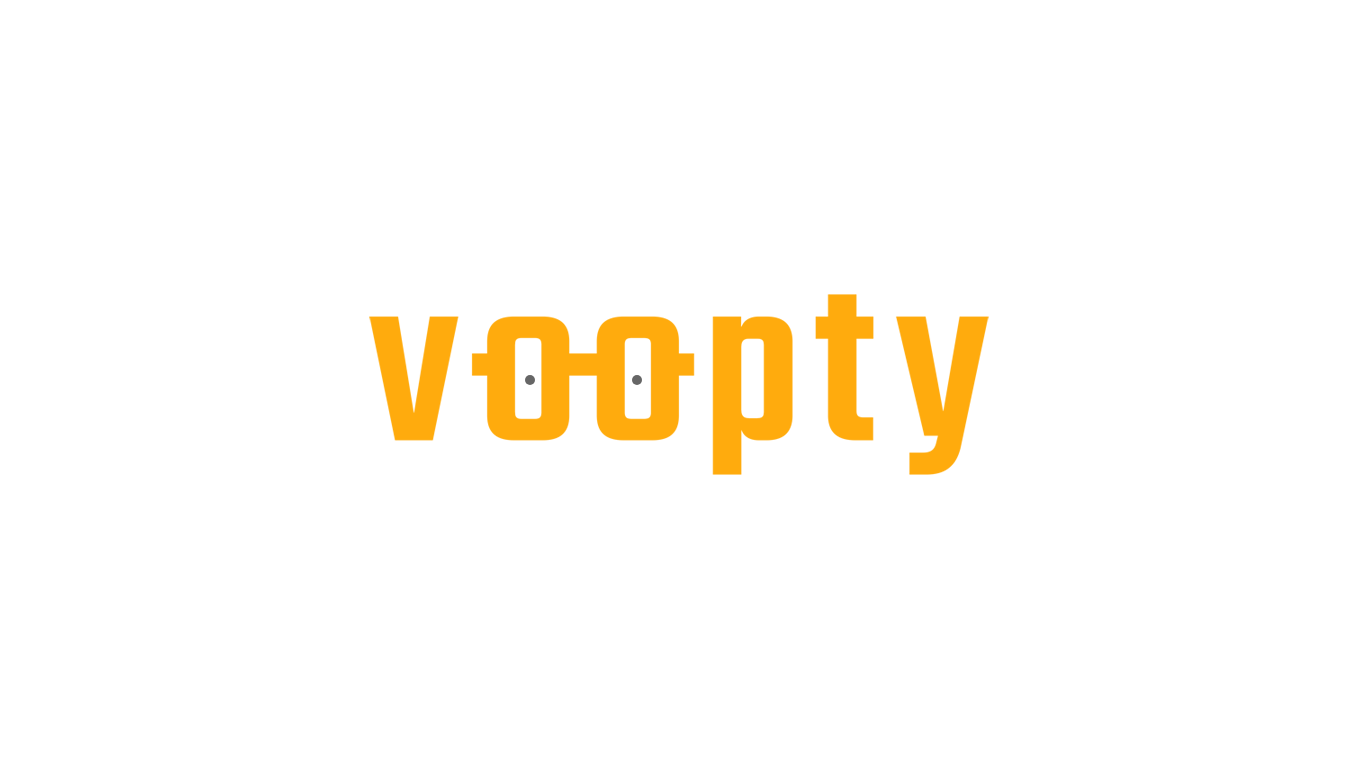 scroll, scrollTop: 0, scrollLeft: 0, axis: both 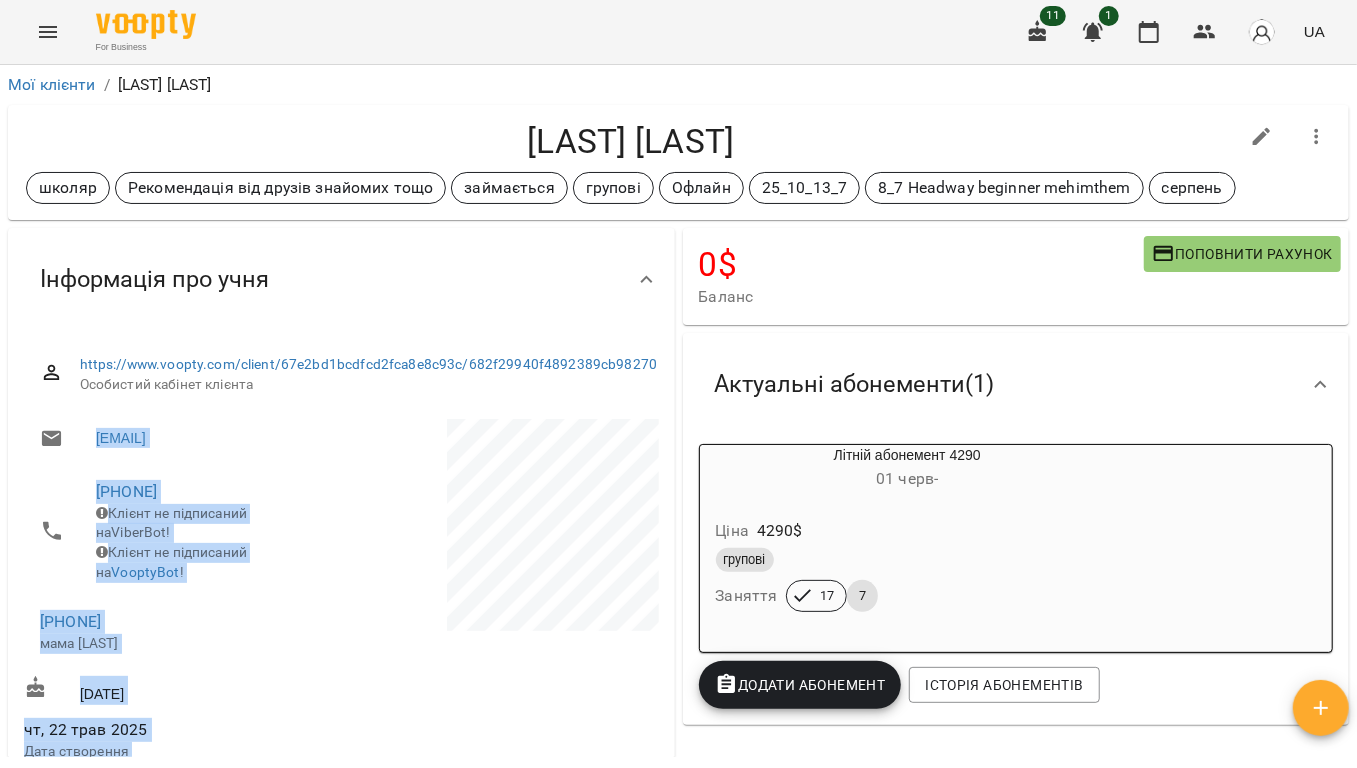 drag, startPoint x: 340, startPoint y: 450, endPoint x: 82, endPoint y: 461, distance: 258.23438 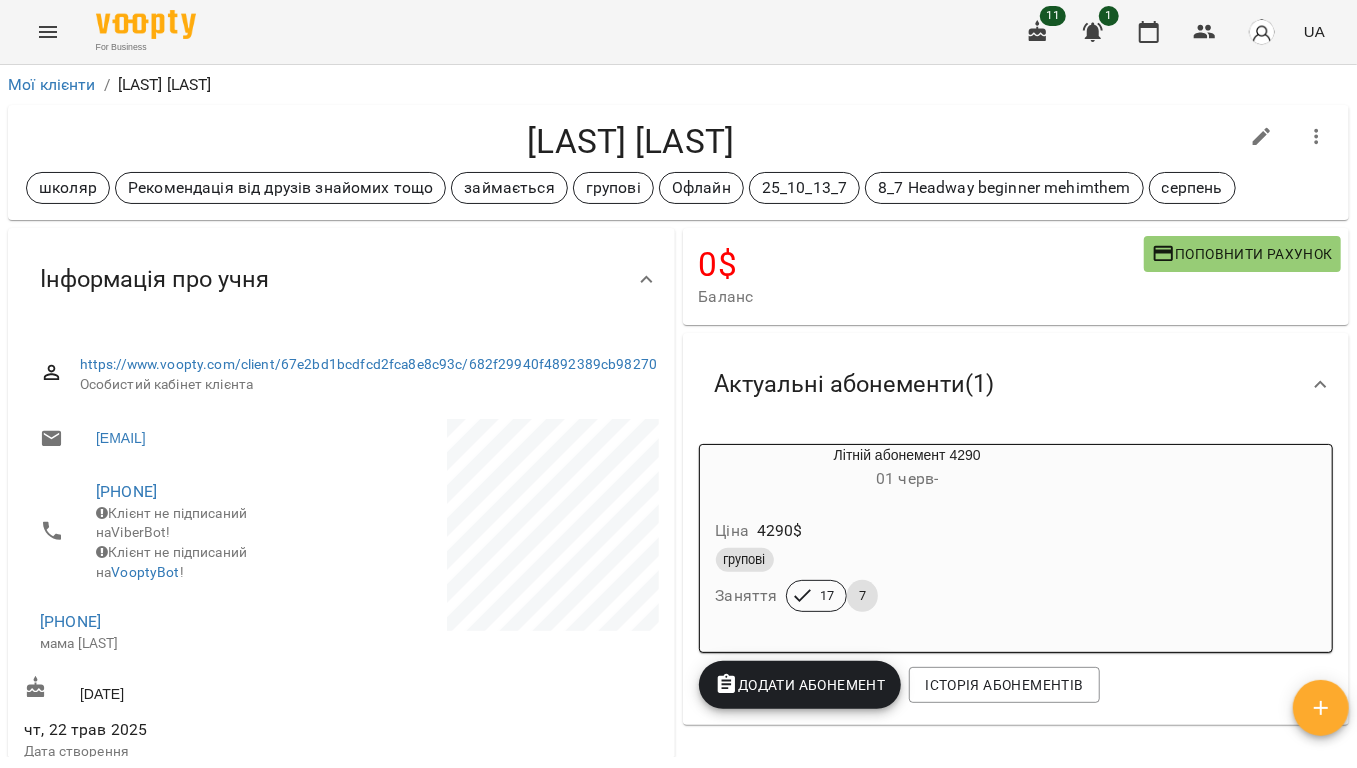 drag, startPoint x: 85, startPoint y: 452, endPoint x: 332, endPoint y: 454, distance: 247.0081 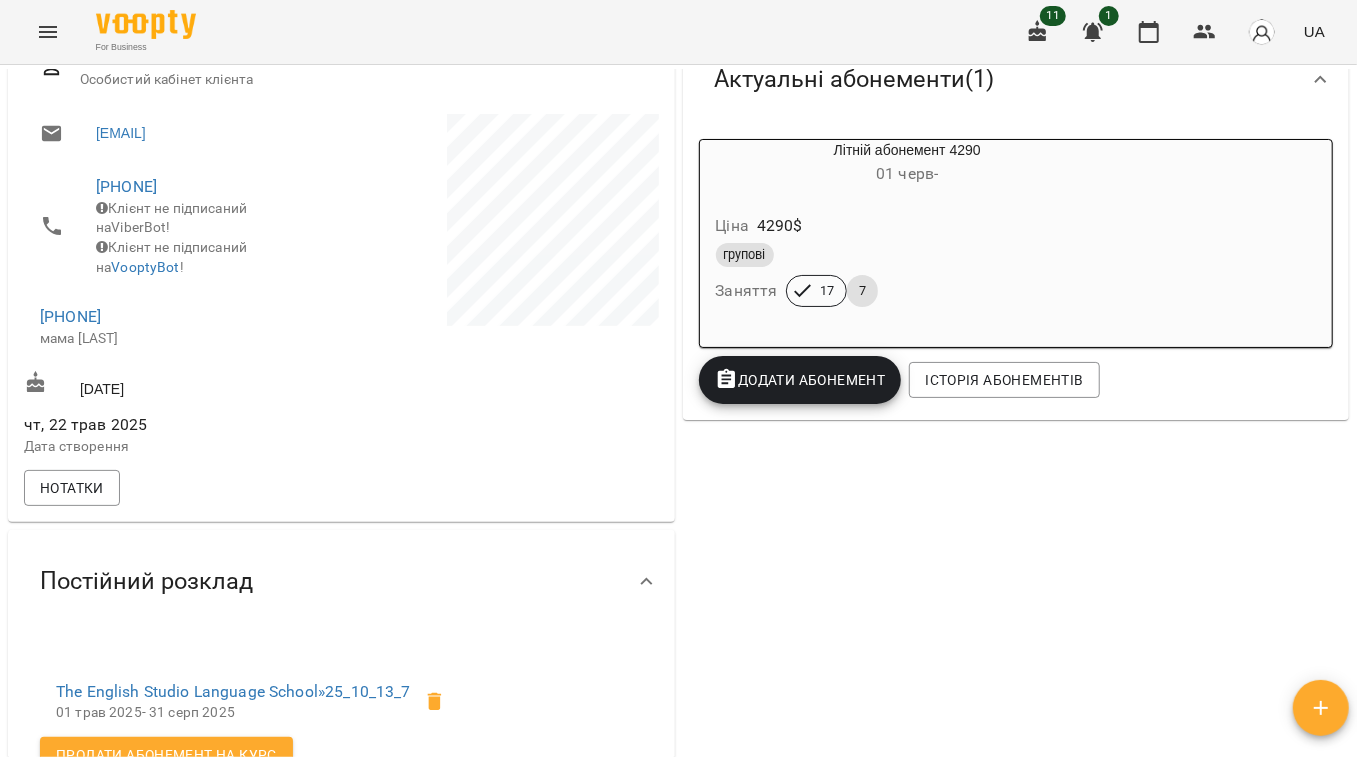 scroll, scrollTop: 400, scrollLeft: 0, axis: vertical 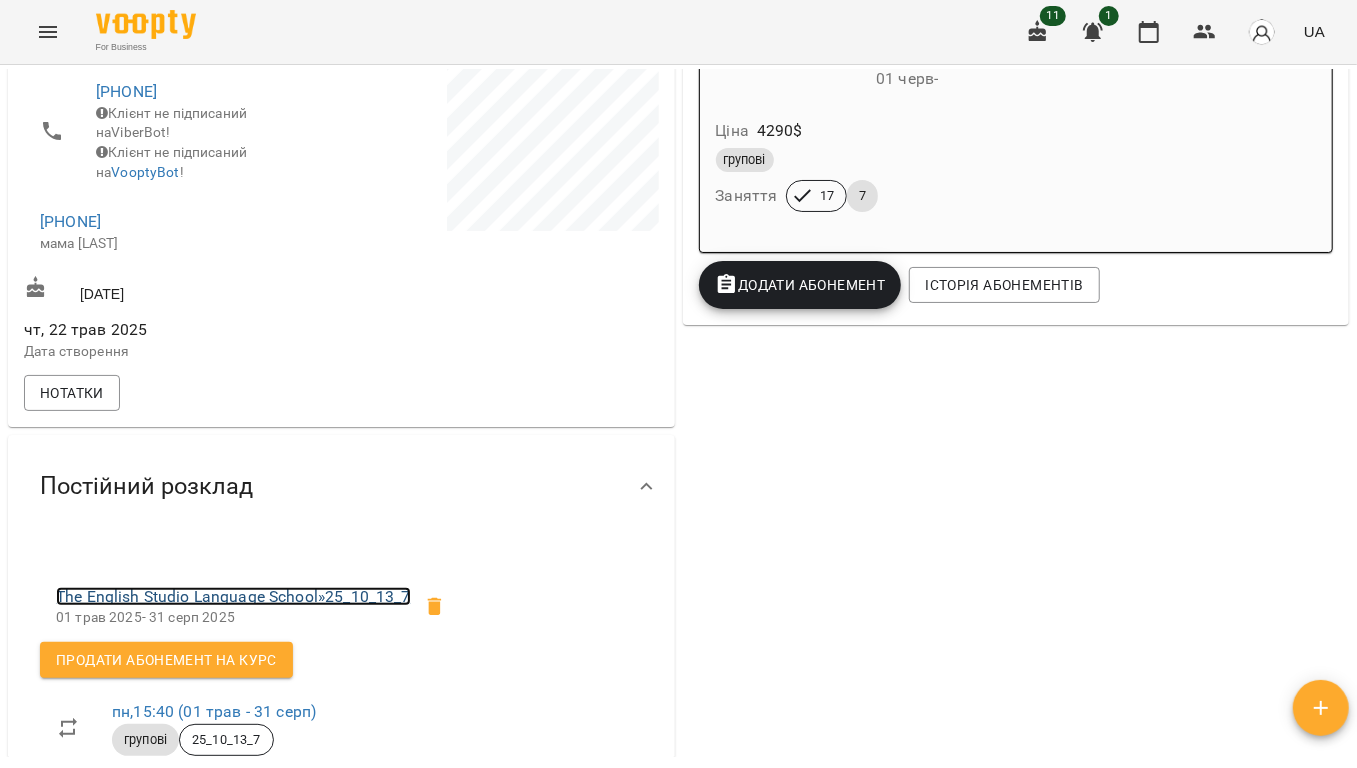 click on "The English Studio Language School  »  25_10_13_7" at bounding box center (233, 596) 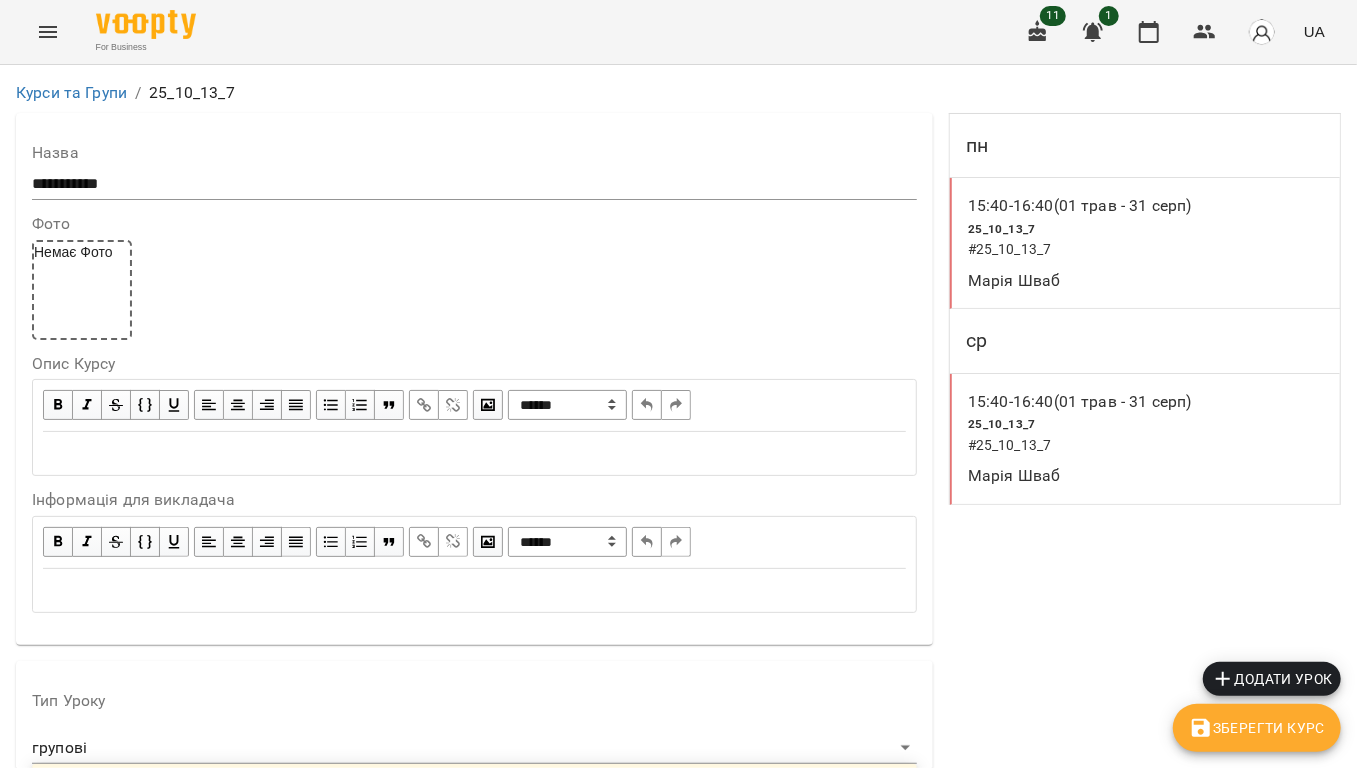 scroll, scrollTop: 1733, scrollLeft: 0, axis: vertical 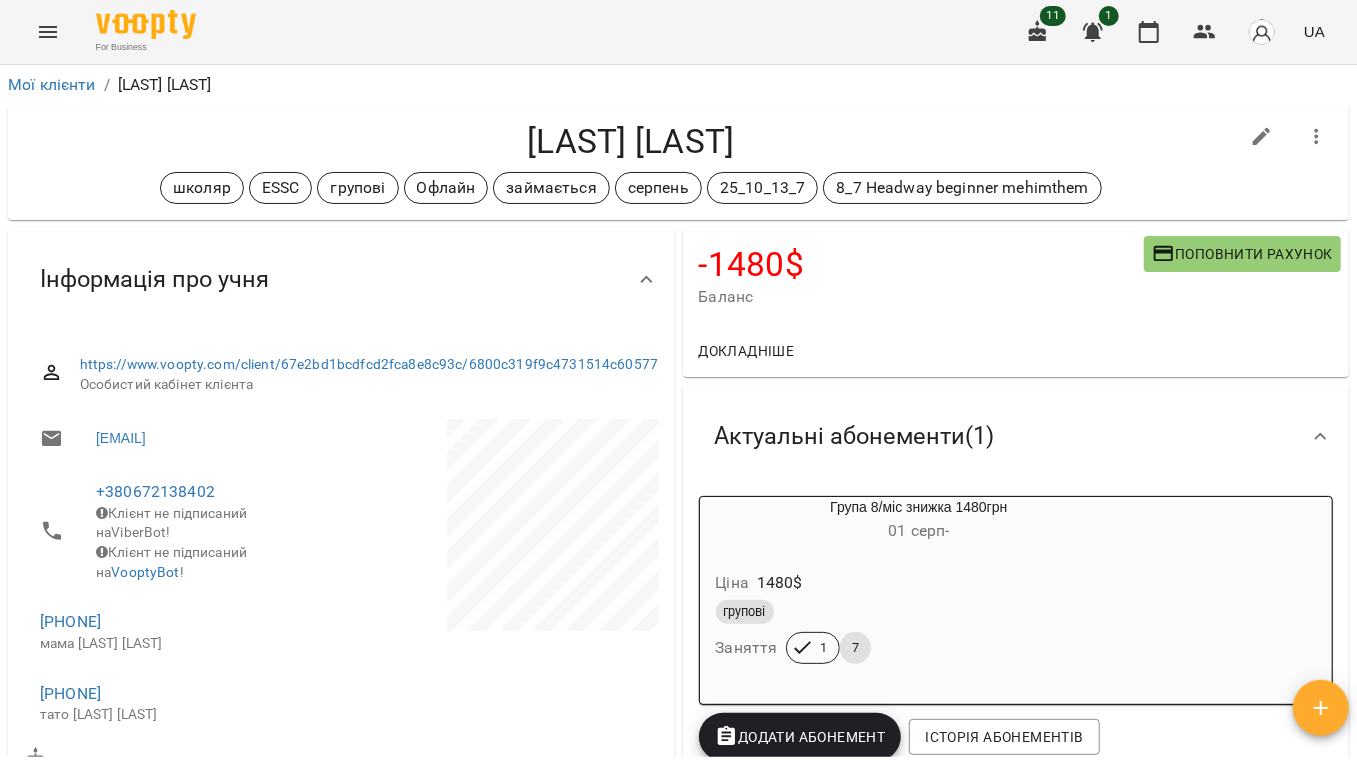 drag, startPoint x: 322, startPoint y: 457, endPoint x: 97, endPoint y: 473, distance: 225.56818 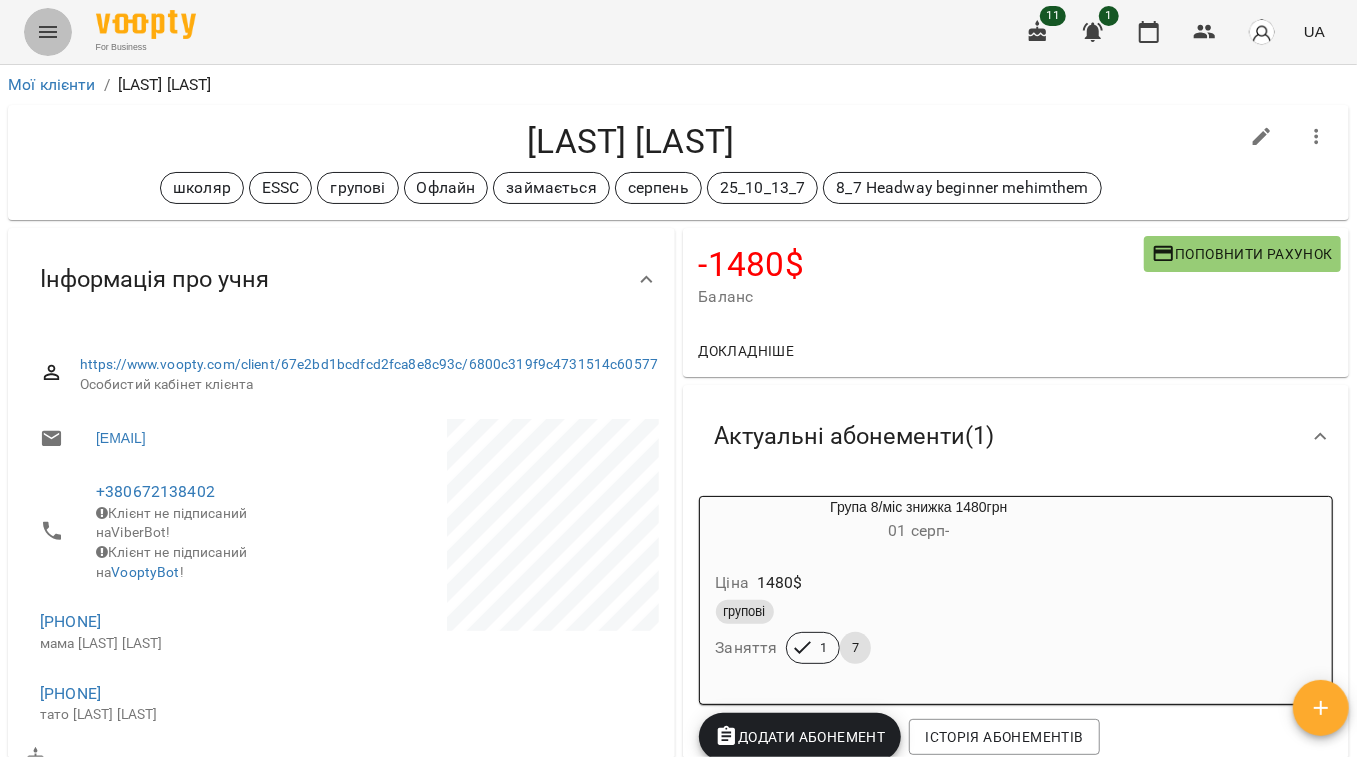 click 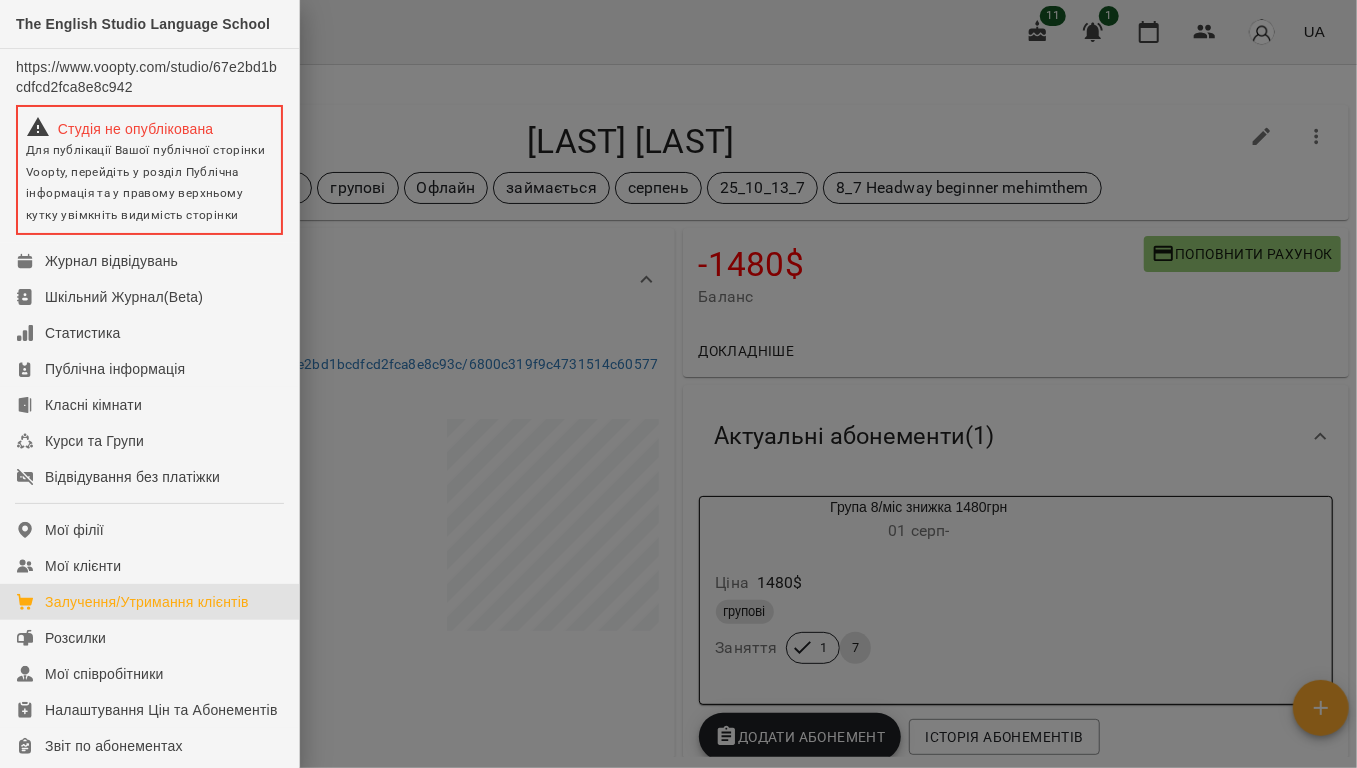 click on "Залучення/Утримання клієнтів" at bounding box center (147, 602) 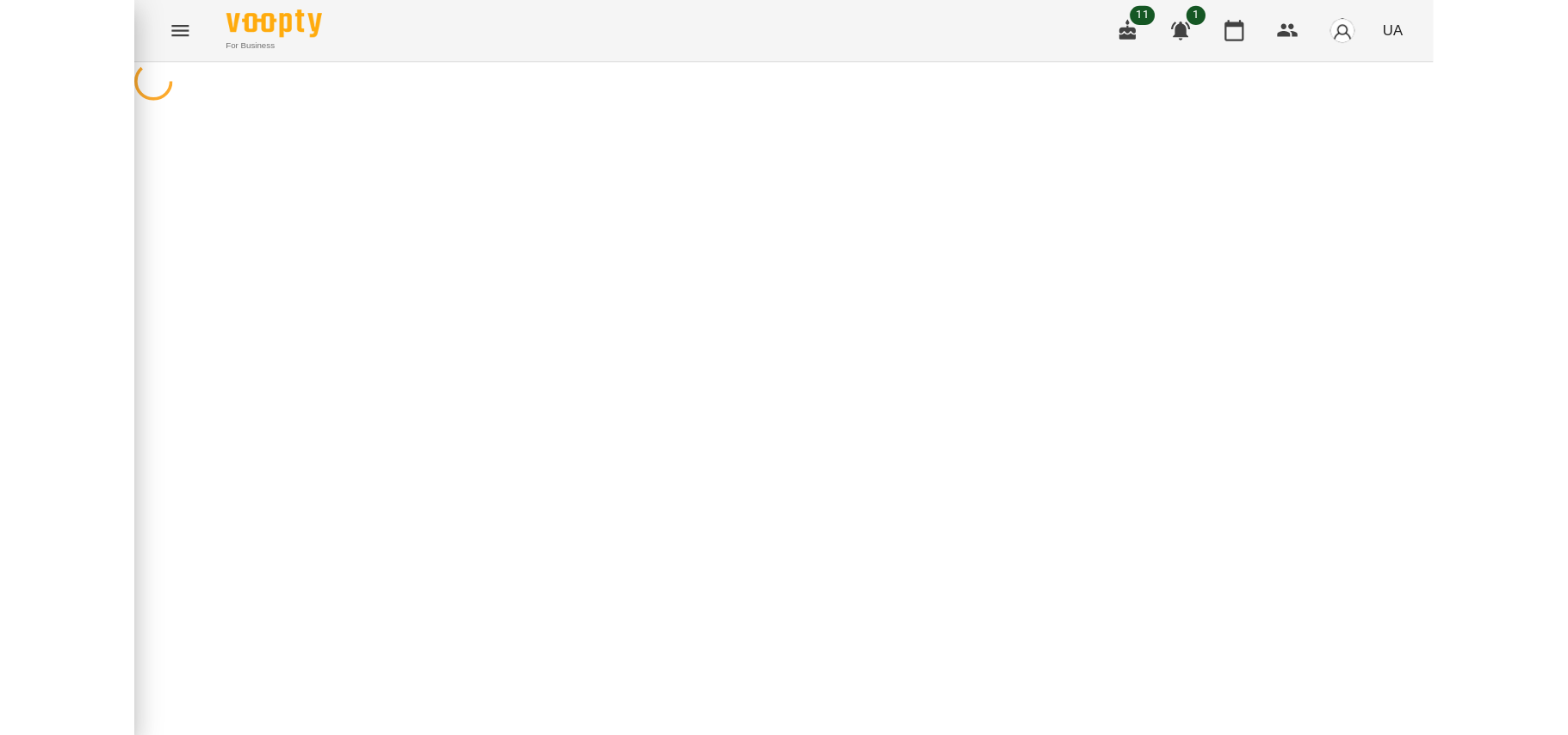 scroll, scrollTop: 0, scrollLeft: 0, axis: both 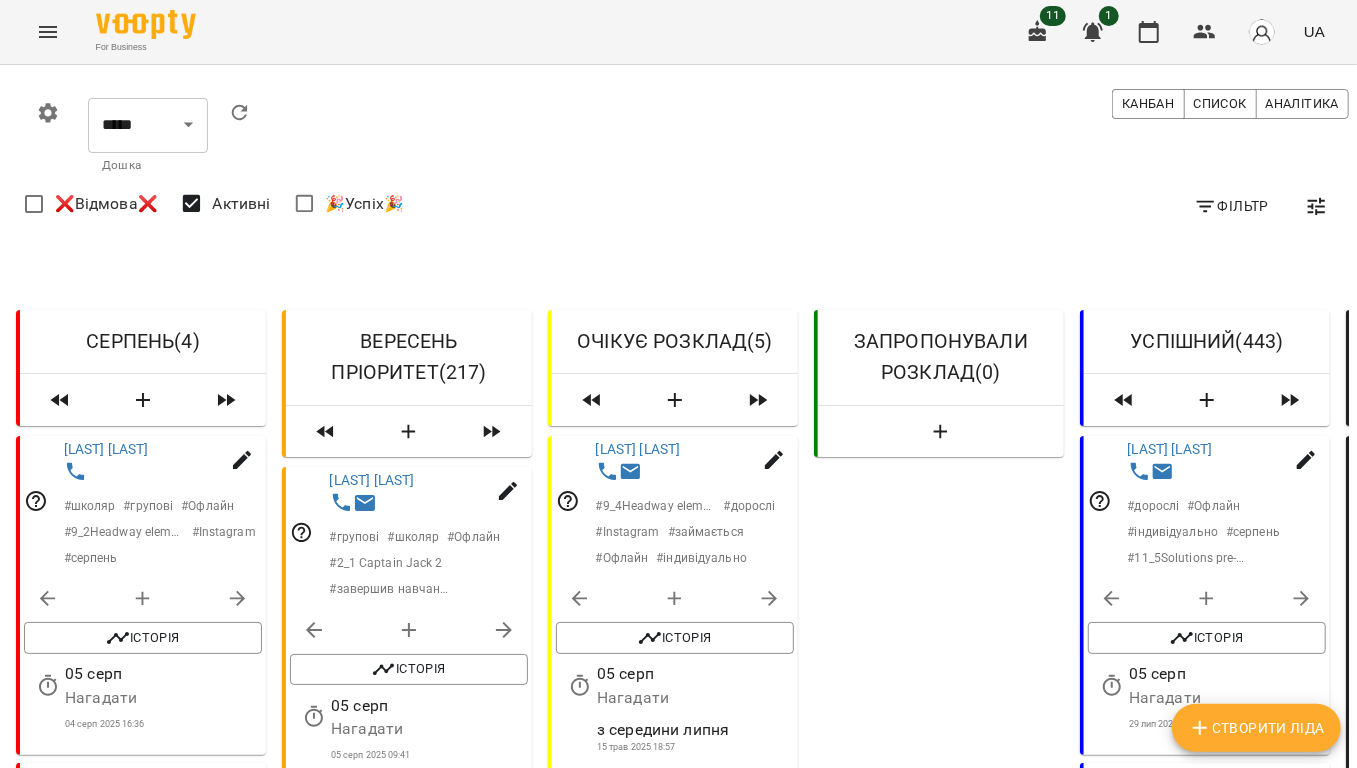 click on "Фільтр" at bounding box center (1231, 206) 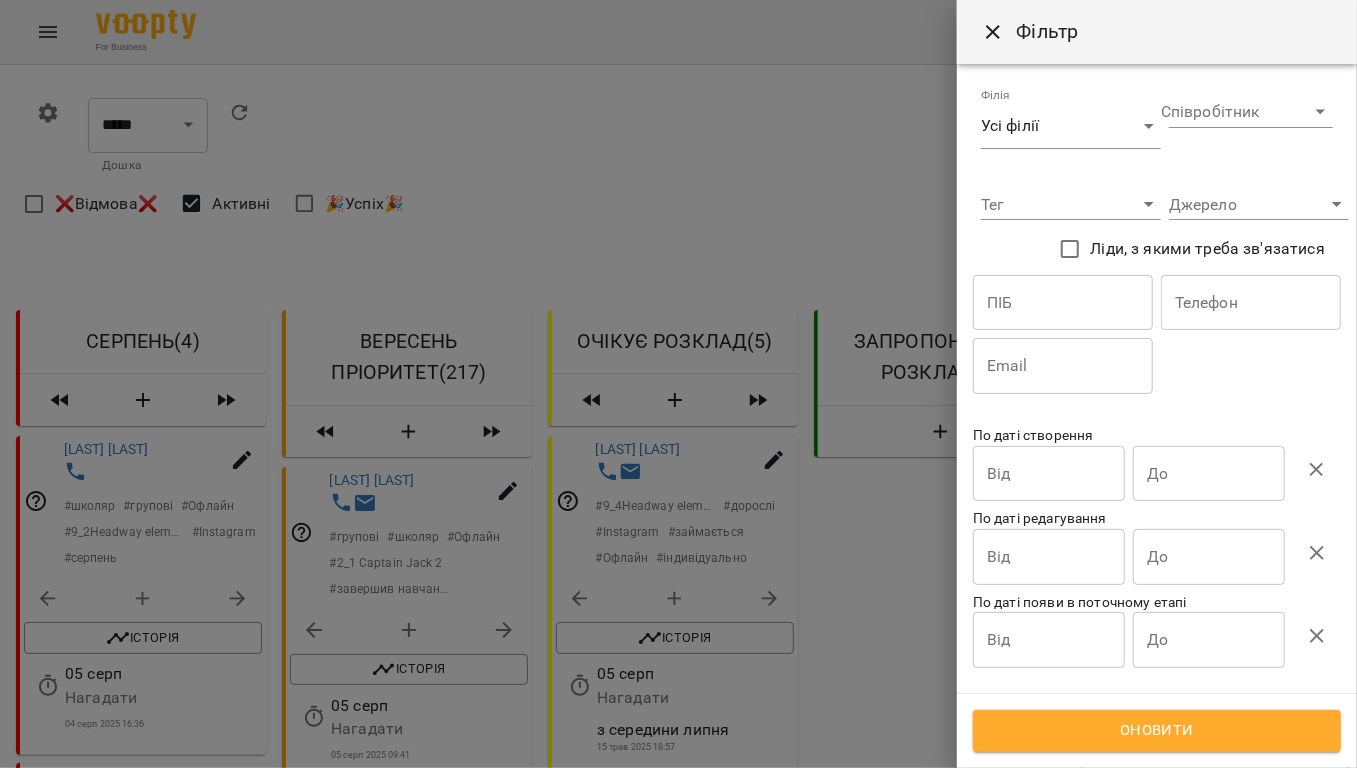 click at bounding box center [1063, 303] 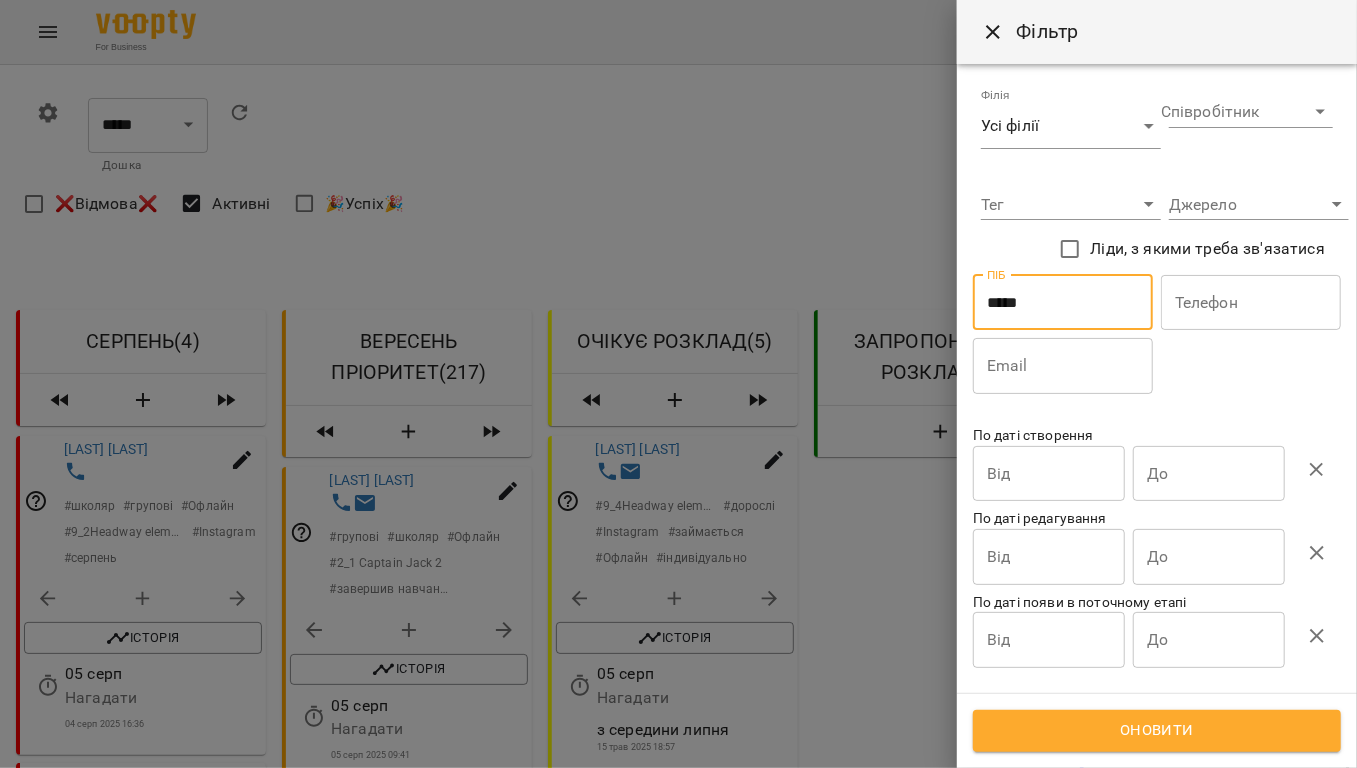 type on "*****" 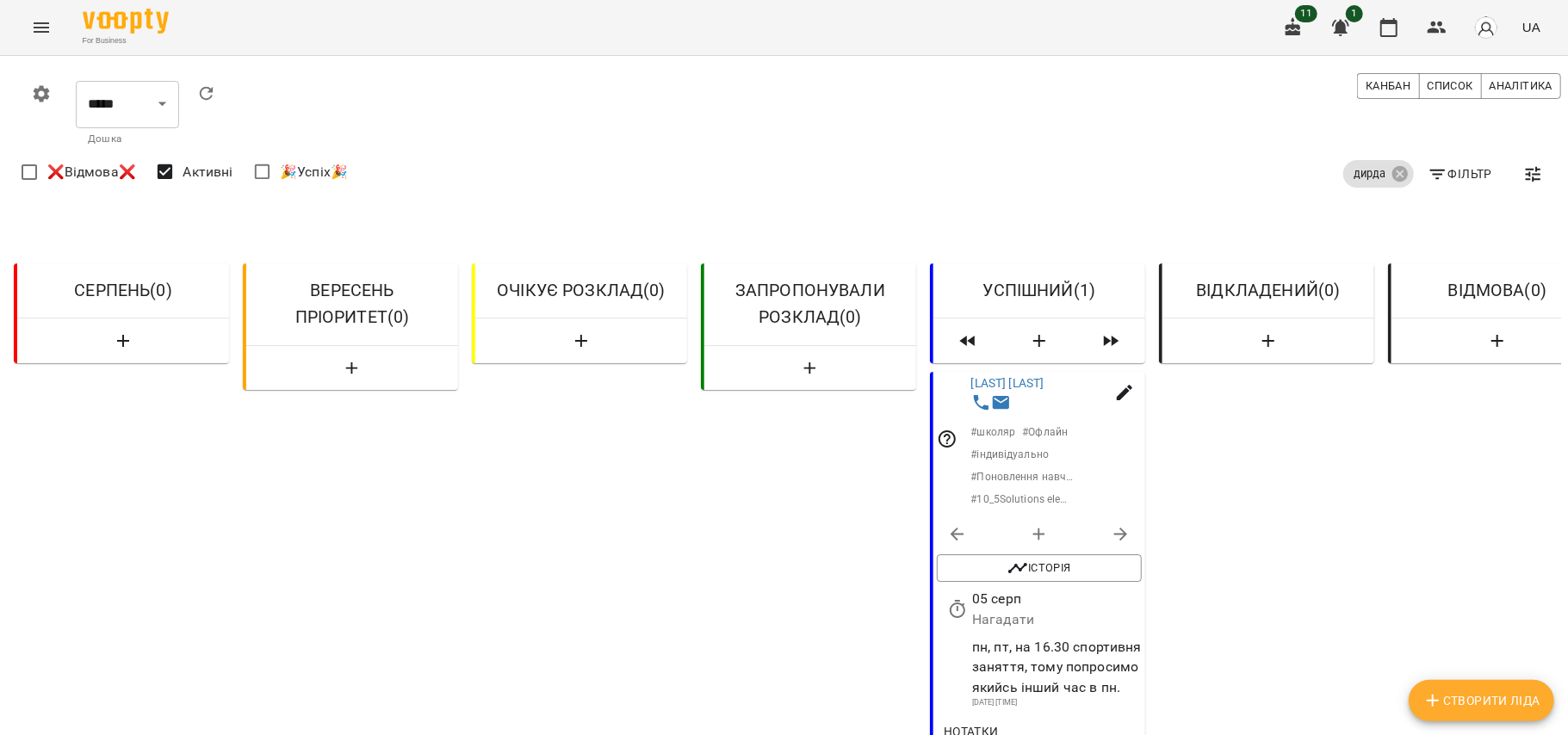 scroll, scrollTop: 114, scrollLeft: 0, axis: vertical 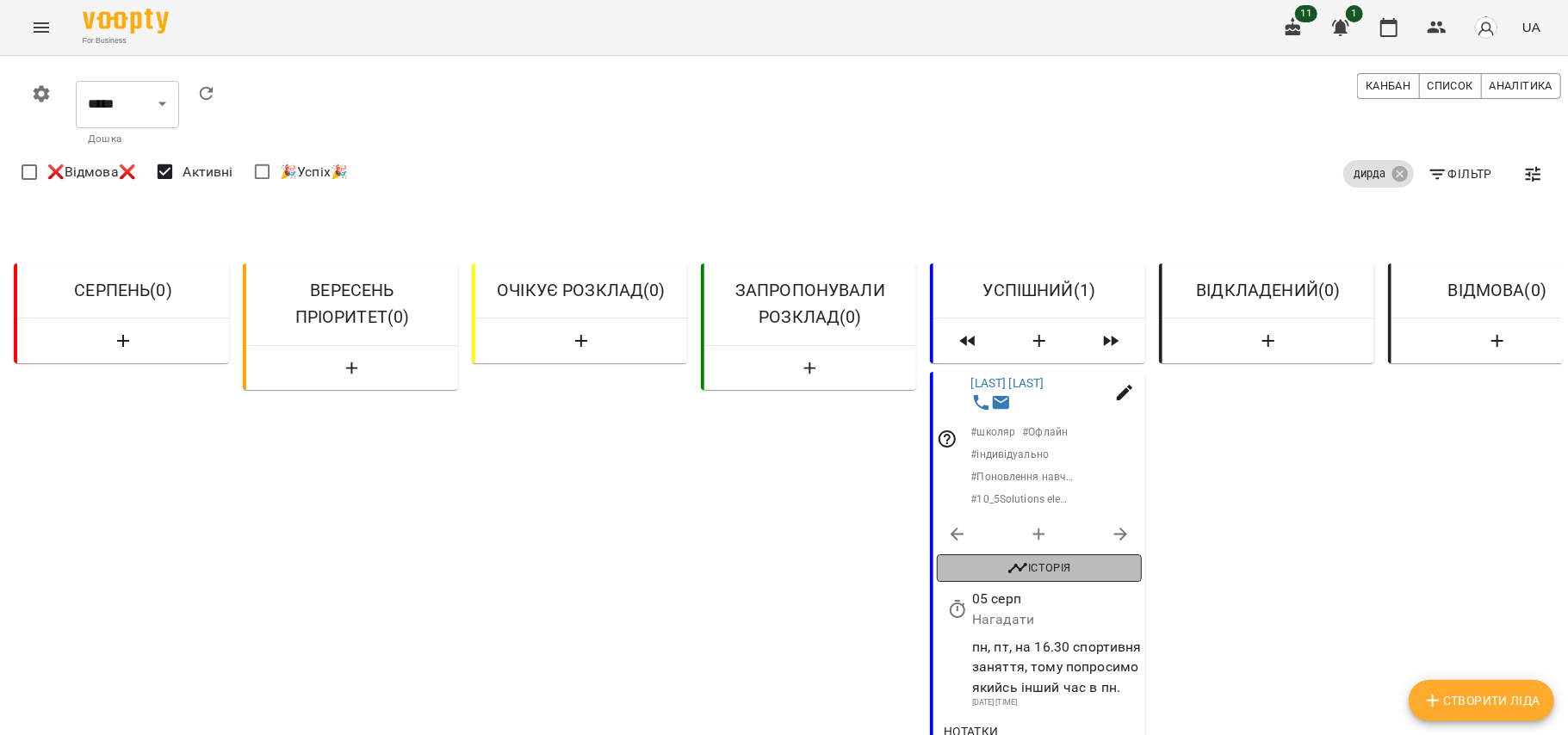 click on "Історія" at bounding box center (1039, 568) 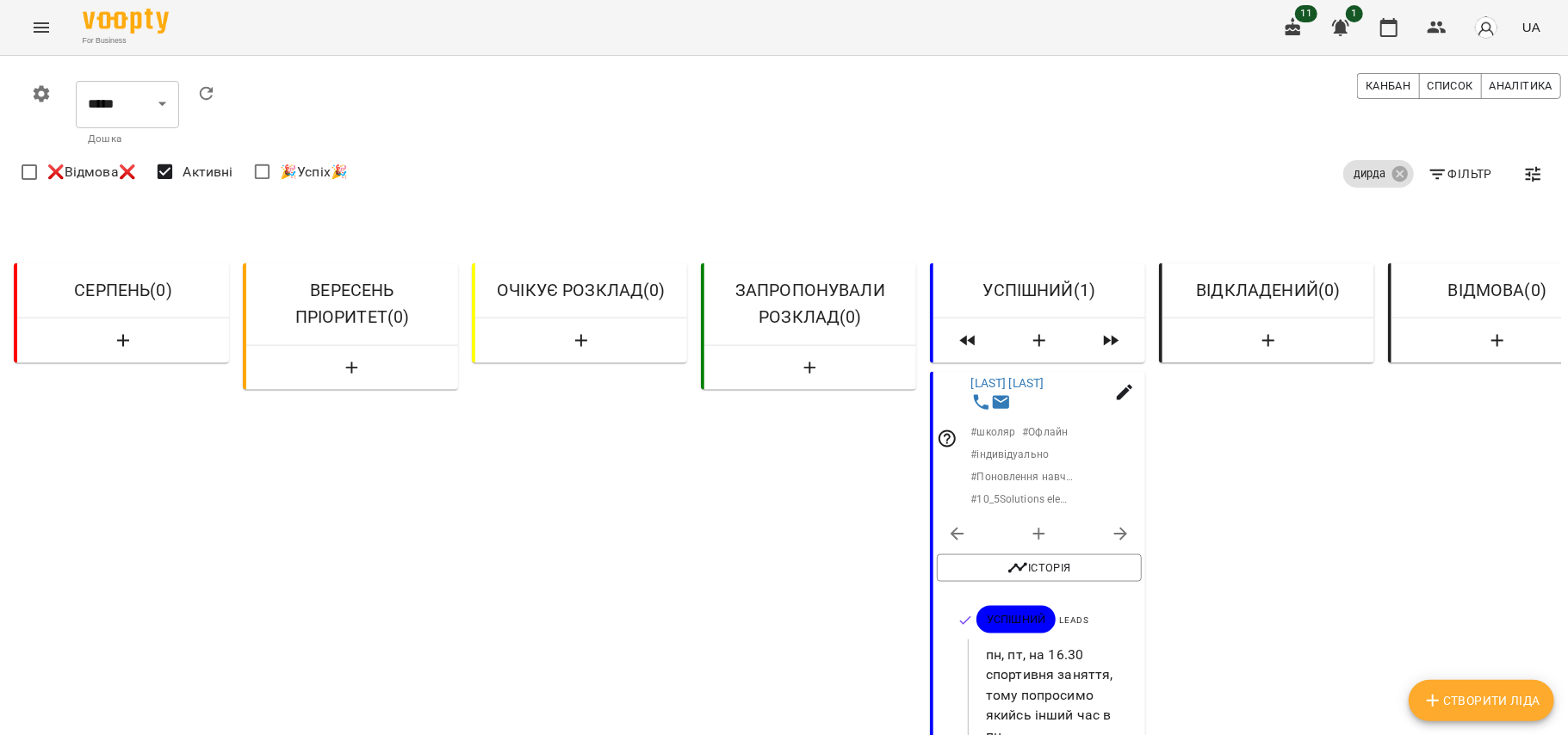 scroll, scrollTop: 459, scrollLeft: 0, axis: vertical 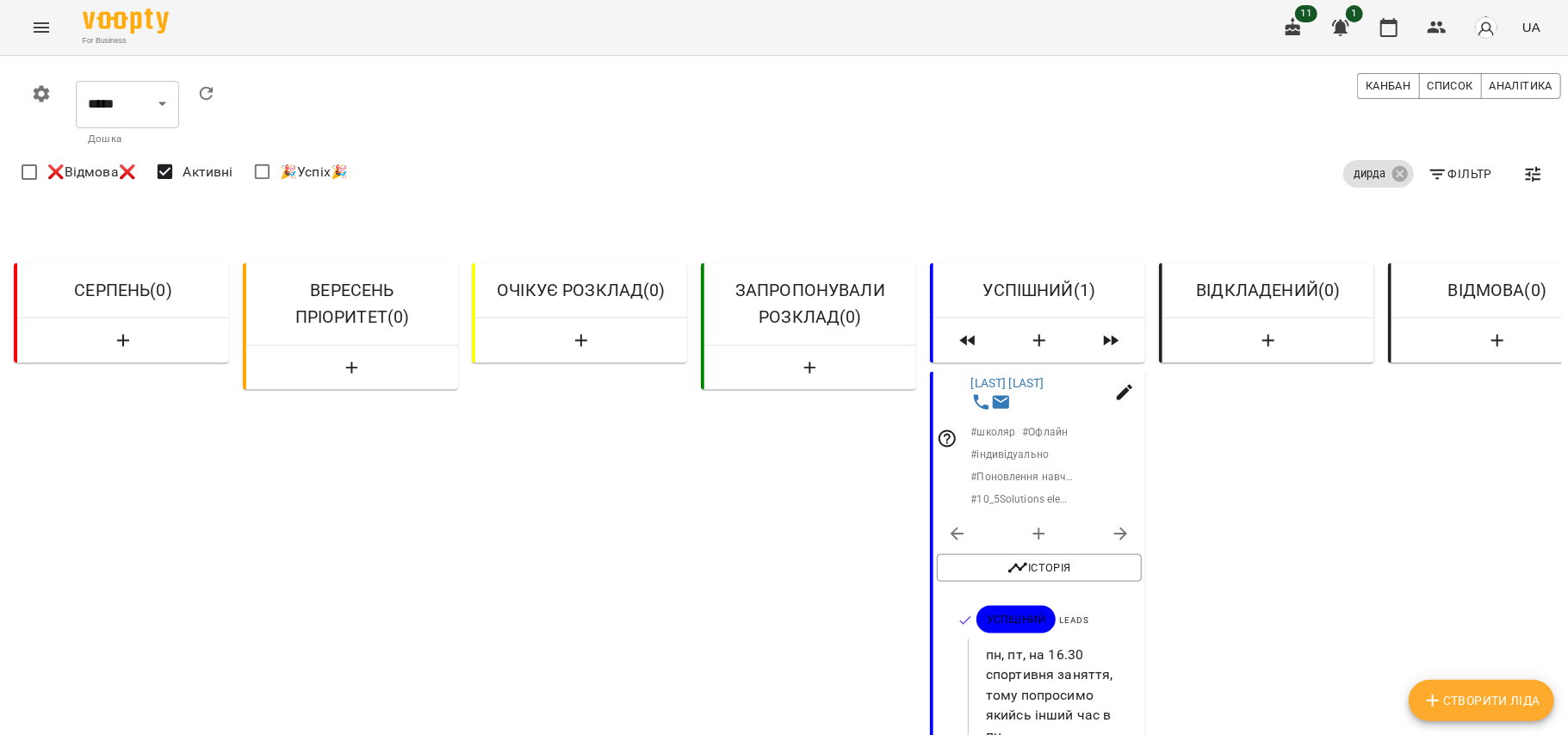 click on "CЕРПЕНЬ ( 0 )" at bounding box center (121, 827) 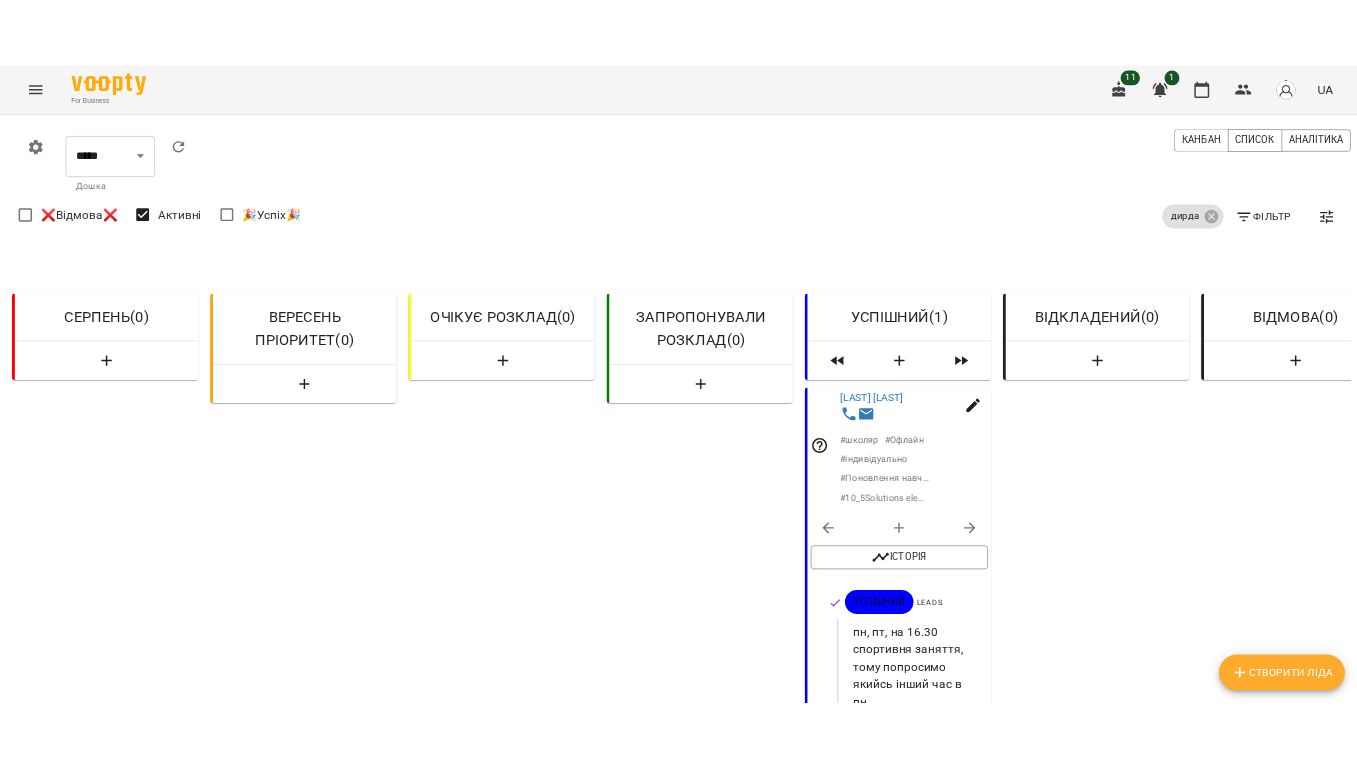 scroll, scrollTop: 400, scrollLeft: 0, axis: vertical 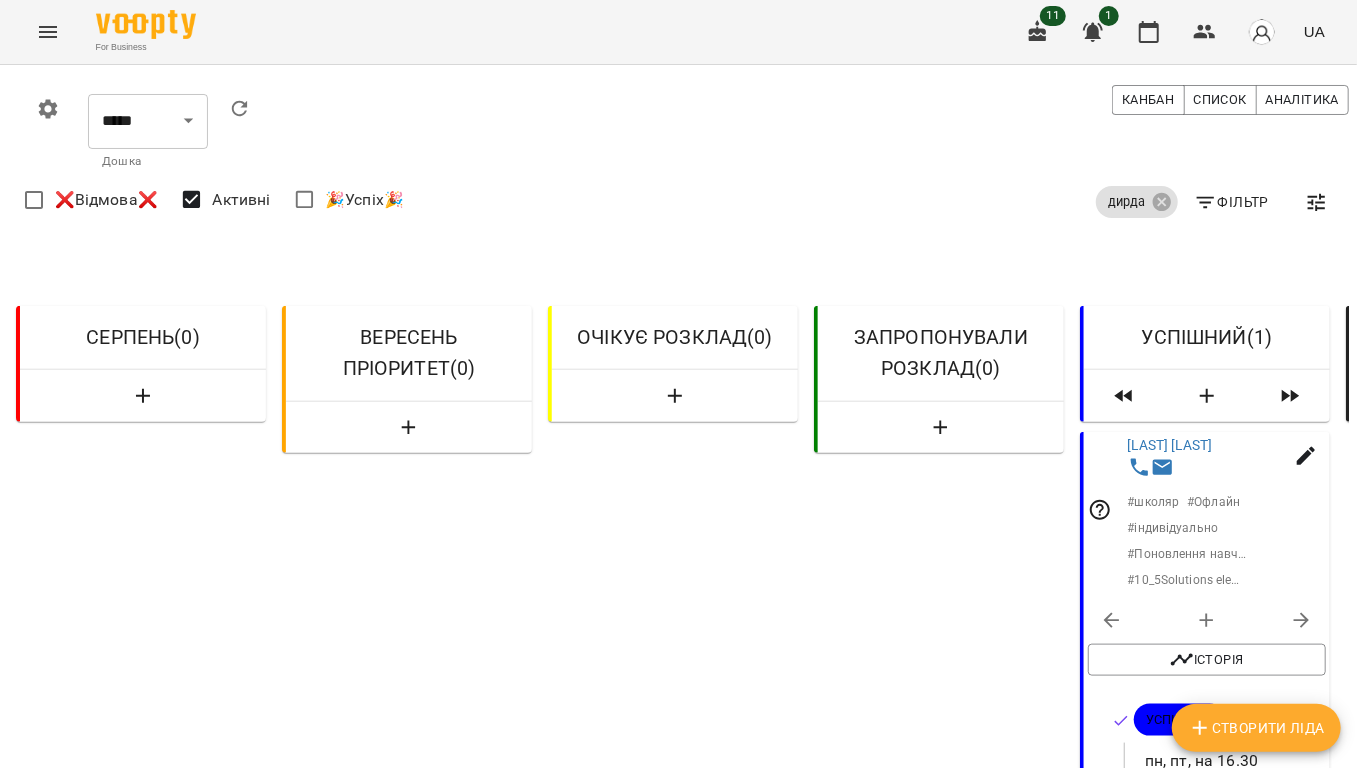 click 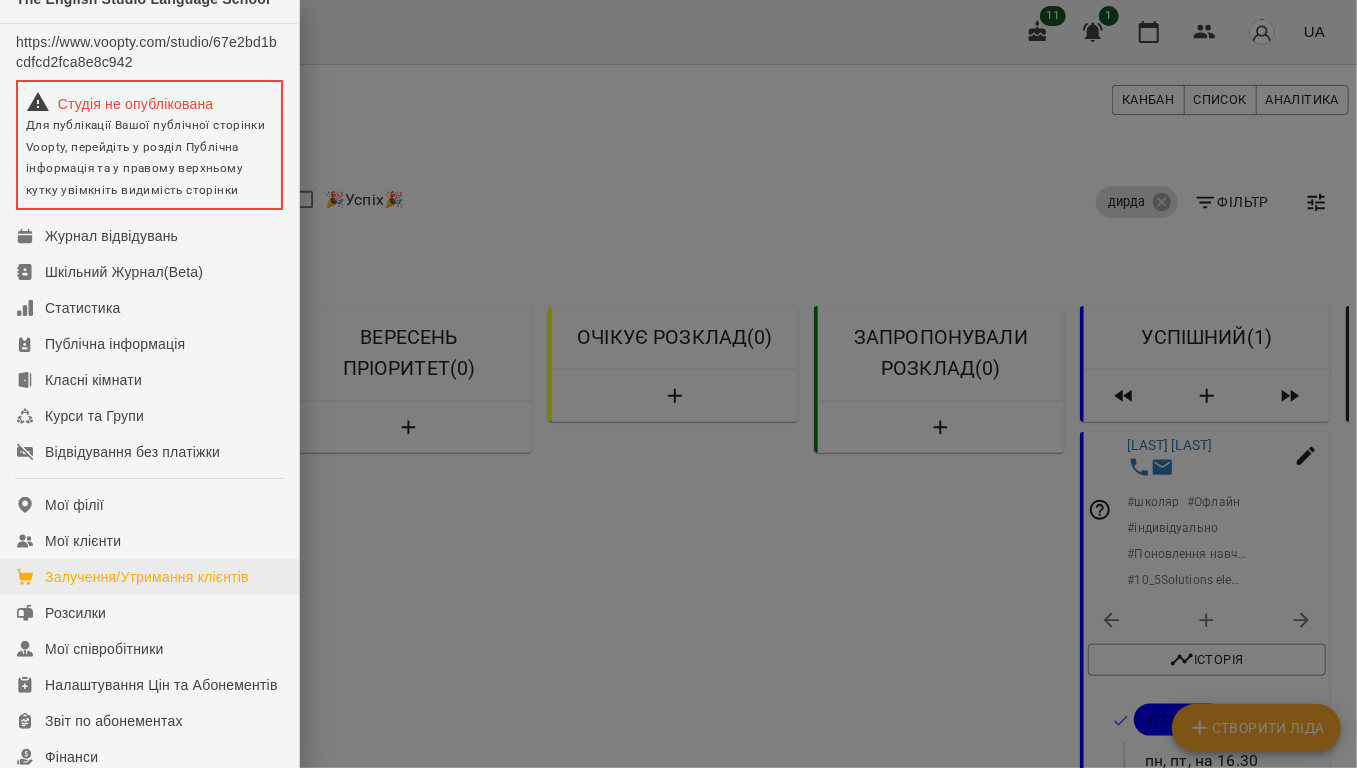 scroll, scrollTop: 22, scrollLeft: 0, axis: vertical 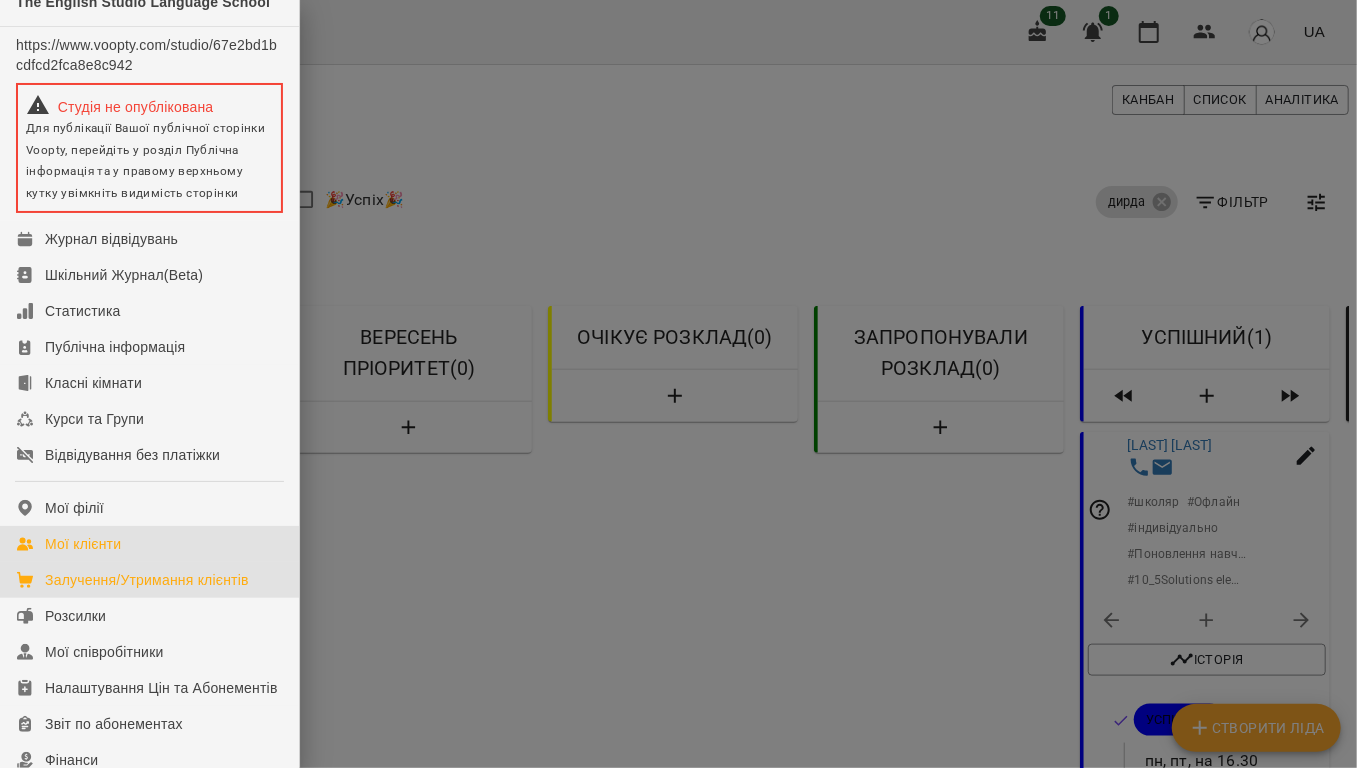 click on "Мої клієнти" at bounding box center (149, 544) 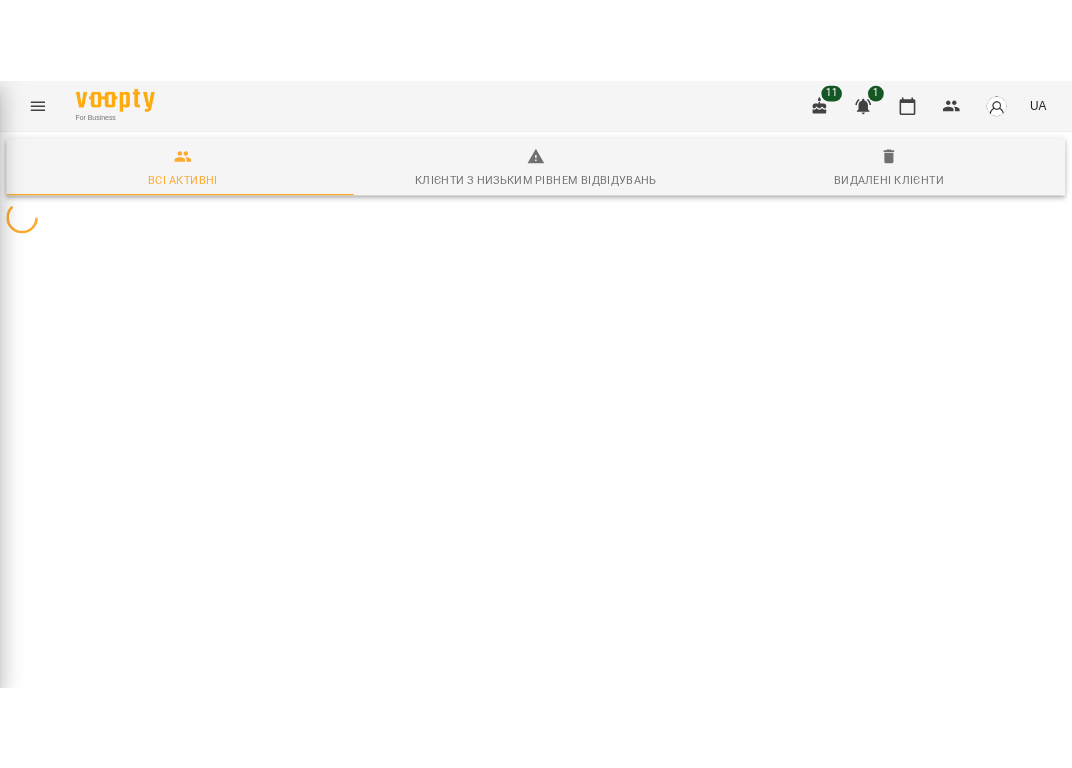 scroll, scrollTop: 0, scrollLeft: 0, axis: both 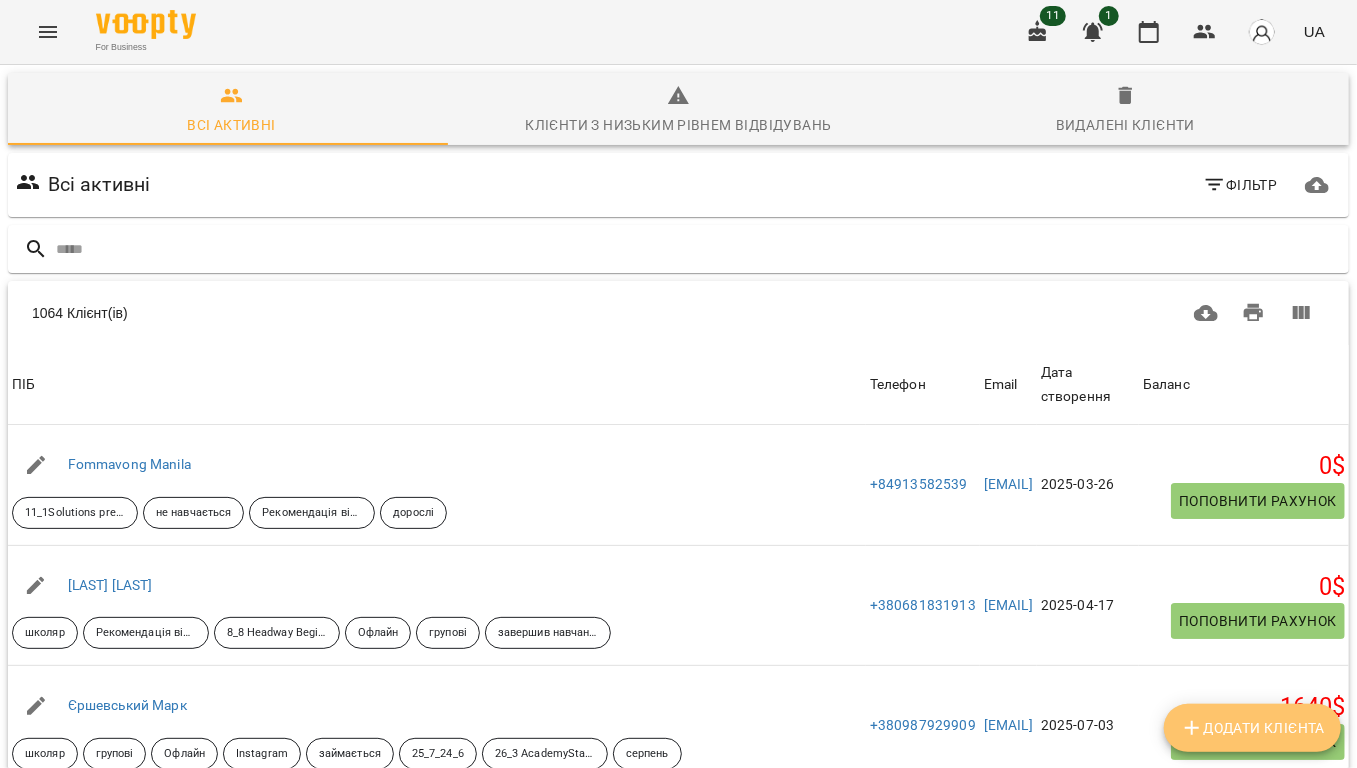 click on "Додати клієнта" at bounding box center [1252, 728] 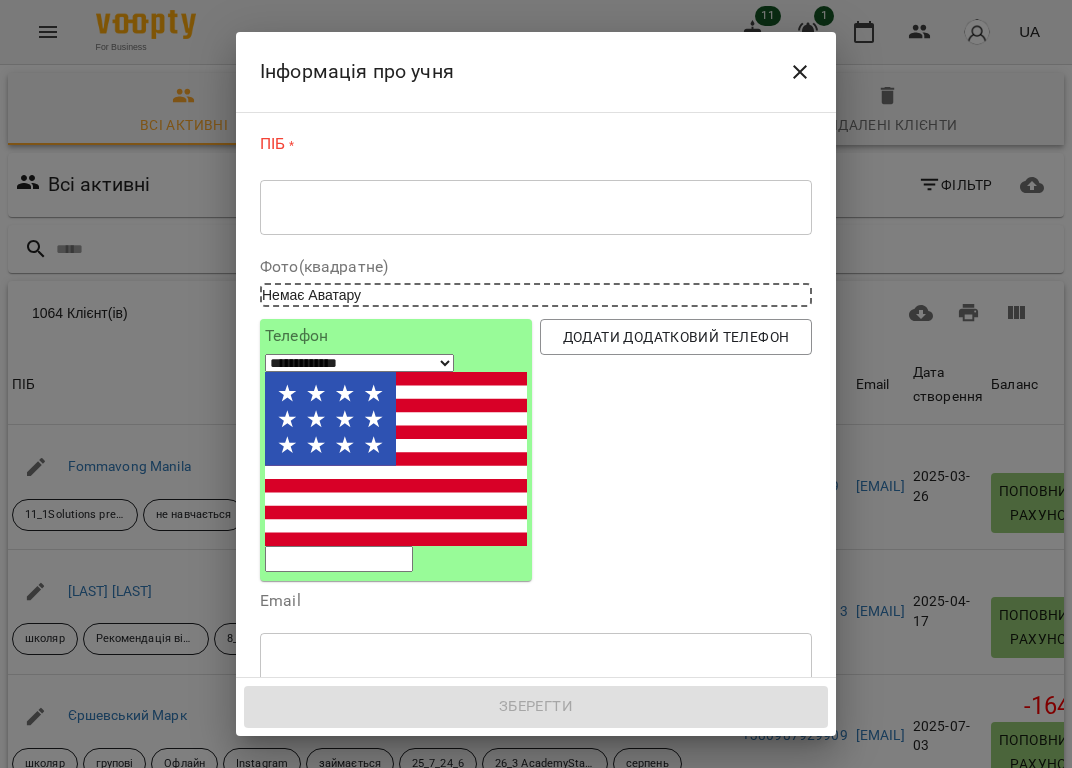 click on "* ​" at bounding box center (536, 207) 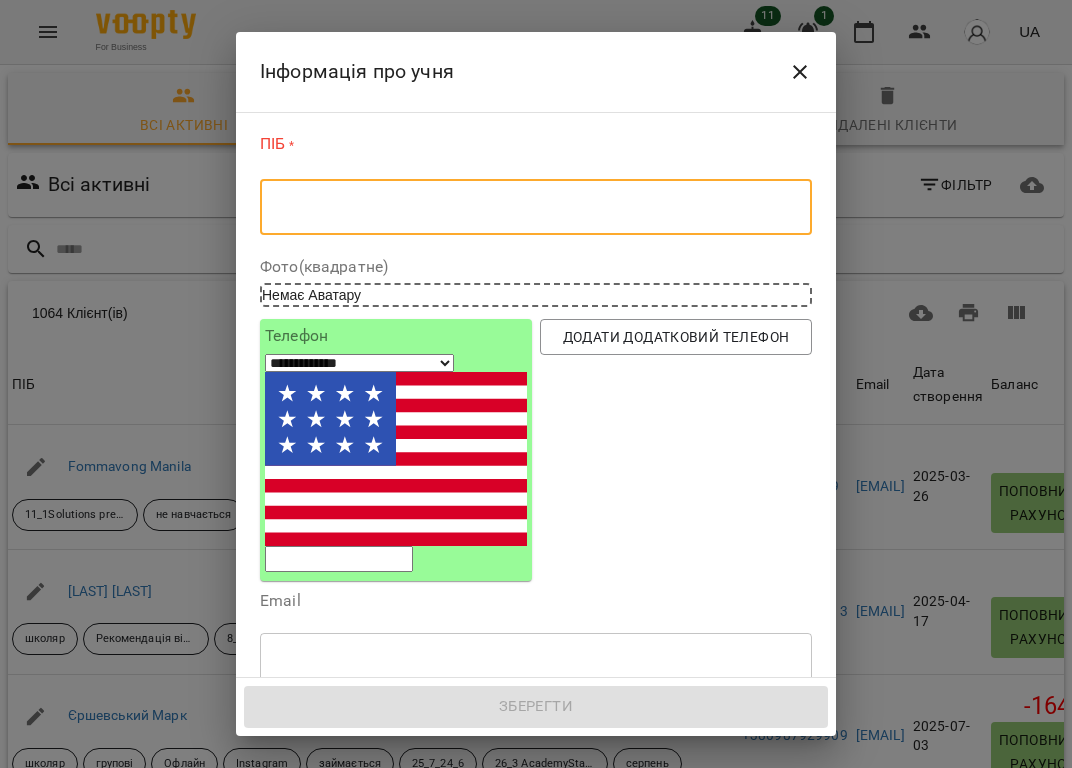 paste on "**********" 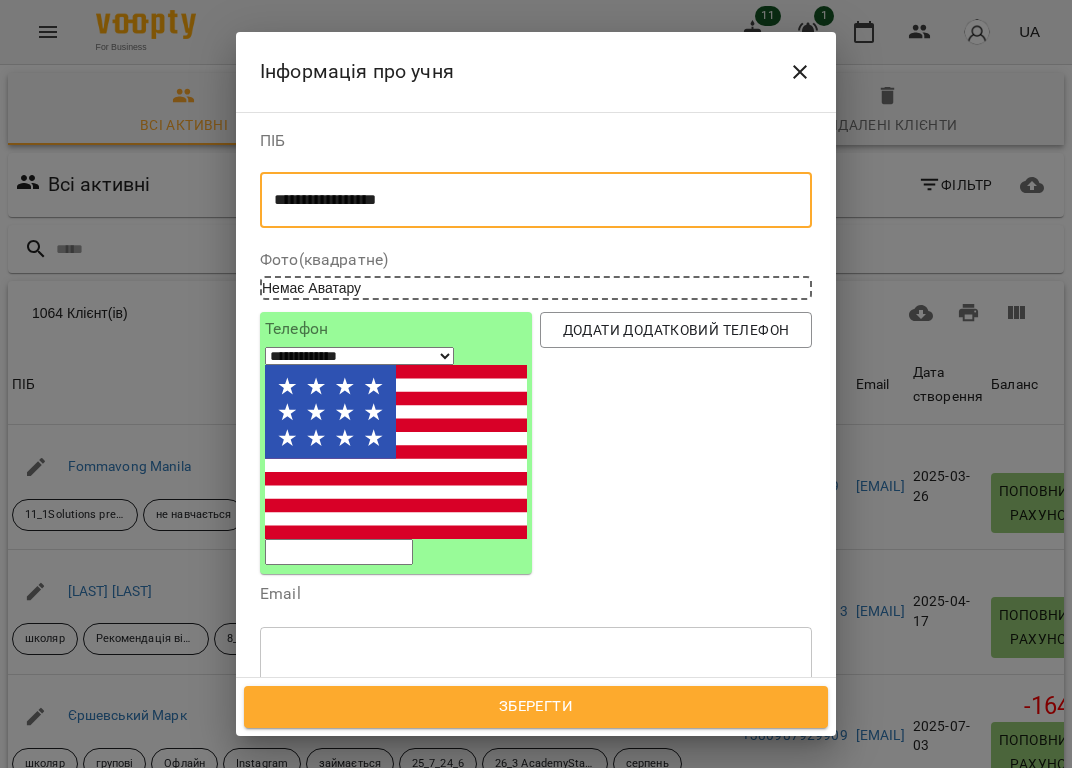 type on "**********" 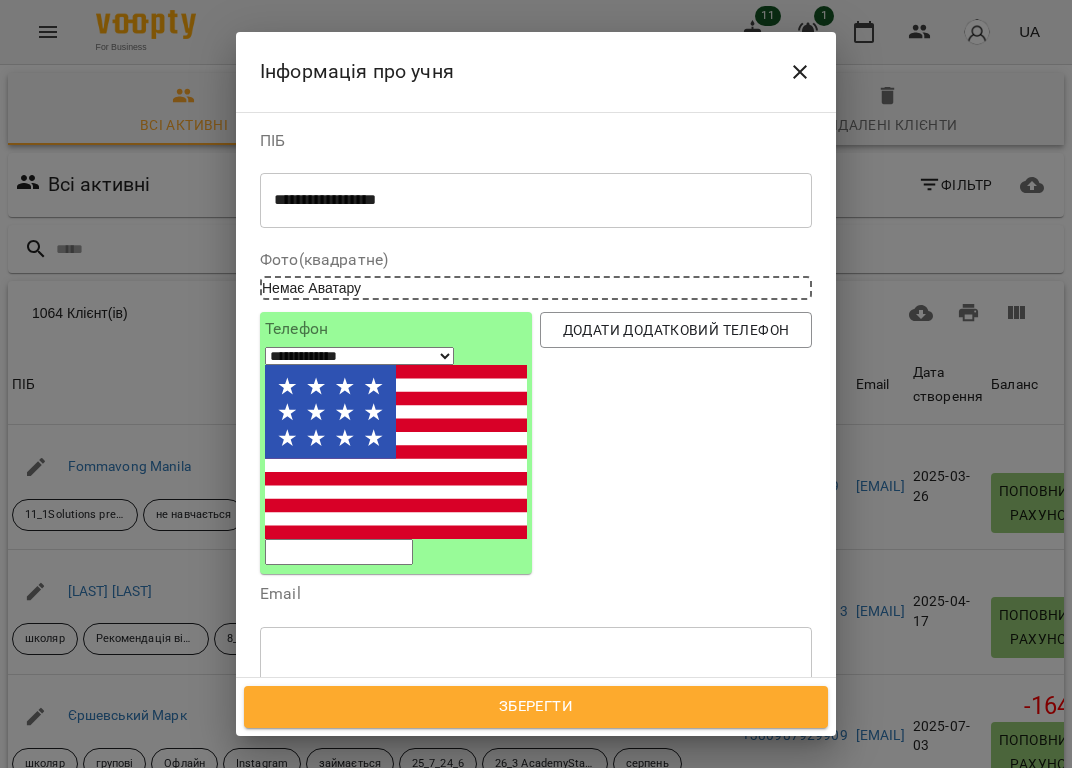 click on "**********" at bounding box center (359, 356) 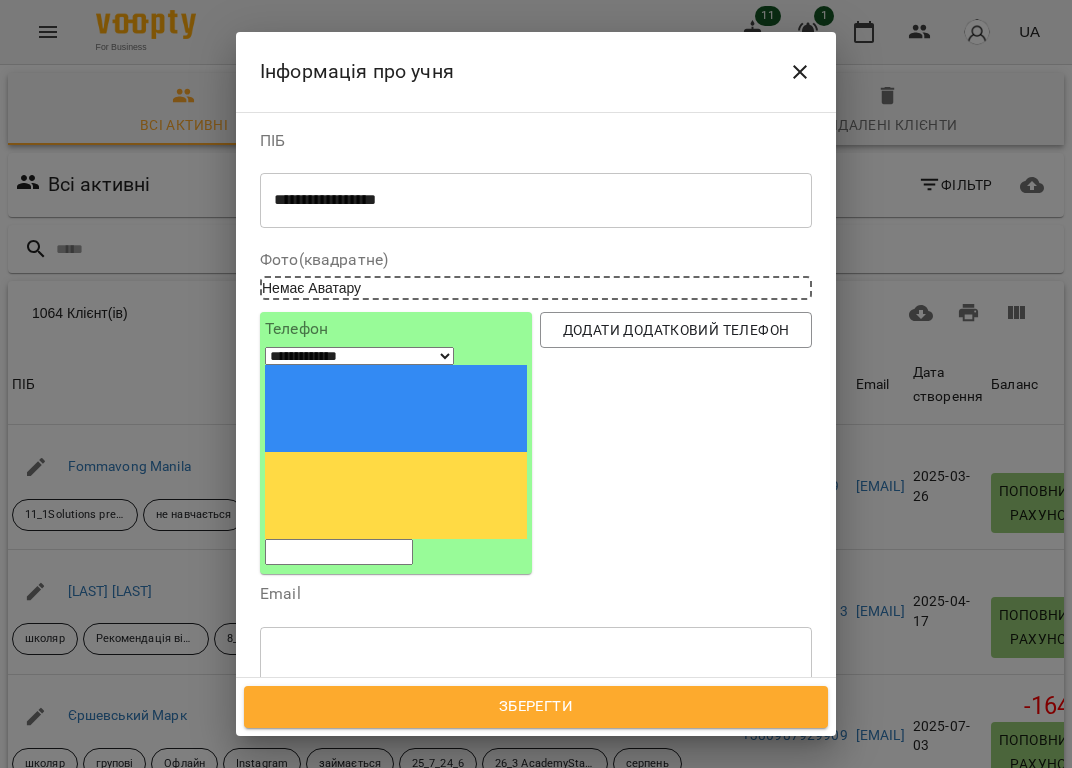 click at bounding box center [339, 552] 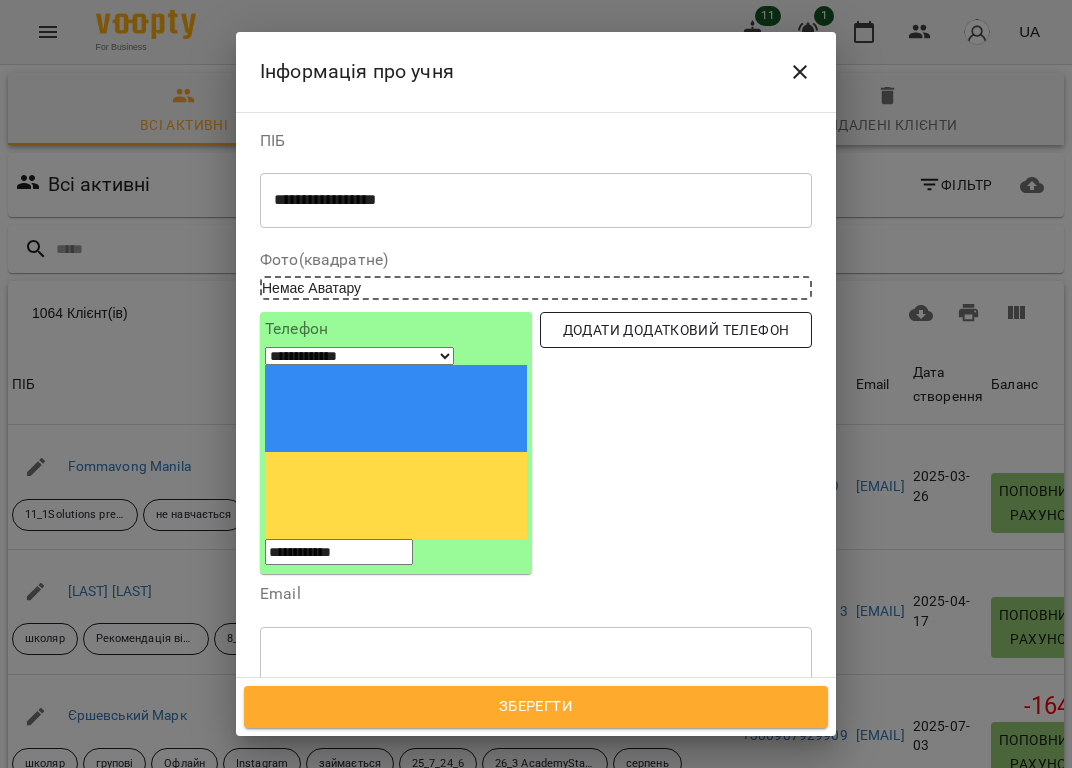 type on "**********" 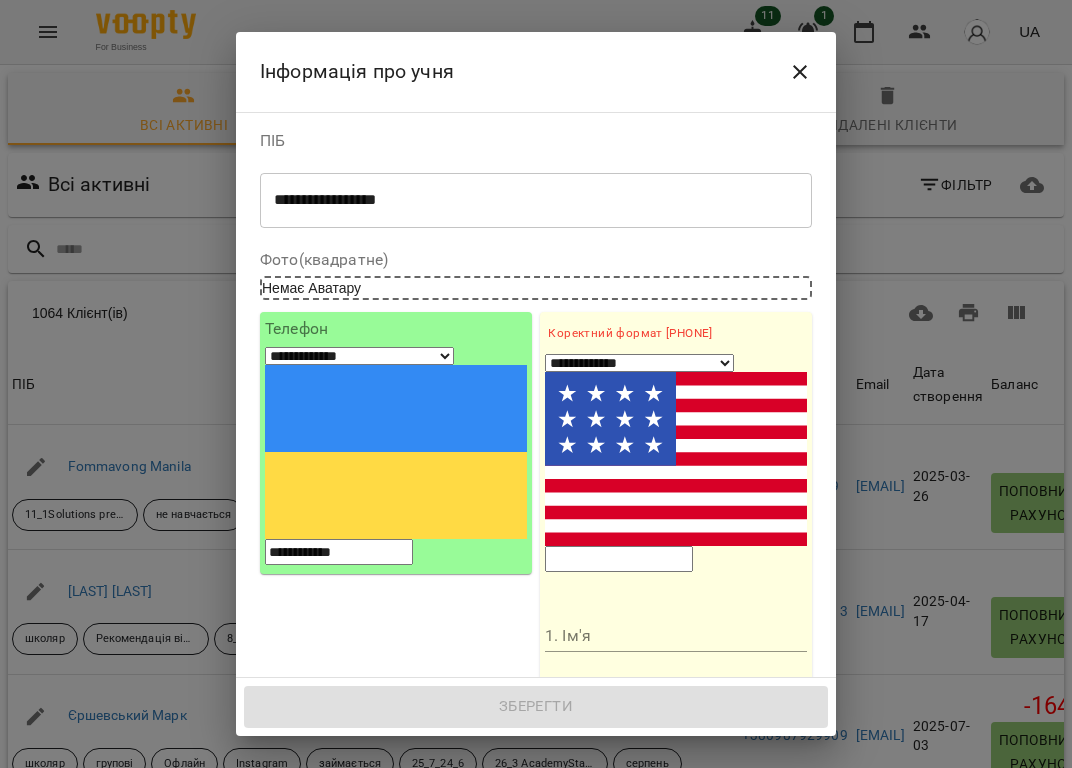 click on "**********" at bounding box center [639, 363] 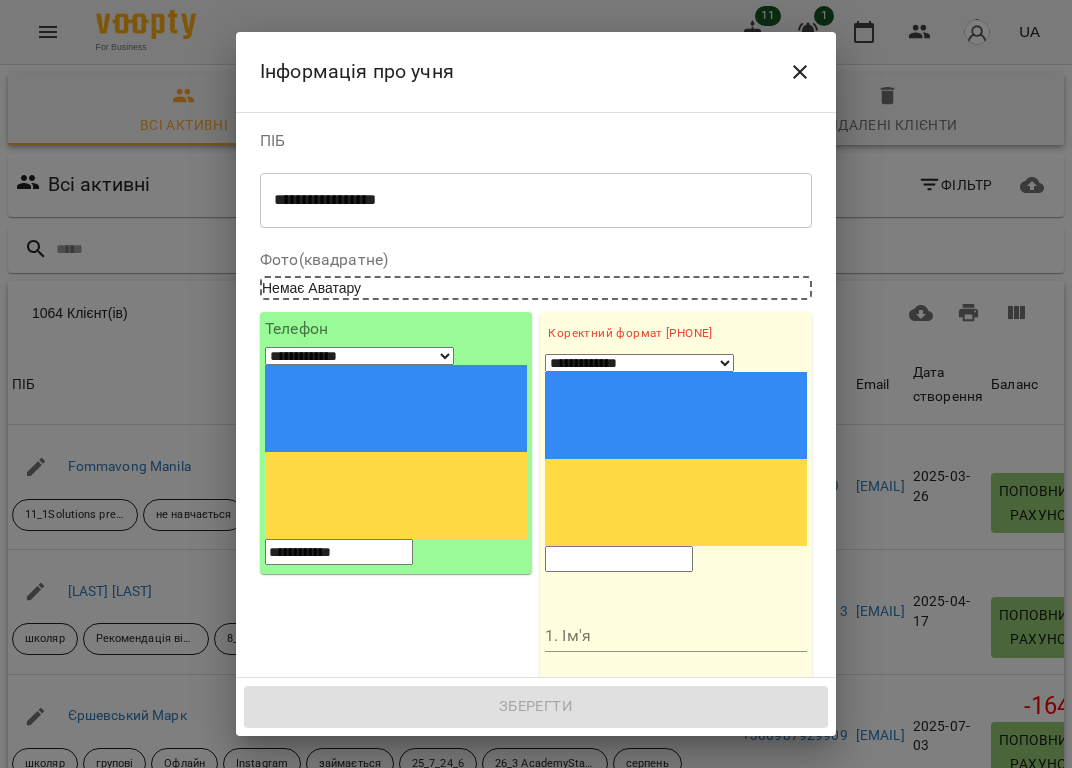 click at bounding box center [619, 559] 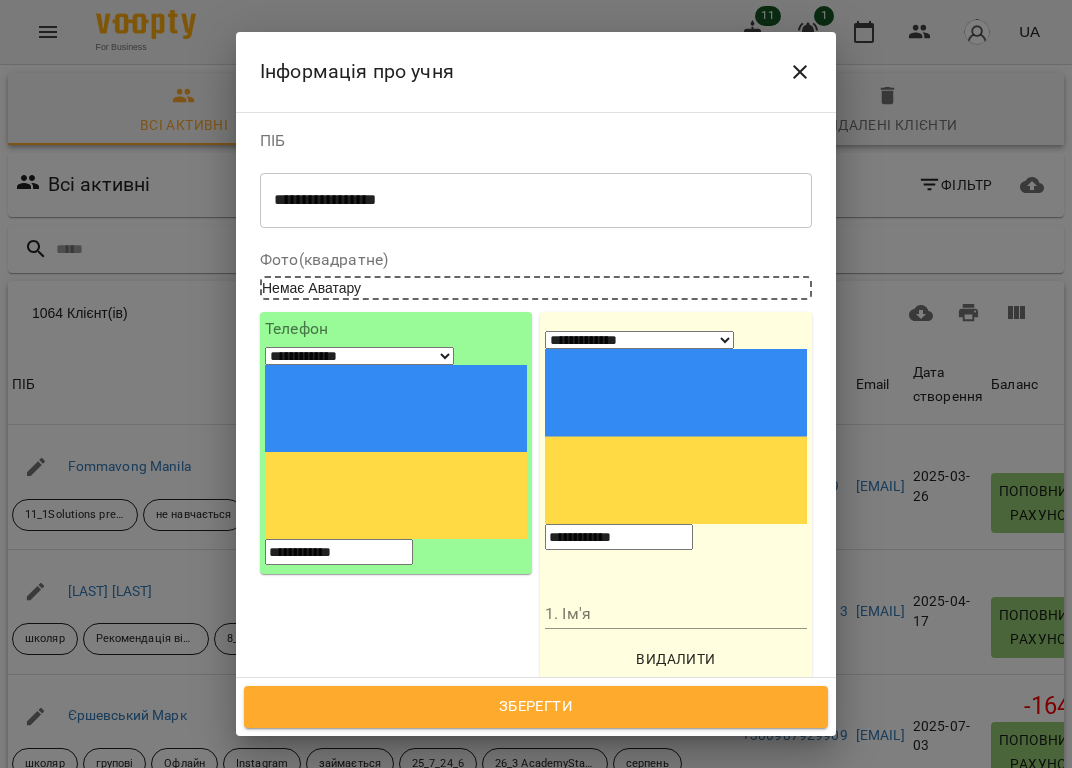 type on "**********" 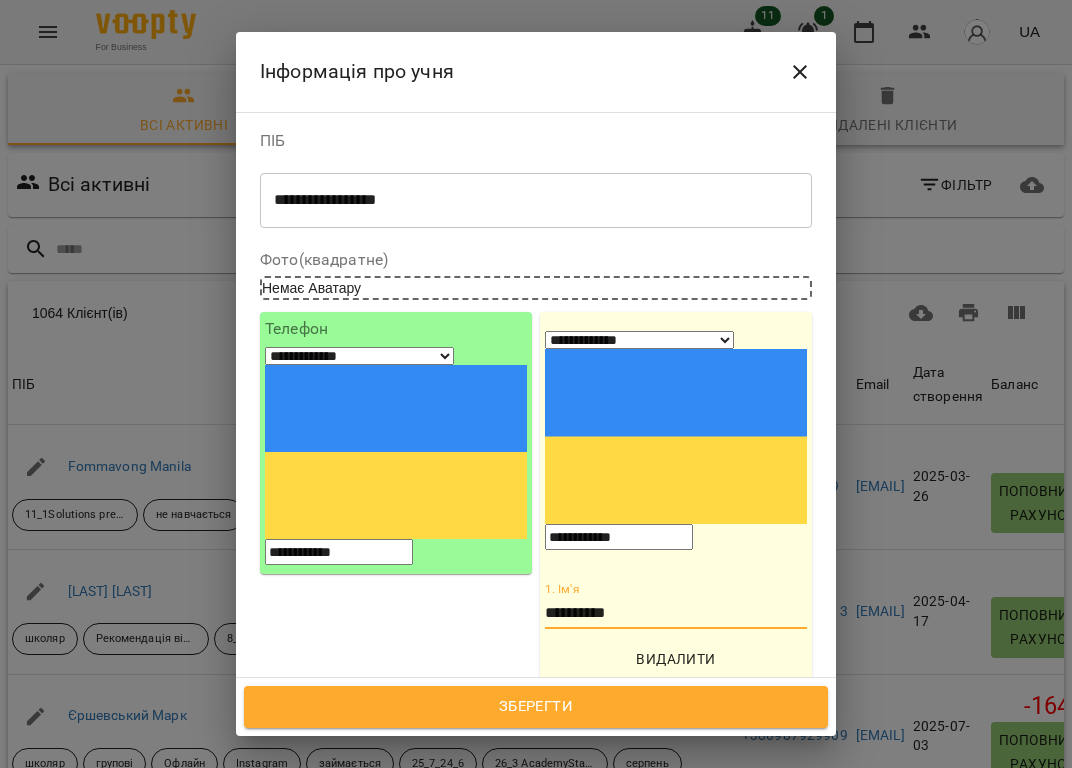 type on "**********" 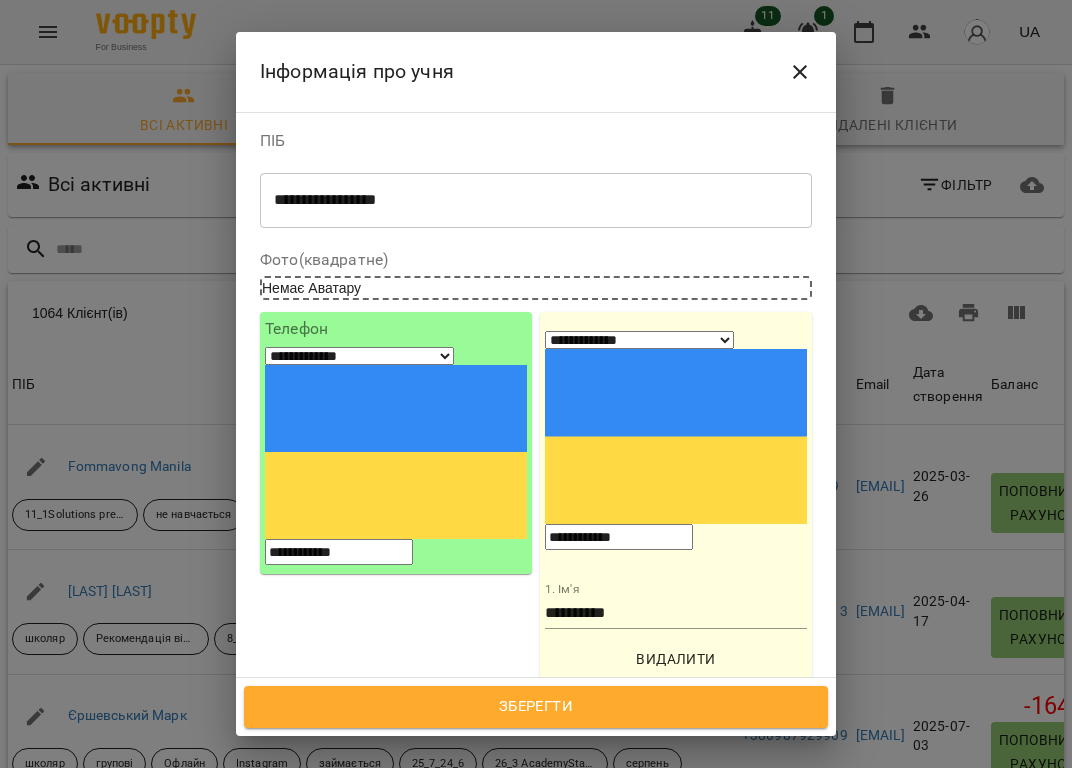 click at bounding box center (536, 806) 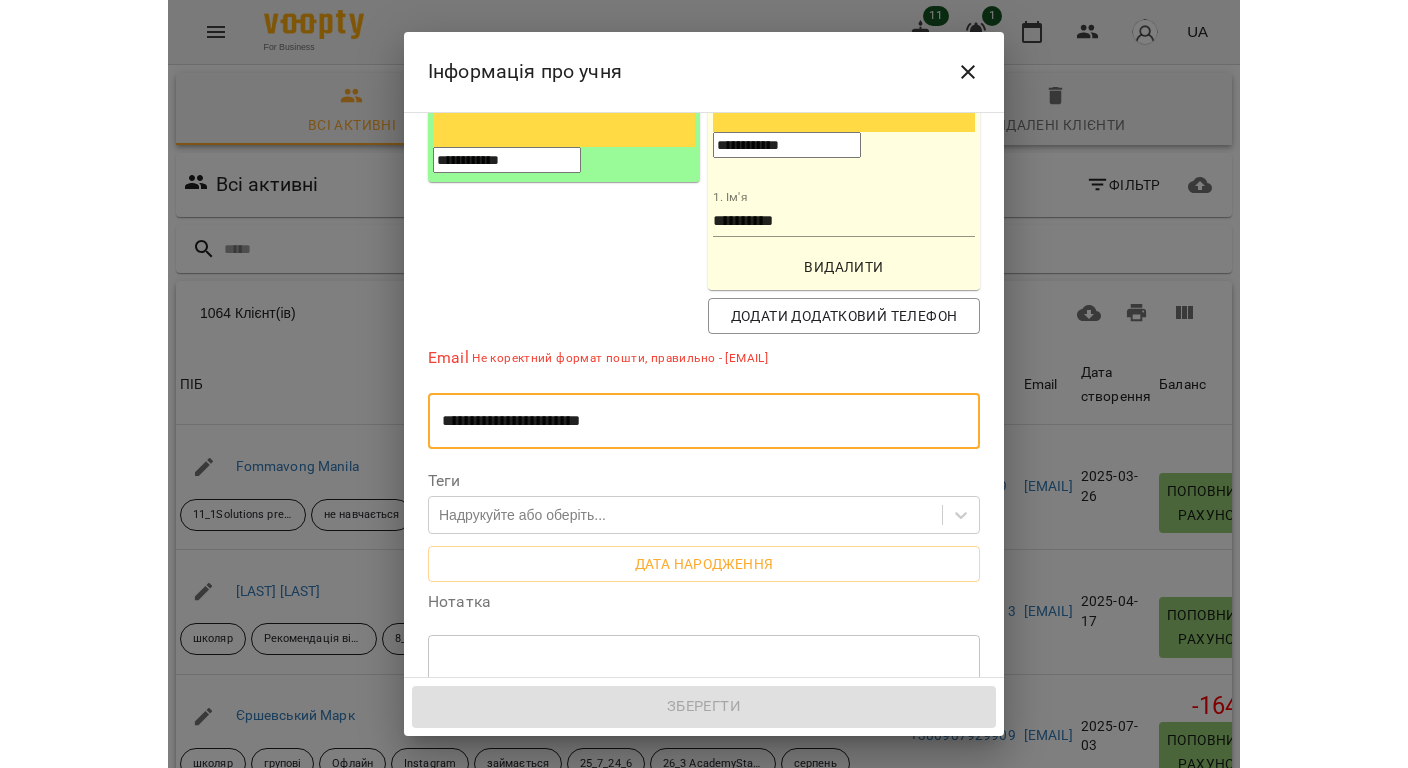 scroll, scrollTop: 400, scrollLeft: 0, axis: vertical 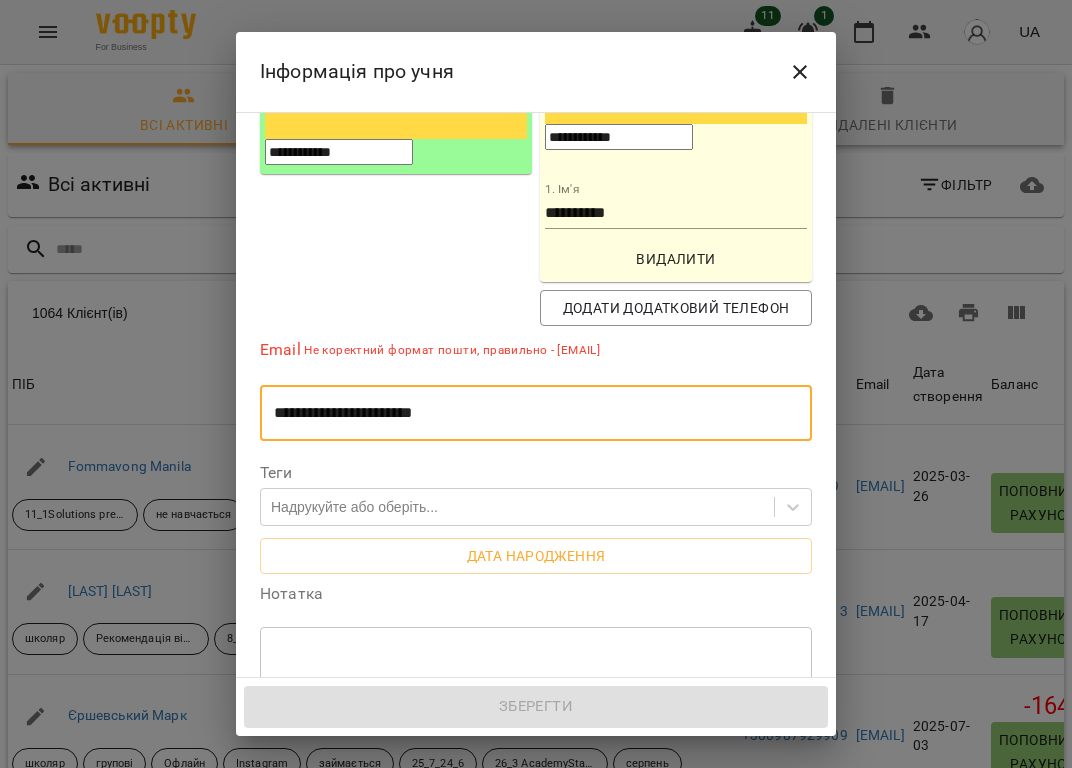 click on "**********" at bounding box center [536, 413] 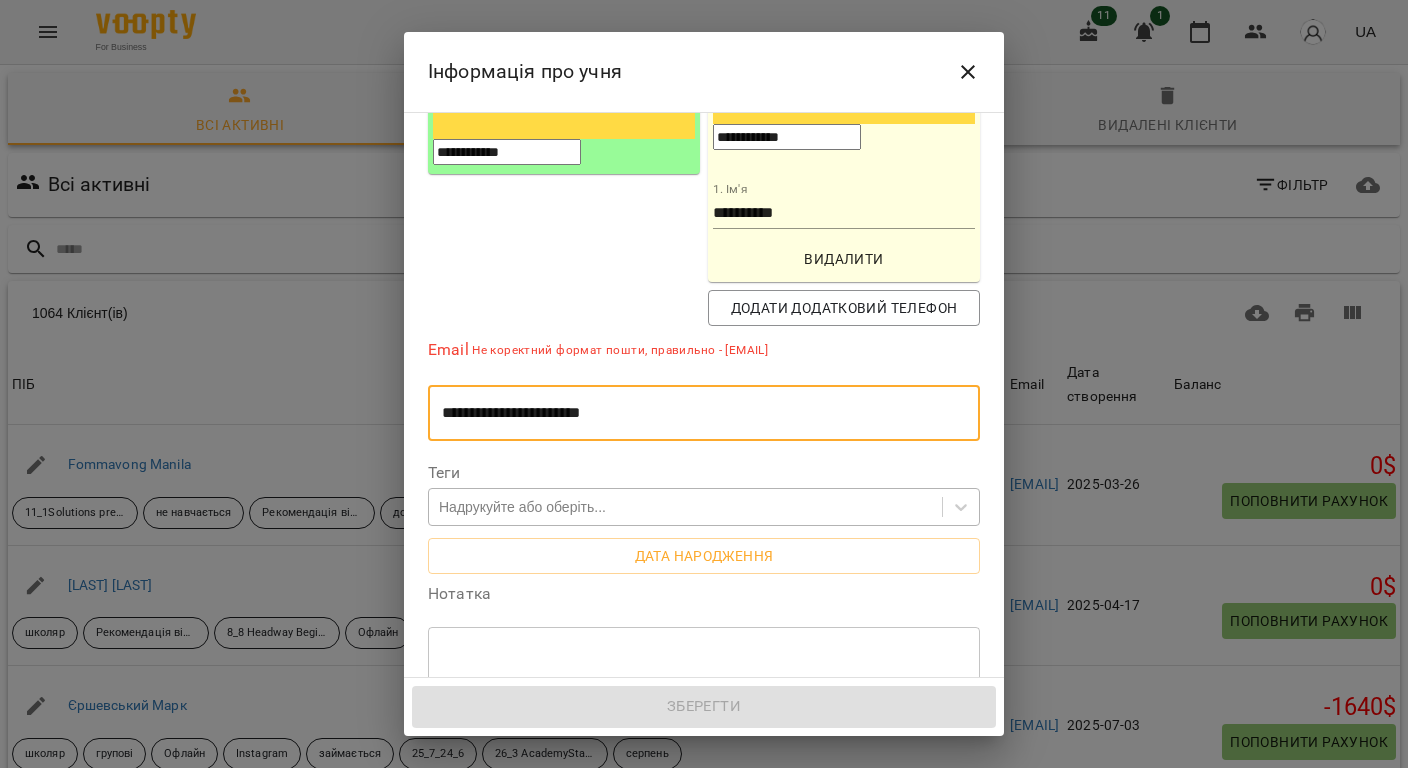 click on "Надрукуйте або оберіть..." at bounding box center (522, 507) 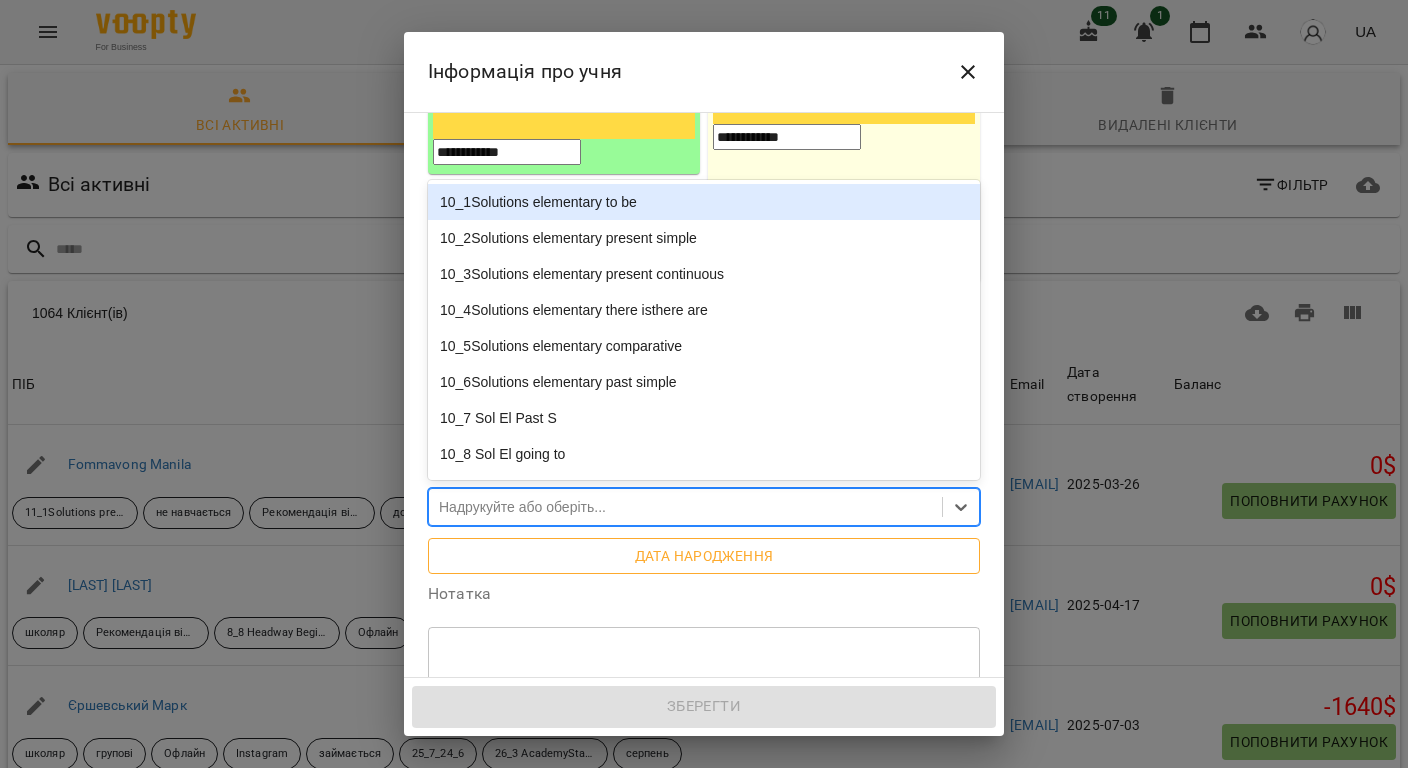 click on "Дата народження" at bounding box center (704, 556) 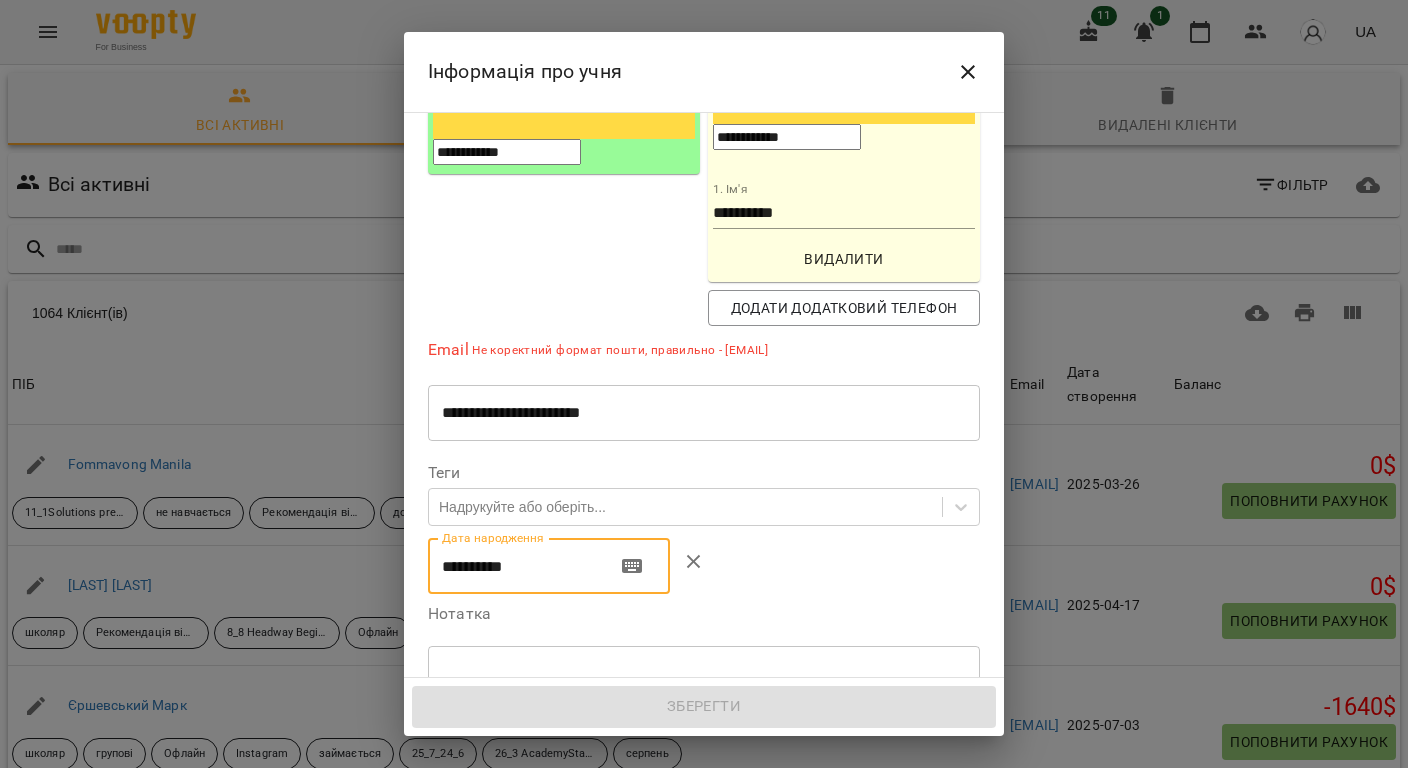 drag, startPoint x: 554, startPoint y: 401, endPoint x: 344, endPoint y: 385, distance: 210.60864 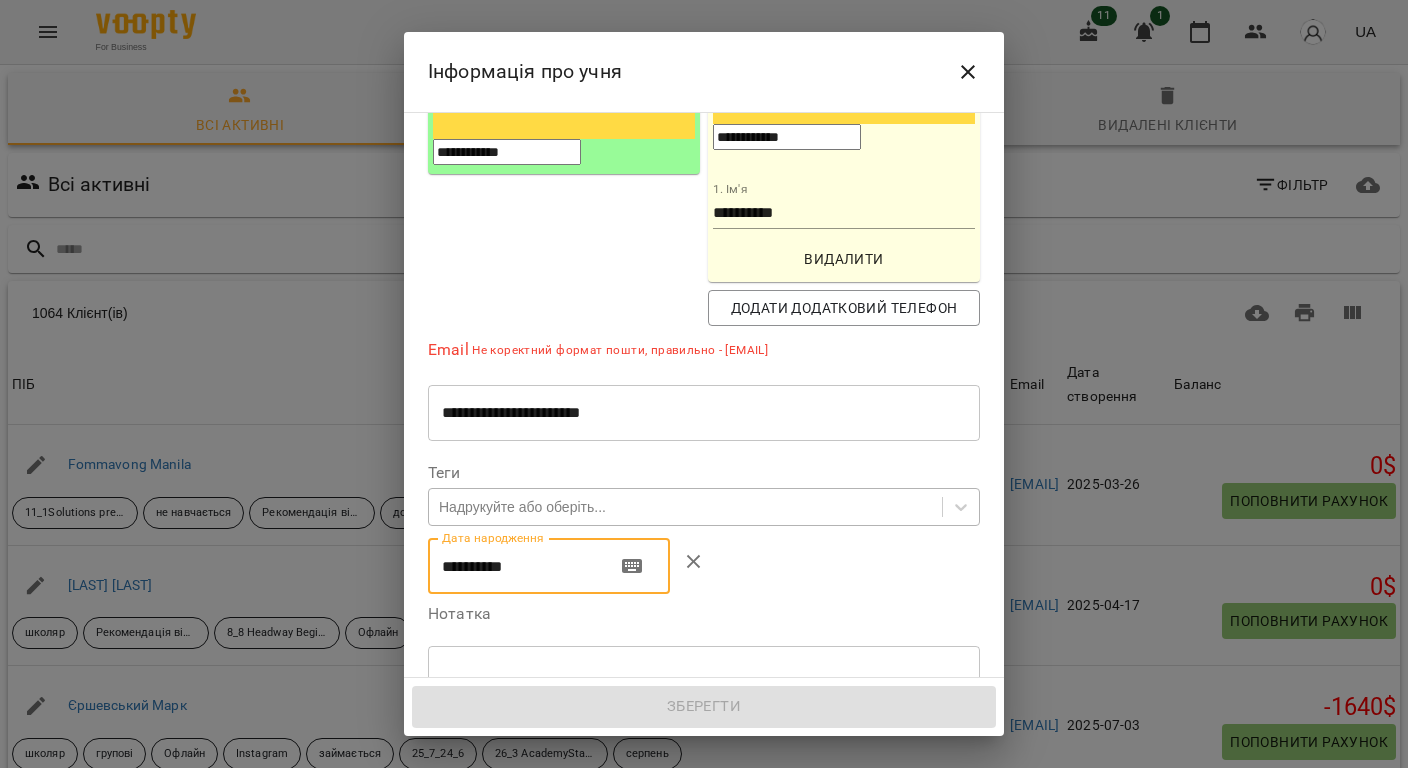 type on "**********" 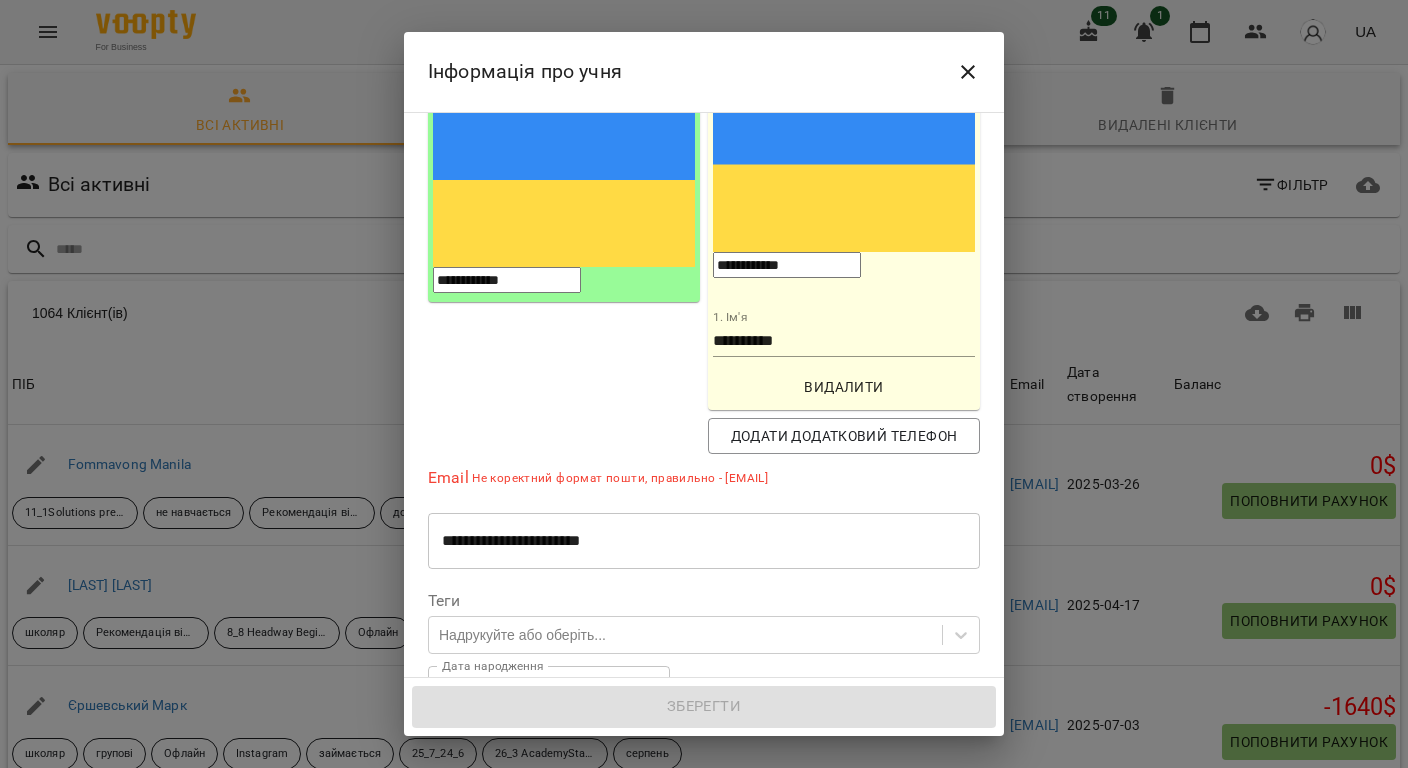 scroll, scrollTop: 226, scrollLeft: 0, axis: vertical 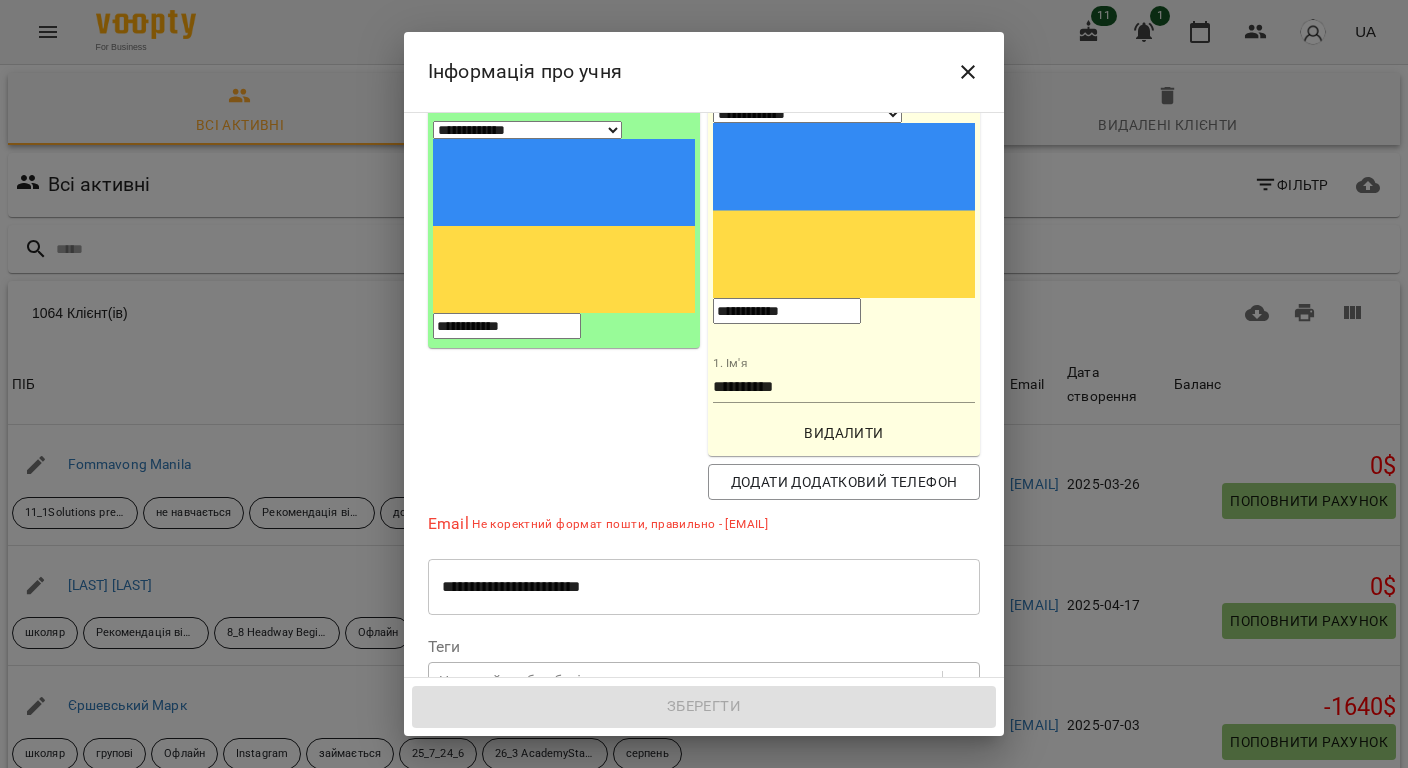 click on "Надрукуйте або оберіть..." at bounding box center (522, 681) 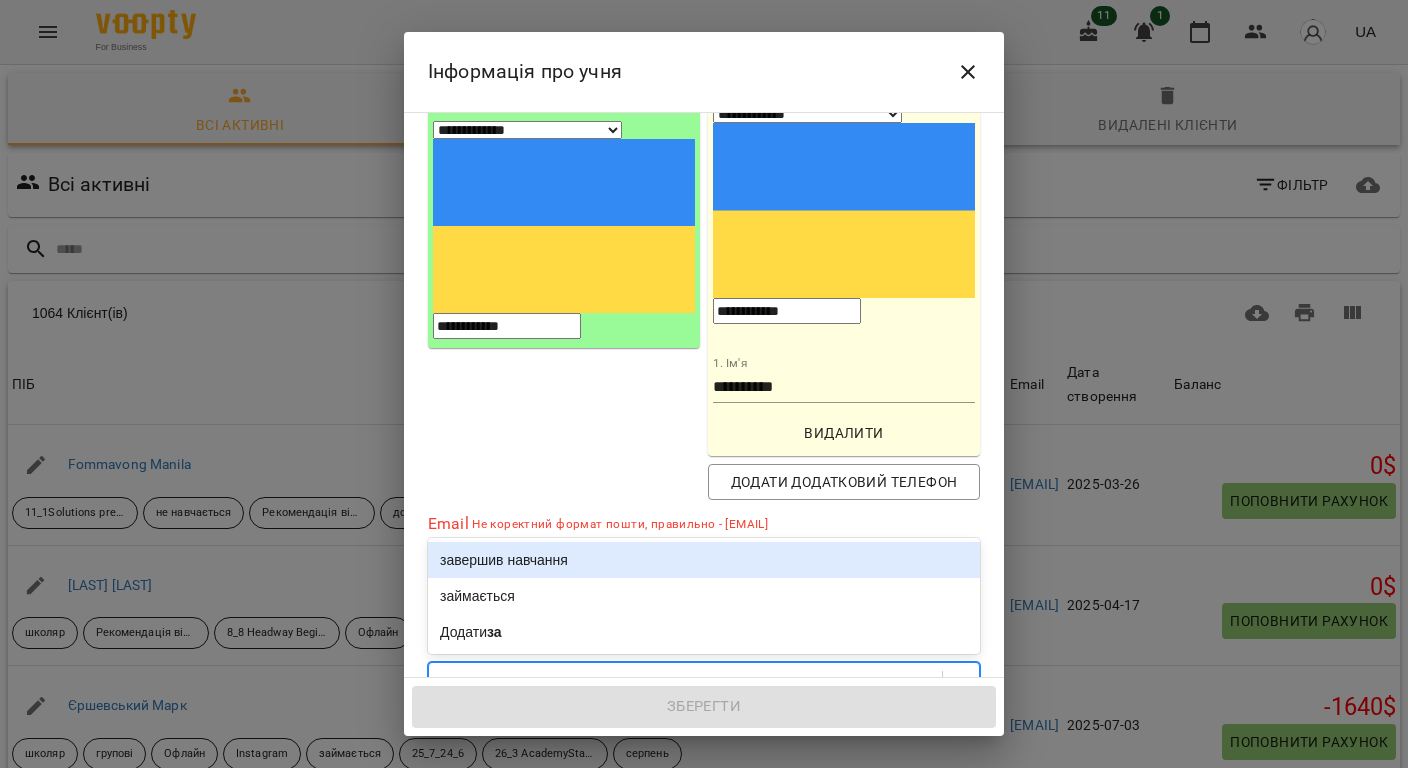 type on "***" 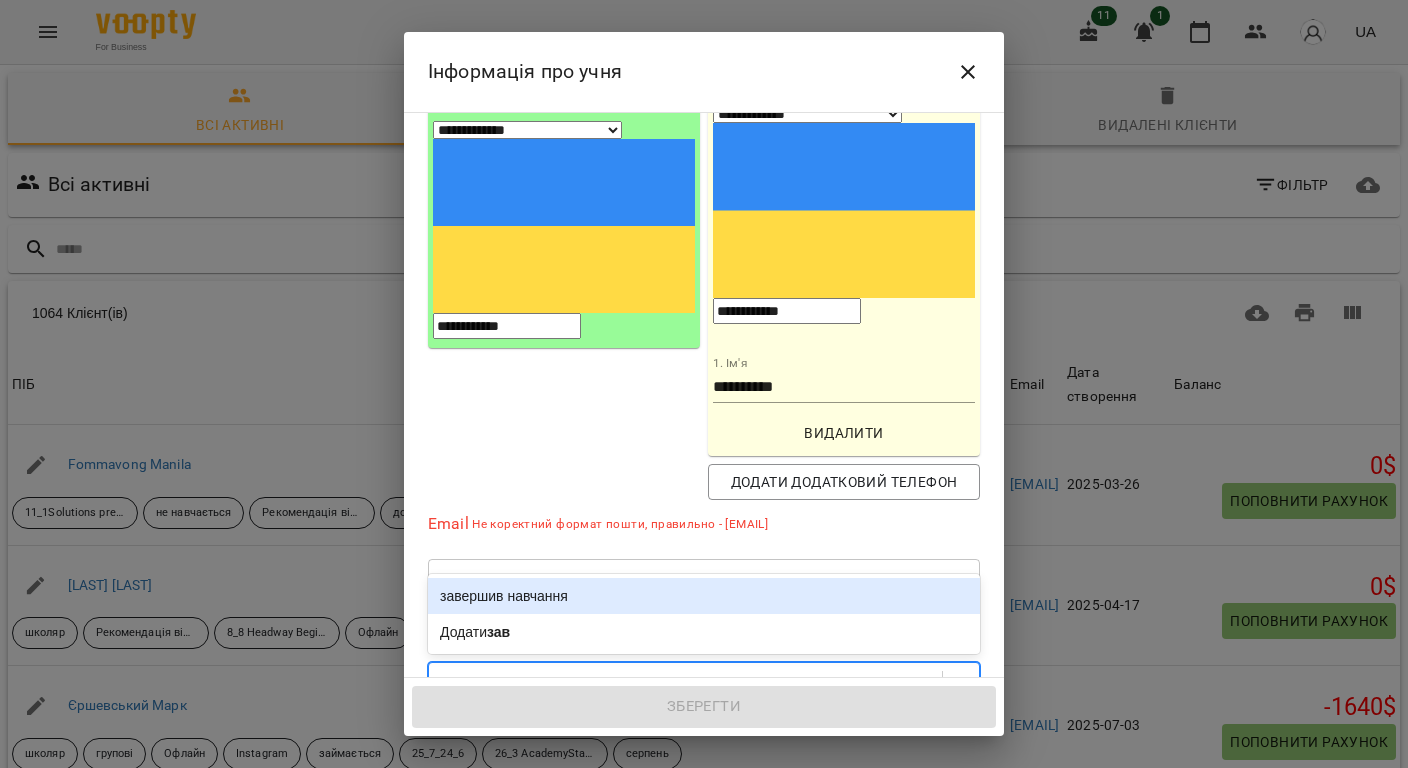 click on "завершив навчання" at bounding box center [704, 596] 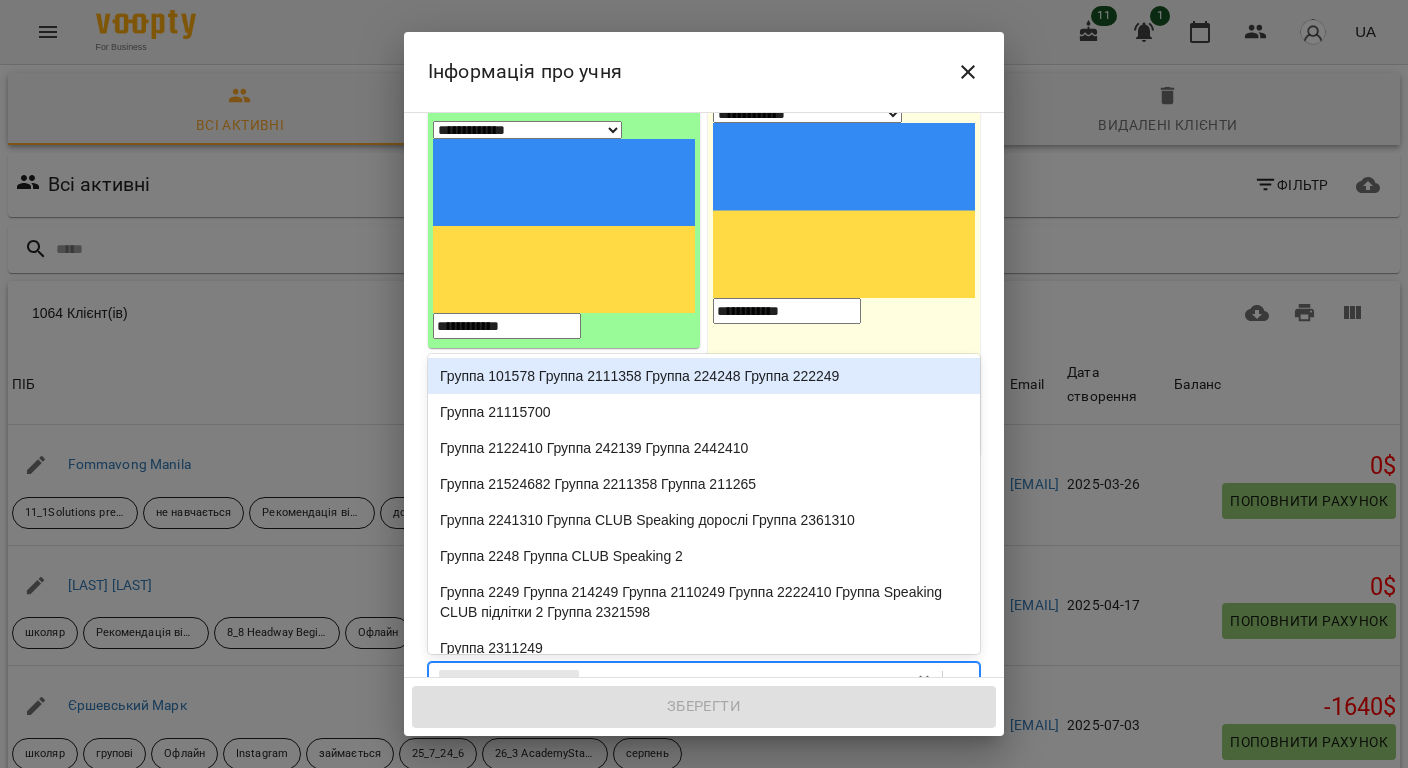 type on "*****" 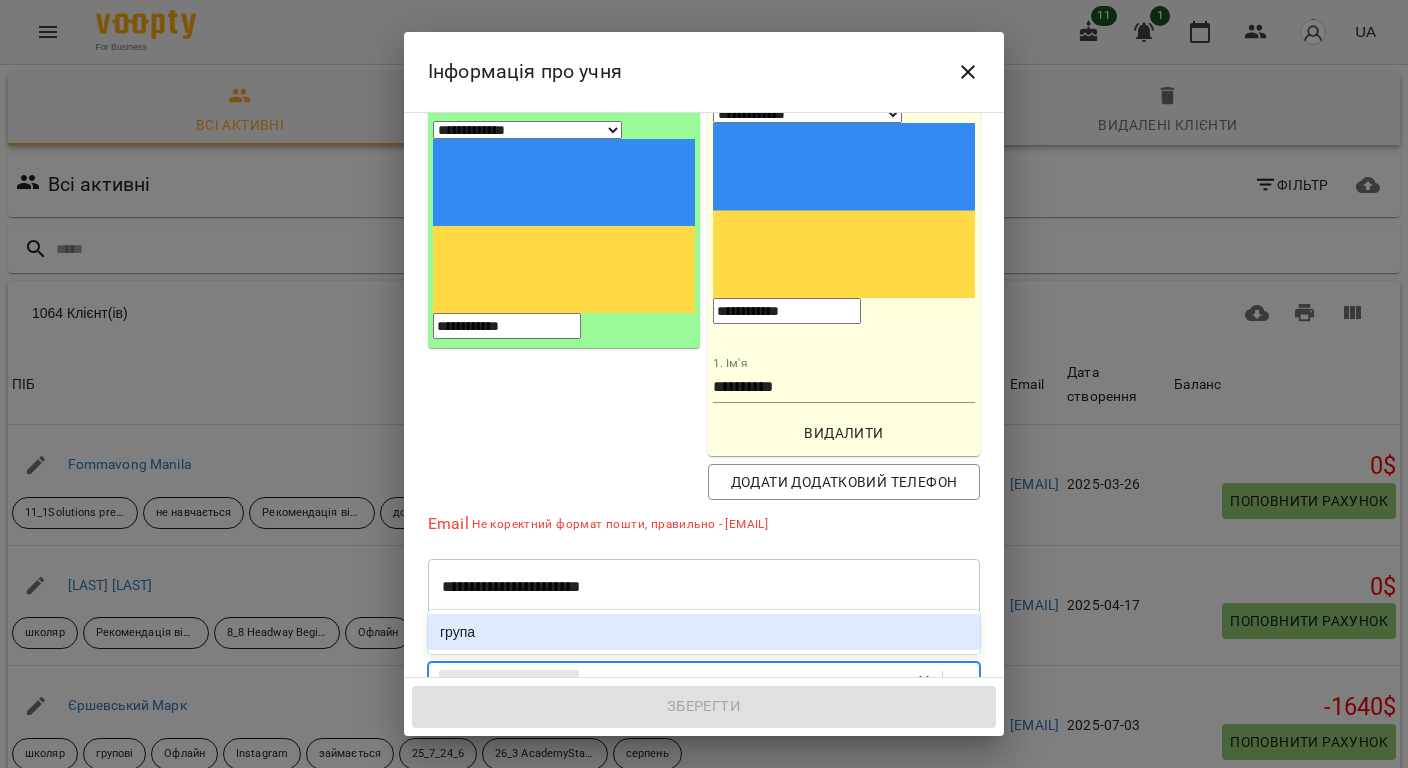 click on "група" at bounding box center [704, 632] 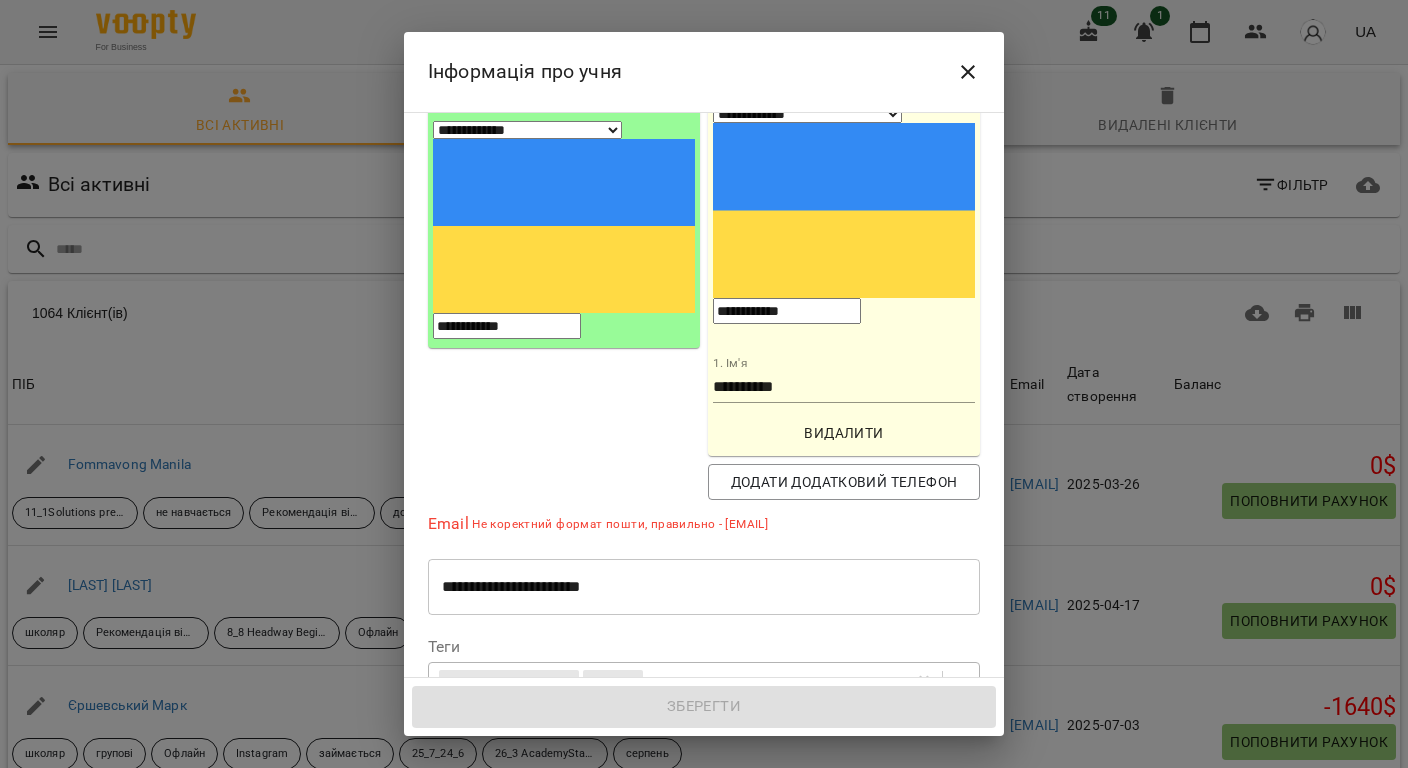click on "завершив навчання група" at bounding box center [667, 681] 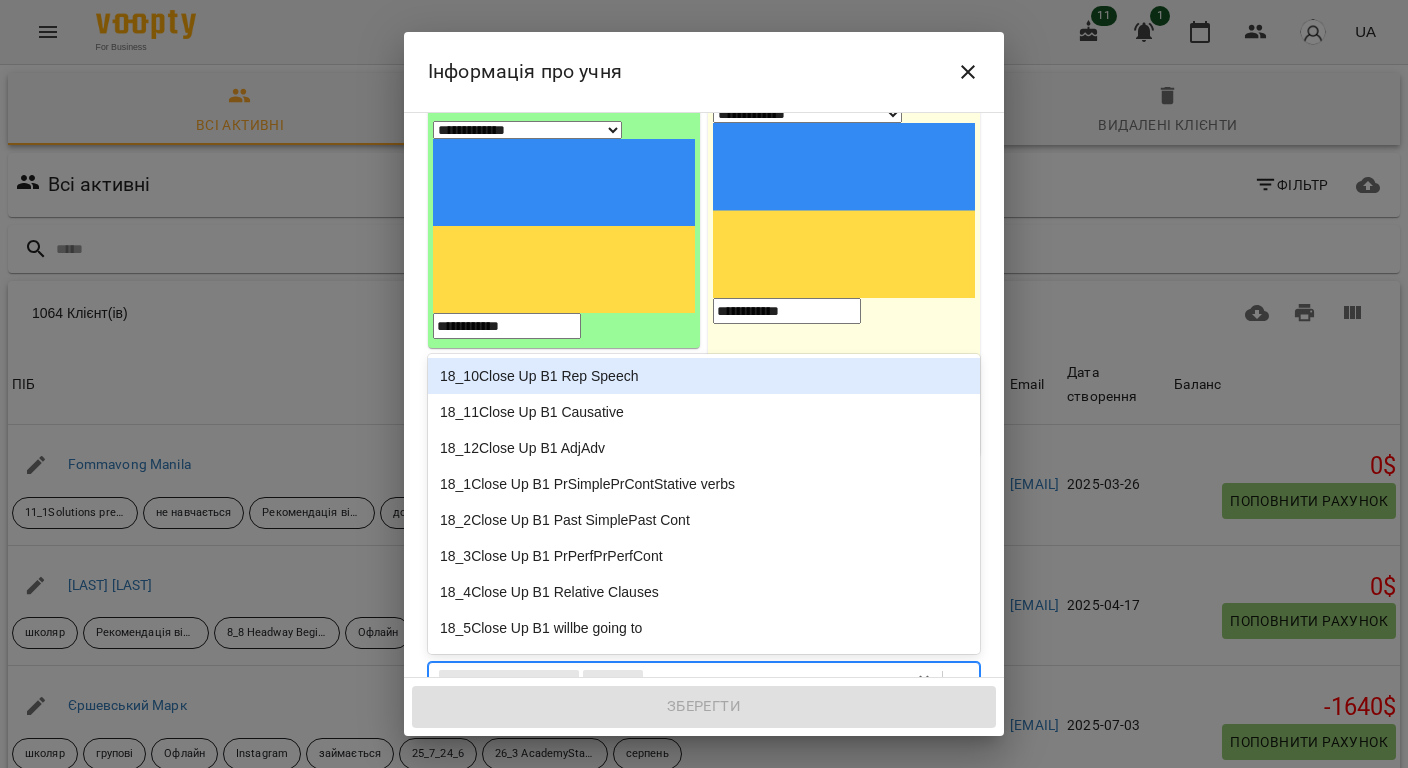 type on "****" 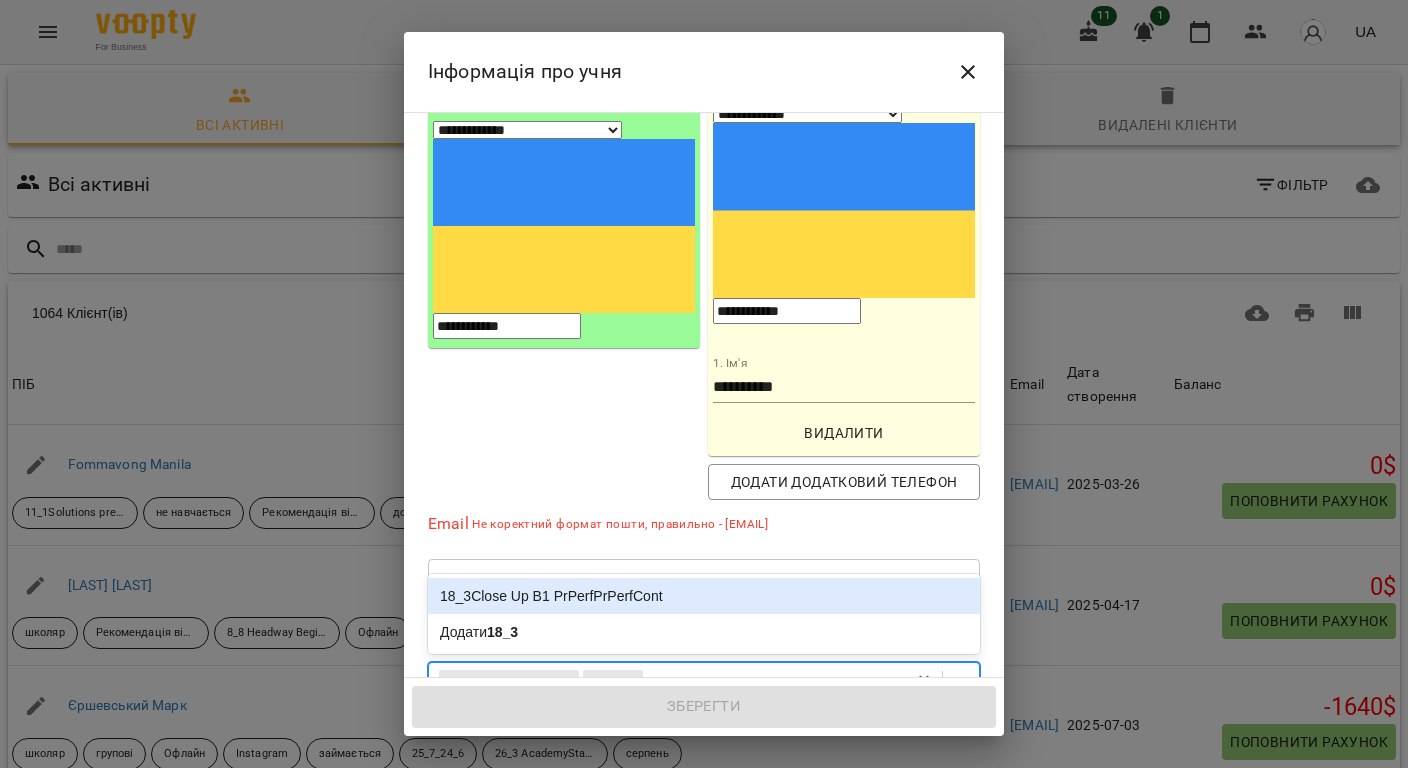 click on "18_3Close Up B1 PrPerfPrPerfCont" at bounding box center (704, 596) 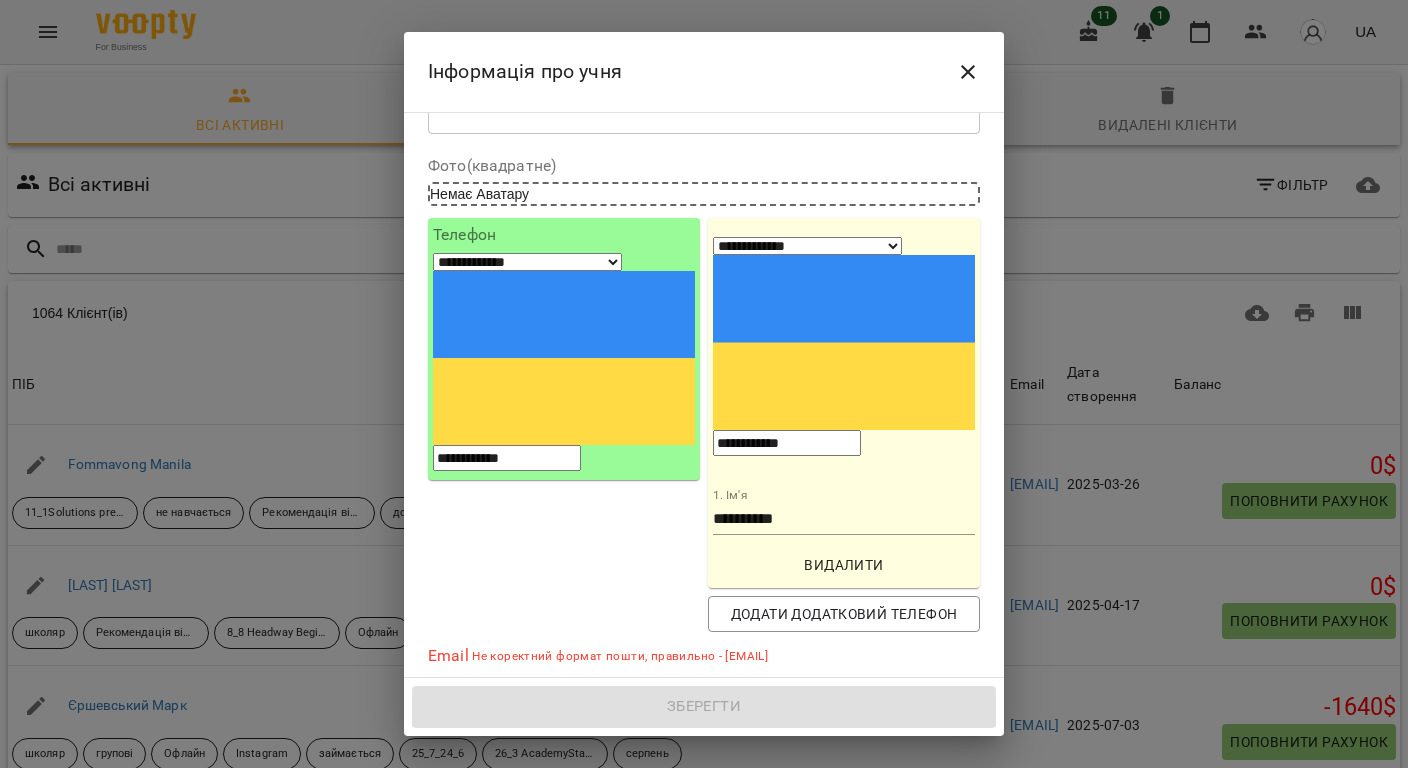 scroll, scrollTop: 133, scrollLeft: 0, axis: vertical 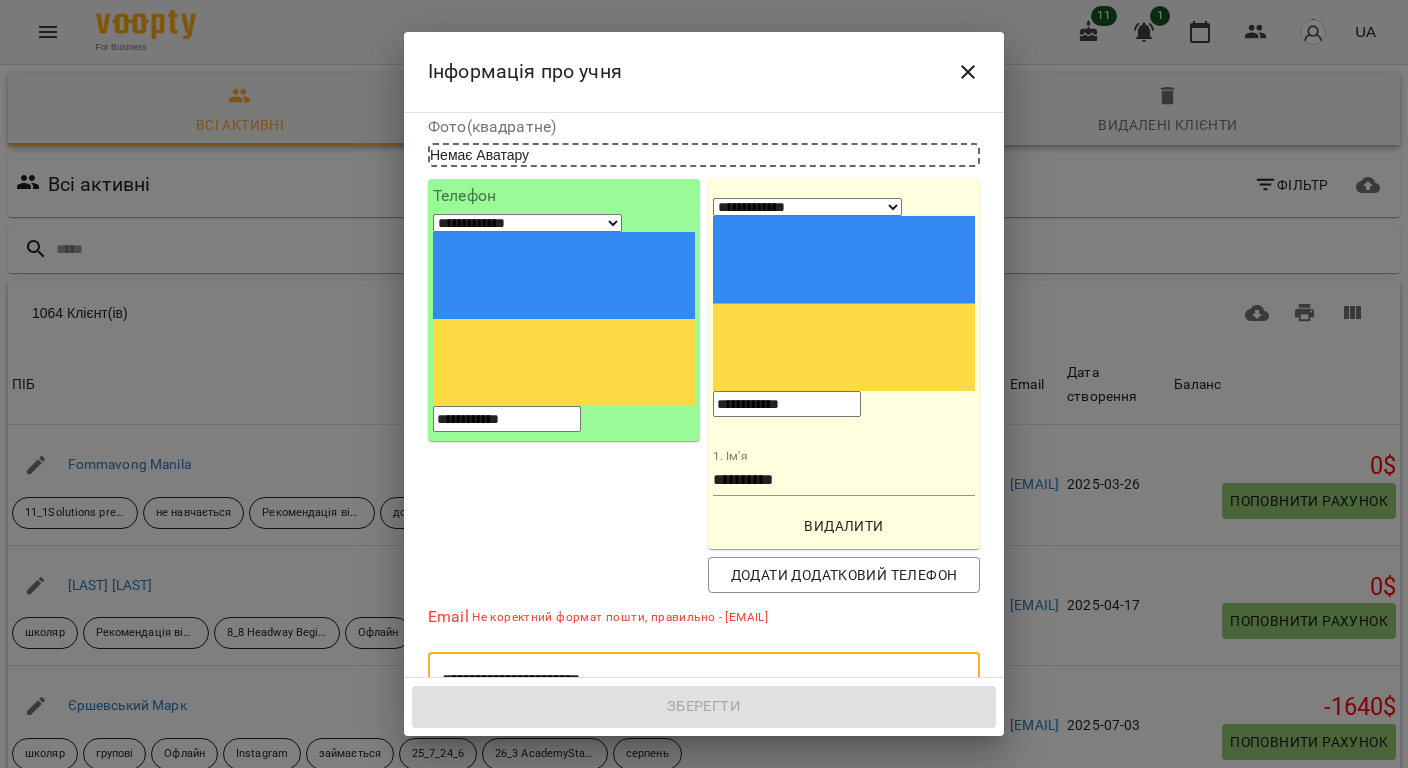 drag, startPoint x: 668, startPoint y: 508, endPoint x: 322, endPoint y: 506, distance: 346.00577 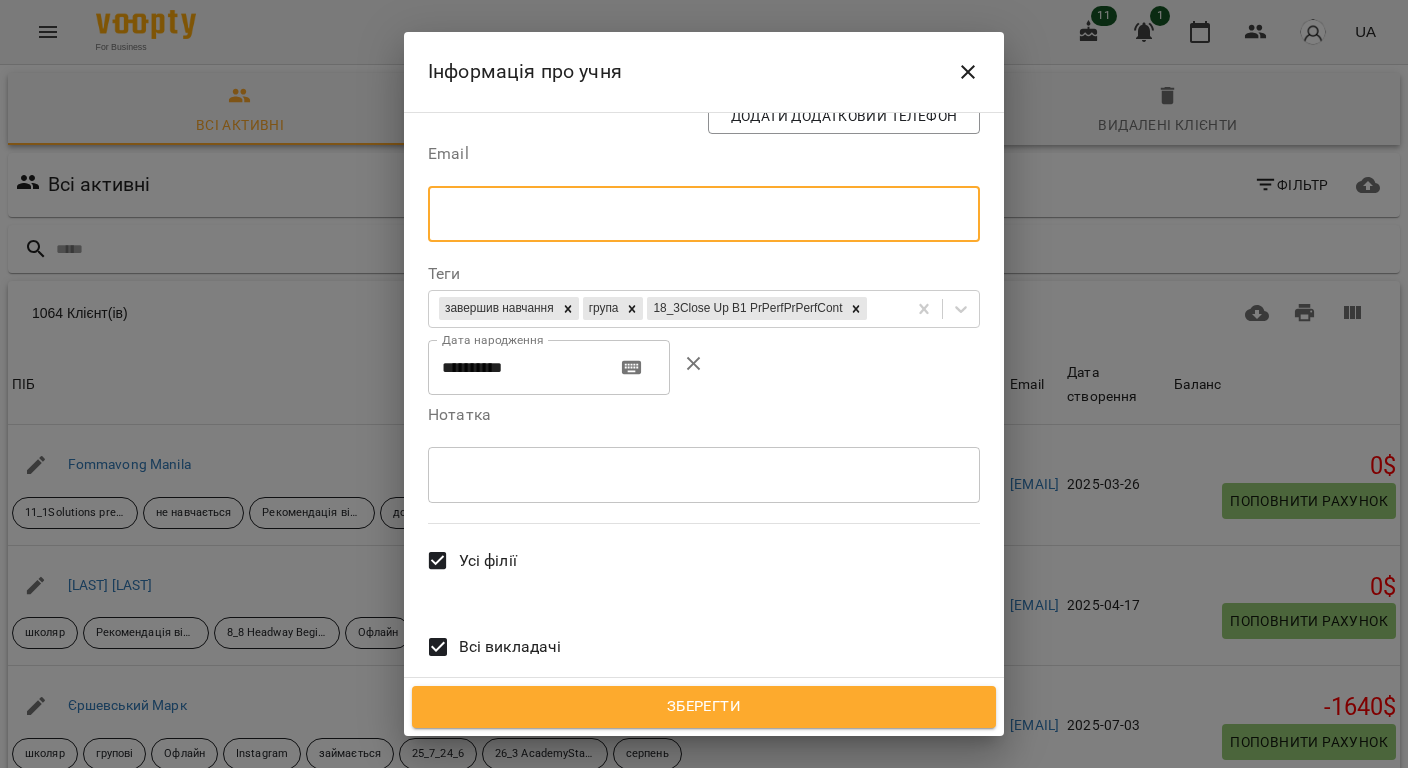 scroll, scrollTop: 648, scrollLeft: 0, axis: vertical 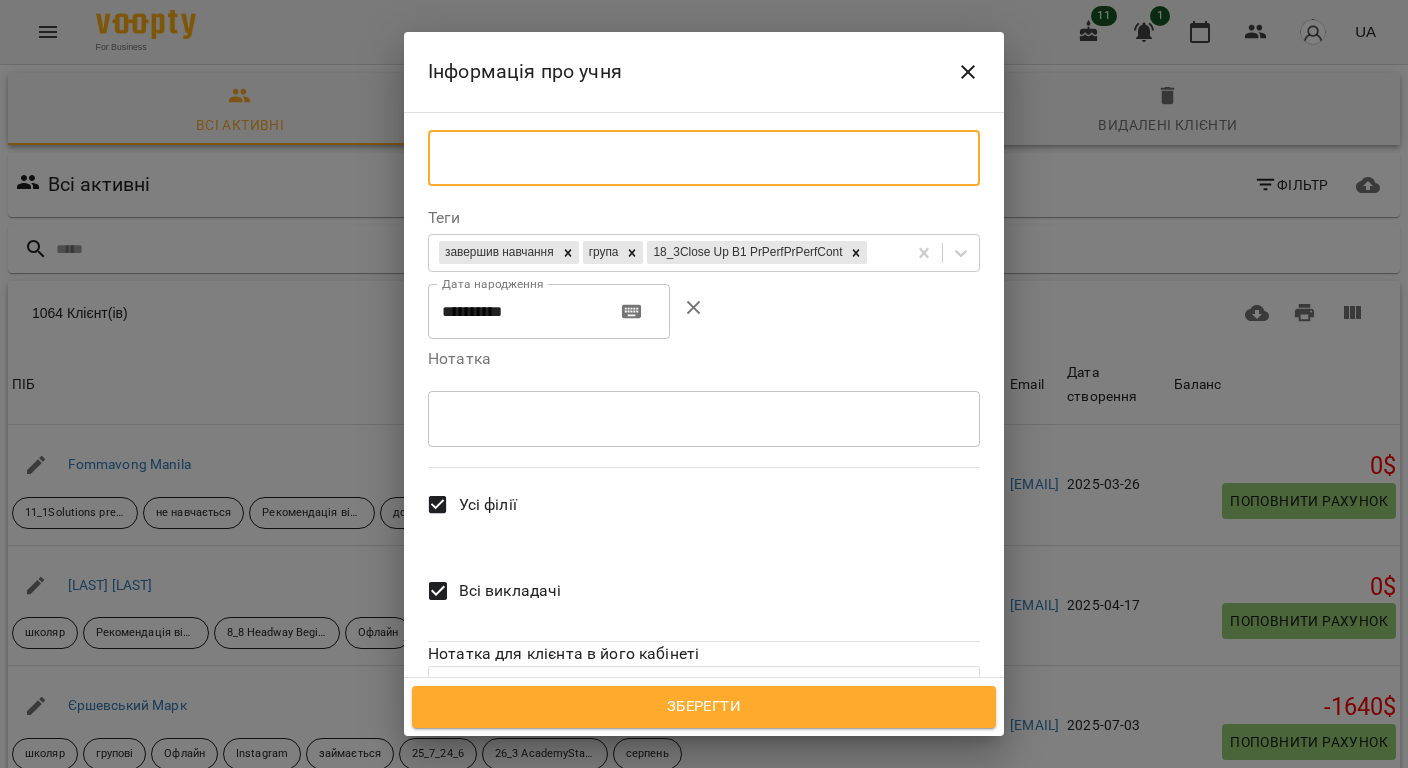 type 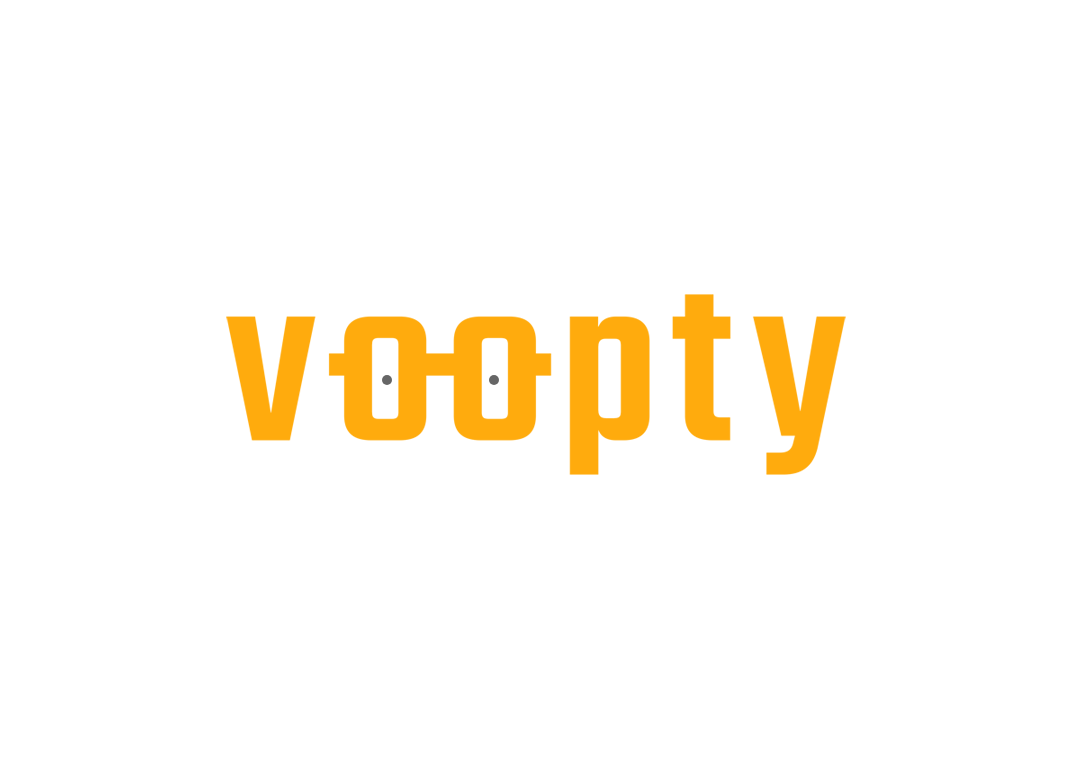 scroll, scrollTop: 0, scrollLeft: 0, axis: both 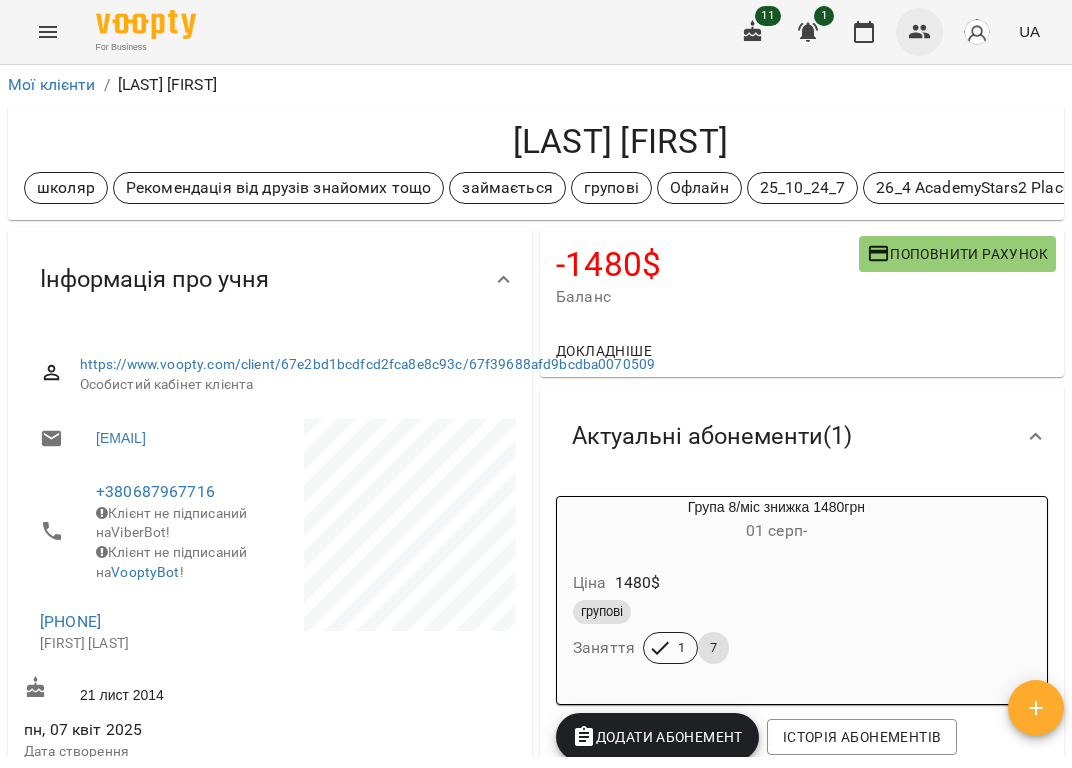 click 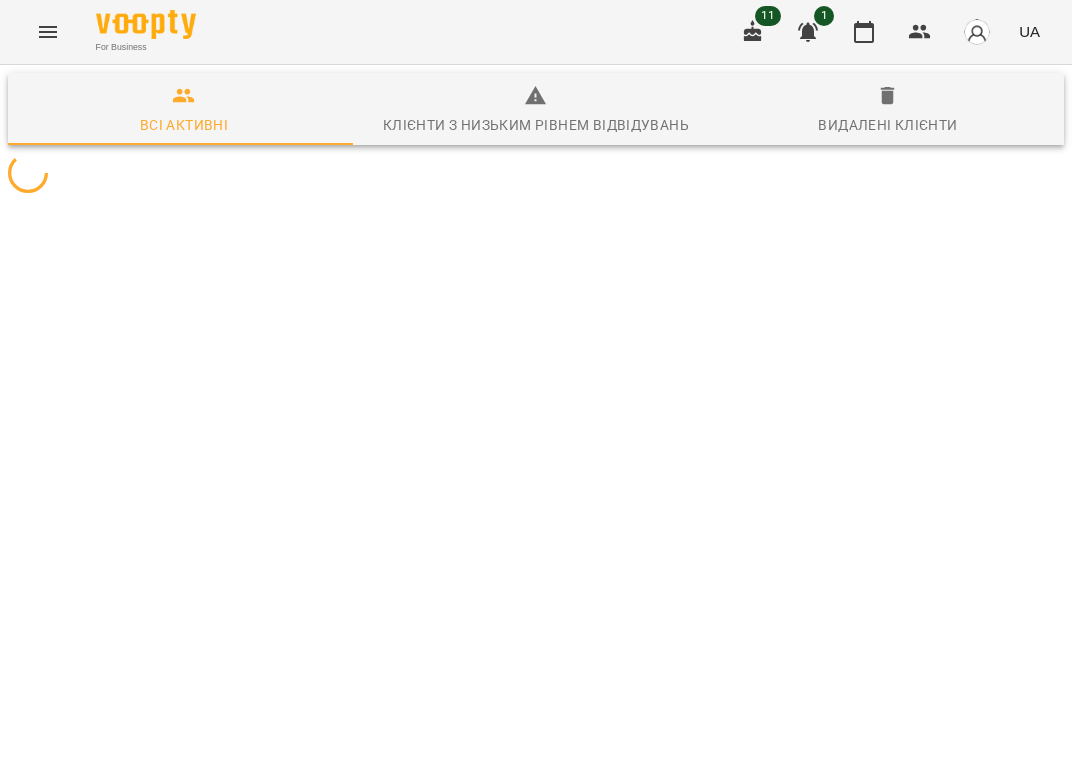 click at bounding box center (536, 173) 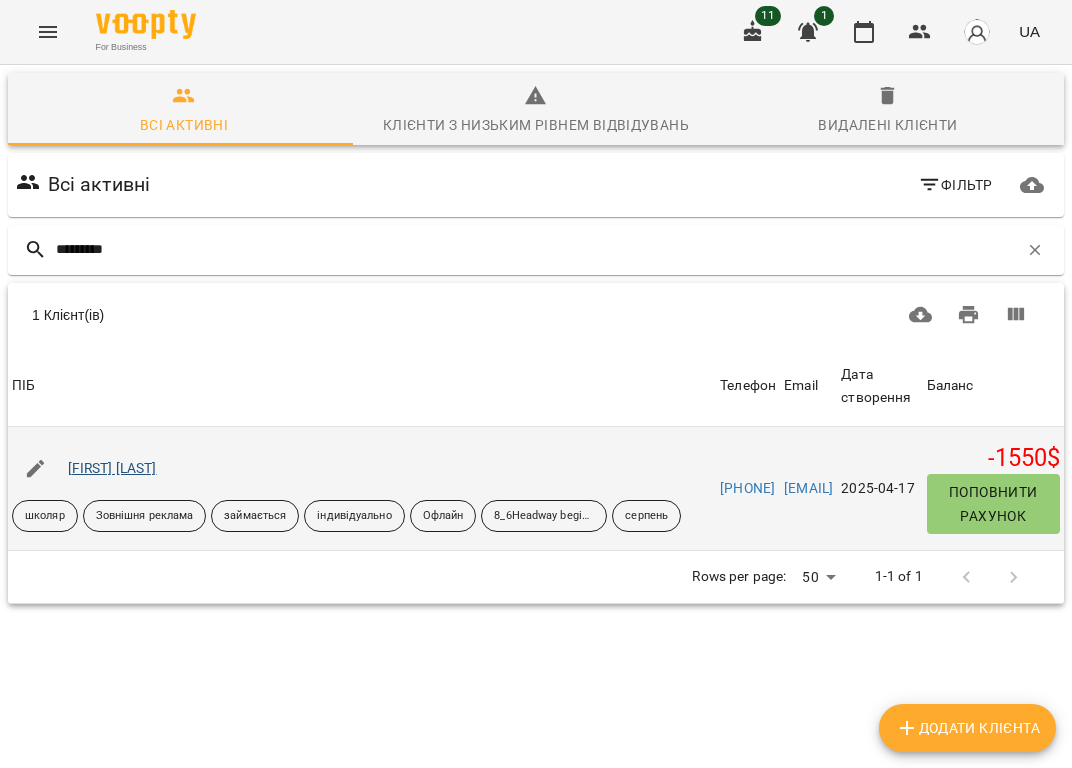 type on "*********" 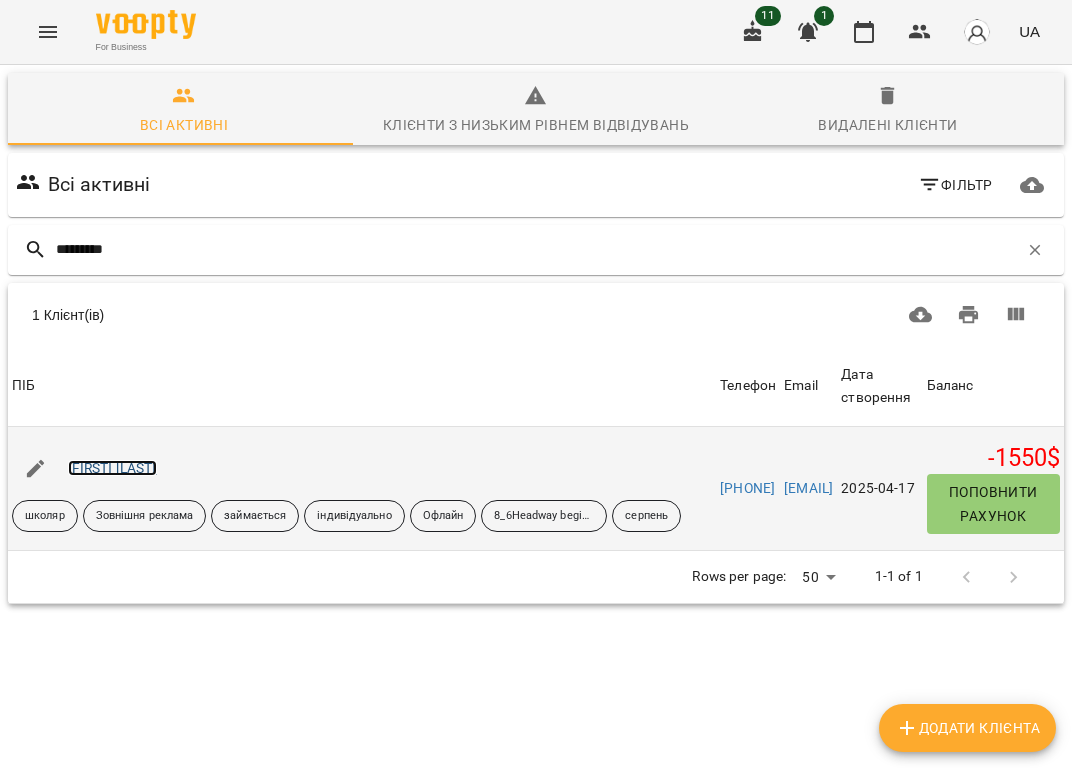 click on "[FIRST] [LAST]" at bounding box center (112, 468) 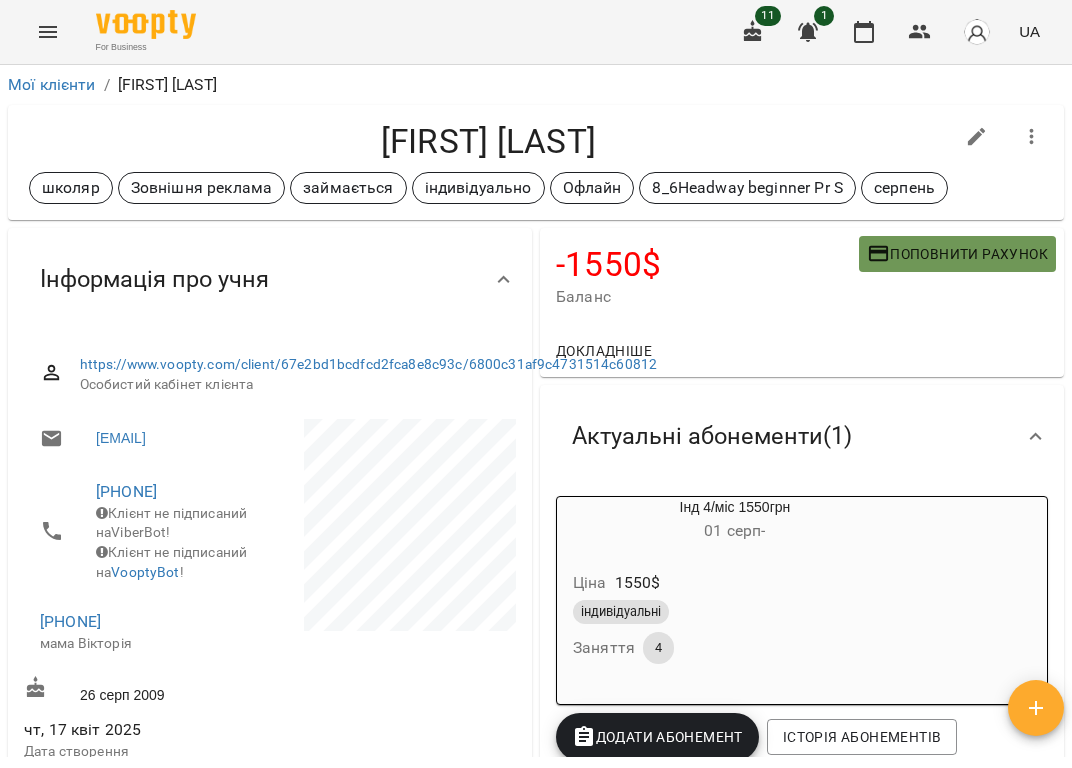click on "Поповнити рахунок" at bounding box center [957, 254] 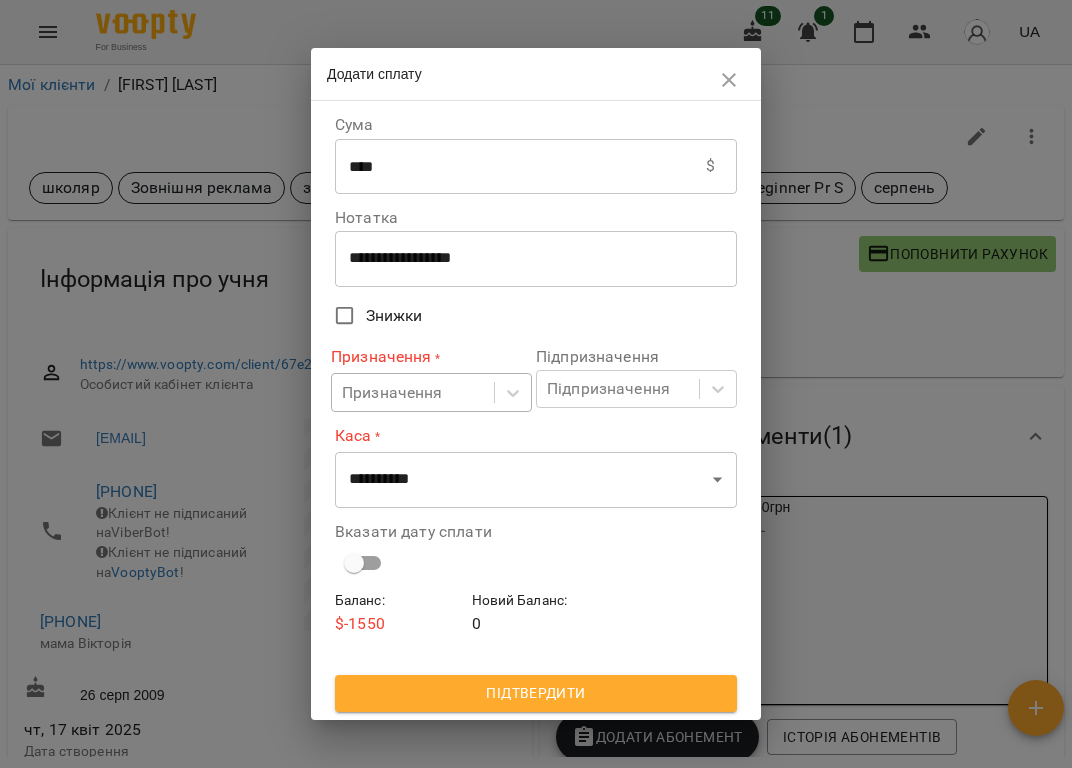 click on "Призначення" at bounding box center [392, 393] 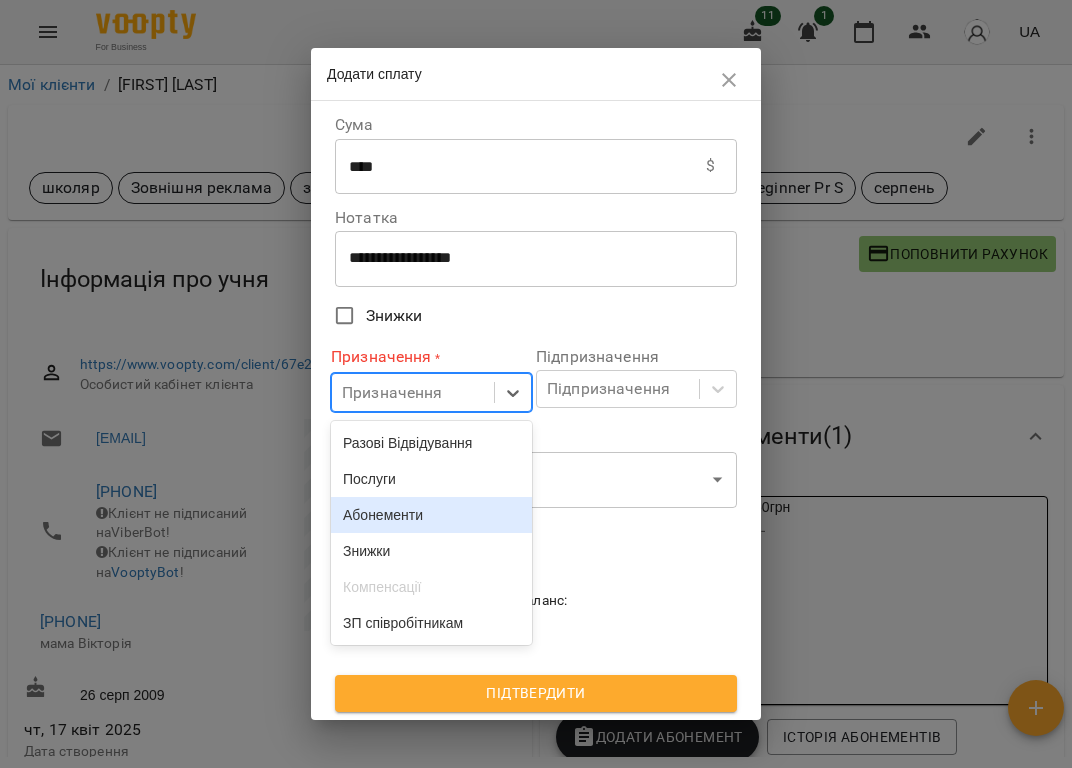 click on "Абонементи" at bounding box center [431, 515] 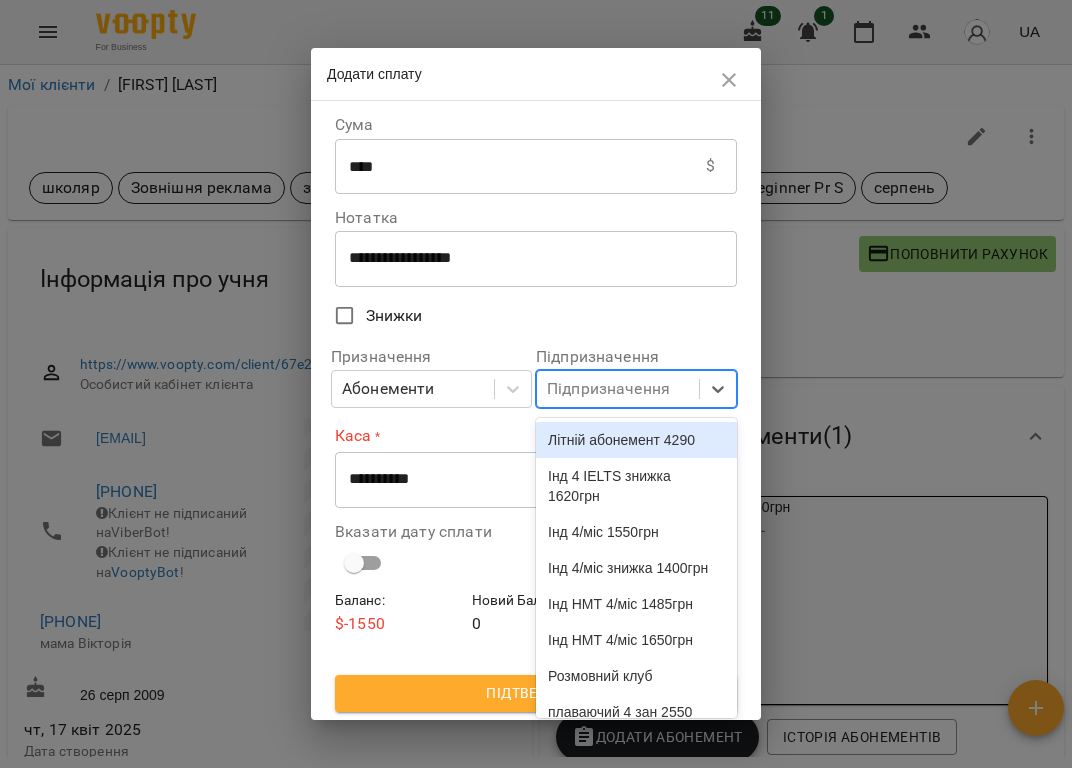 click on "Підпризначення" at bounding box center [608, 389] 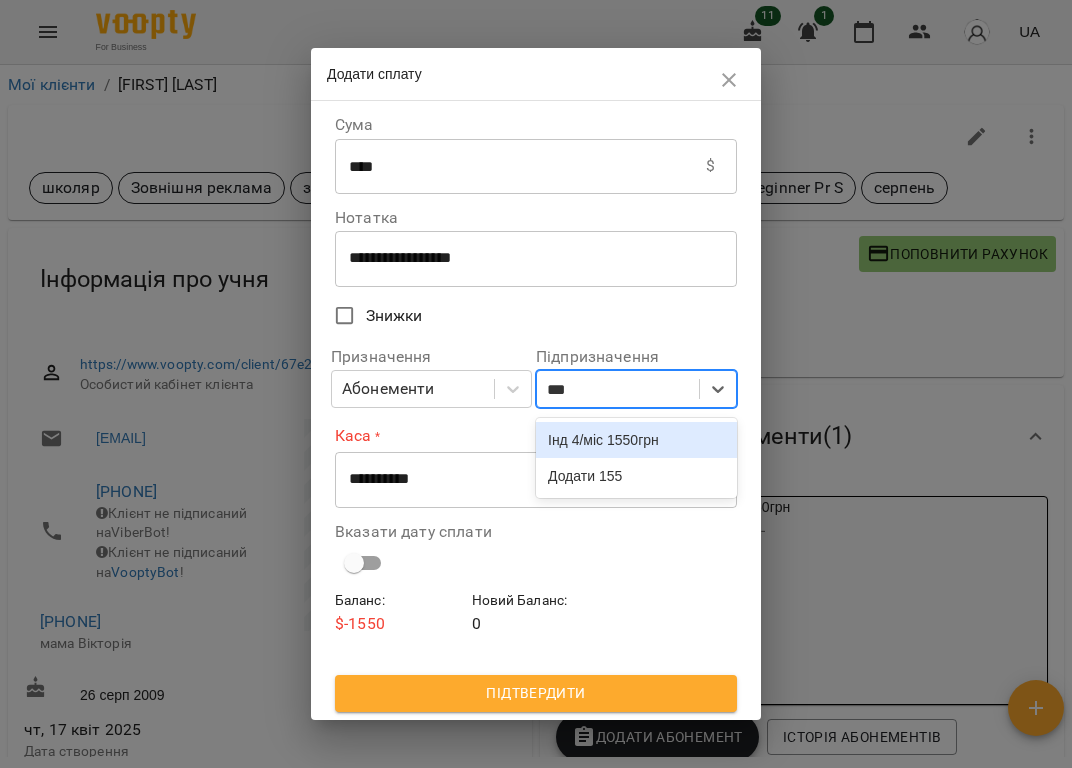 type on "****" 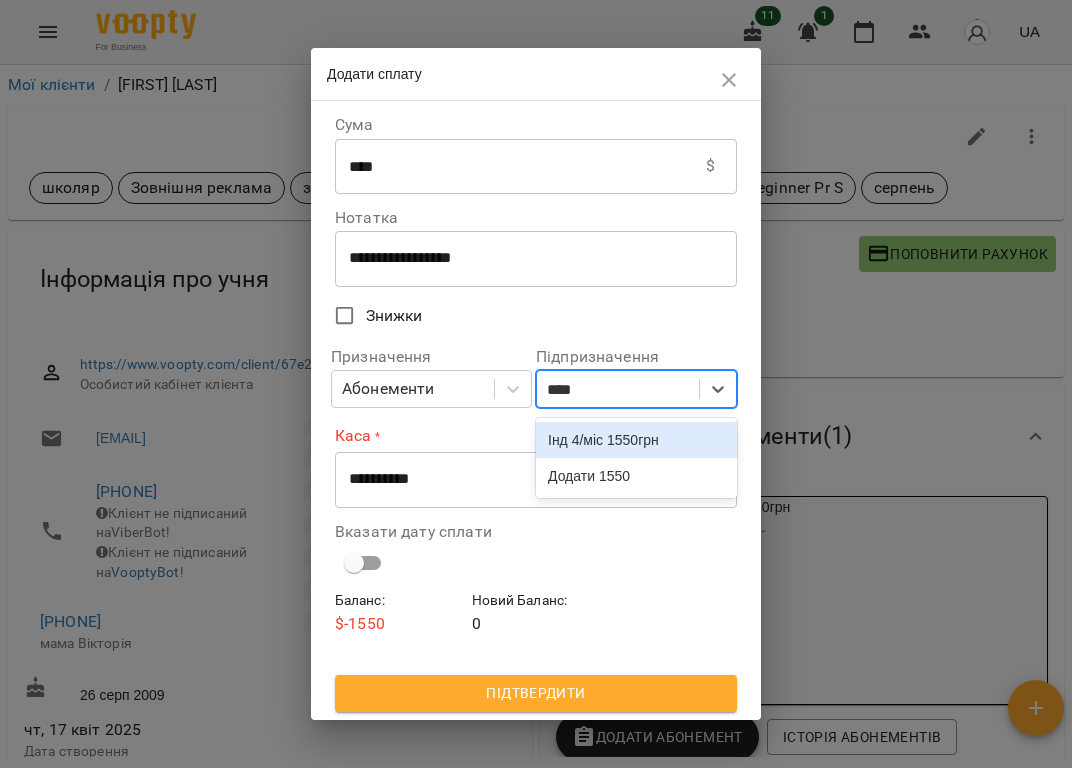 click on "Інд 4/міс 1550грн" at bounding box center (636, 440) 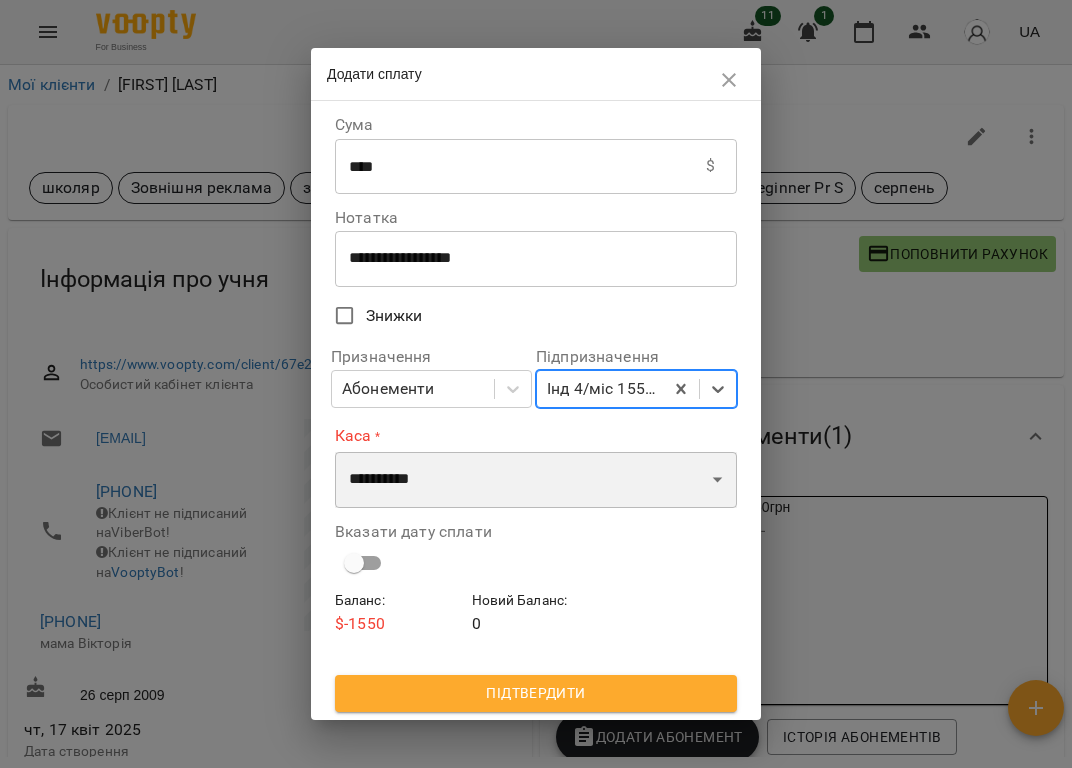 click on "**********" at bounding box center [536, 480] 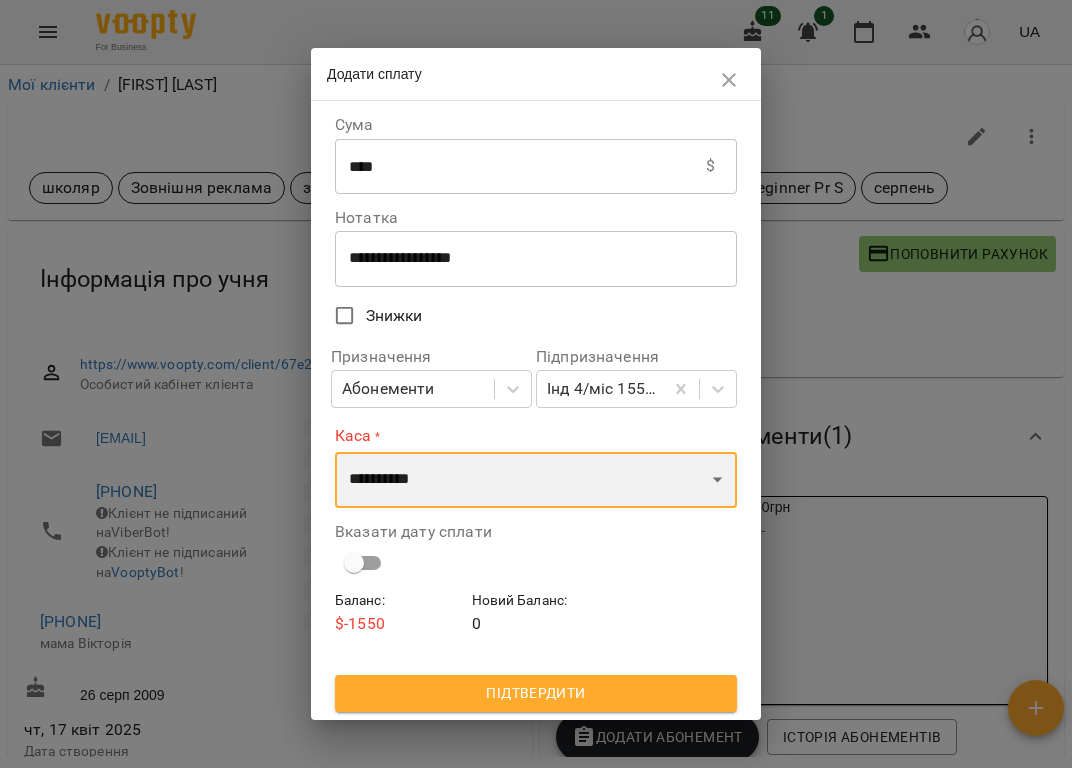 select on "****" 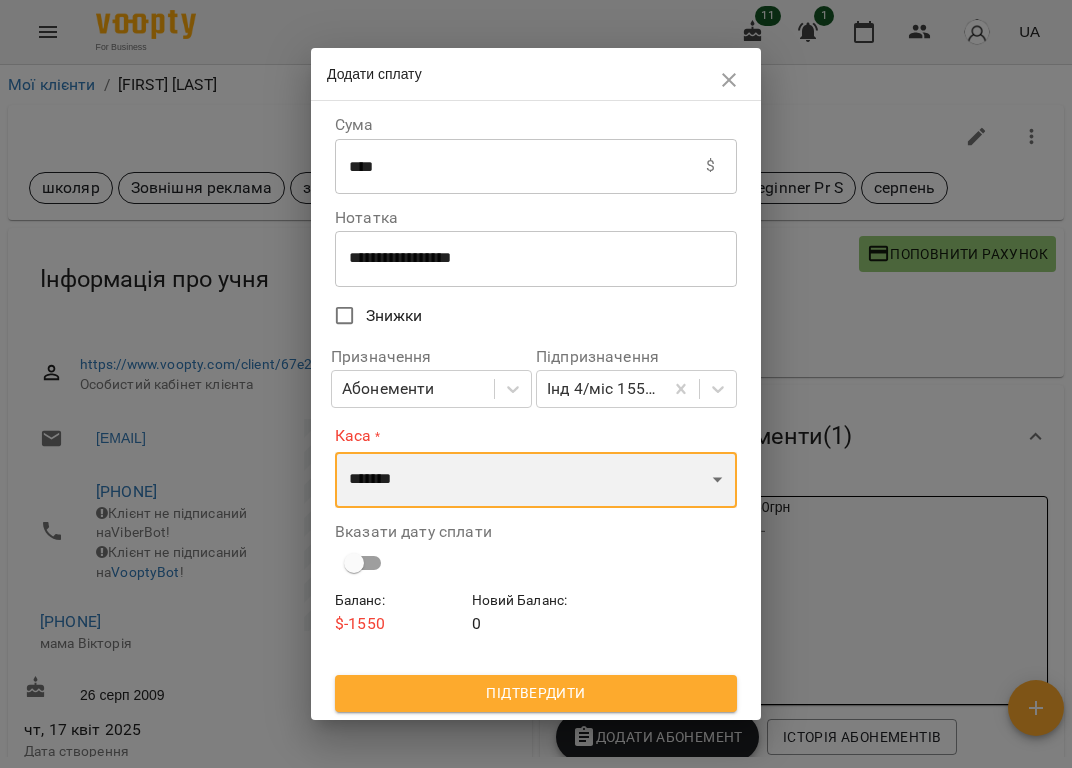 click on "**********" at bounding box center [536, 480] 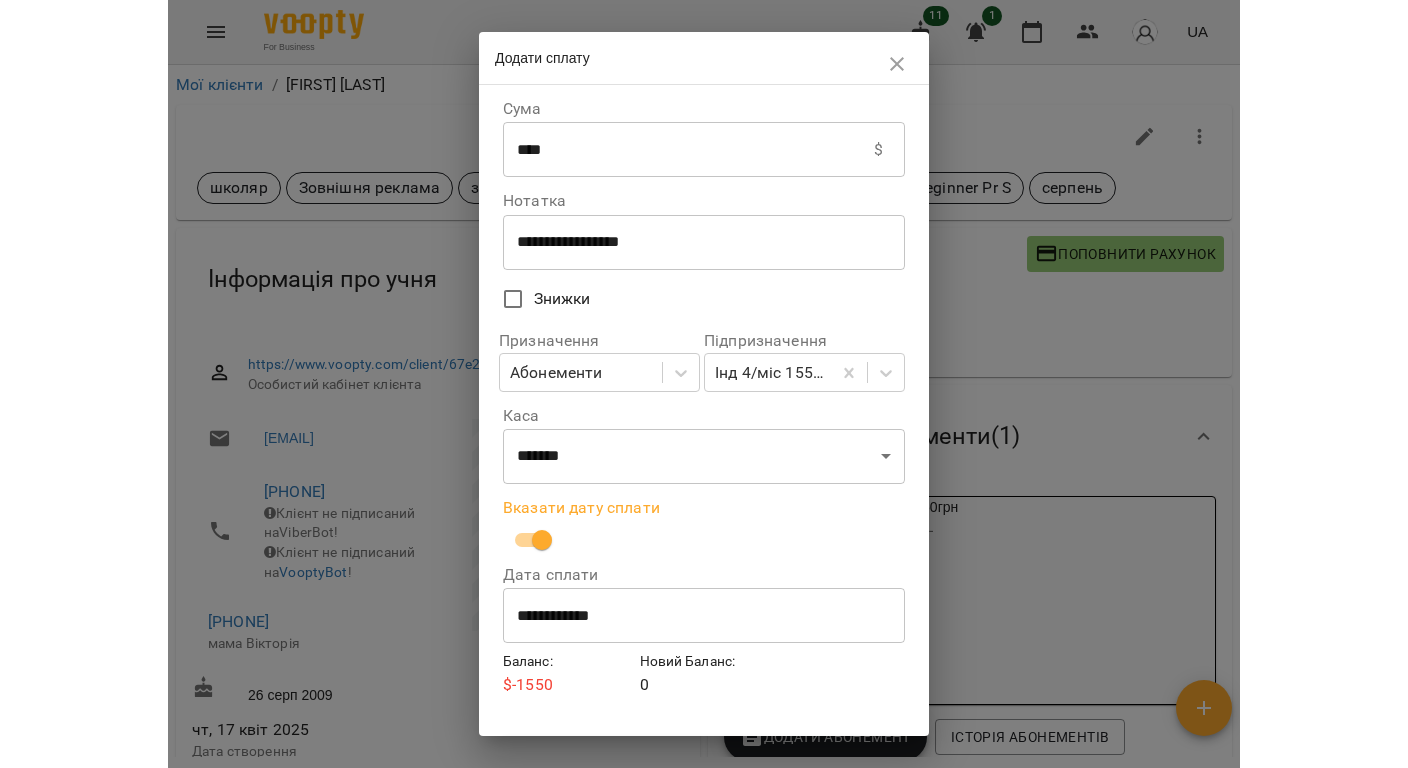 scroll, scrollTop: 48, scrollLeft: 0, axis: vertical 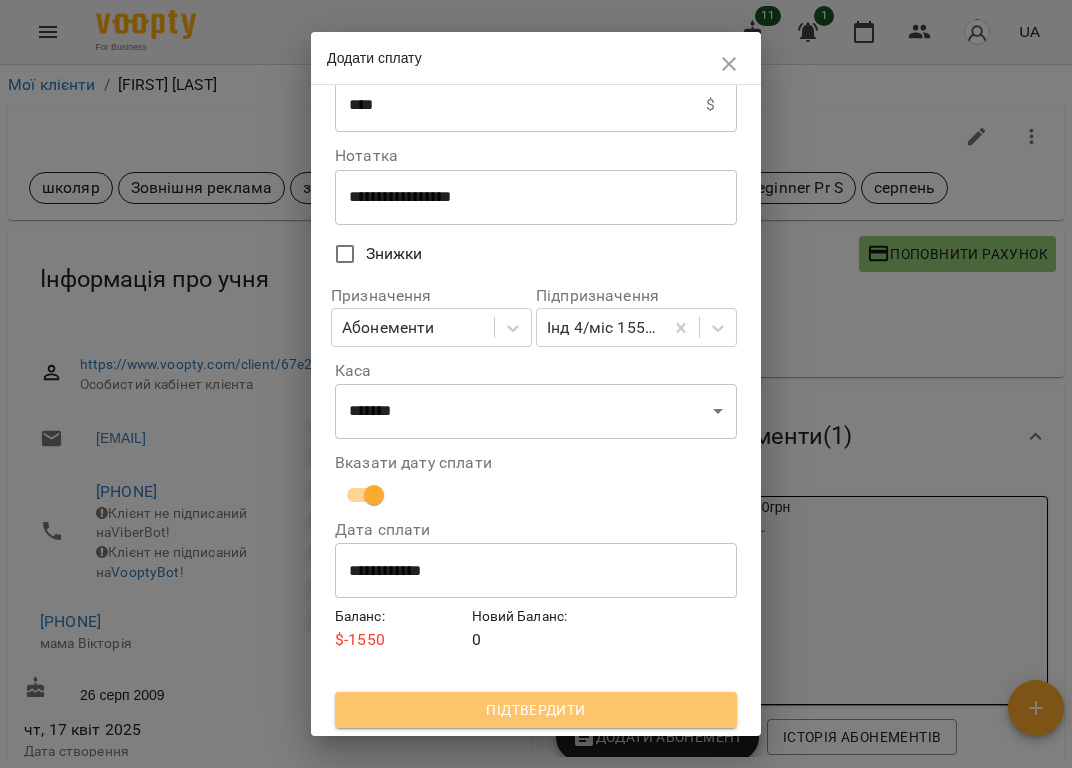 click on "Підтвердити" at bounding box center (536, 710) 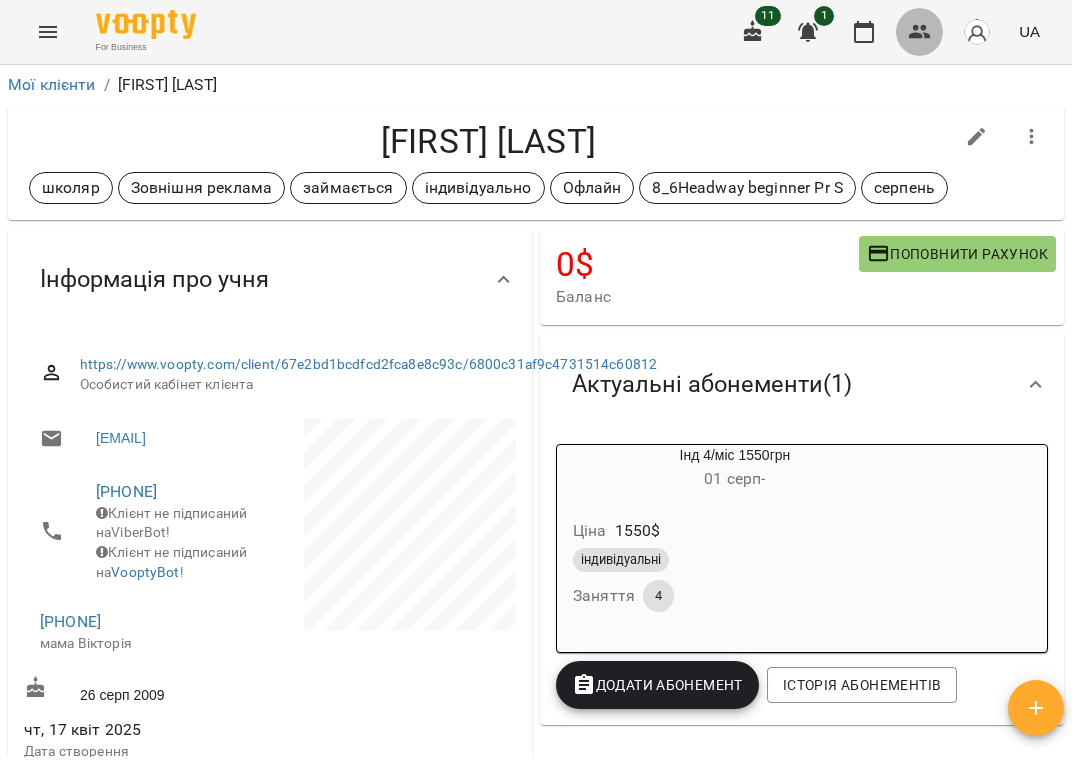 click at bounding box center (920, 32) 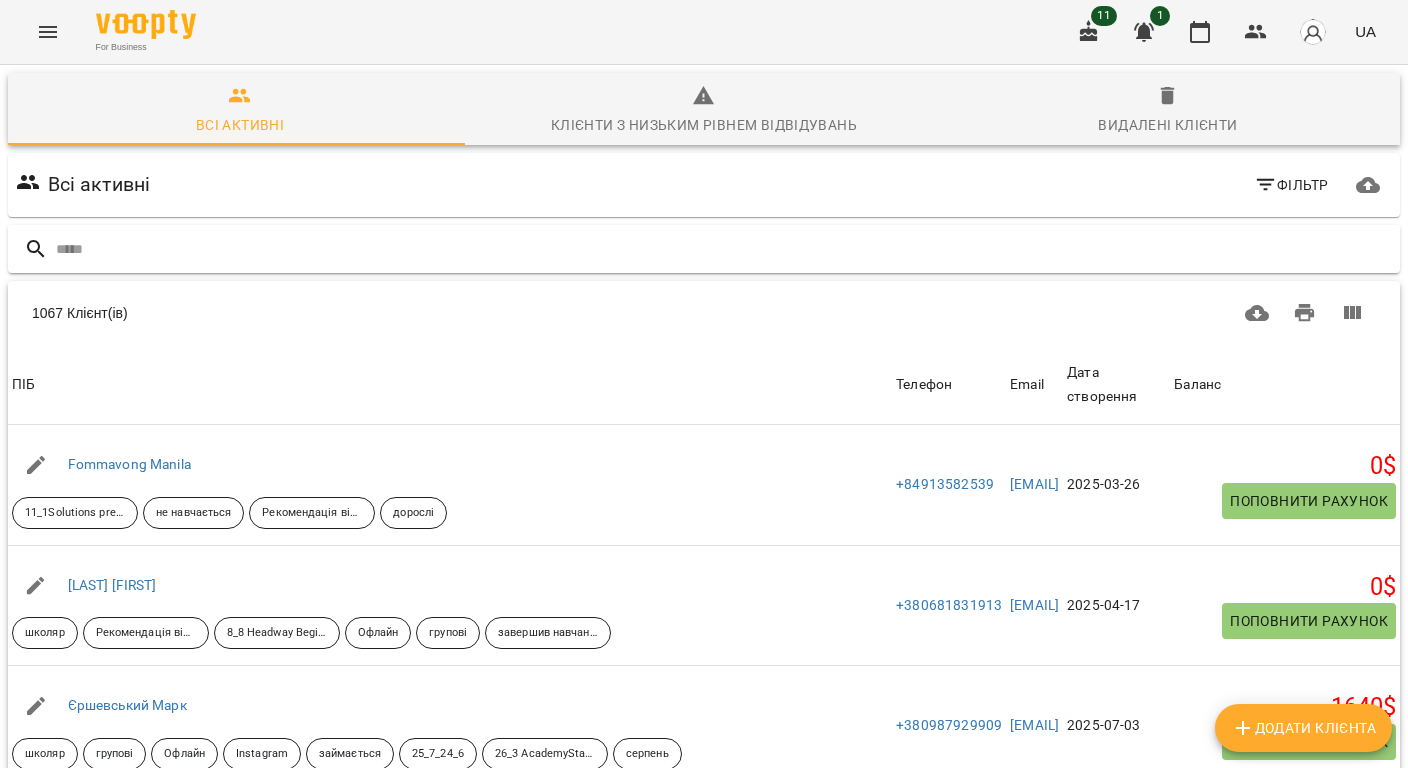 scroll, scrollTop: 0, scrollLeft: 0, axis: both 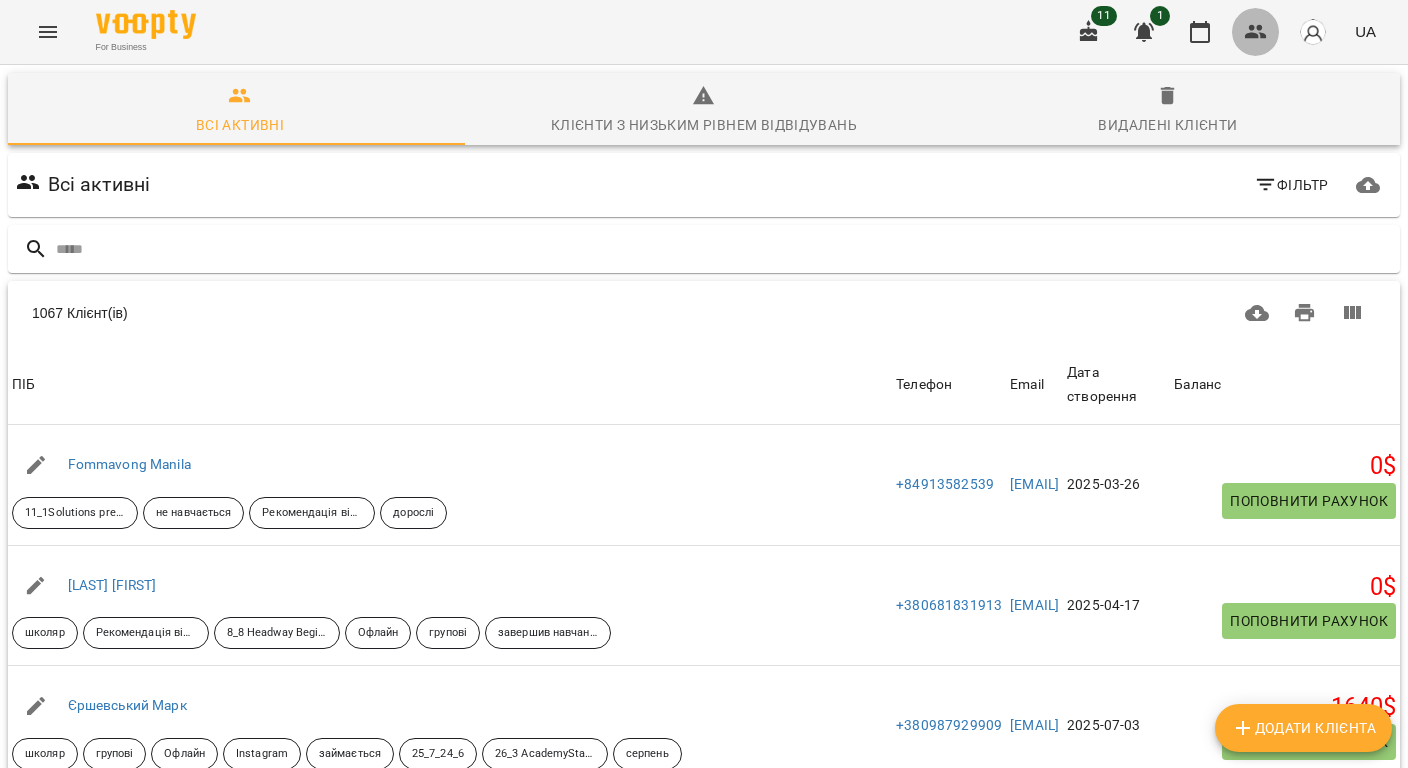 click 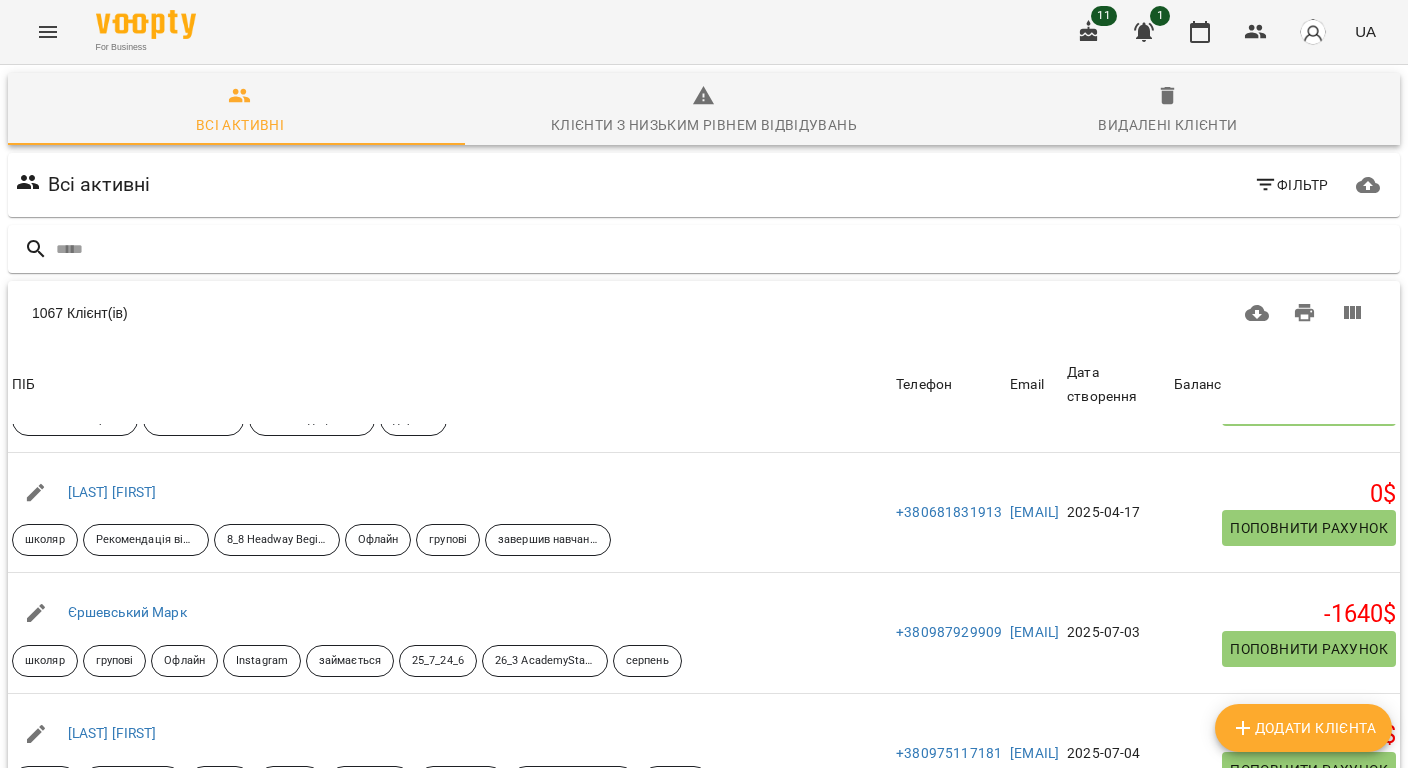 scroll, scrollTop: 133, scrollLeft: 0, axis: vertical 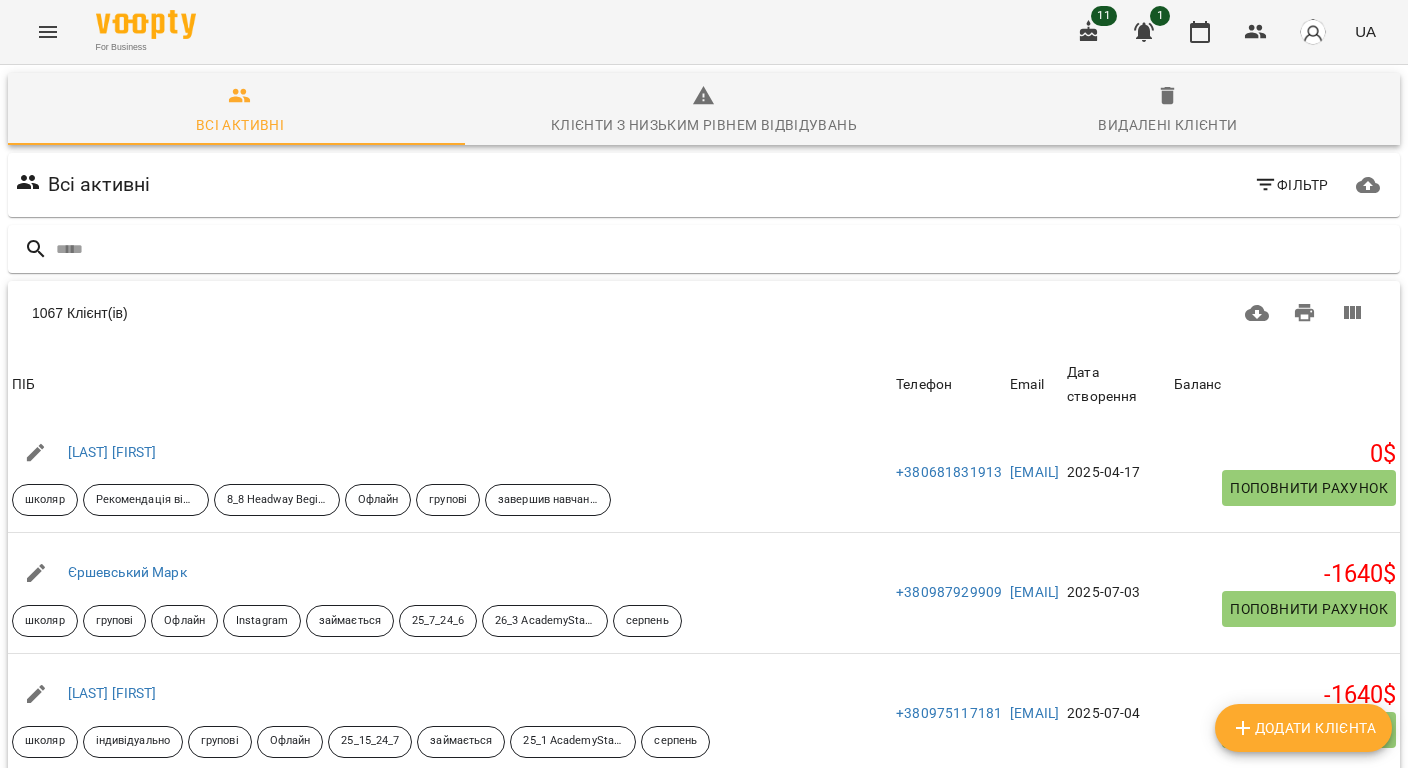 click on "Фільтр" at bounding box center (1291, 185) 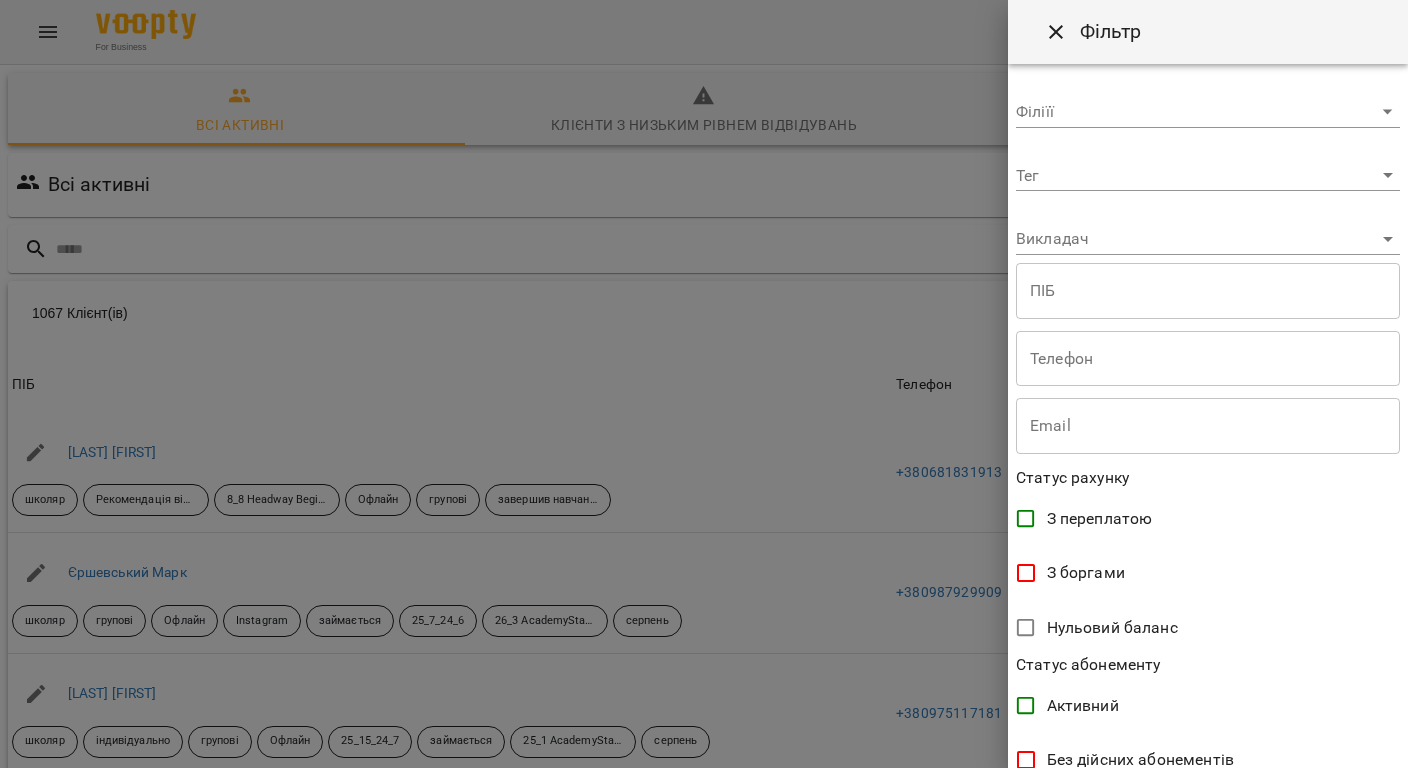 click at bounding box center [1208, 291] 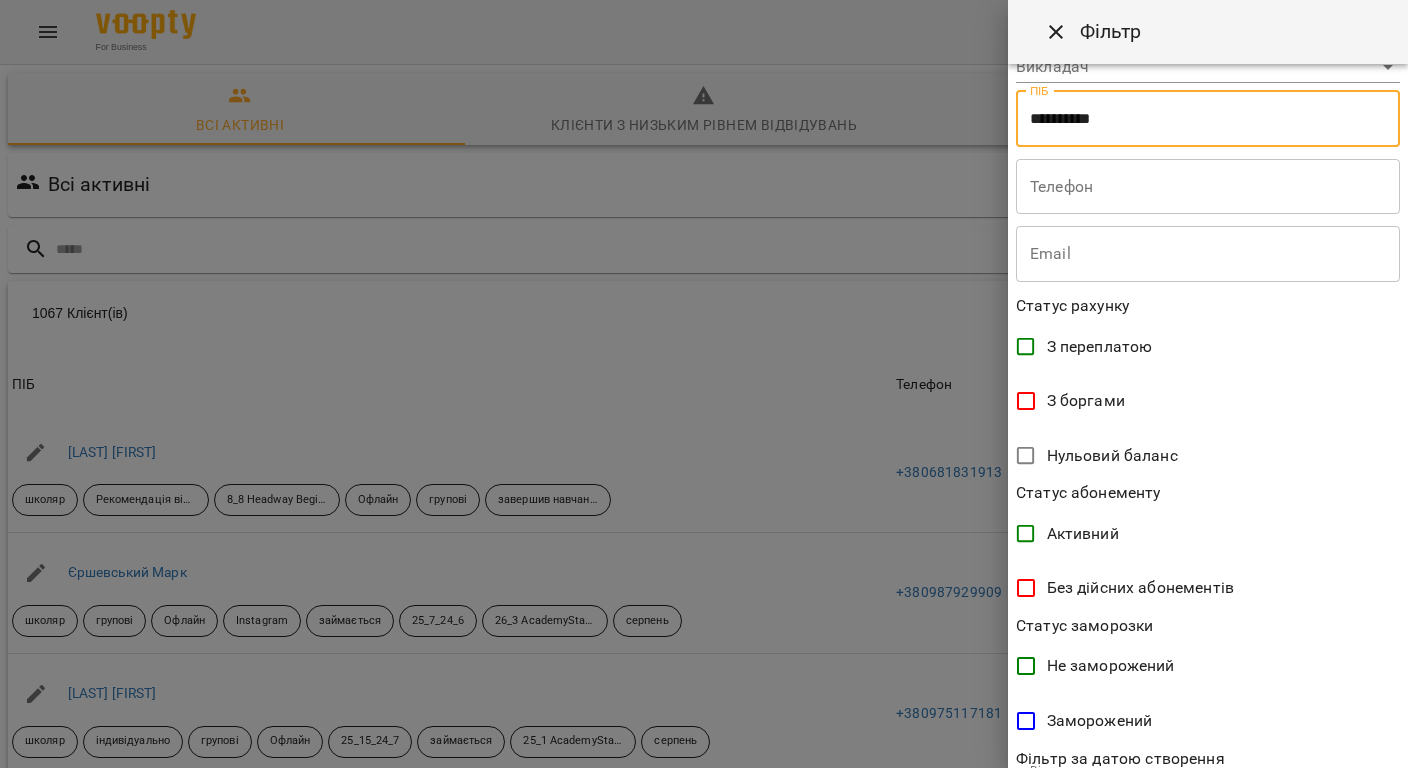 scroll, scrollTop: 345, scrollLeft: 0, axis: vertical 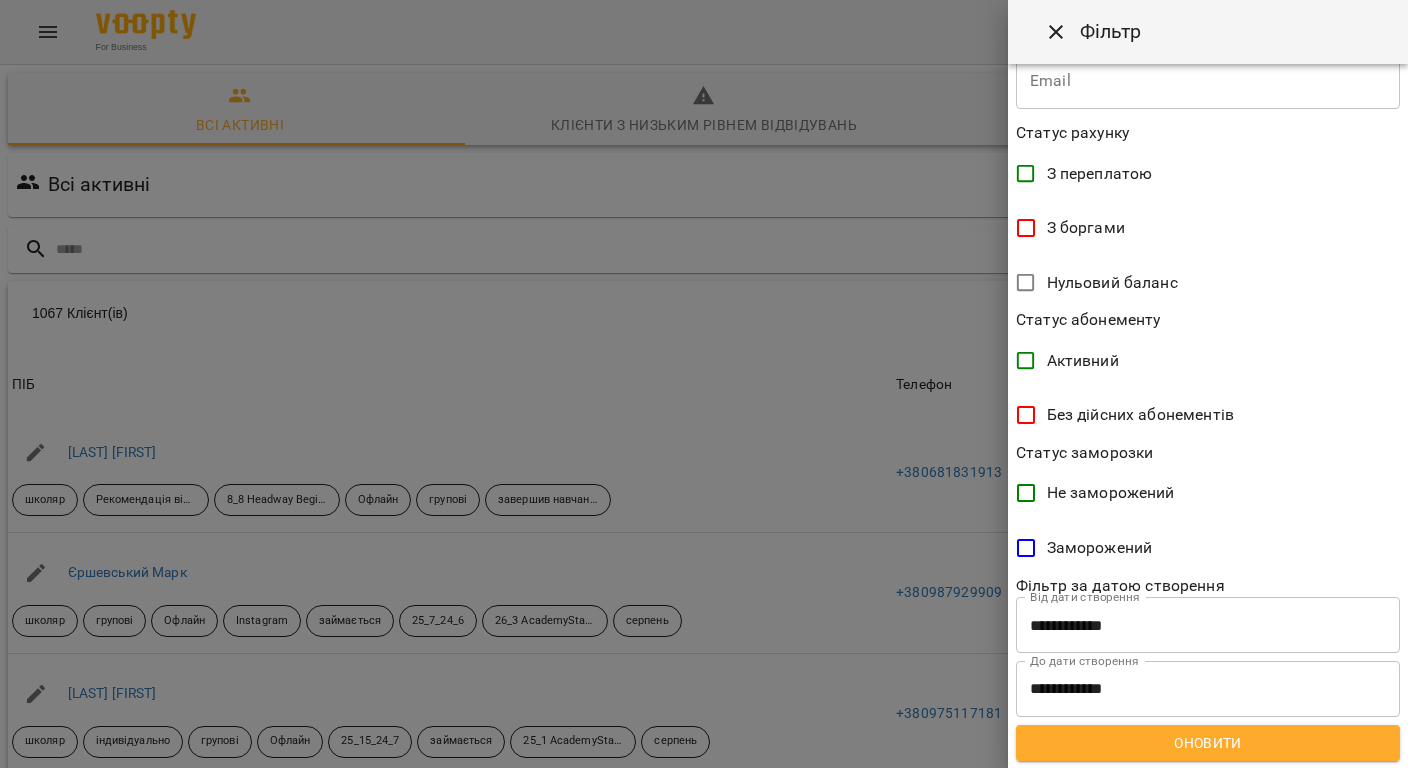type on "**********" 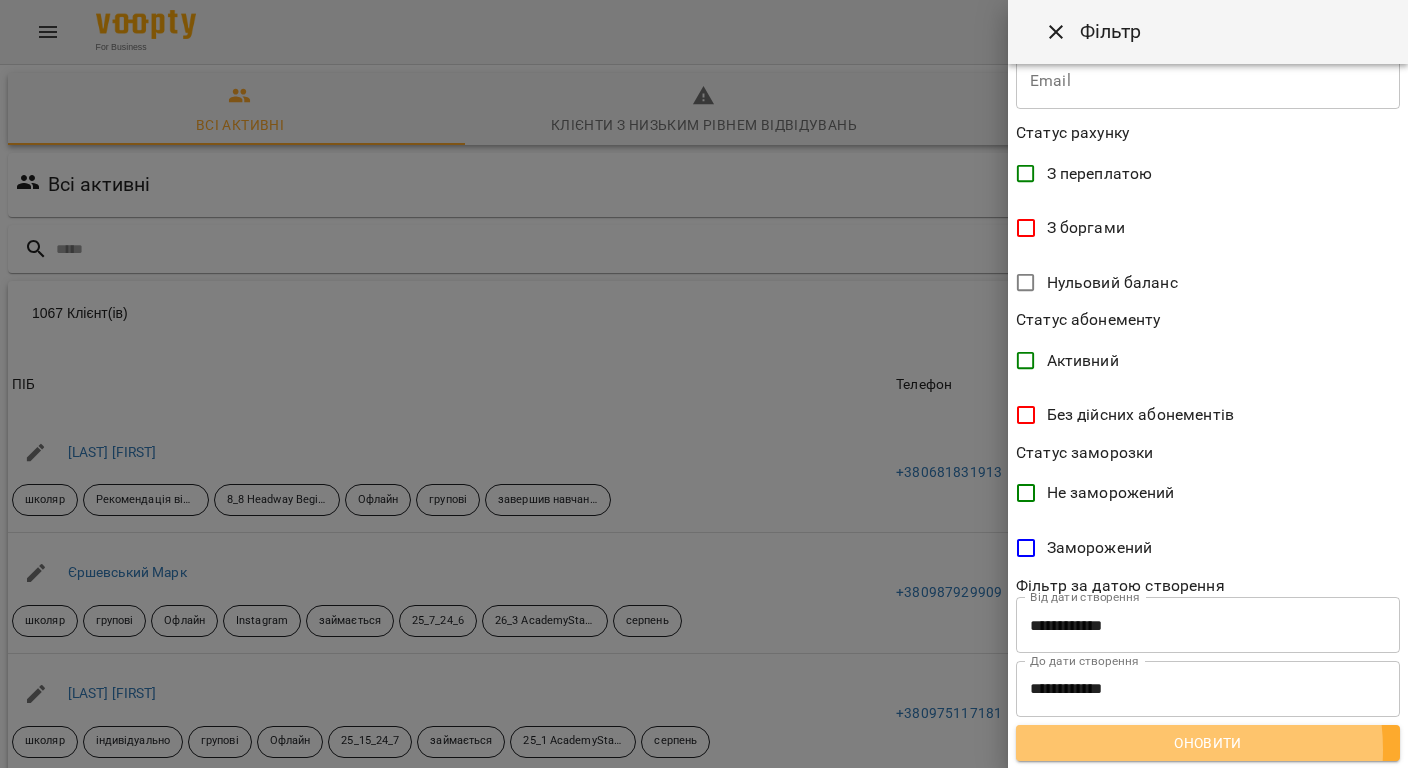 click on "Оновити" at bounding box center [1208, 743] 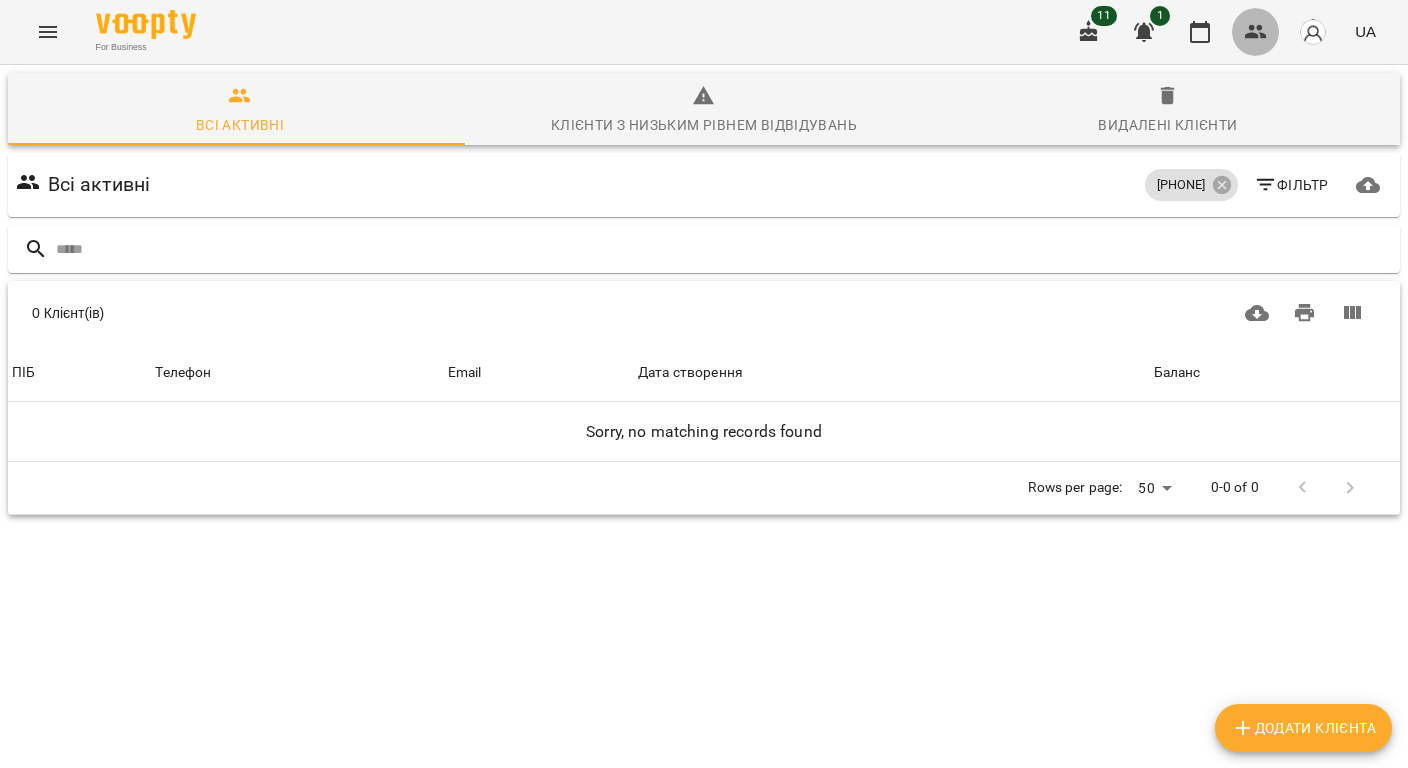 click 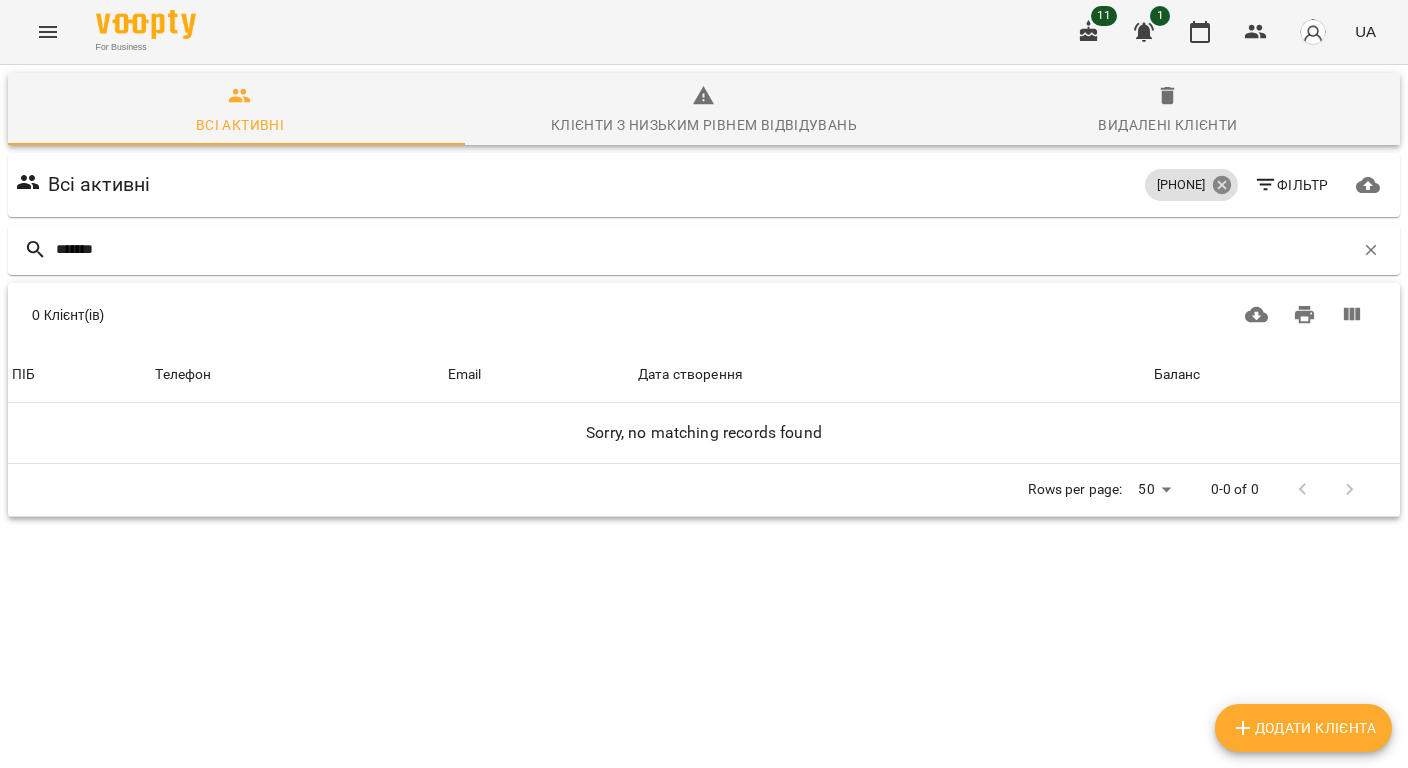 type on "*******" 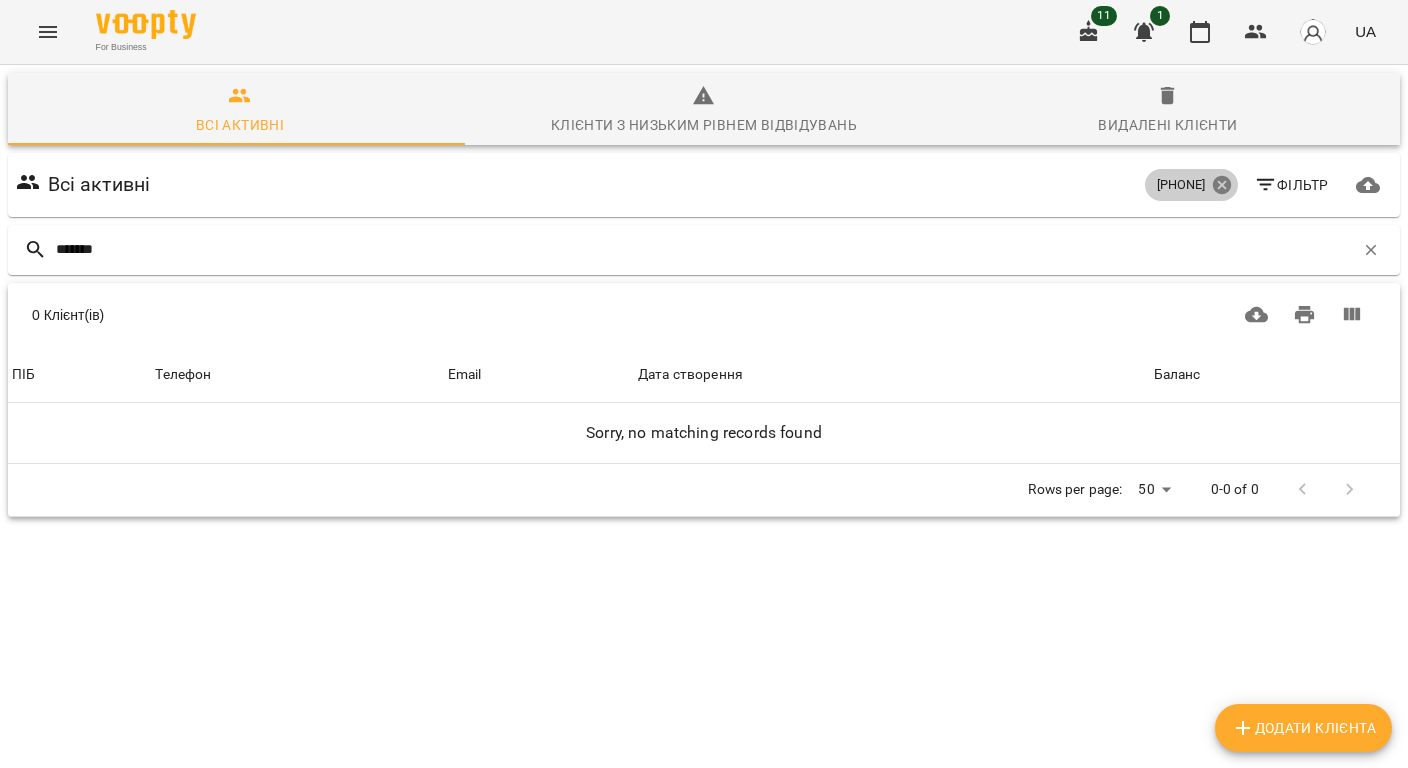 click 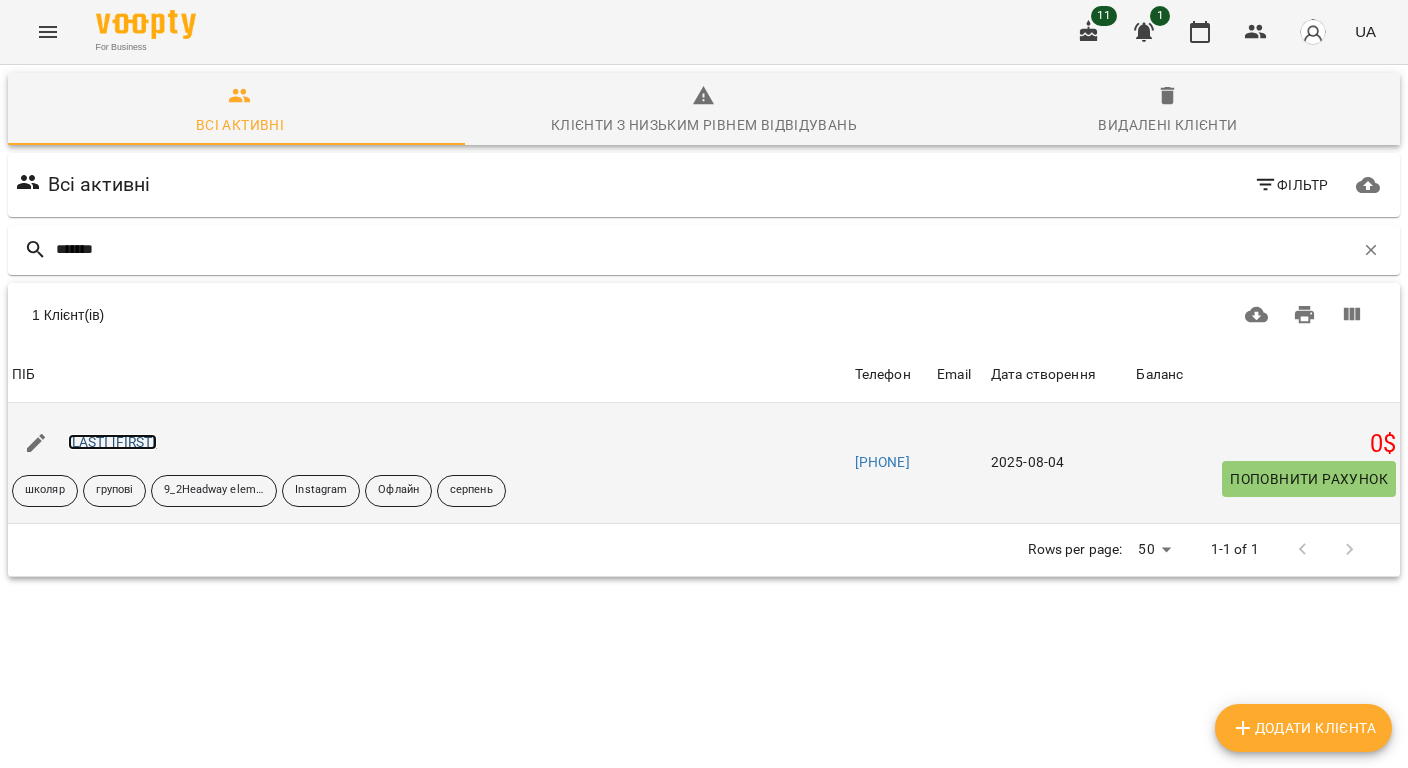 click on "[LAST] [FIRST]" at bounding box center [112, 442] 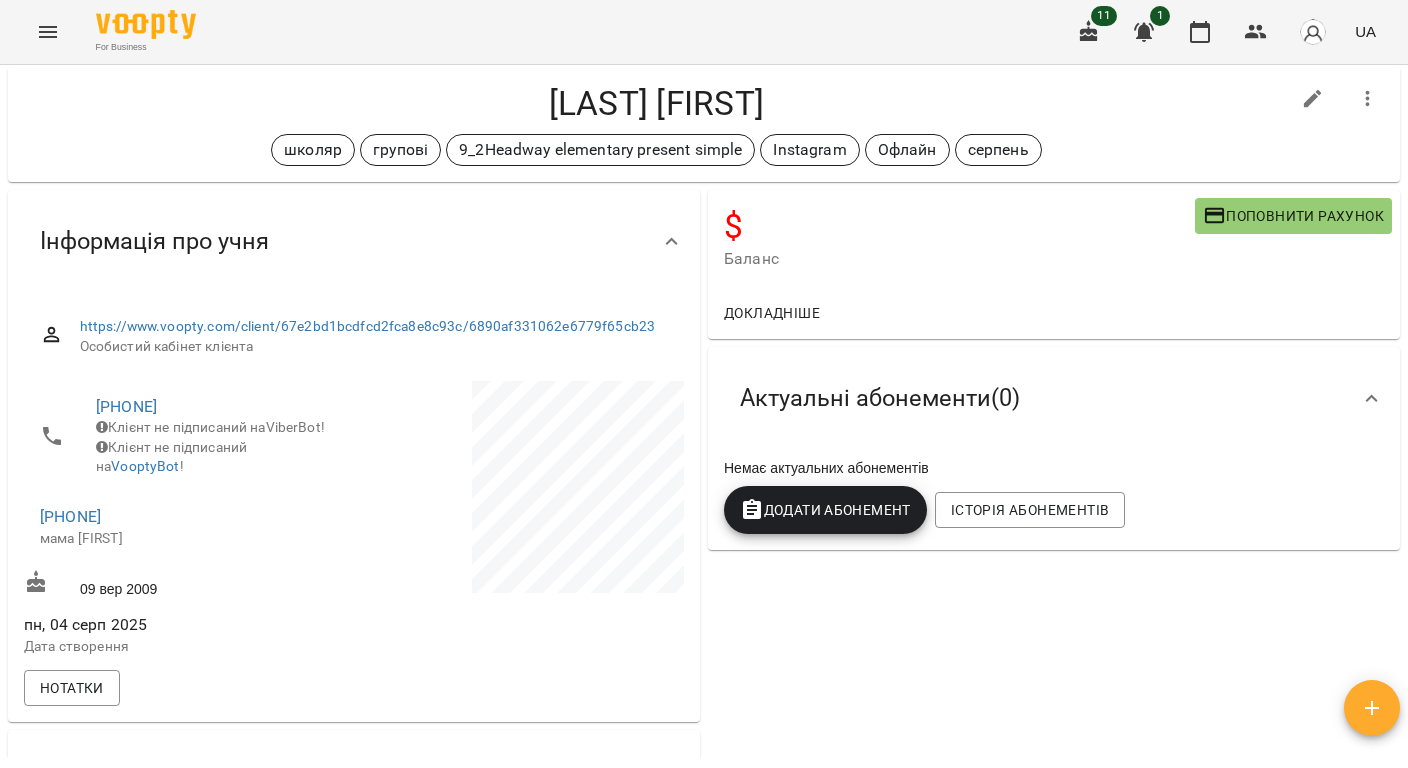 scroll, scrollTop: 0, scrollLeft: 0, axis: both 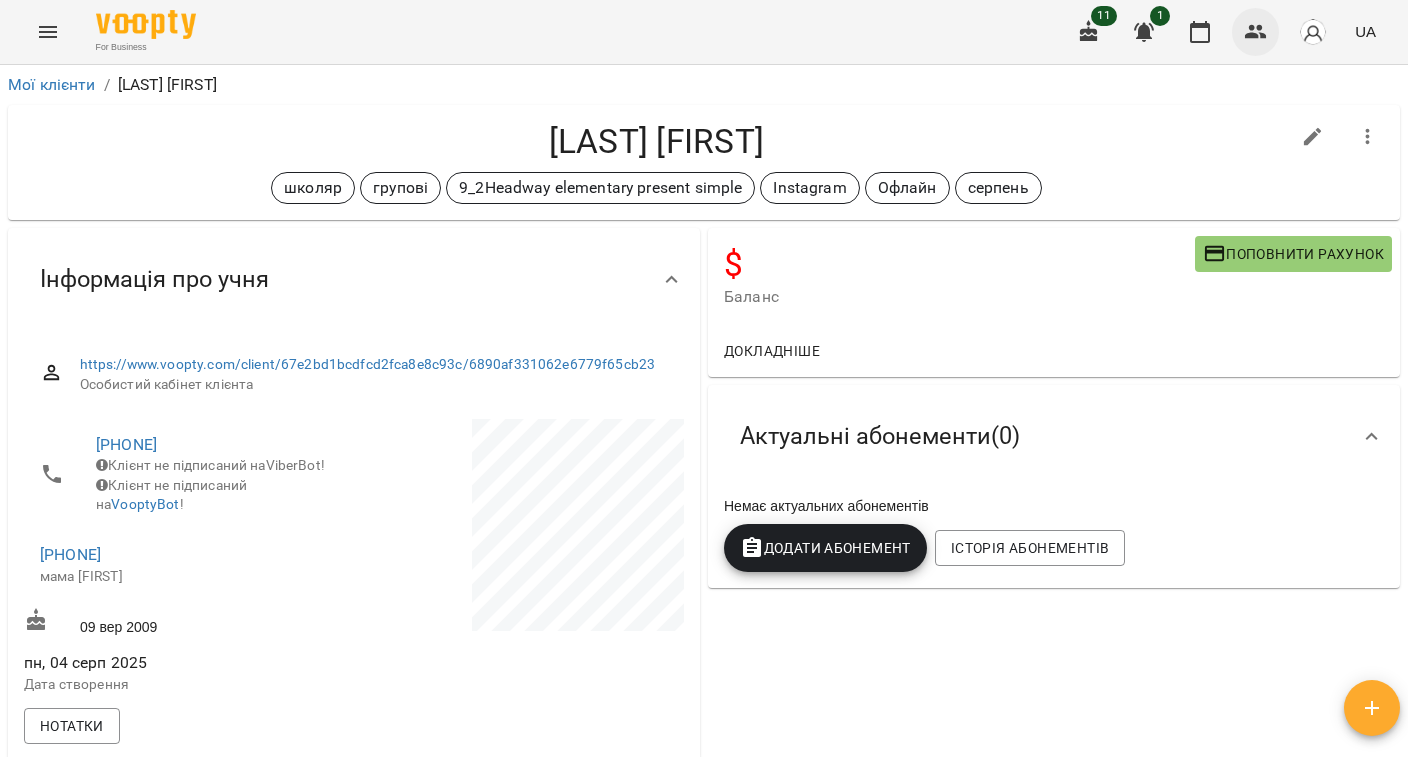 click at bounding box center [1256, 32] 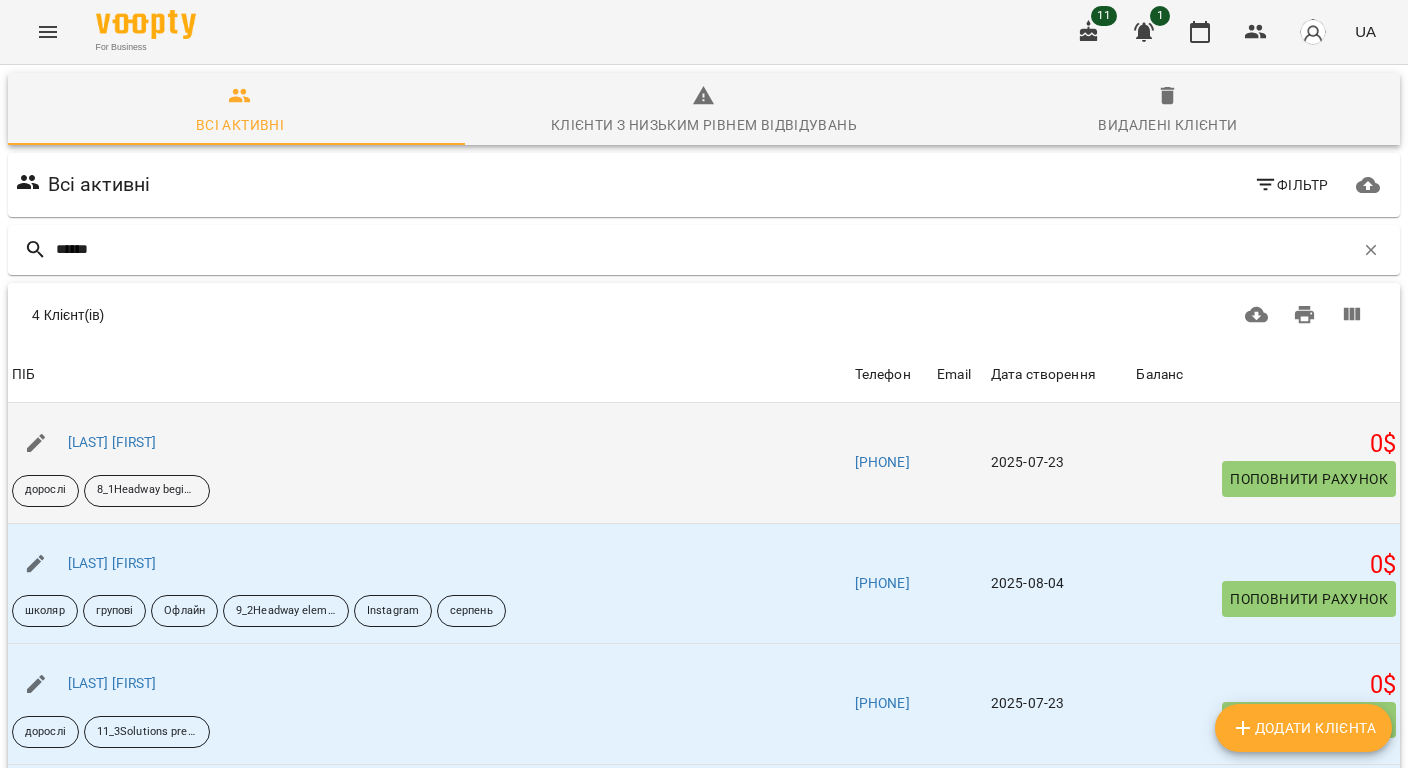 scroll, scrollTop: 41, scrollLeft: 0, axis: vertical 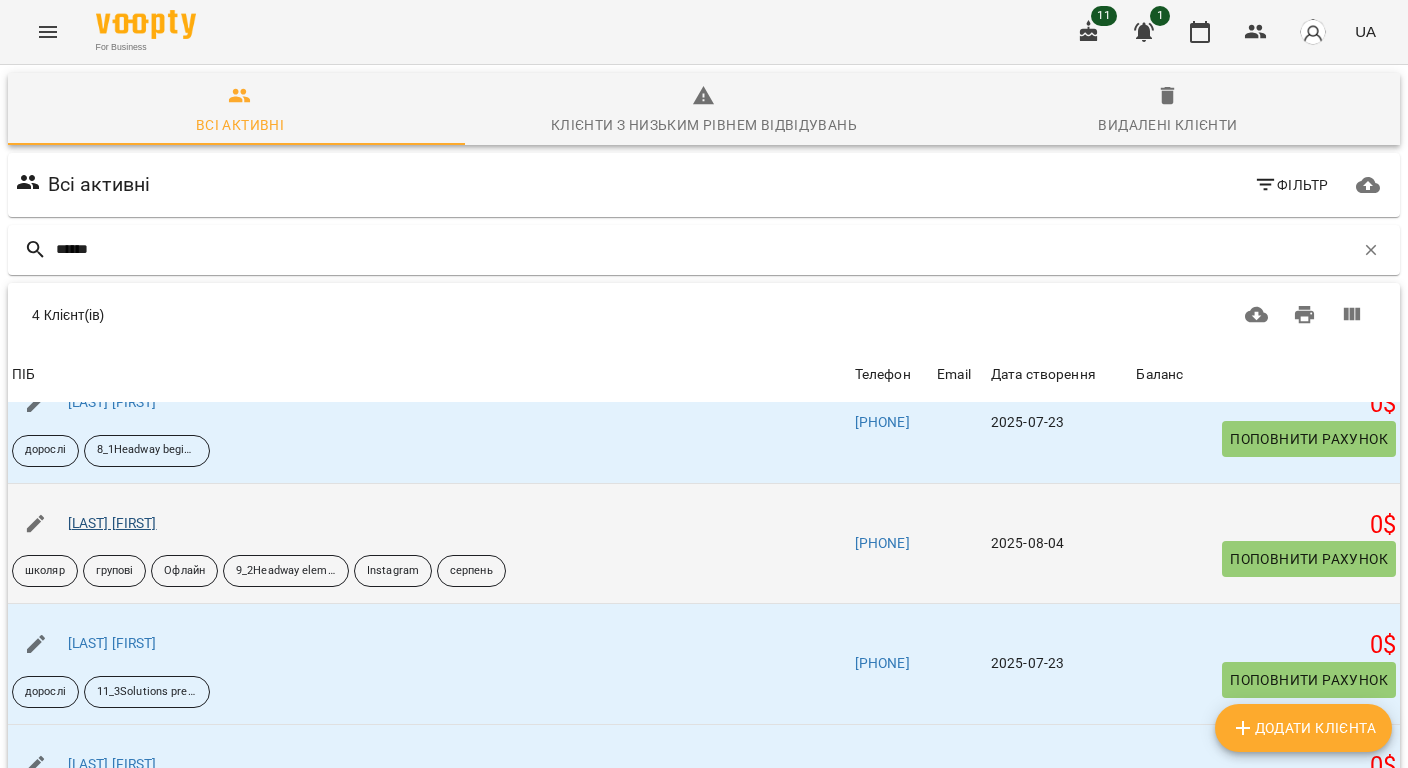 type on "******" 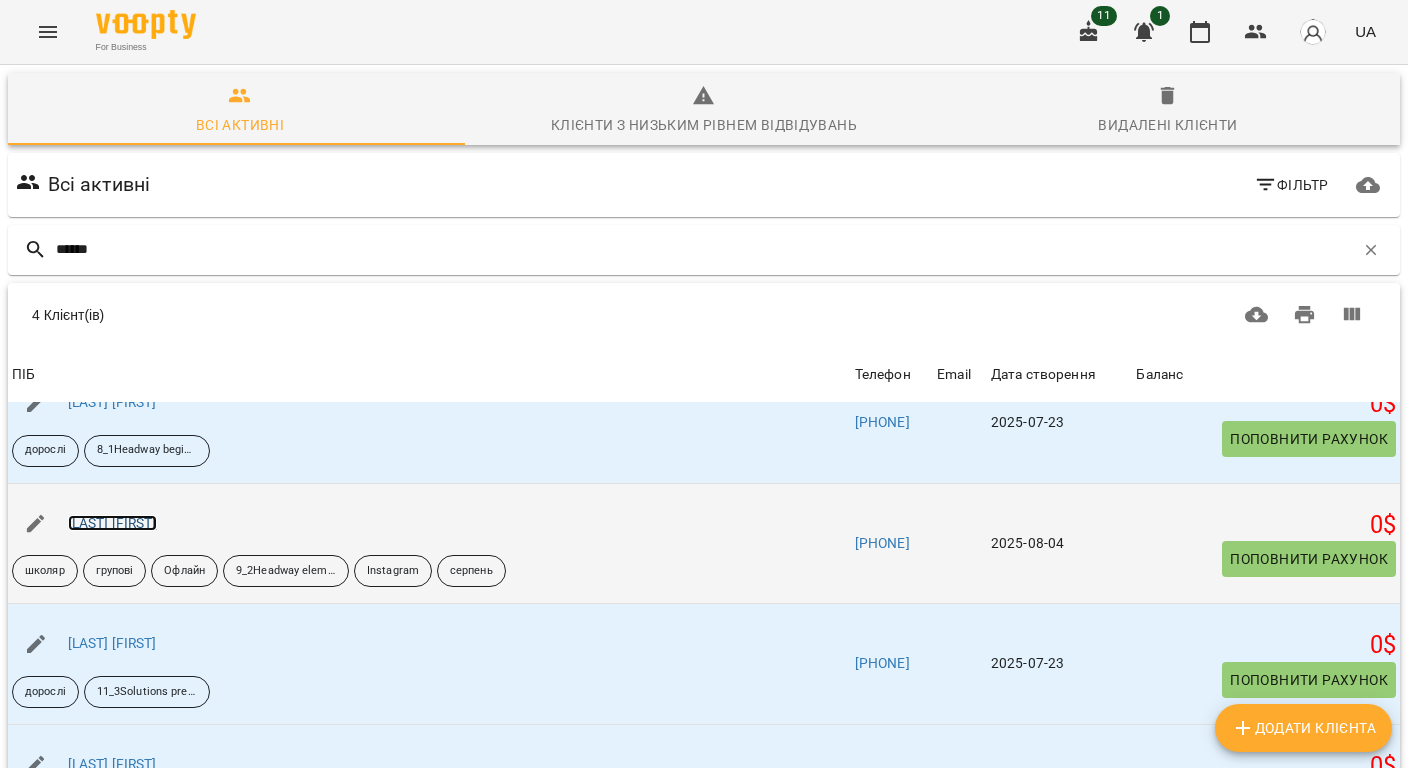 click on "[LAST] [FIRST]" at bounding box center (112, 523) 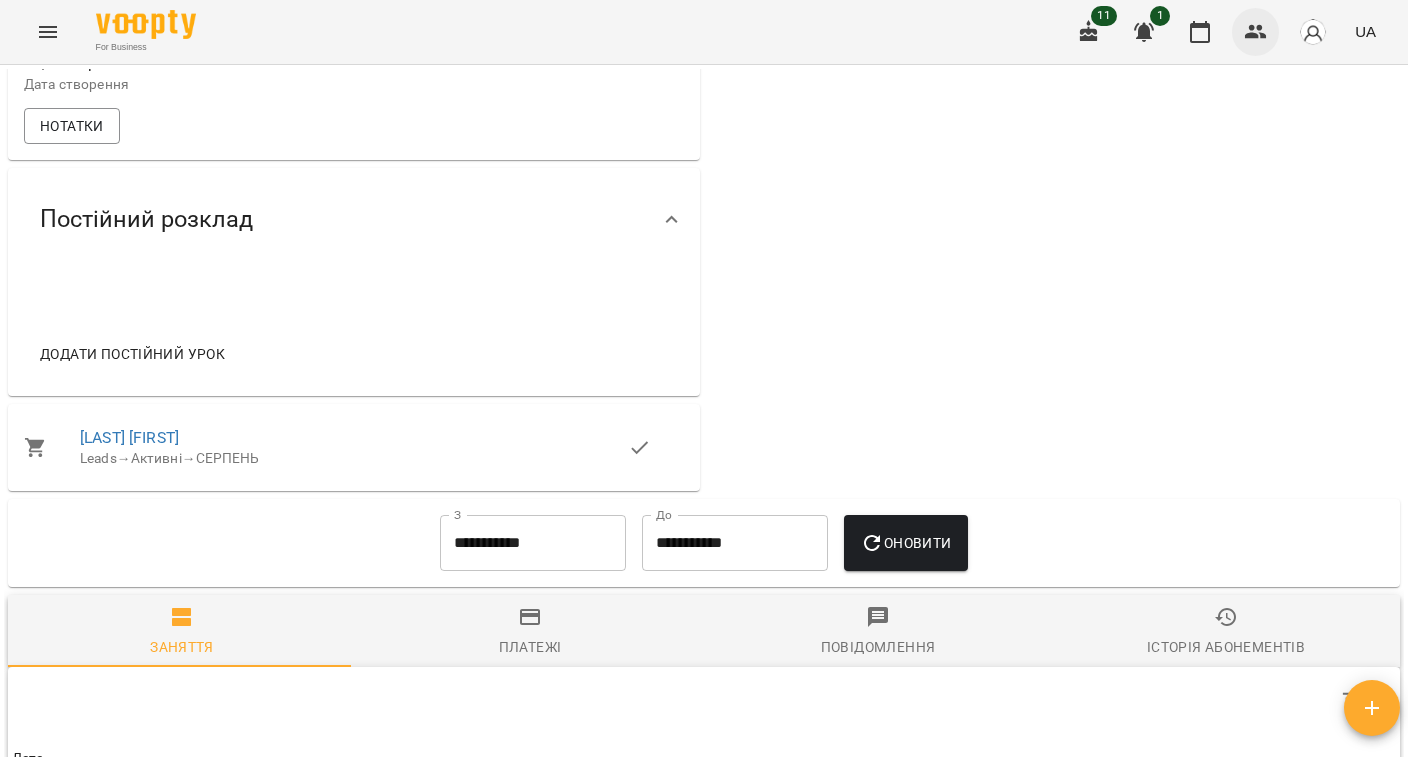 scroll, scrollTop: 566, scrollLeft: 0, axis: vertical 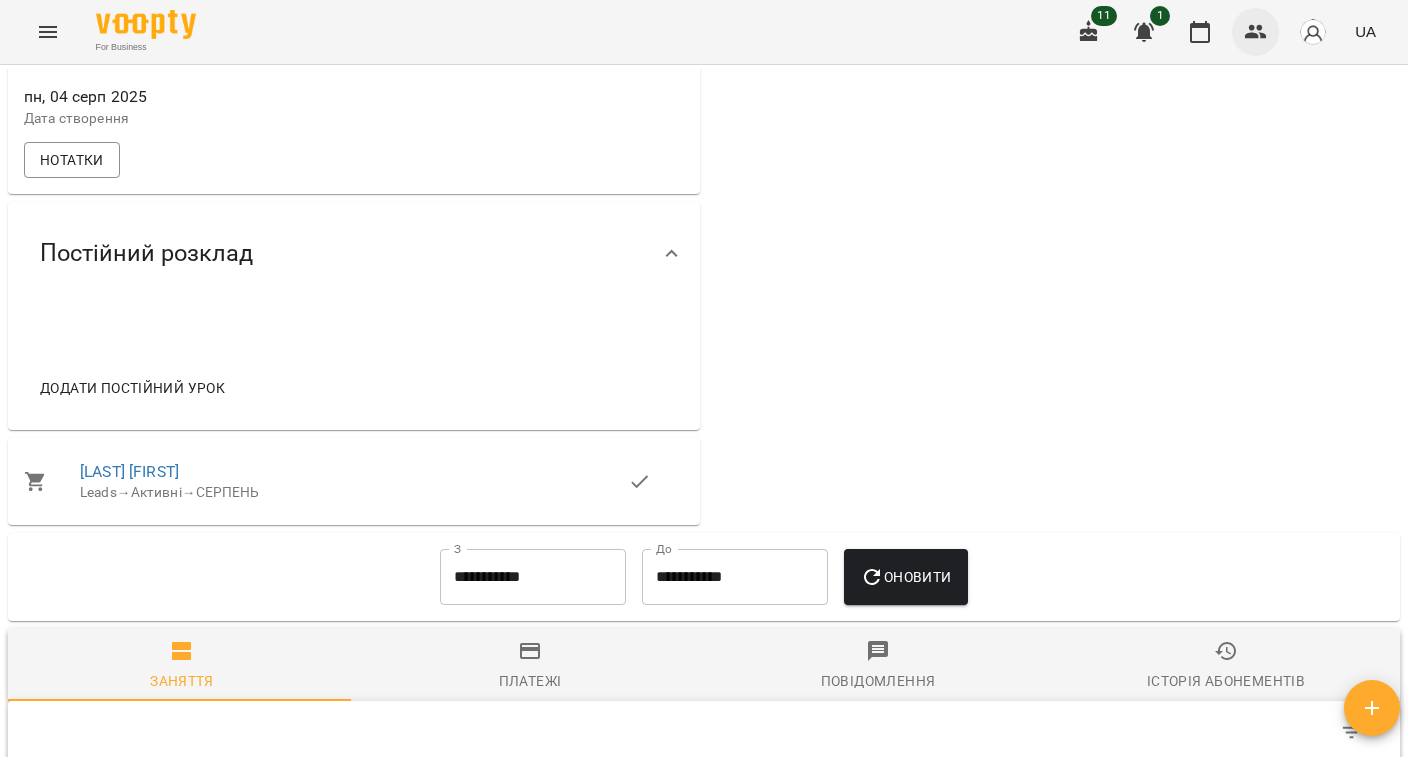 click 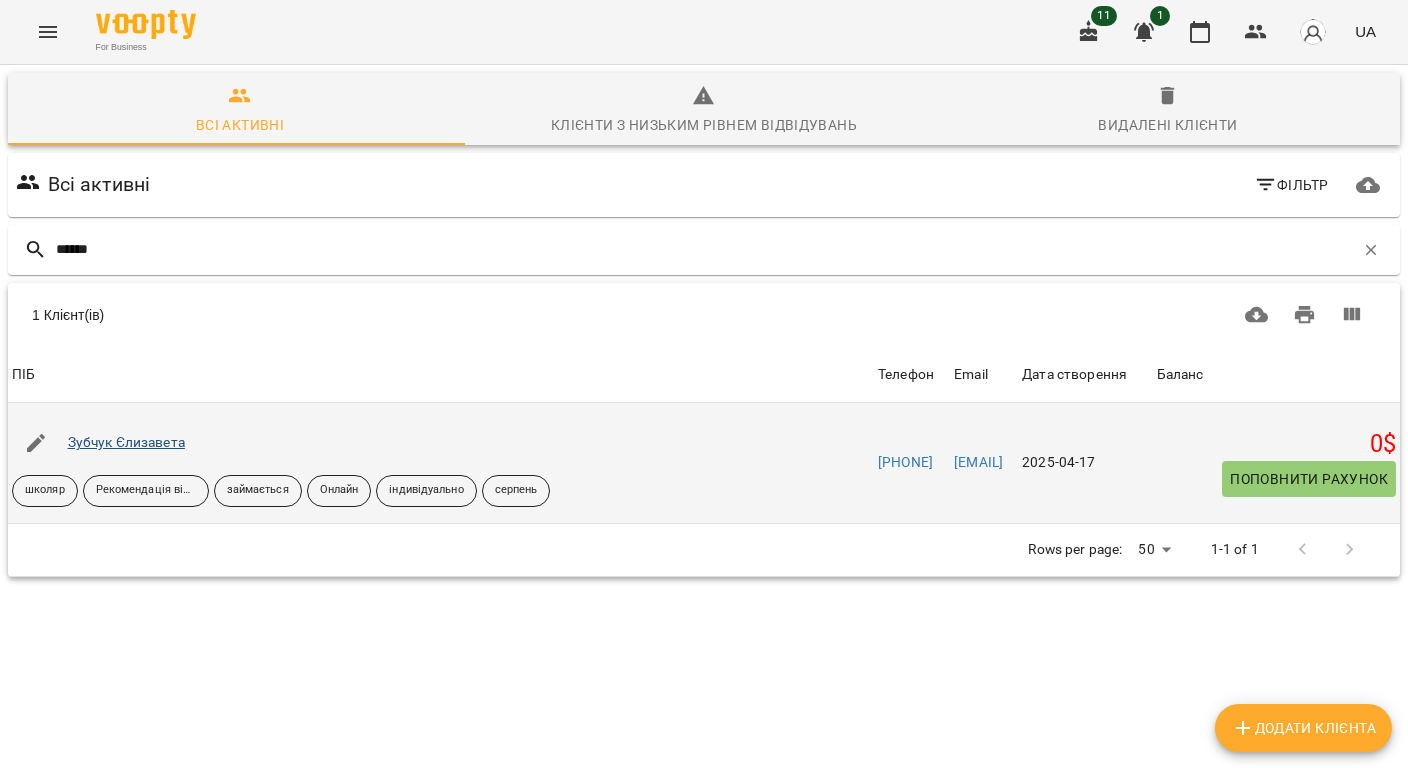 type on "******" 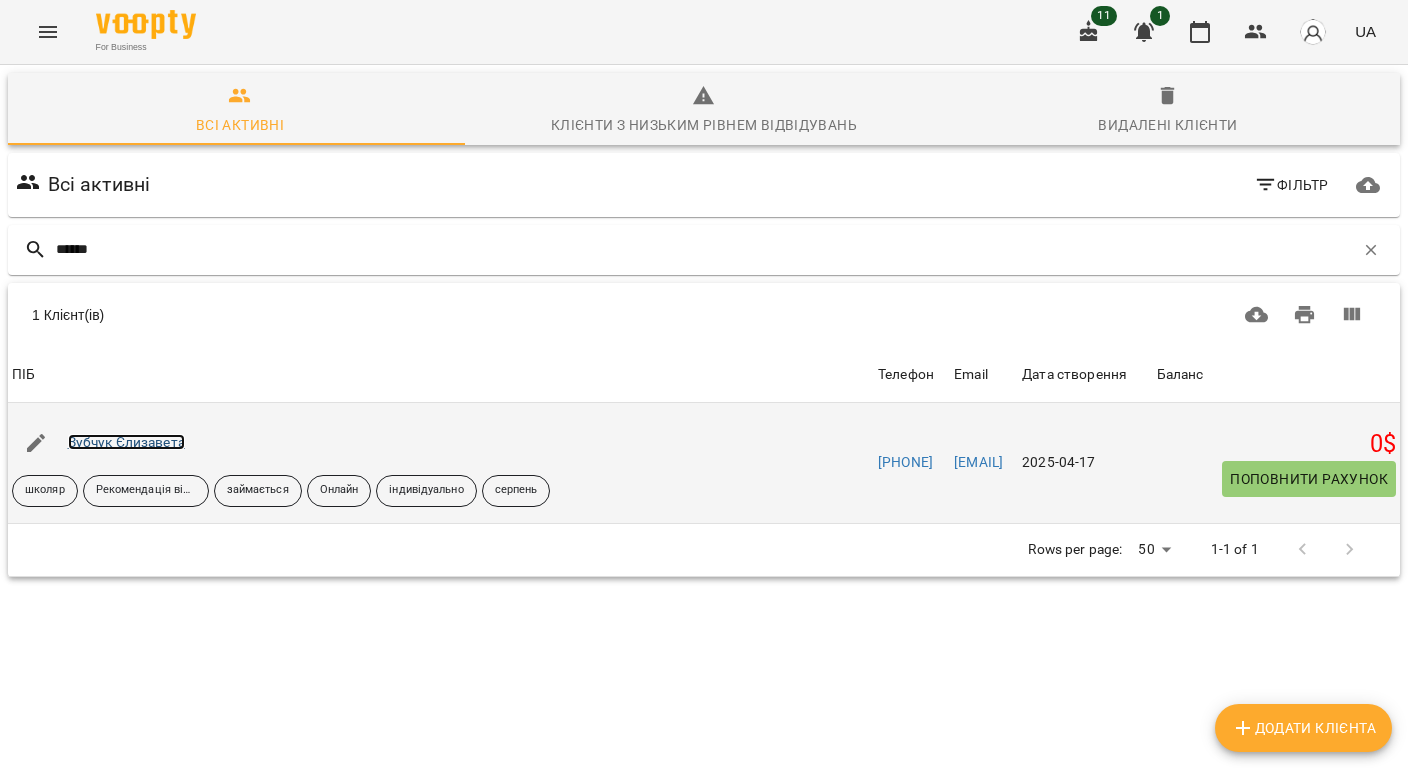 click on "Зубчук Єлизавета" at bounding box center (126, 442) 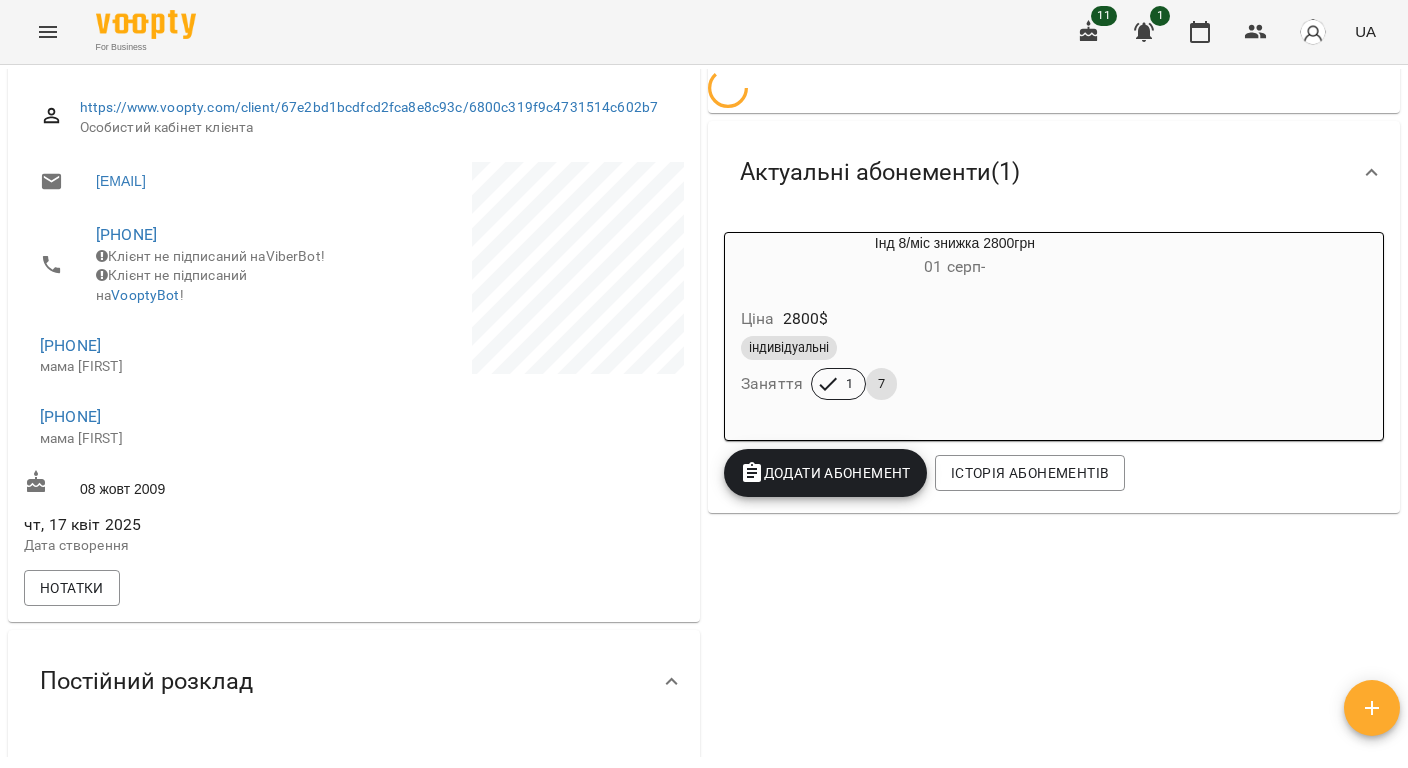 scroll, scrollTop: 266, scrollLeft: 0, axis: vertical 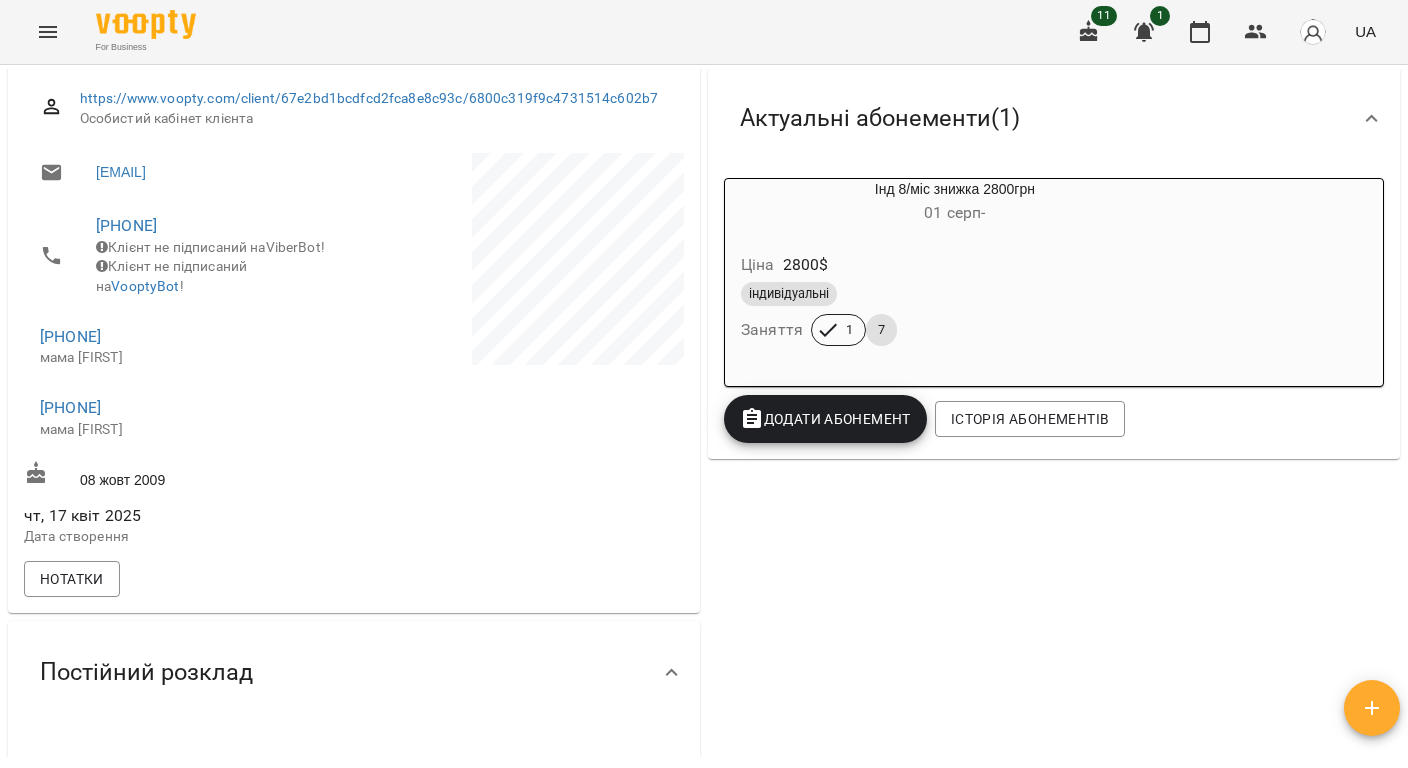 drag, startPoint x: 170, startPoint y: 362, endPoint x: 22, endPoint y: 373, distance: 148.40822 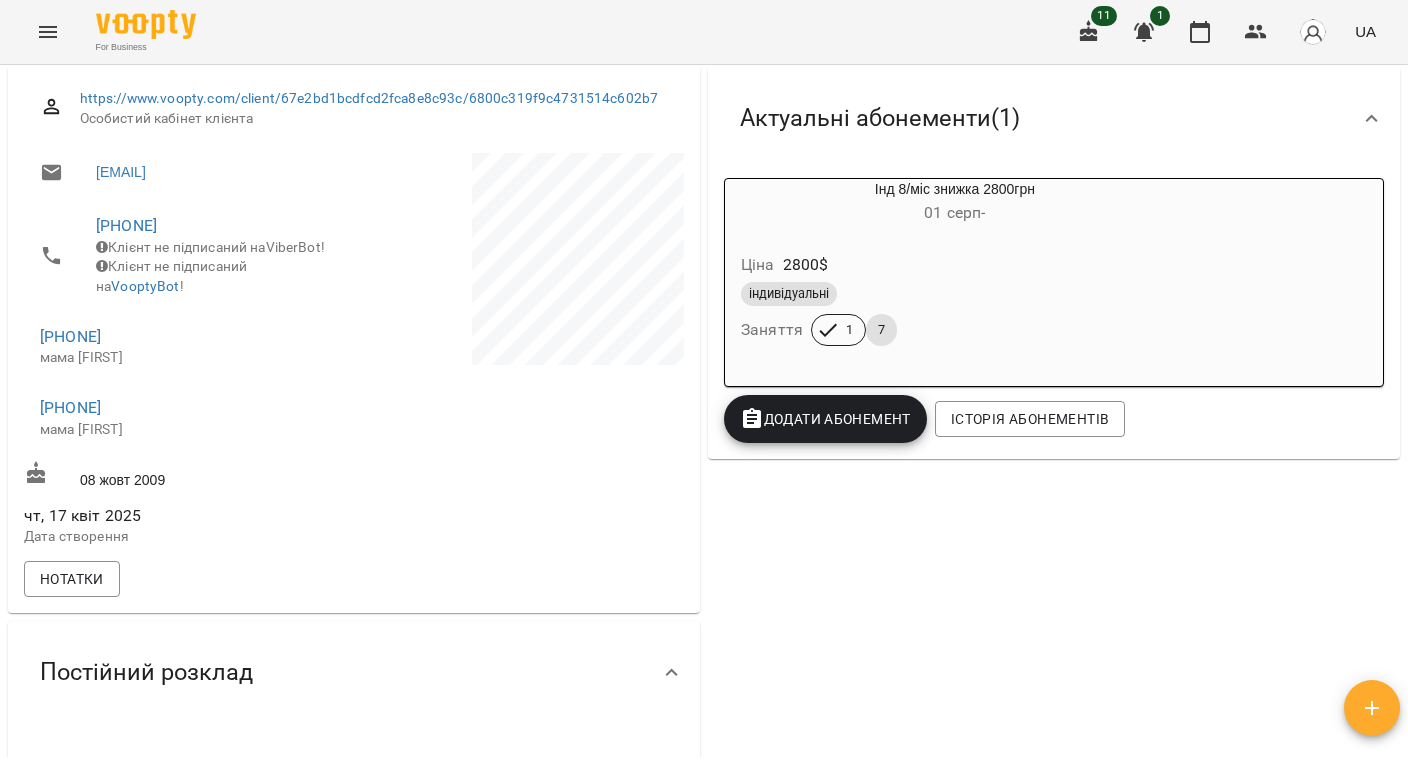 copy on "+380969918466" 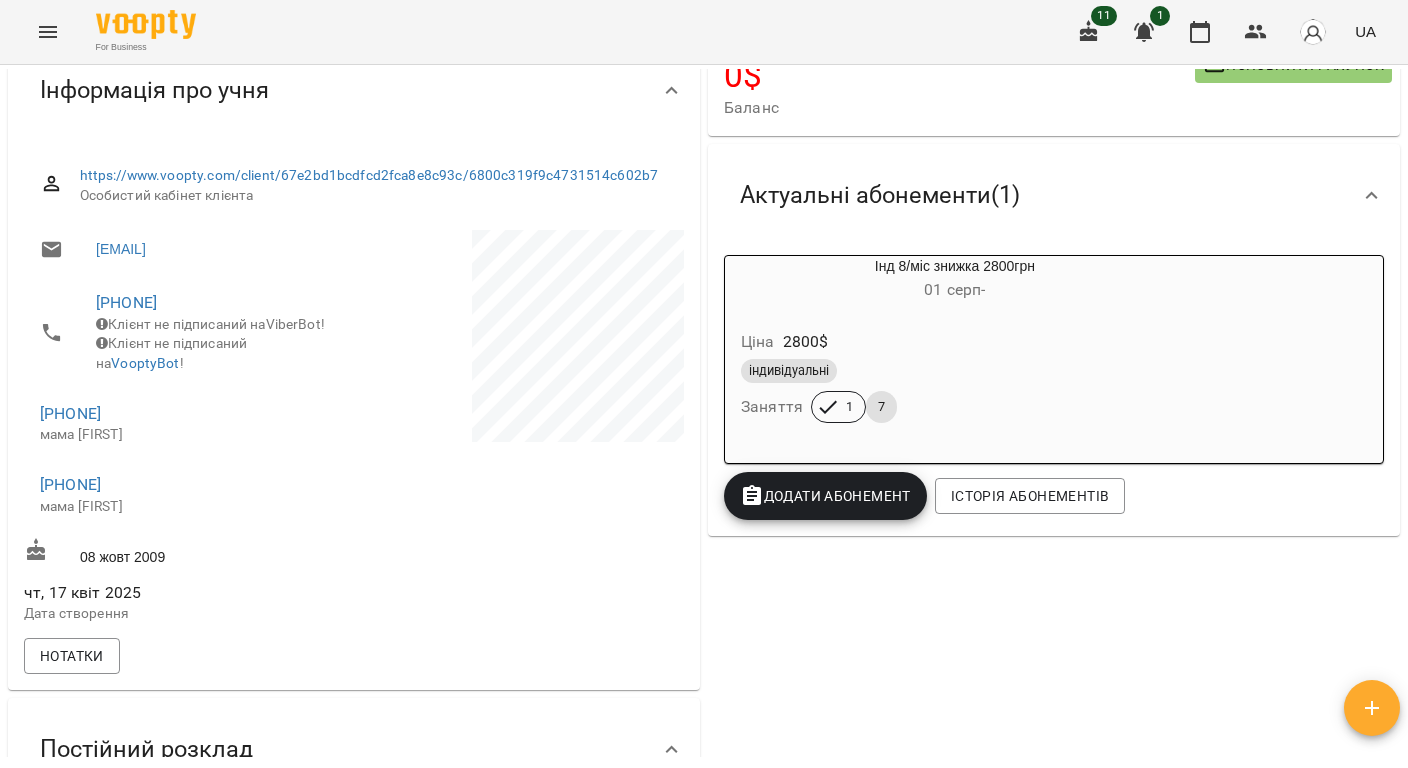 scroll, scrollTop: 0, scrollLeft: 0, axis: both 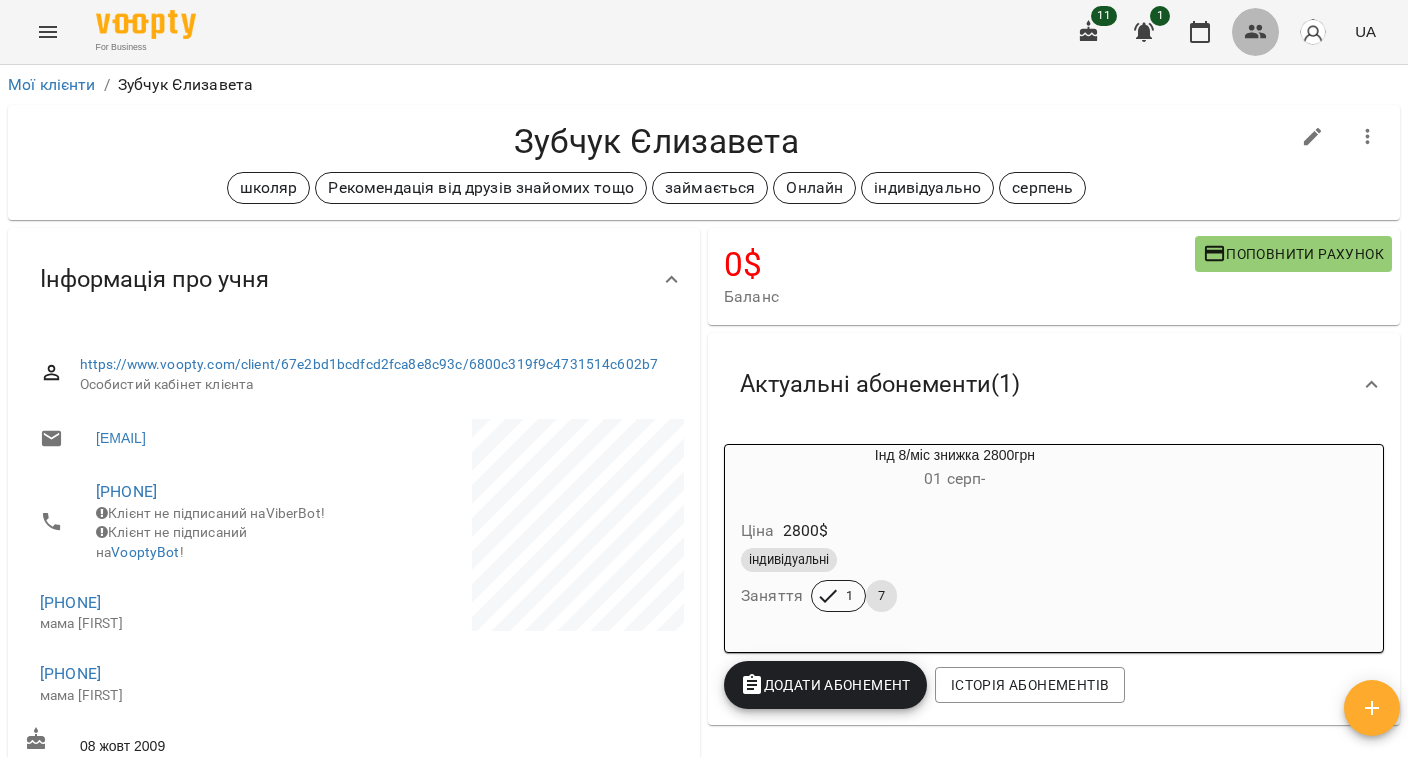 click 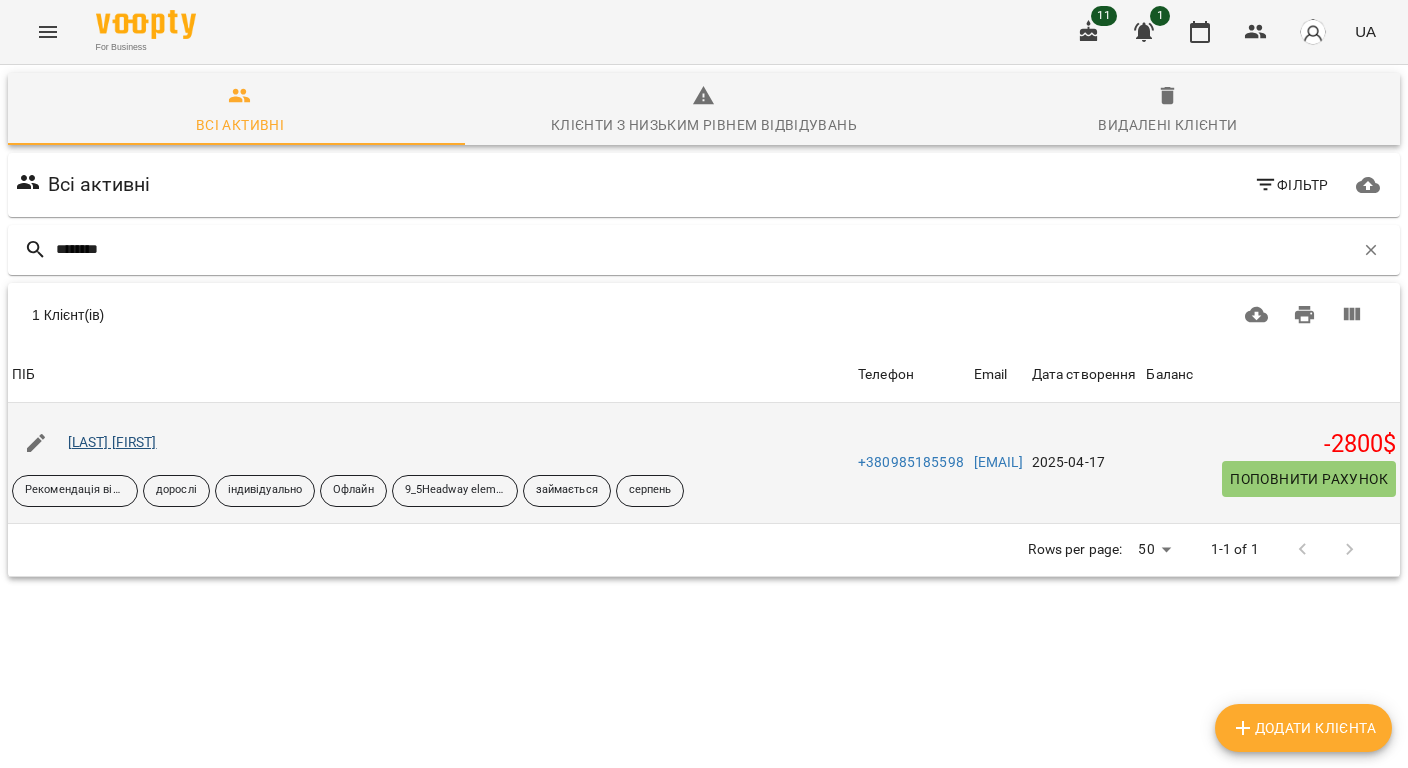 type on "********" 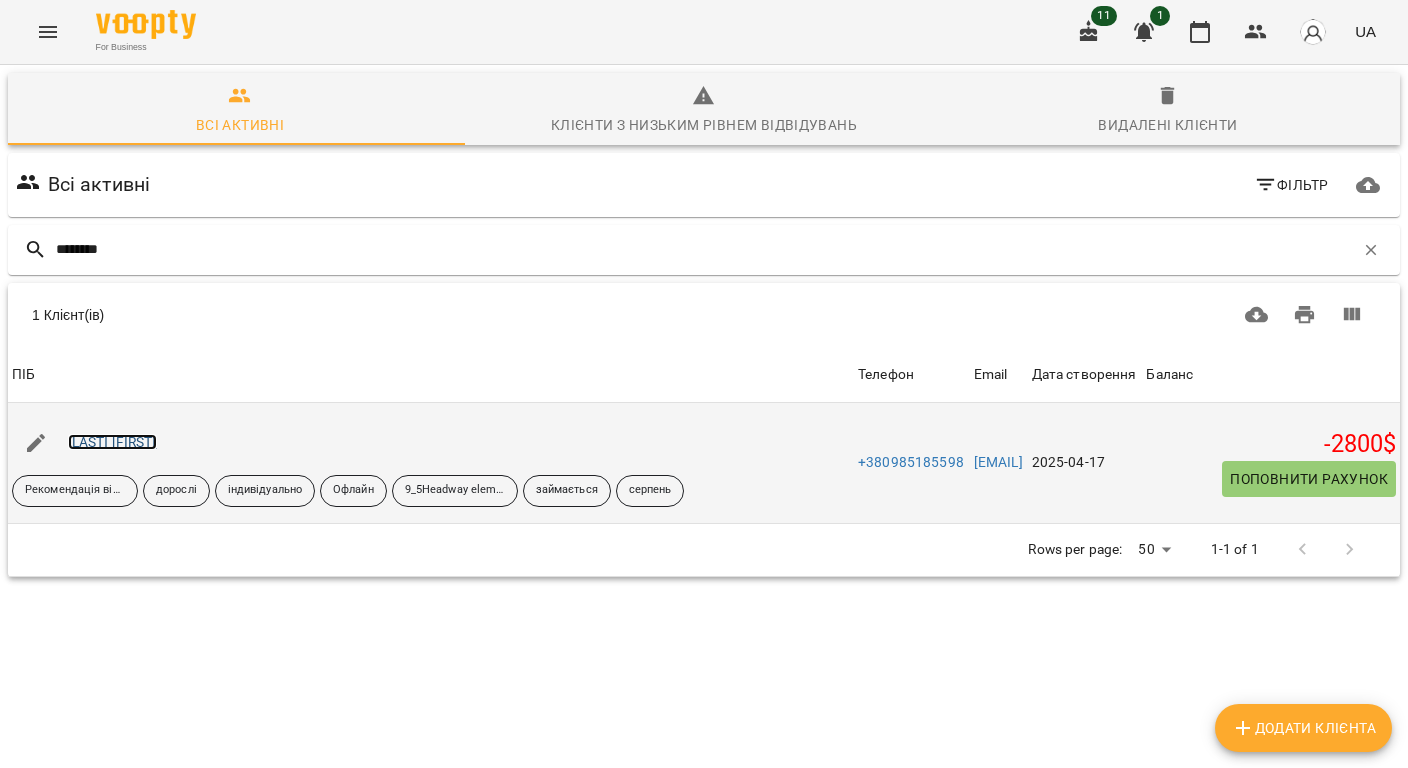 click on "Тєлєгіна Наталія" at bounding box center [112, 442] 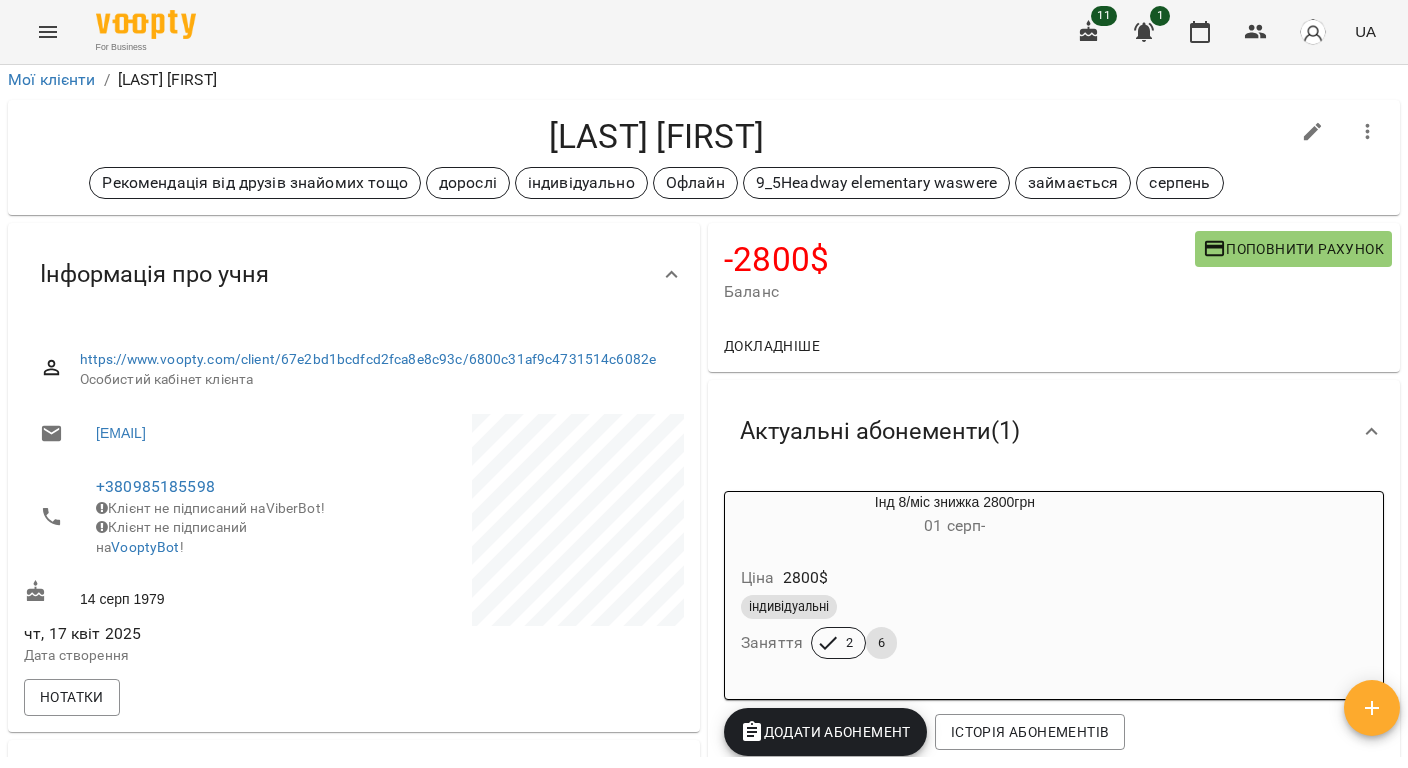 scroll, scrollTop: 0, scrollLeft: 0, axis: both 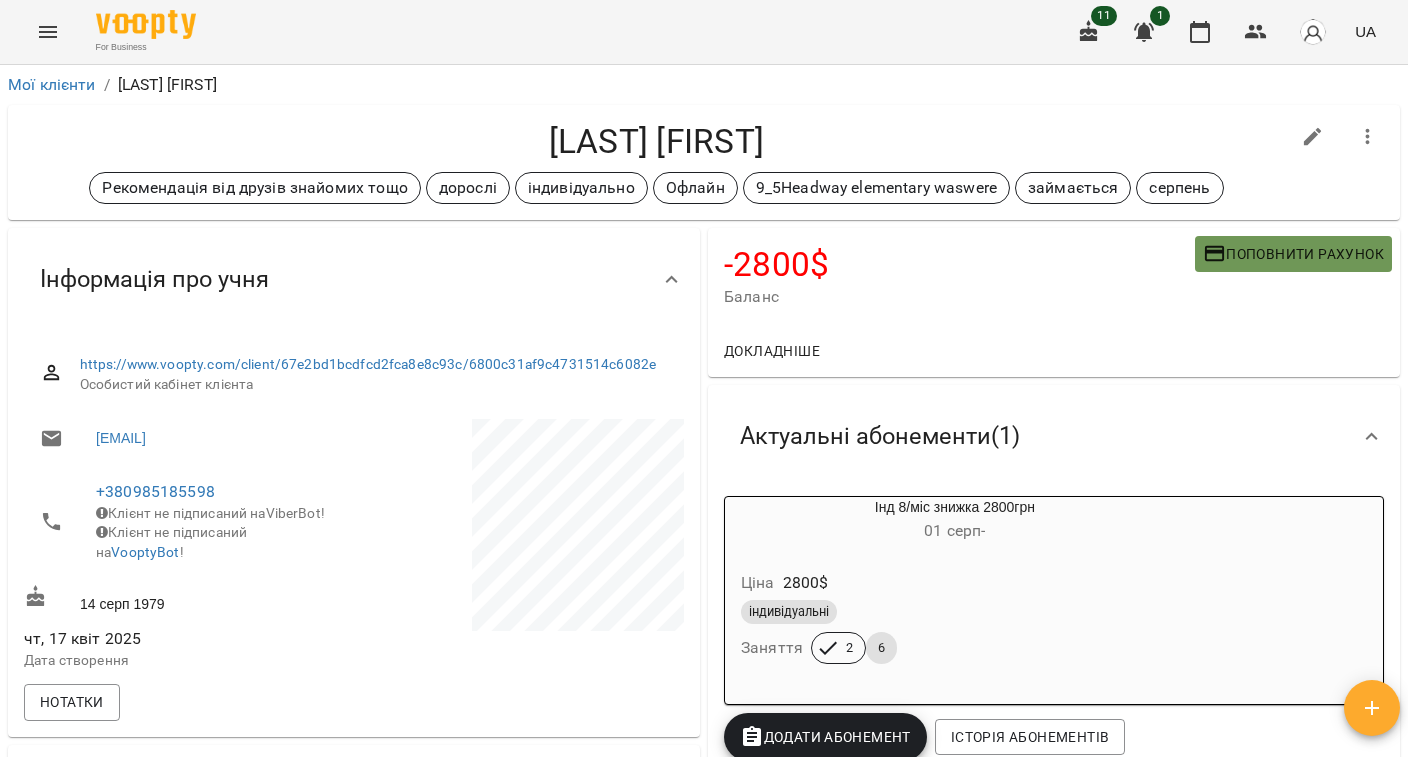 click on "Поповнити рахунок" at bounding box center (1293, 254) 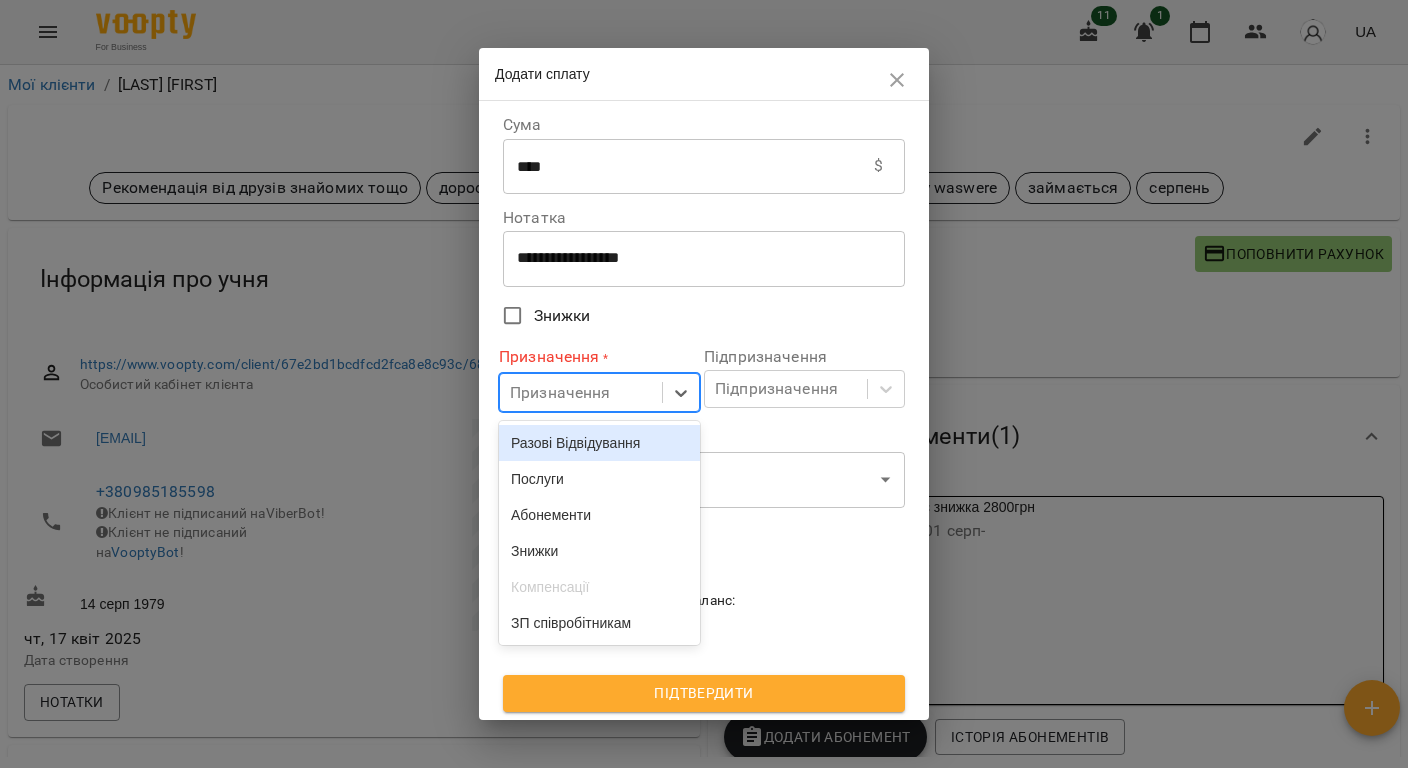 click on "Призначення" at bounding box center [560, 393] 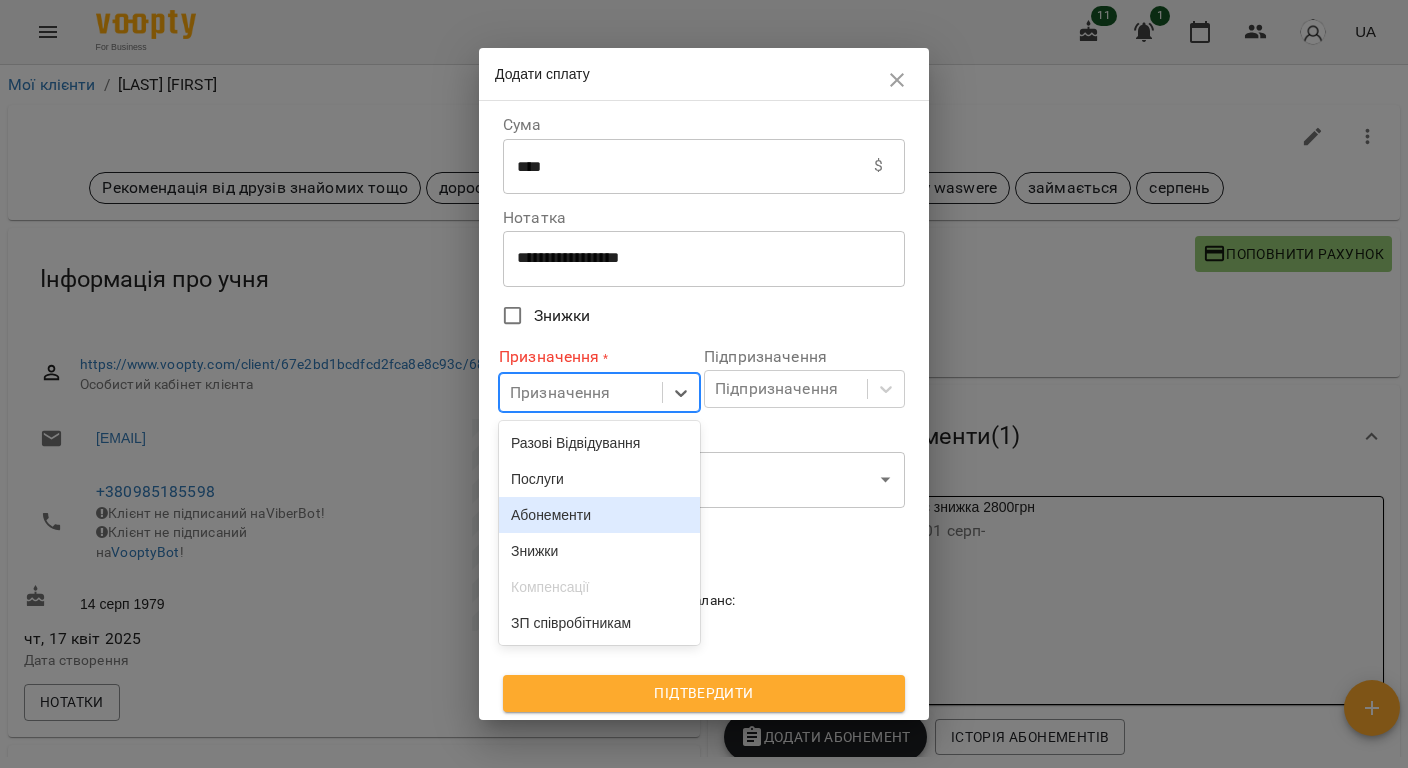 click on "Абонементи" at bounding box center (599, 515) 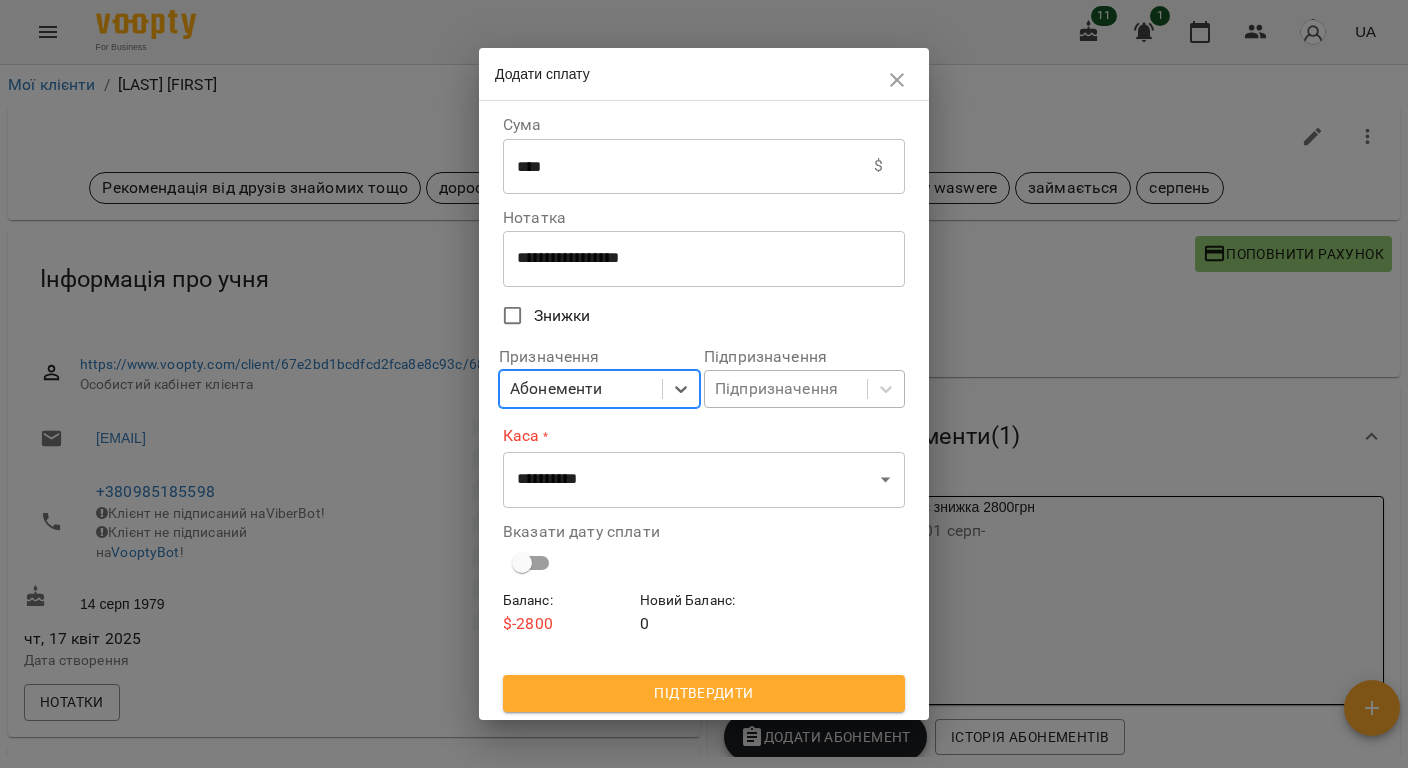 click on "Підпризначення" at bounding box center (776, 389) 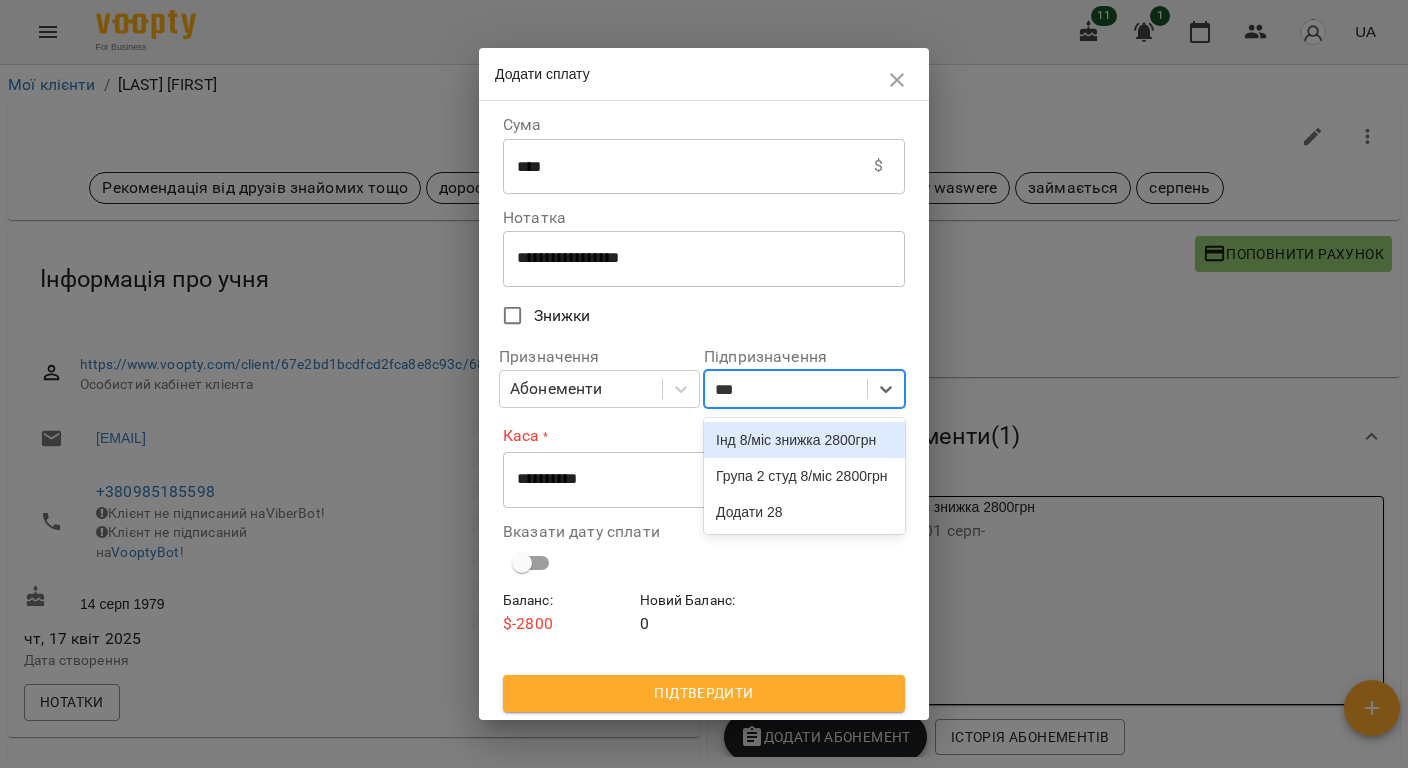 type on "****" 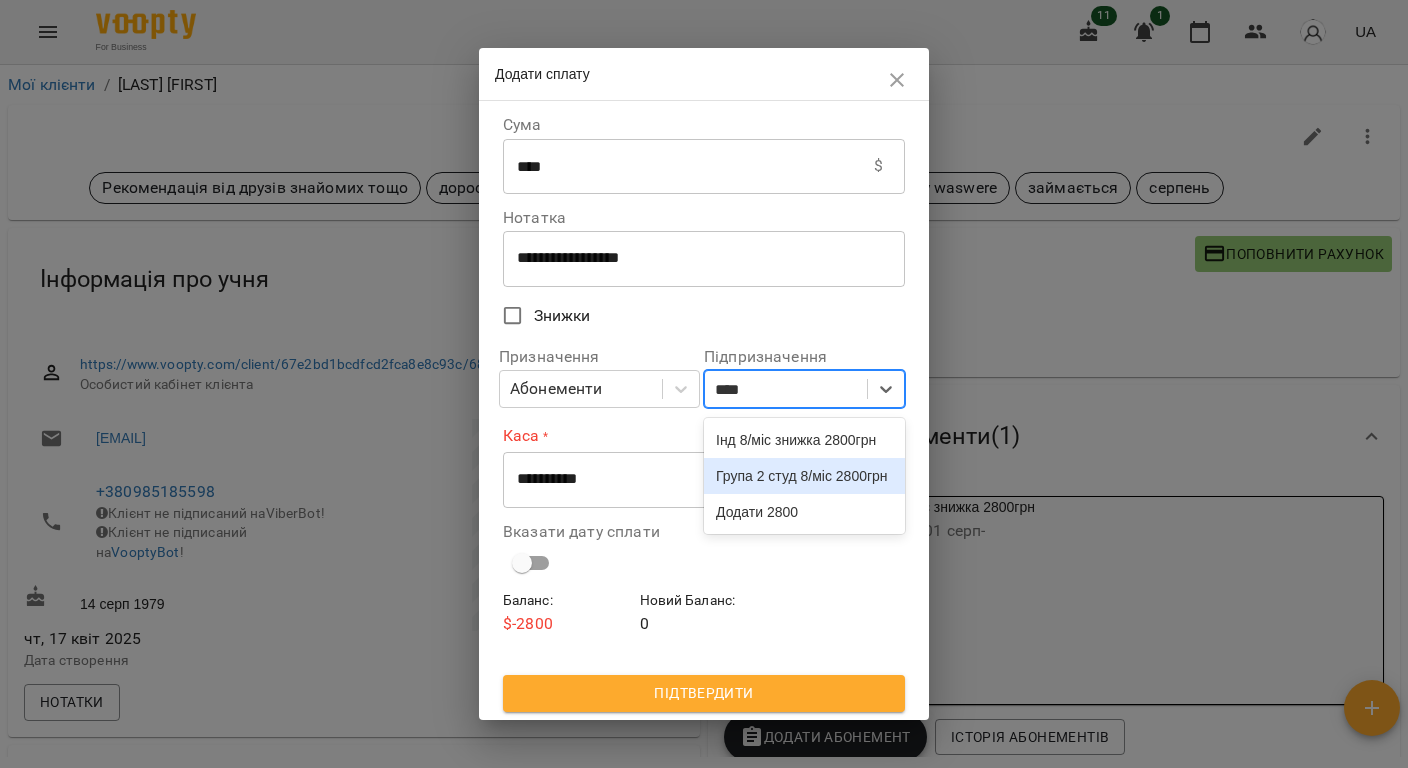 click on "Група 2 студ 8/міс 2800грн" at bounding box center (804, 476) 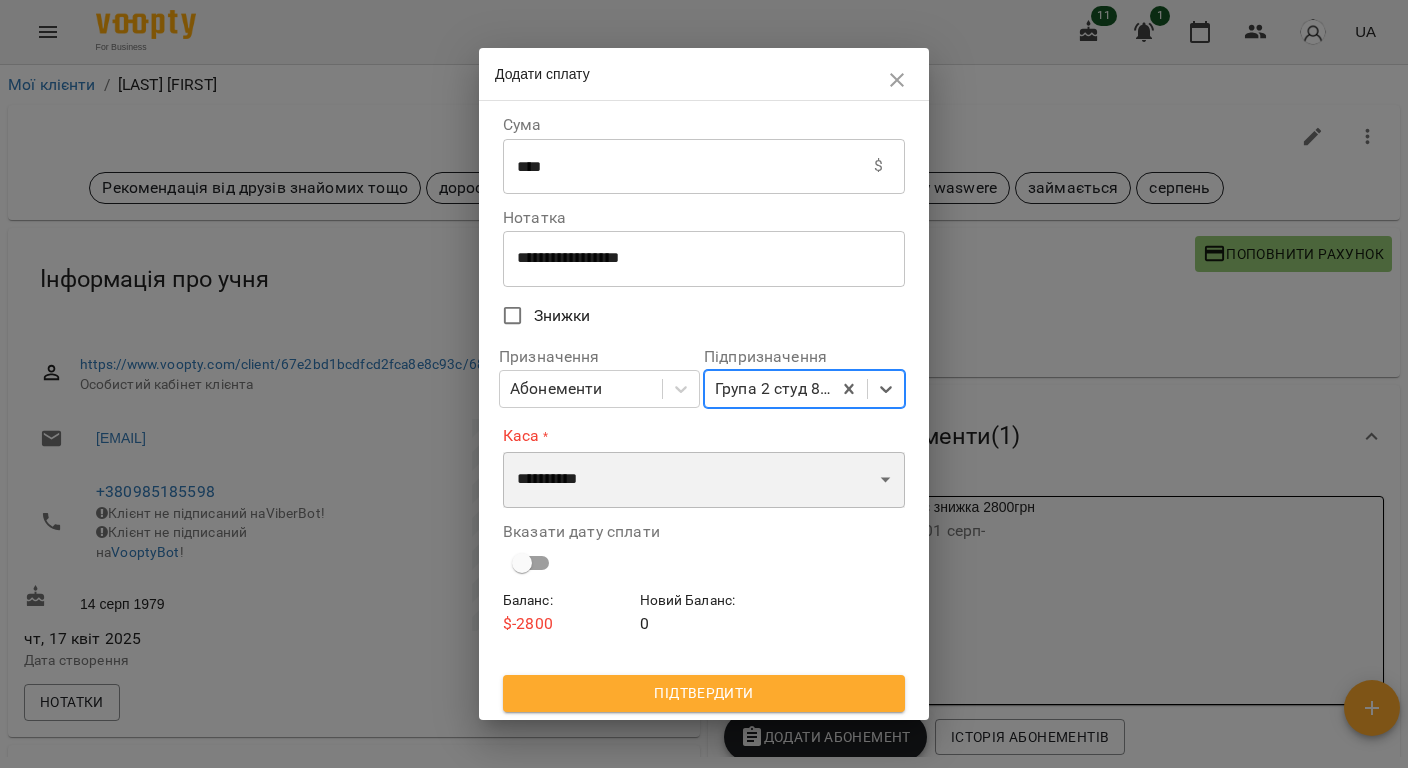 click on "**********" at bounding box center (704, 480) 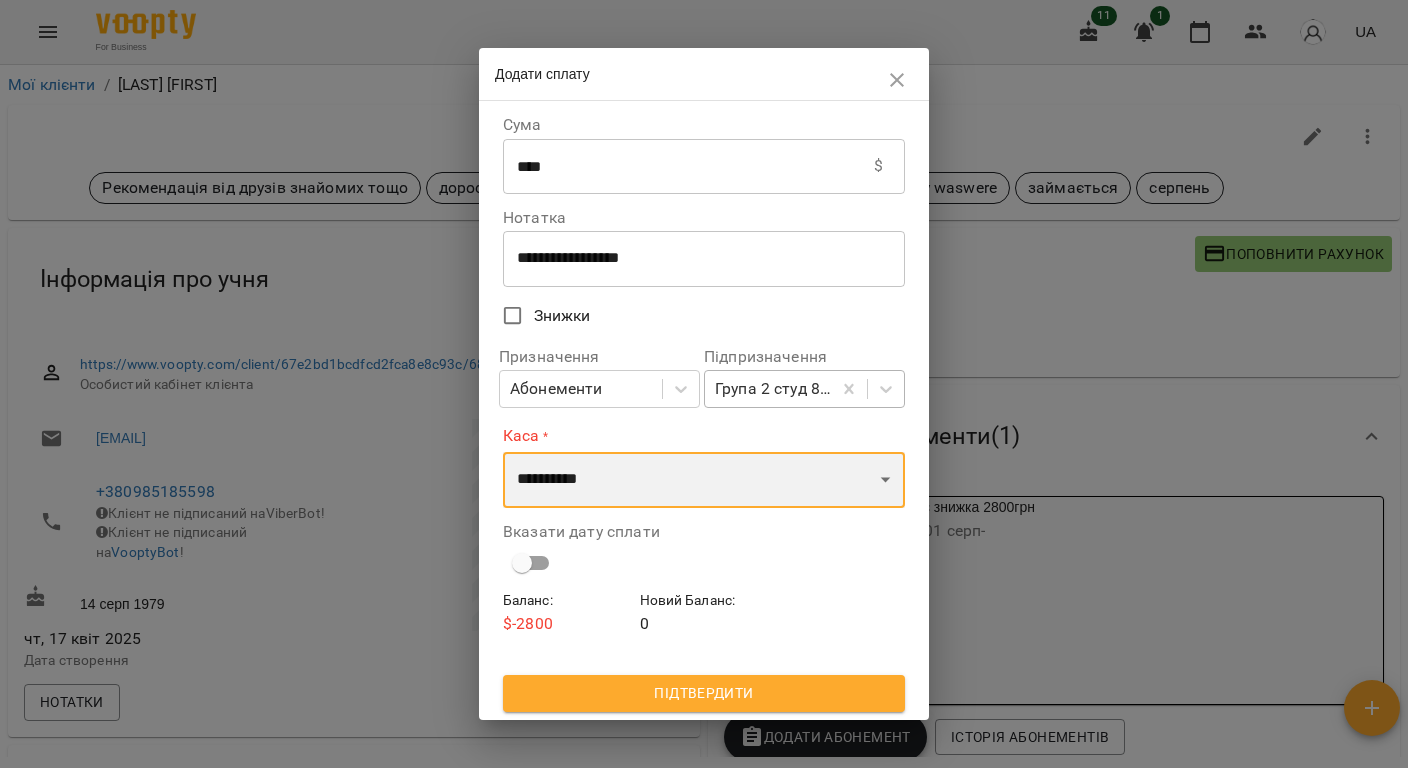 select on "****" 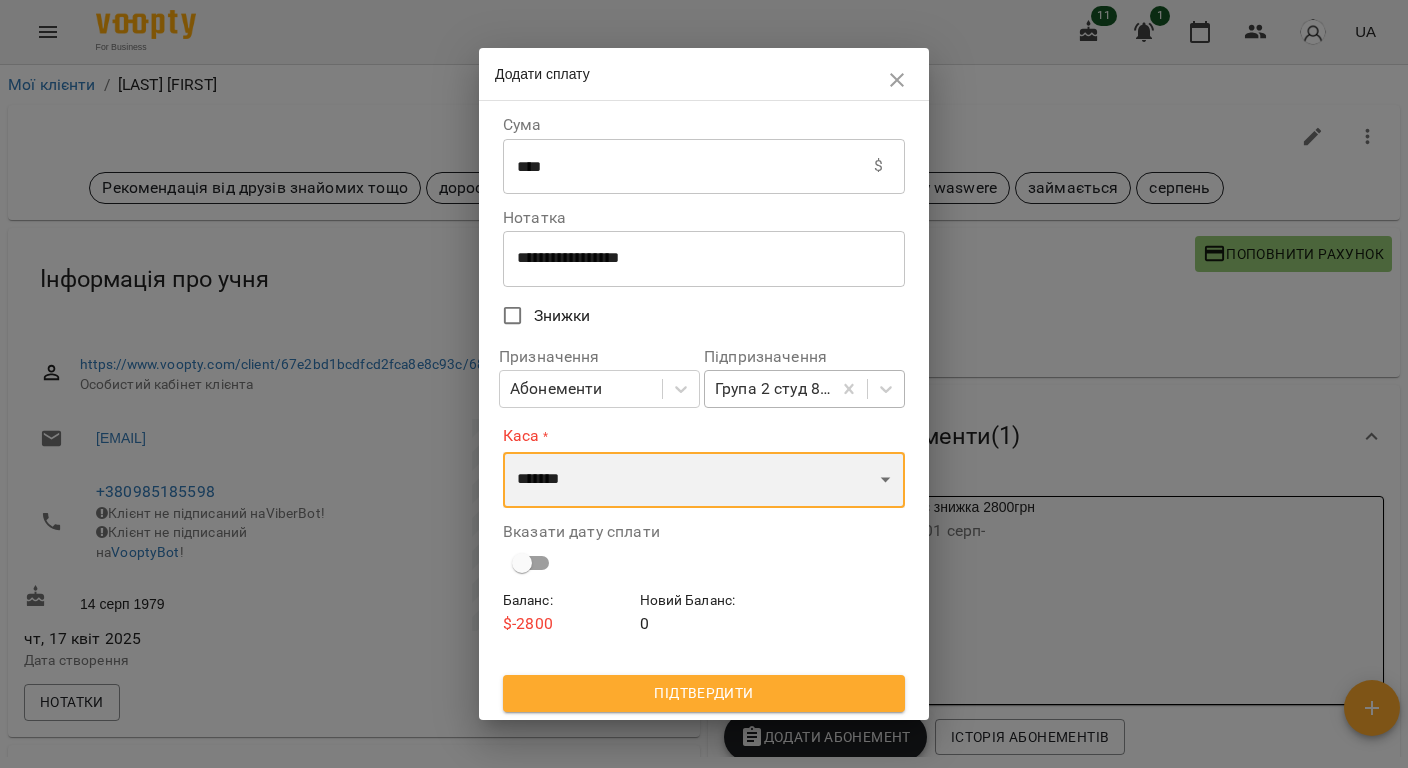 click on "**********" at bounding box center [704, 480] 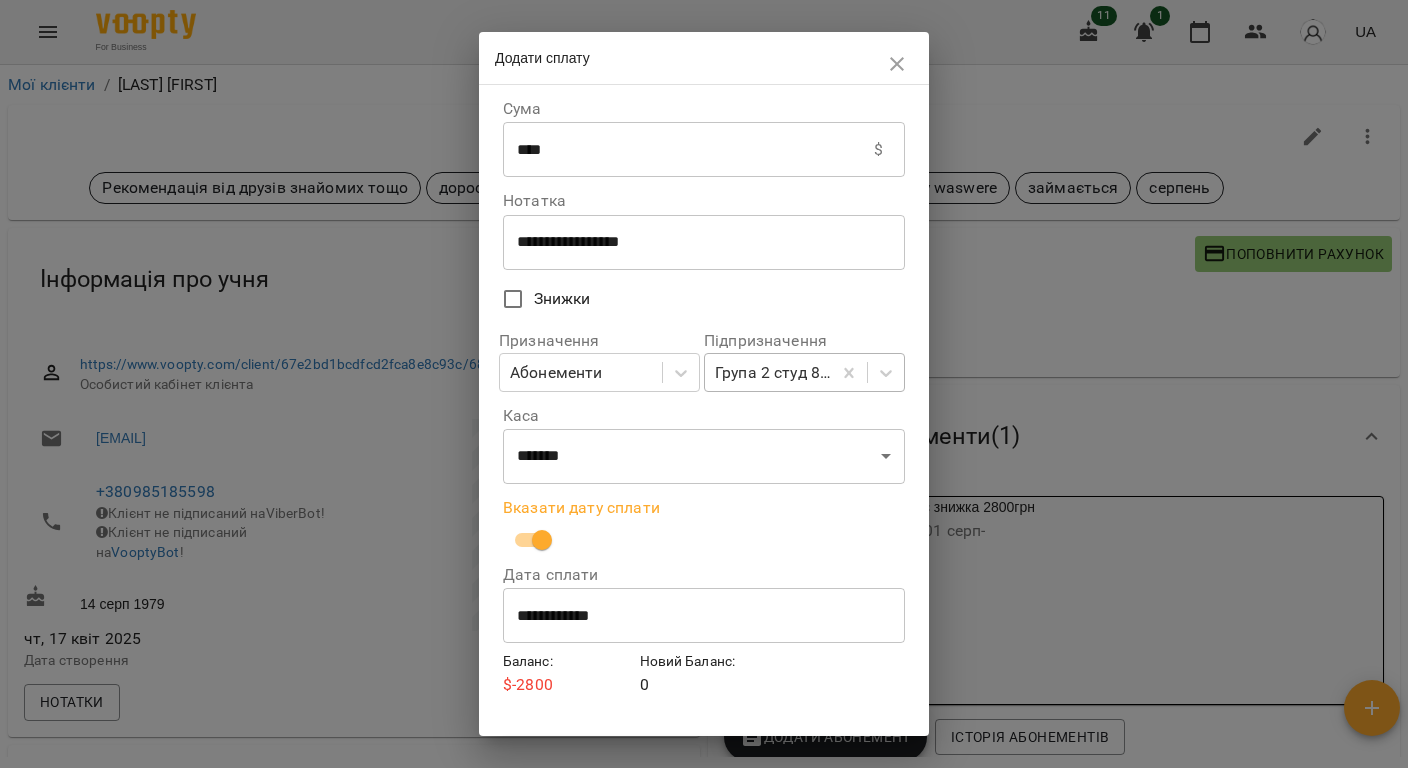 scroll, scrollTop: 48, scrollLeft: 0, axis: vertical 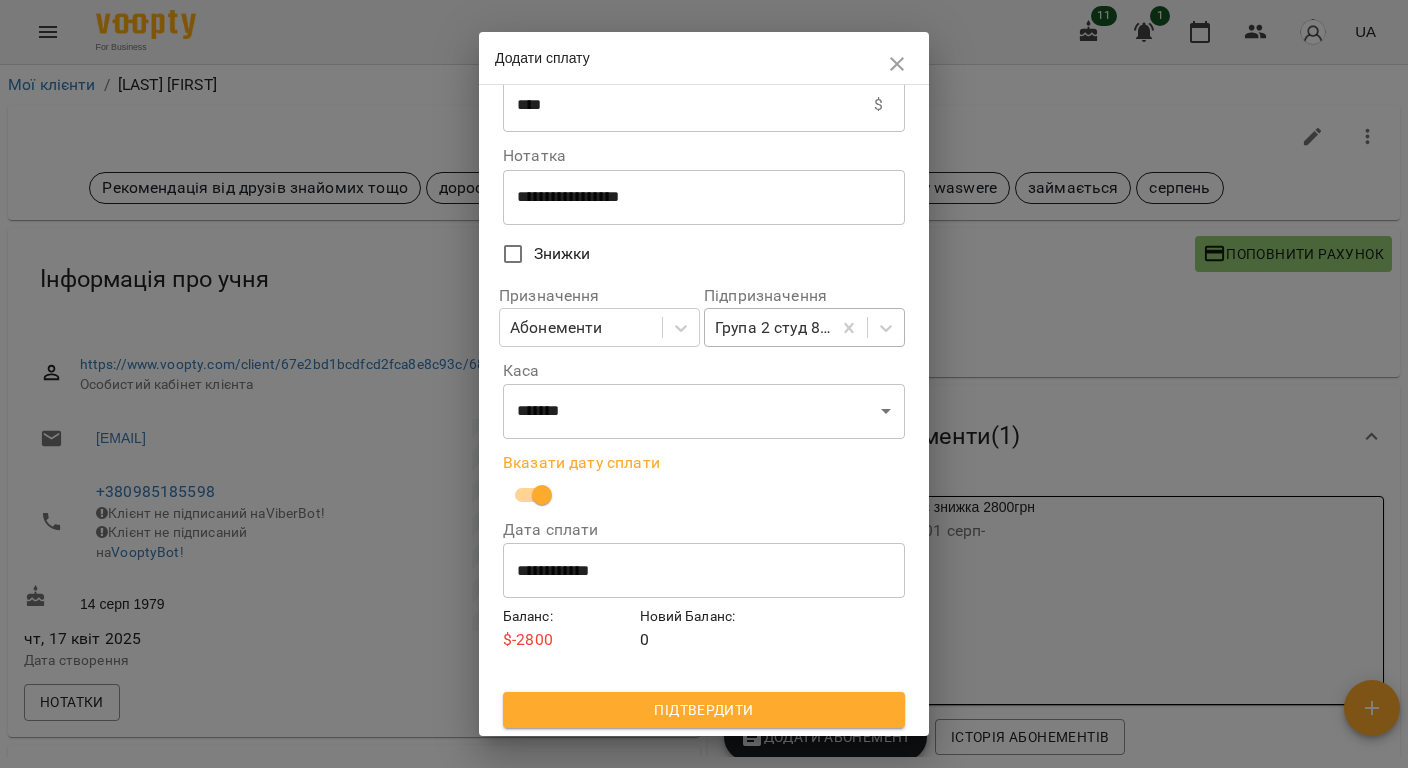 click on "Підтвердити" at bounding box center (704, 710) 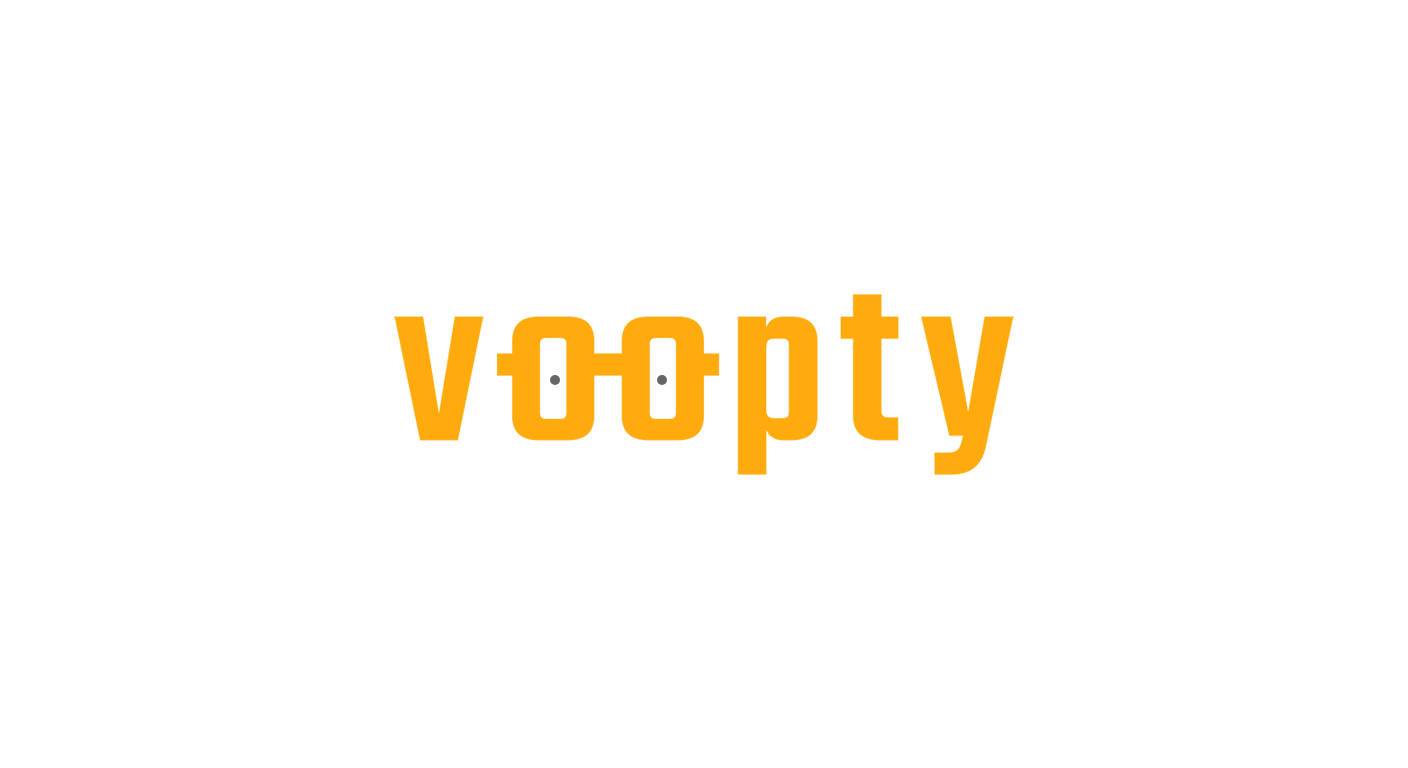 scroll, scrollTop: 0, scrollLeft: 0, axis: both 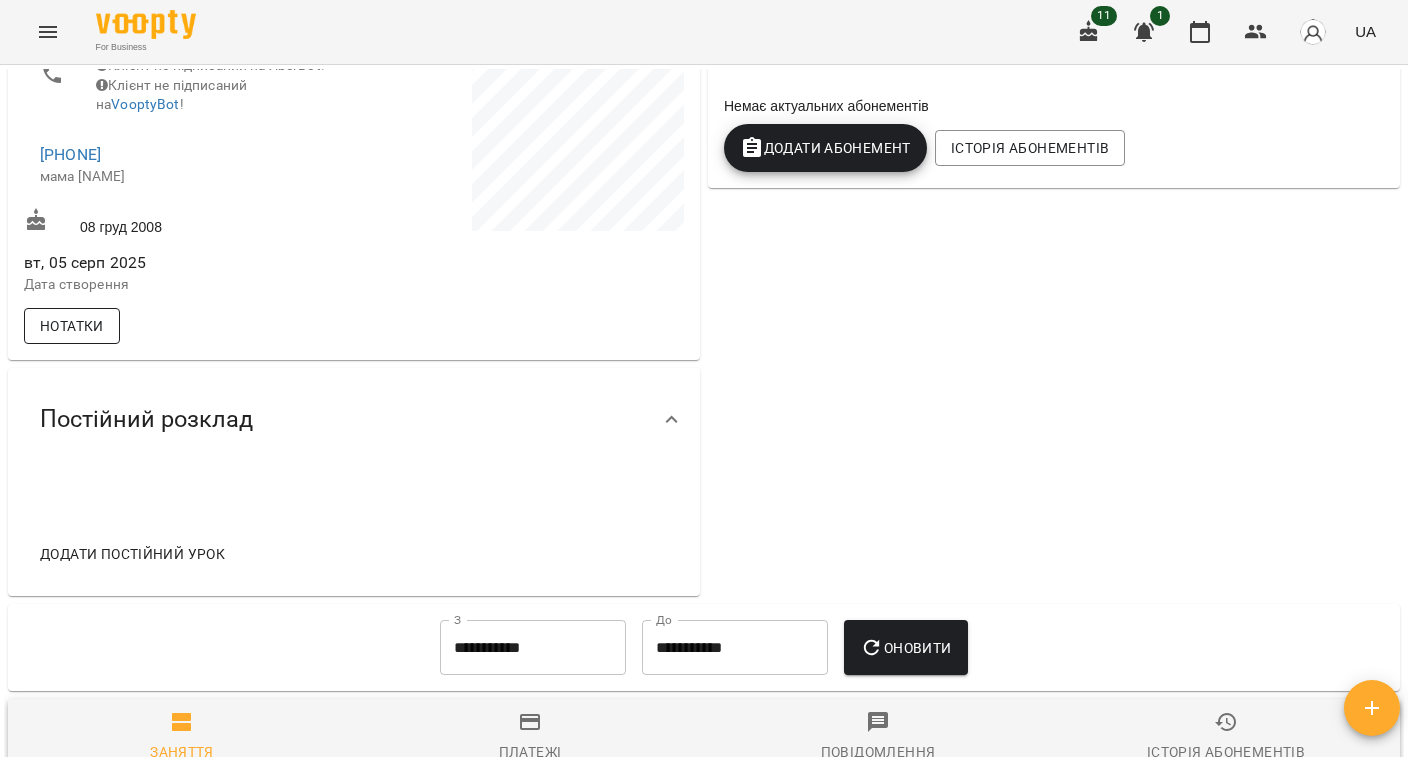 click on "Нотатки" at bounding box center [72, 326] 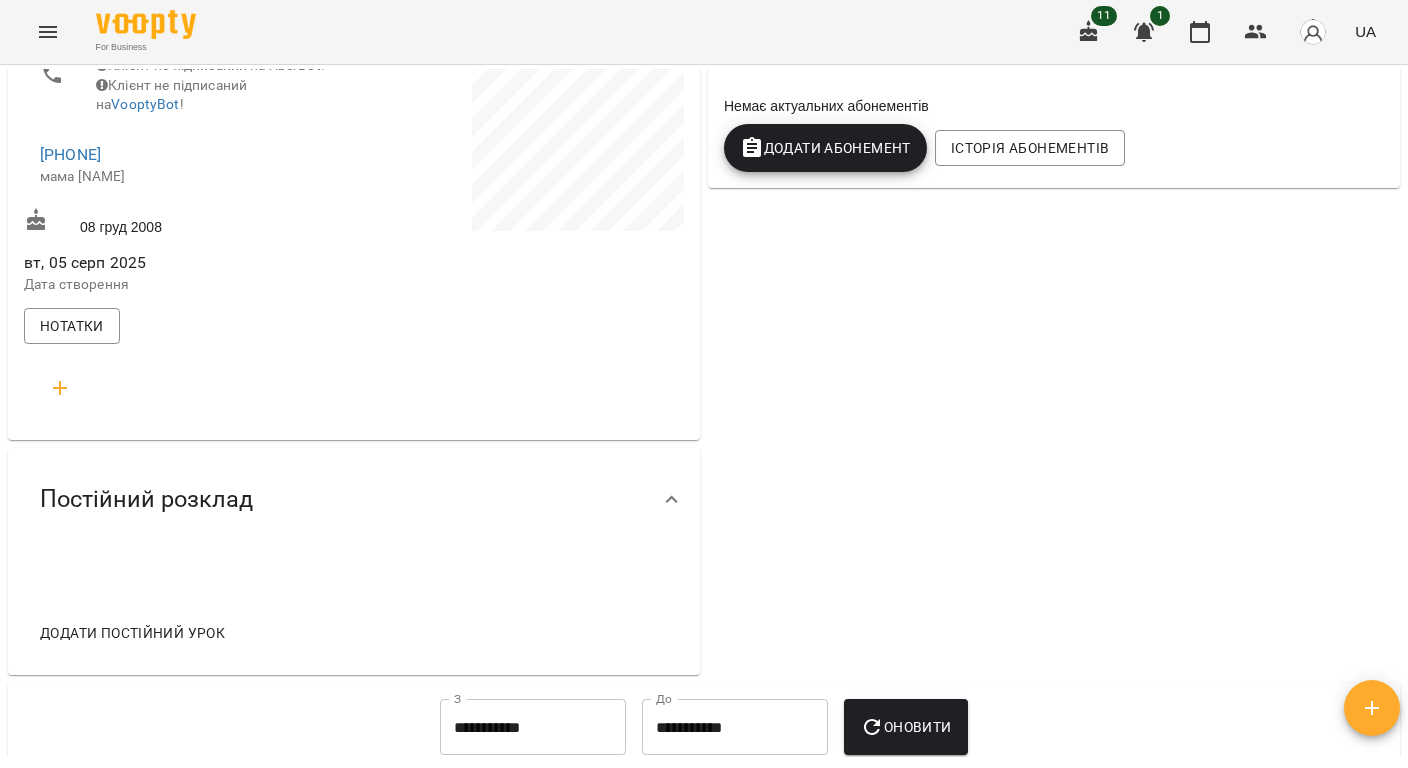 click 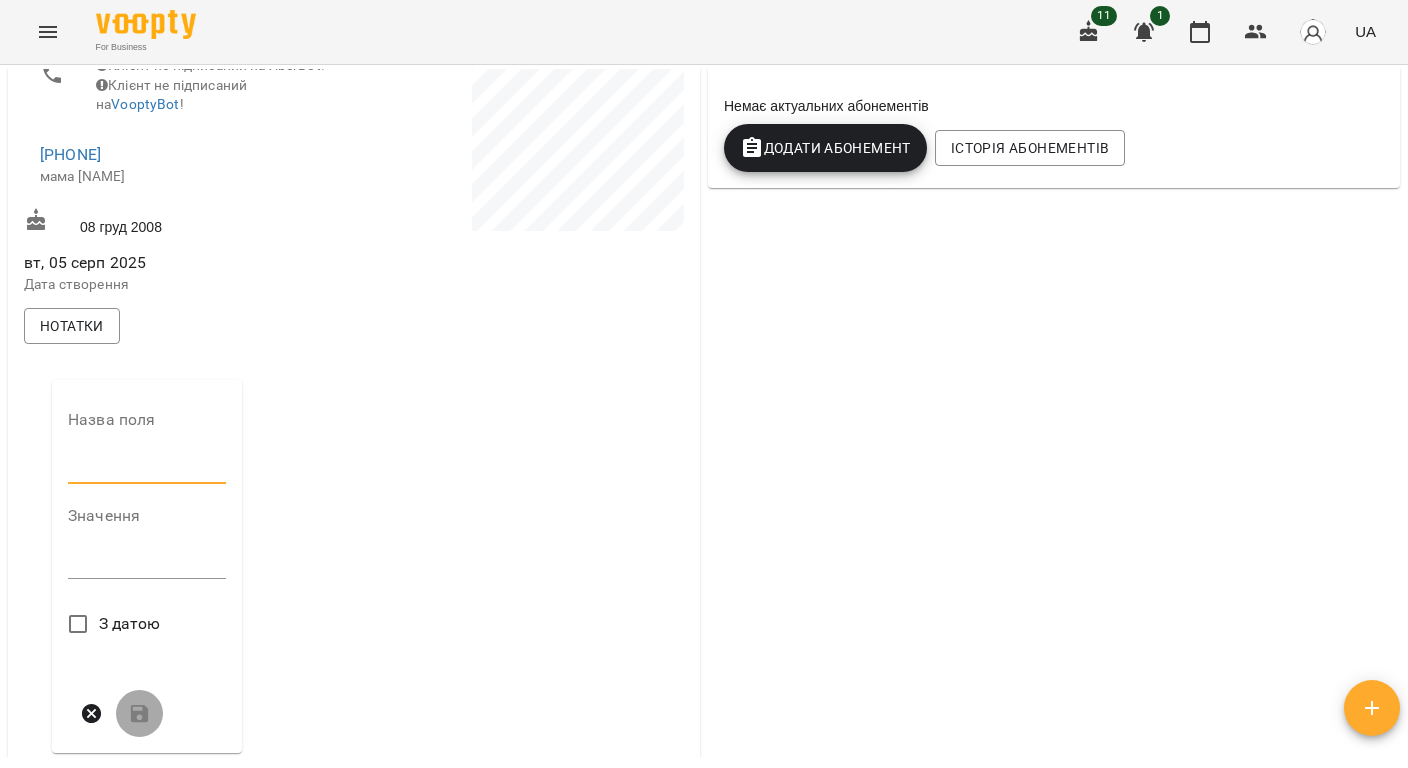 click at bounding box center (147, 468) 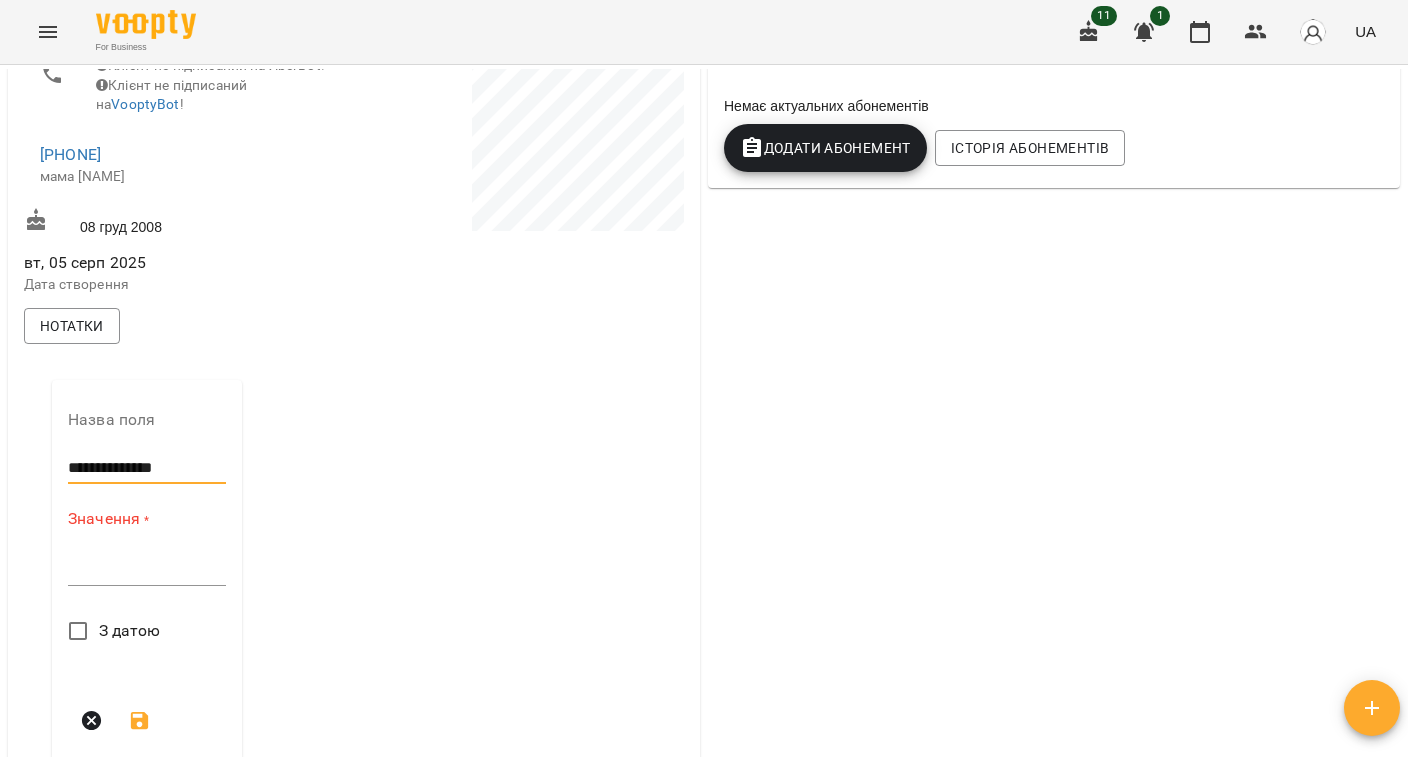 click at bounding box center (147, 569) 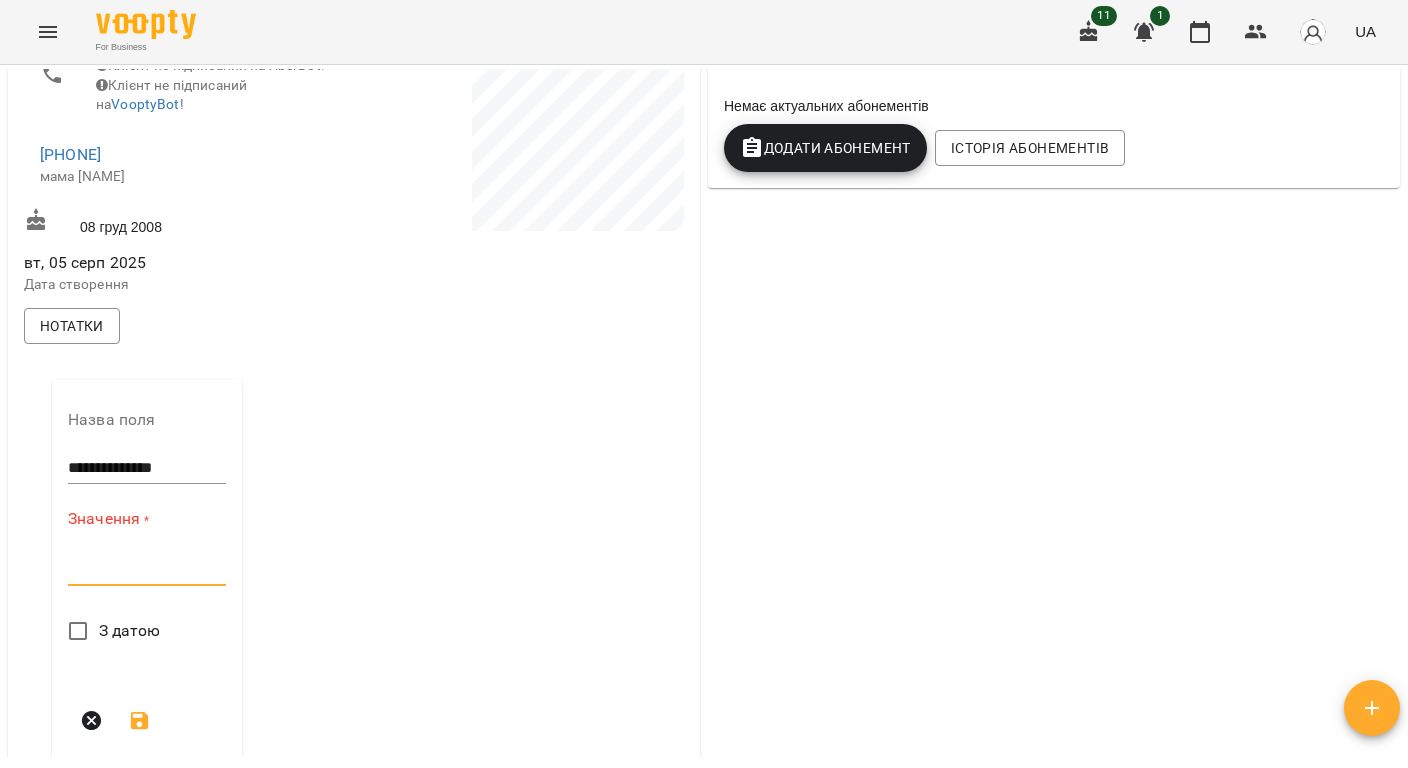 paste on "**********" 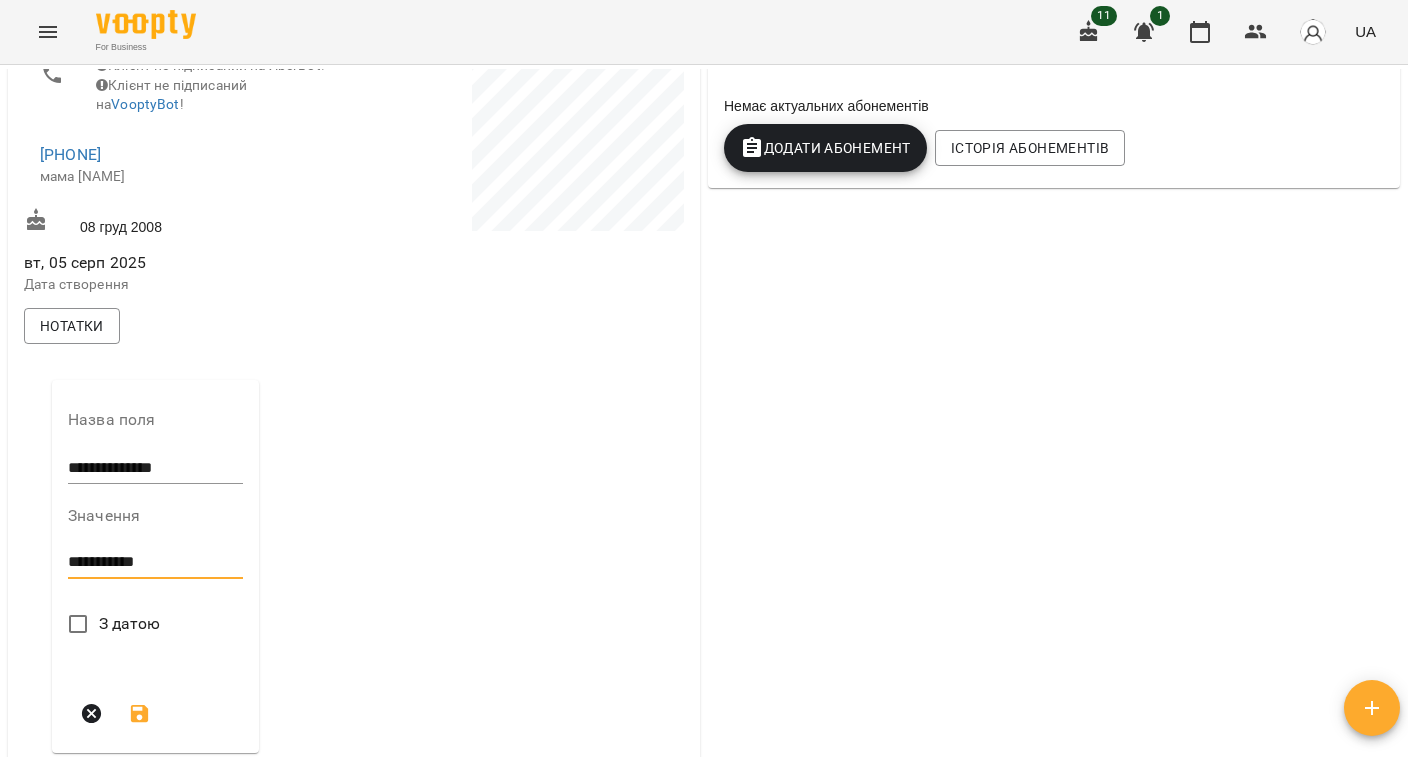 type on "**********" 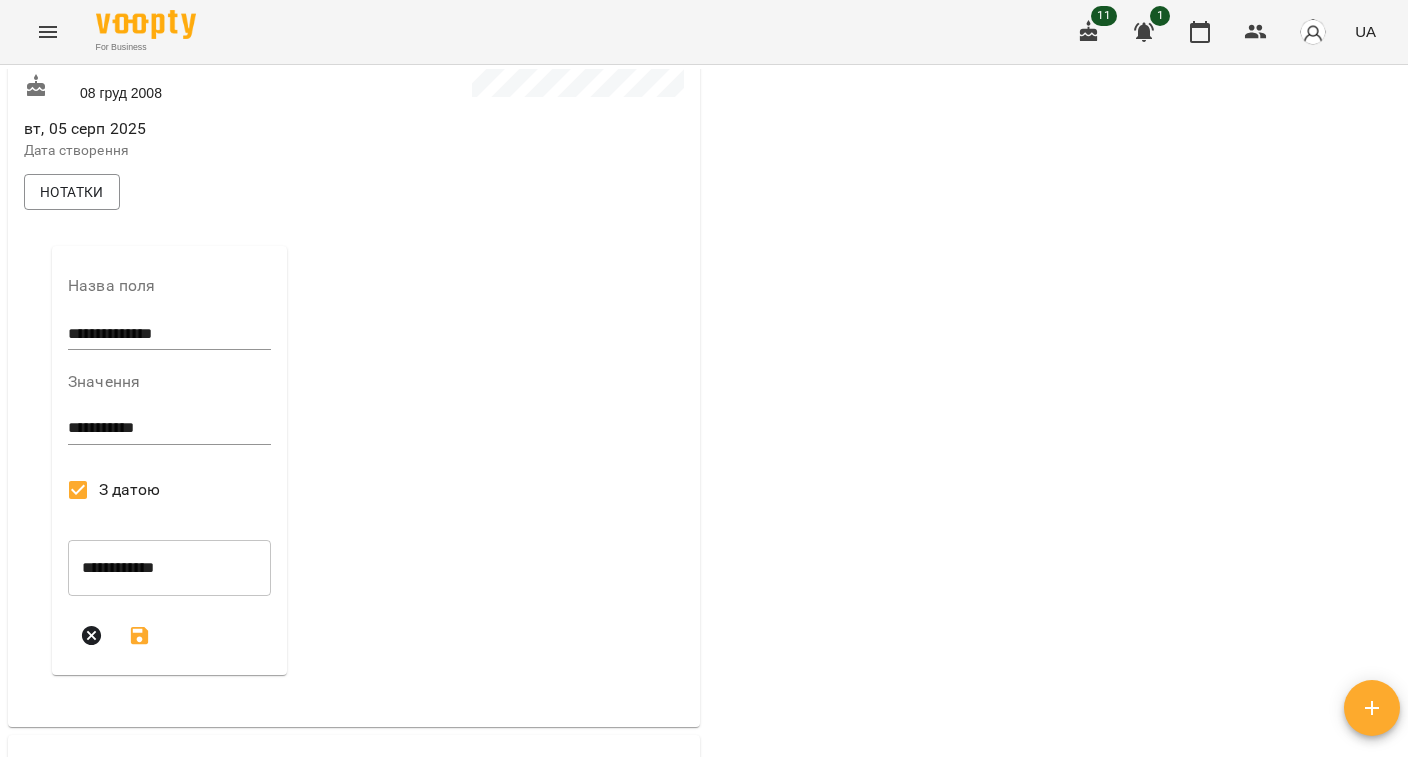 scroll, scrollTop: 533, scrollLeft: 0, axis: vertical 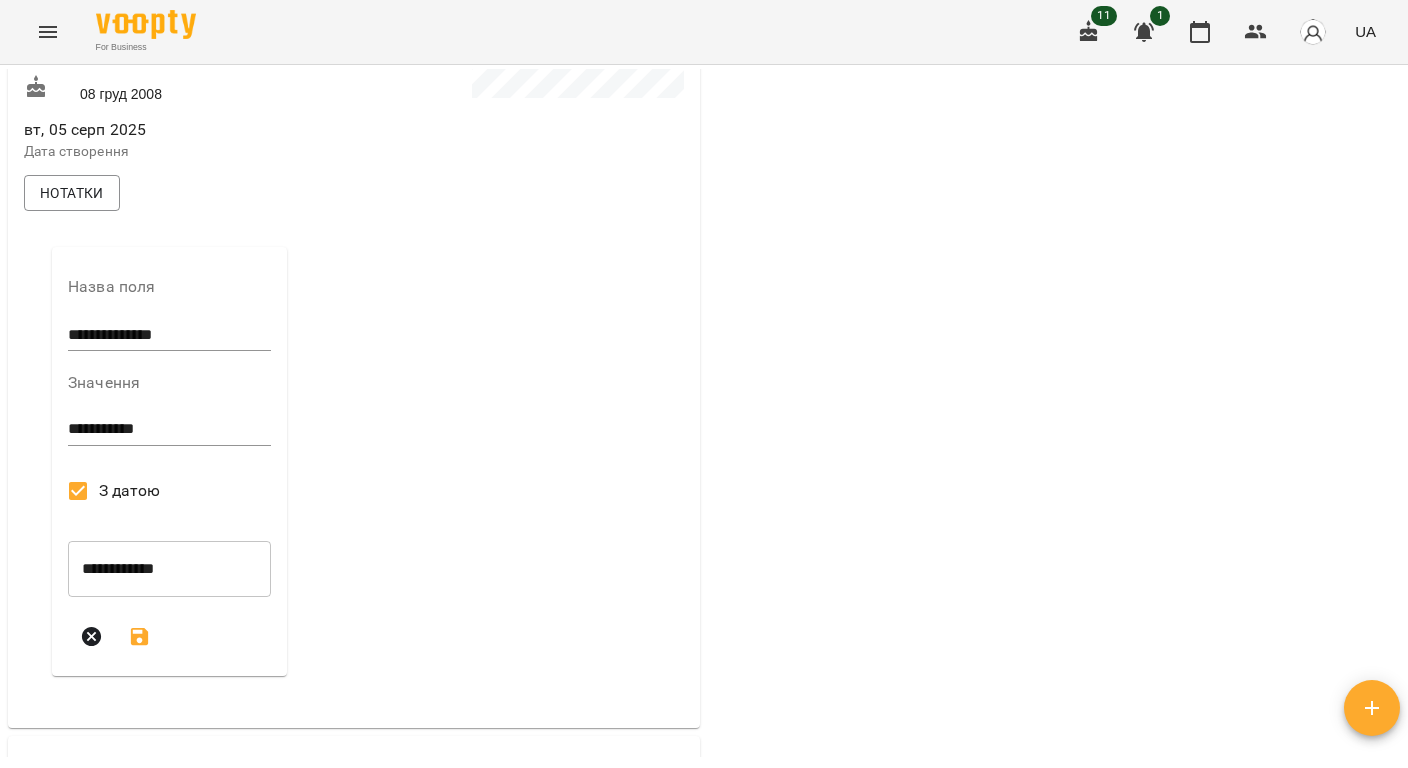 click on "**********" at bounding box center [354, 259] 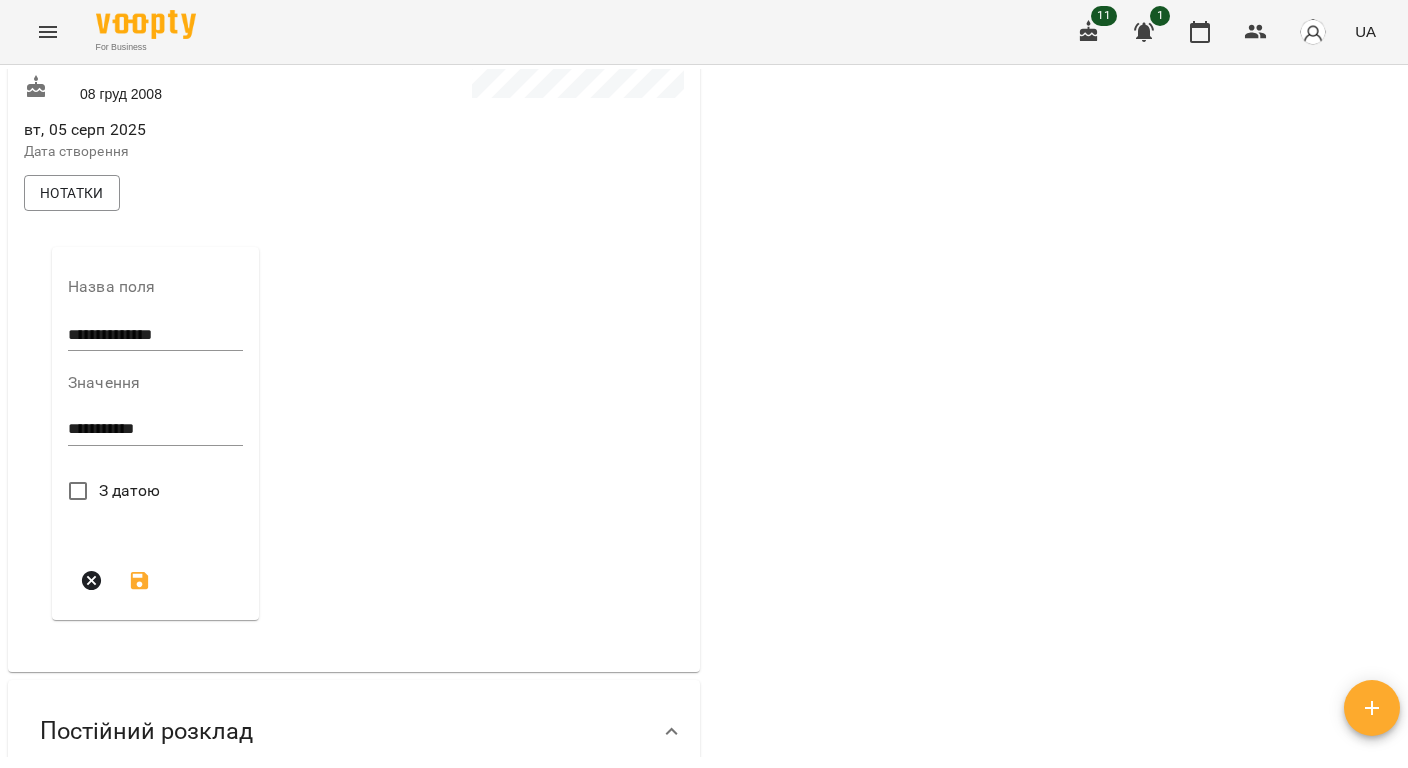 click 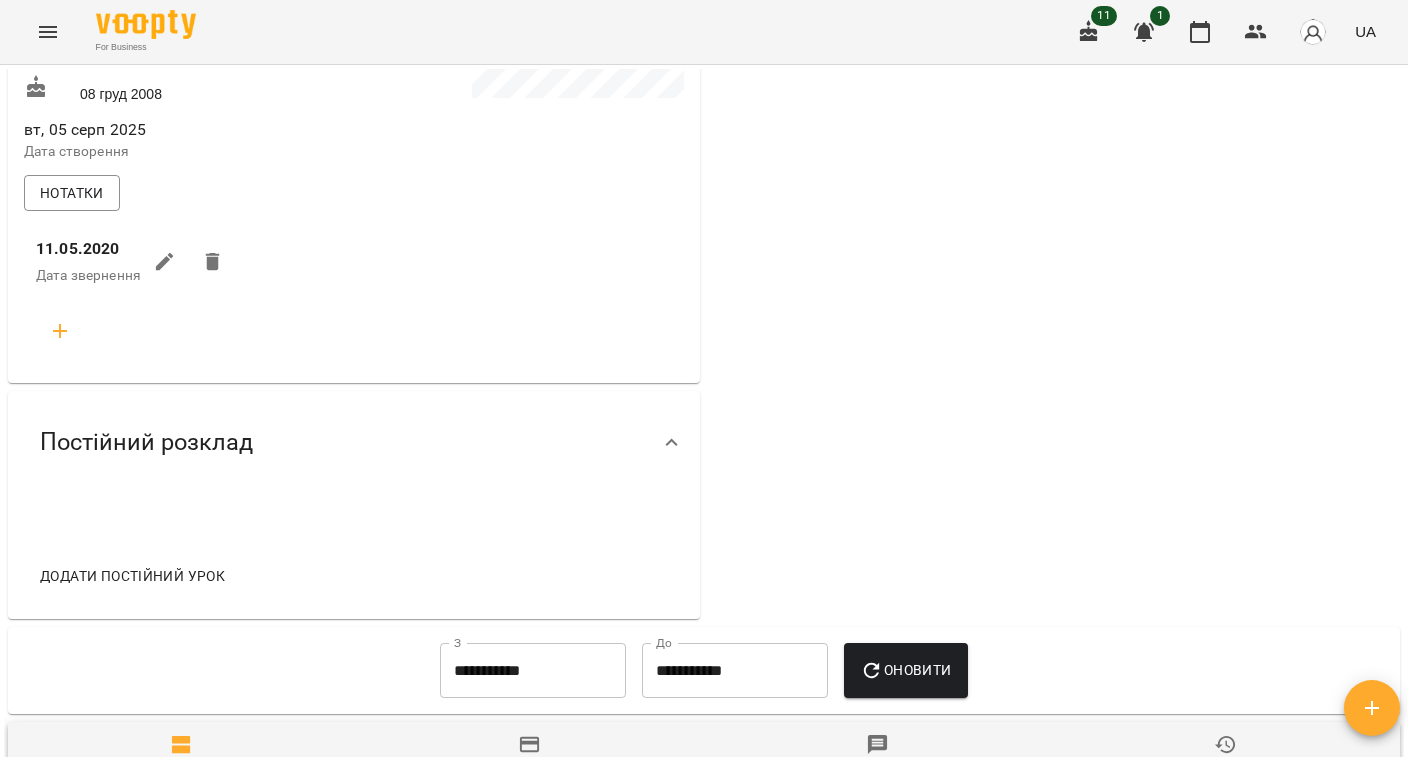 click 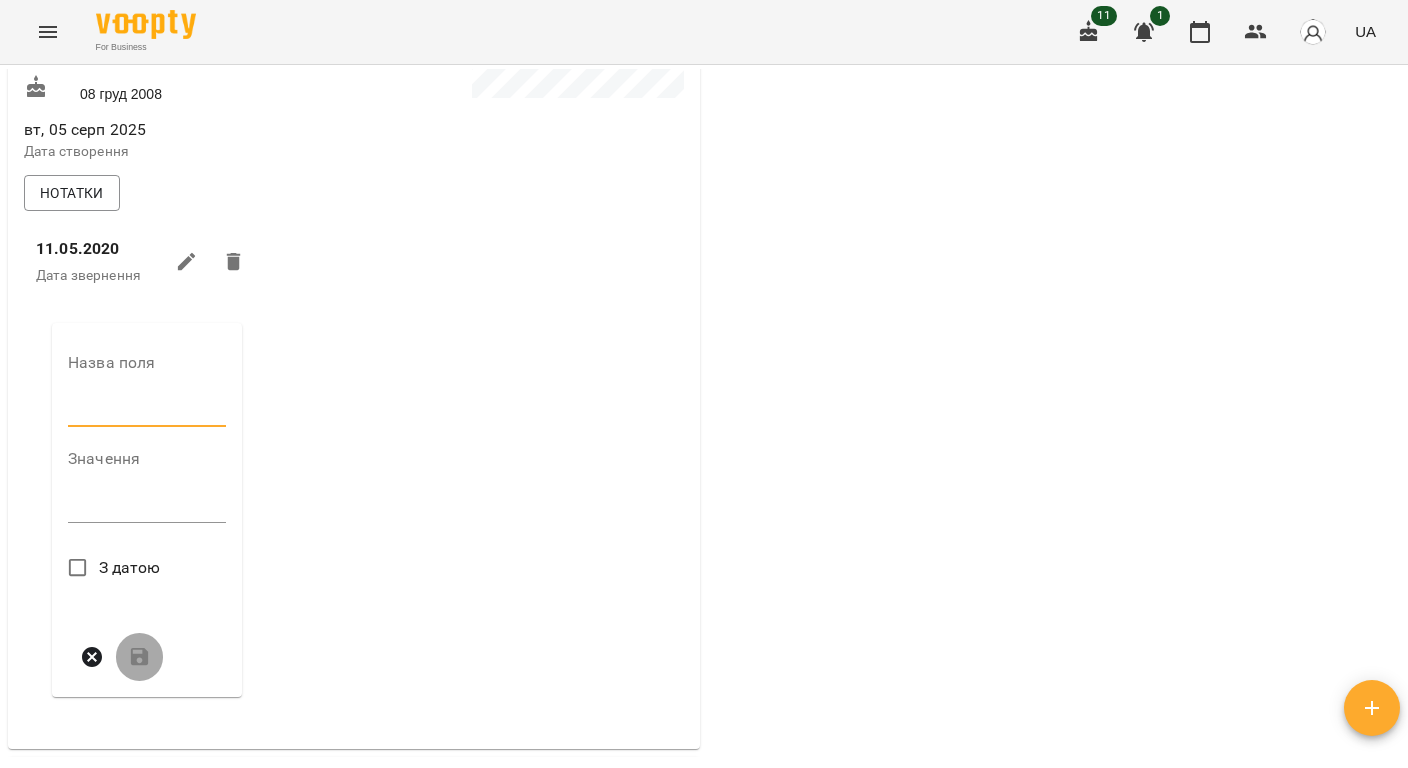 click at bounding box center (147, 411) 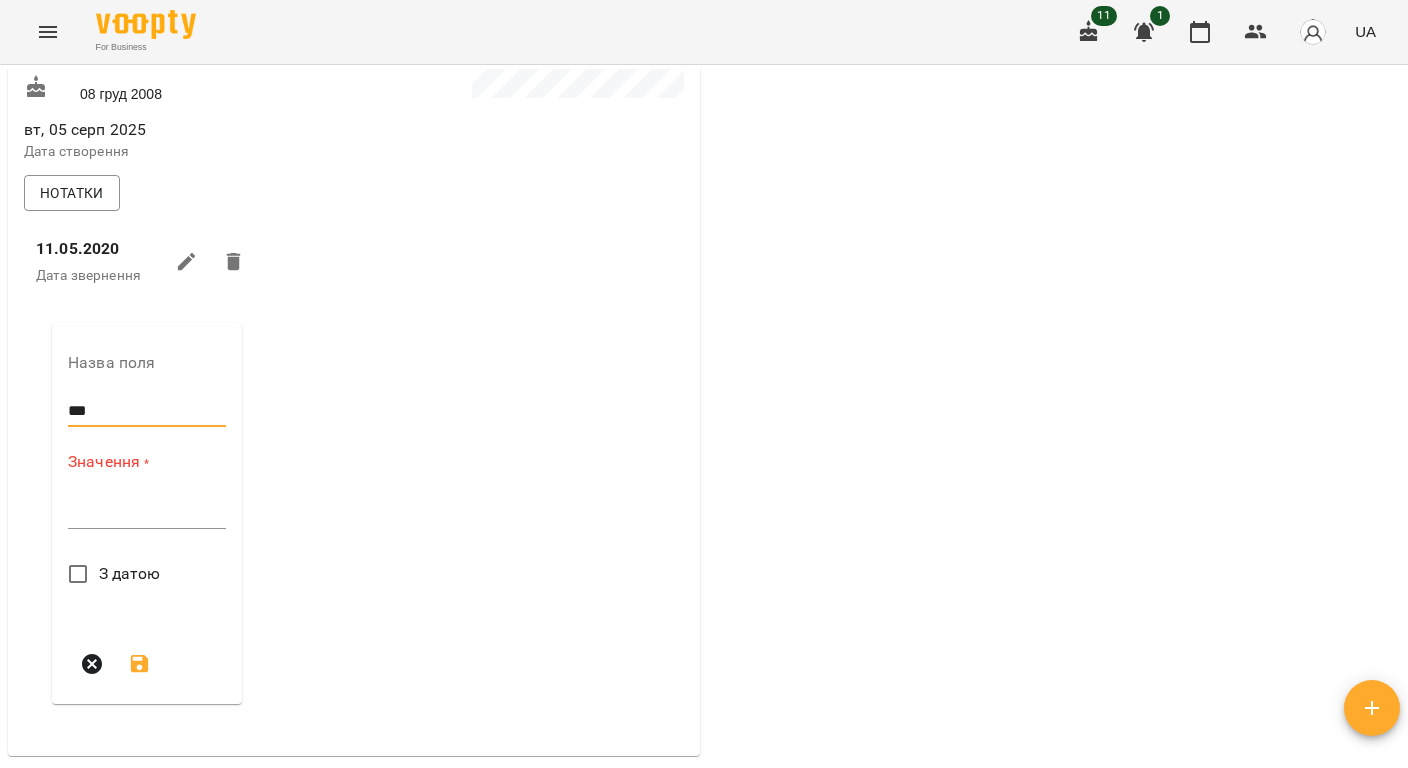 type on "*******" 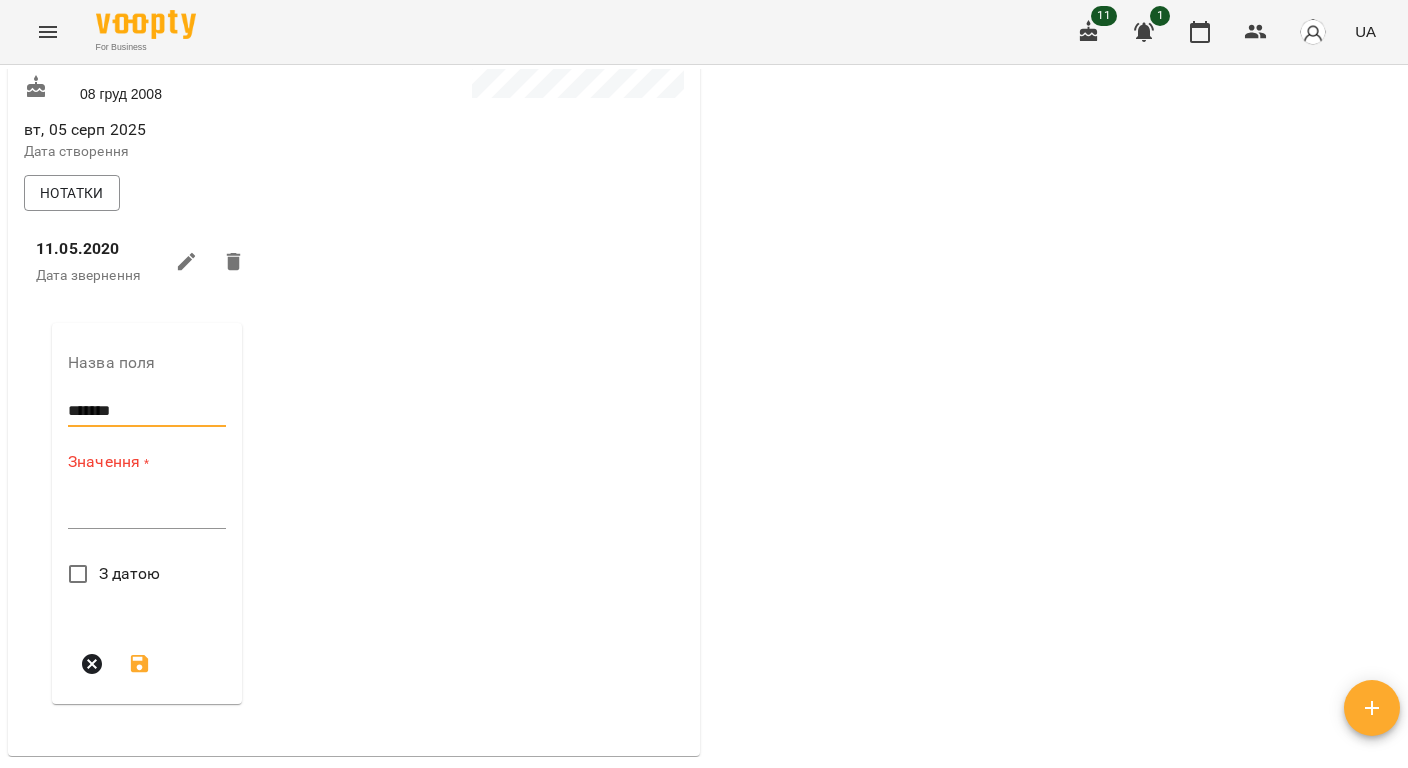 click at bounding box center [147, 512] 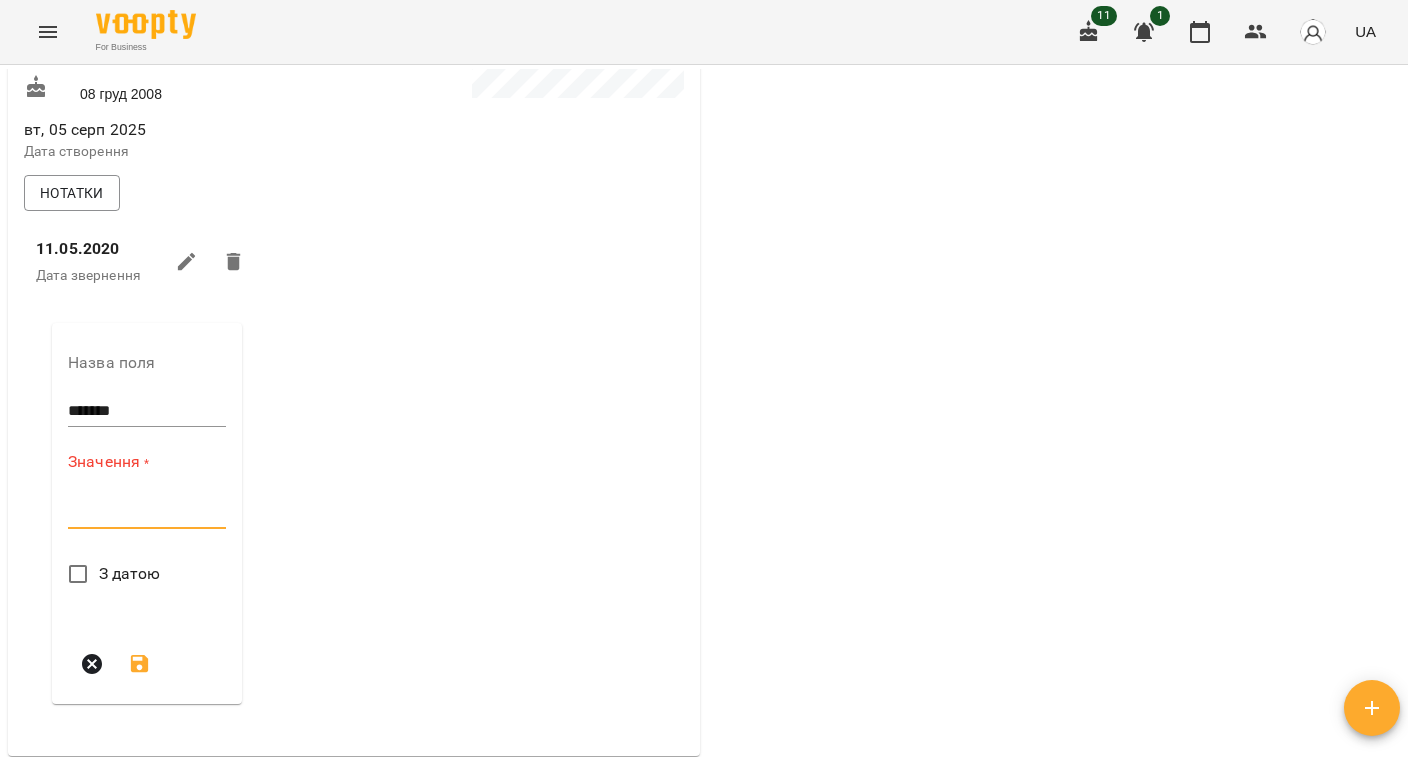paste on "**********" 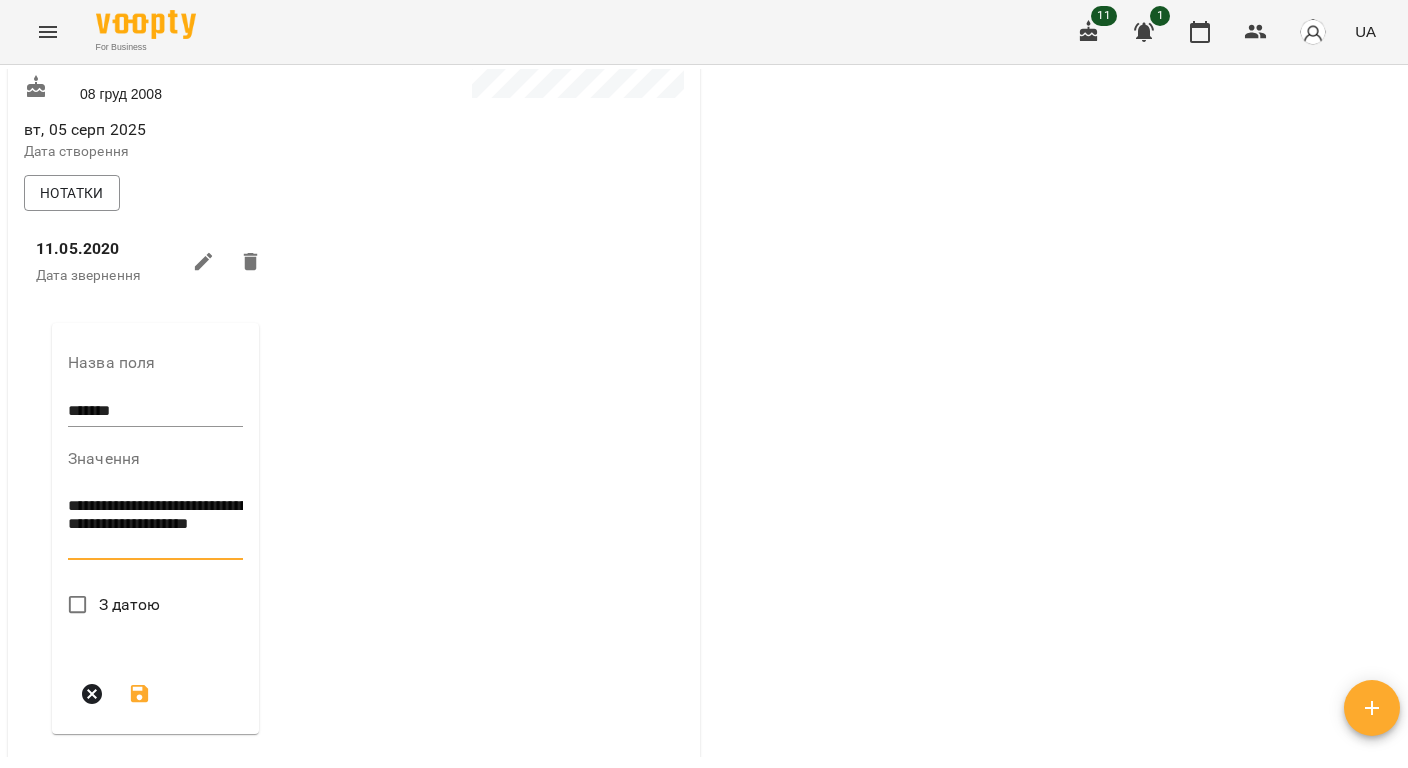 drag, startPoint x: 121, startPoint y: 536, endPoint x: 52, endPoint y: 536, distance: 69 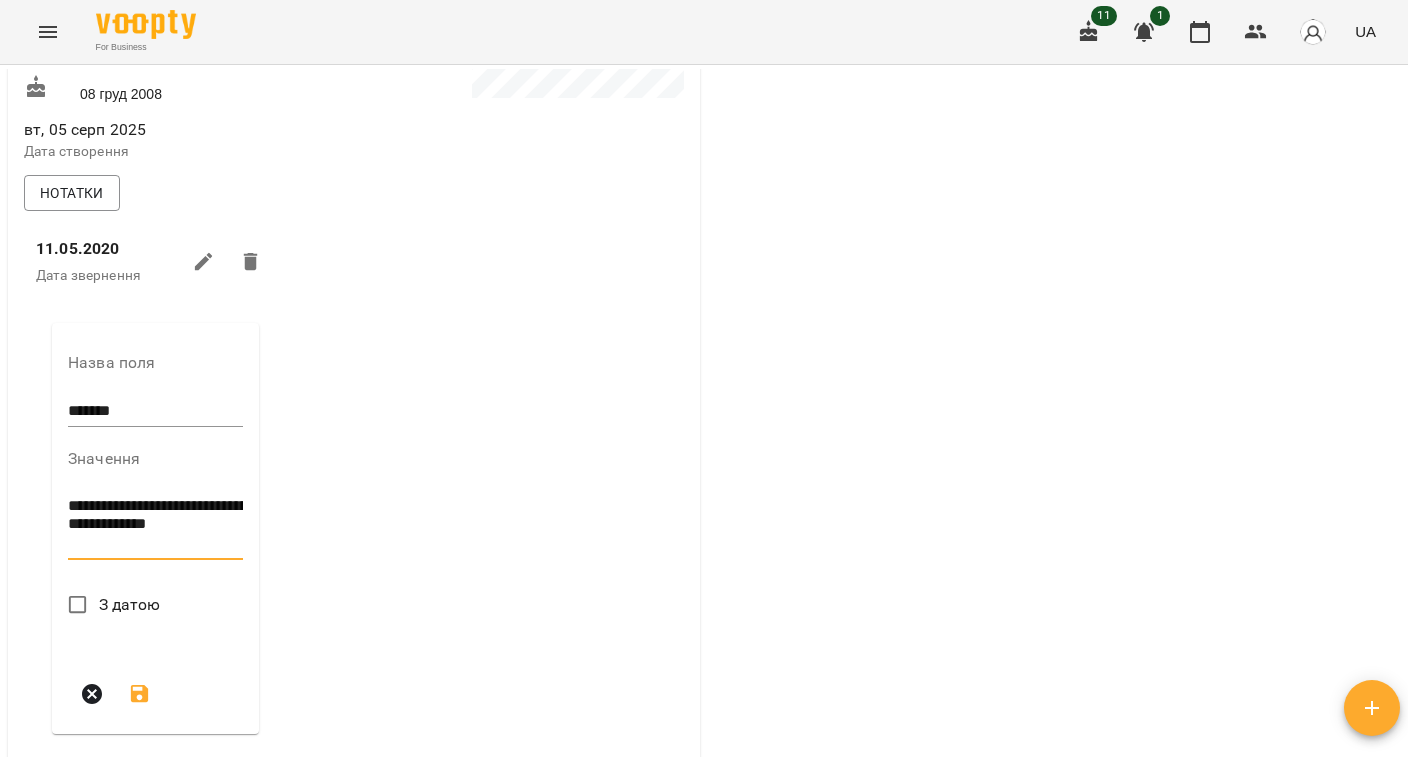 drag, startPoint x: 120, startPoint y: 537, endPoint x: 169, endPoint y: 541, distance: 49.162994 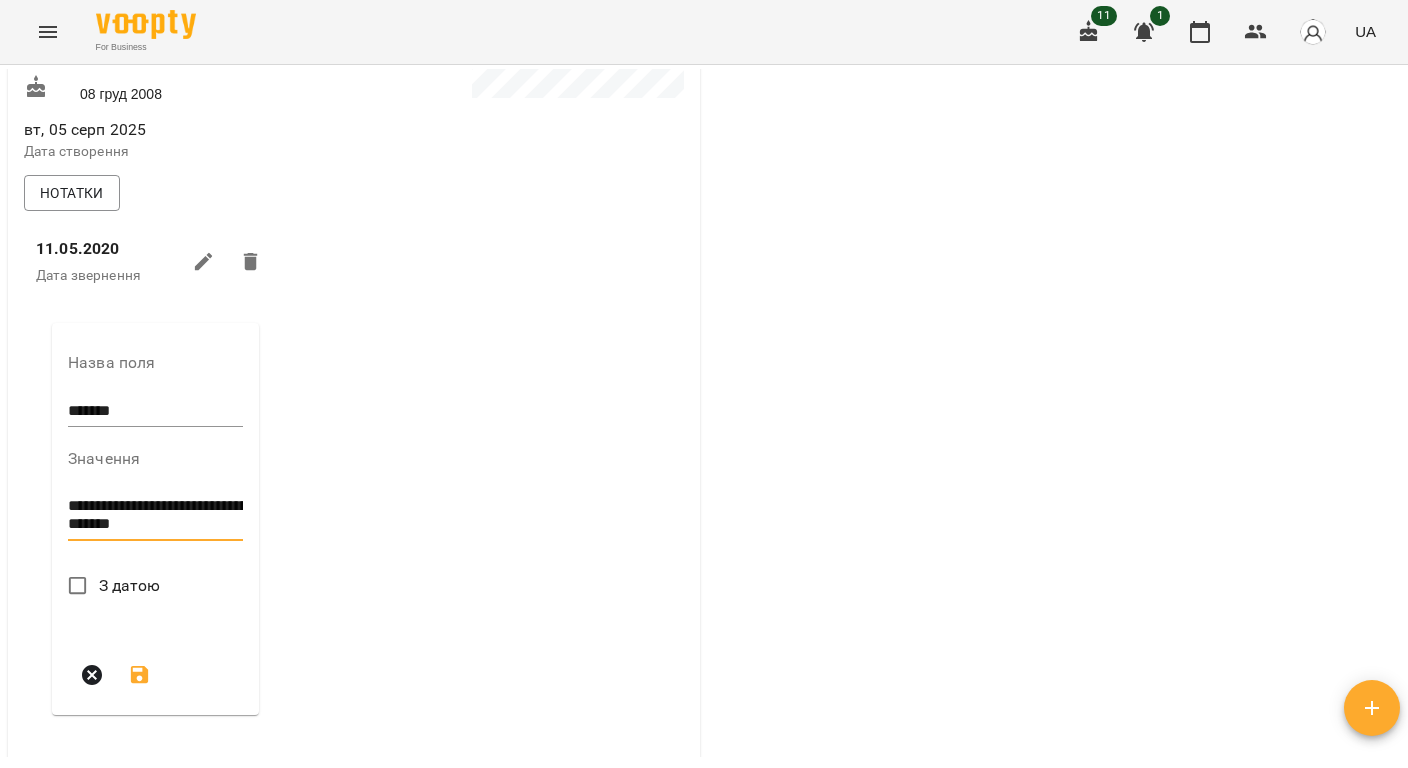 drag, startPoint x: 124, startPoint y: 557, endPoint x: 64, endPoint y: 557, distance: 60 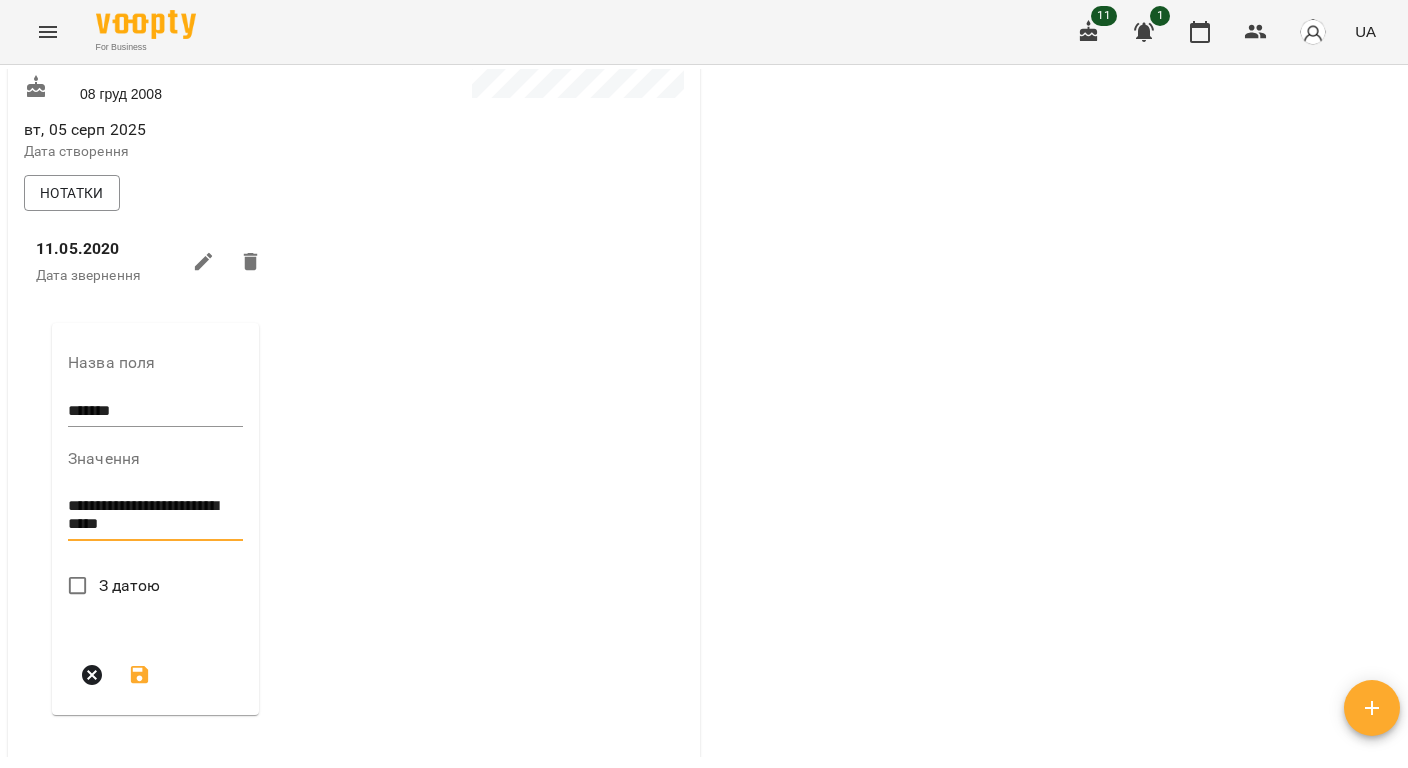 type on "**********" 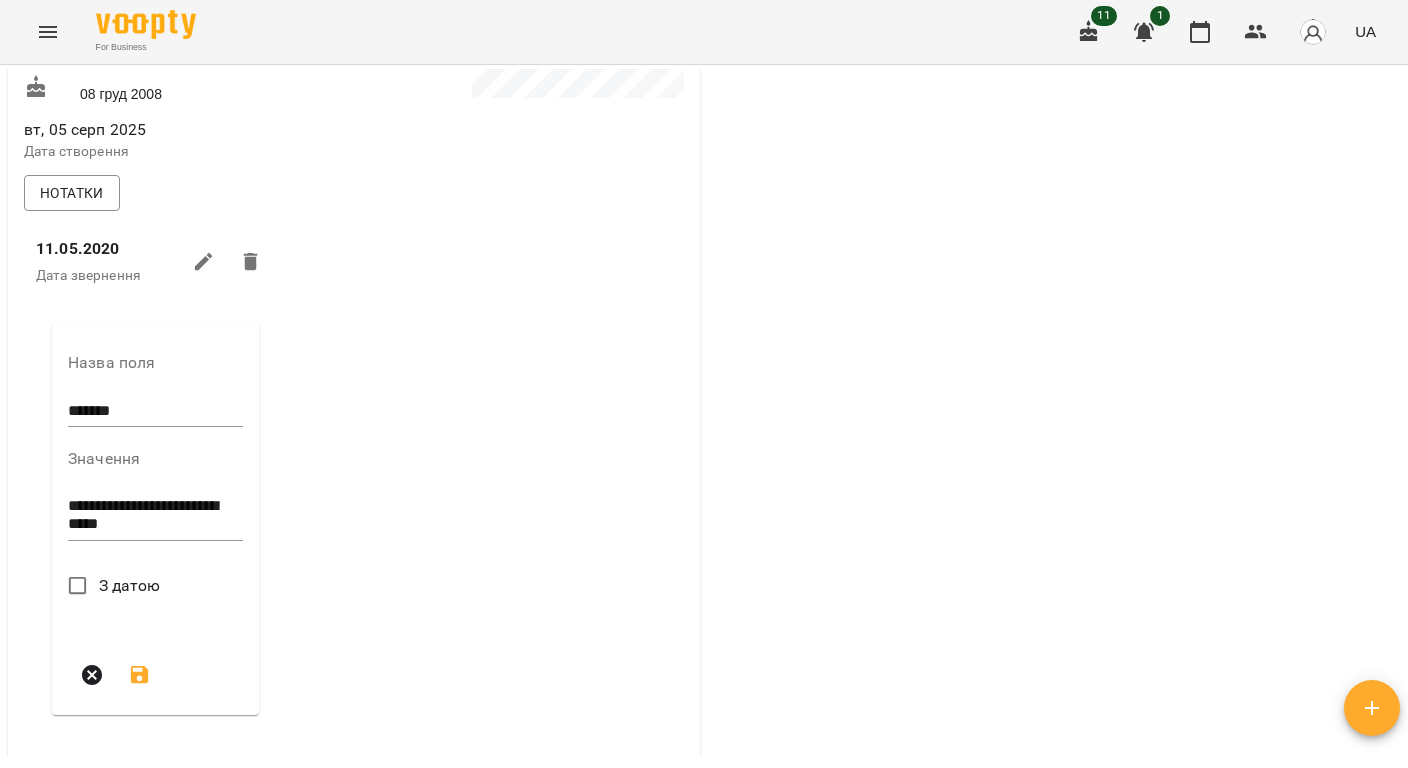 click 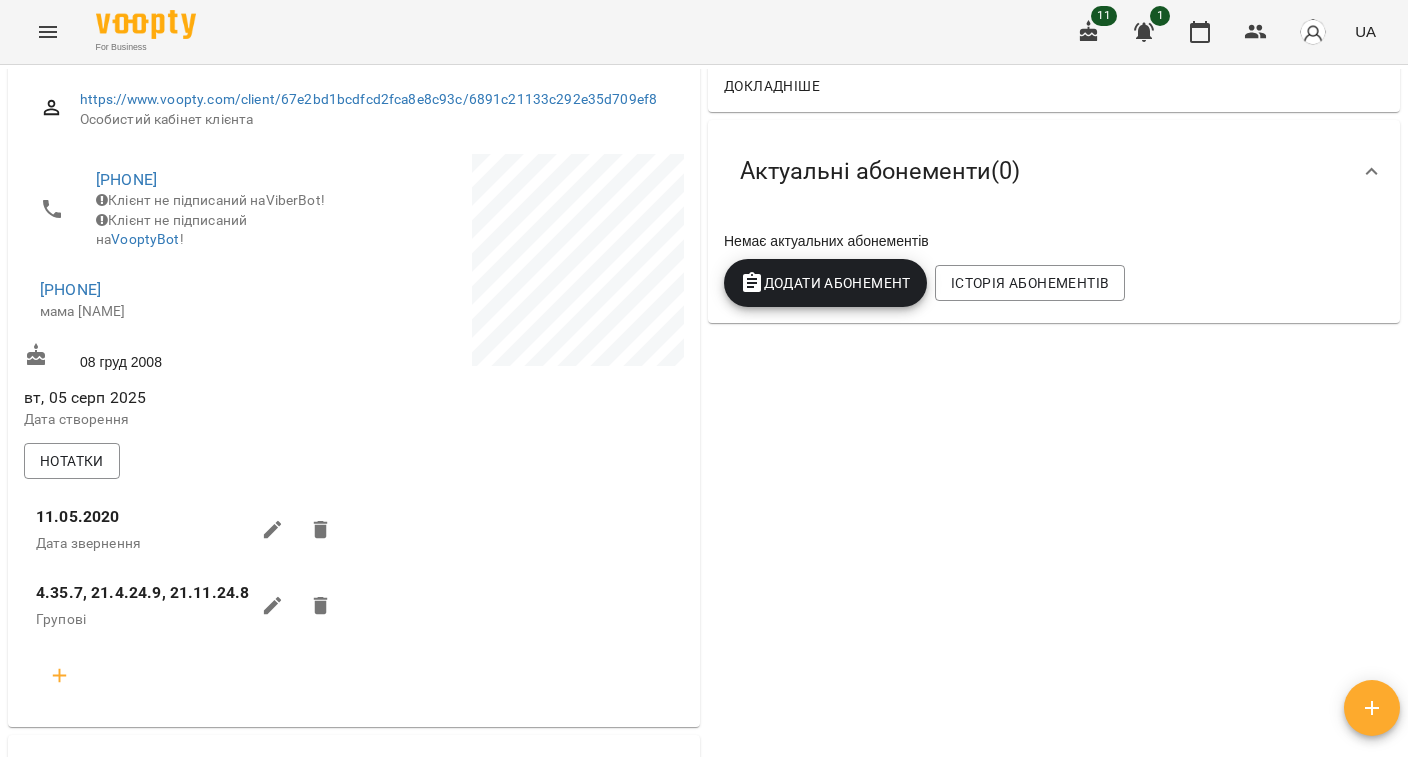 scroll, scrollTop: 0, scrollLeft: 0, axis: both 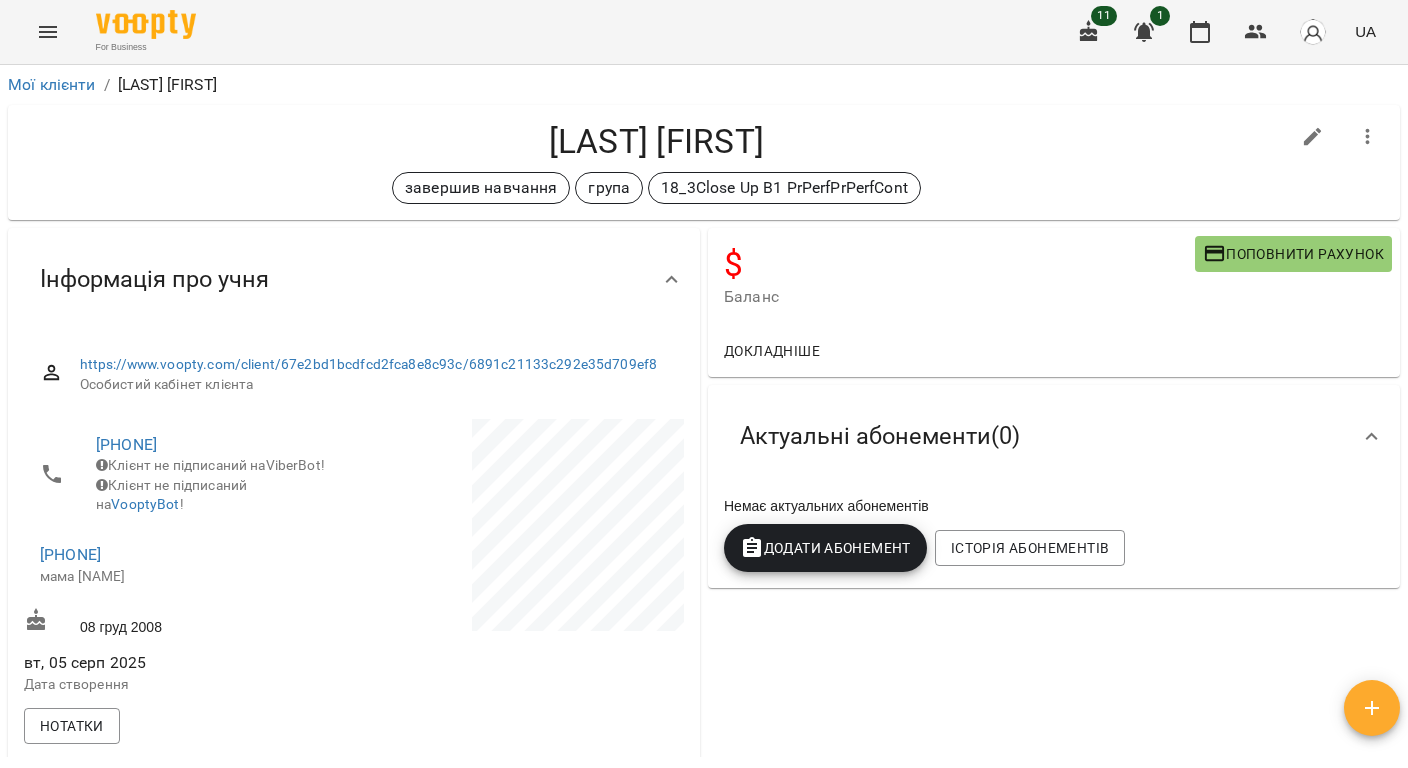 click at bounding box center [1313, 137] 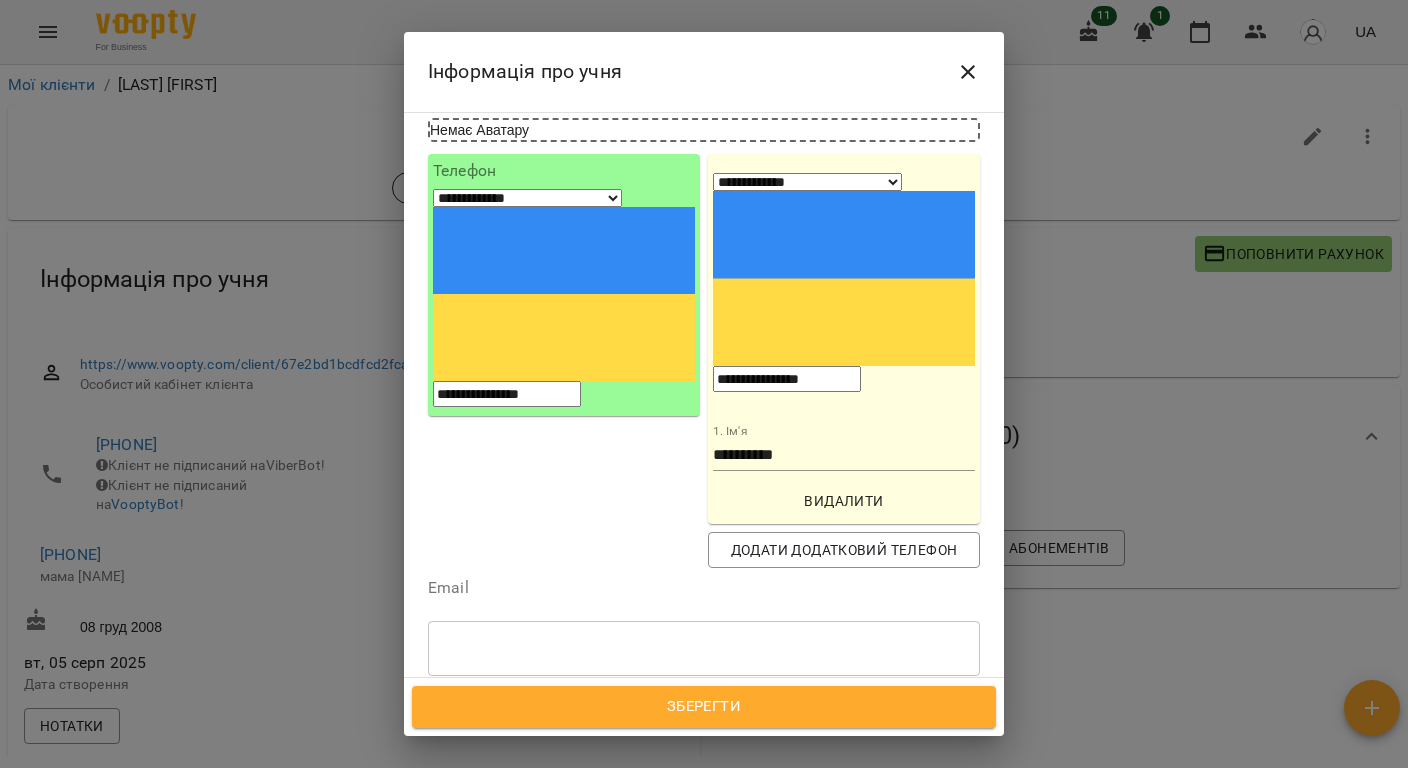 scroll, scrollTop: 400, scrollLeft: 0, axis: vertical 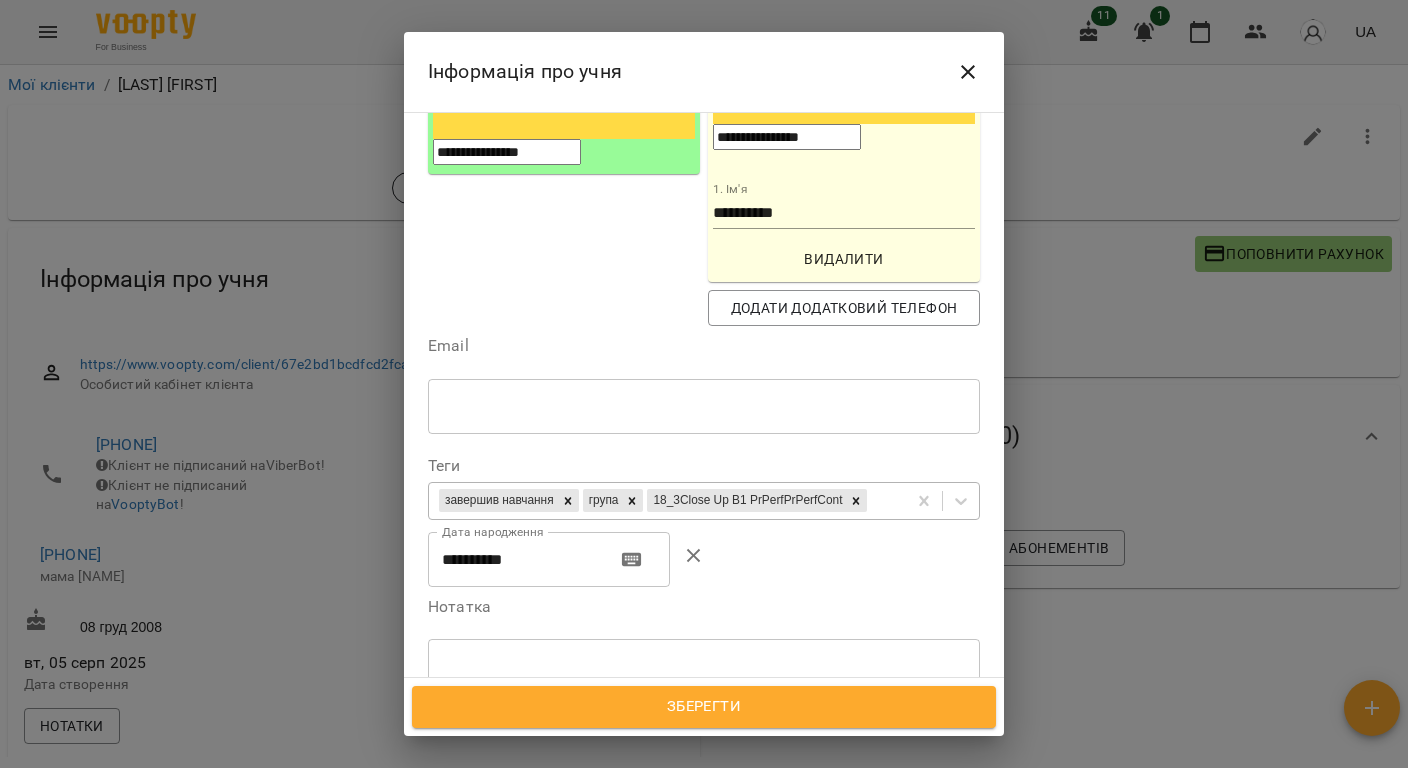 click on "завершив навчання група 18_3Close Up B1 PrPerfPrPerfCont" at bounding box center [667, 500] 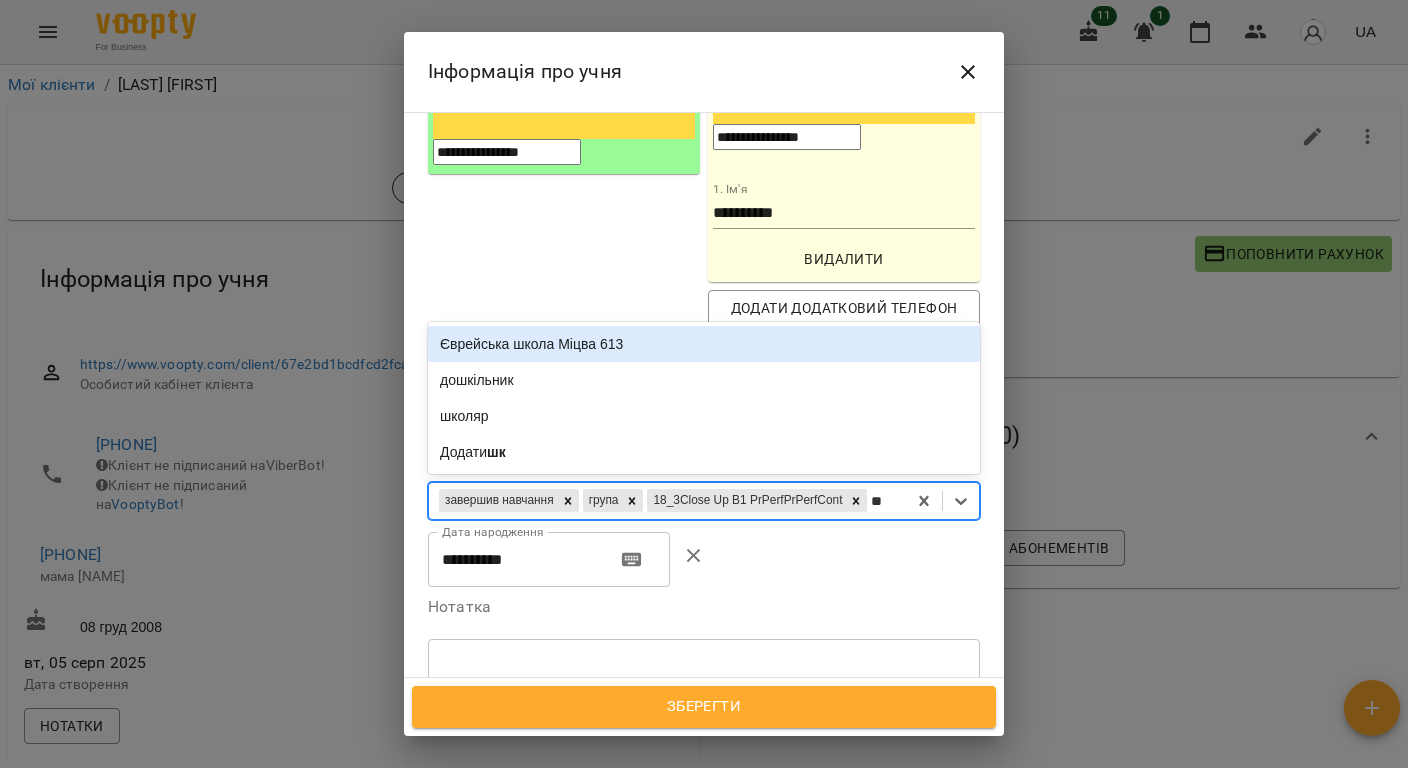 type on "***" 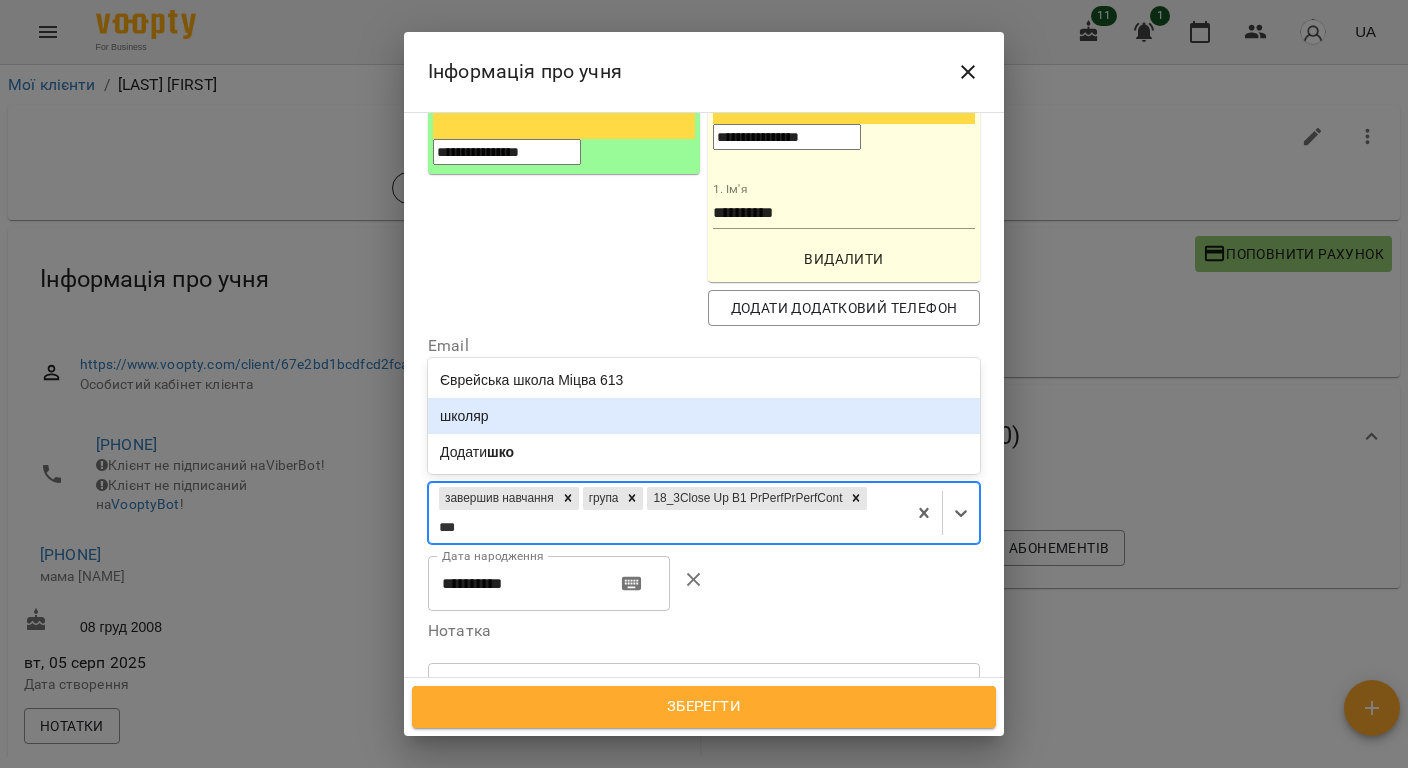 click on "школяр" at bounding box center (704, 416) 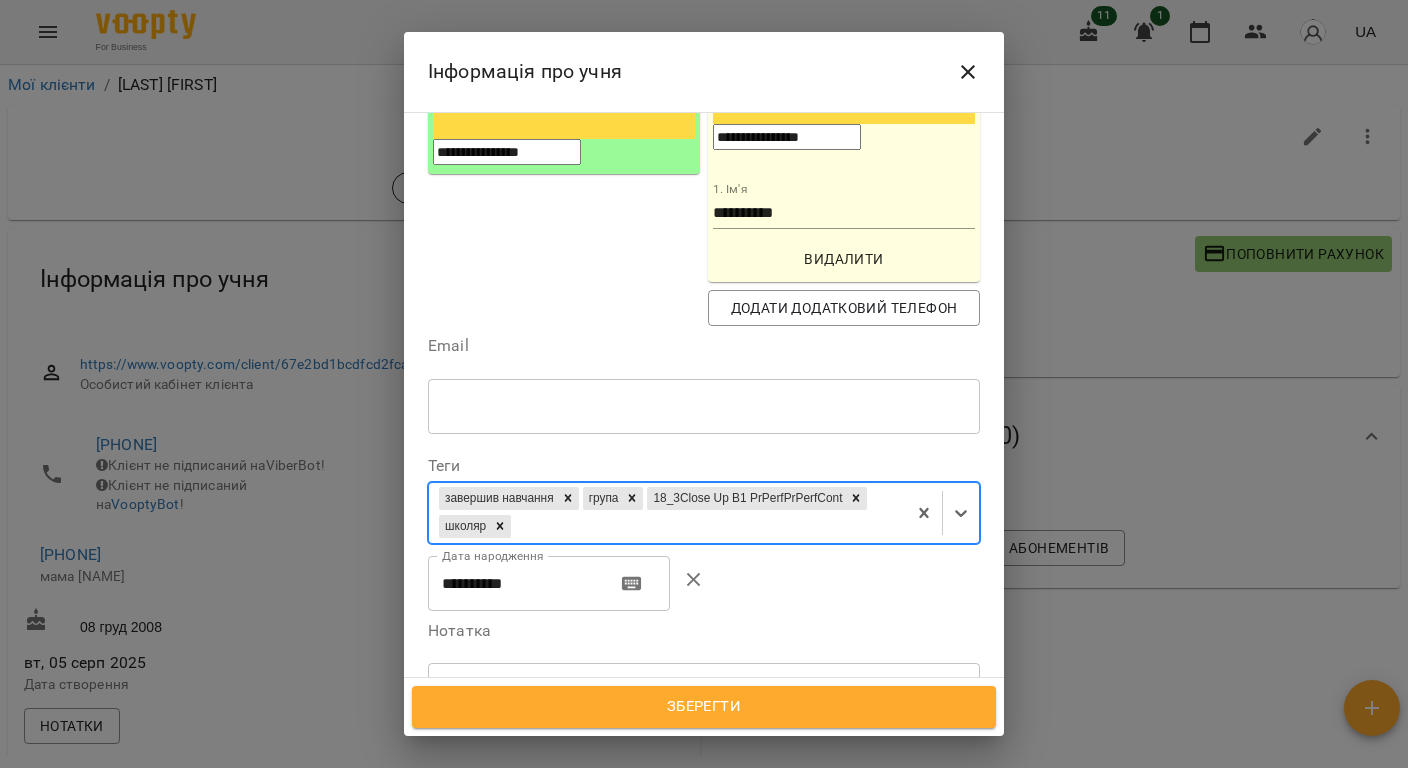 click on "Зберегти" at bounding box center [704, 707] 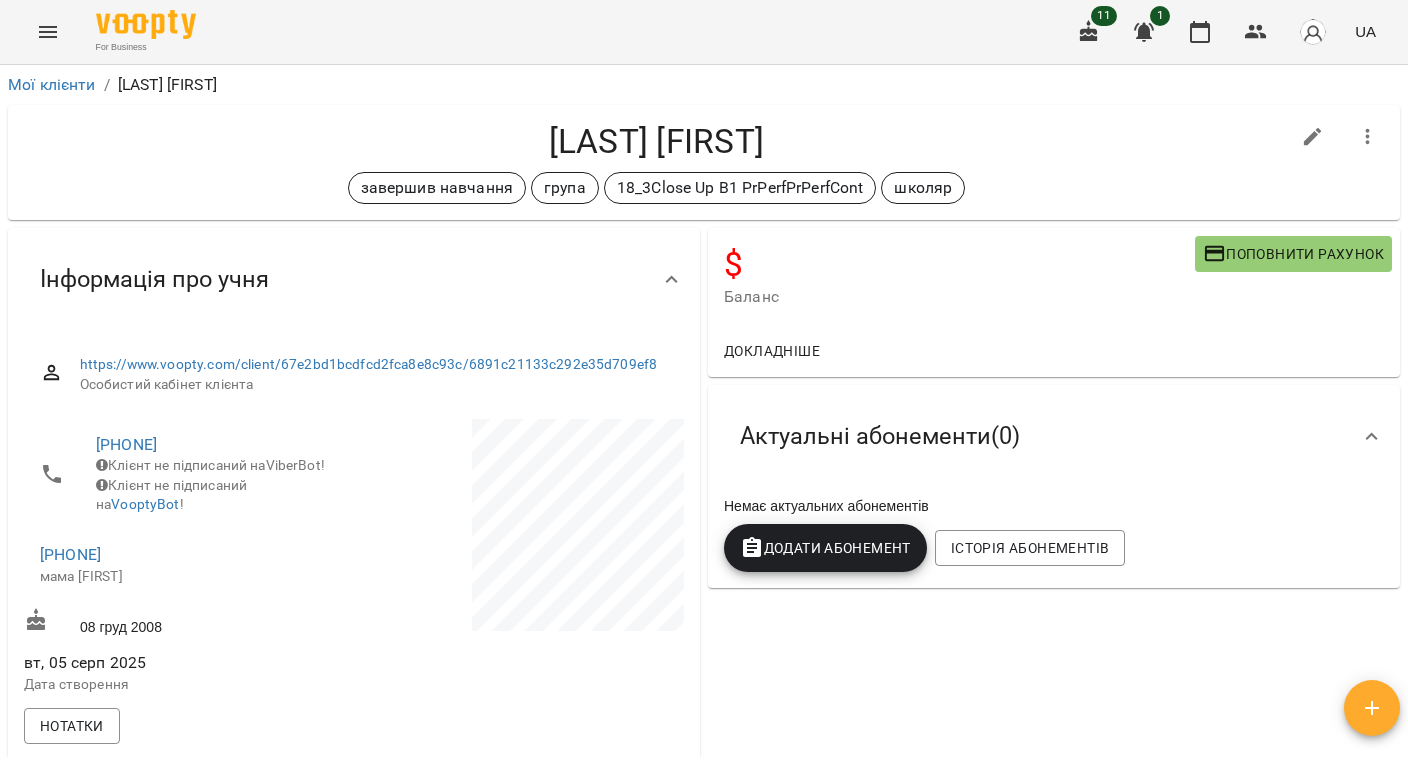 scroll, scrollTop: 0, scrollLeft: 0, axis: both 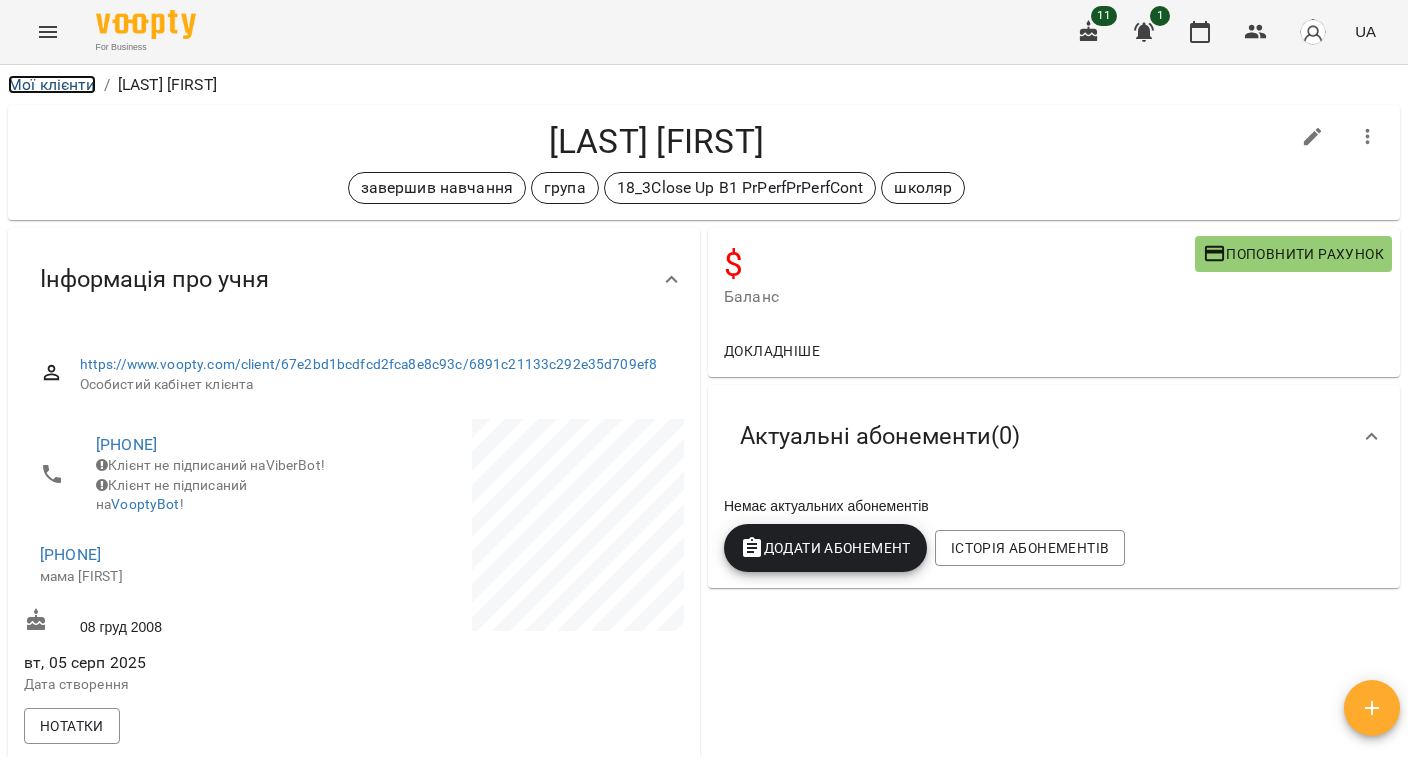 click on "Мої клієнти" at bounding box center [52, 84] 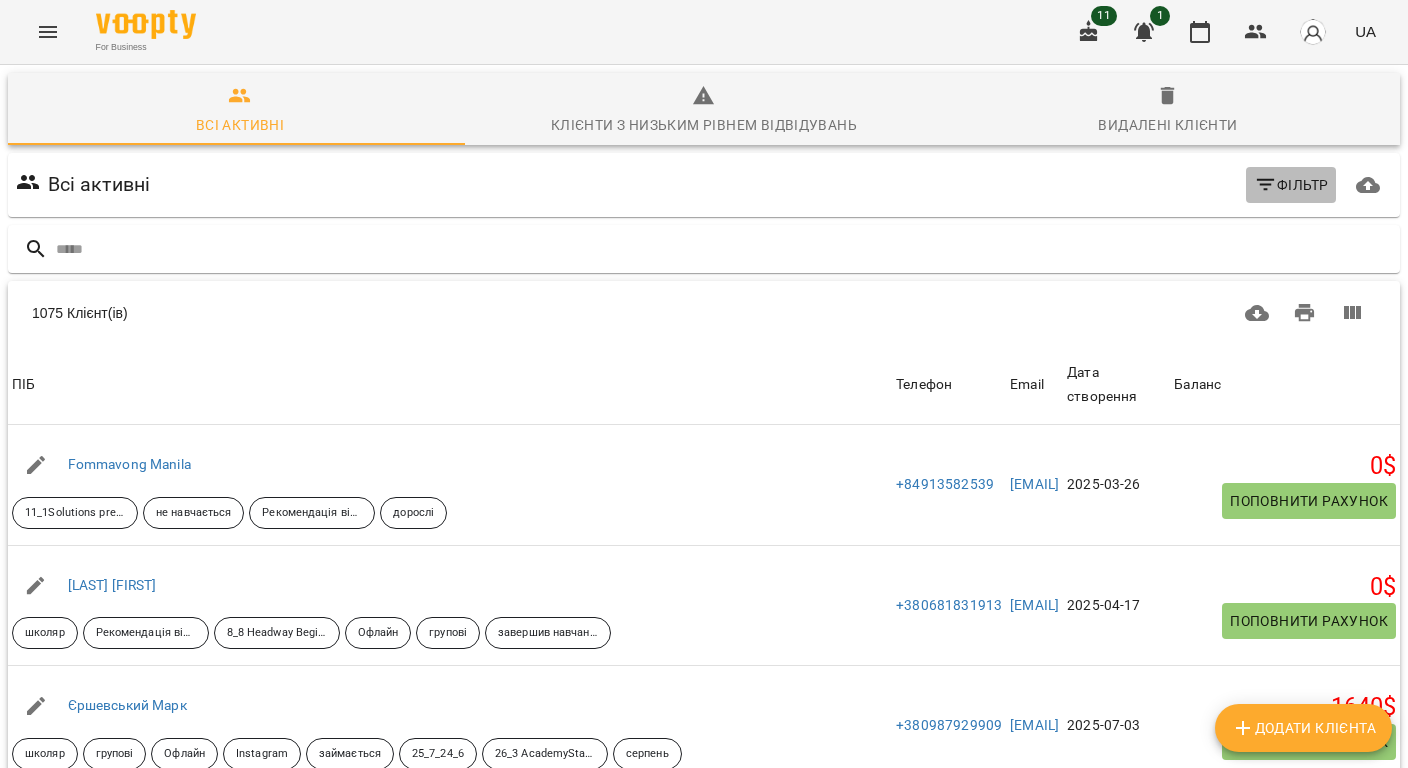 click on "Фільтр" at bounding box center (1291, 185) 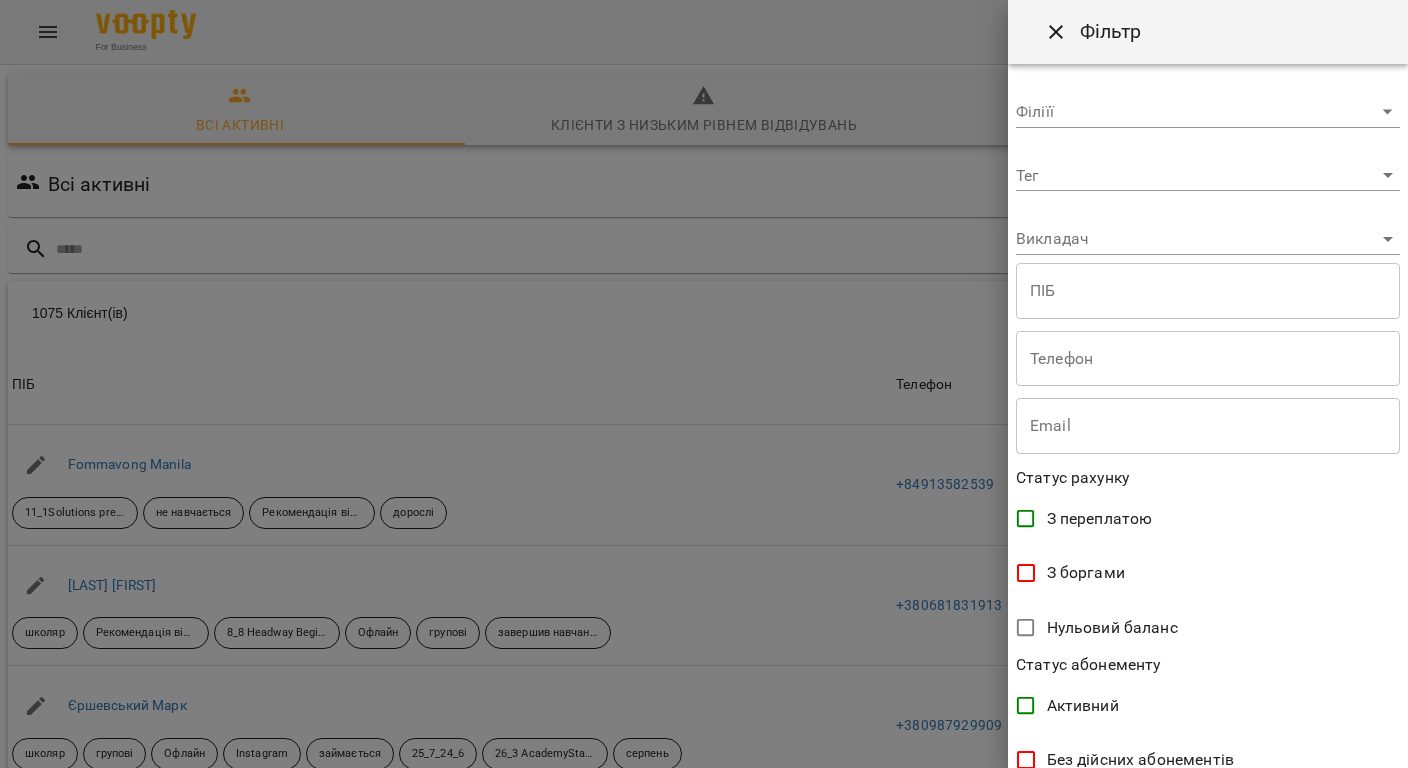 click at bounding box center (704, 384) 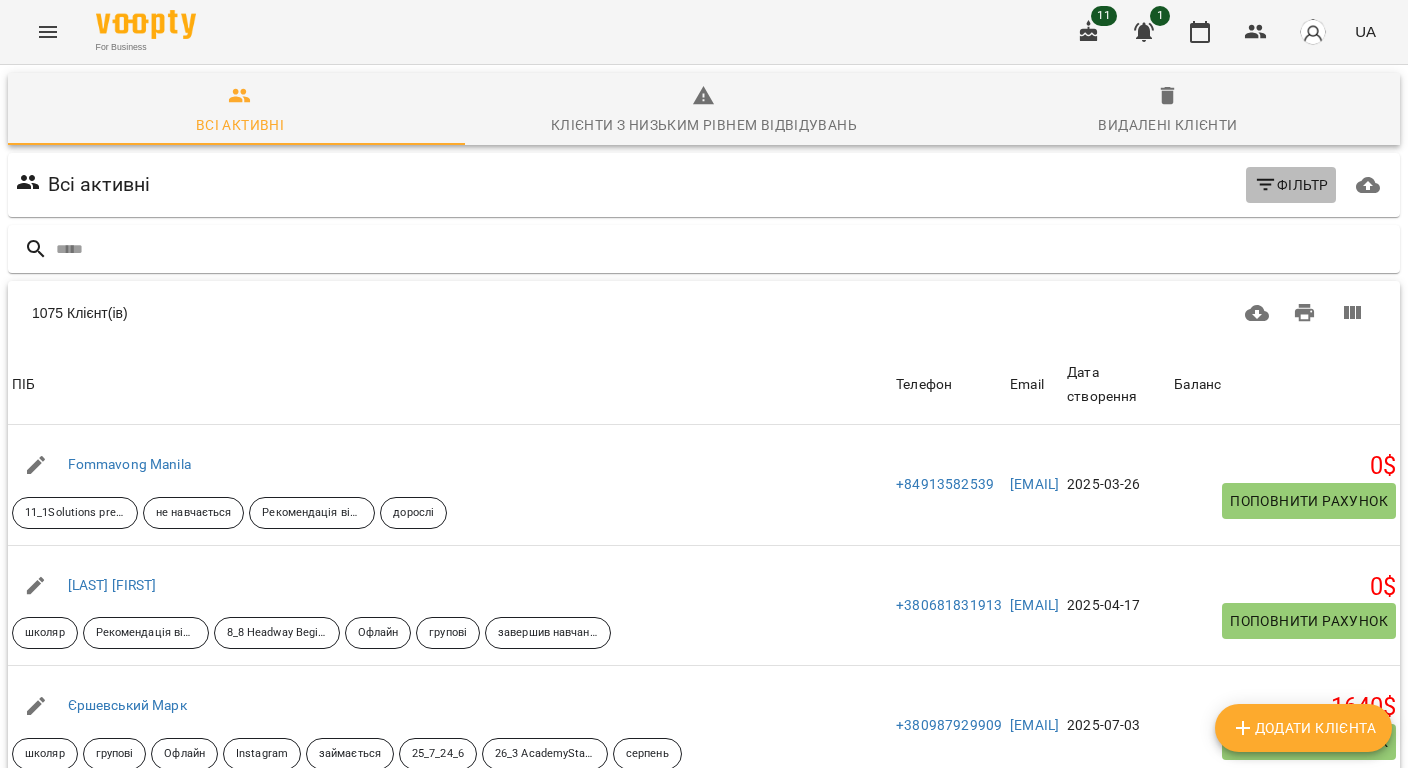 click on "Фільтр" at bounding box center (1291, 185) 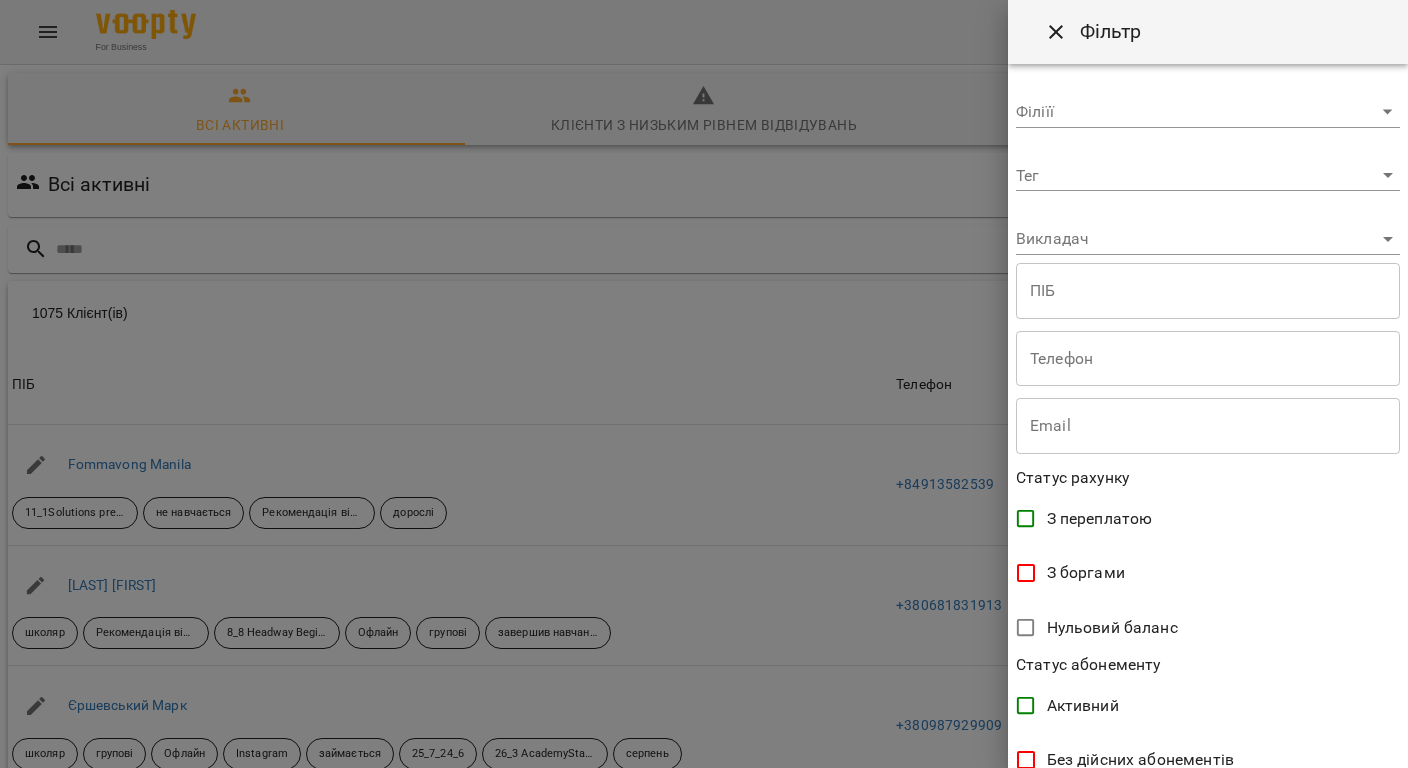 click at bounding box center [704, 384] 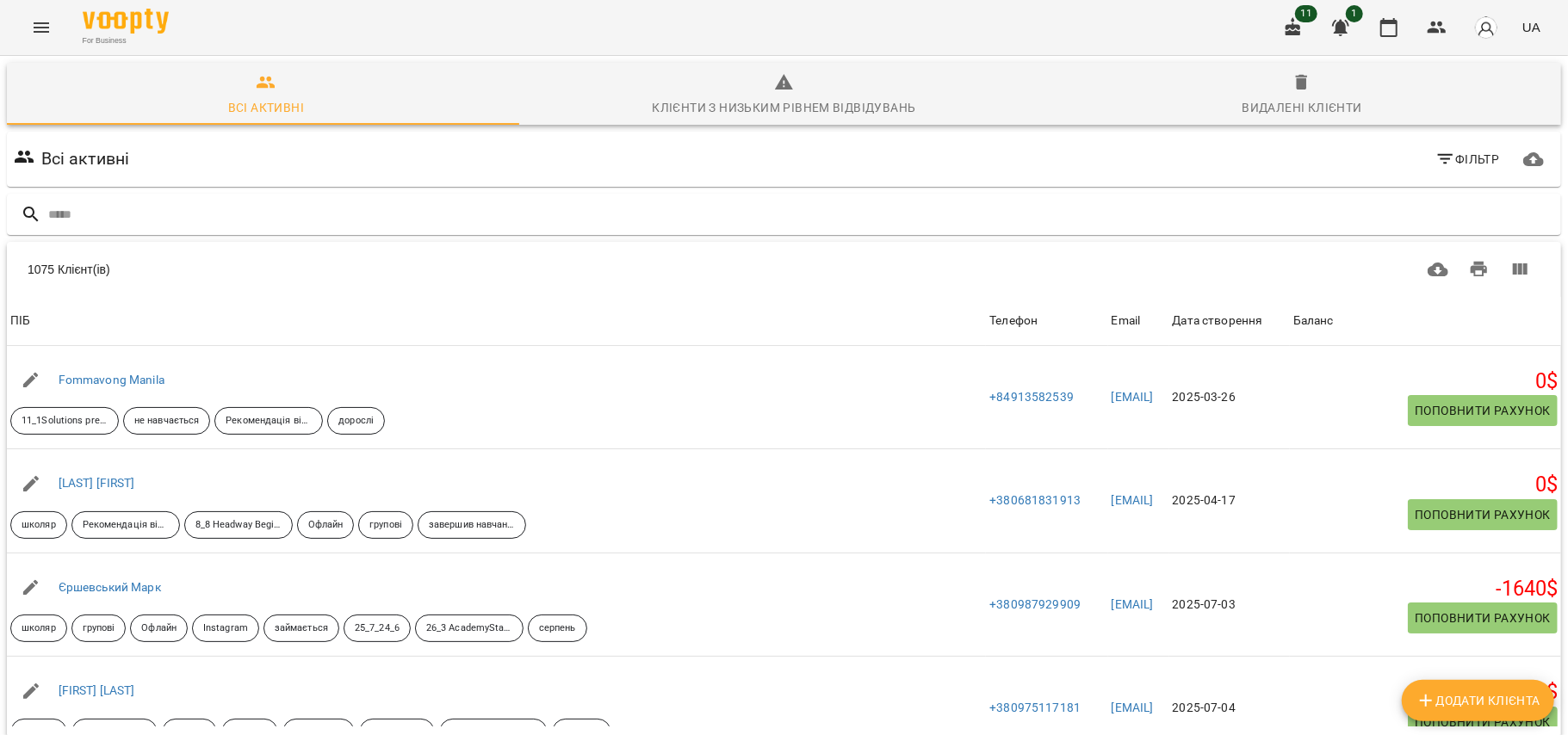 click 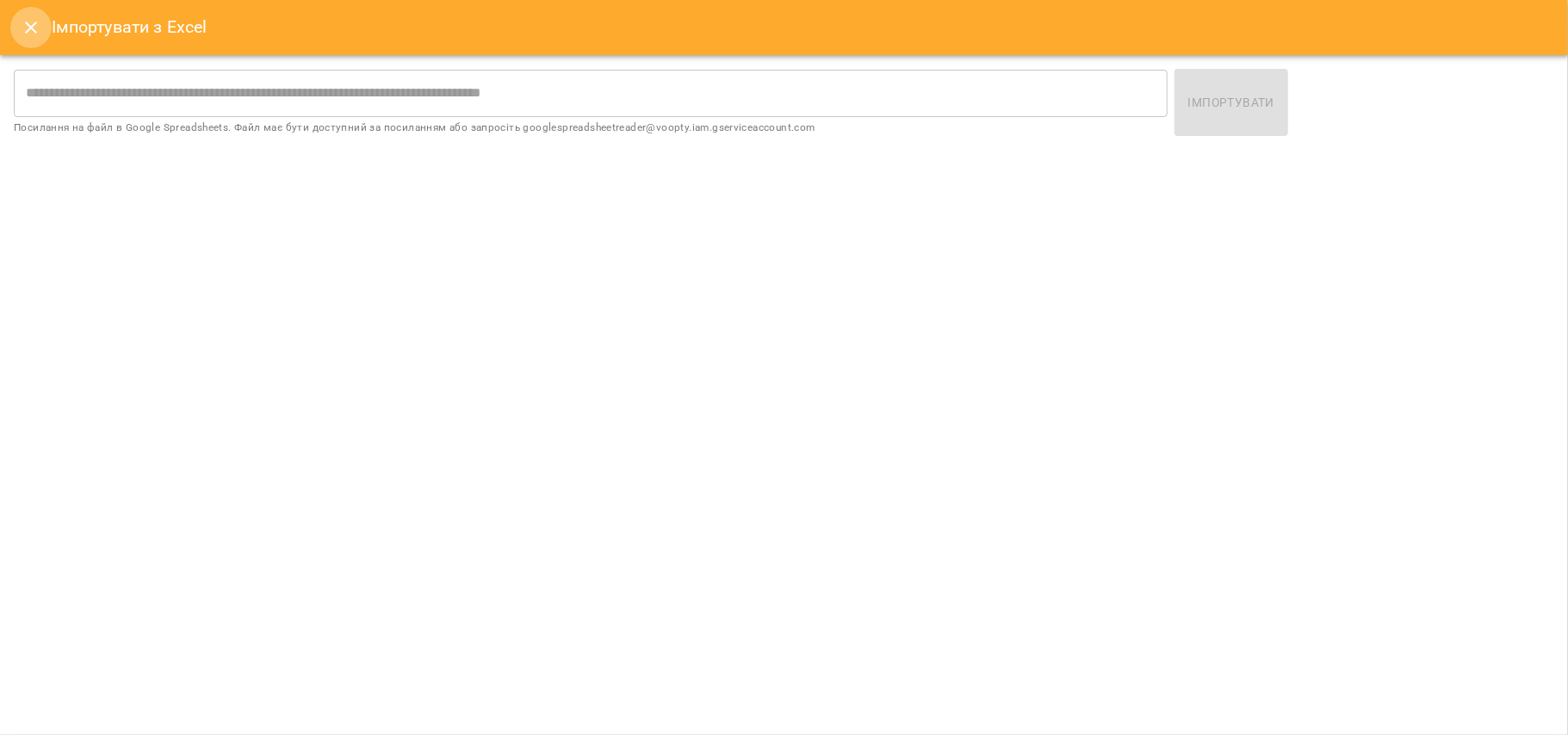 click 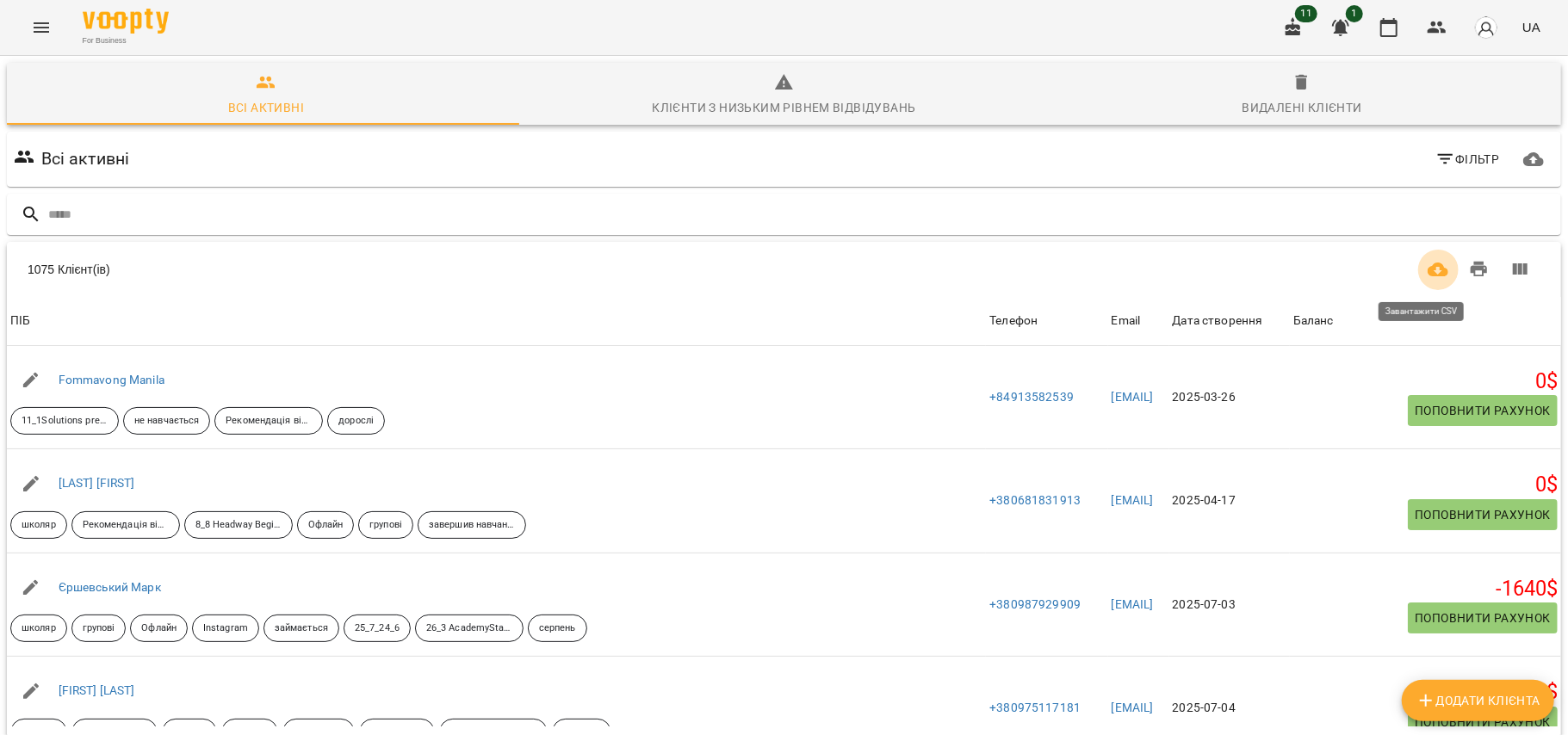 click 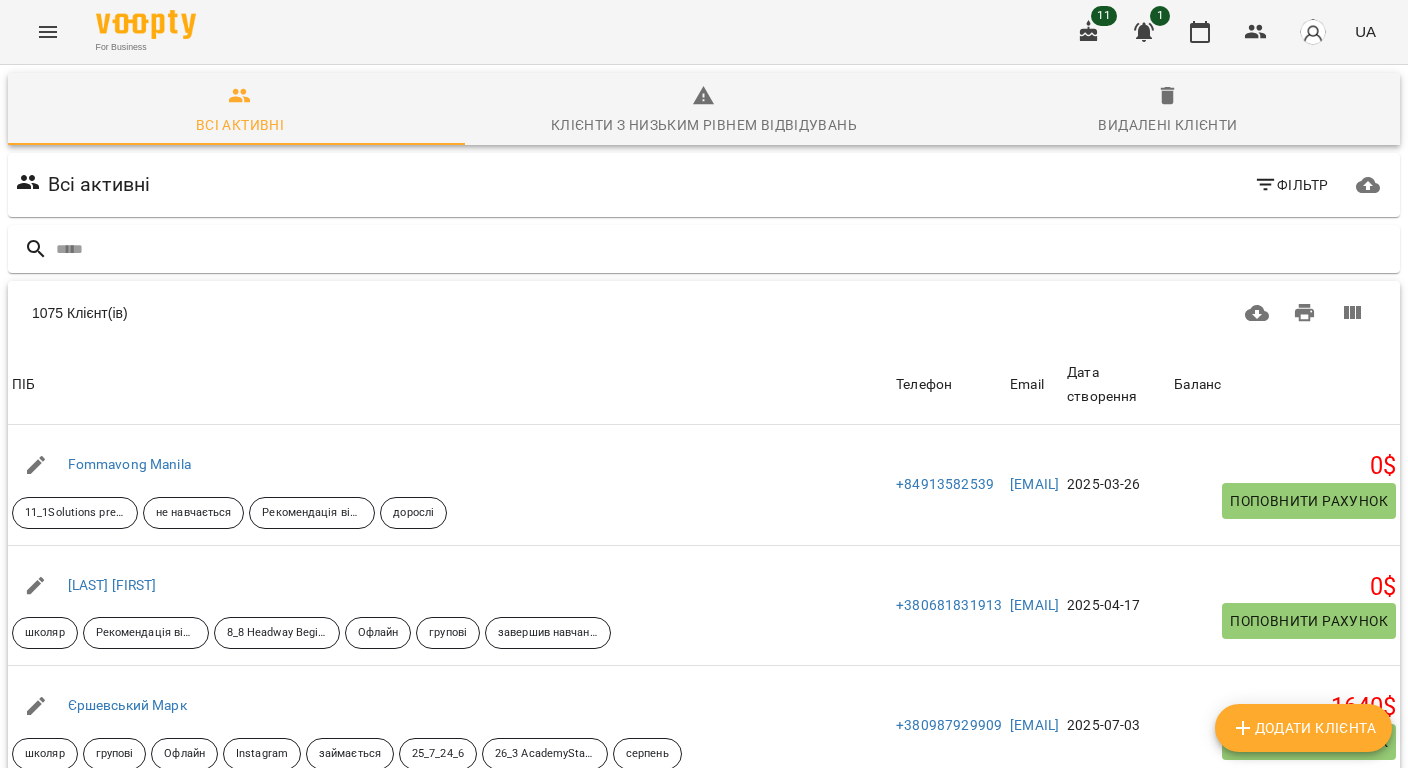 click on "Додати клієнта" at bounding box center (1303, 728) 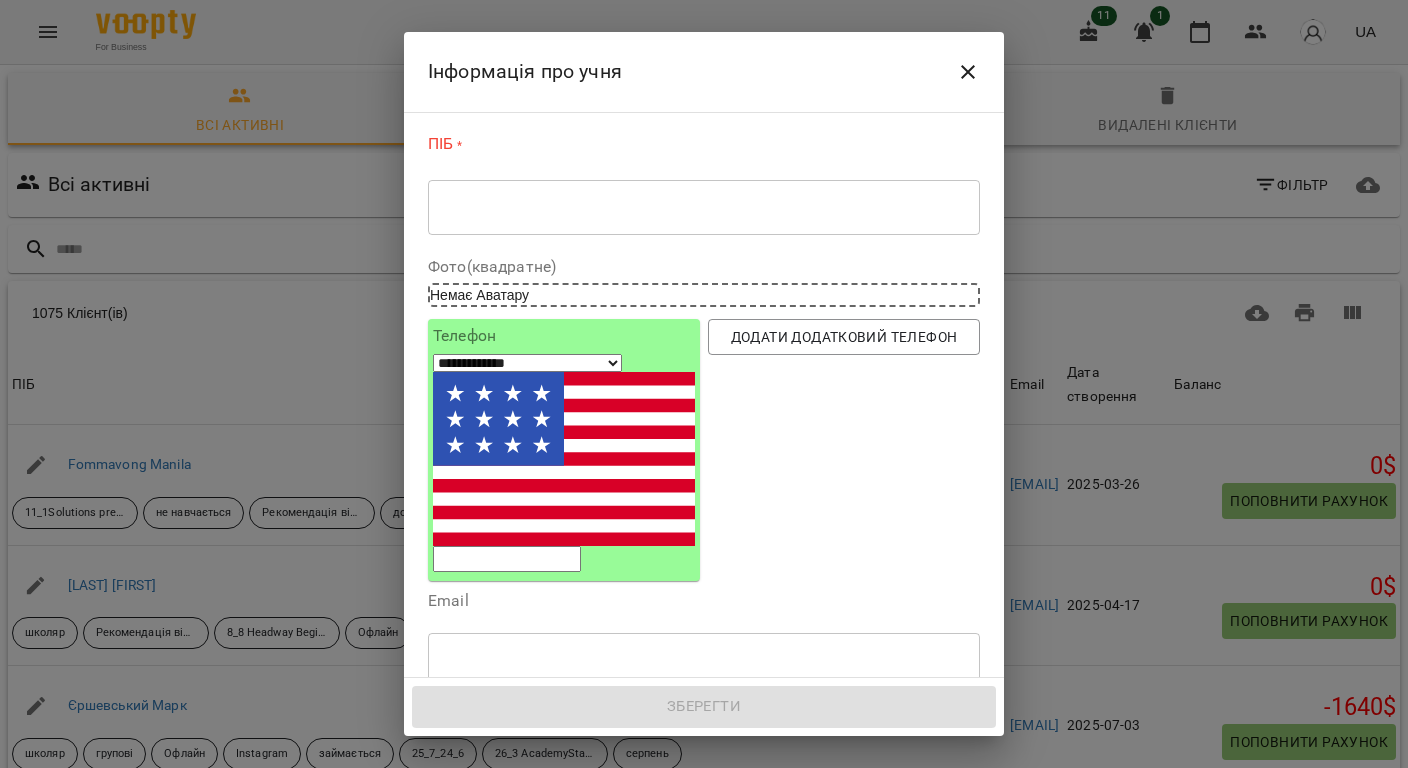 click at bounding box center [704, 207] 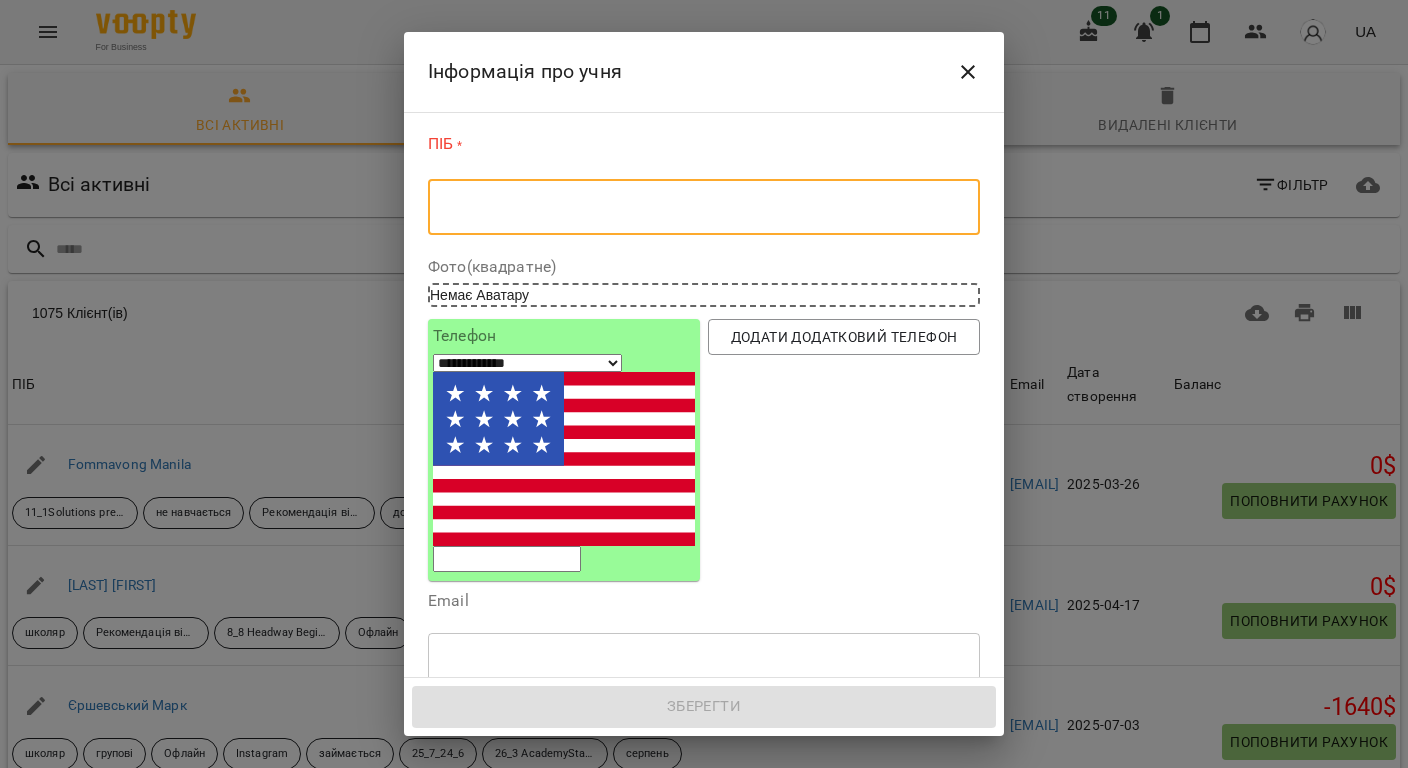 paste on "**********" 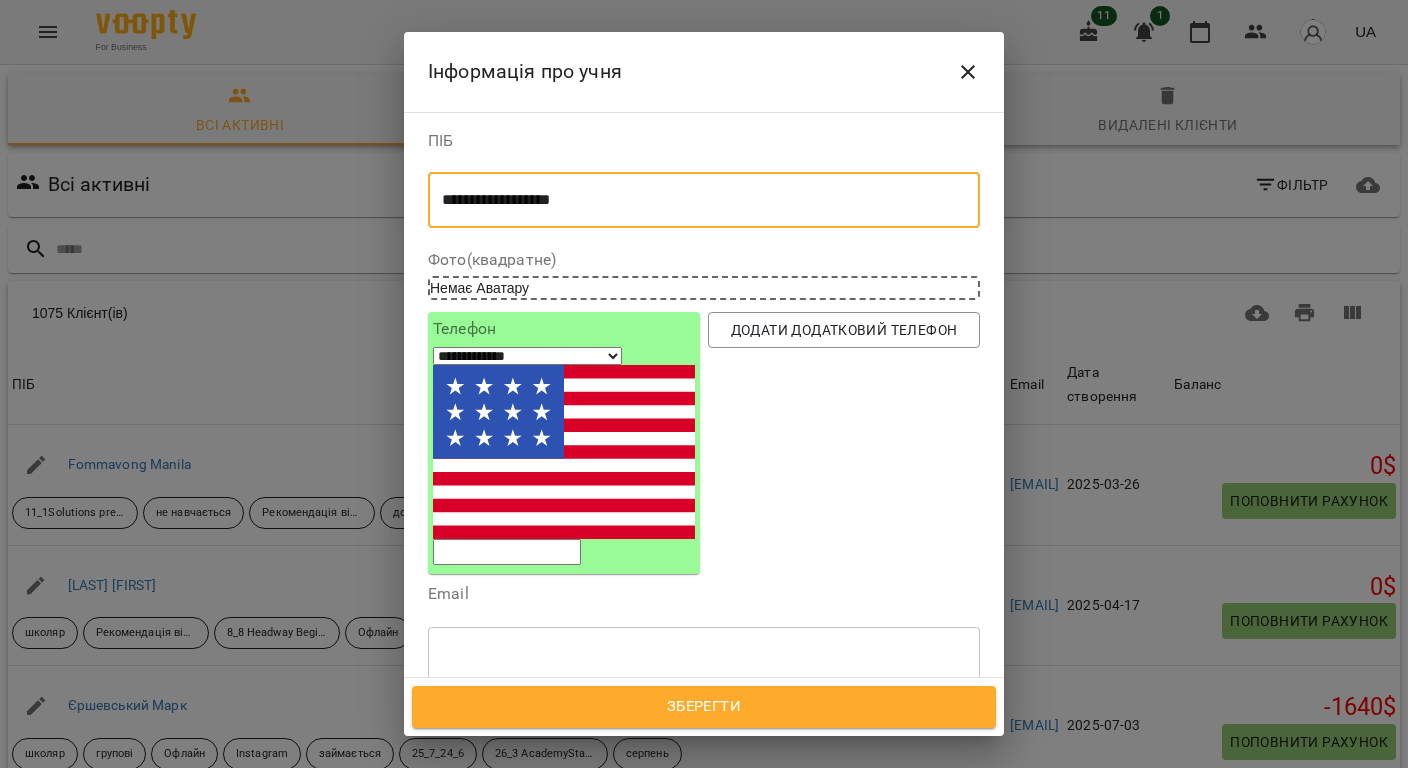 type on "**********" 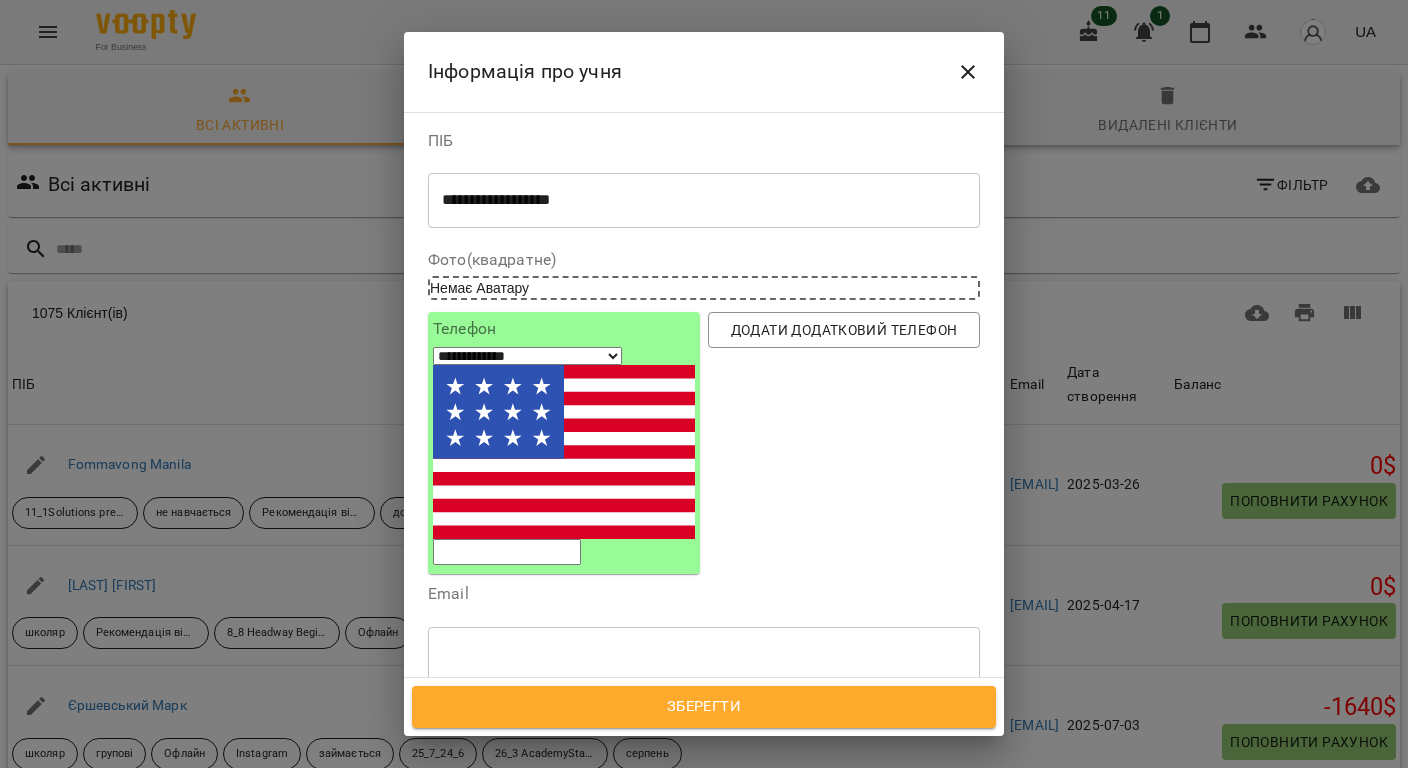 drag, startPoint x: 805, startPoint y: 406, endPoint x: 590, endPoint y: 402, distance: 215.0372 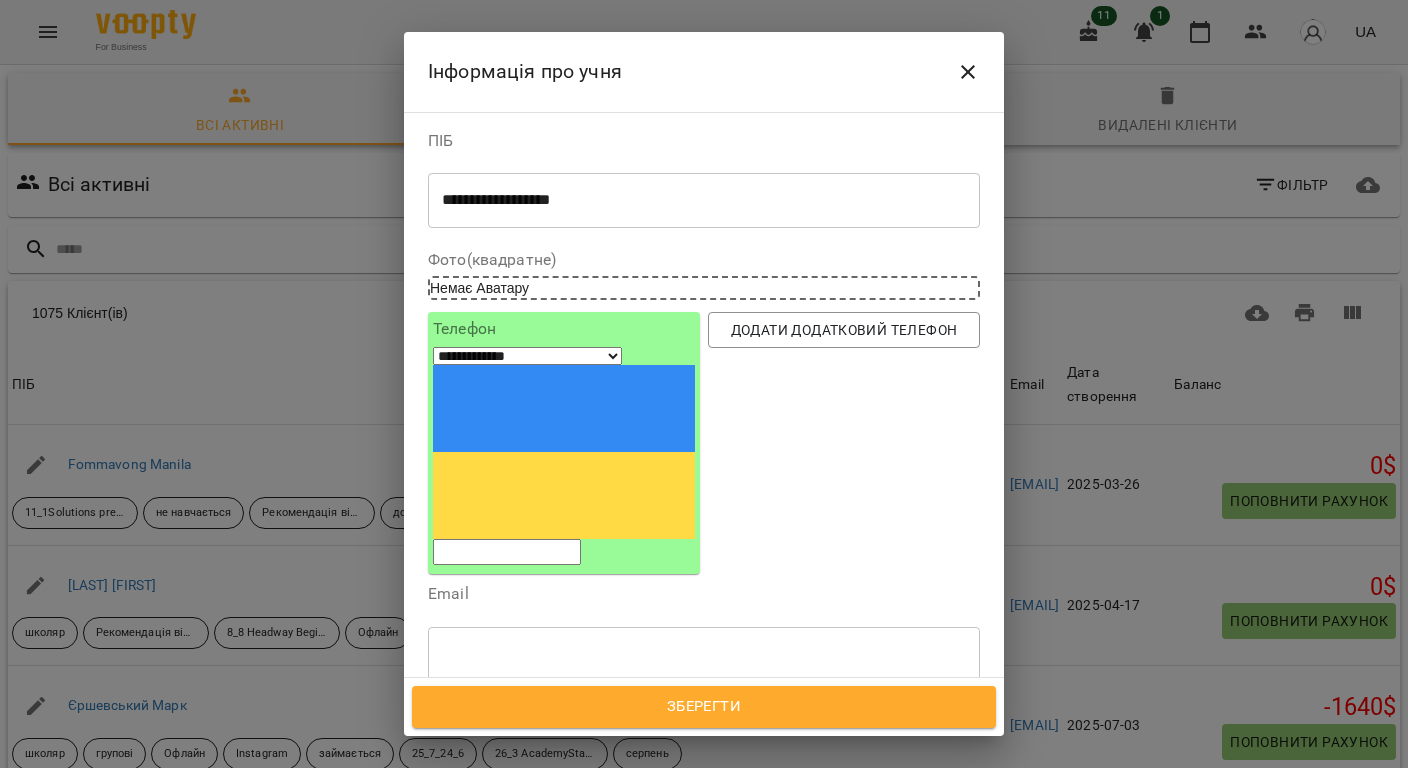 paste on "**********" 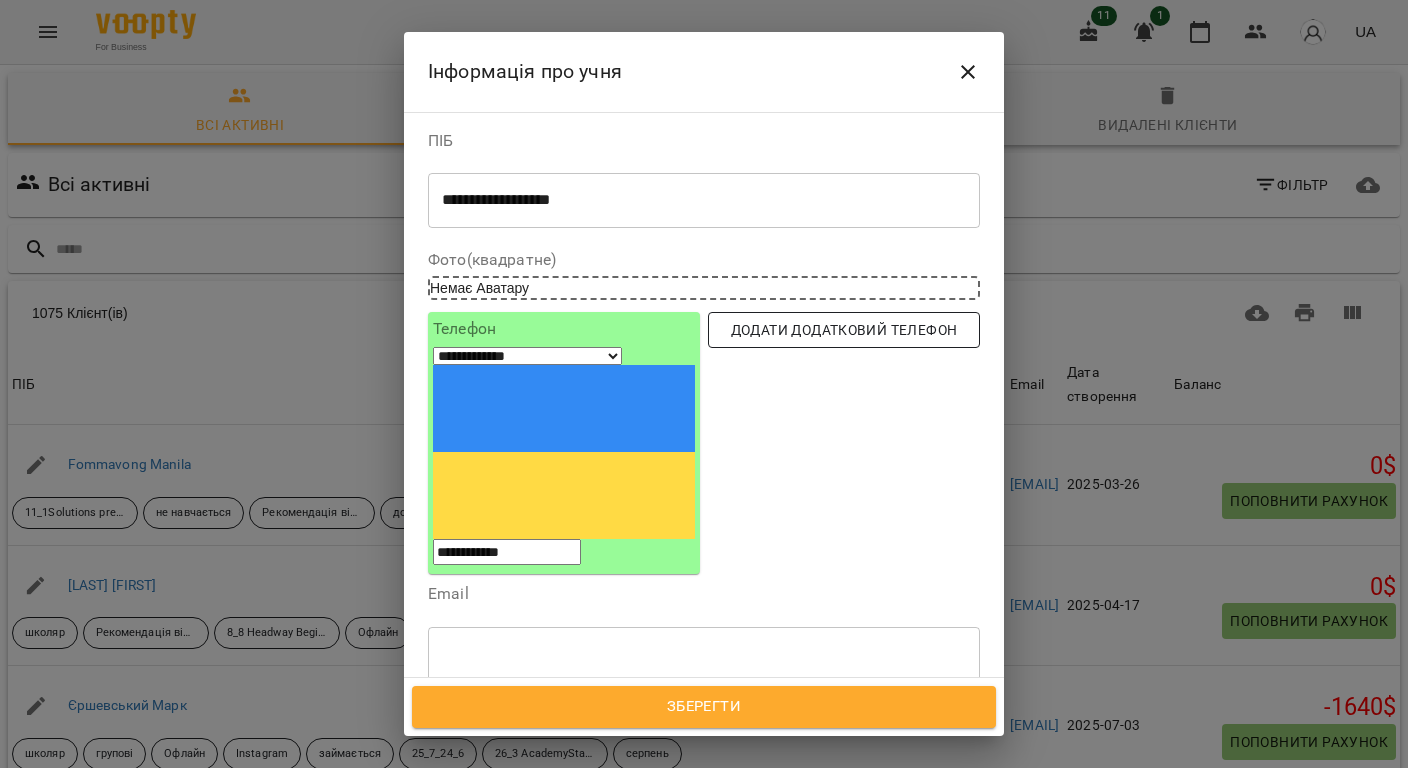 type on "**********" 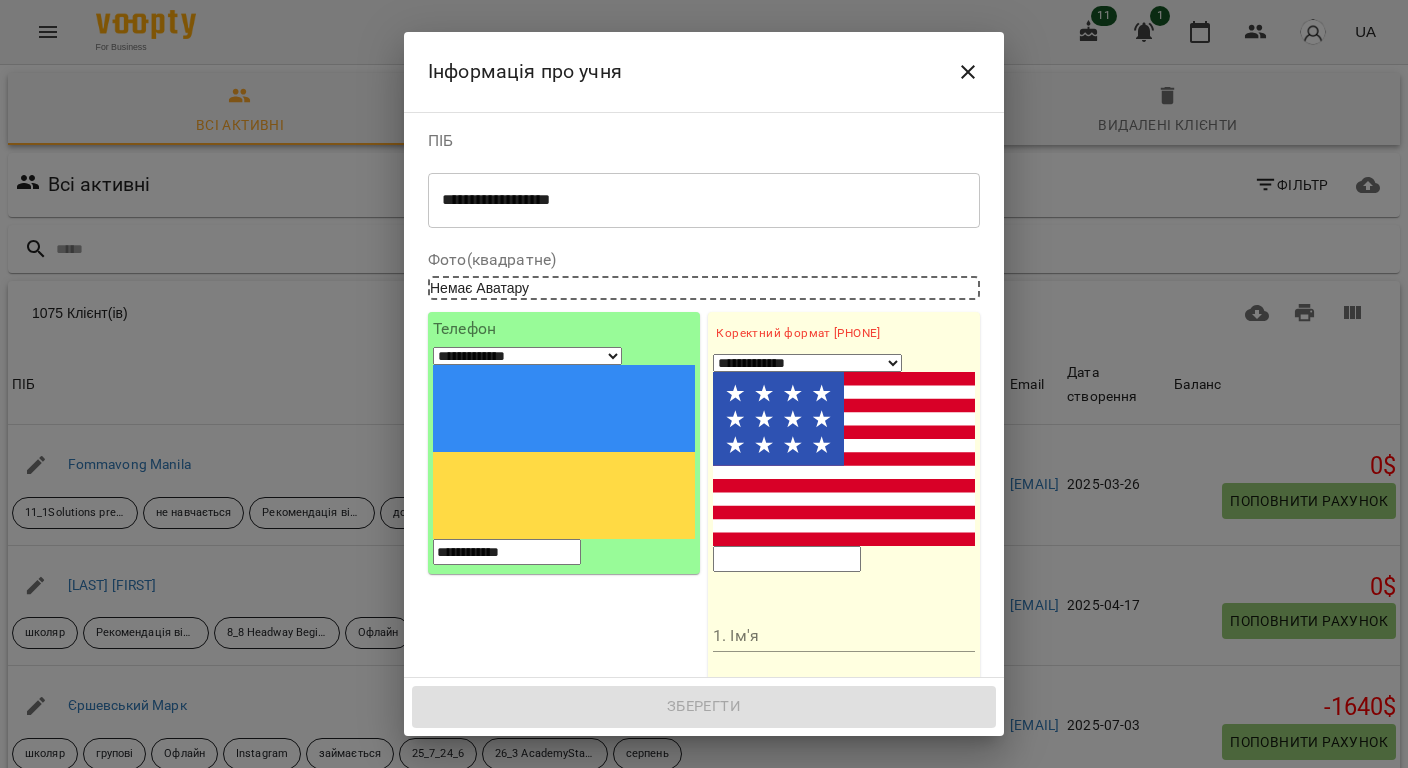 click on "**********" at bounding box center (807, 363) 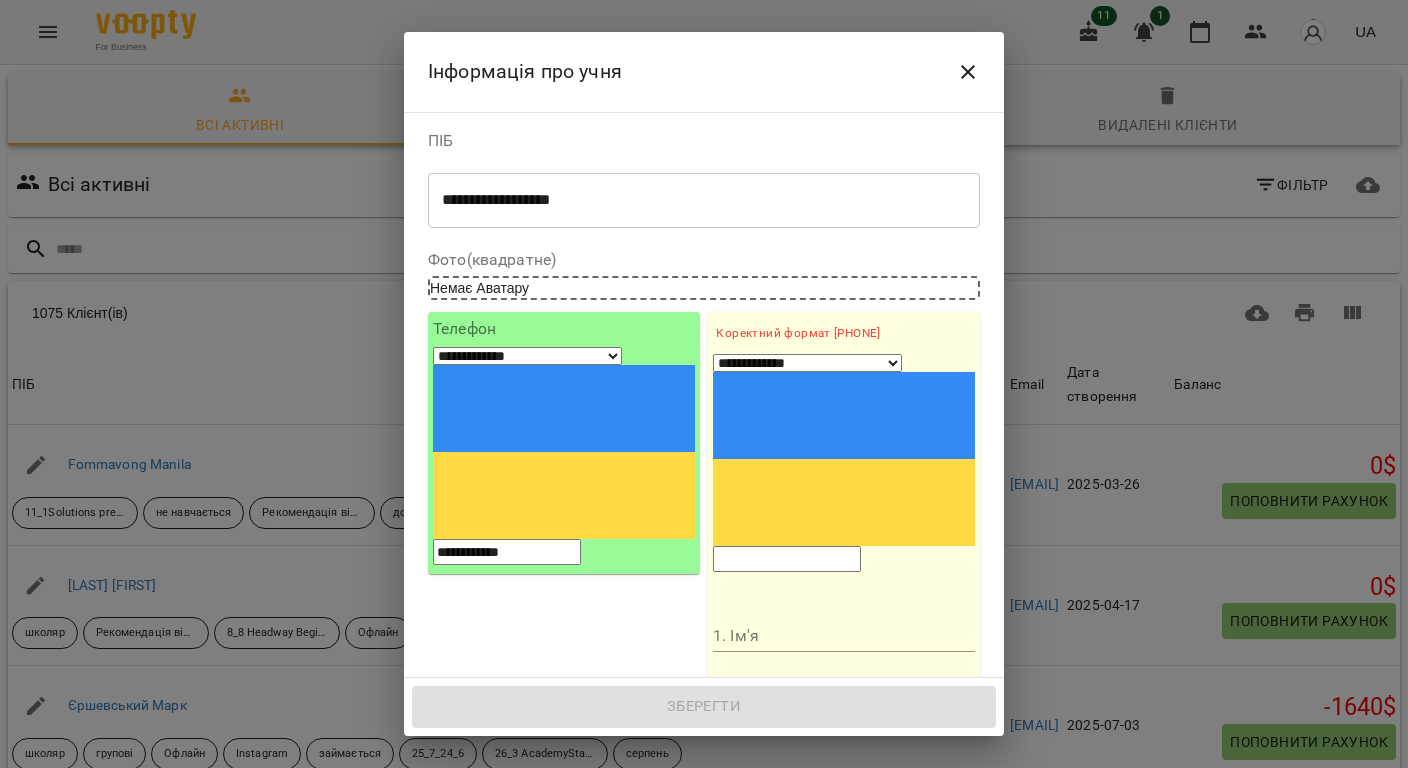 click at bounding box center [787, 559] 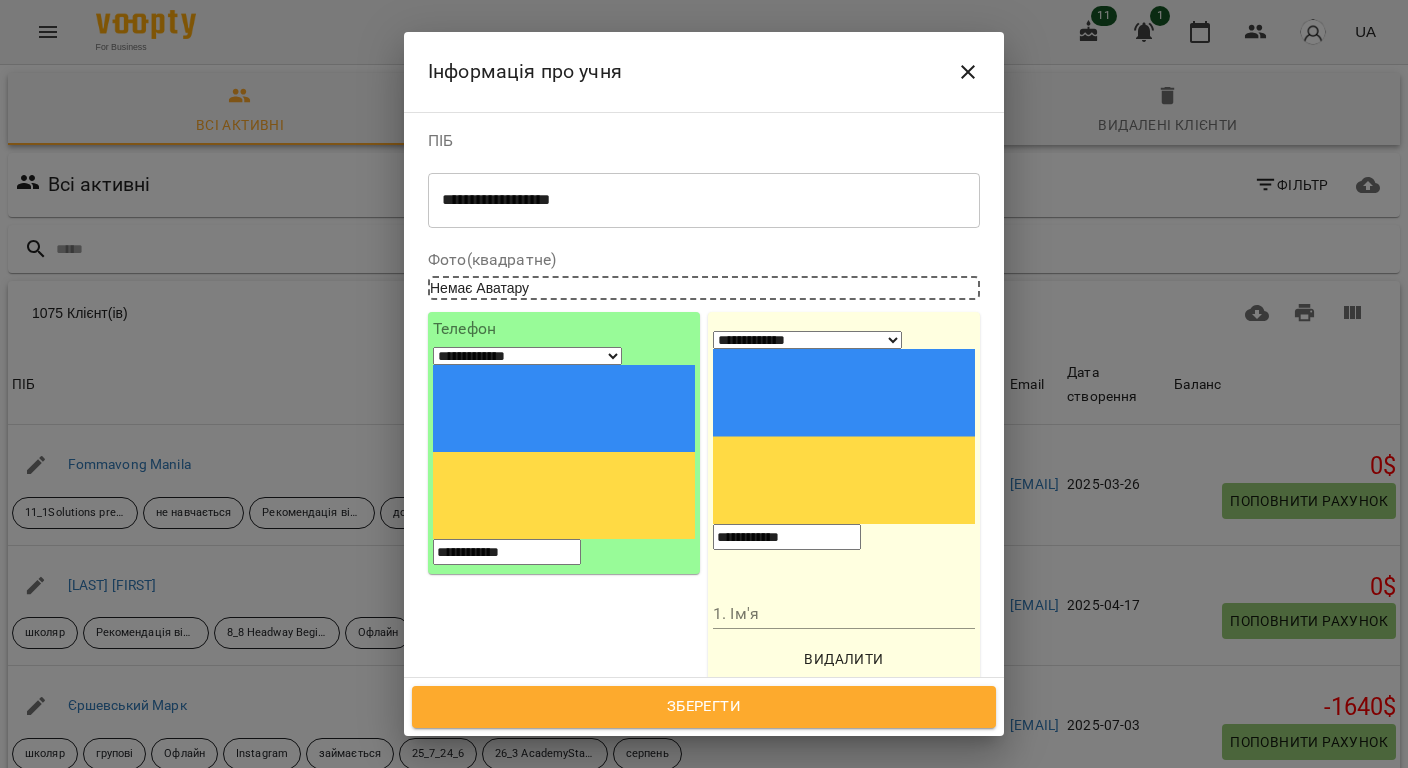 type on "**********" 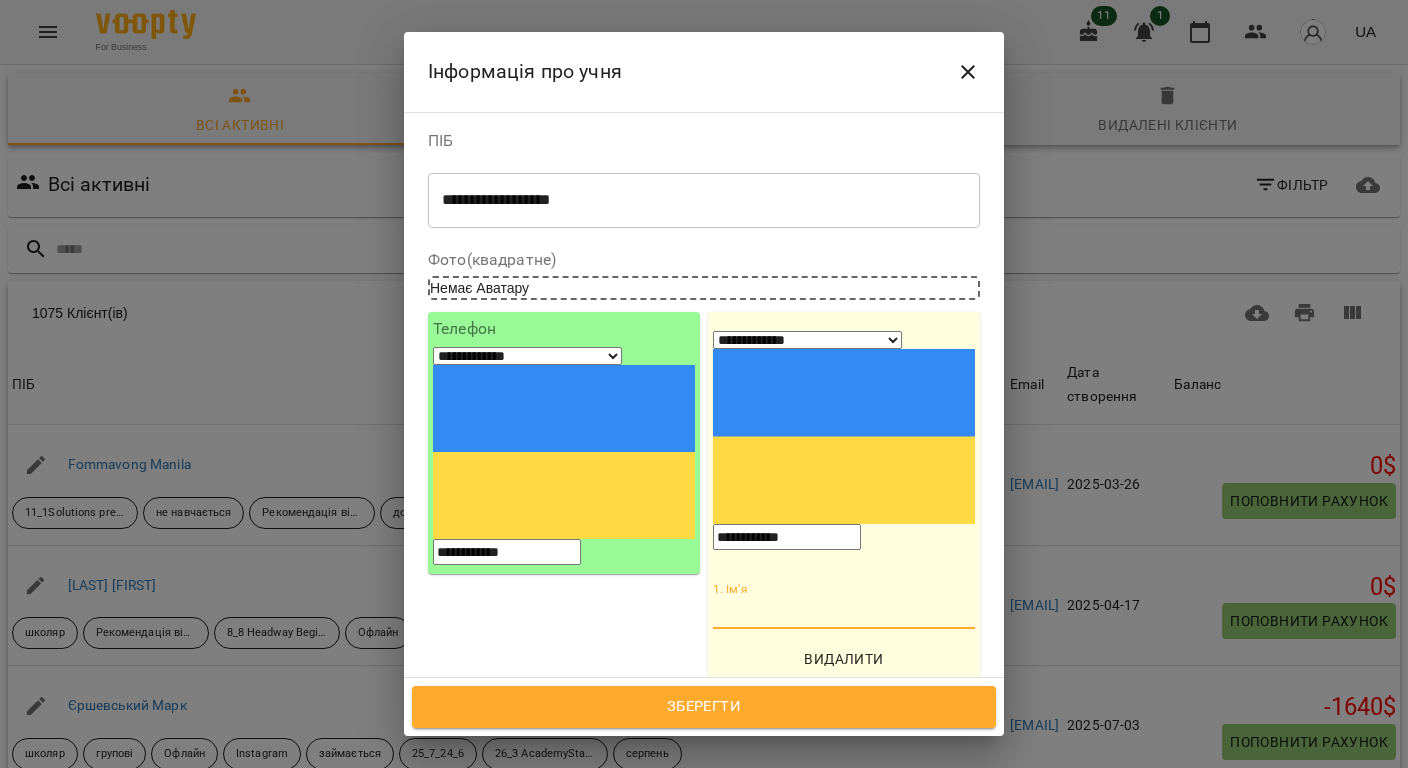 click on "1. Ім'я" at bounding box center [844, 614] 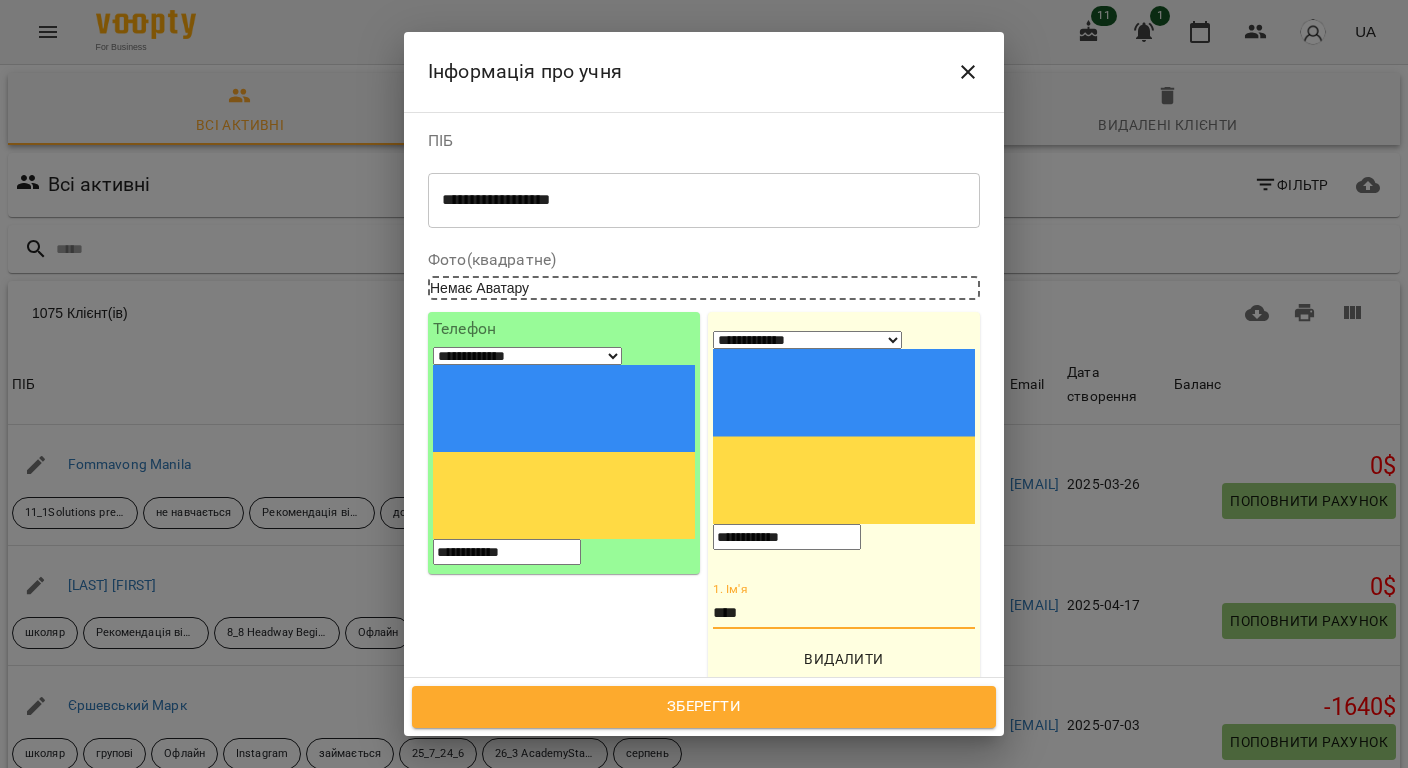 type on "****" 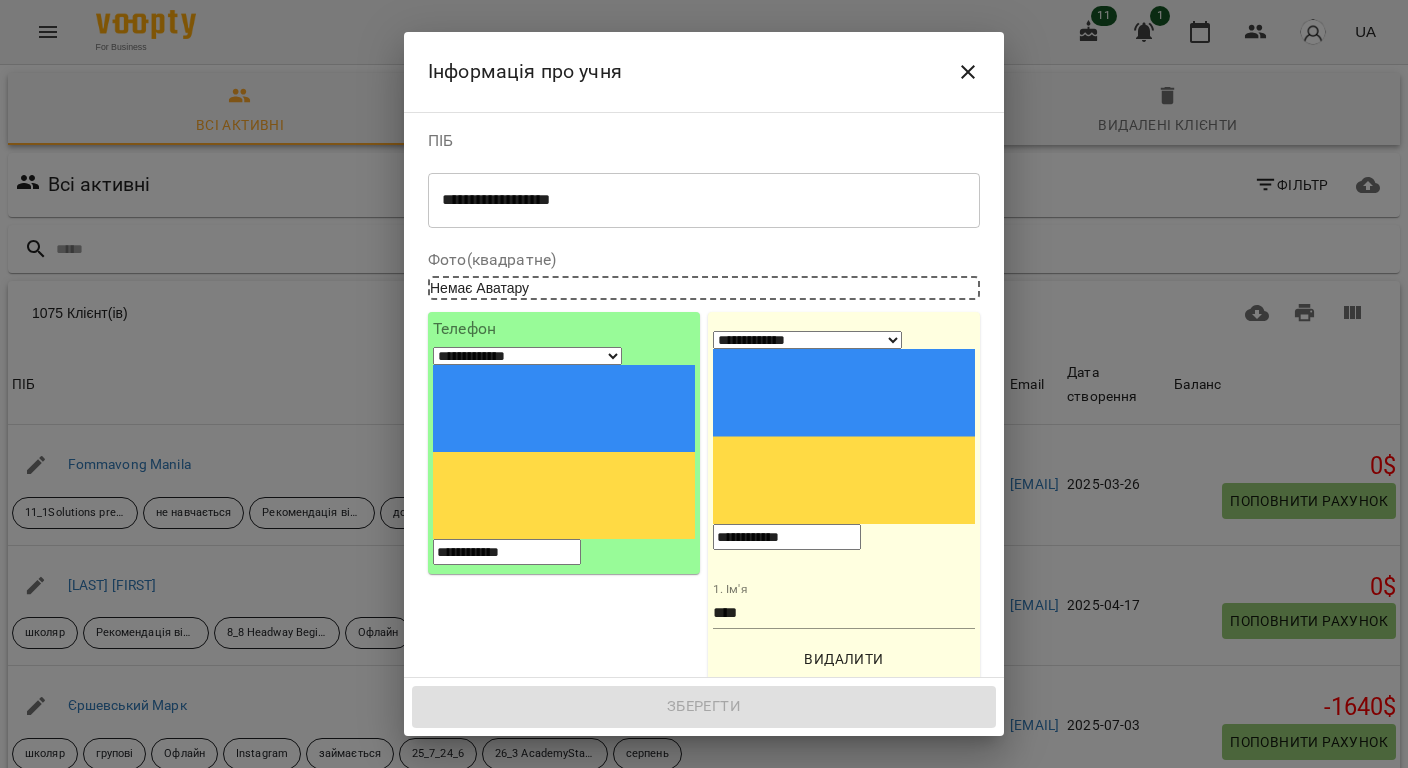 click on "****" at bounding box center (844, 614) 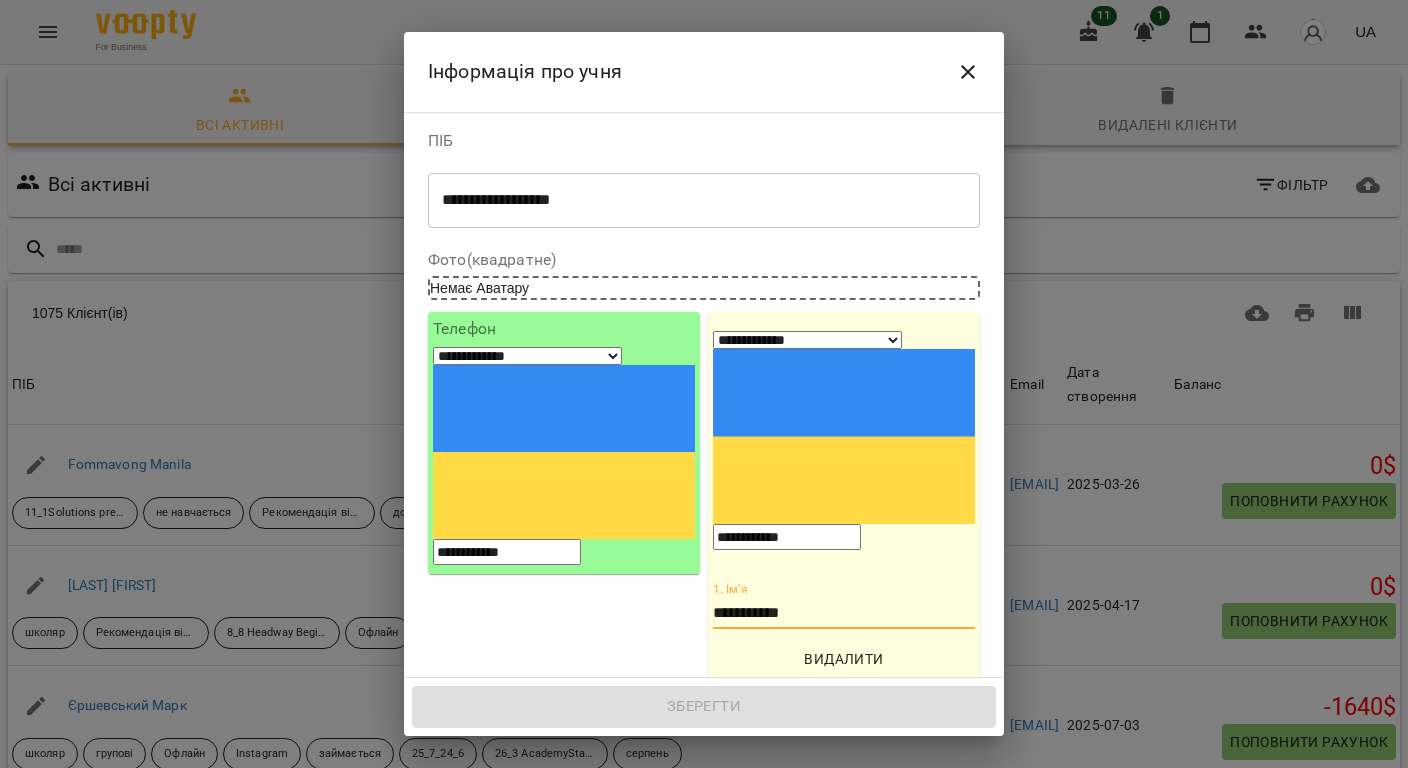 type on "**********" 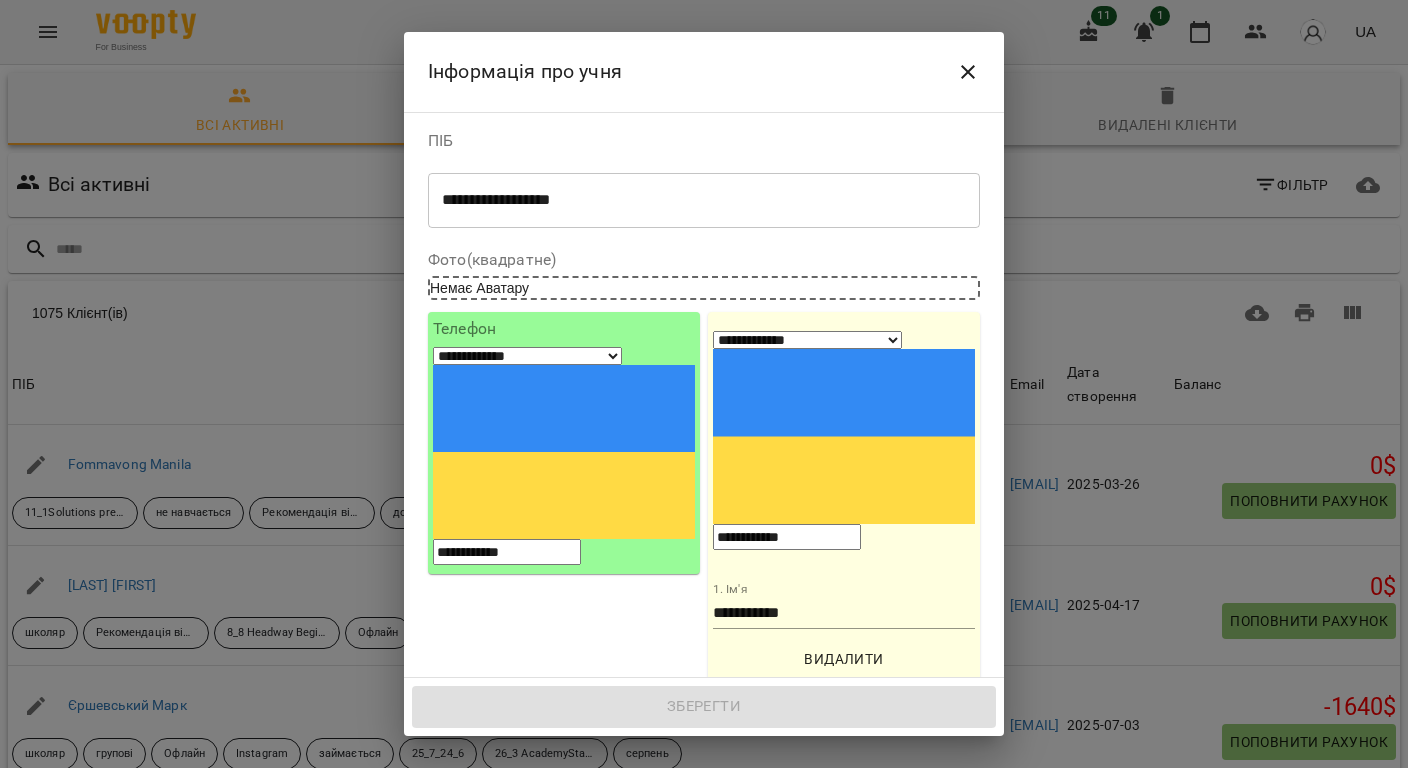 select on "**" 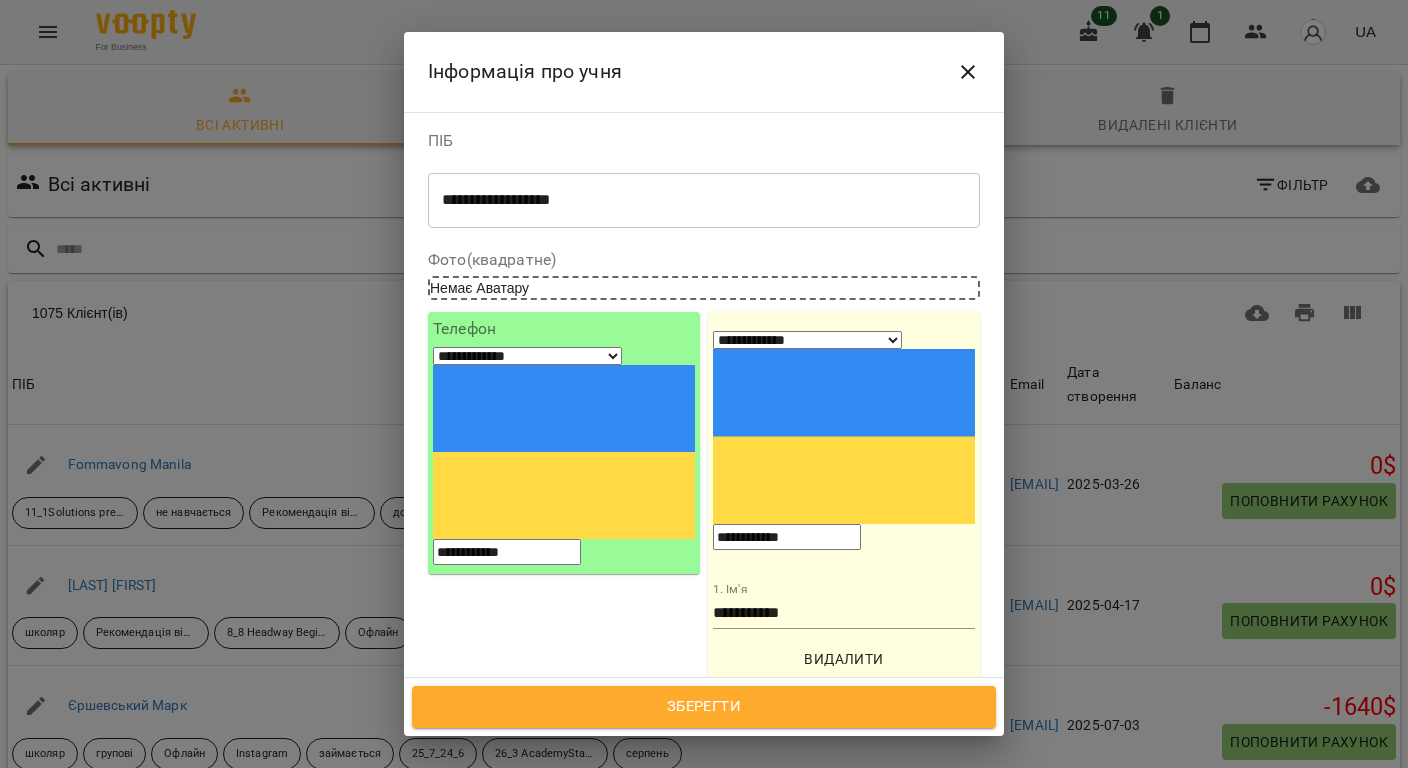 type on "**********" 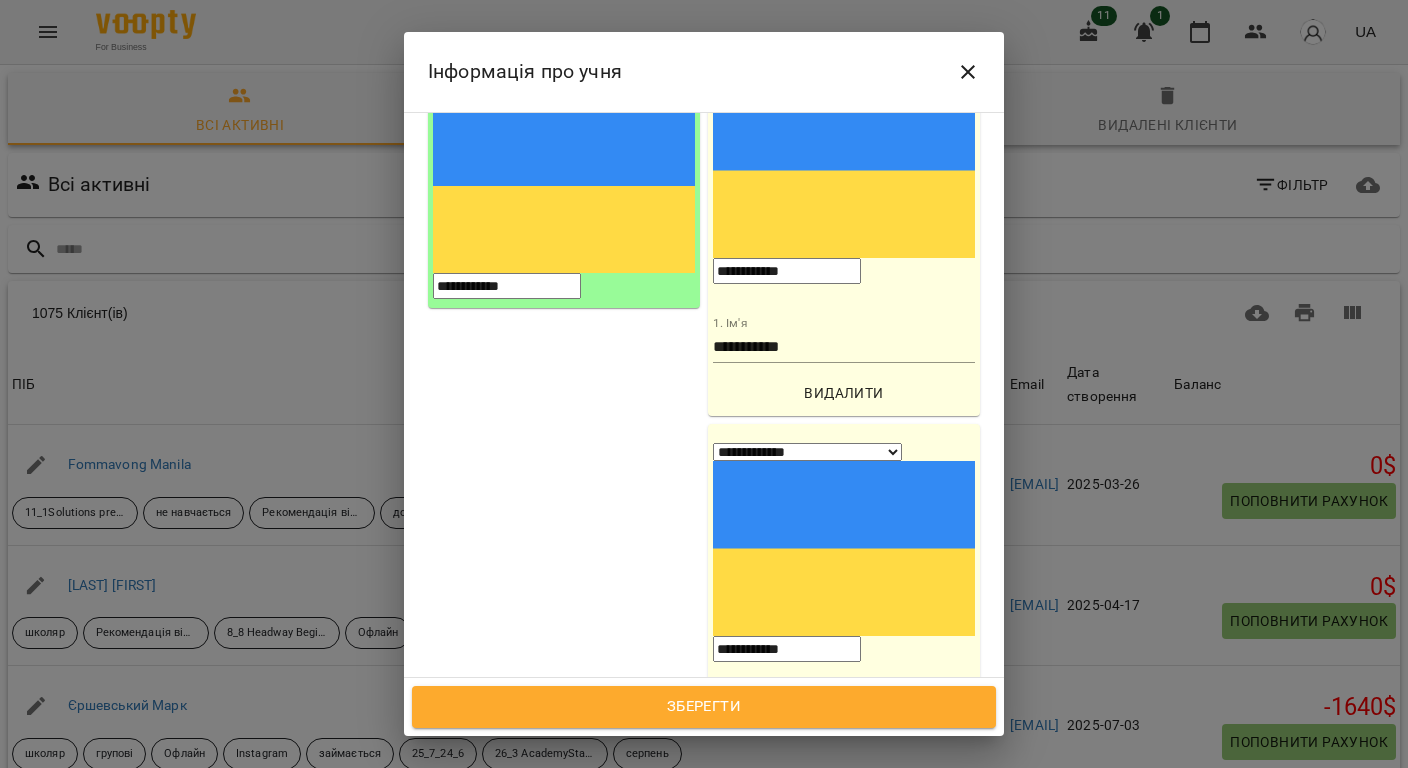 scroll, scrollTop: 533, scrollLeft: 0, axis: vertical 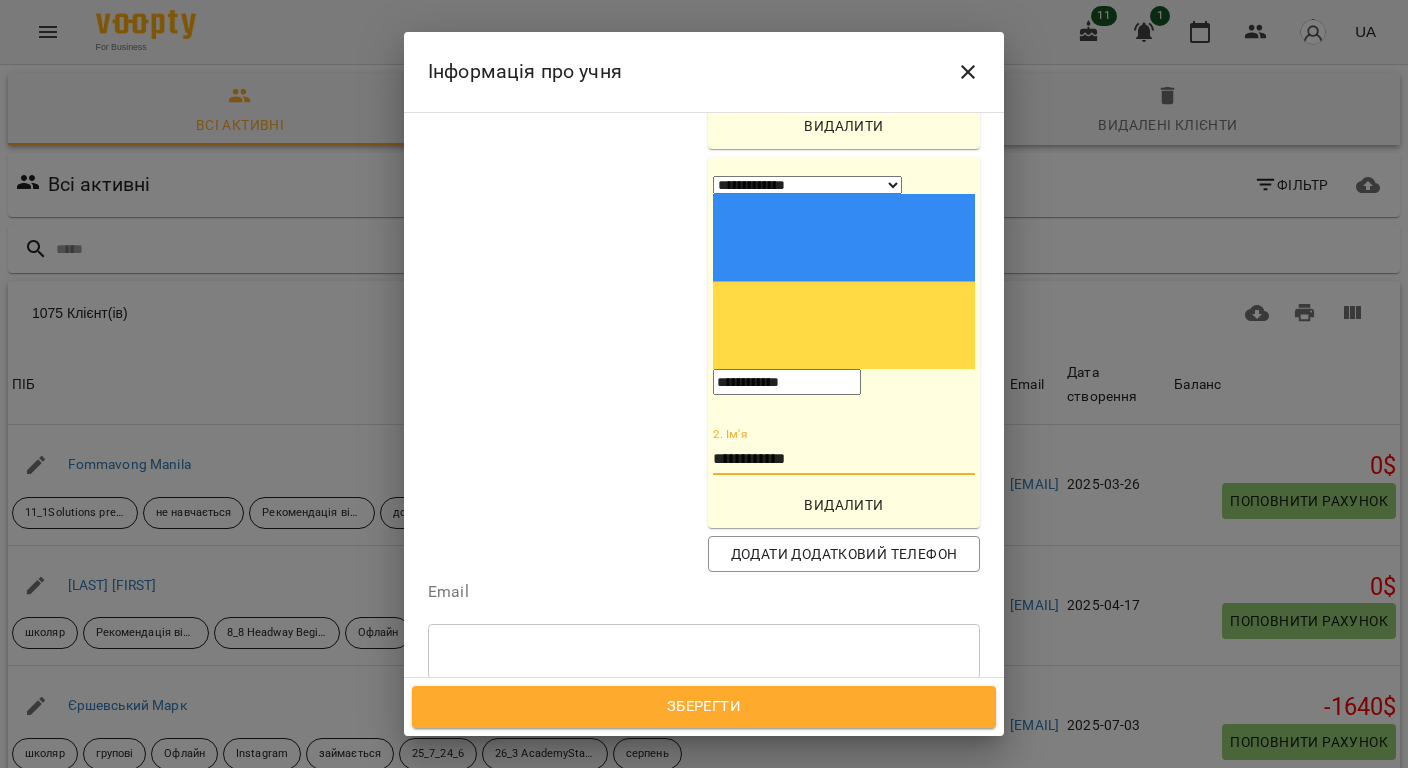 type on "**********" 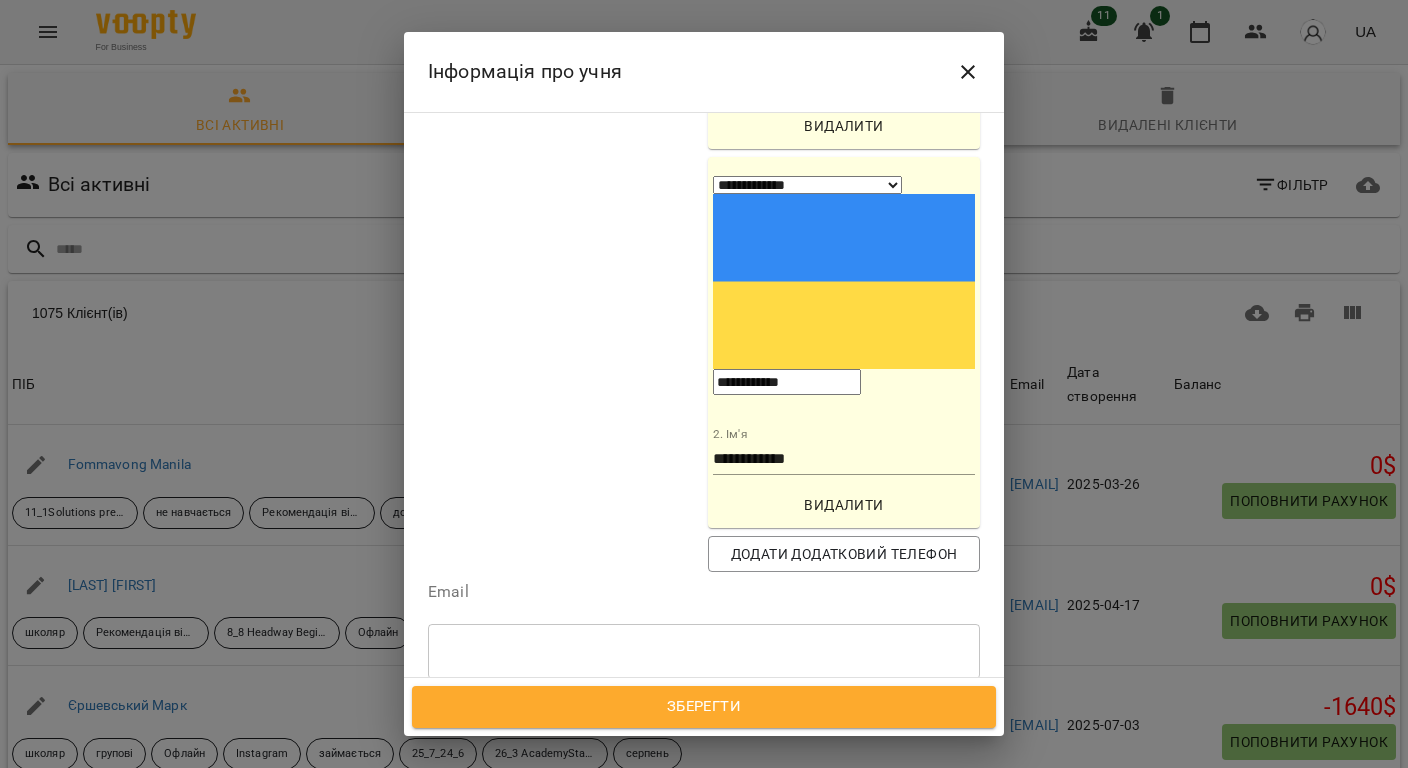 click on "Теги" at bounding box center [704, 711] 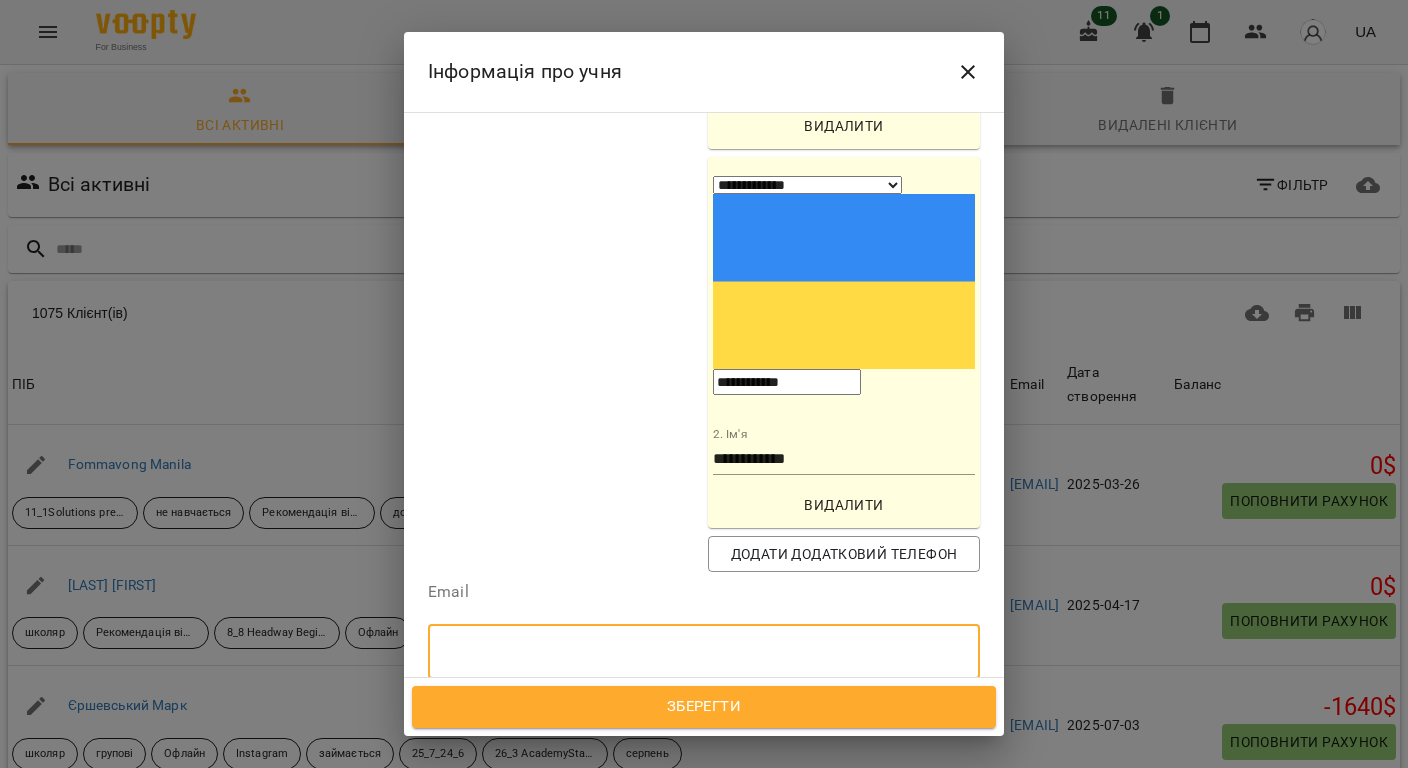 click at bounding box center [704, 652] 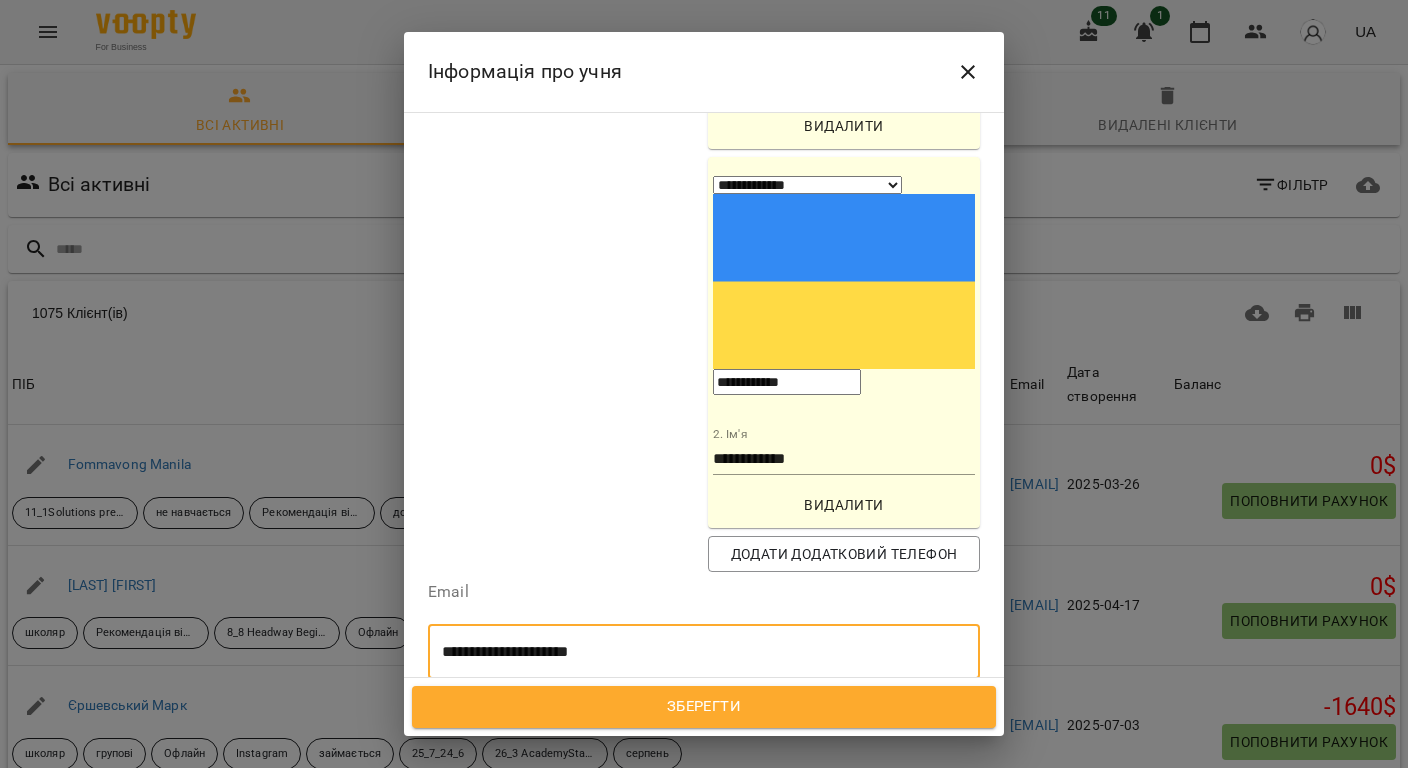 type on "**********" 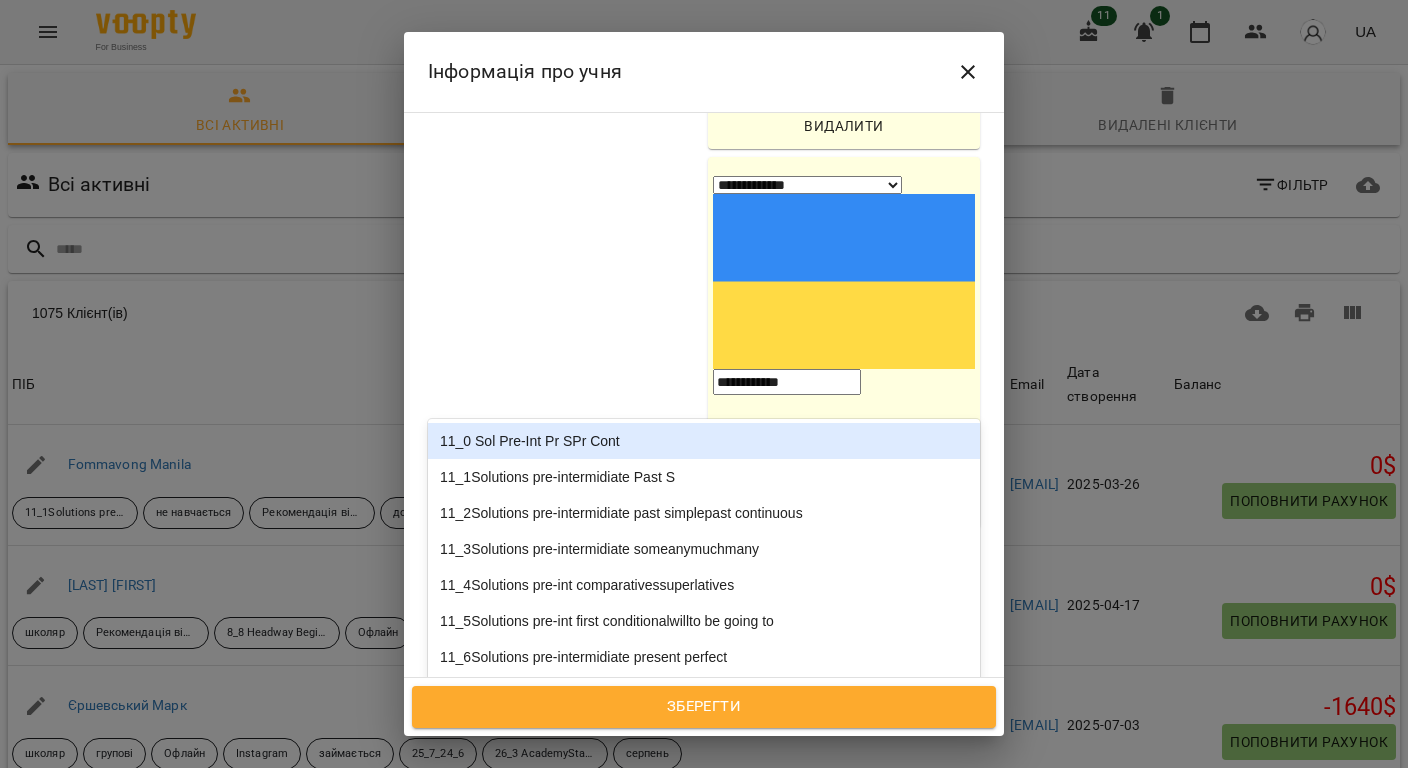type on "****" 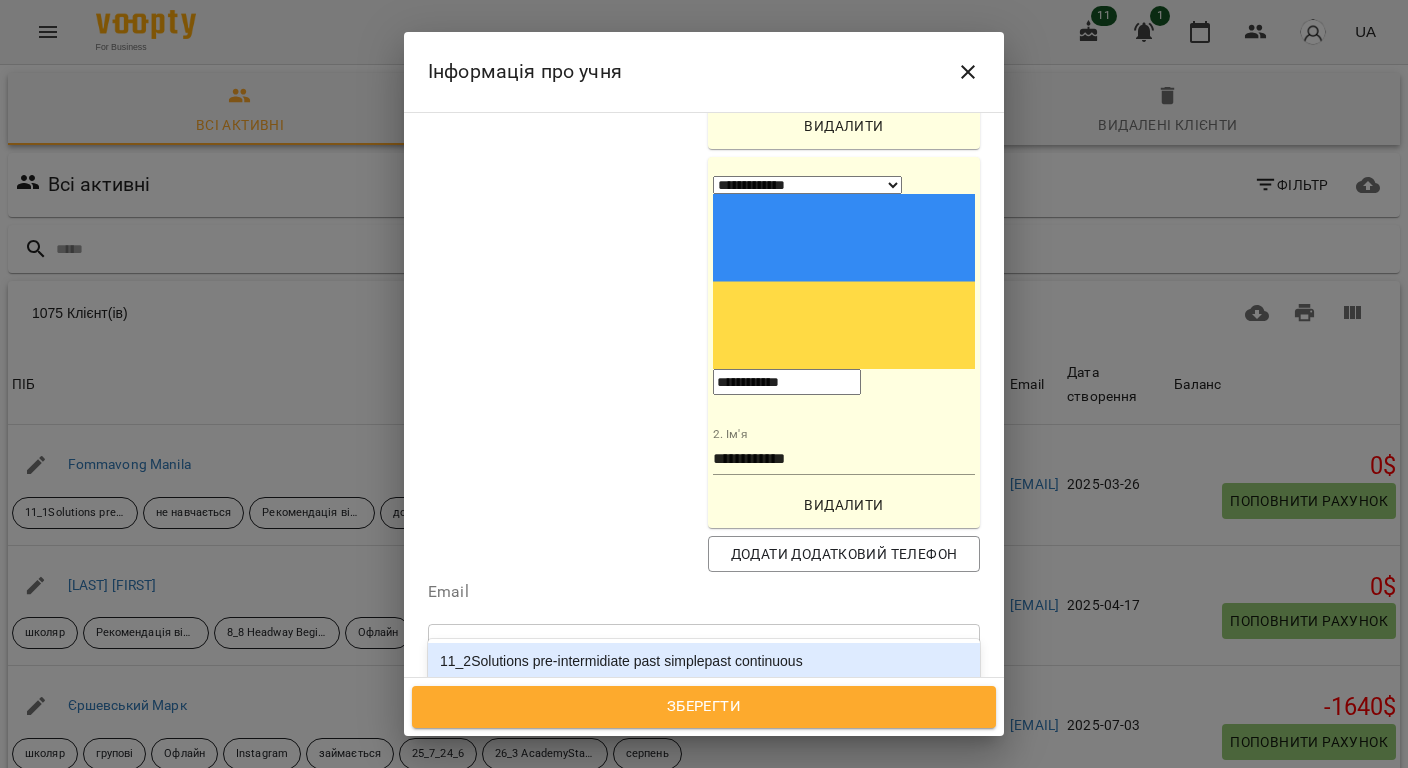 click on "11_2Solutions pre-intermidiate past simplepast continuous" at bounding box center (704, 661) 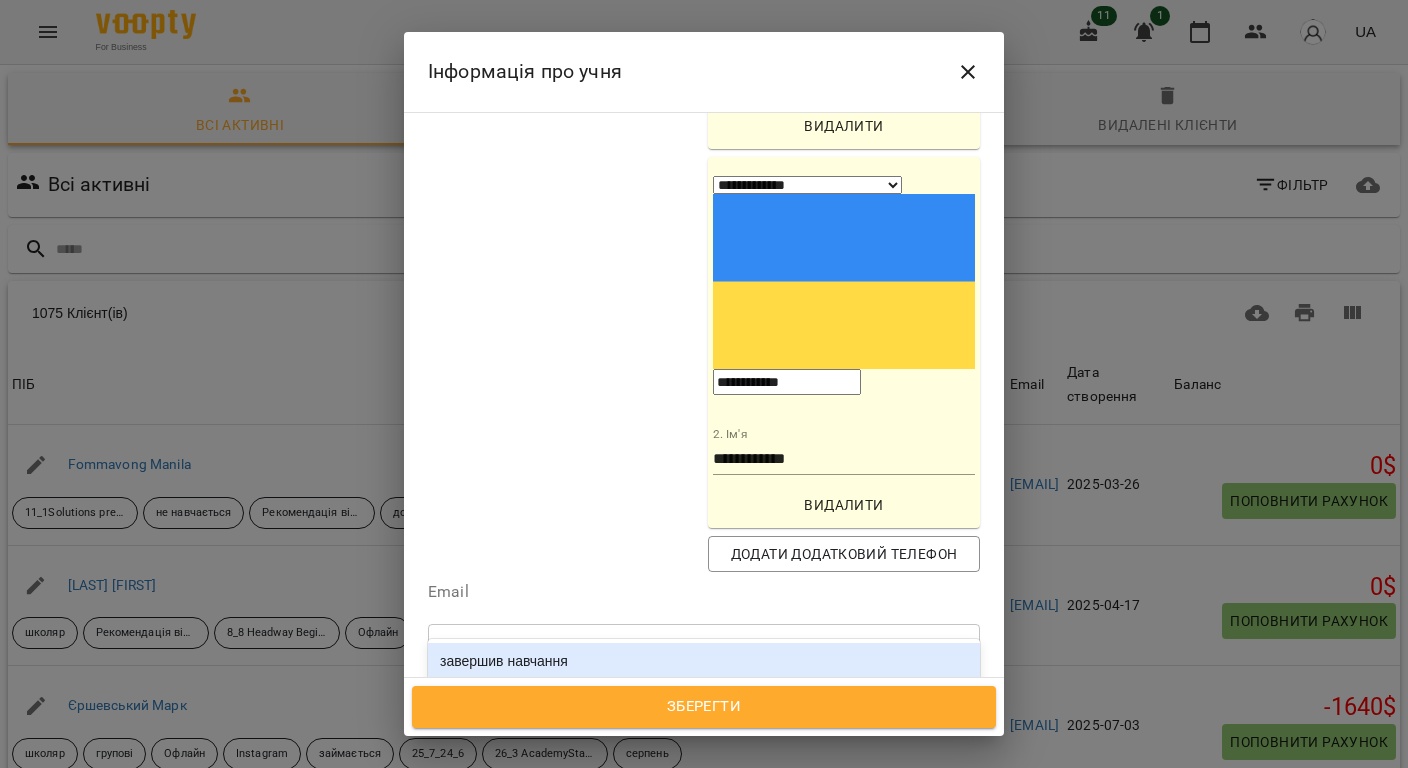 type on "****" 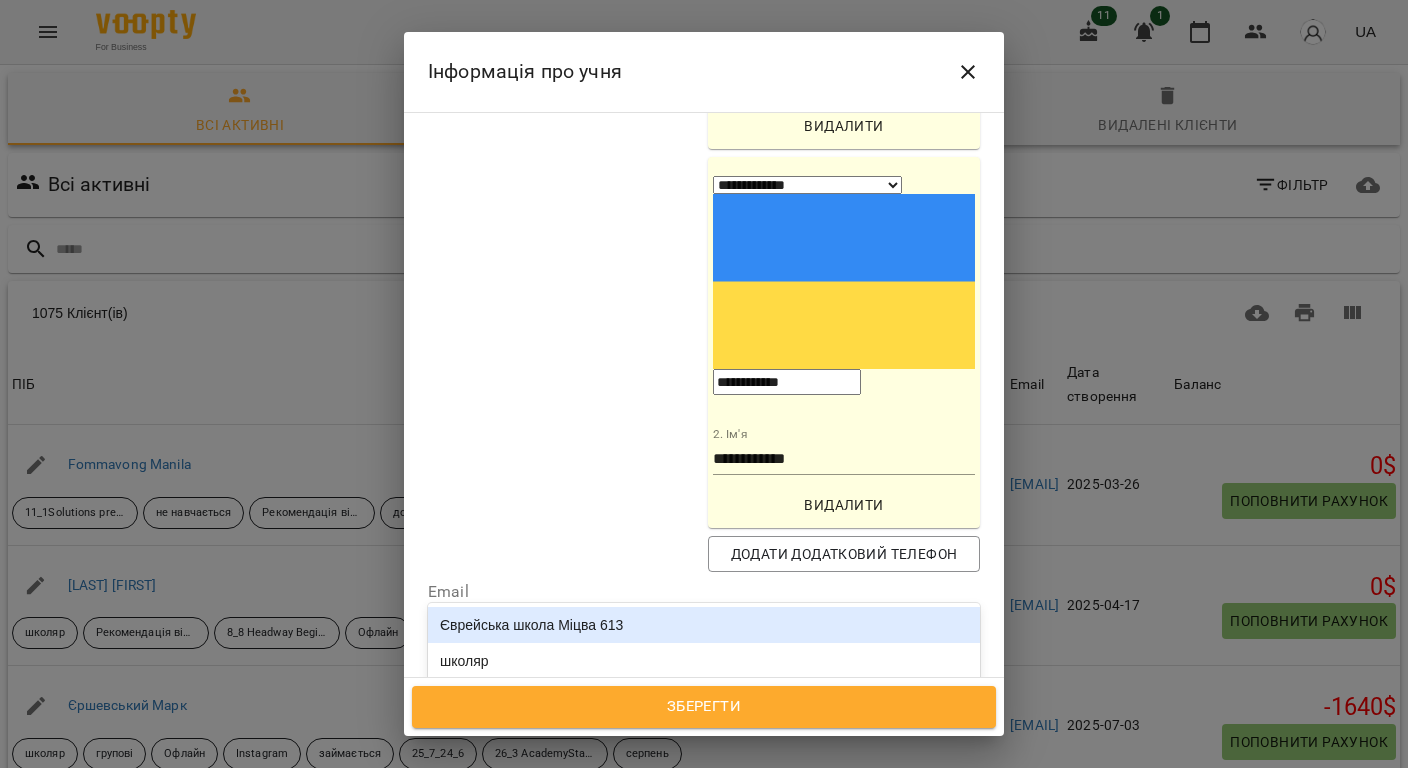 type on "*****" 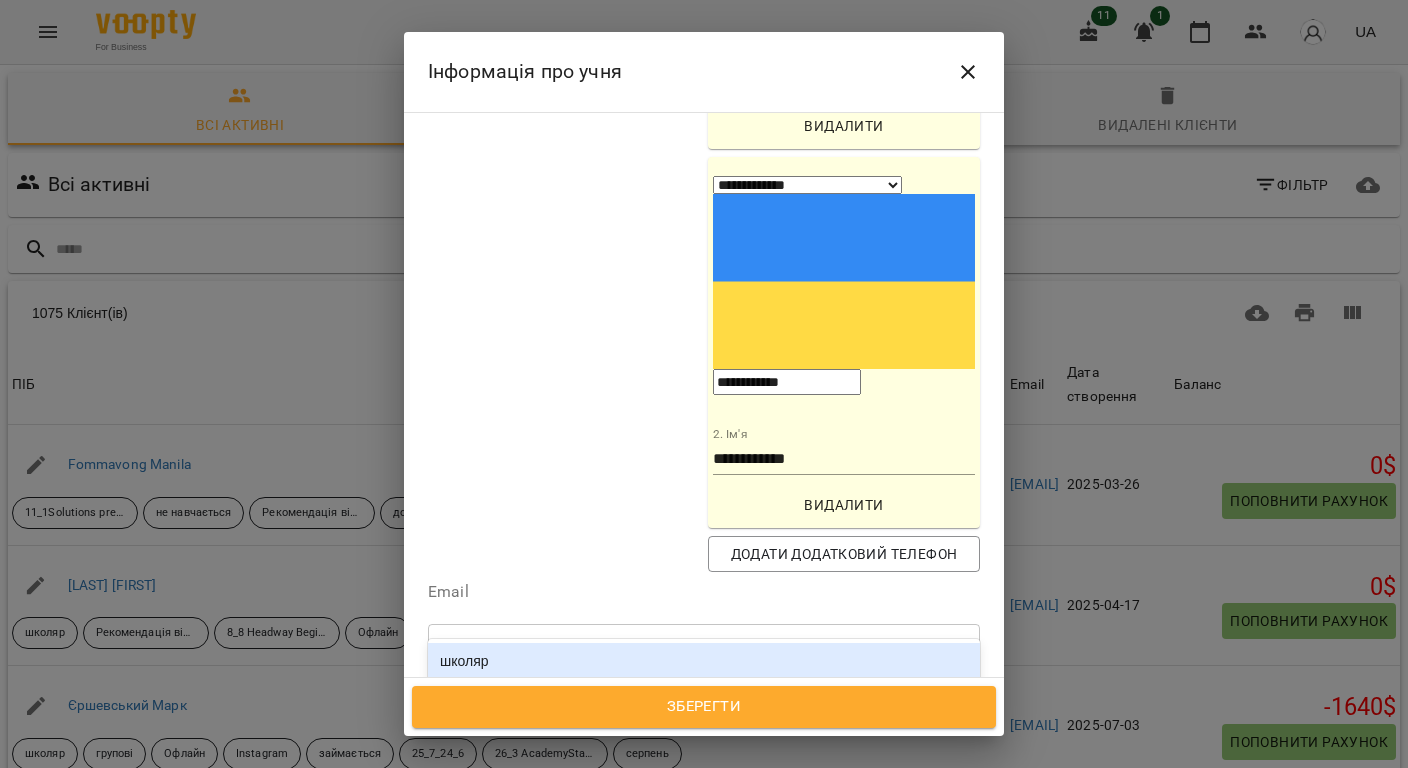 click on "школяр" at bounding box center [704, 661] 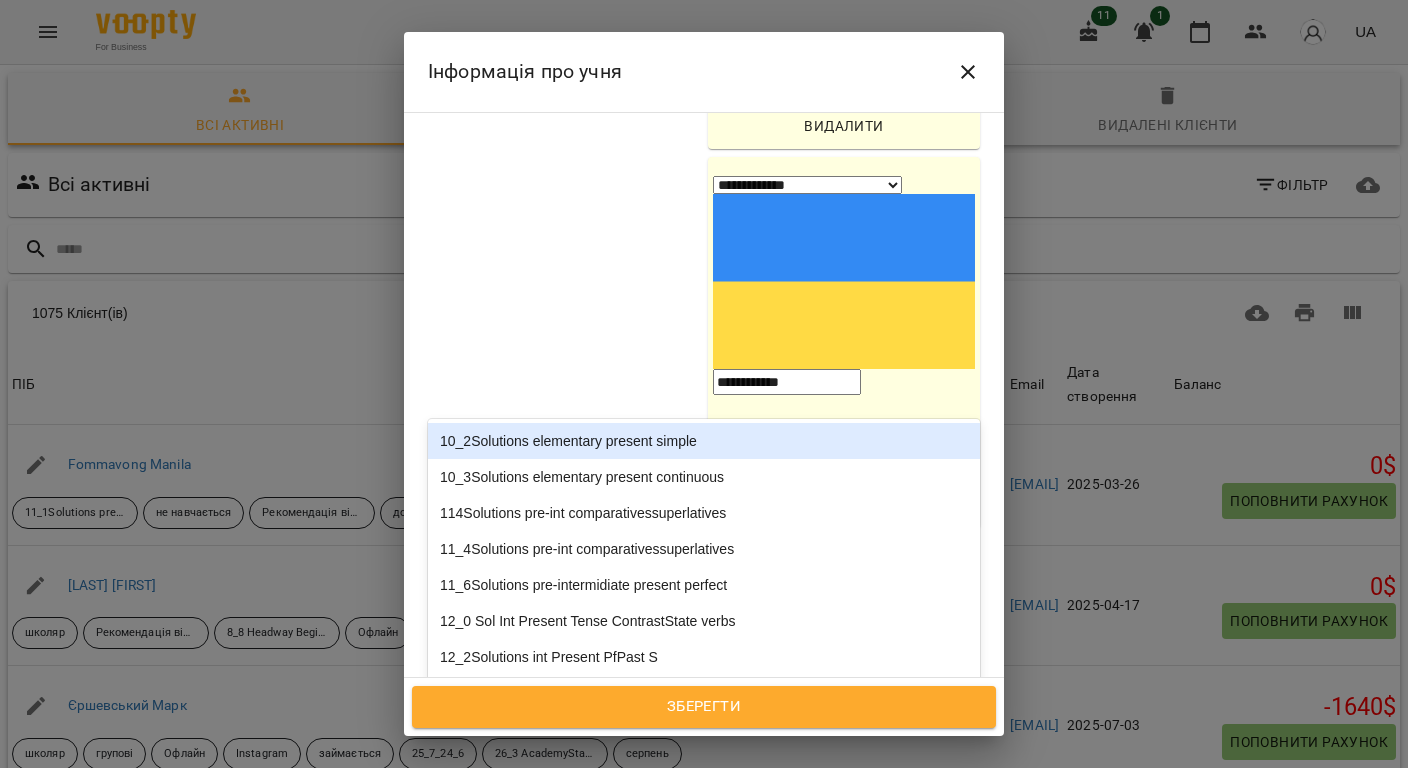 type on "***" 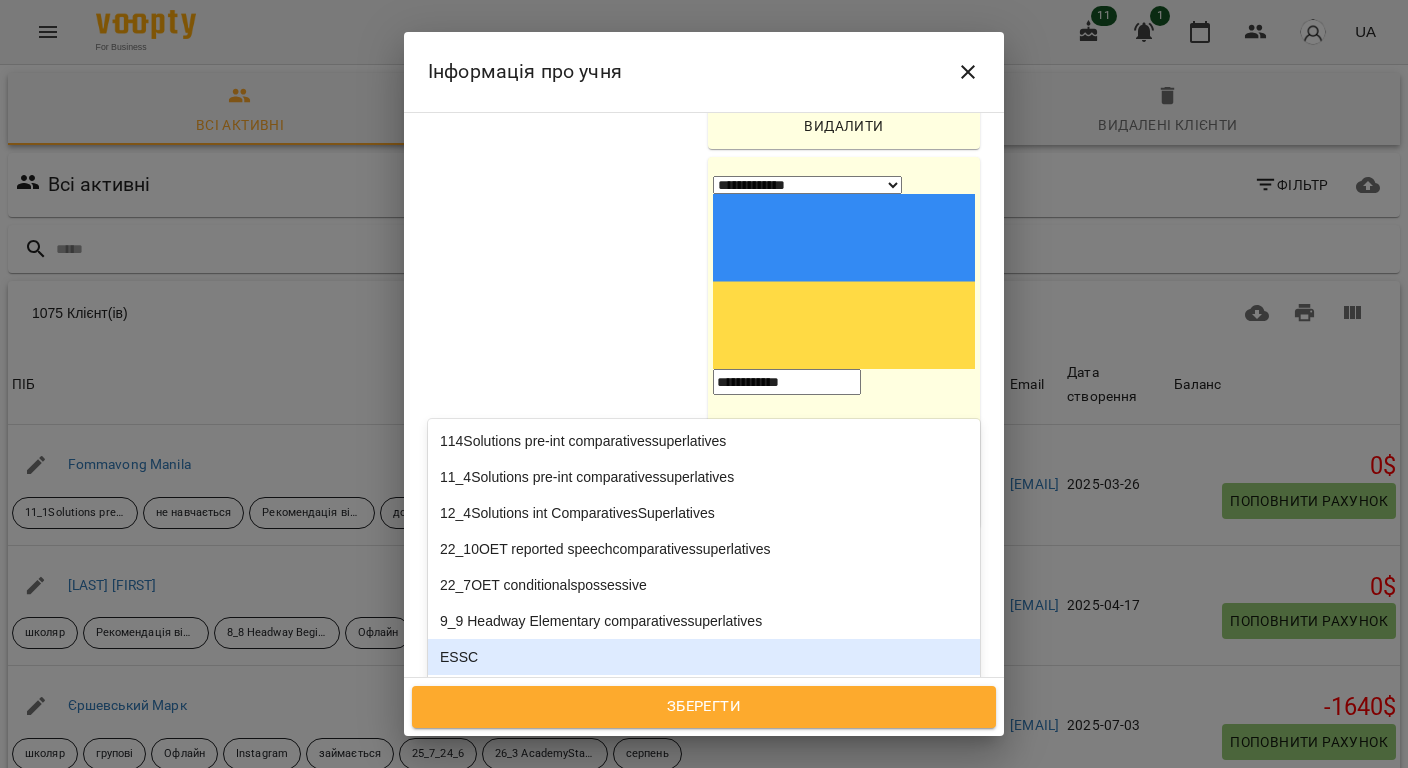 click on "ESSC" at bounding box center (704, 657) 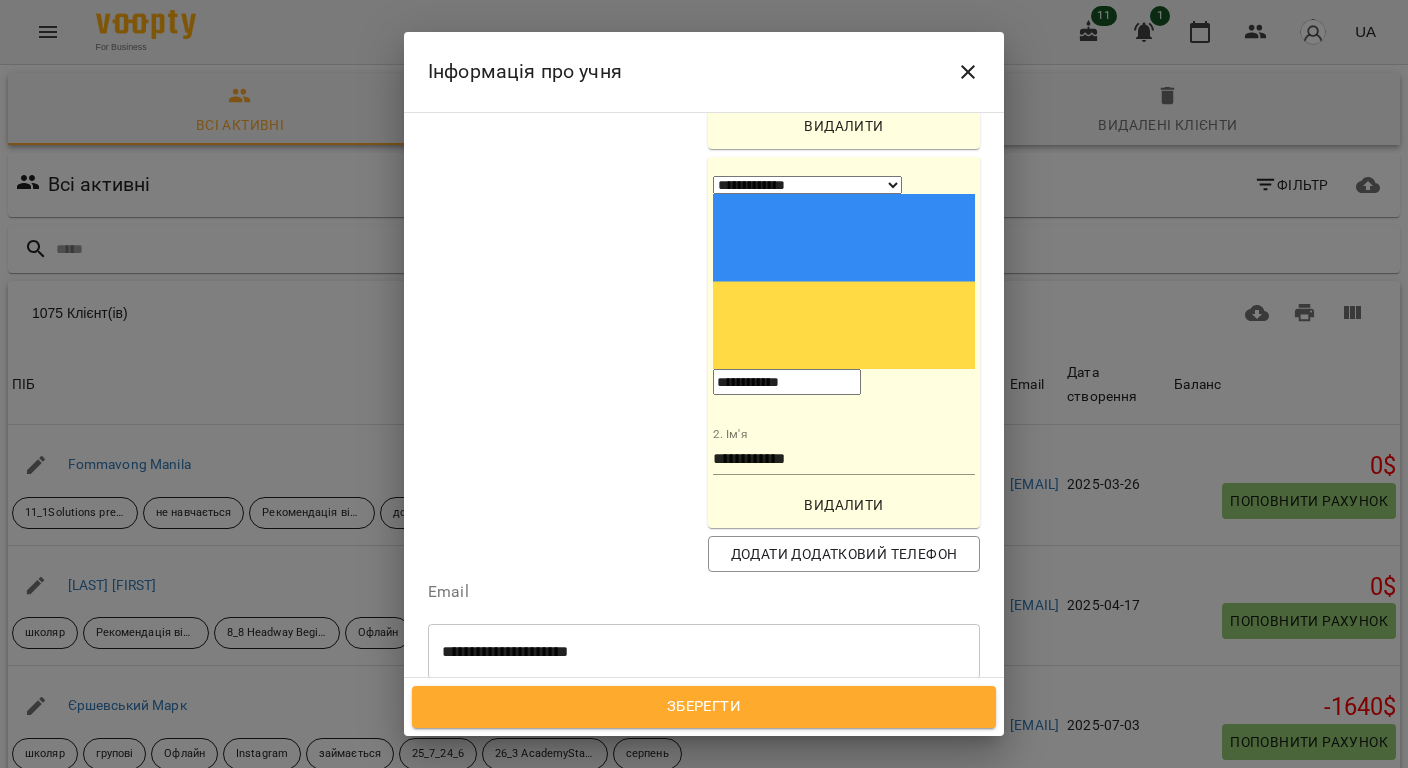 click on "Зберегти" at bounding box center [704, 707] 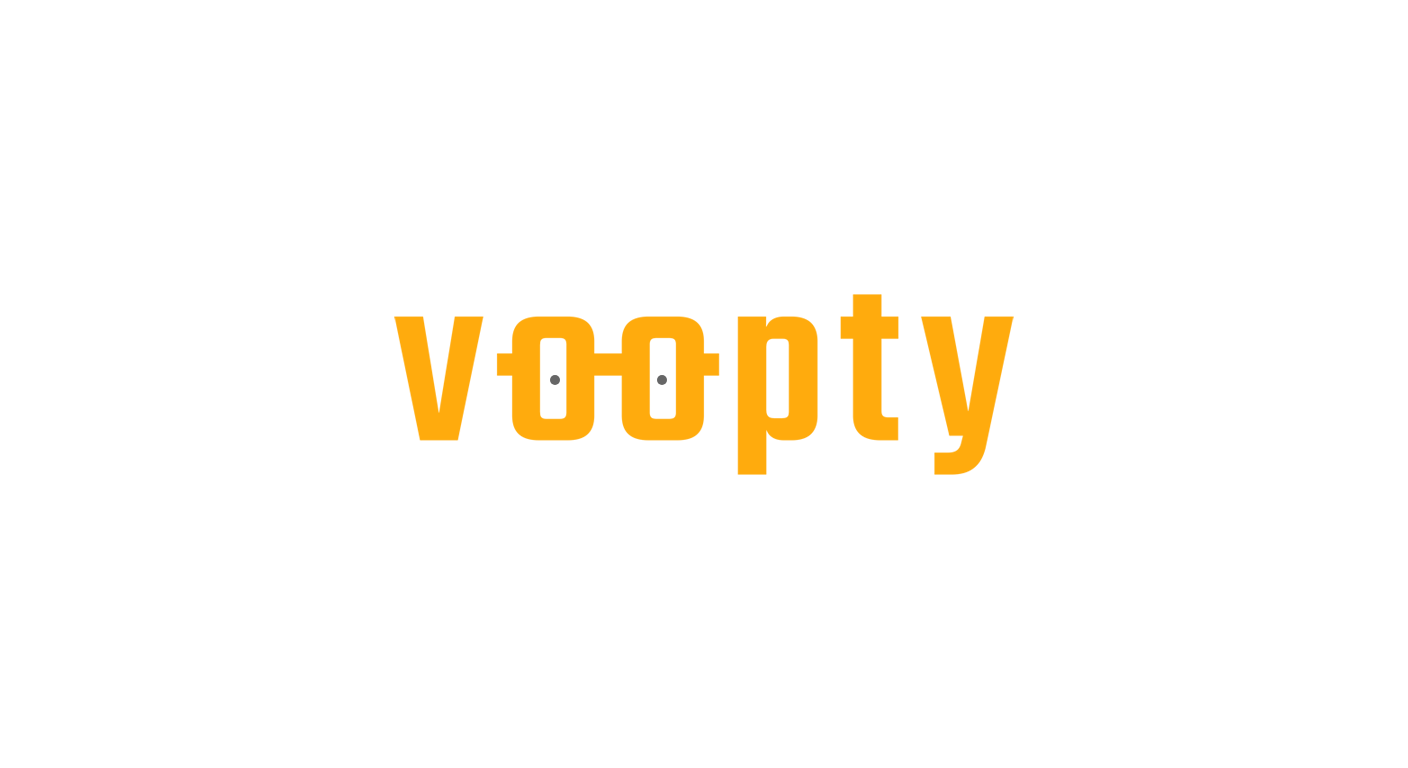 scroll, scrollTop: 0, scrollLeft: 0, axis: both 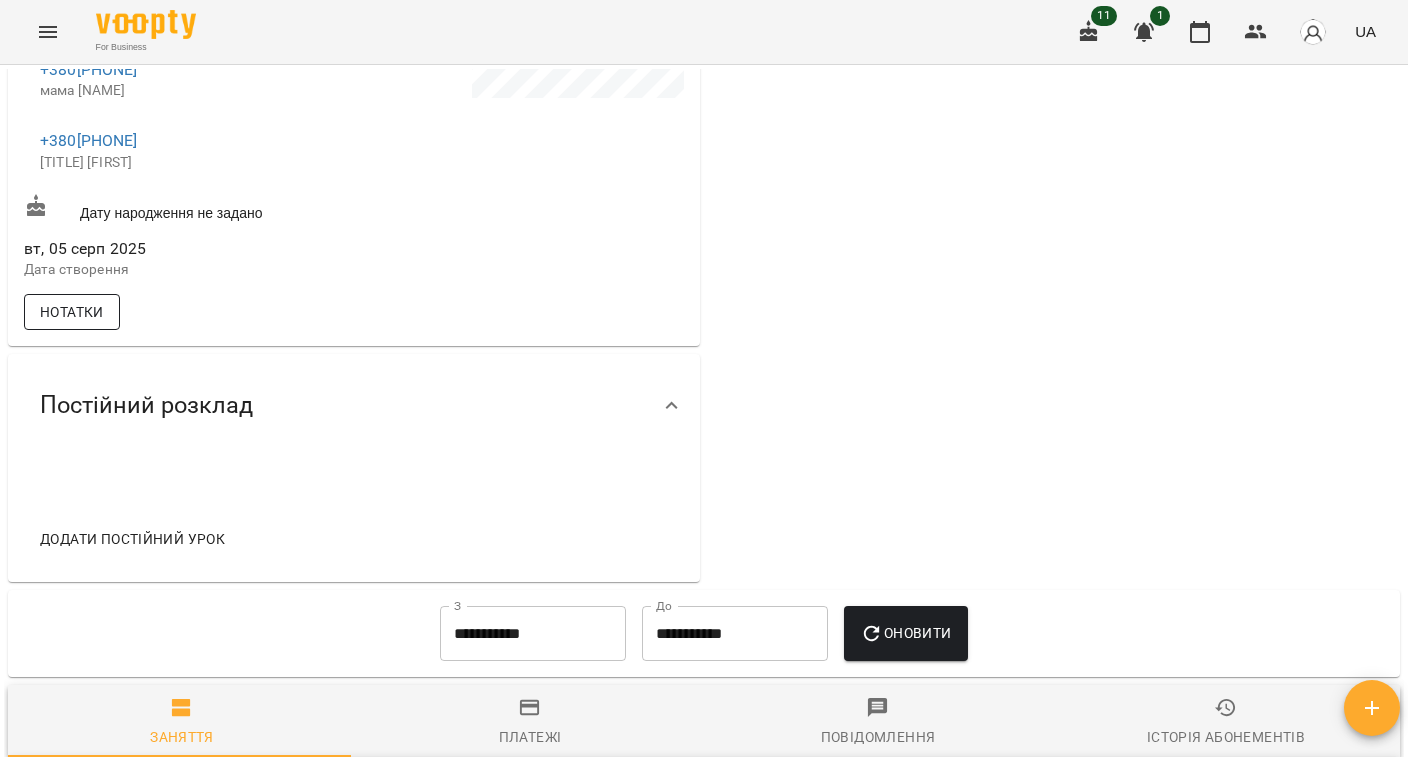 click on "Нотатки" at bounding box center (72, 312) 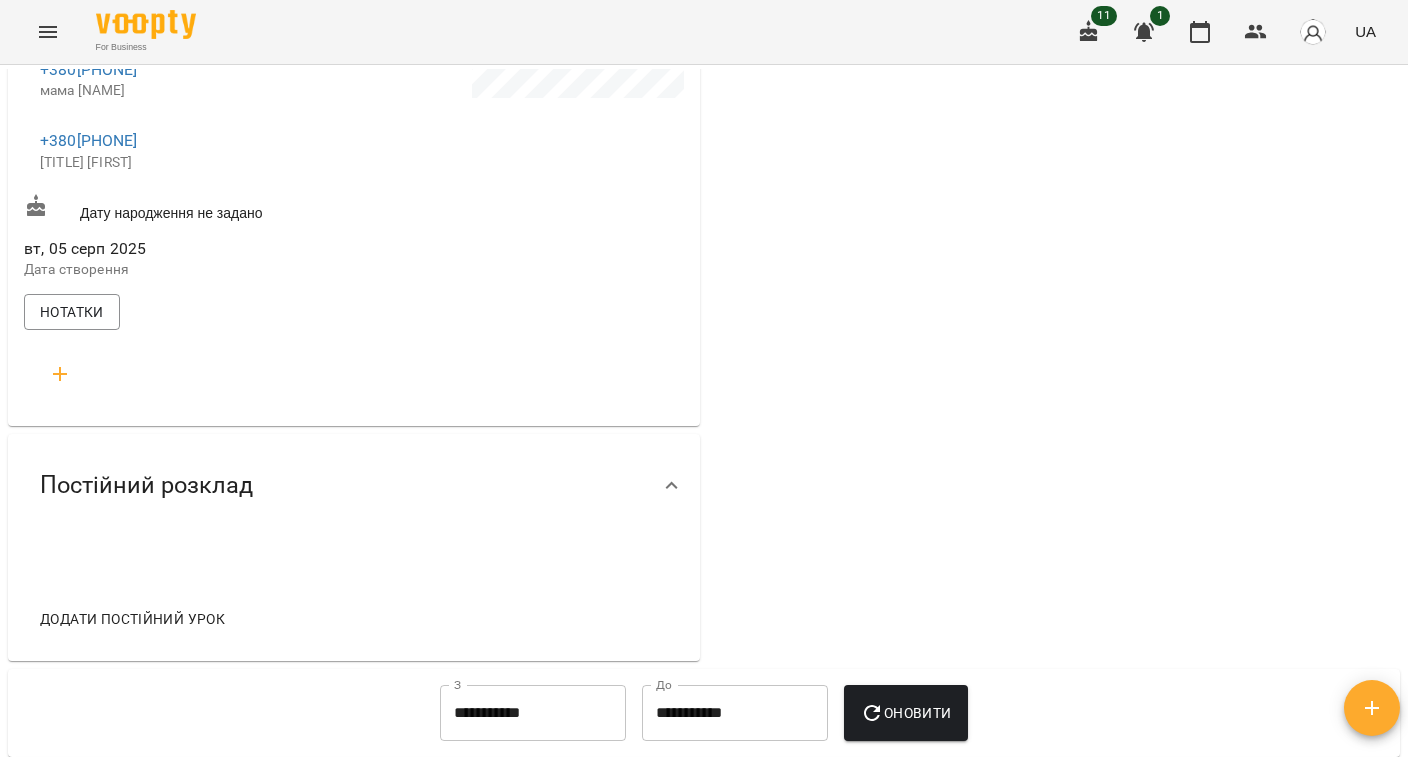 click on "$ Баланс Поповнити рахунок Докладніше Актуальні абонементи ( 0 ) Немає актуальних абонементів Додати Абонемент Історія абонементів" at bounding box center (1054, 178) 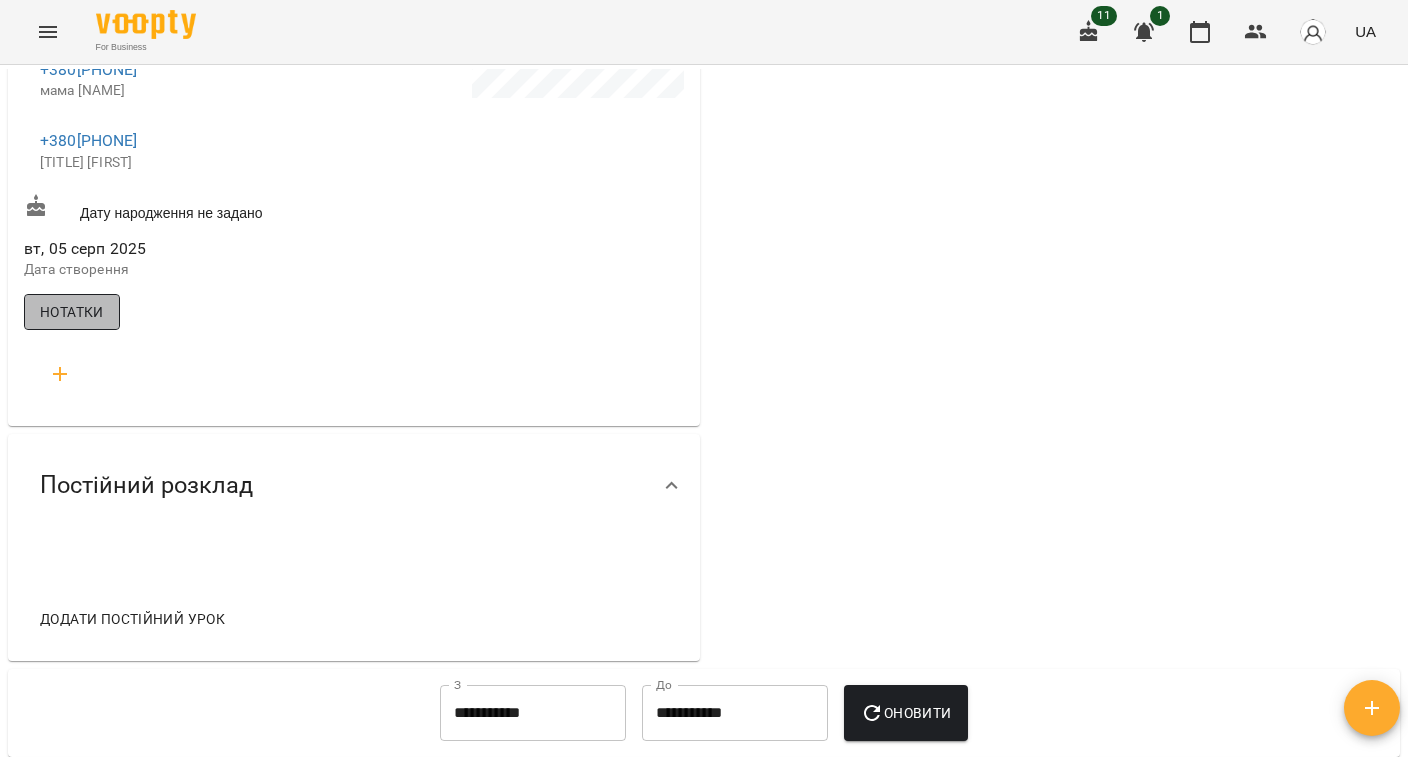 click on "Нотатки" at bounding box center [72, 312] 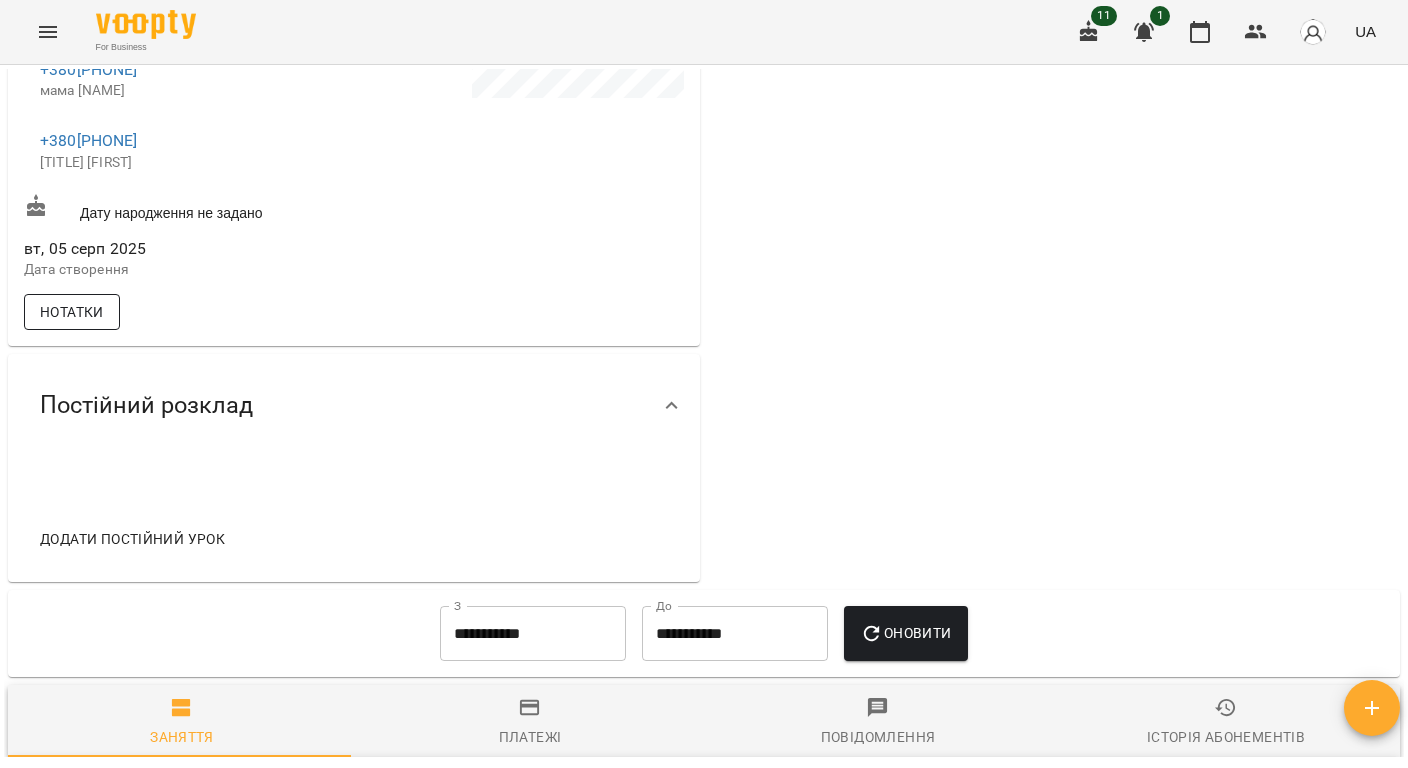 click on "Нотатки" at bounding box center (72, 312) 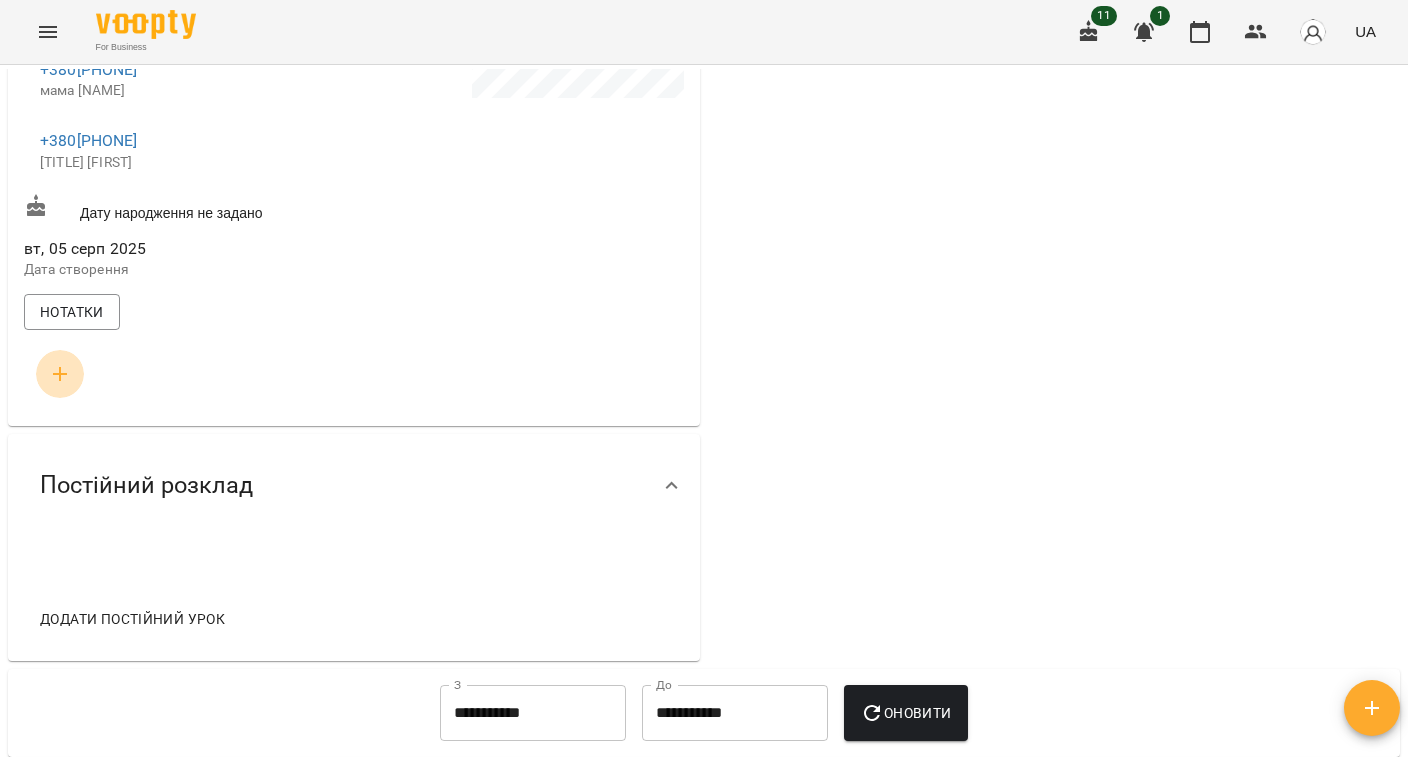 click 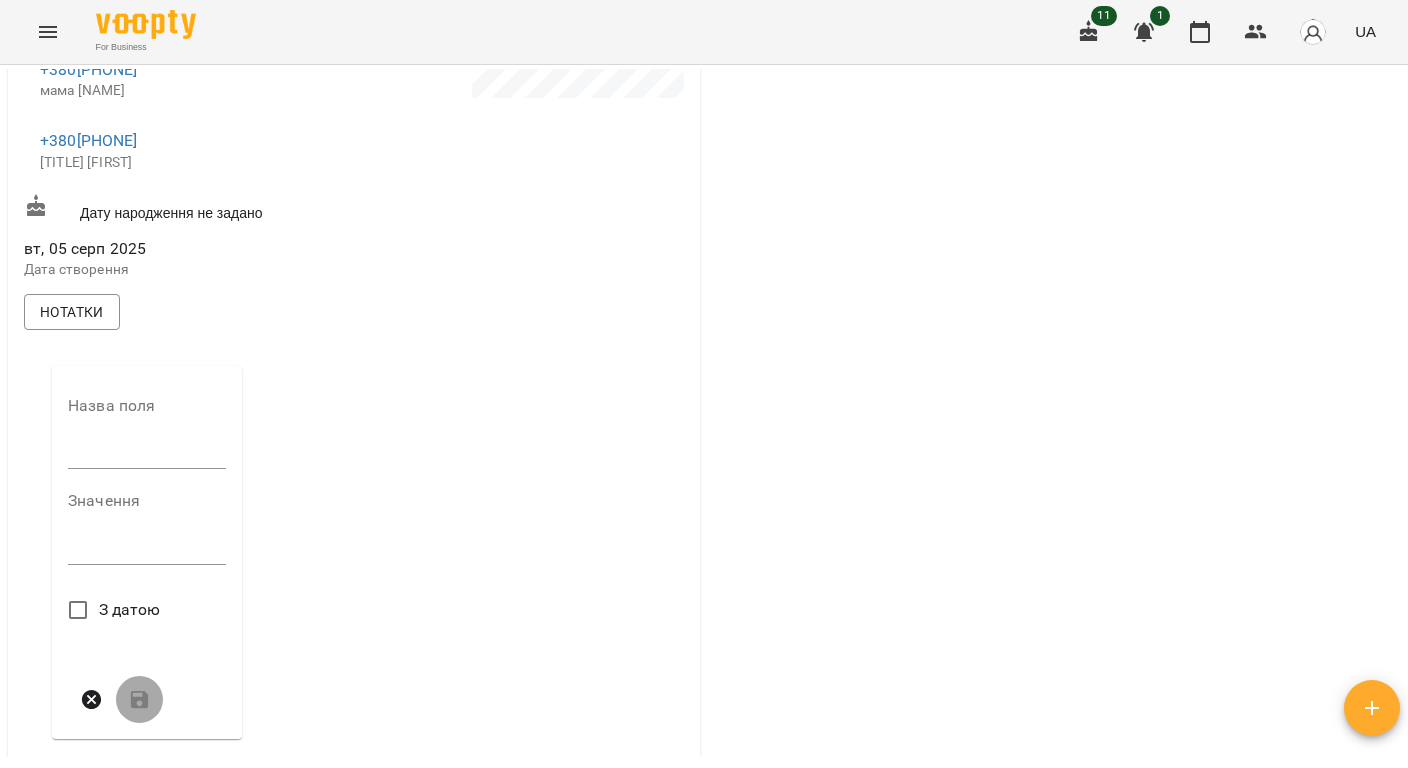 click at bounding box center [147, 454] 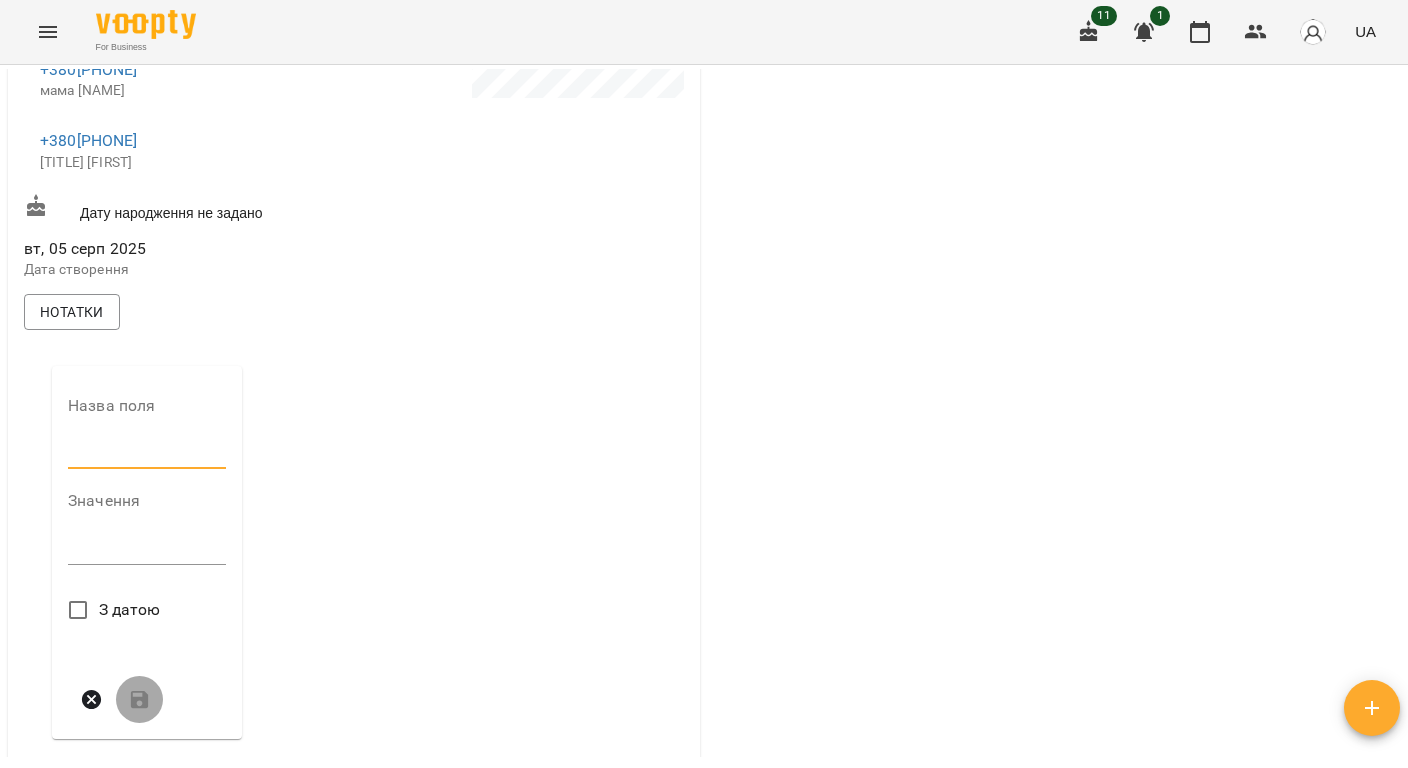 type on "**********" 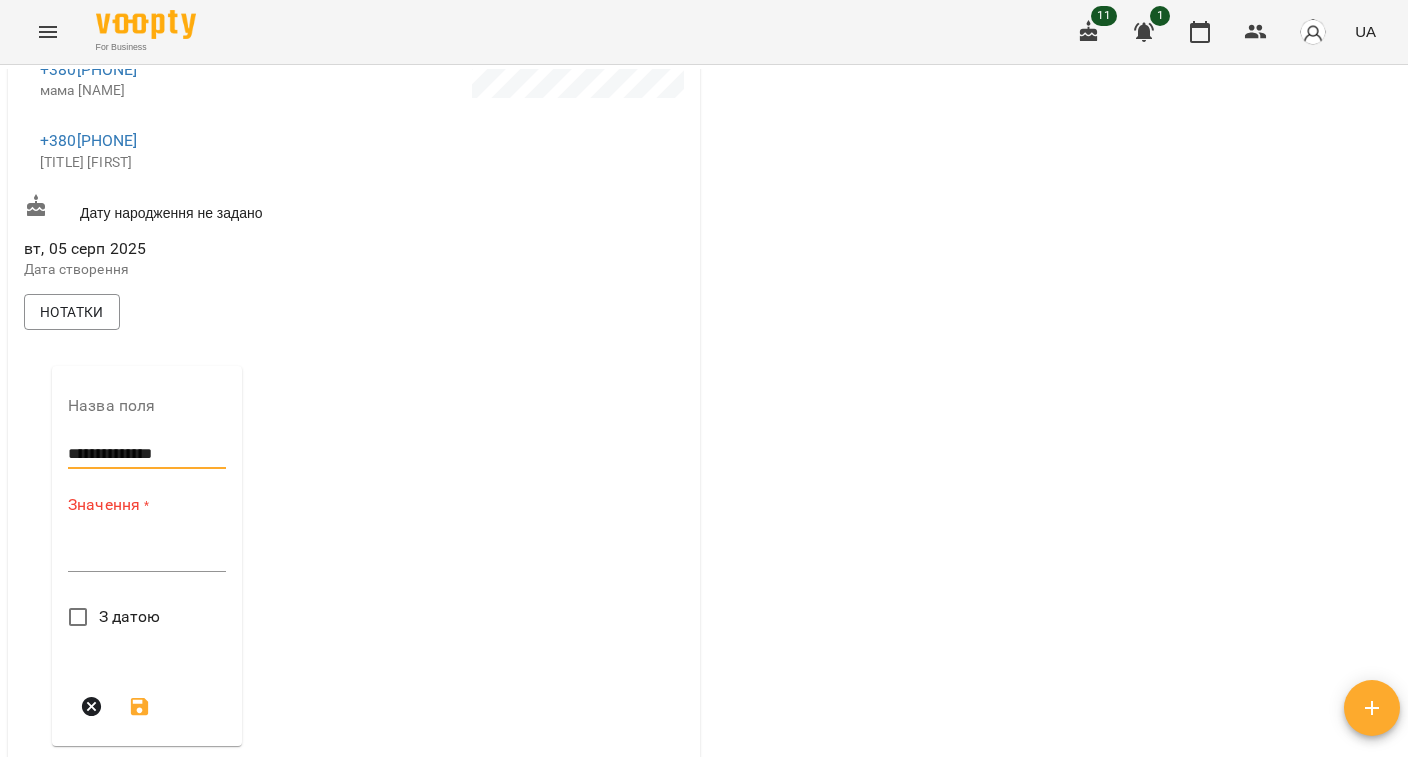 click at bounding box center (147, 555) 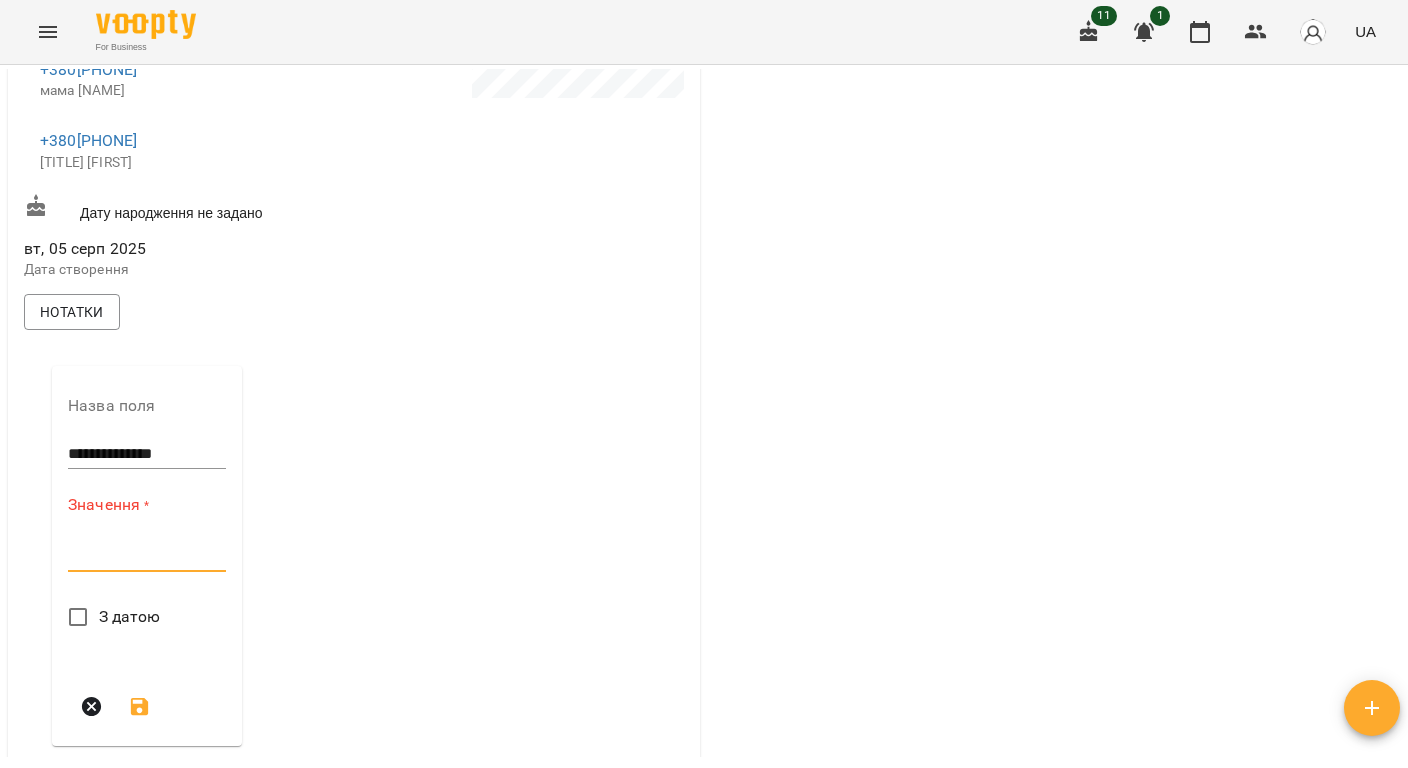 paste on "**********" 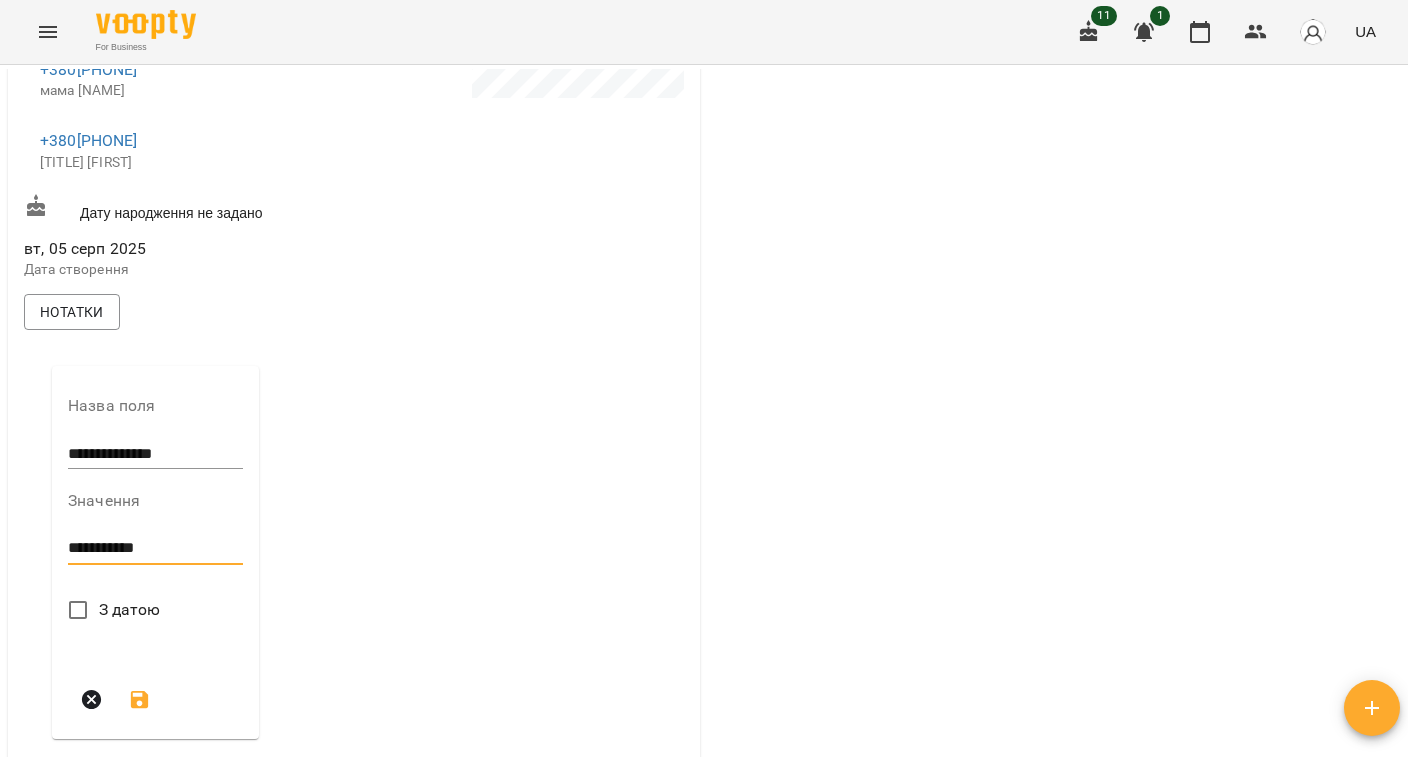 type on "**********" 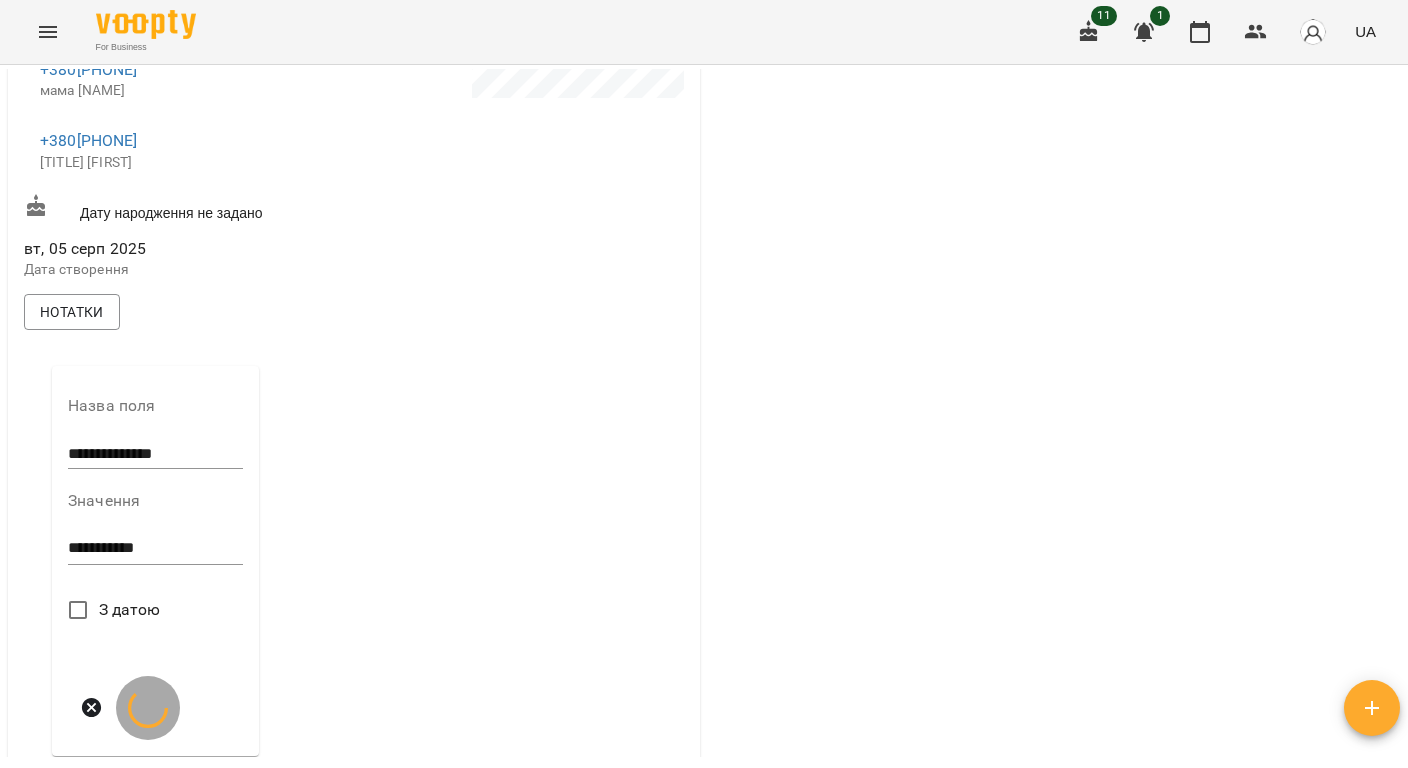 scroll, scrollTop: 800, scrollLeft: 0, axis: vertical 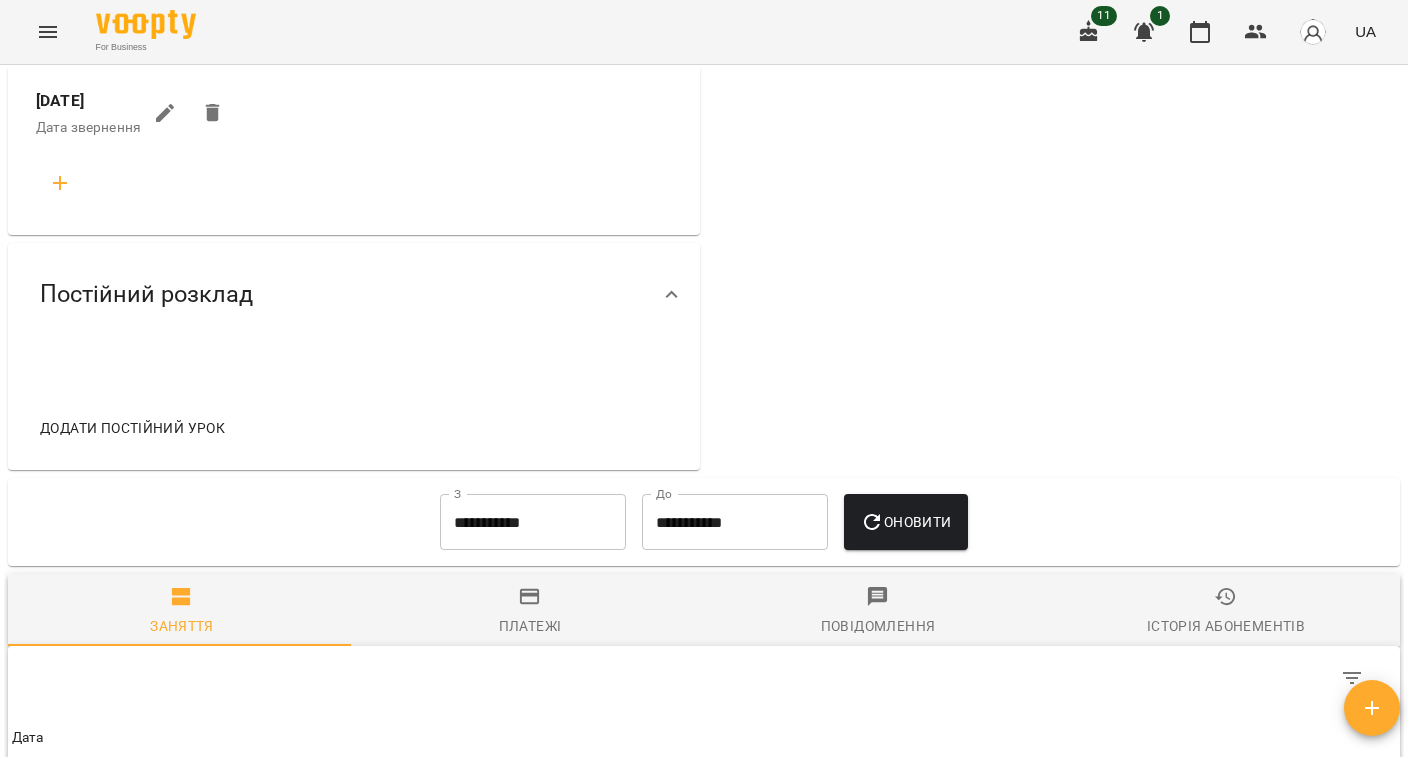 click 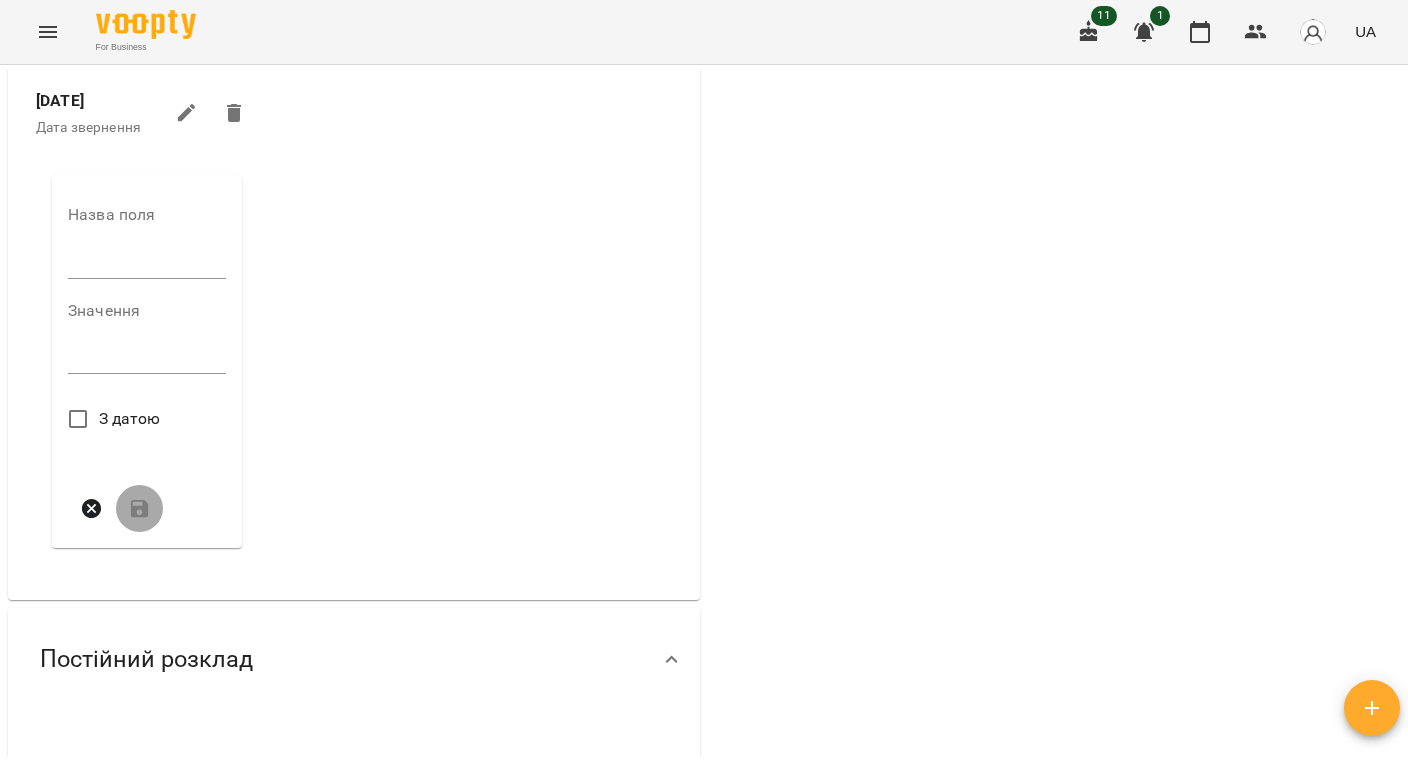 click on "Назва поля" at bounding box center [147, 246] 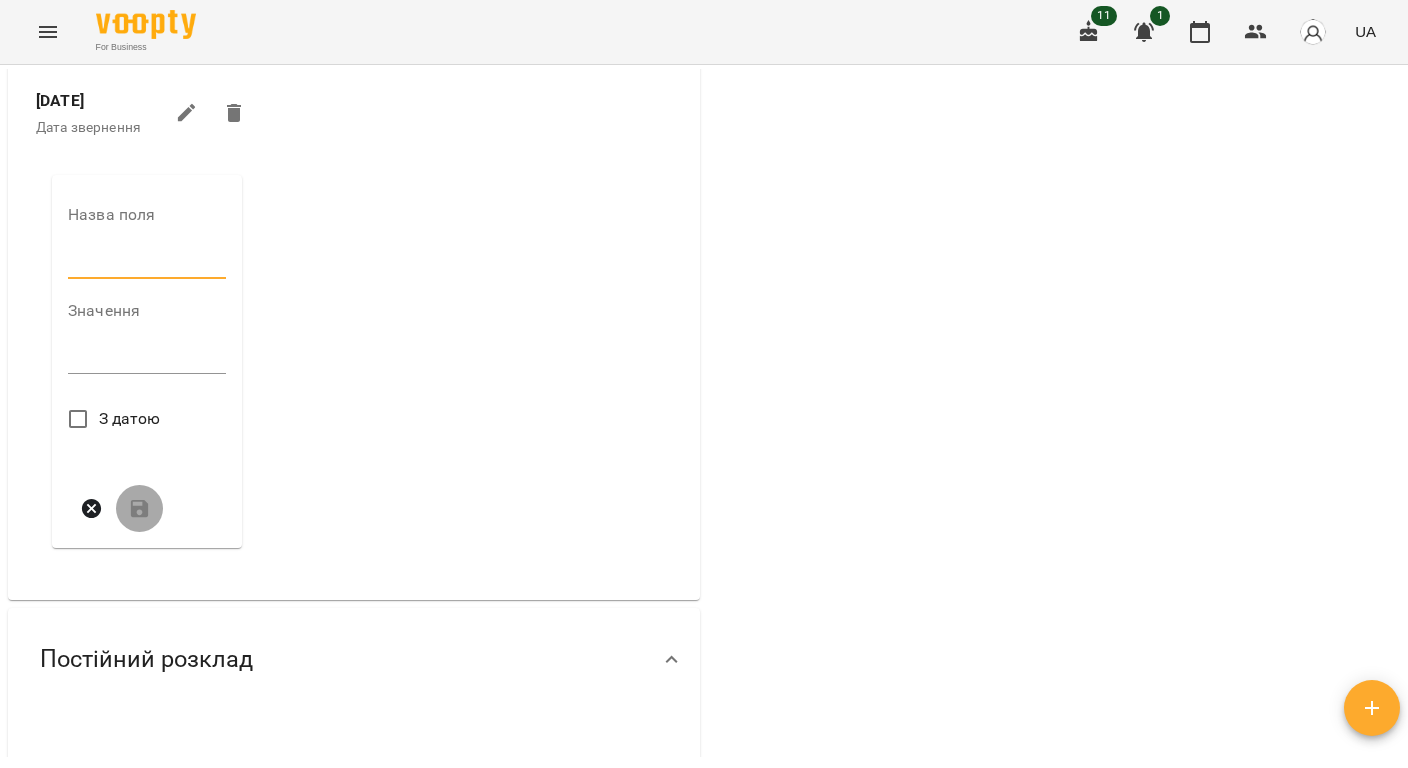 click at bounding box center [147, 263] 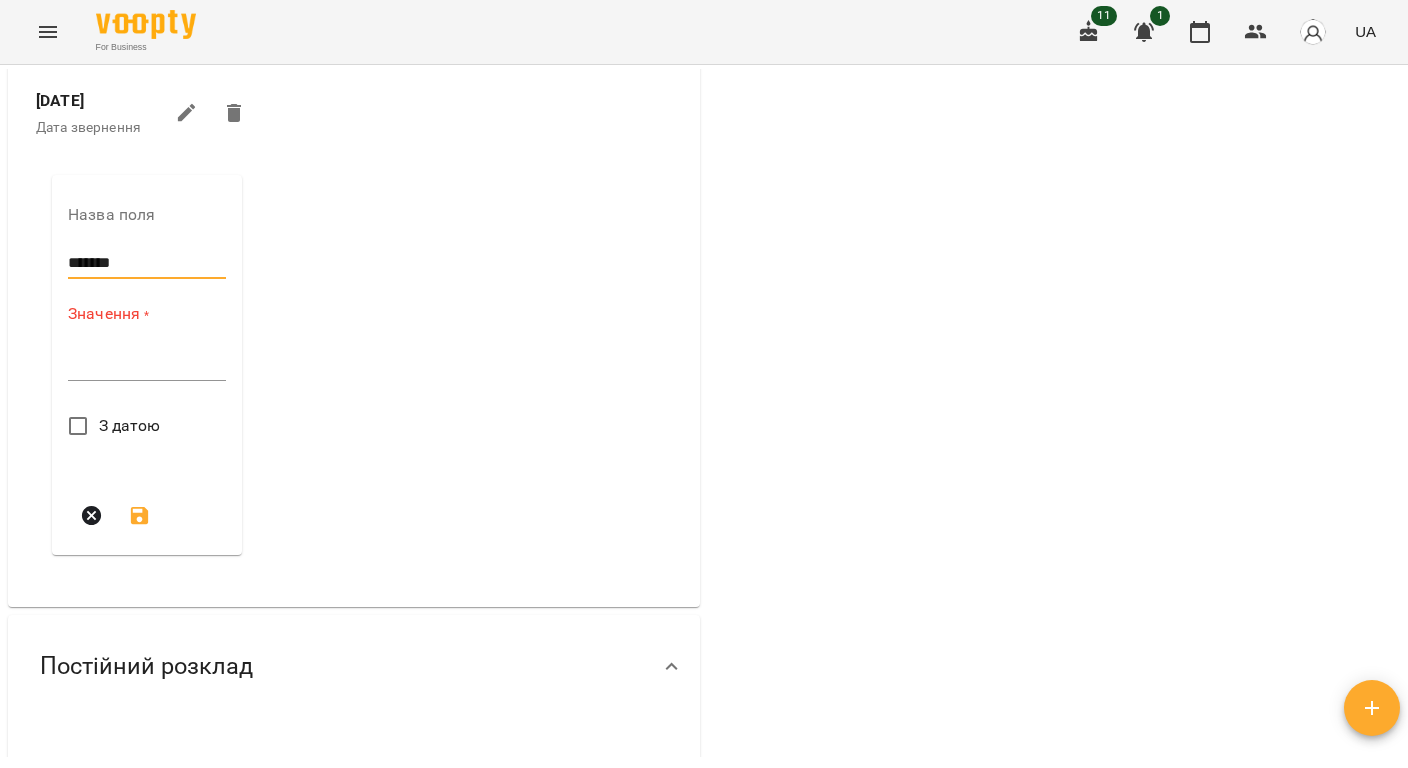 click at bounding box center (147, 364) 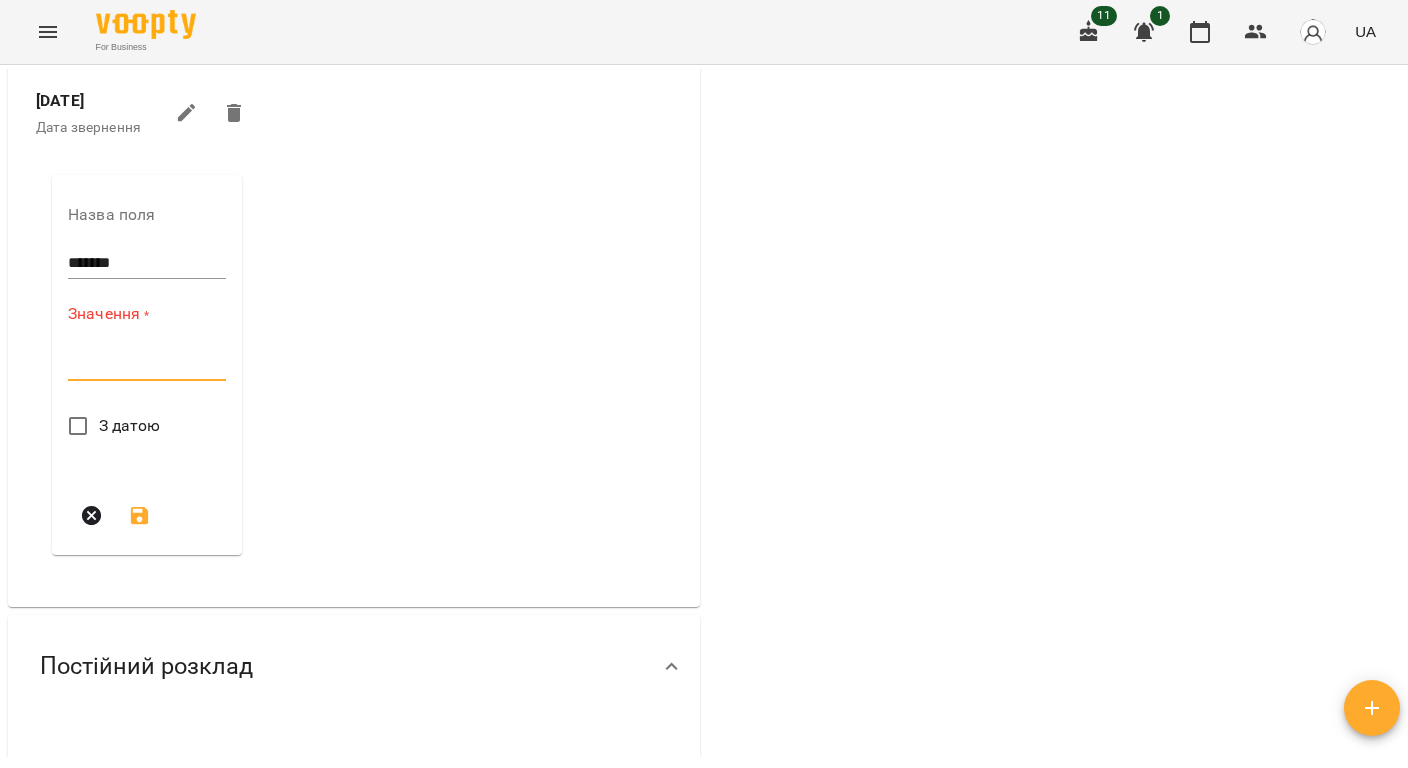 paste on "**********" 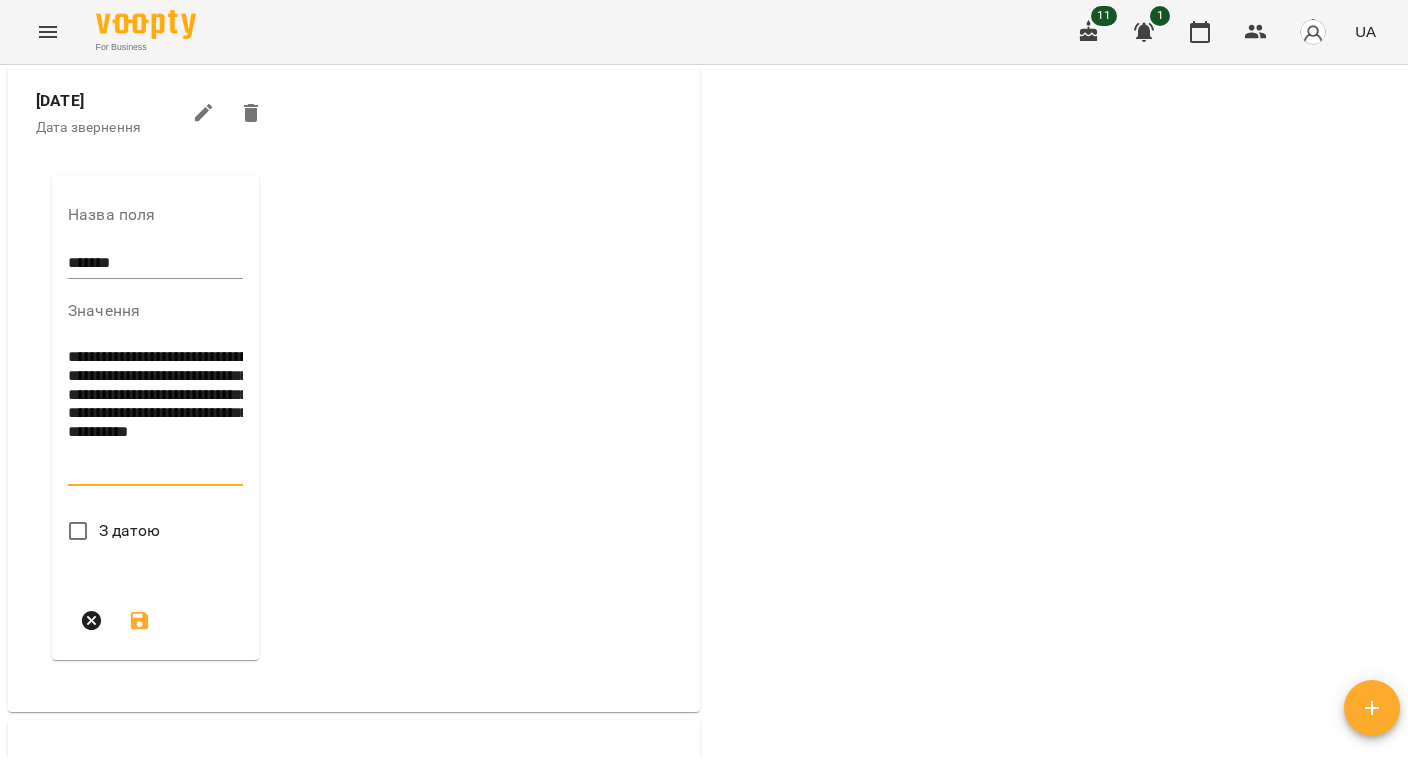 drag, startPoint x: 129, startPoint y: 386, endPoint x: 182, endPoint y: 393, distance: 53.460266 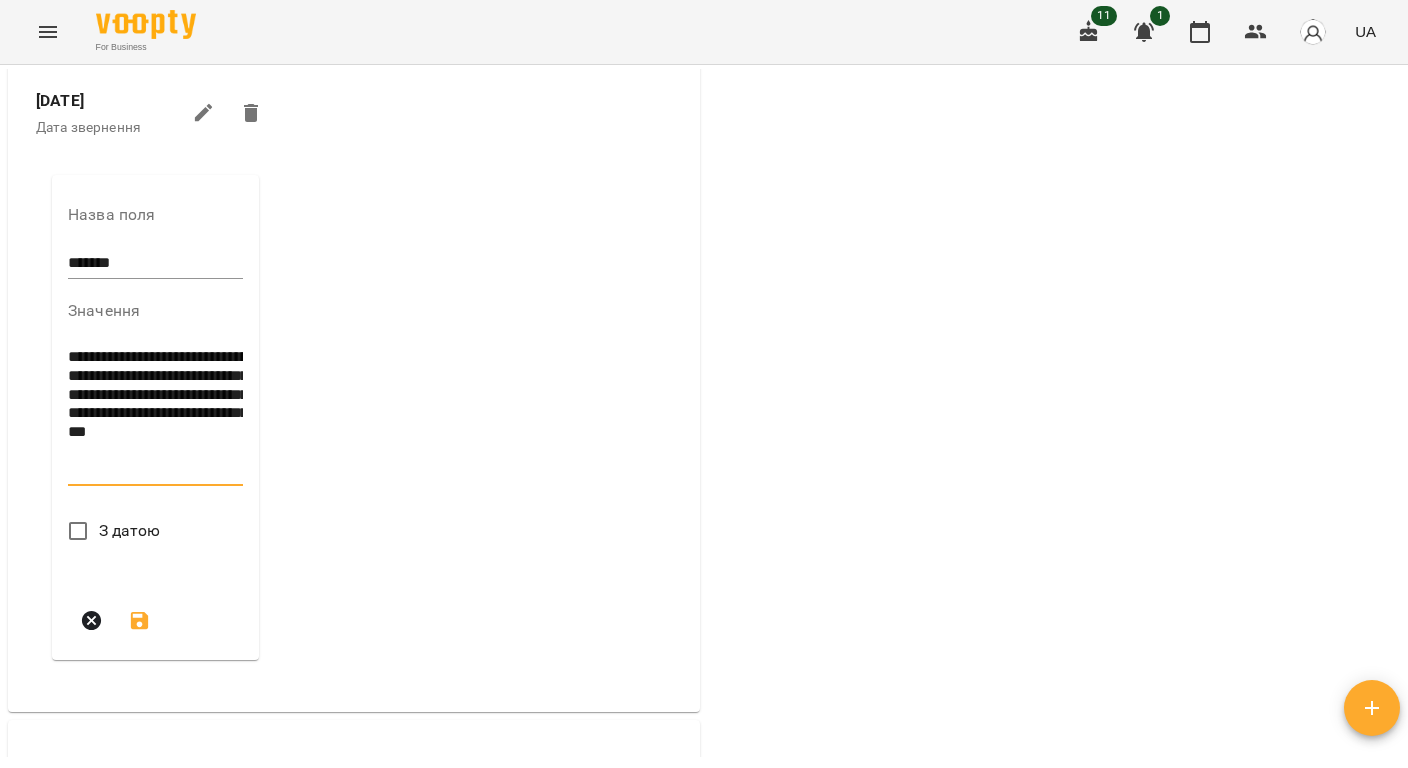 drag, startPoint x: 69, startPoint y: 410, endPoint x: 92, endPoint y: 409, distance: 23.021729 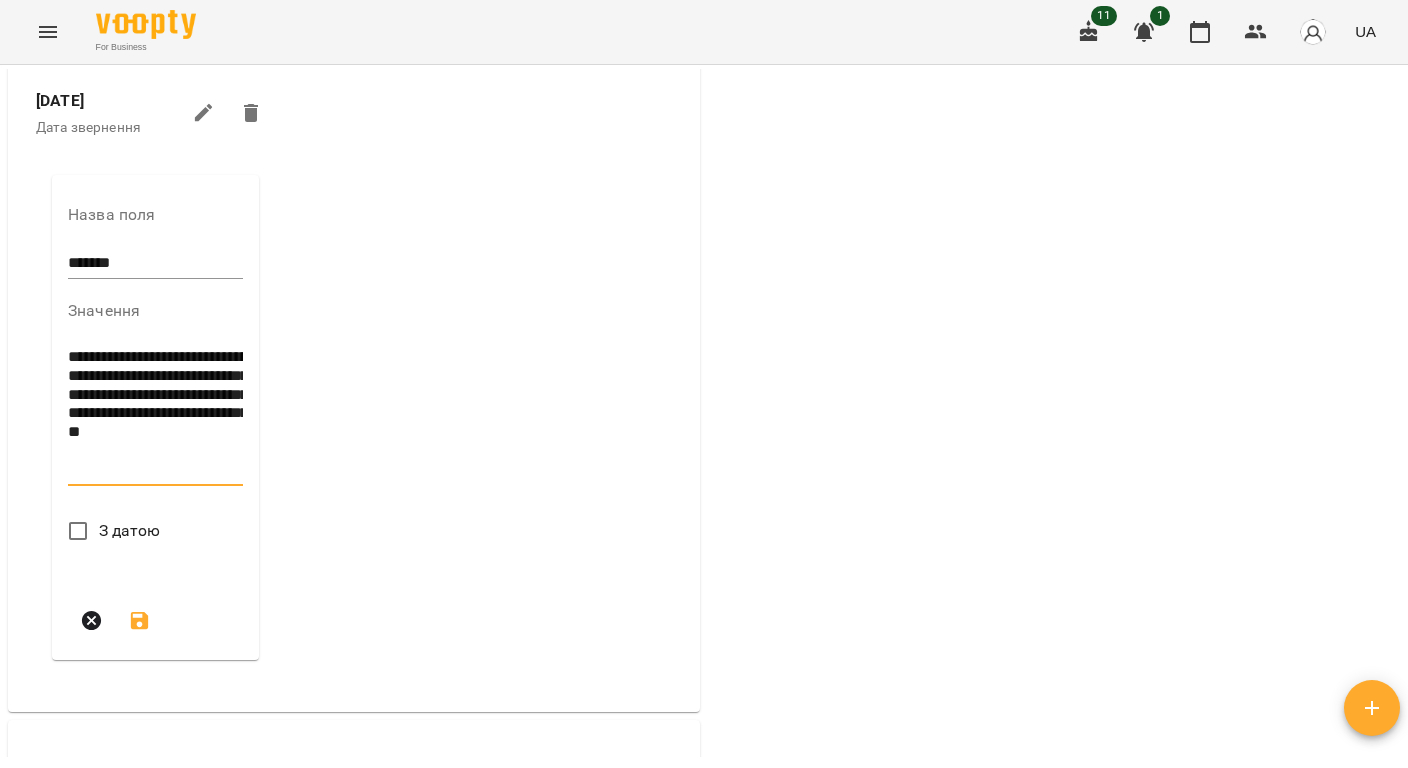 drag, startPoint x: 176, startPoint y: 448, endPoint x: 129, endPoint y: 452, distance: 47.169907 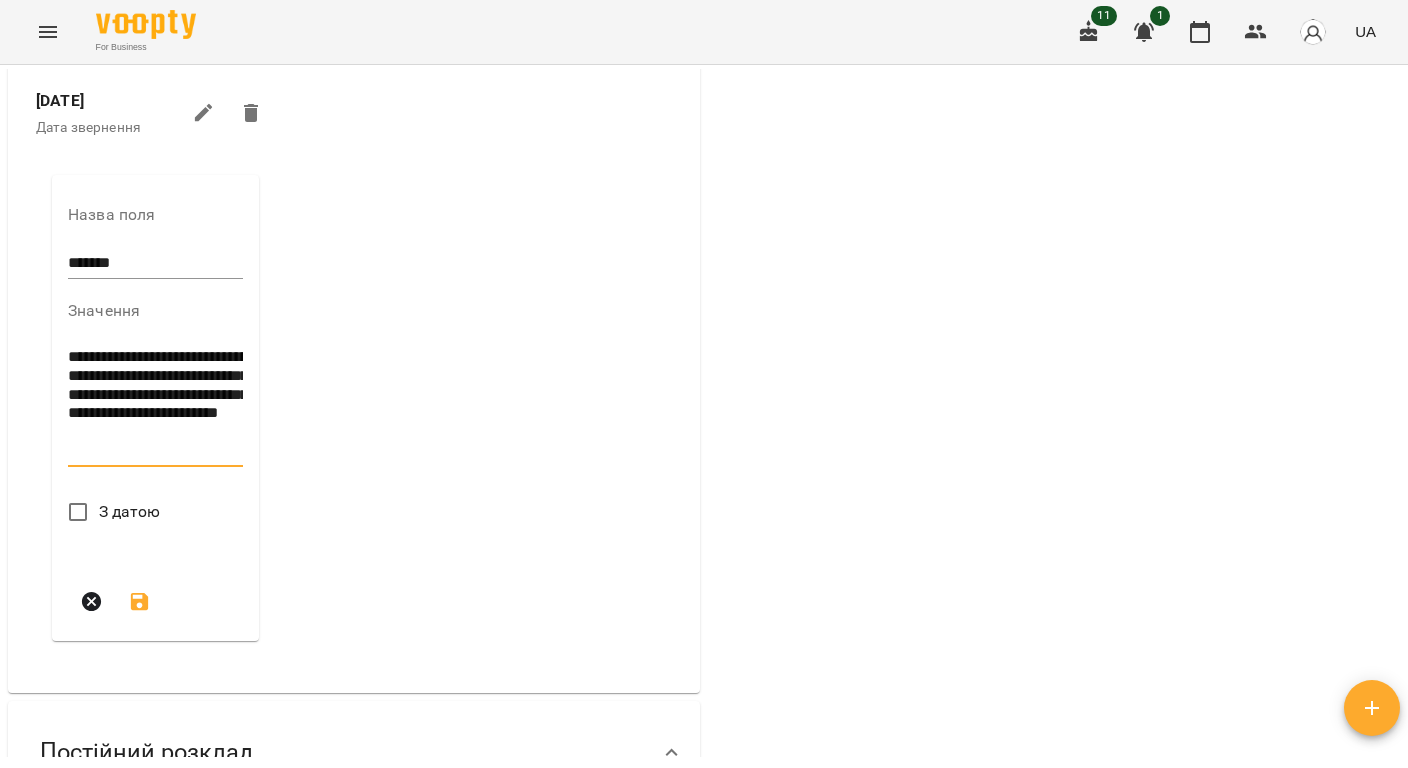 drag, startPoint x: 122, startPoint y: 426, endPoint x: 66, endPoint y: 428, distance: 56.0357 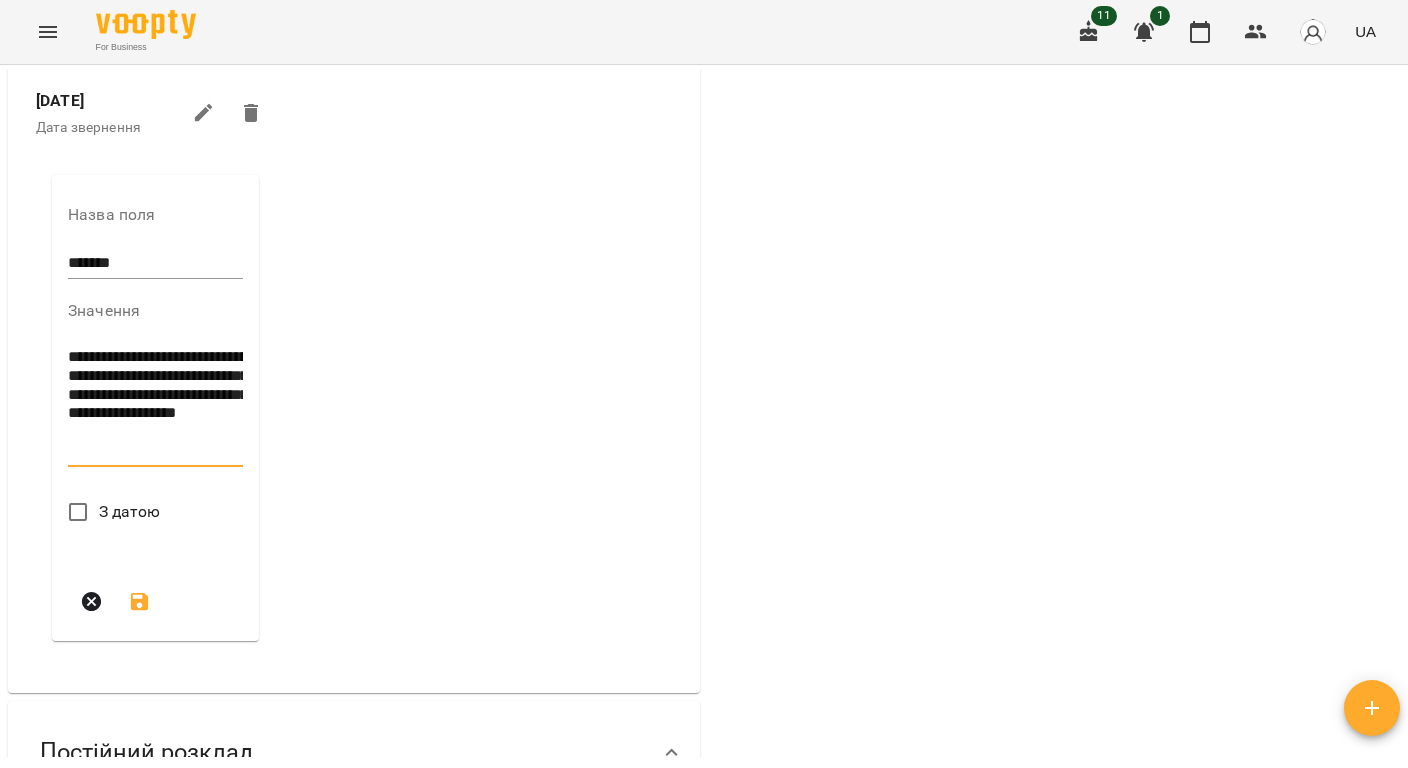 drag, startPoint x: 120, startPoint y: 469, endPoint x: 60, endPoint y: 469, distance: 60 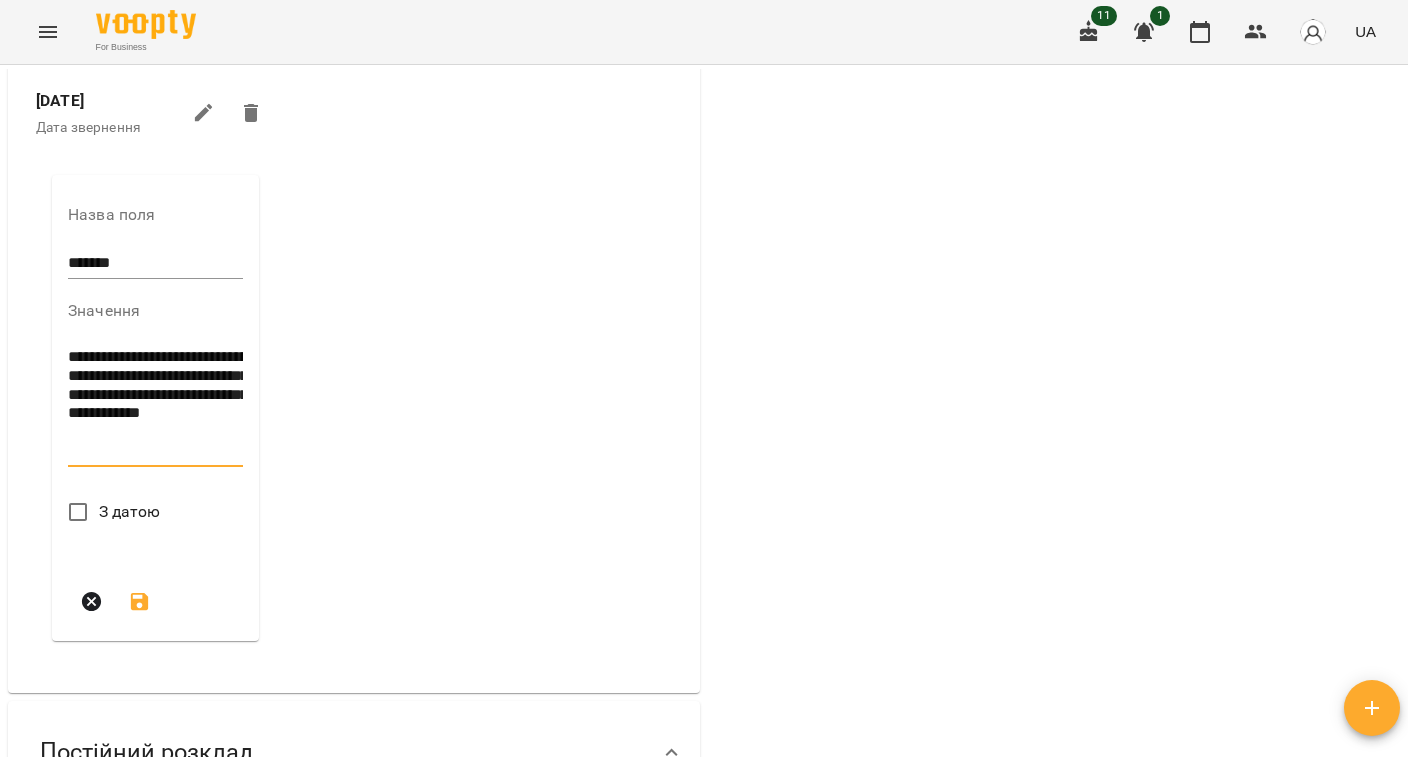 drag, startPoint x: 165, startPoint y: 468, endPoint x: 144, endPoint y: 468, distance: 21 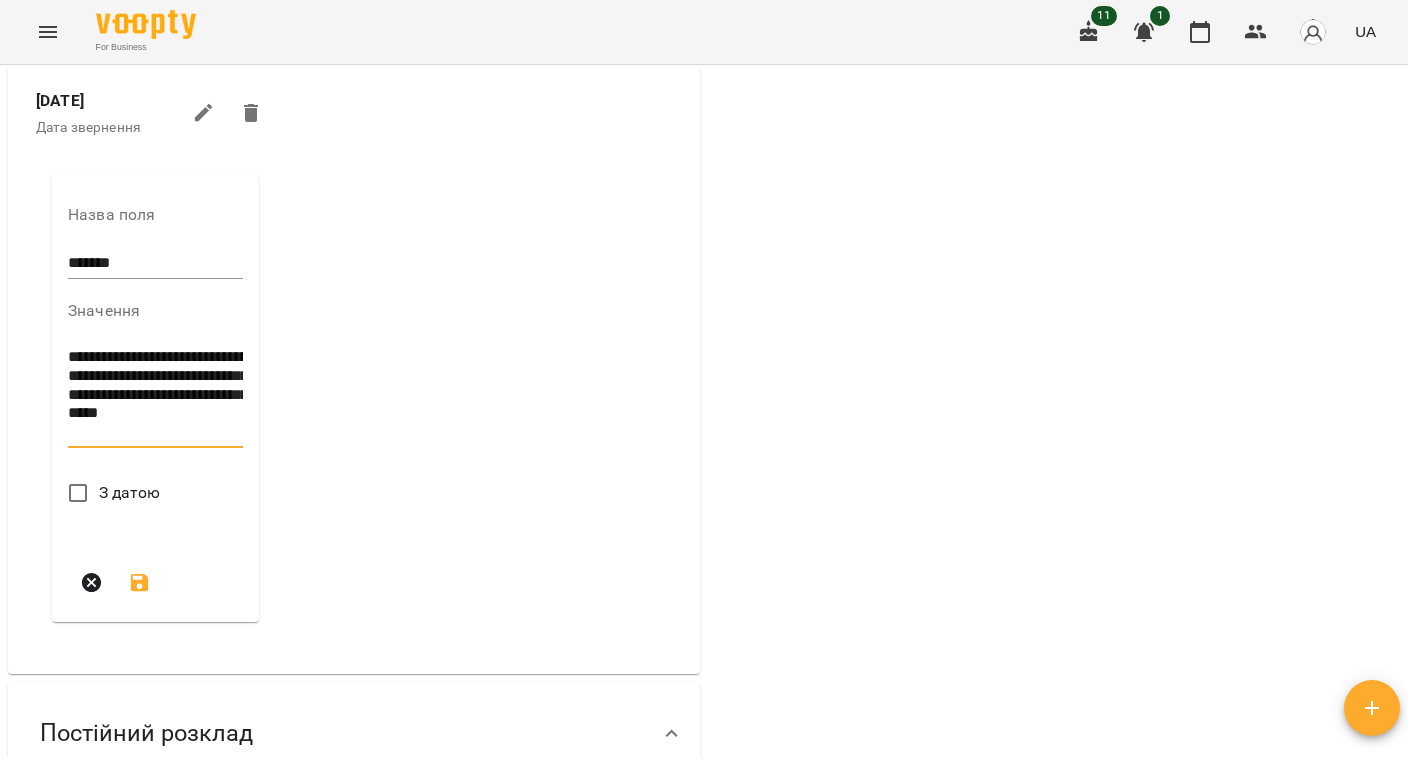 drag, startPoint x: 117, startPoint y: 408, endPoint x: 102, endPoint y: 406, distance: 15.132746 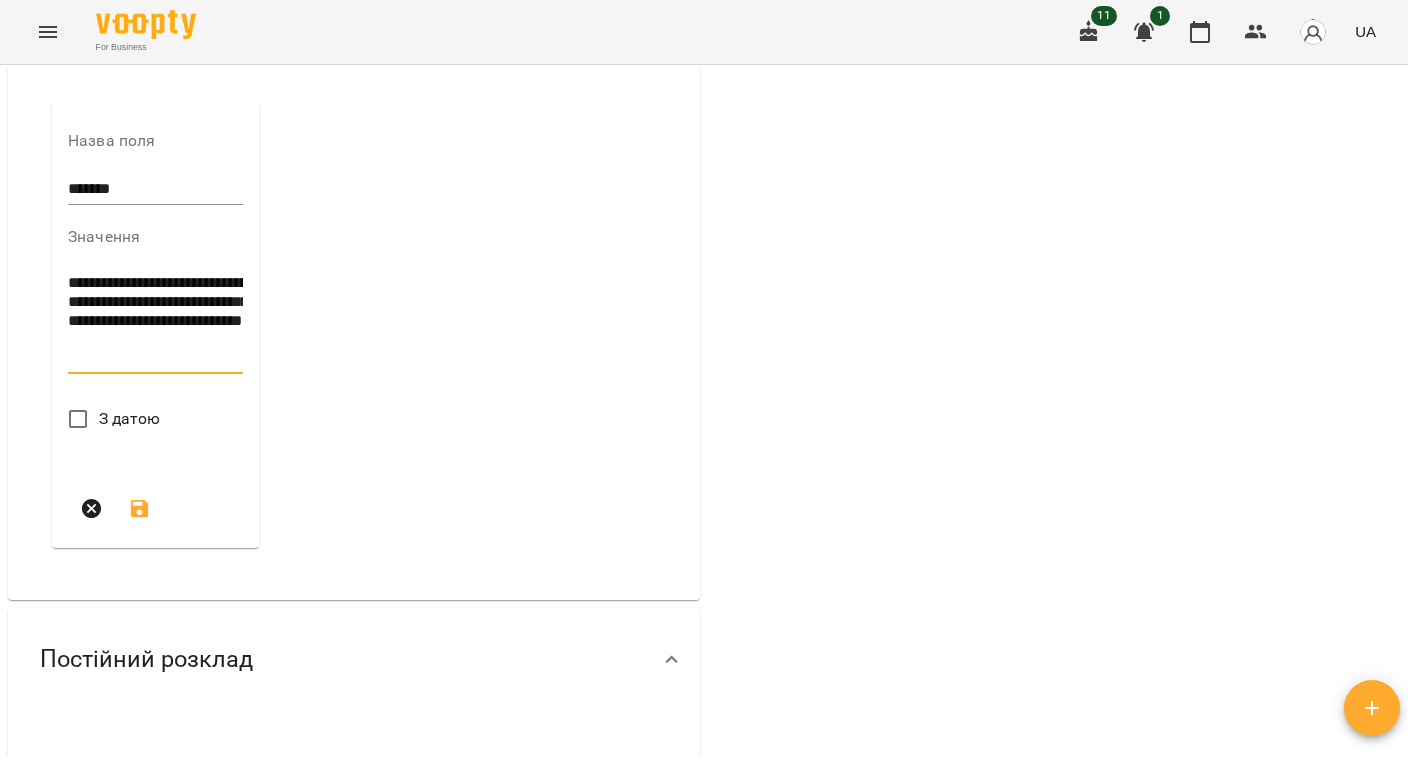 scroll, scrollTop: 933, scrollLeft: 0, axis: vertical 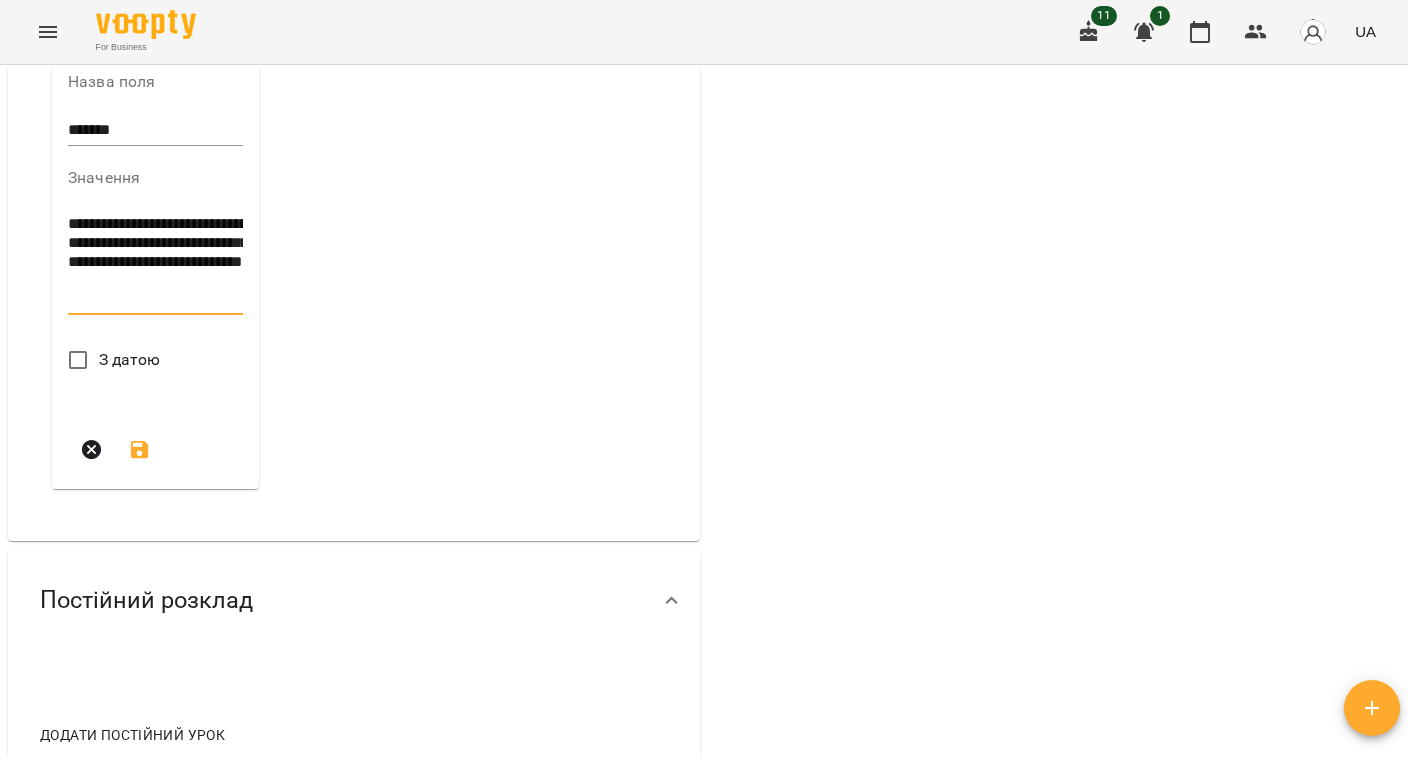type on "**********" 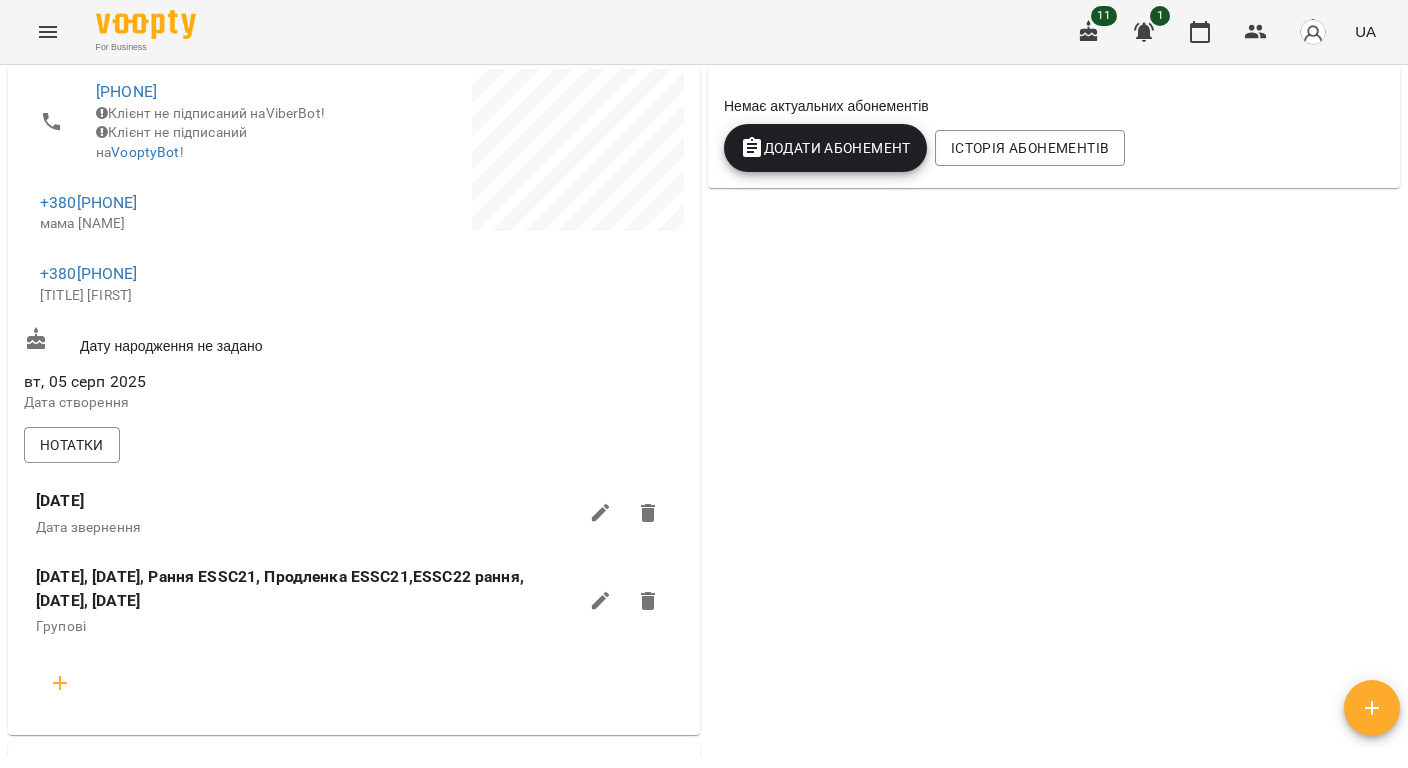 scroll, scrollTop: 0, scrollLeft: 0, axis: both 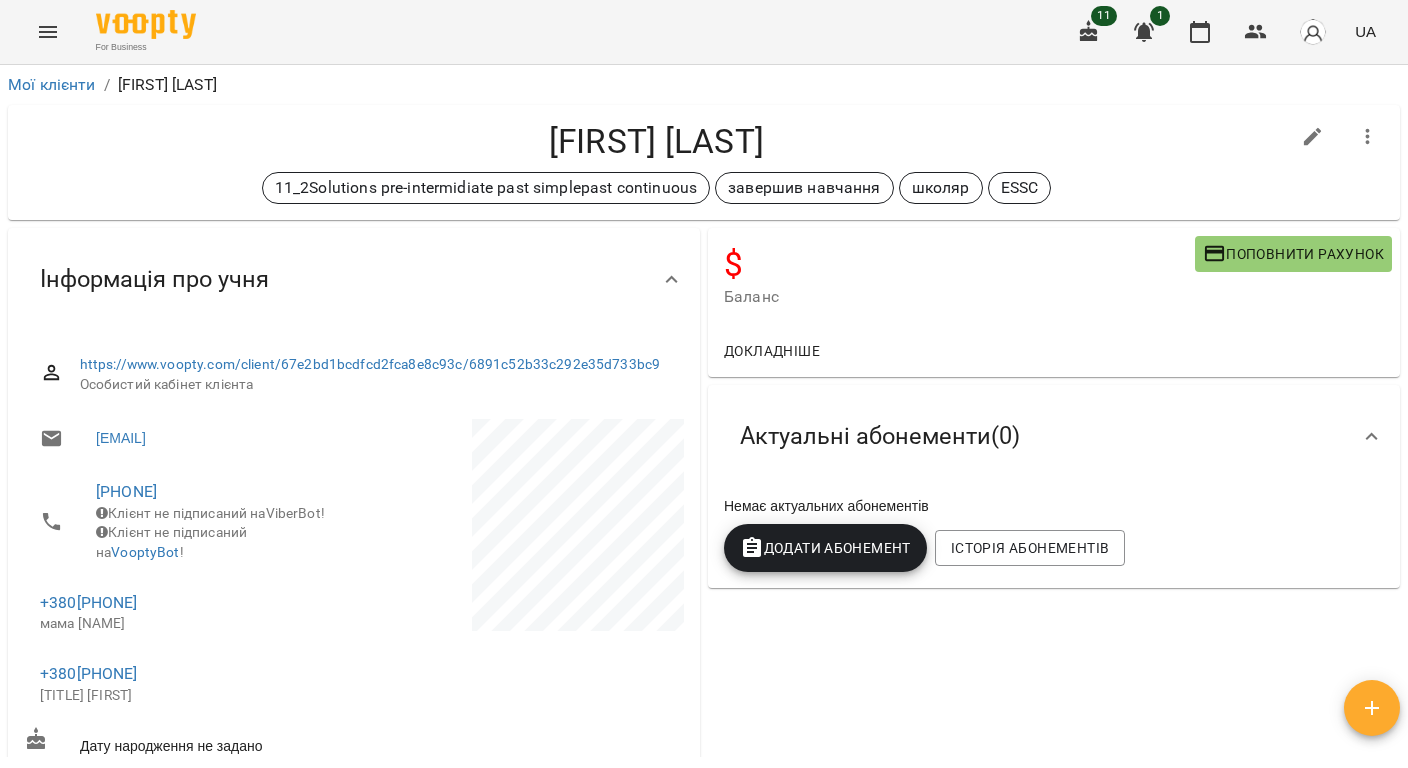 click at bounding box center (48, 32) 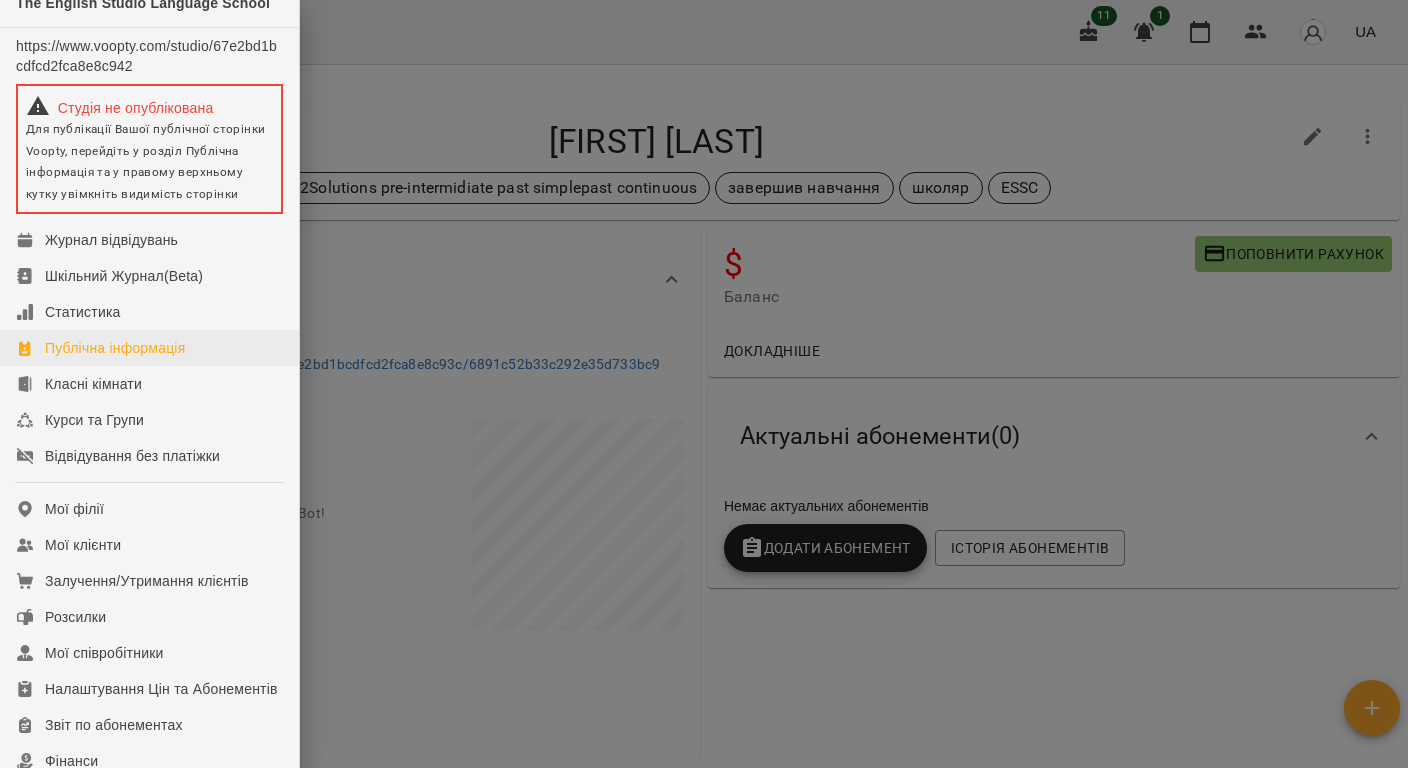 scroll, scrollTop: 0, scrollLeft: 0, axis: both 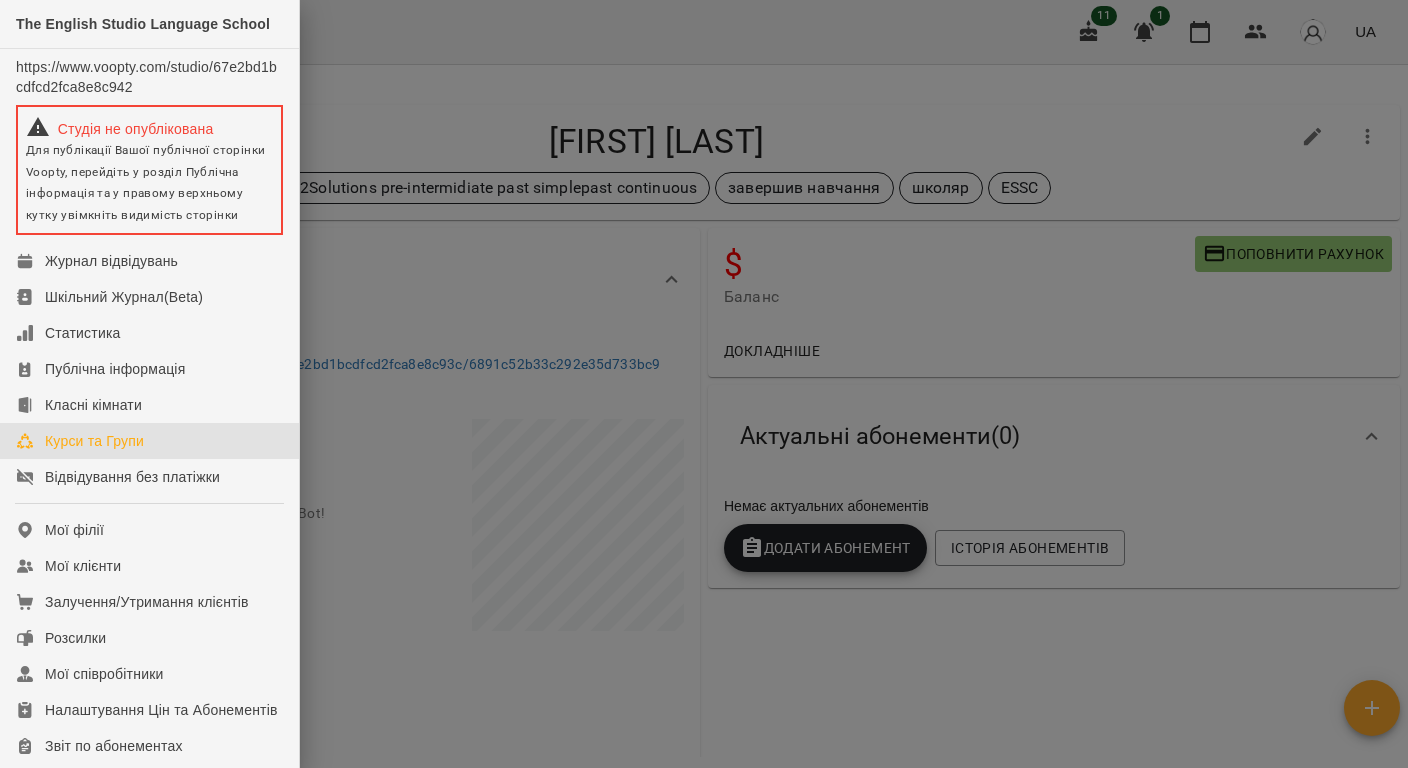 click on "Курси та Групи" at bounding box center (94, 441) 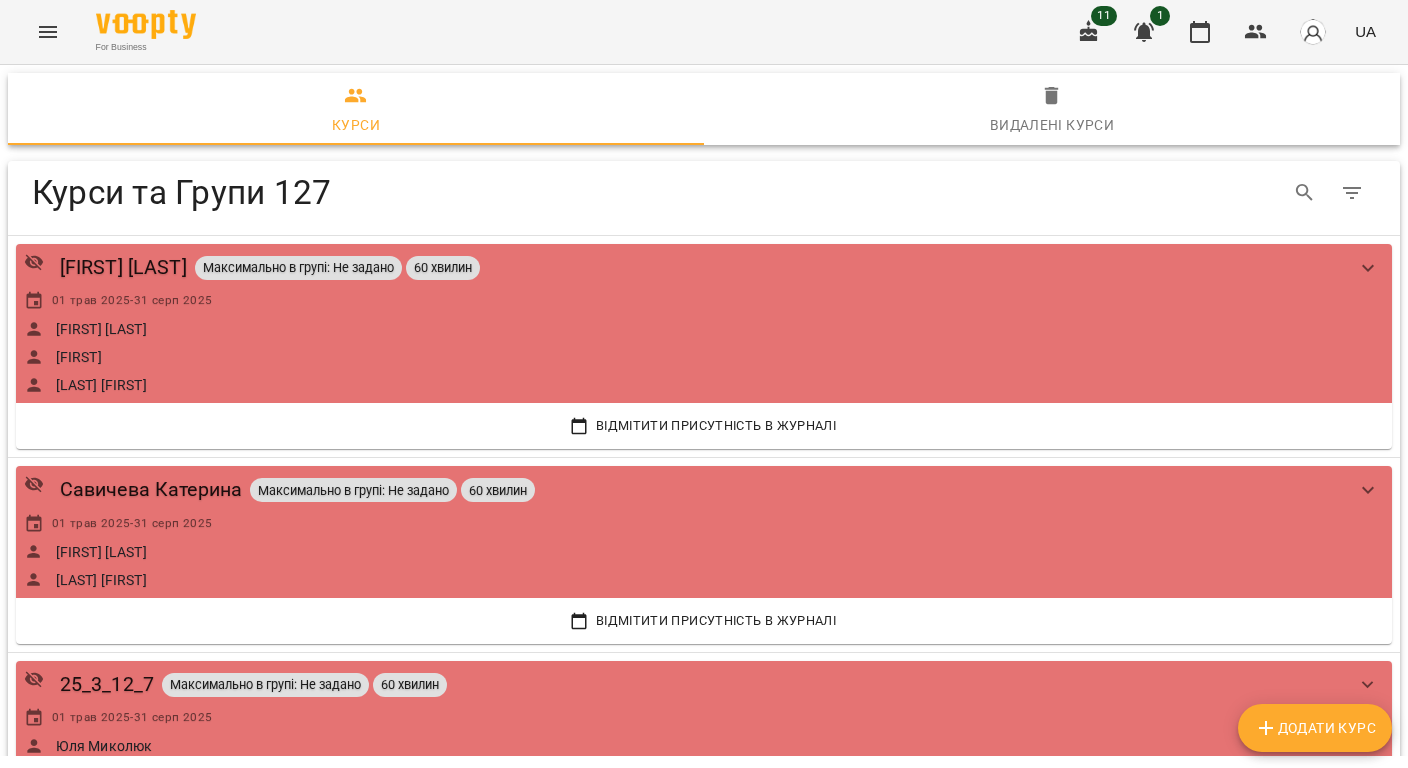 click on "Додати Курс" at bounding box center (1315, 728) 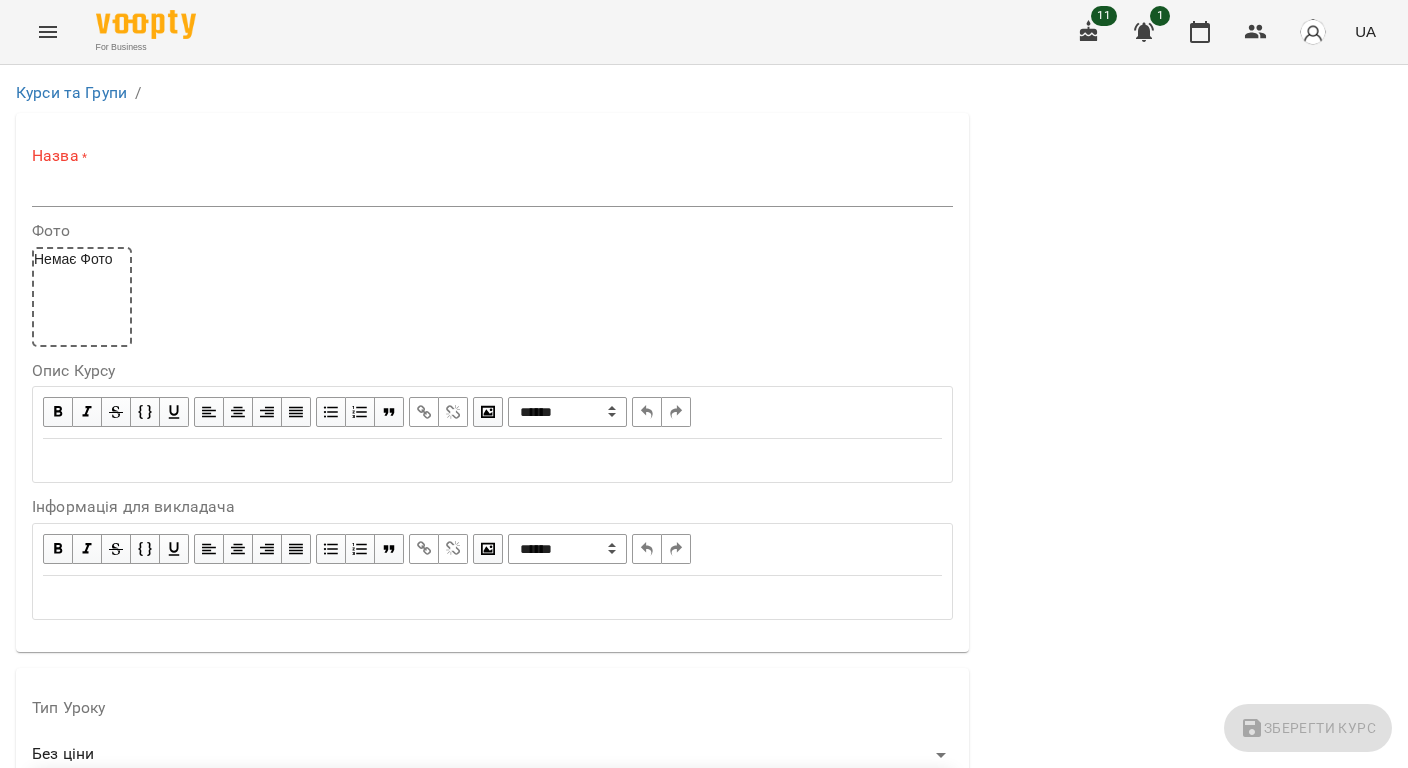 scroll, scrollTop: 0, scrollLeft: 0, axis: both 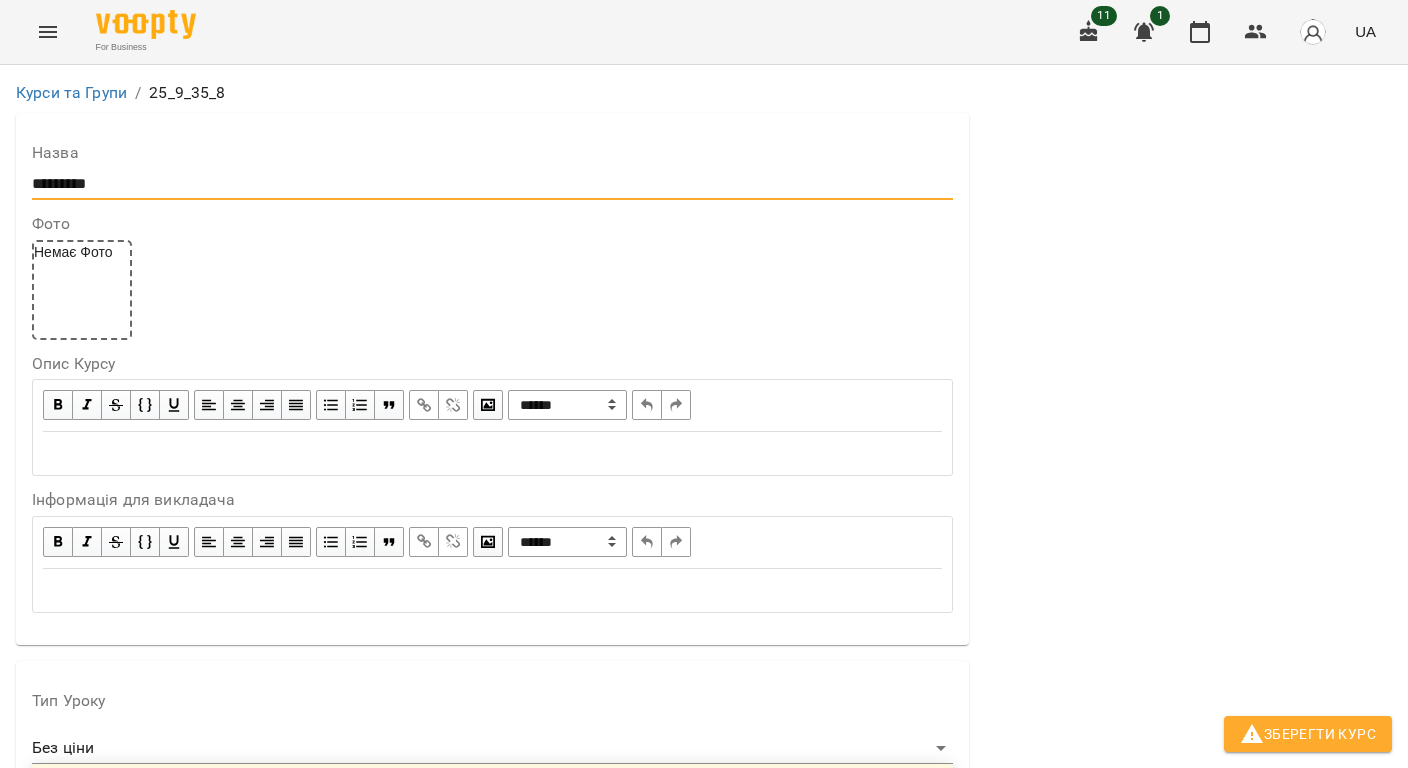type on "*********" 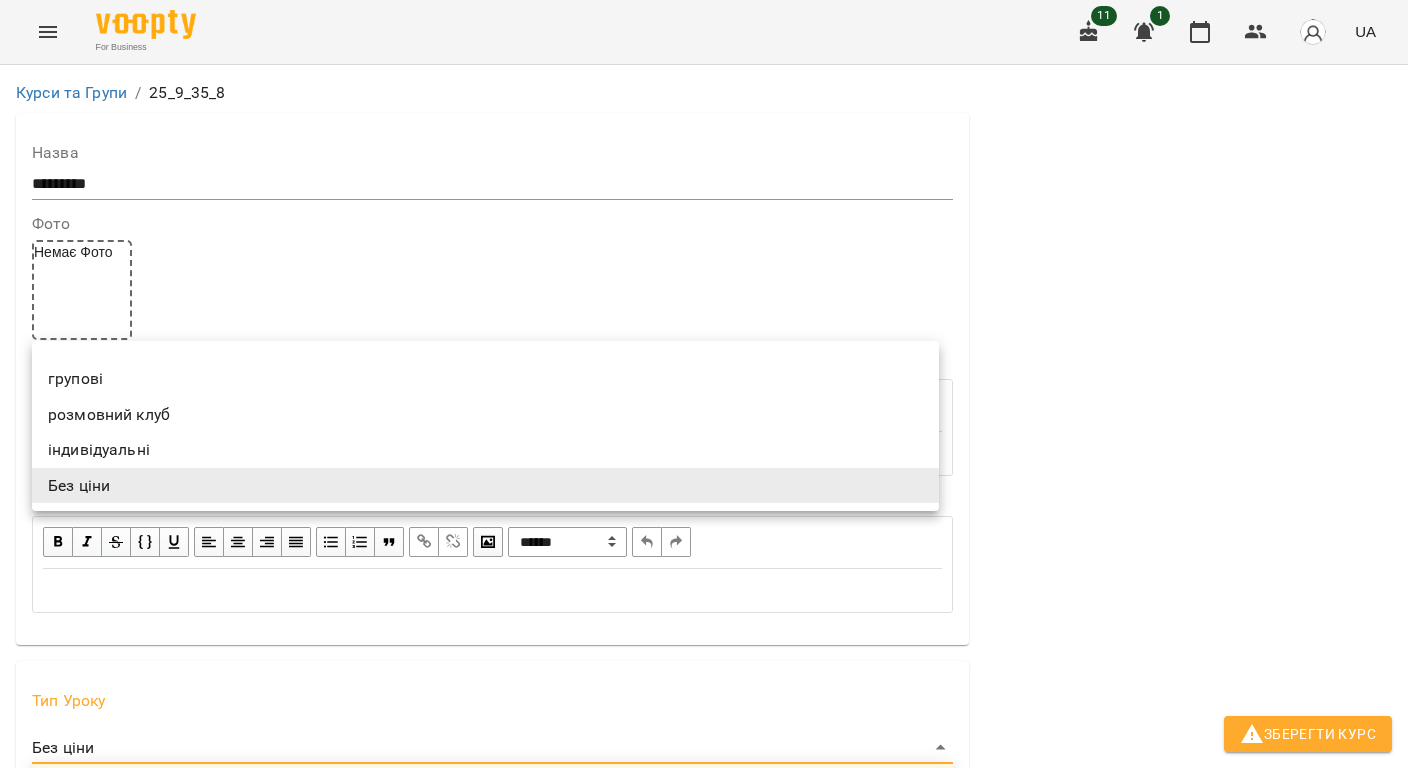 click on "**********" at bounding box center (704, 1212) 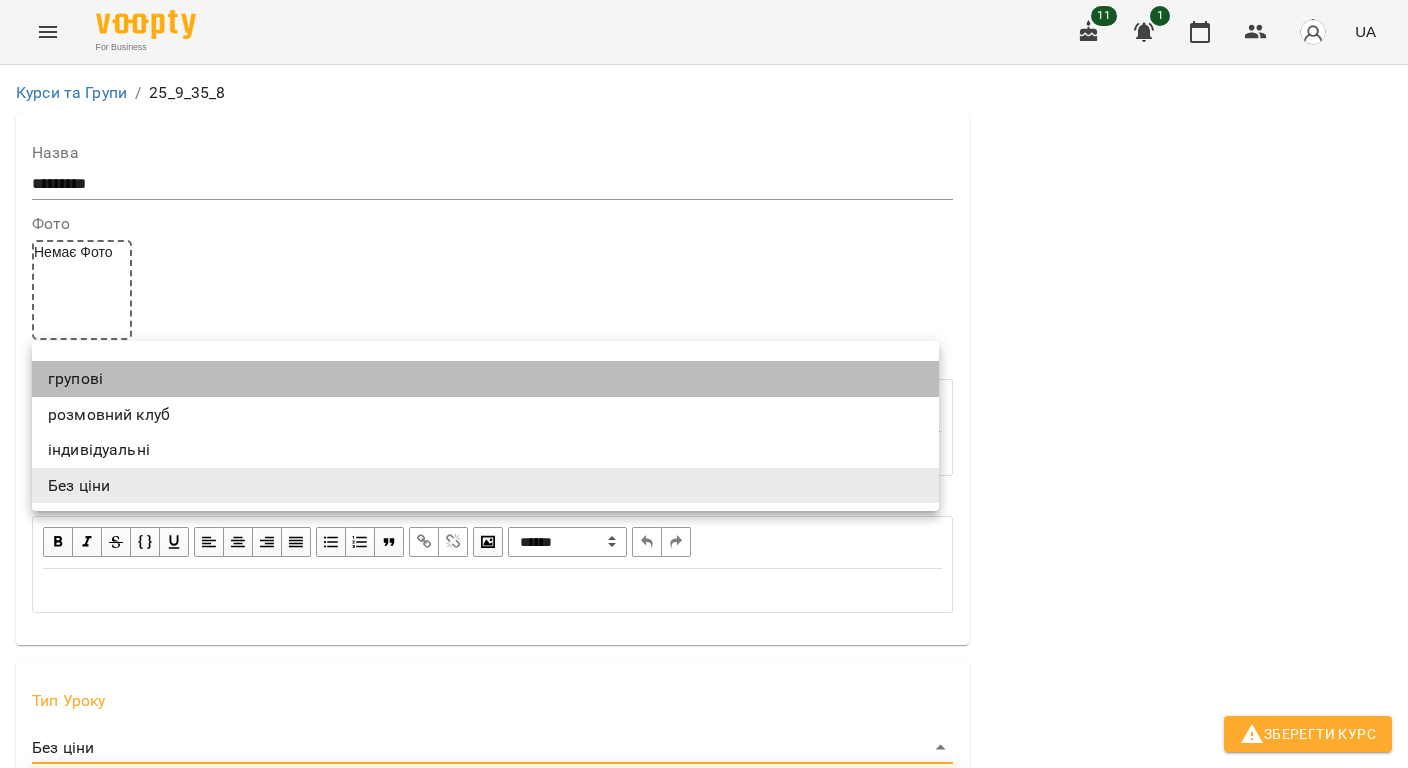 click on "групові" at bounding box center [485, 379] 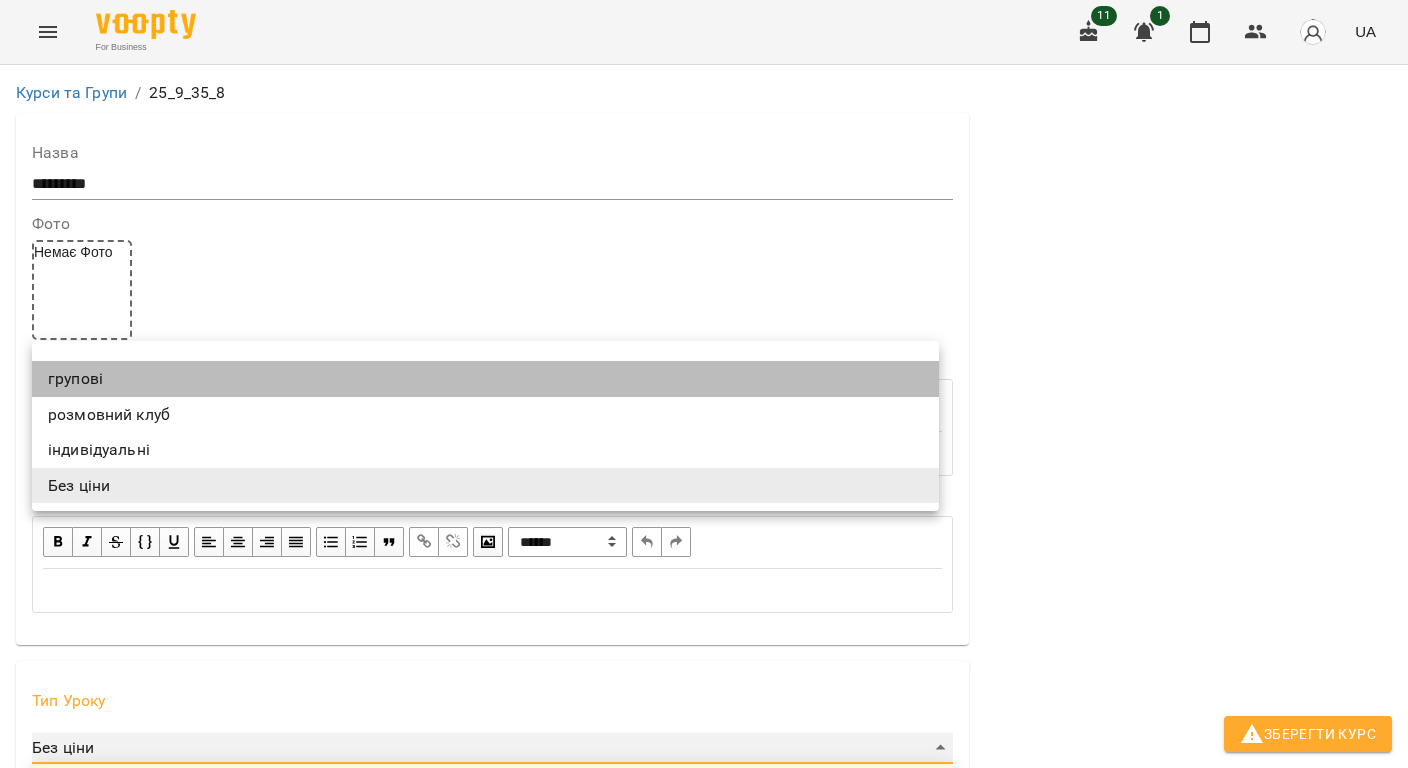 type on "*******" 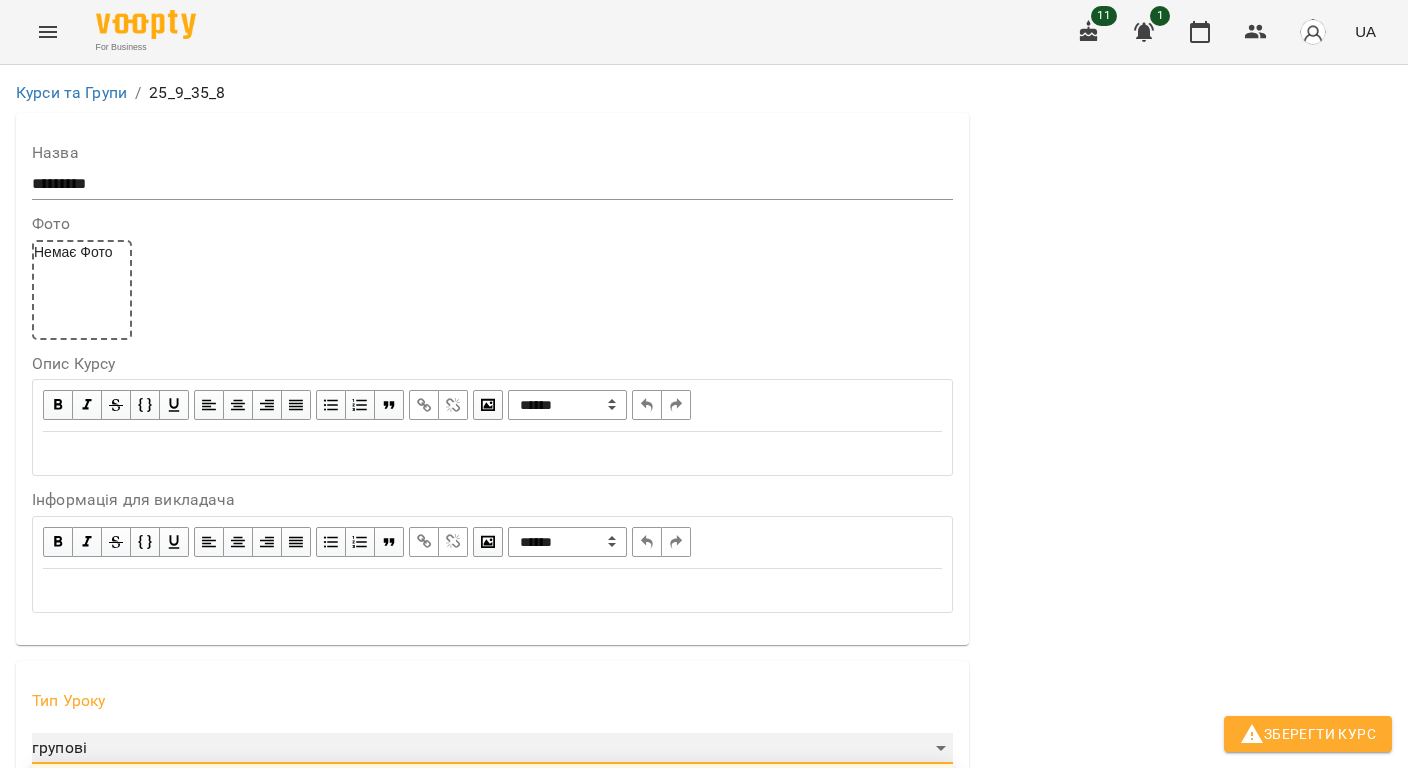 scroll, scrollTop: 400, scrollLeft: 0, axis: vertical 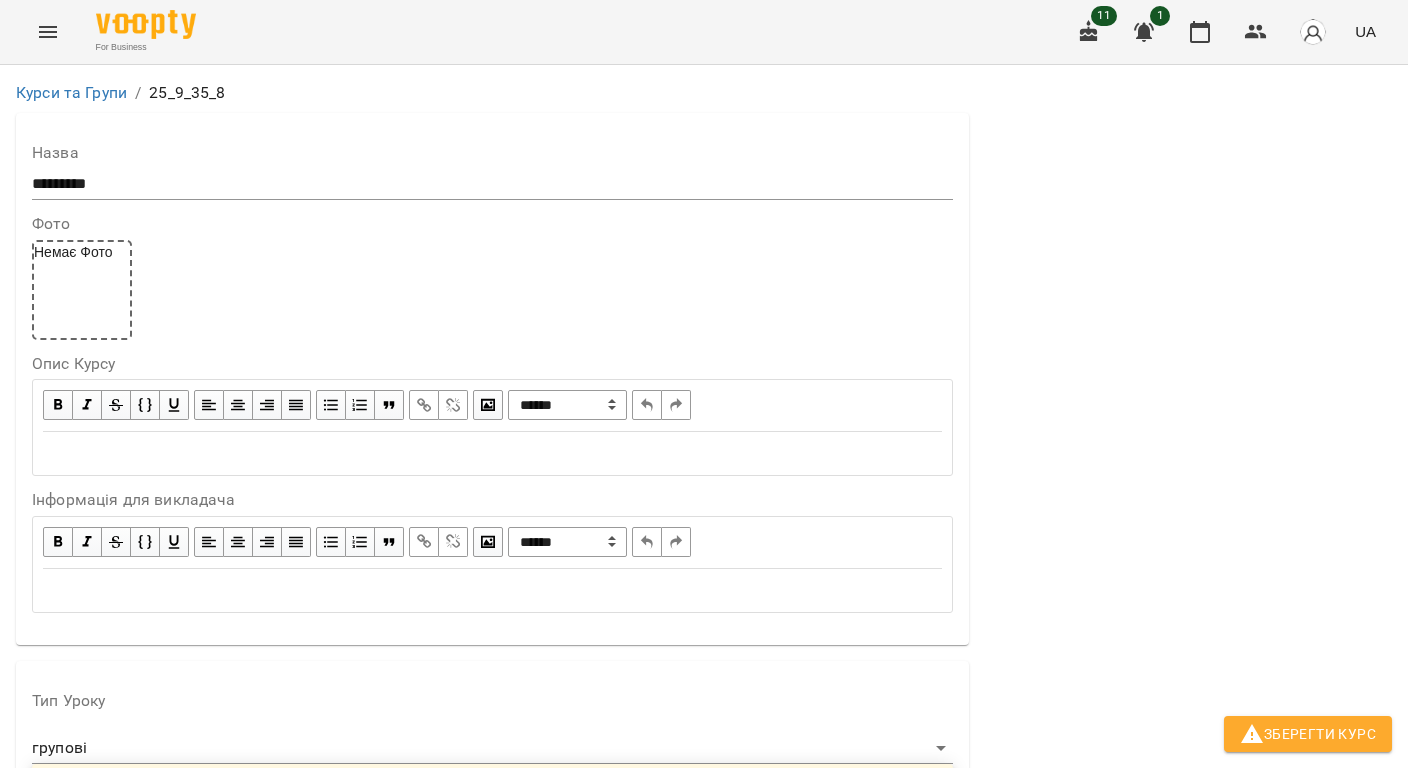 click at bounding box center [67, 857] 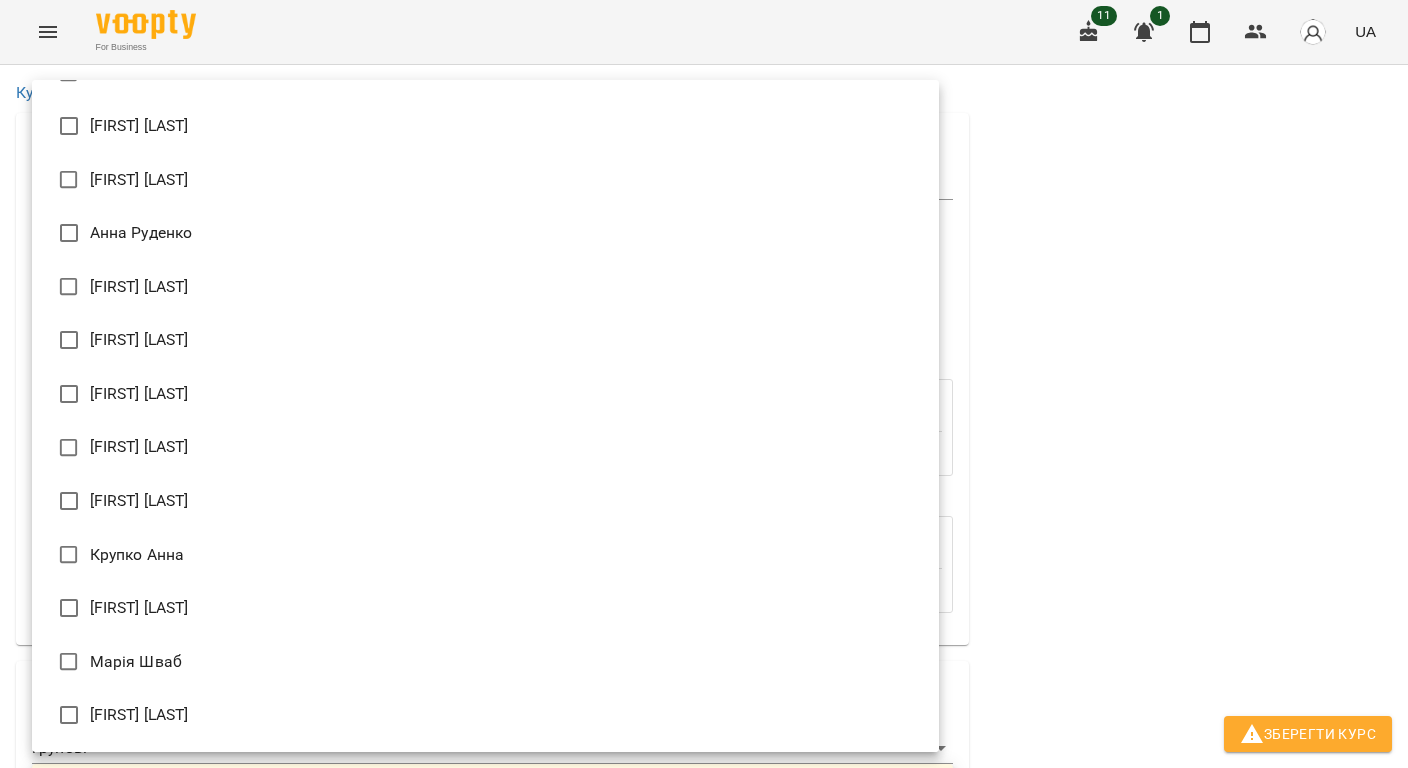 scroll, scrollTop: 0, scrollLeft: 0, axis: both 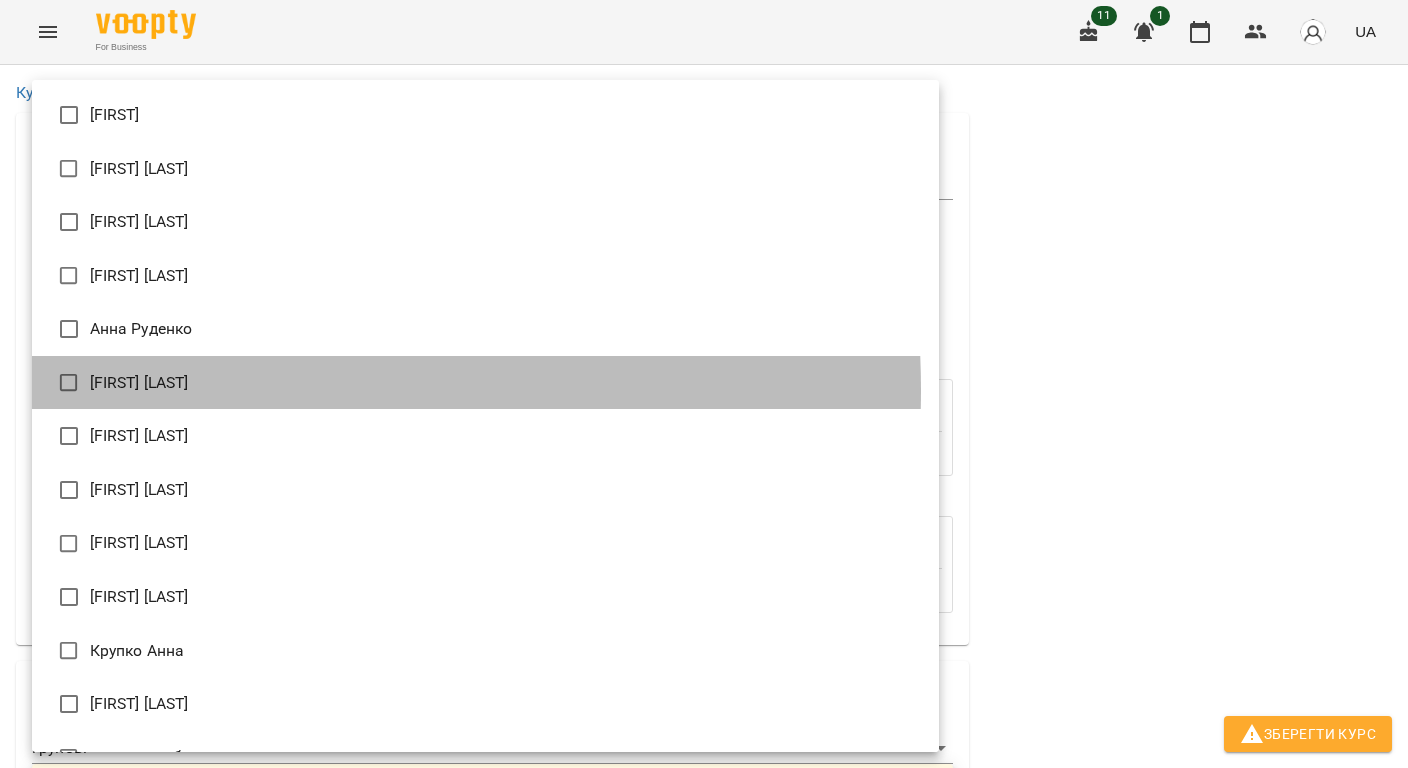 click on "Аня Ткаченко" at bounding box center (485, 383) 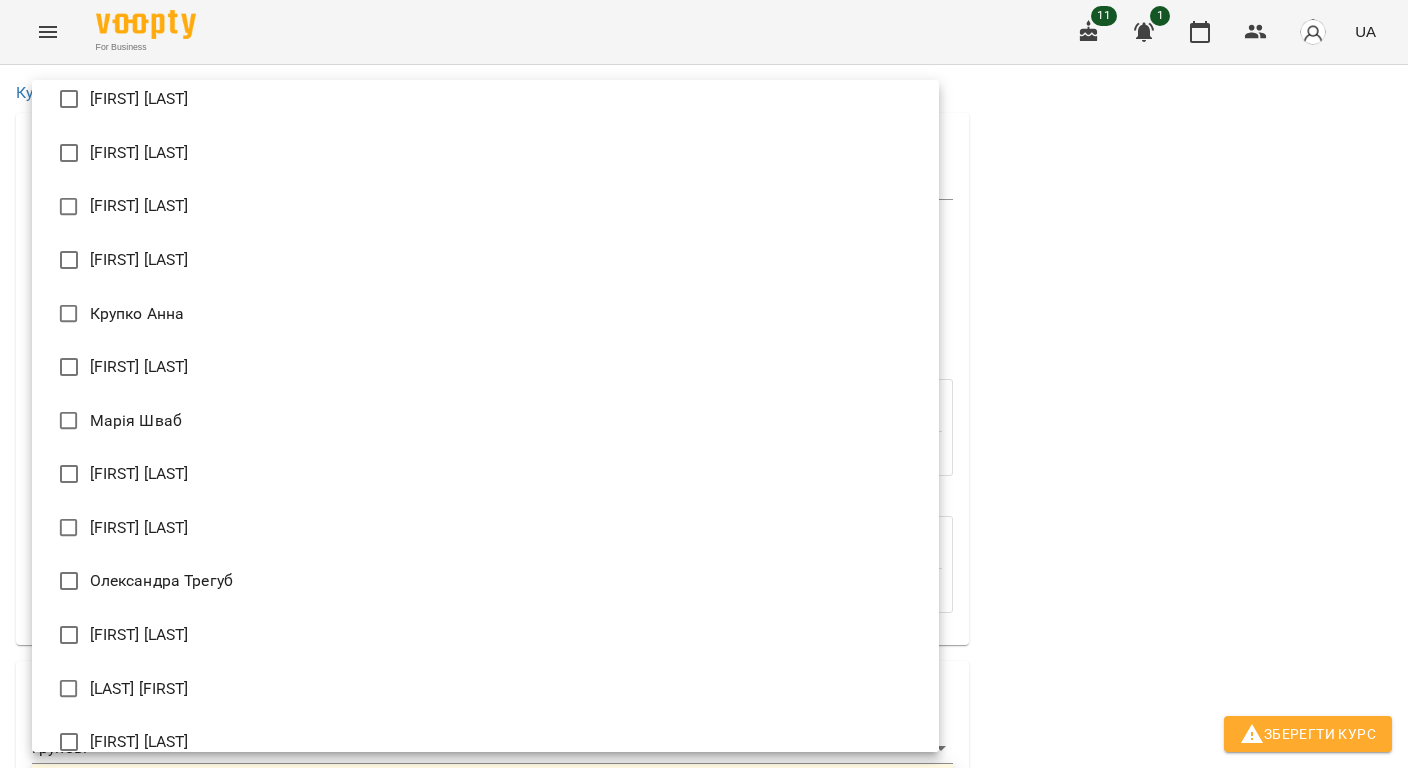 scroll, scrollTop: 400, scrollLeft: 0, axis: vertical 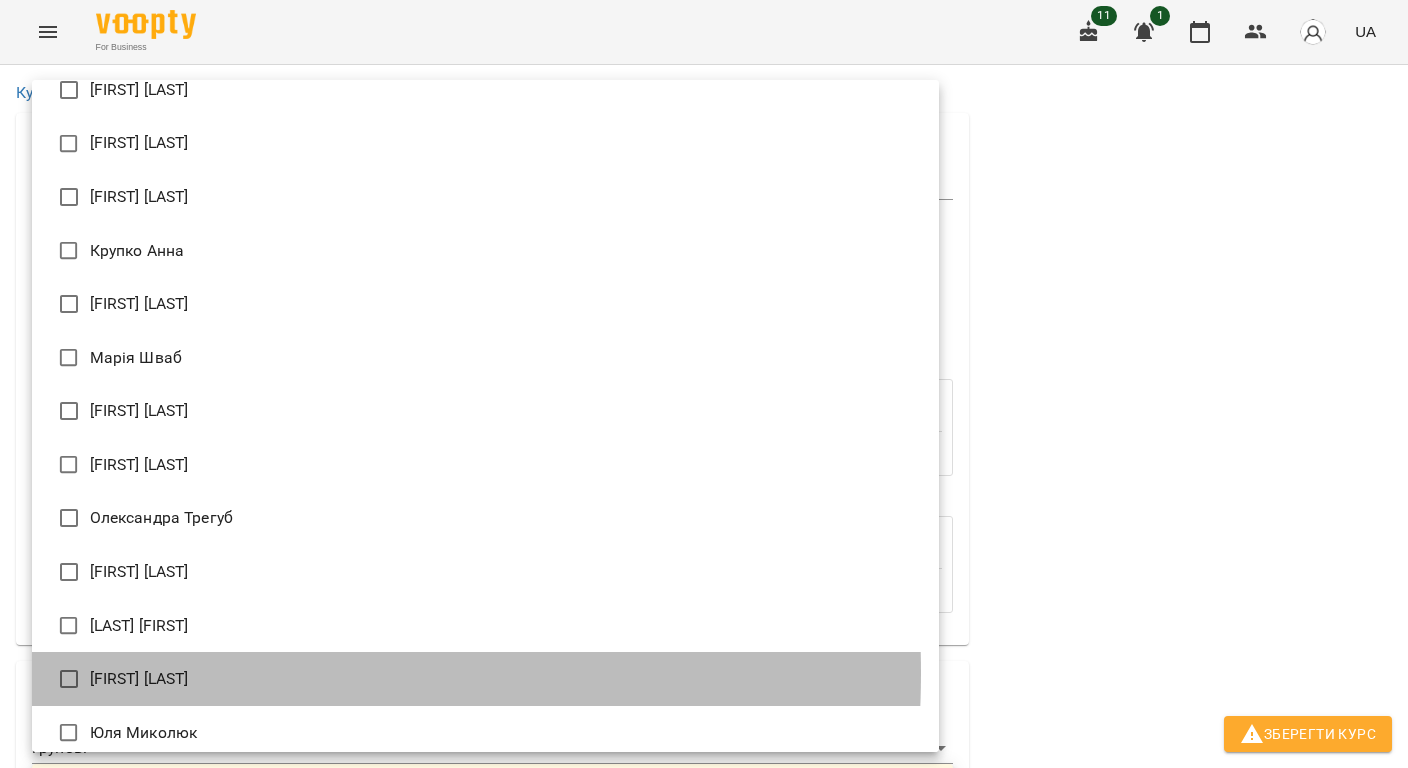 click on "Софія Бабаніна" at bounding box center (485, 679) 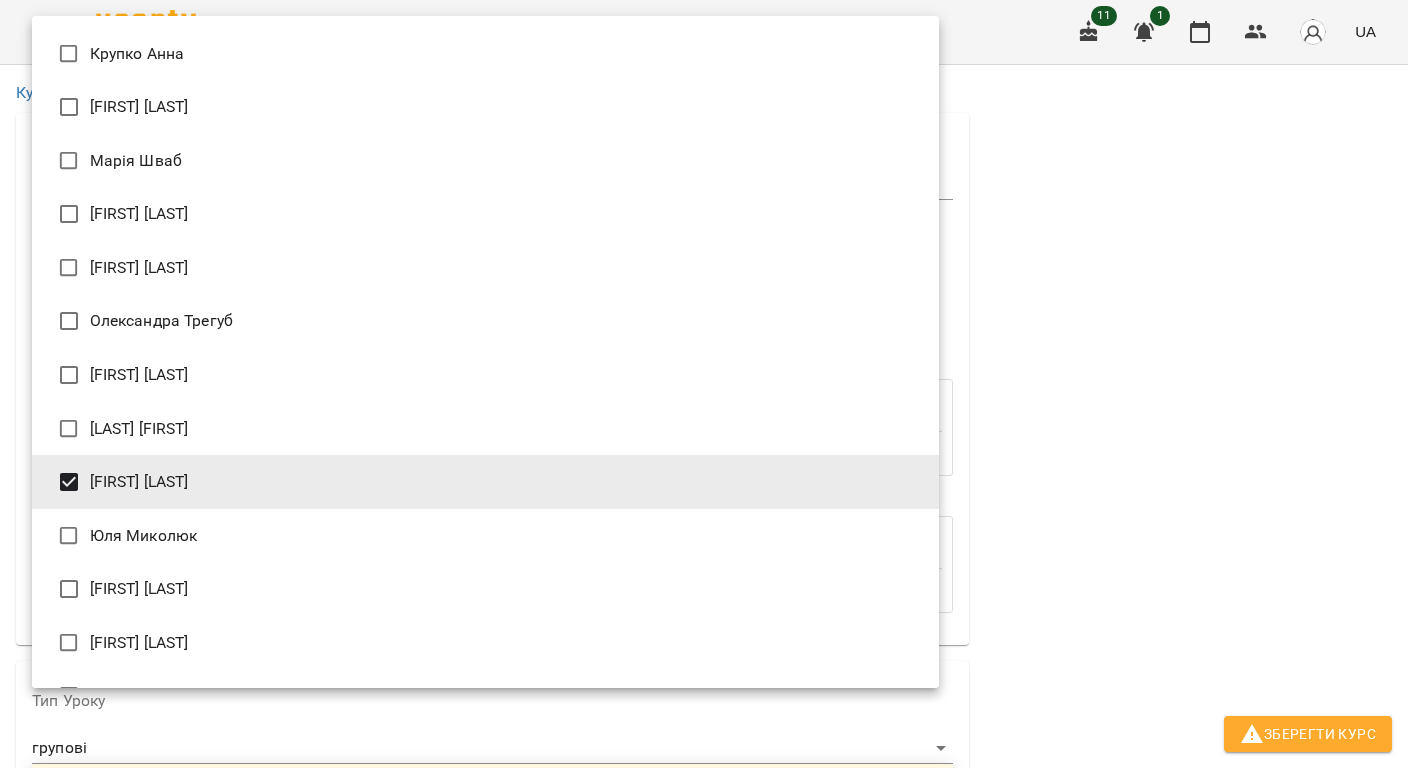 scroll, scrollTop: 629, scrollLeft: 0, axis: vertical 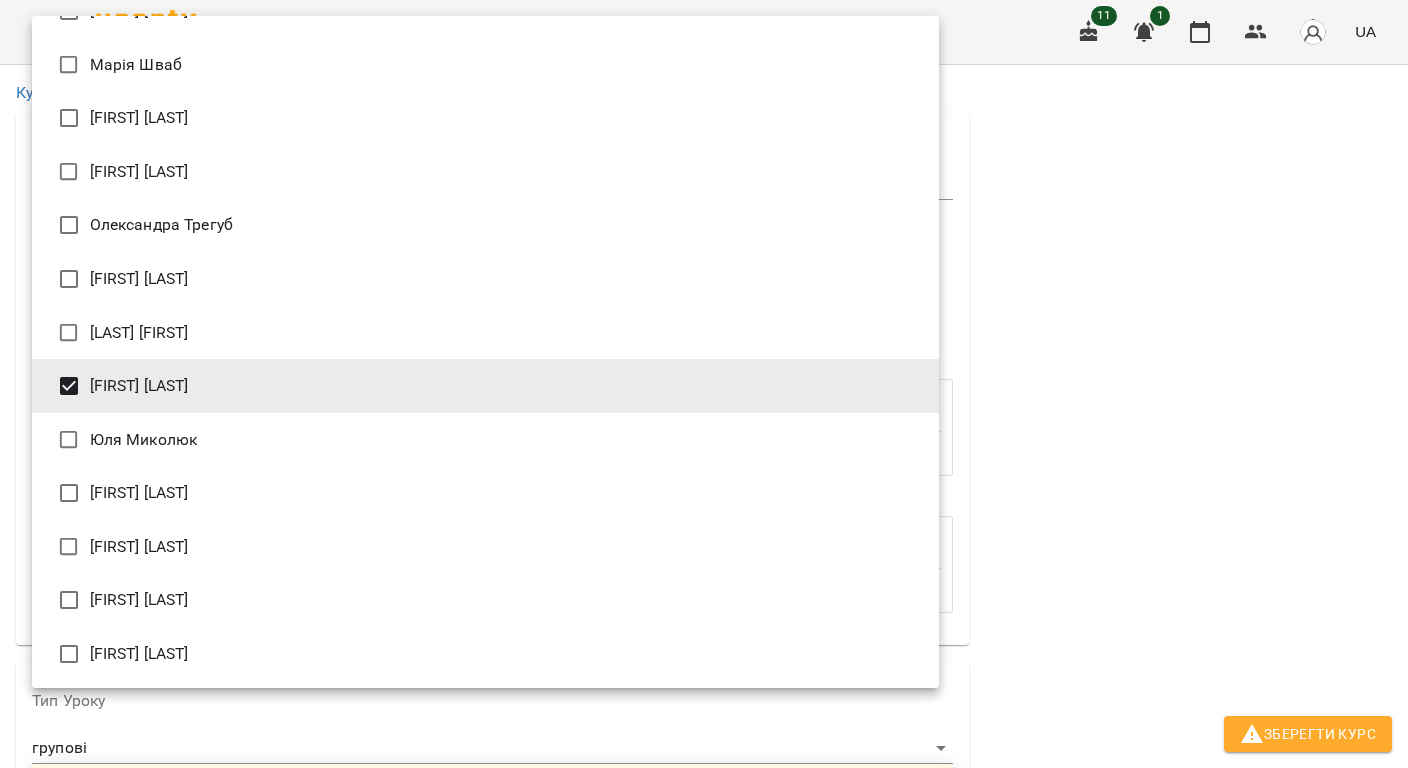 click at bounding box center (704, 384) 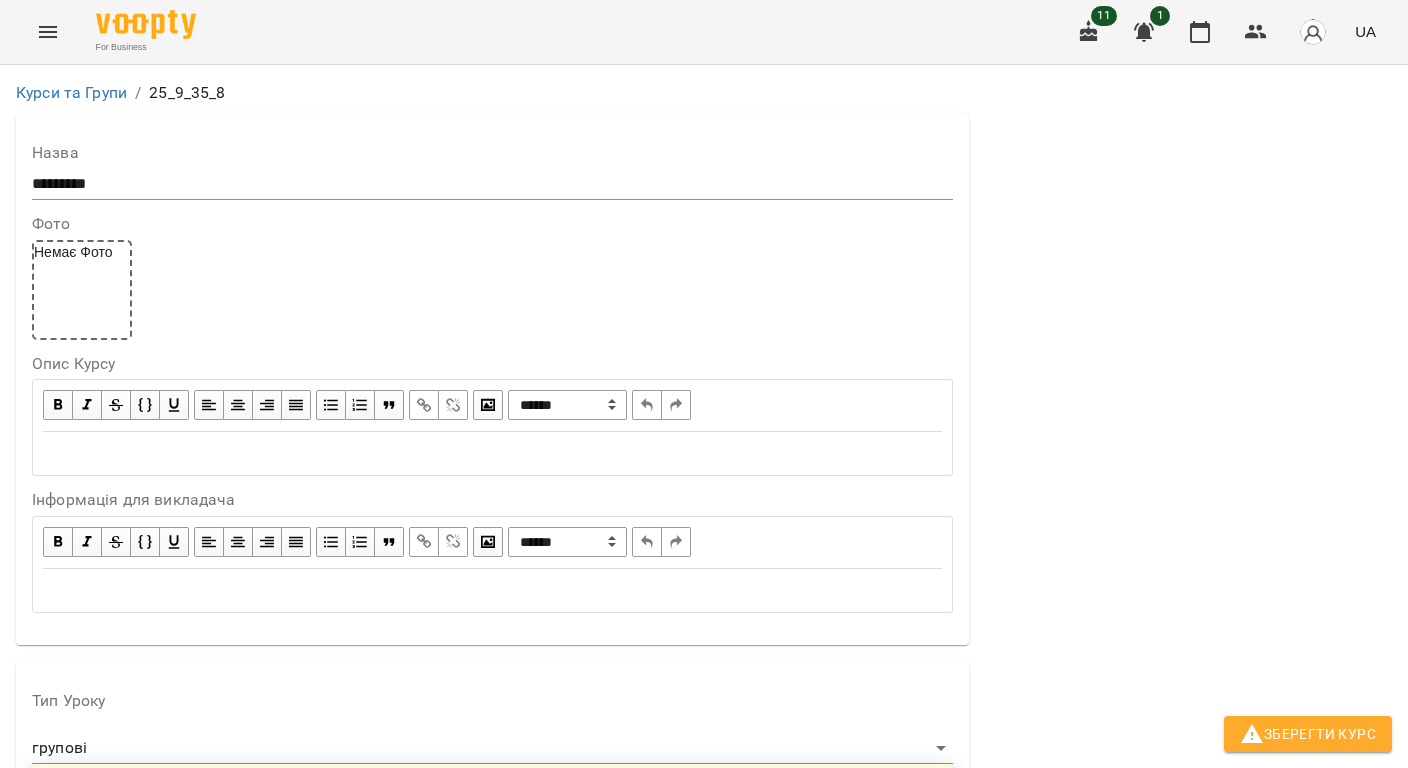 scroll, scrollTop: 666, scrollLeft: 0, axis: vertical 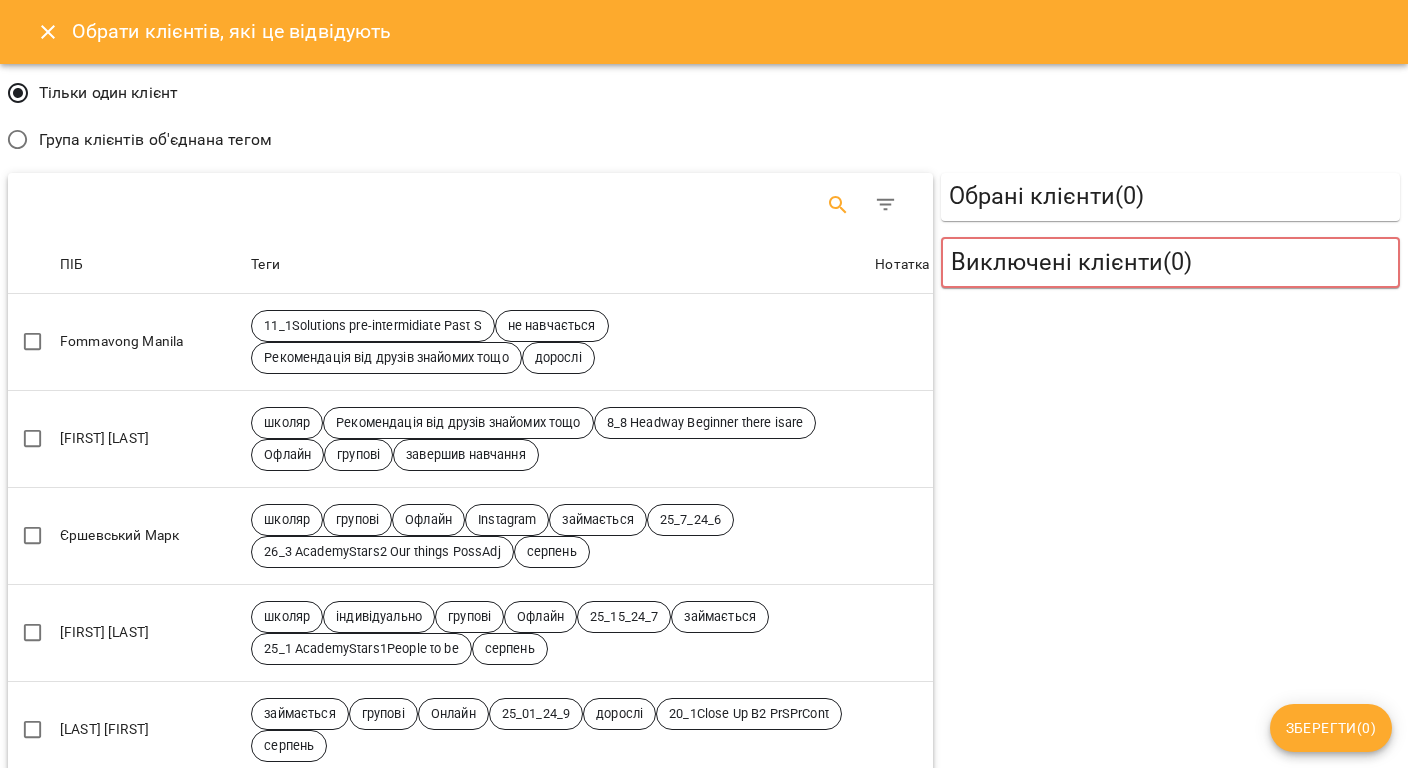 click 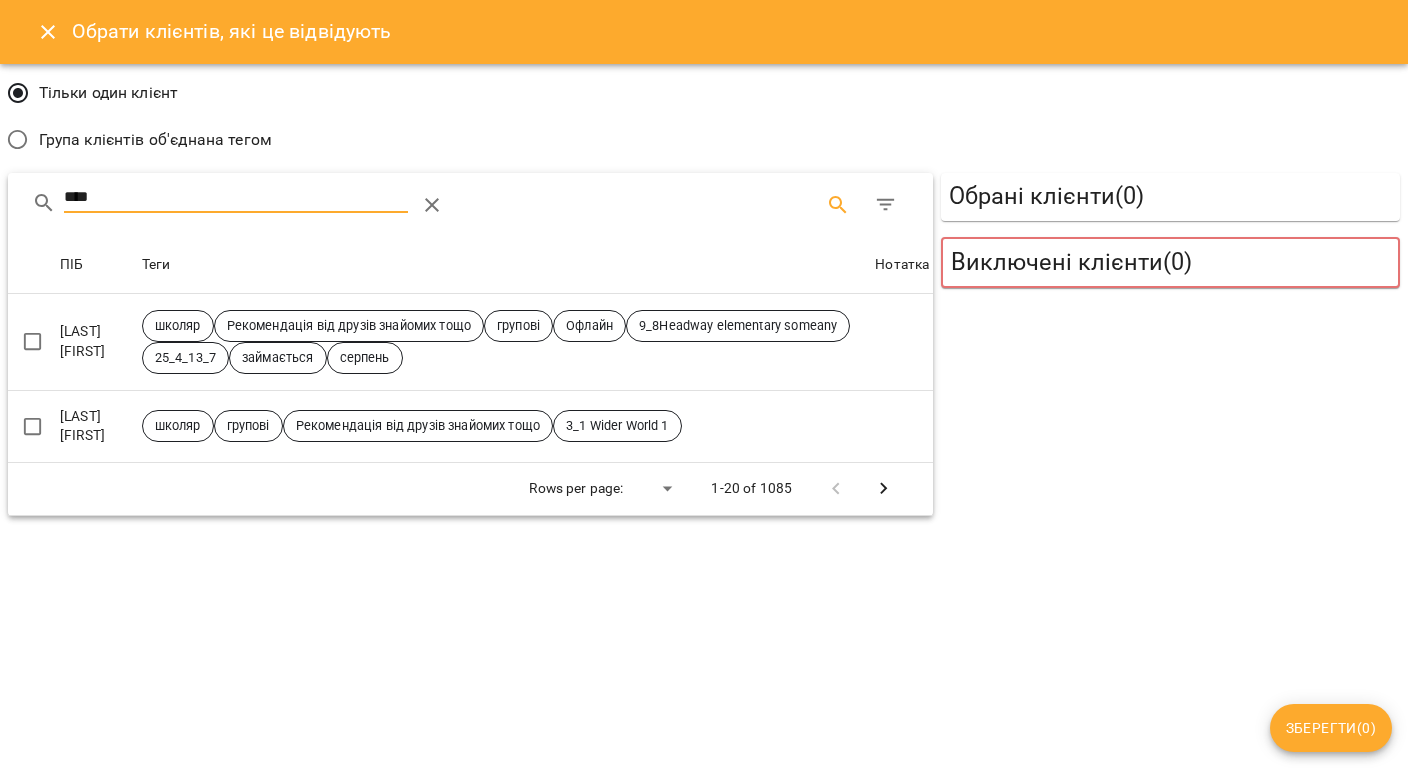 type on "****" 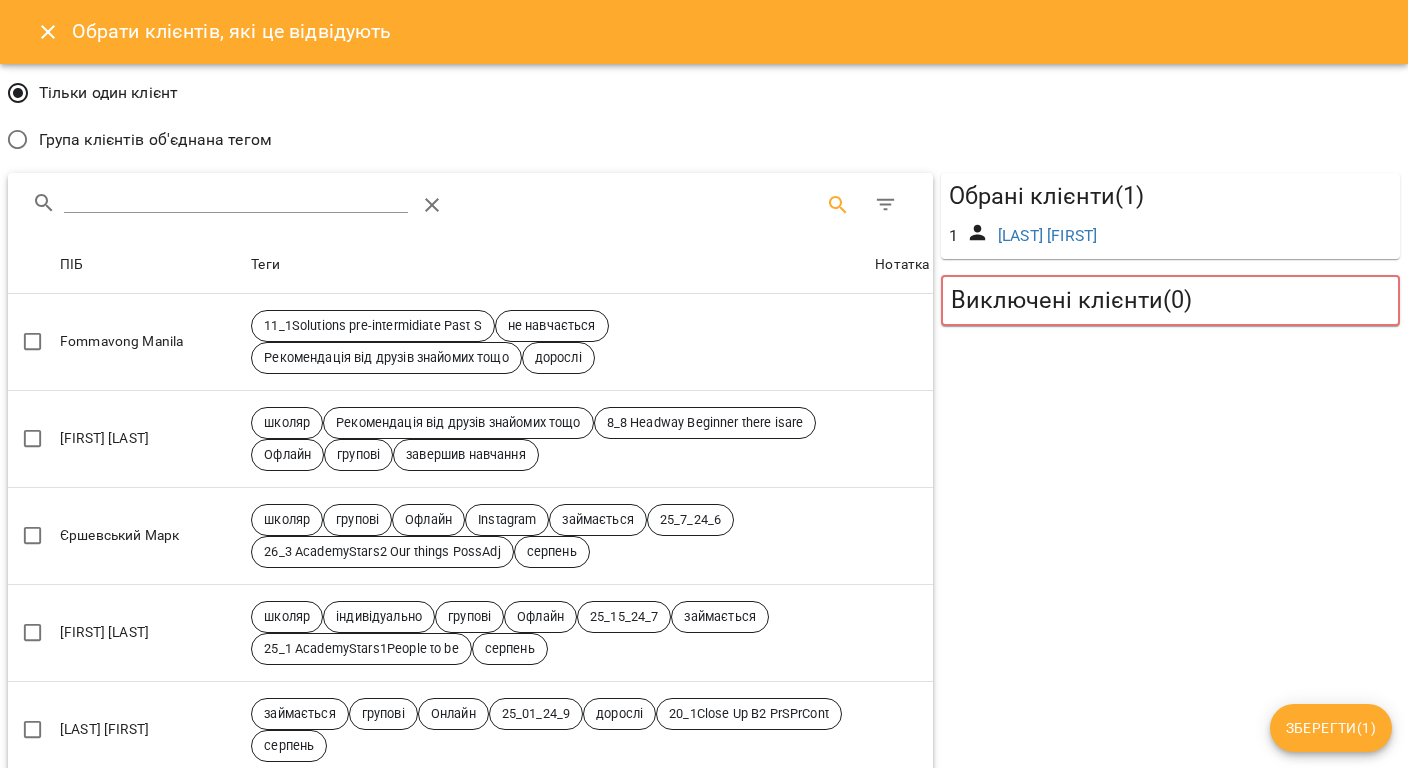 click at bounding box center [236, 197] 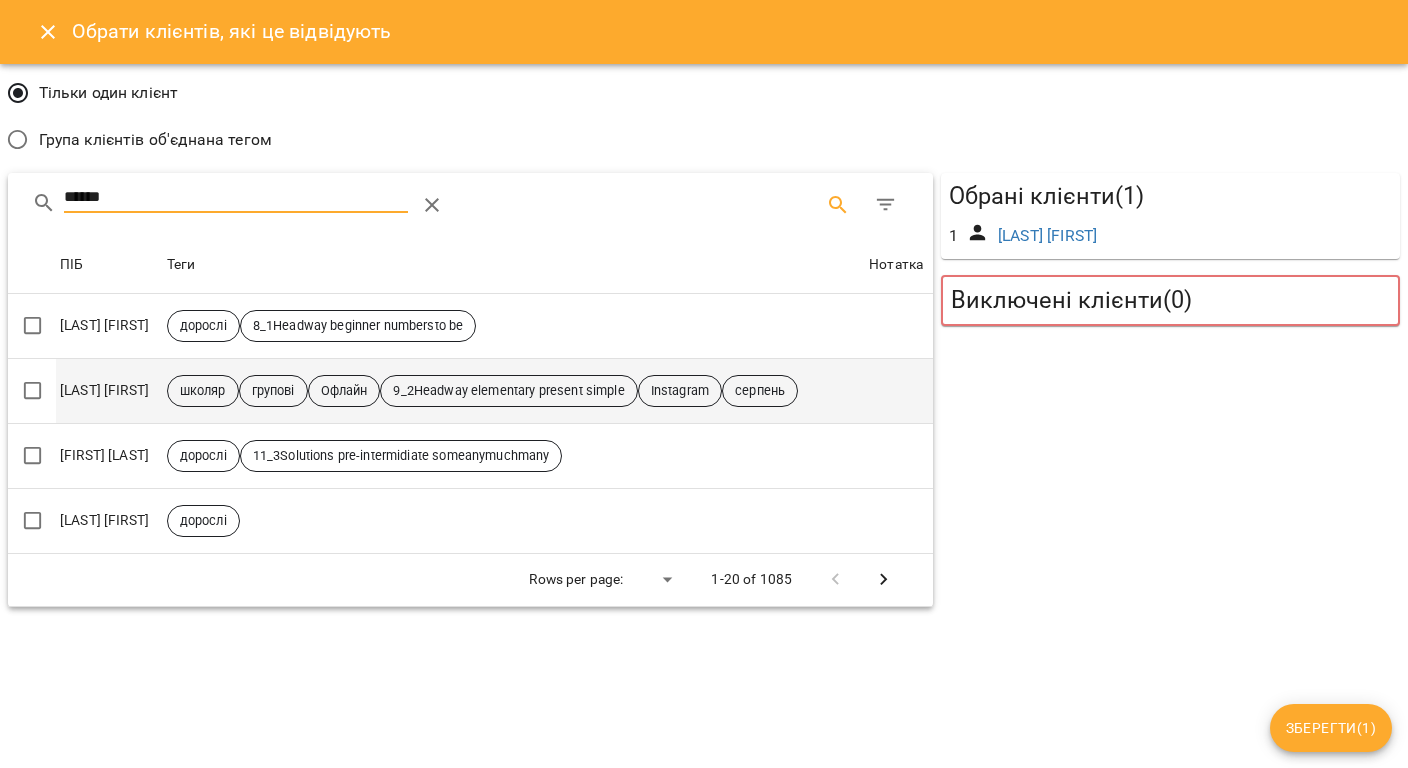 type on "******" 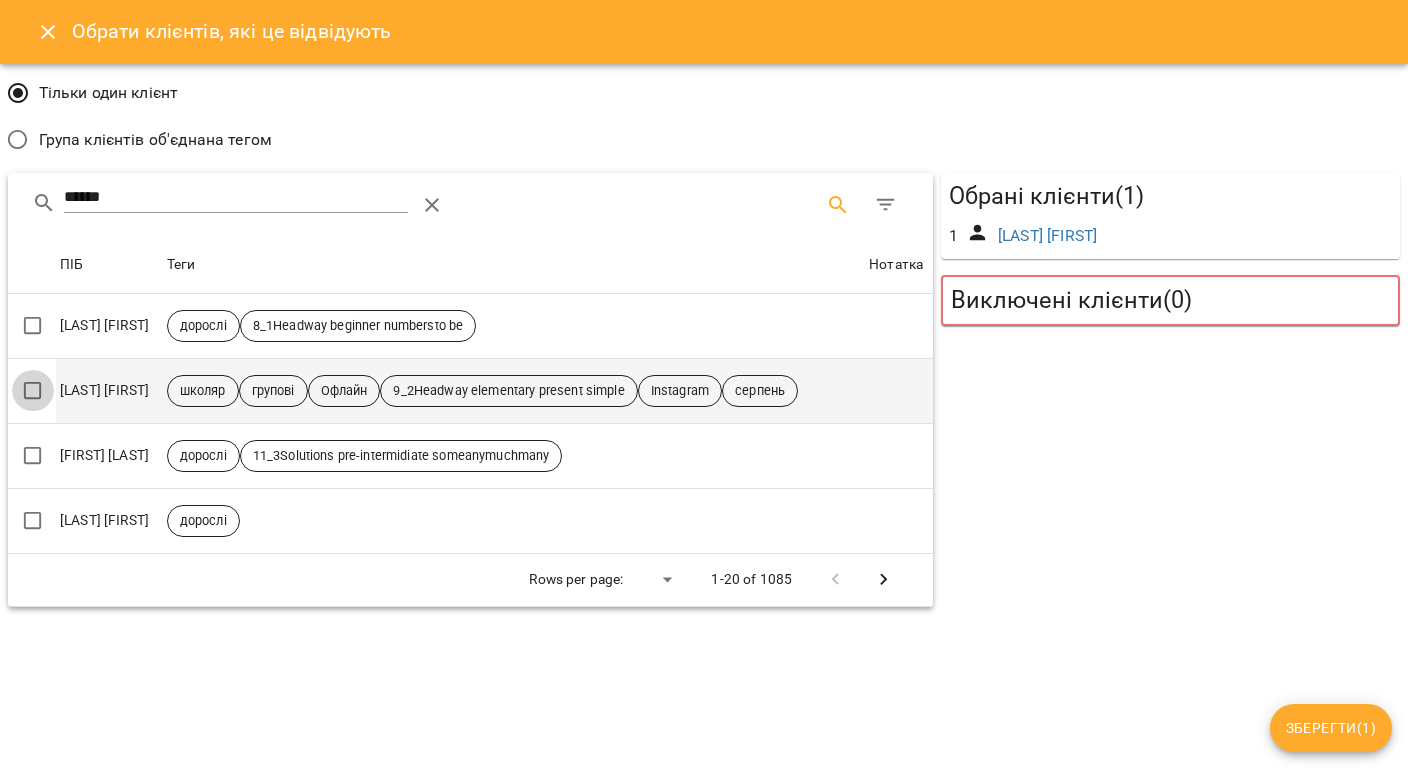 type 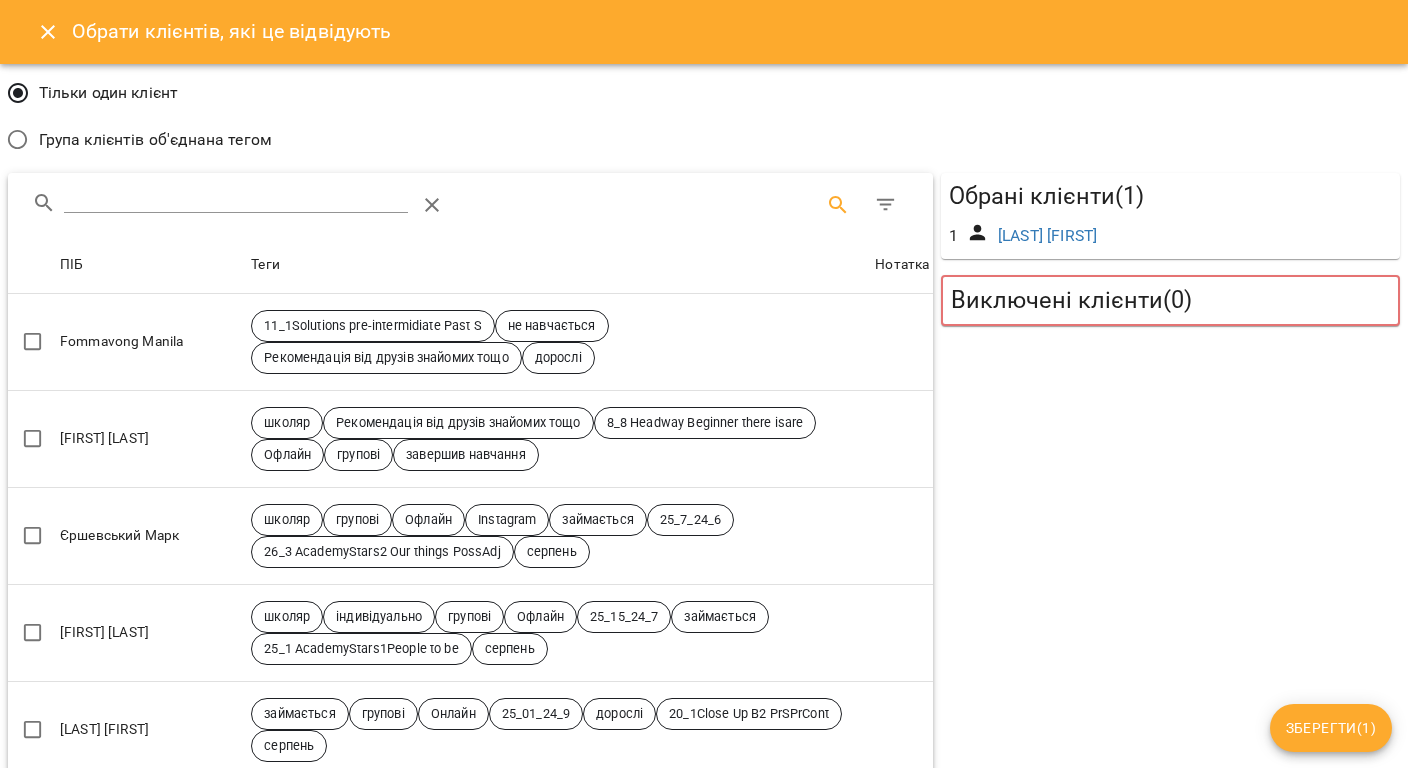 click on "Обрані клієнти ( 1 ) 1 Волков Артем Виключені клієнти ( 0 )" at bounding box center [1170, 1157] 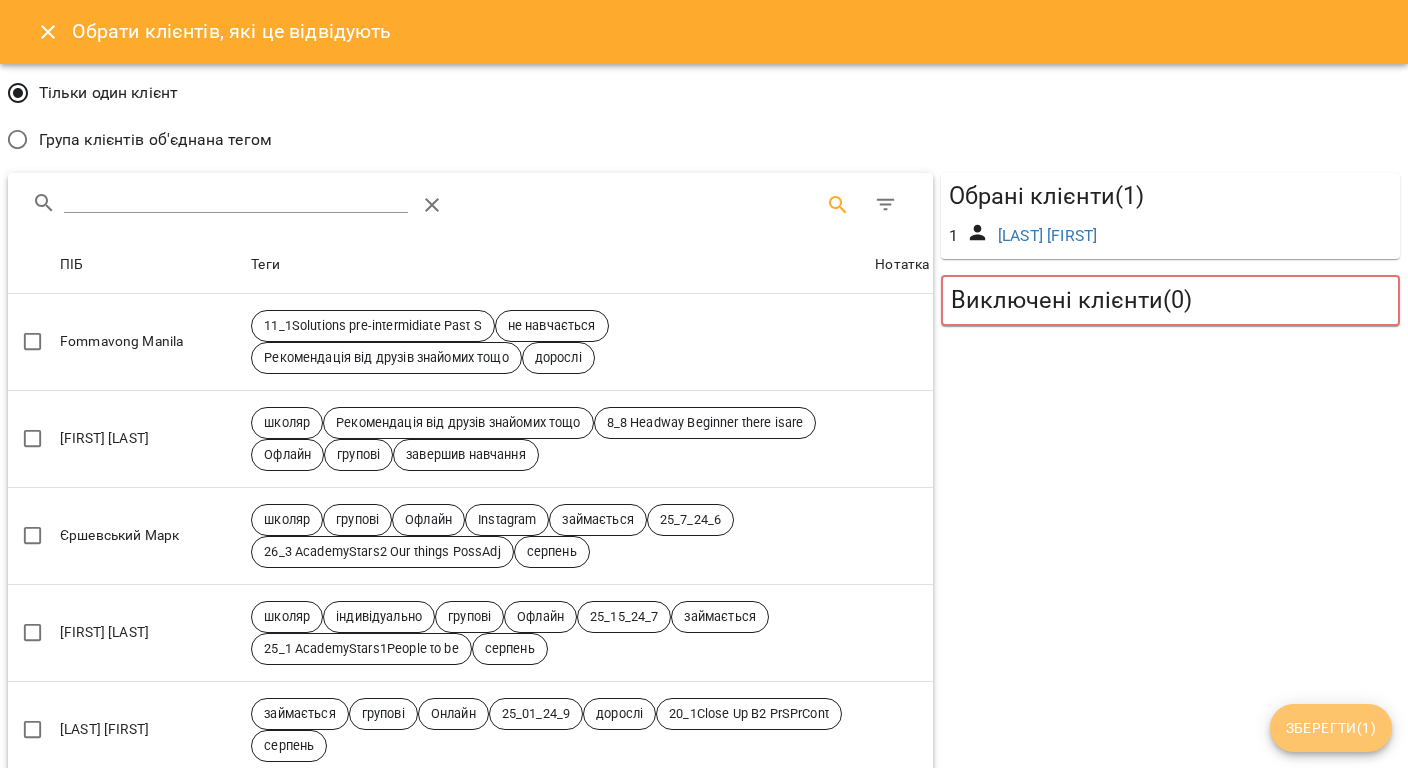 click on "Зберегти ( 1 )" at bounding box center (1331, 728) 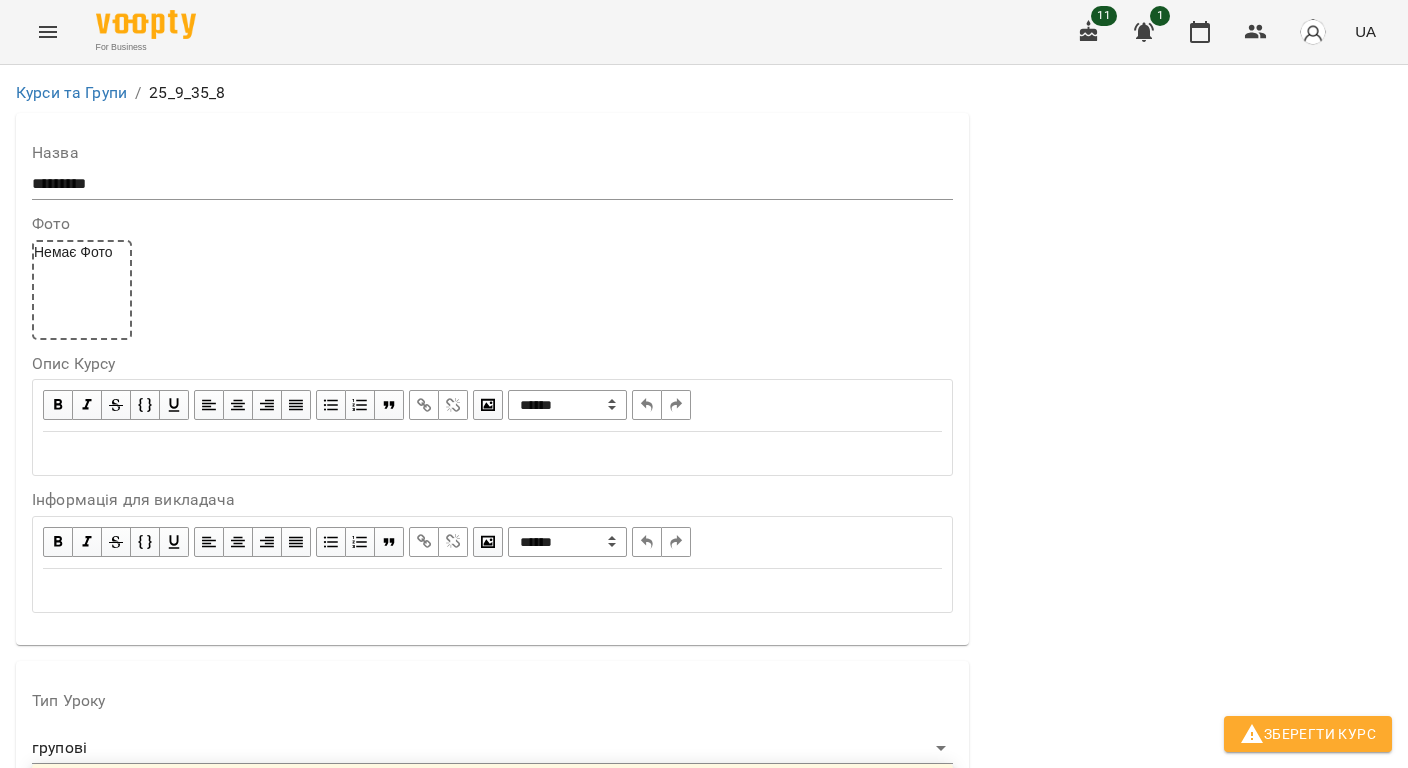 scroll, scrollTop: 1688, scrollLeft: 0, axis: vertical 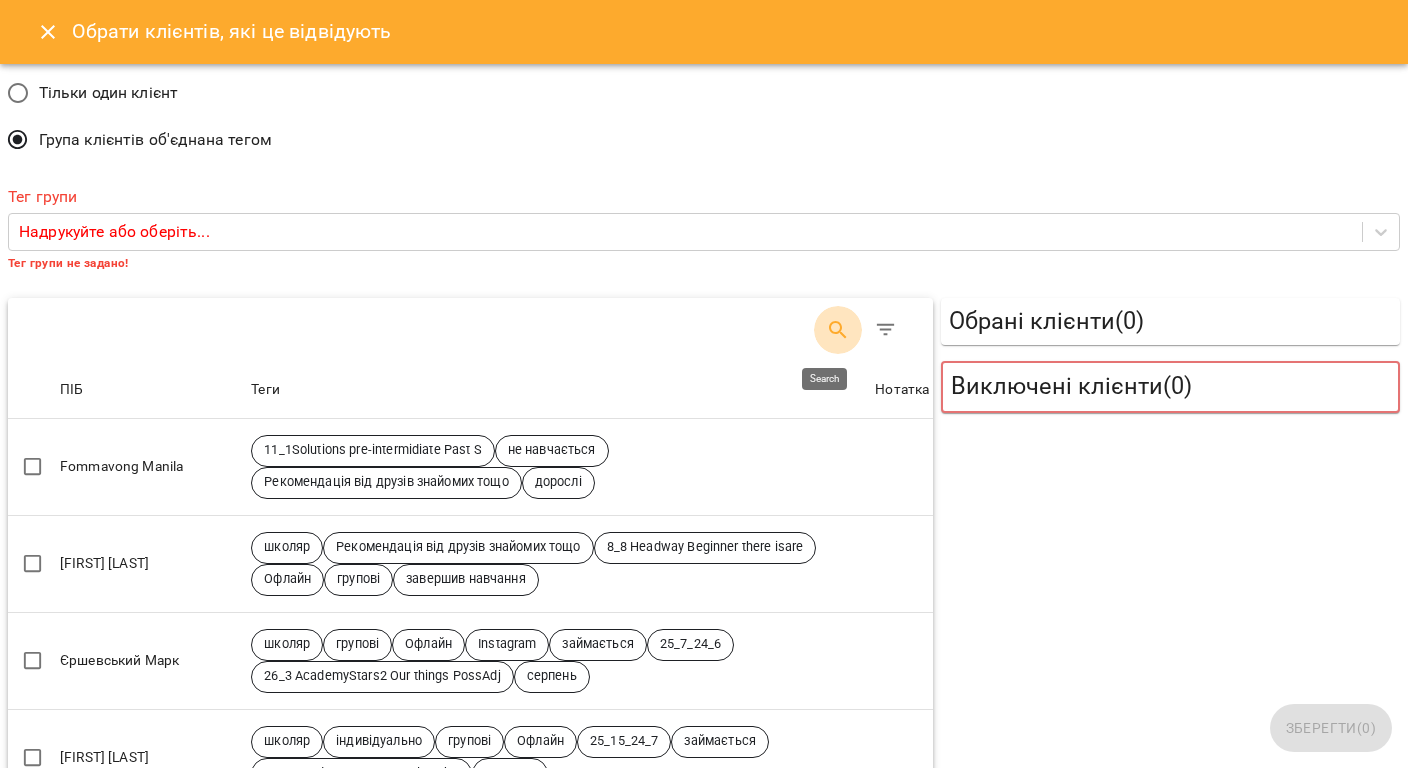 click 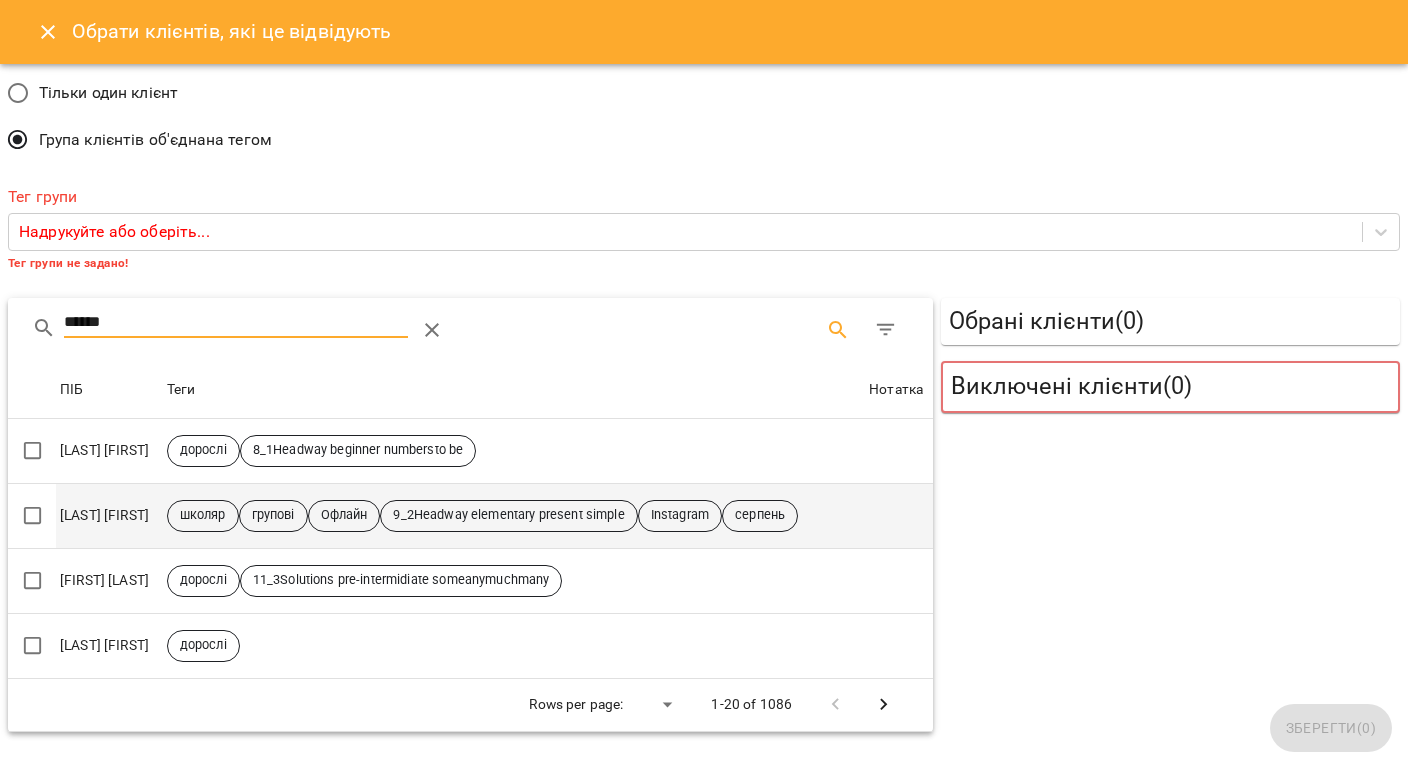 type on "******" 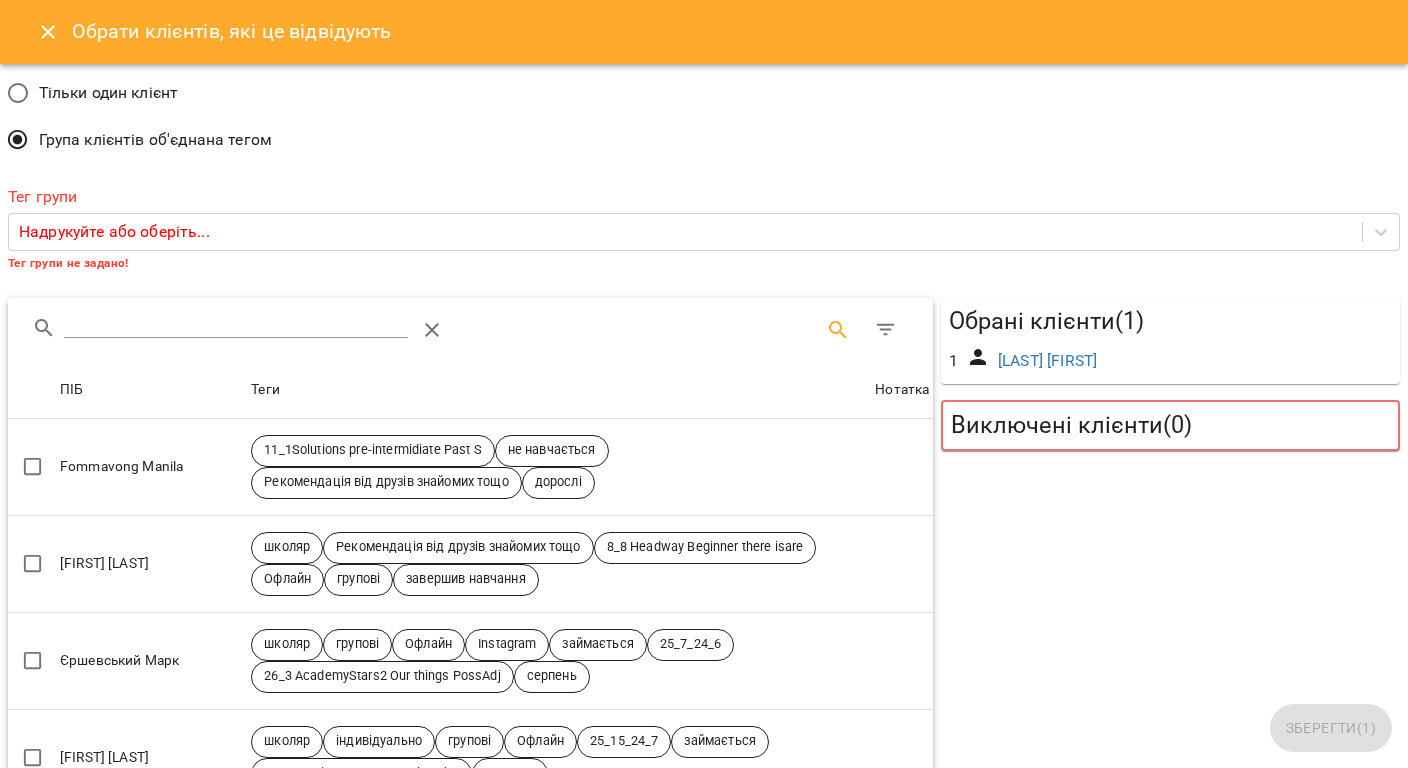 click at bounding box center [236, 322] 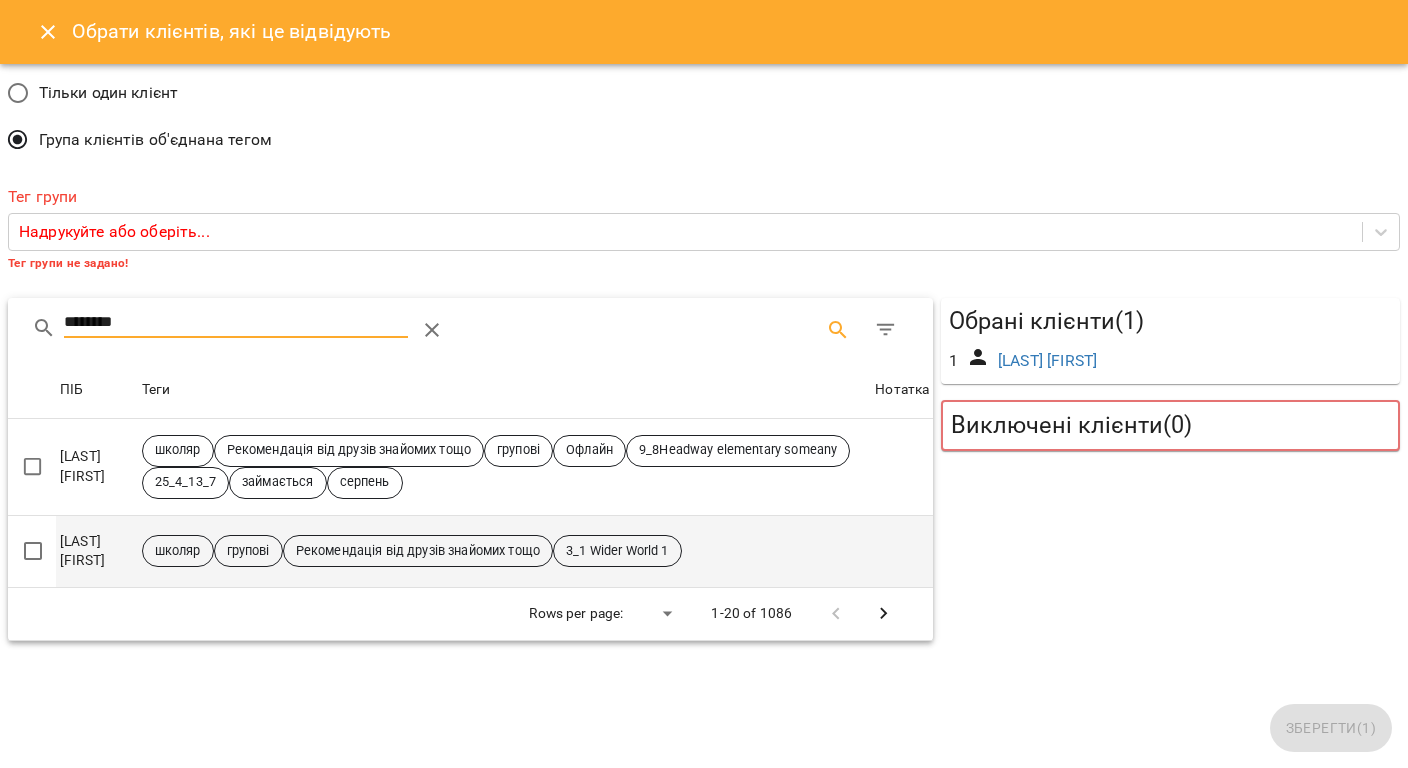 type on "********" 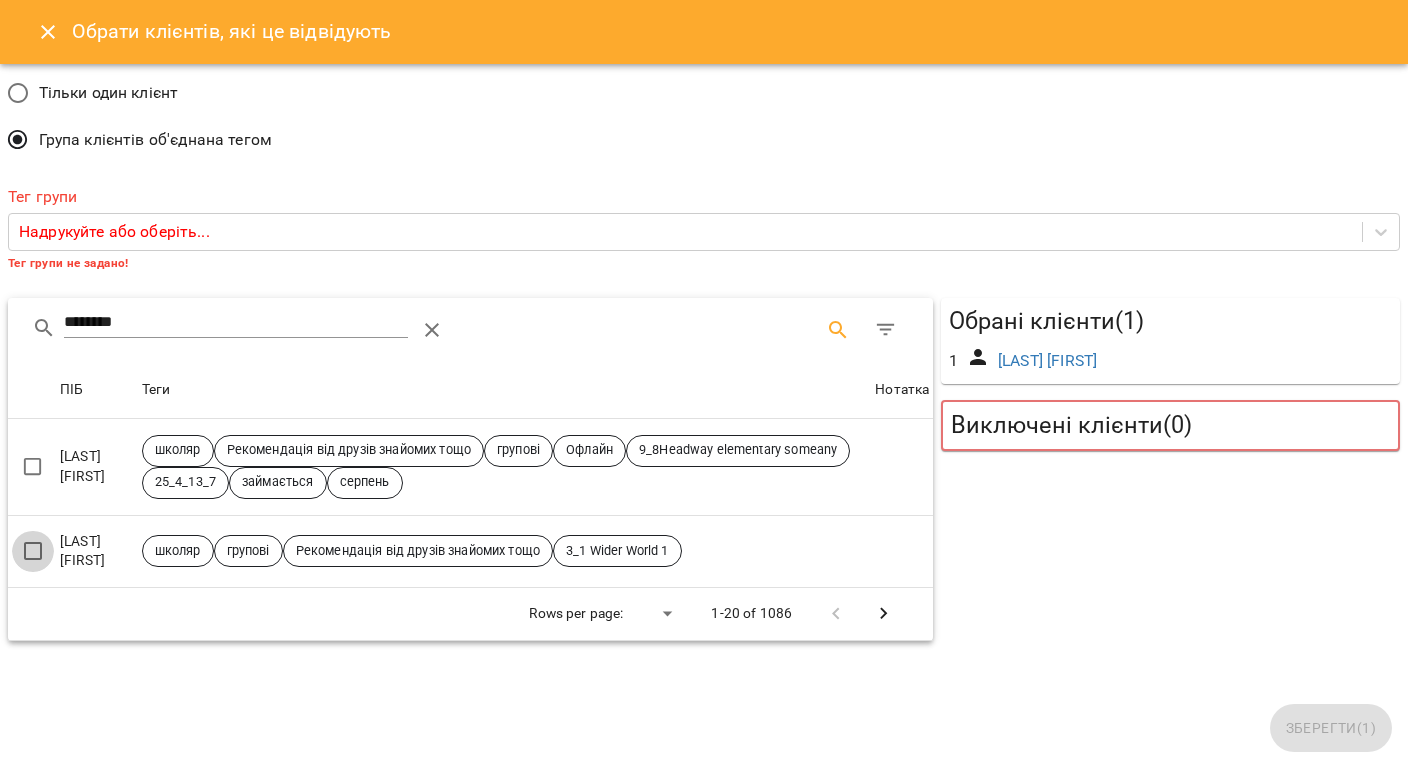 type 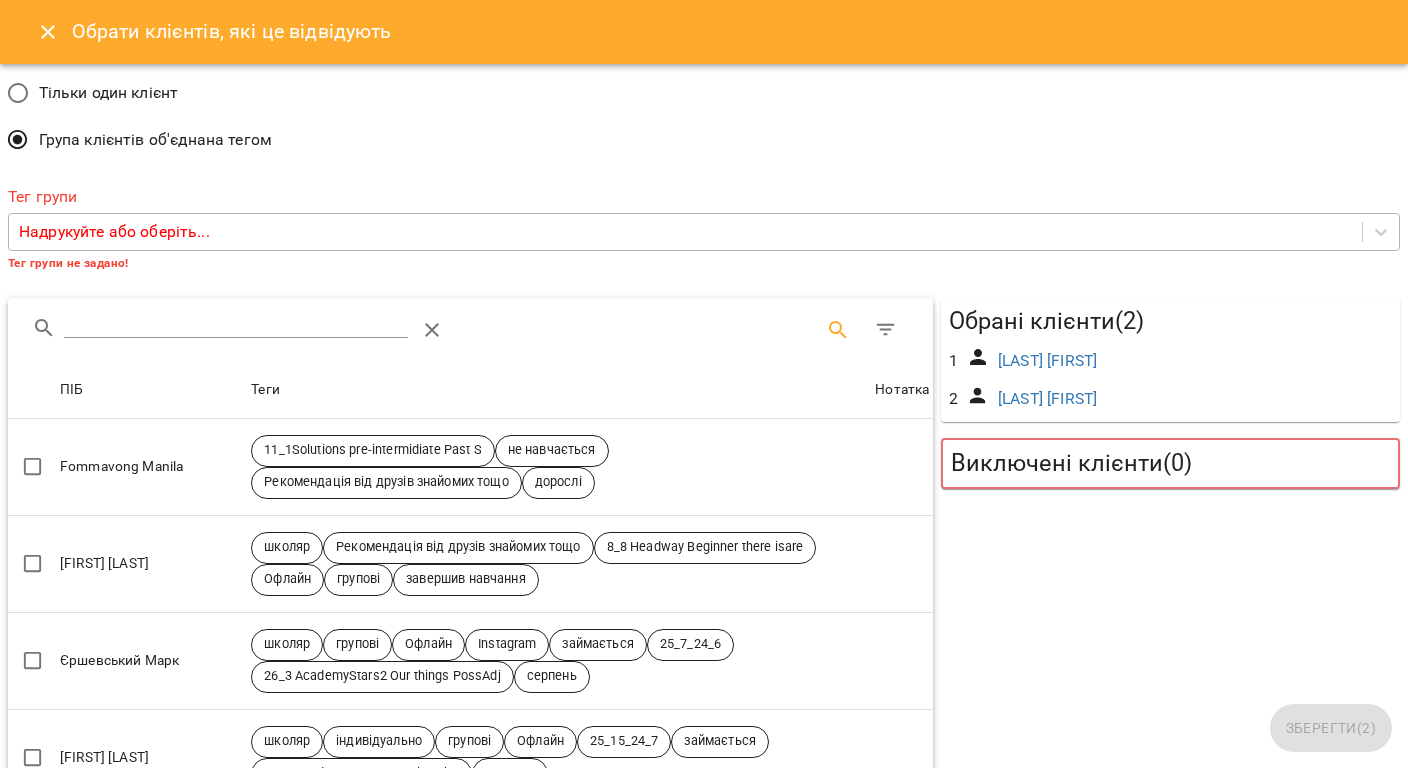 click on "Надрукуйте або оберіть..." at bounding box center [114, 232] 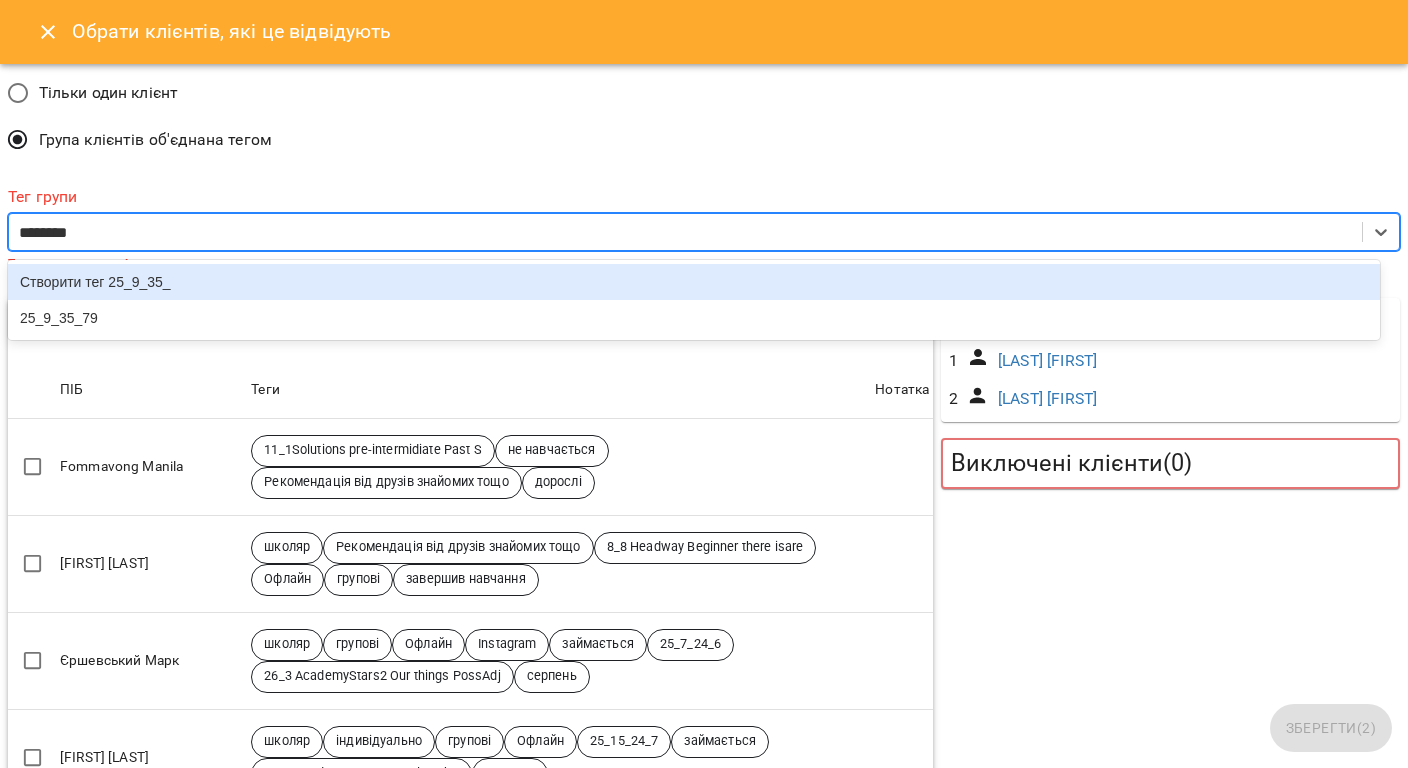 type on "*********" 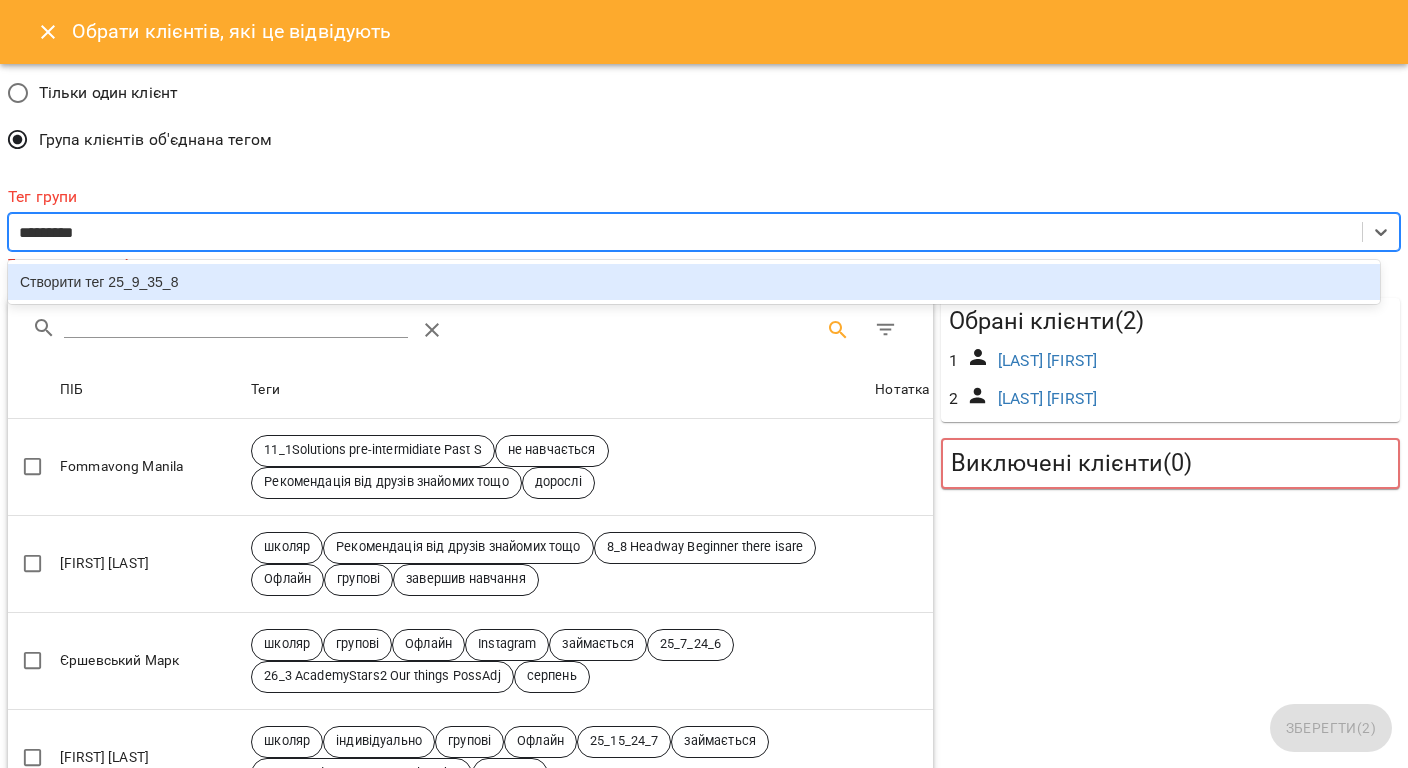 click on "Створити тег 25_9_35_8" at bounding box center [694, 282] 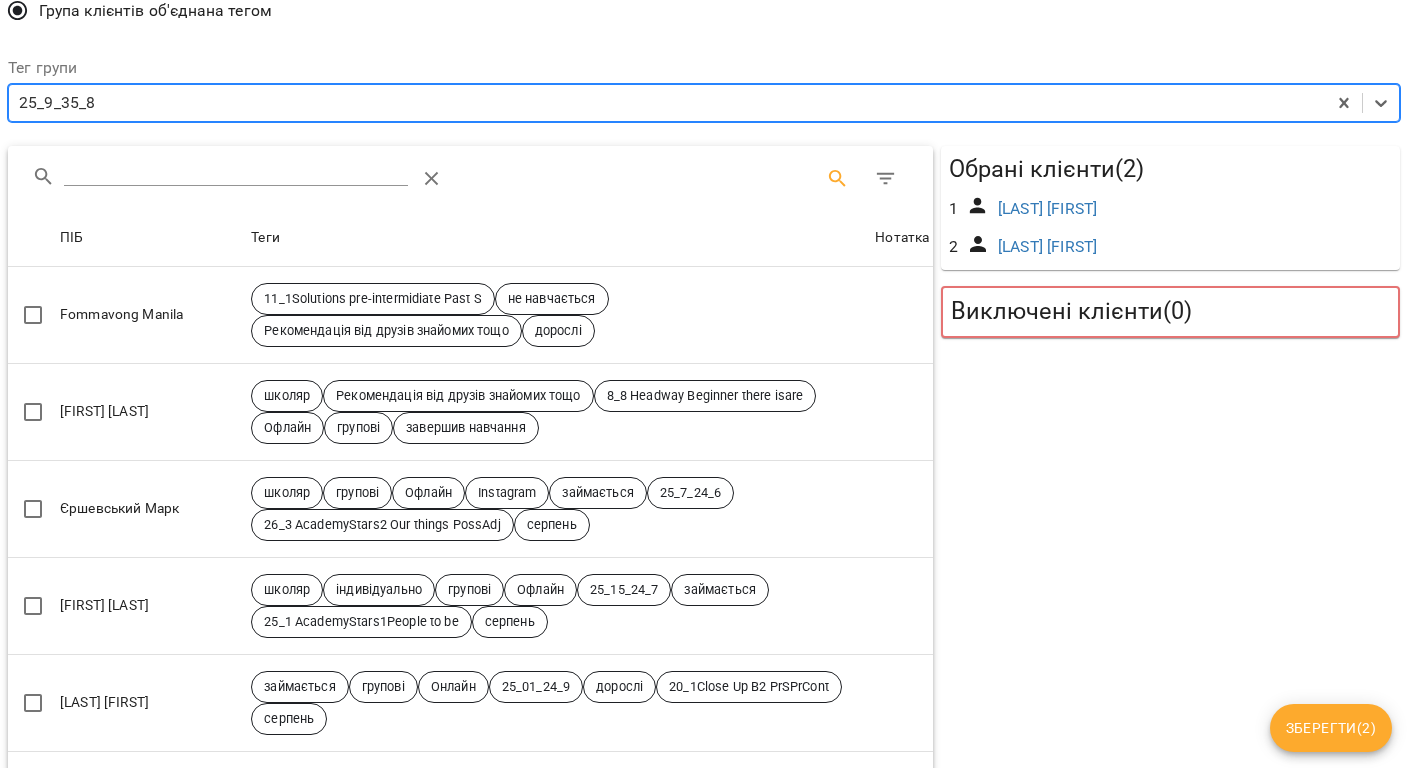 scroll, scrollTop: 266, scrollLeft: 0, axis: vertical 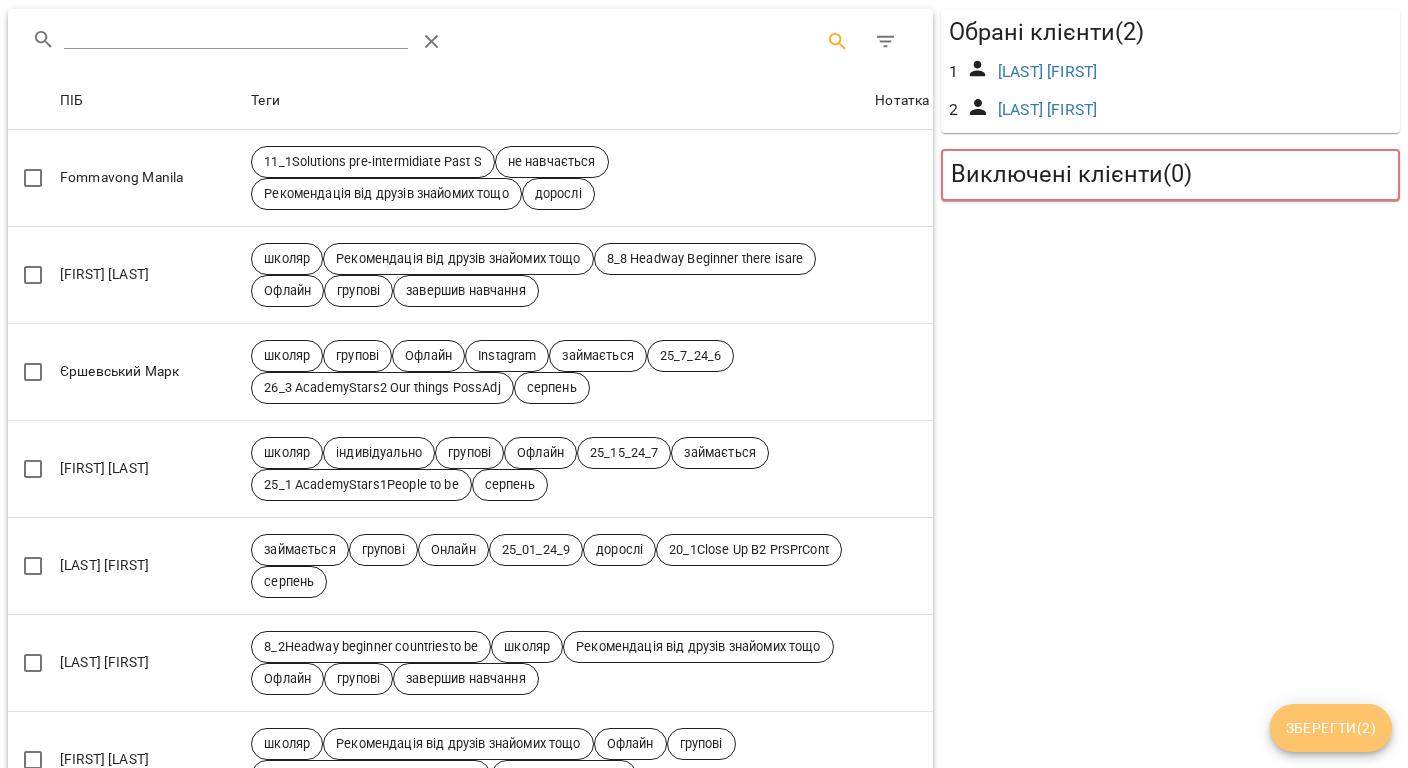 click on "Зберегти ( 2 )" at bounding box center [1331, 728] 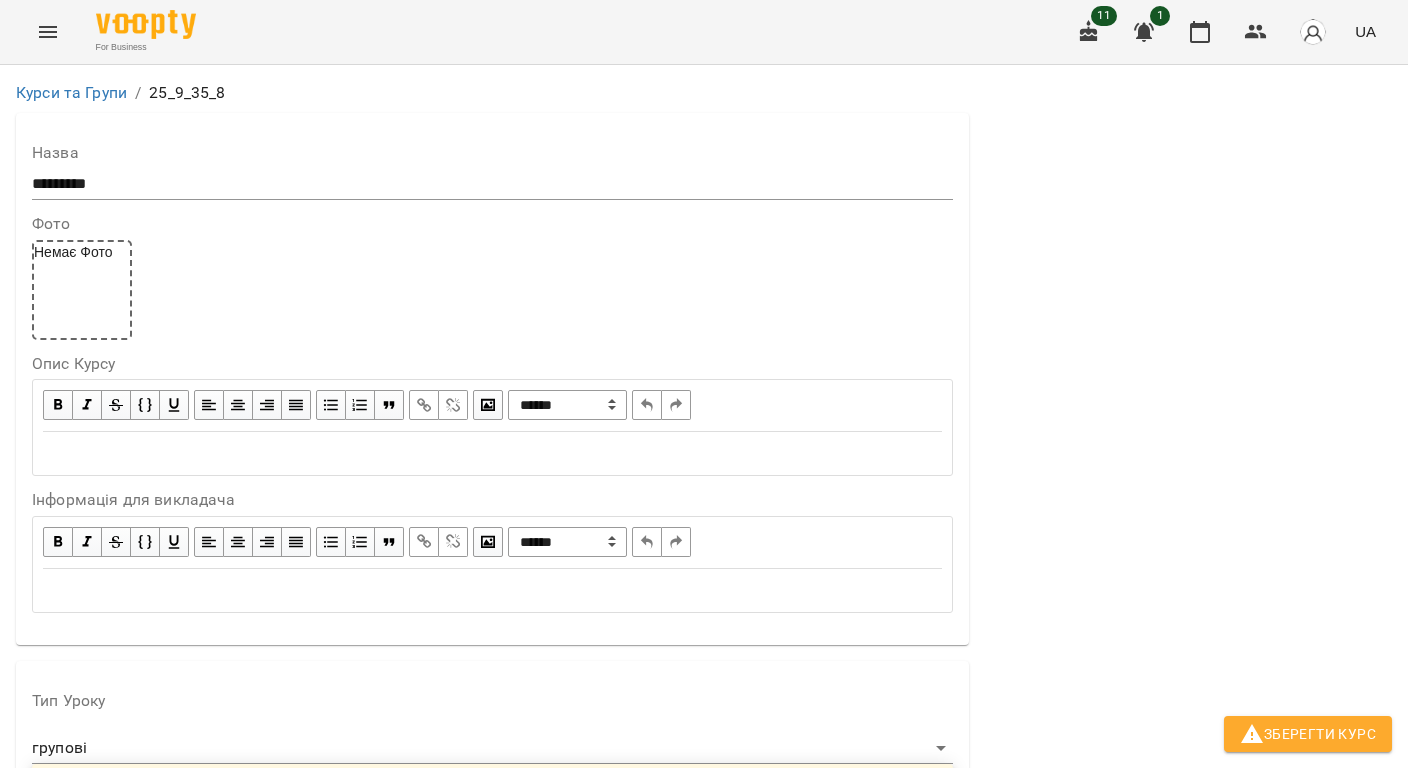 scroll, scrollTop: 0, scrollLeft: 0, axis: both 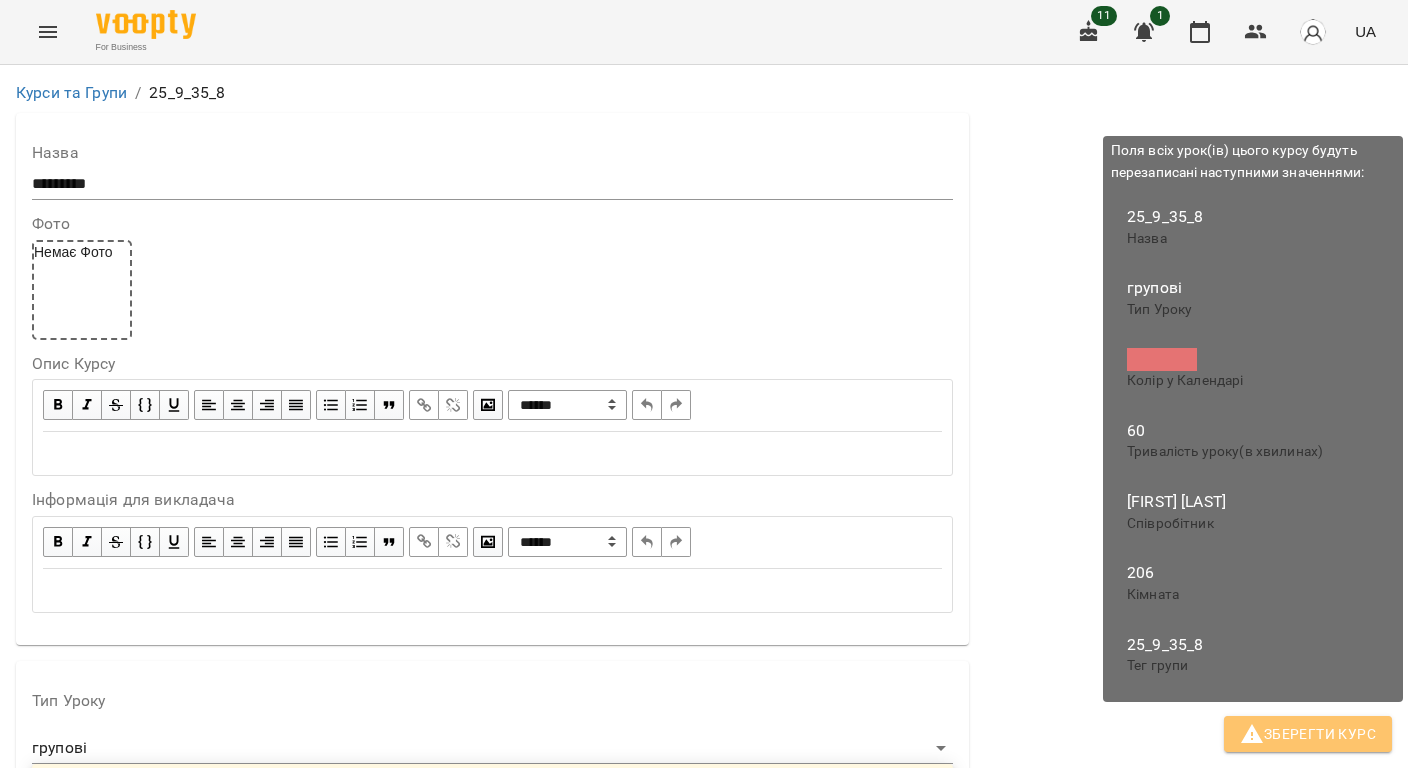 click on "Зберегти Курс" at bounding box center [1308, 734] 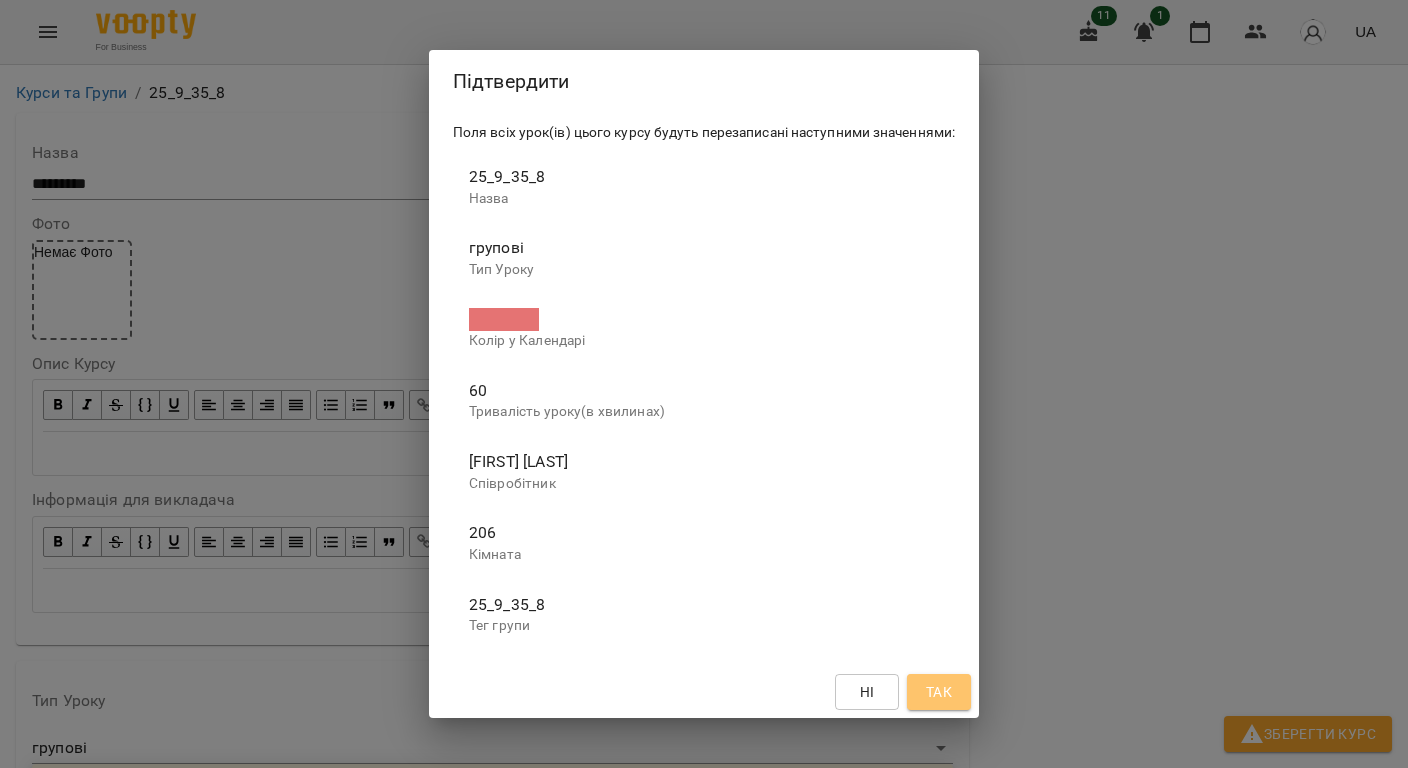 click on "Так" at bounding box center (939, 692) 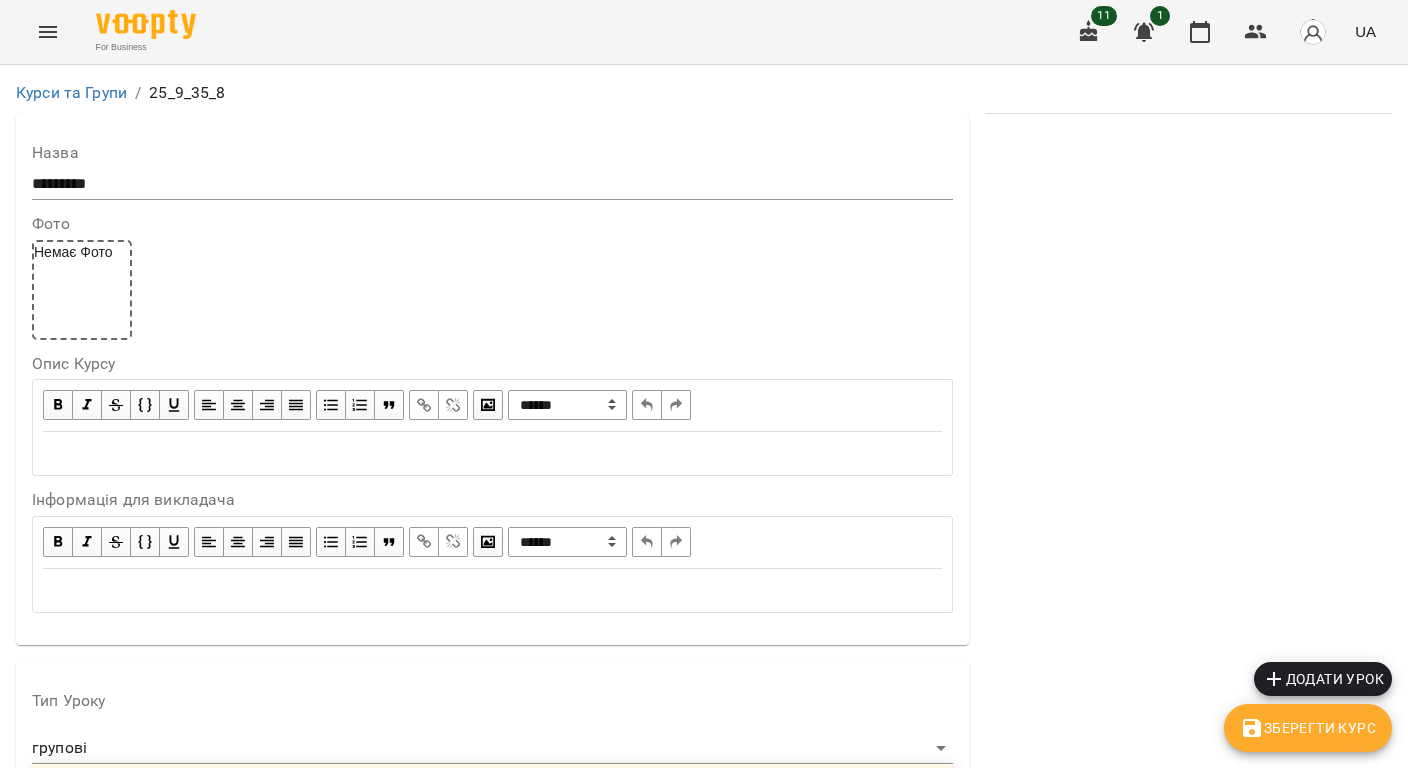 scroll, scrollTop: 0, scrollLeft: 0, axis: both 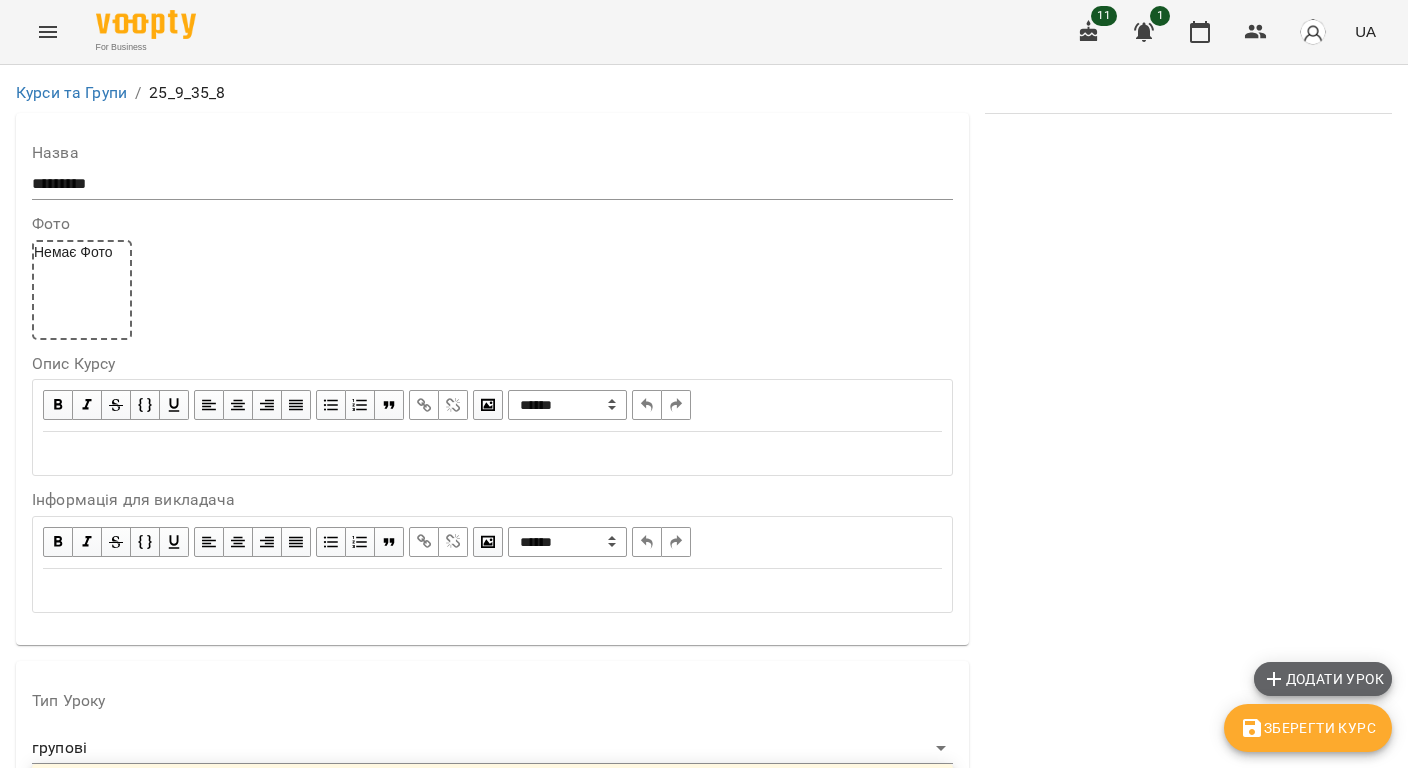 click on "Додати урок" at bounding box center (1323, 679) 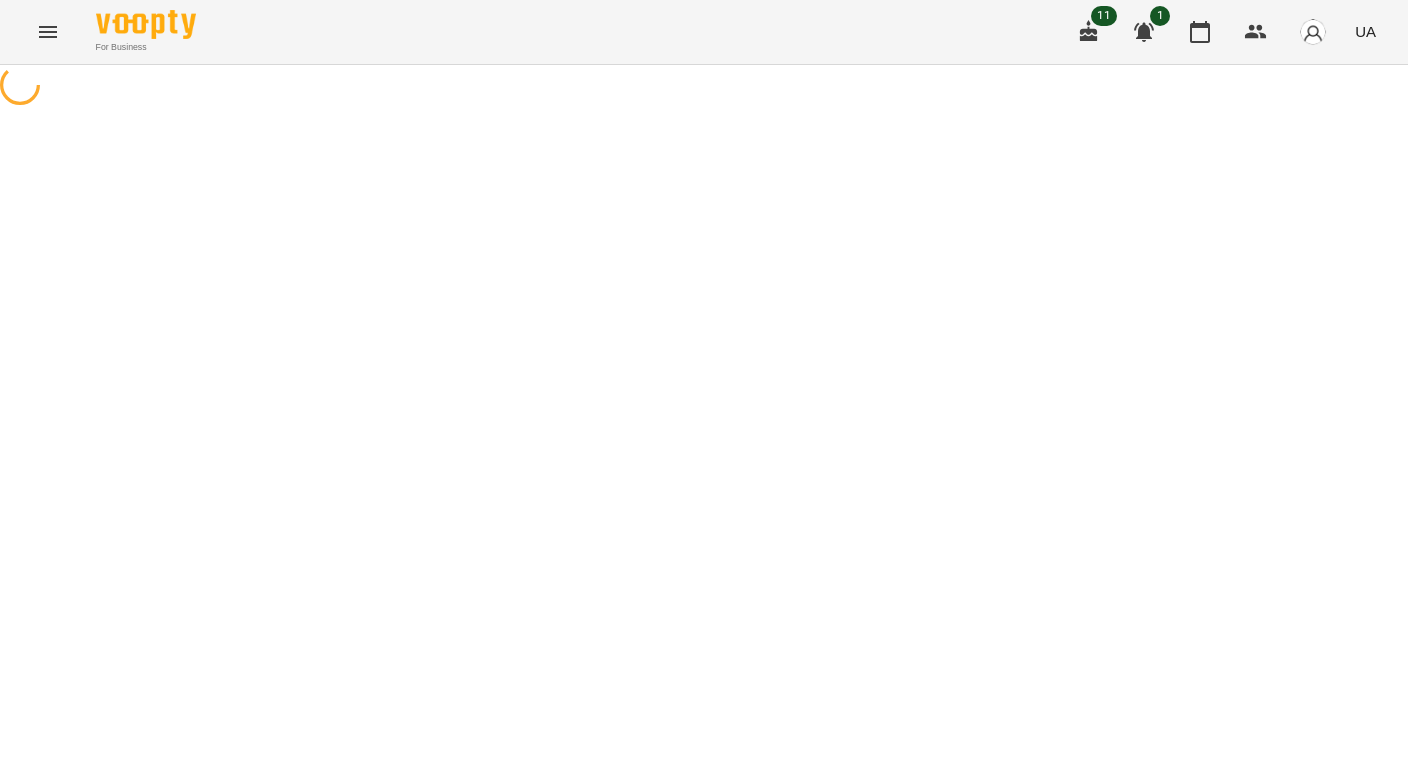 select on "*******" 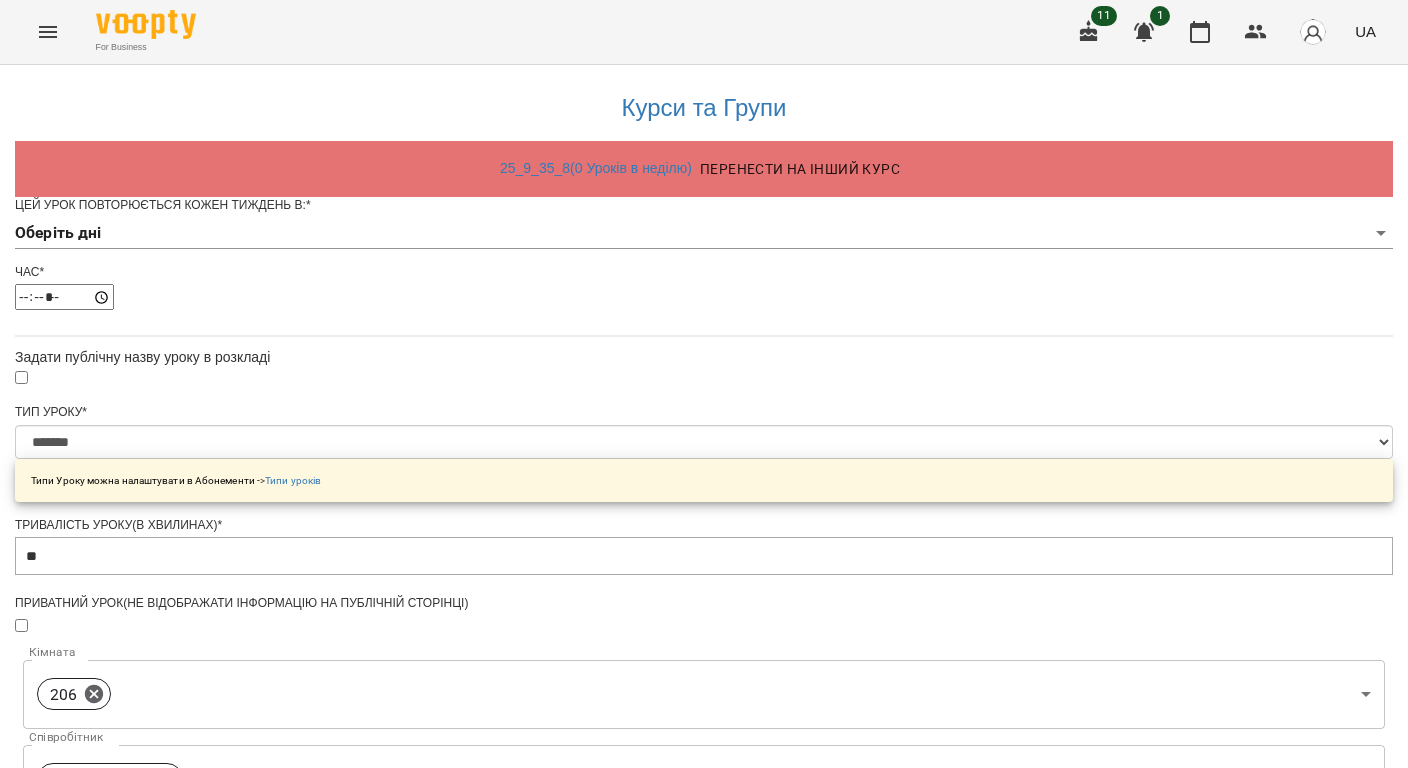 click on "**********" at bounding box center [704, 661] 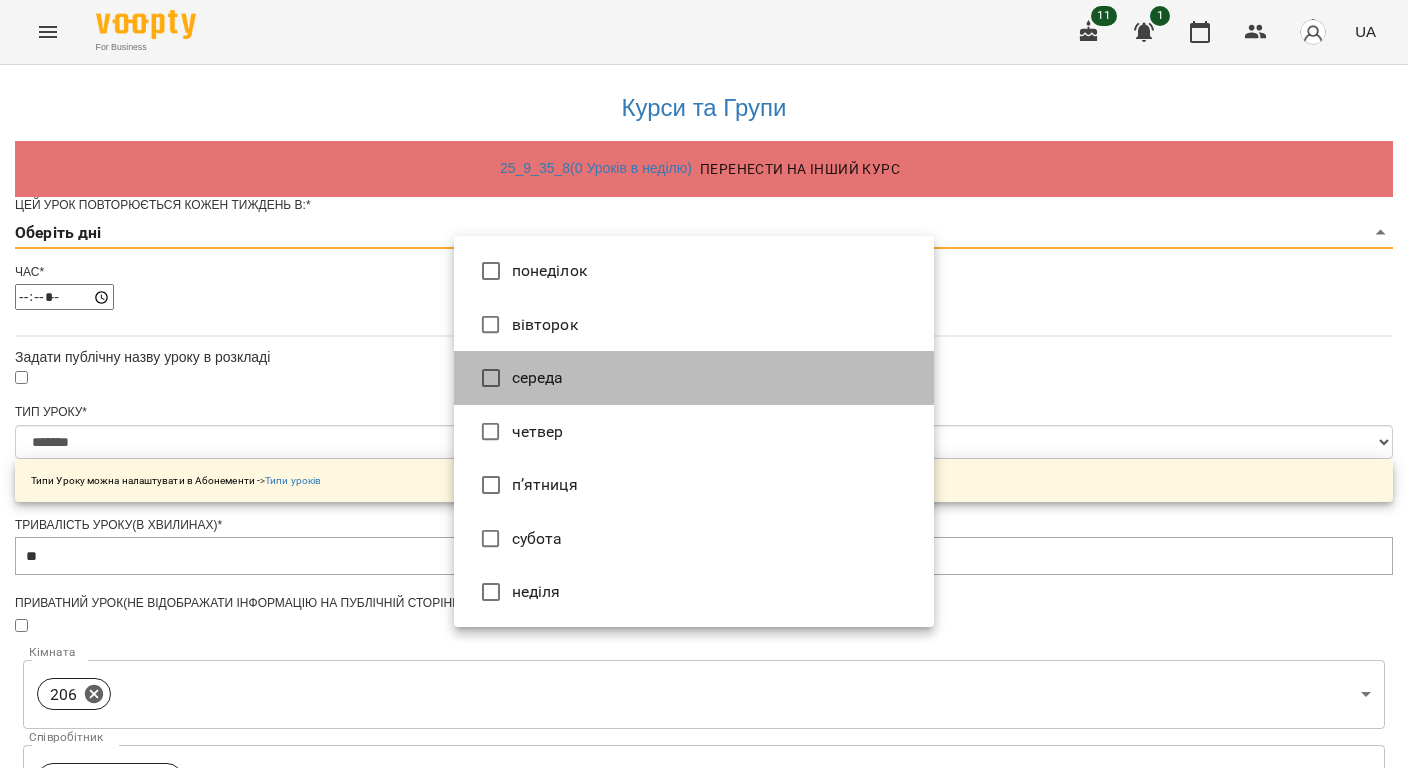 click on "середа" at bounding box center [694, 378] 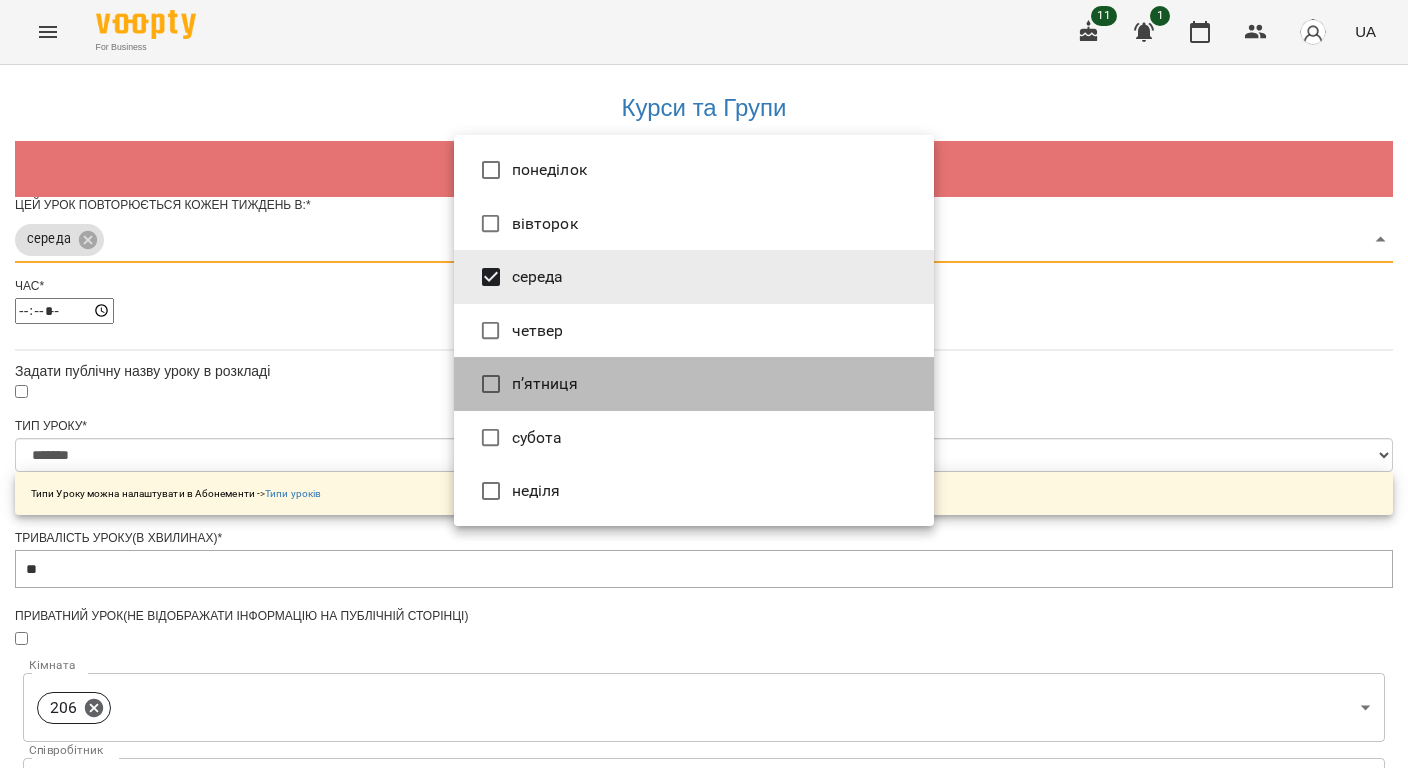 click on "п’ятниця" at bounding box center (694, 384) 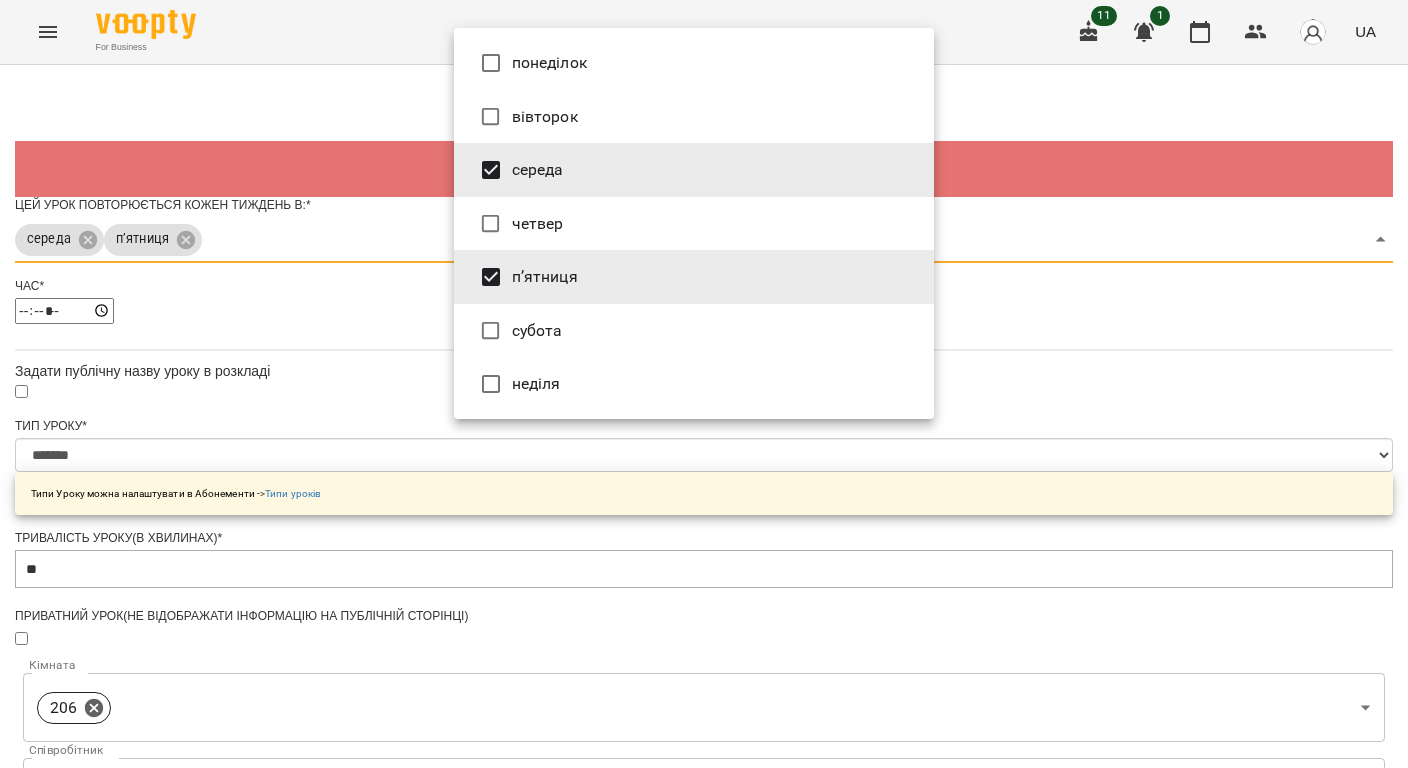 click at bounding box center (704, 384) 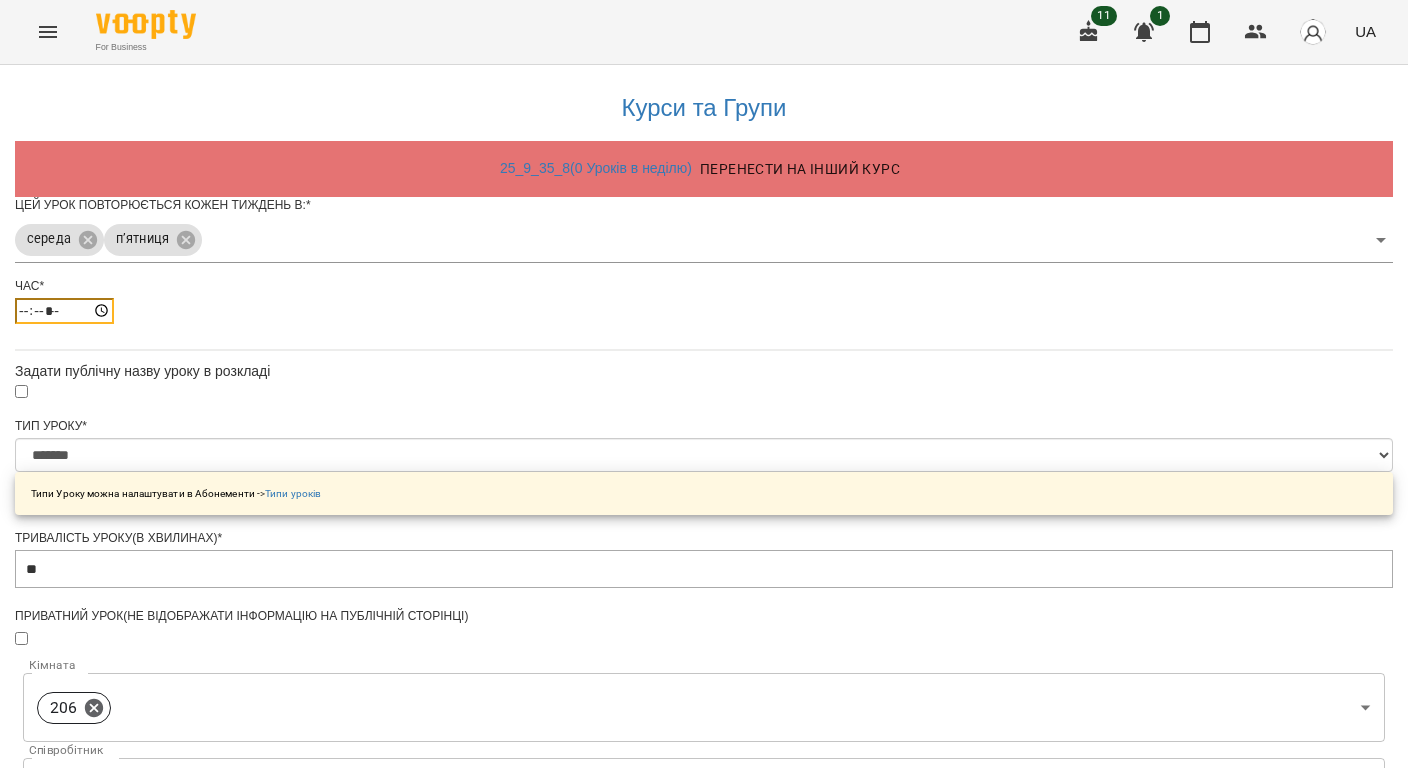 click on "*****" at bounding box center [64, 311] 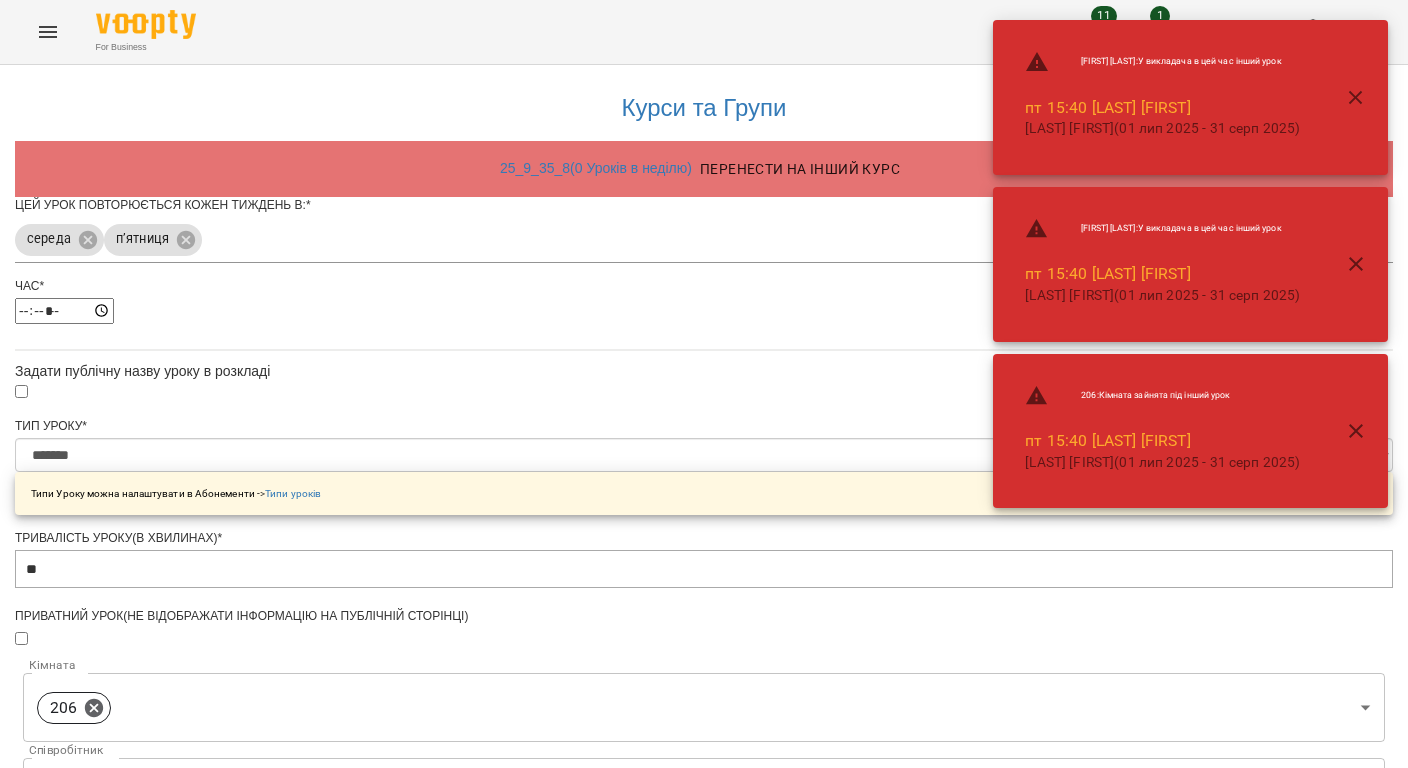 click on "**********" at bounding box center (704, 702) 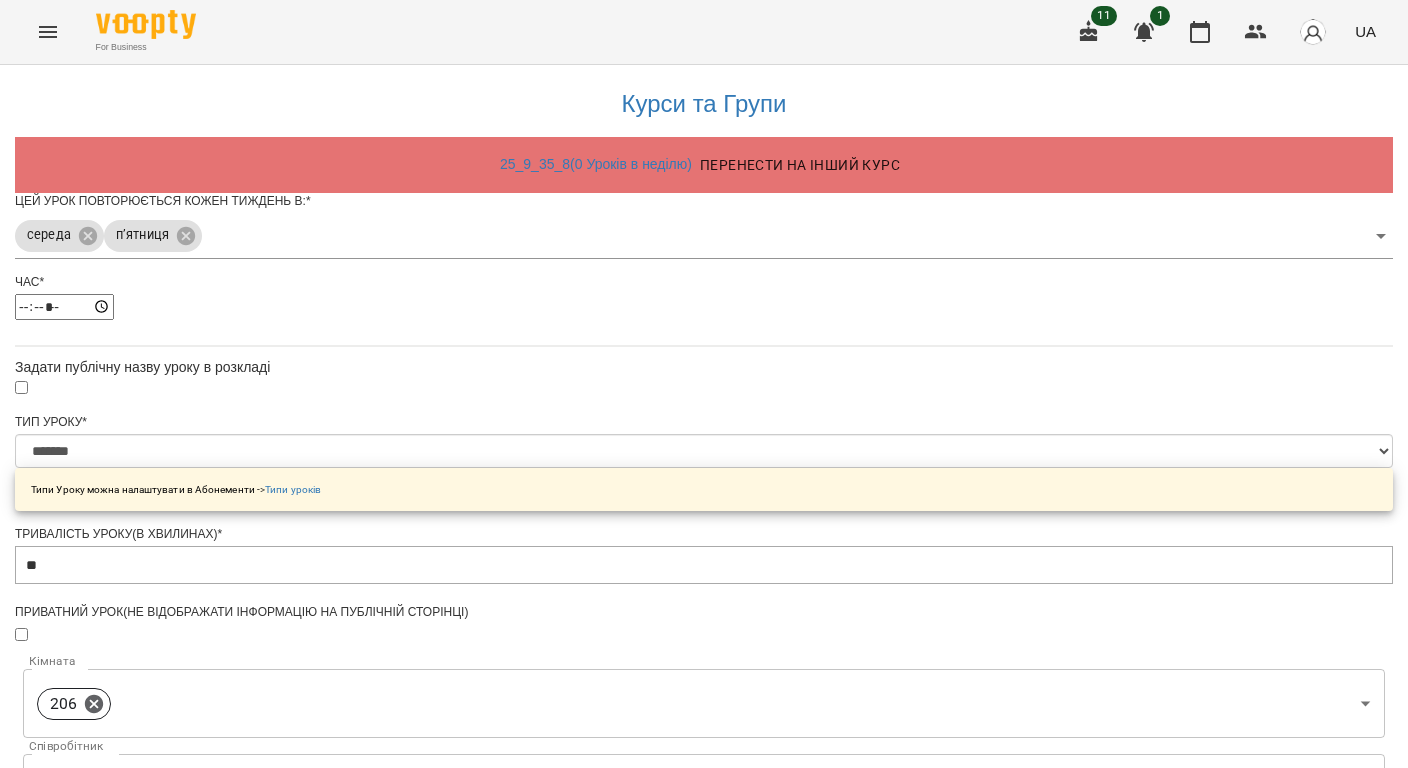 scroll, scrollTop: 673, scrollLeft: 0, axis: vertical 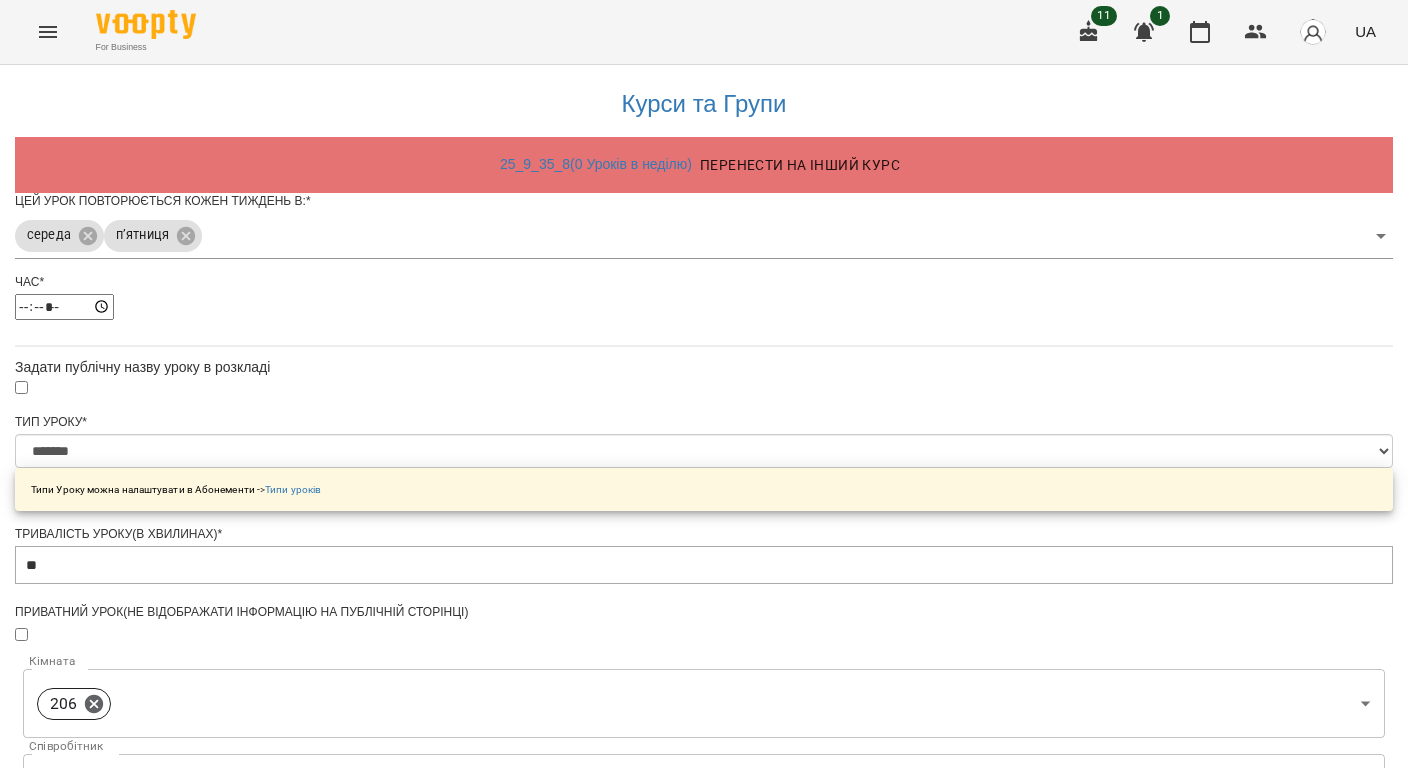 click on "**********" at bounding box center (108, 1257) 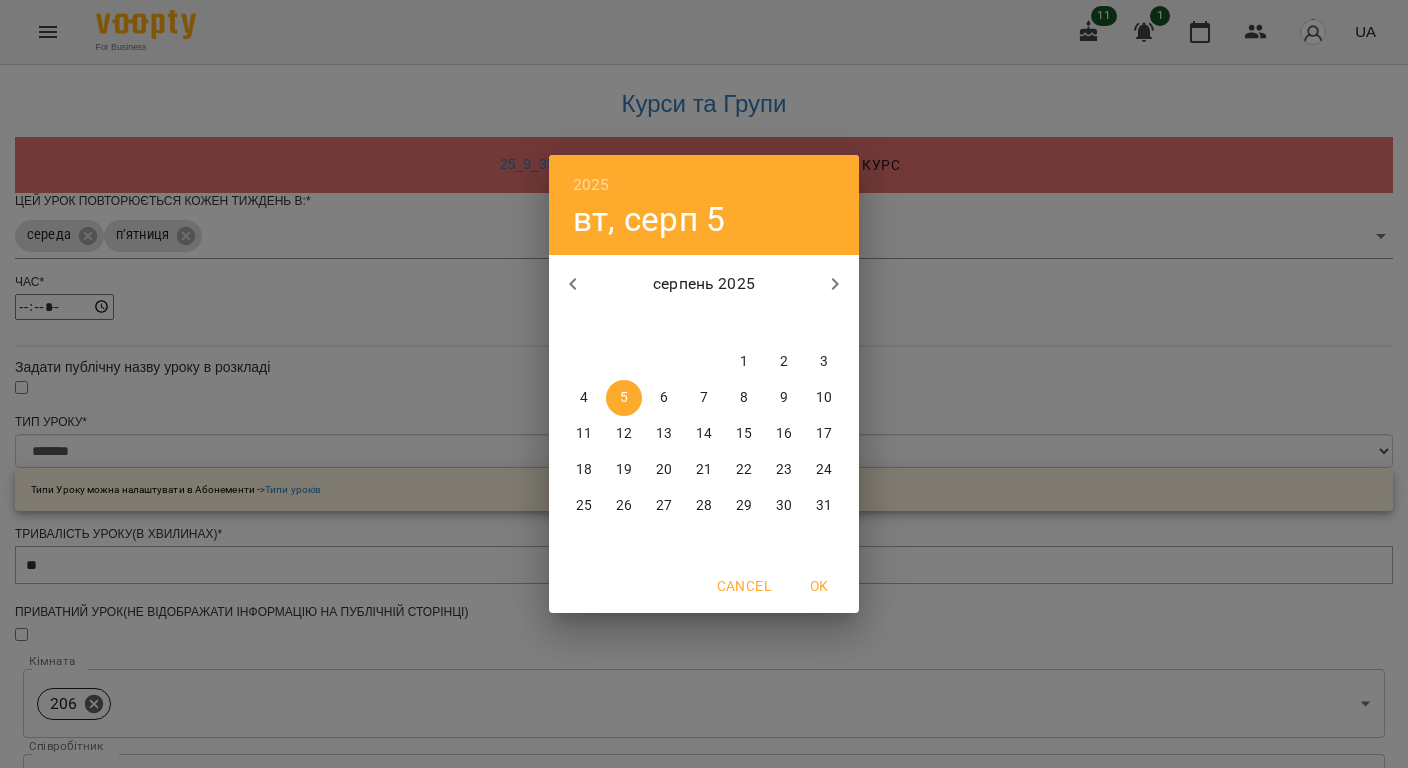 click on "6" at bounding box center [664, 398] 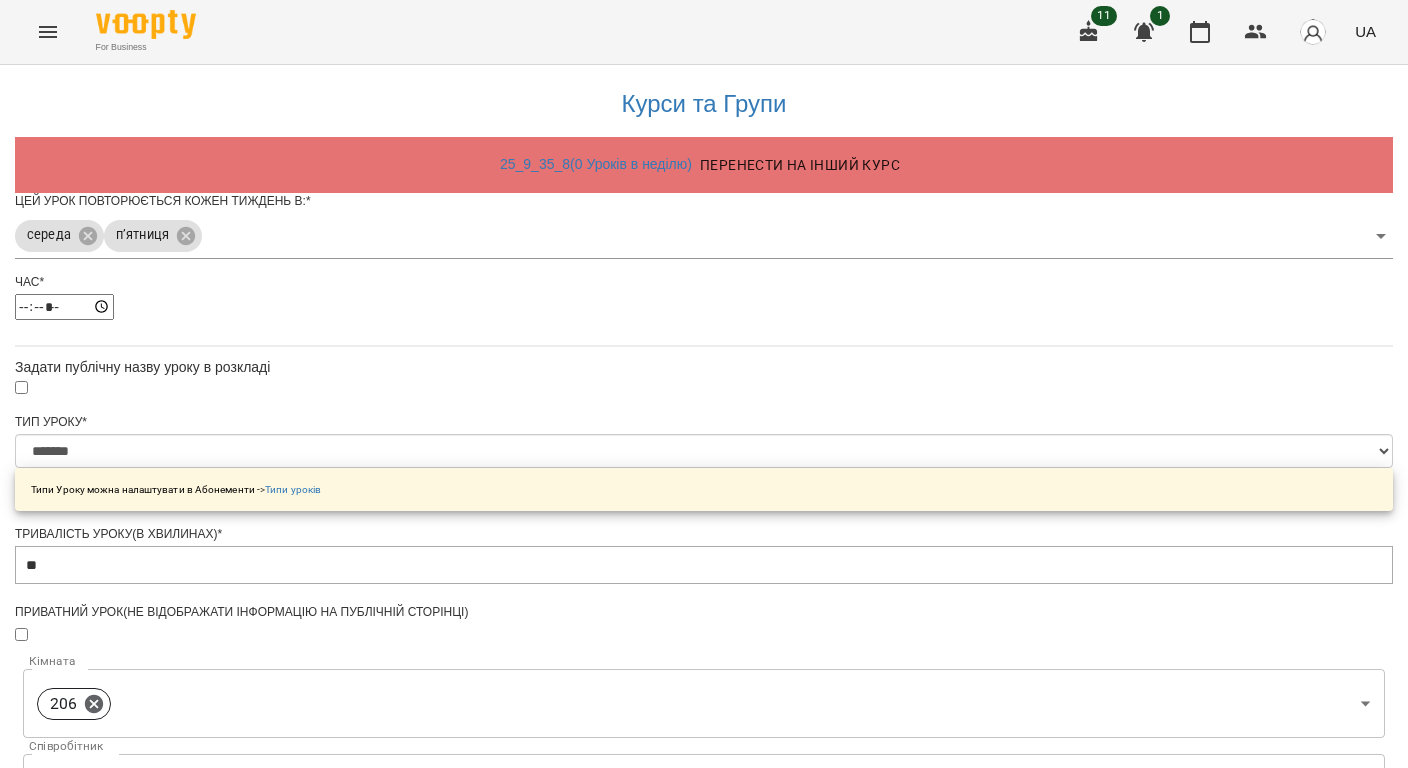 scroll, scrollTop: 729, scrollLeft: 0, axis: vertical 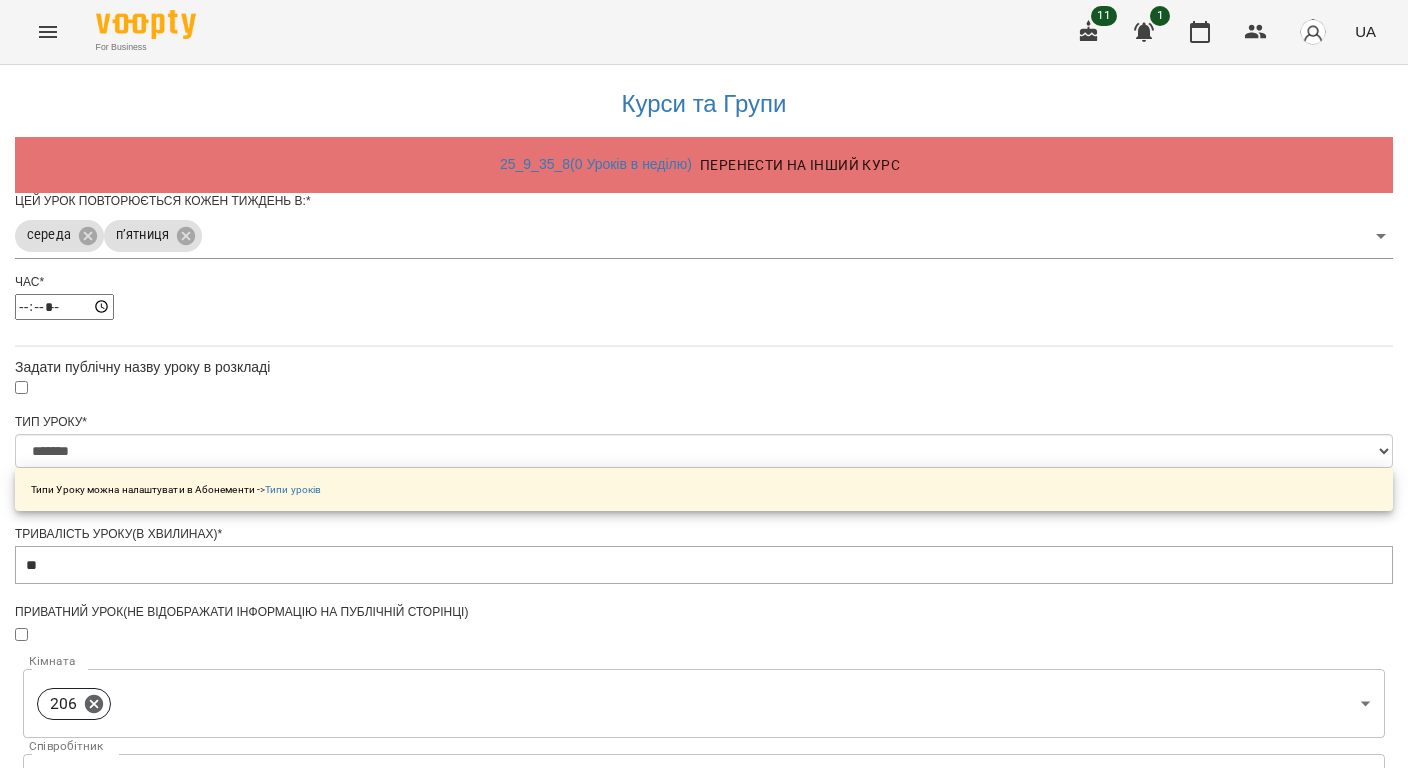 click on "**********" at bounding box center [108, 1370] 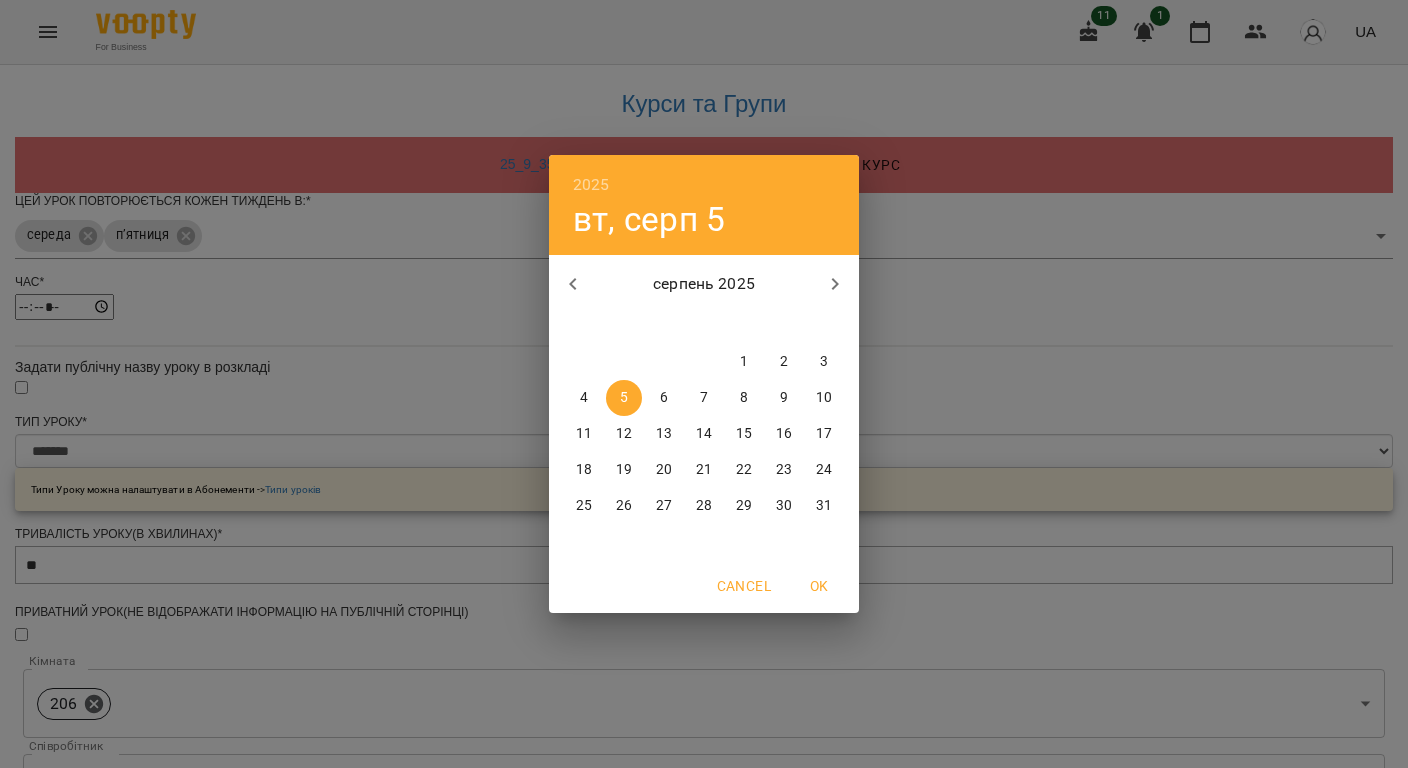click on "31" at bounding box center [824, 506] 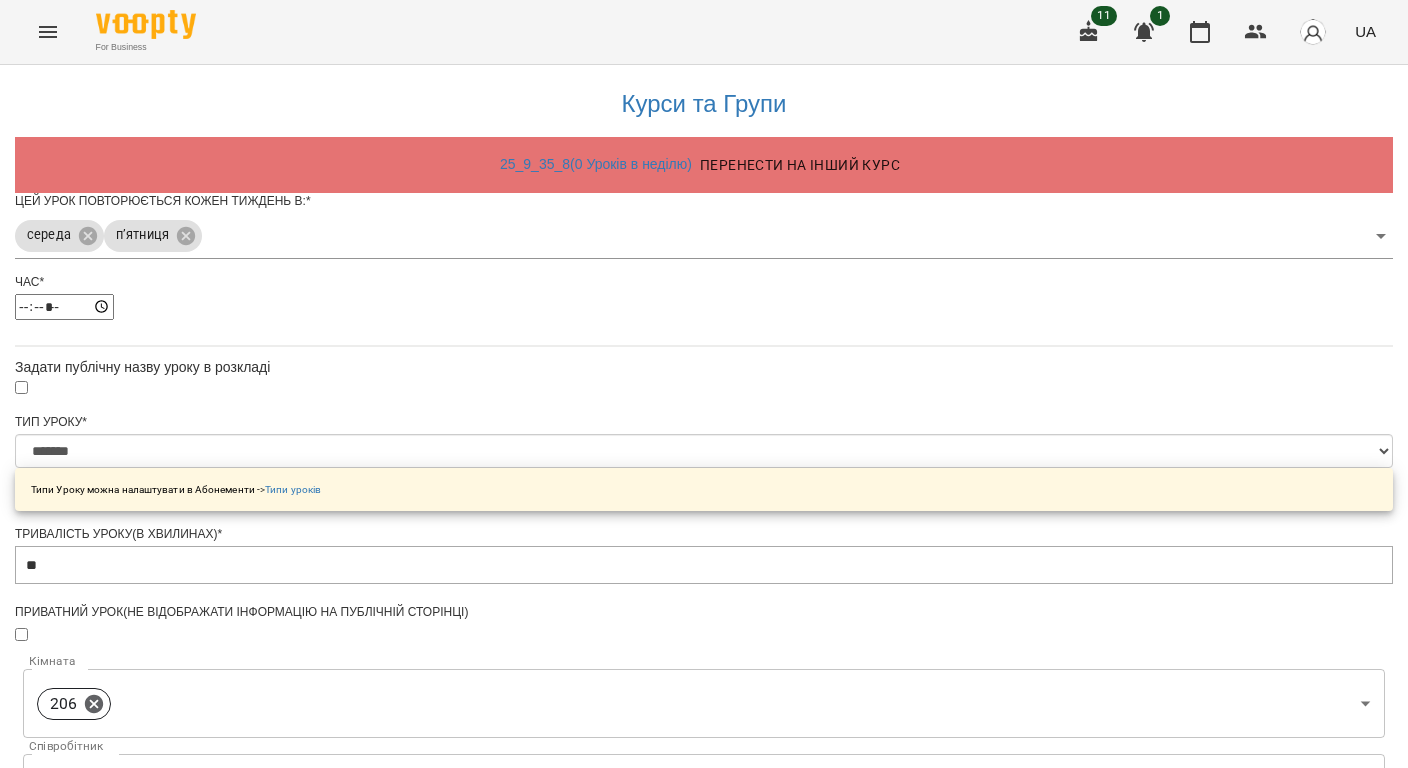 scroll, scrollTop: 800, scrollLeft: 0, axis: vertical 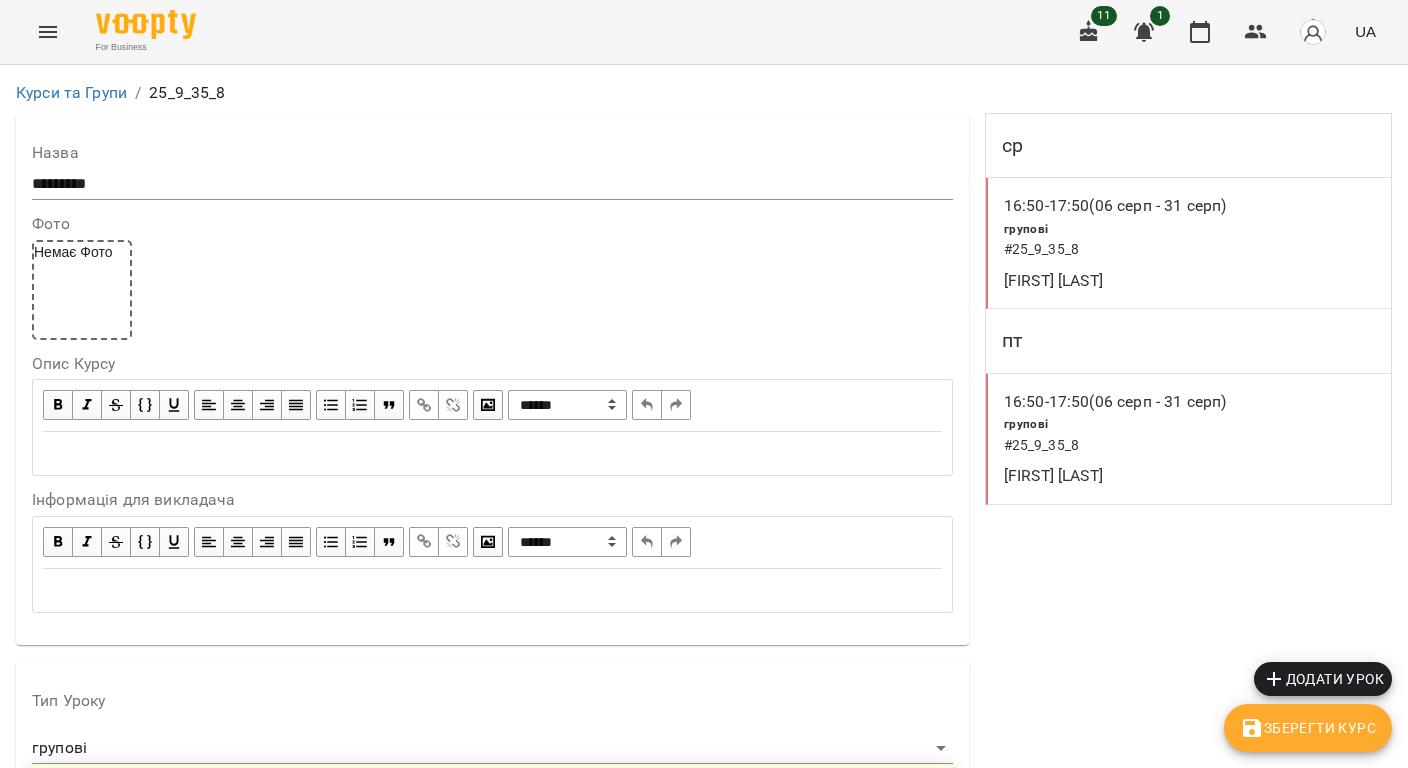 click on "Зберегти Курс" at bounding box center (1308, 728) 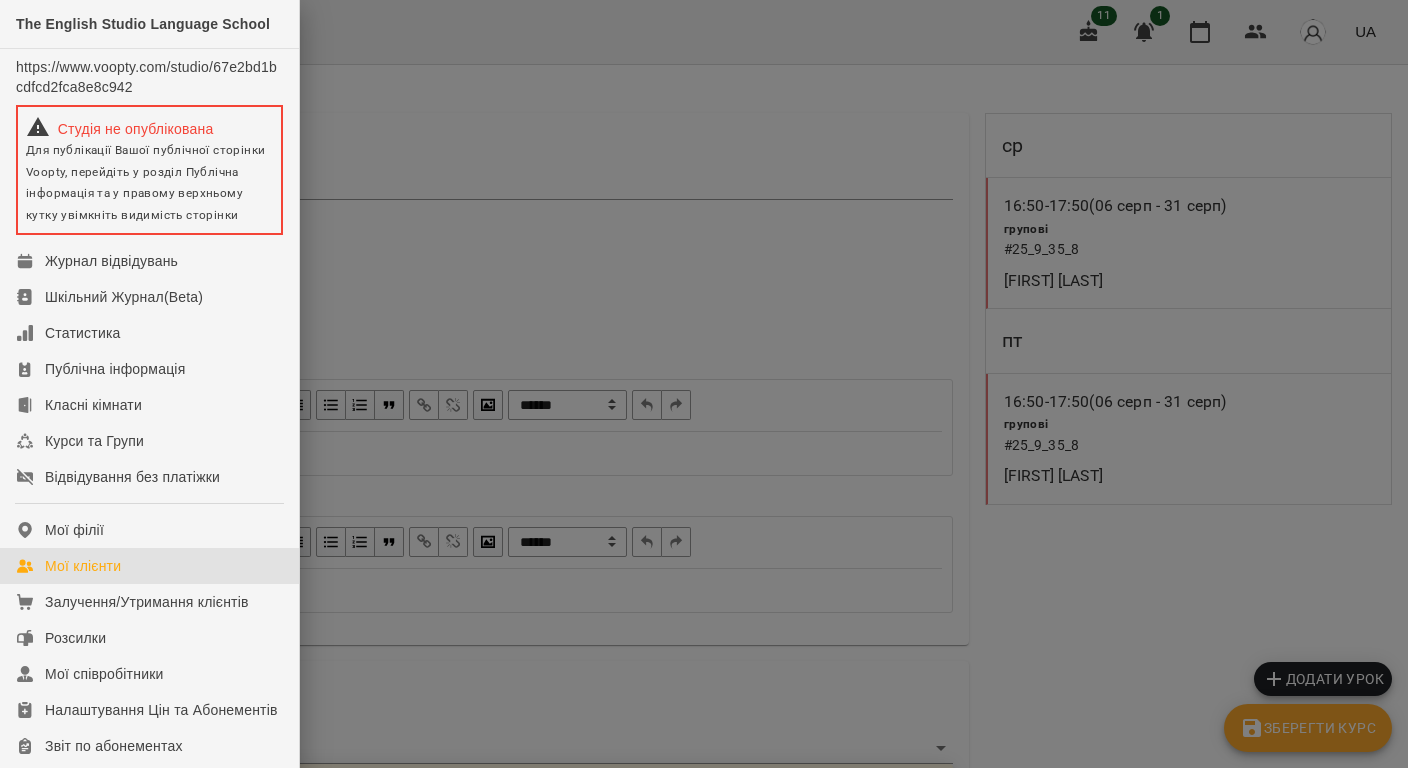 click on "Мої клієнти" at bounding box center (83, 566) 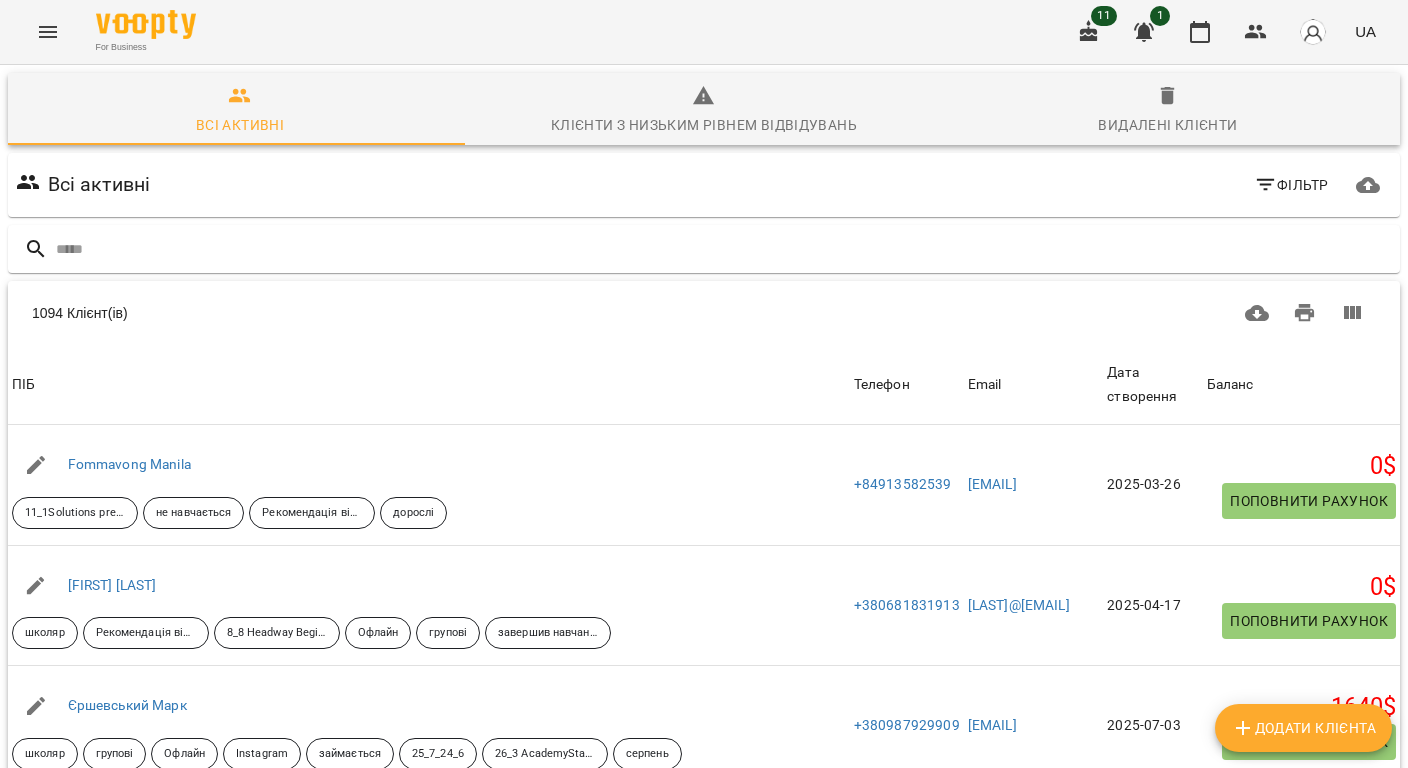 click 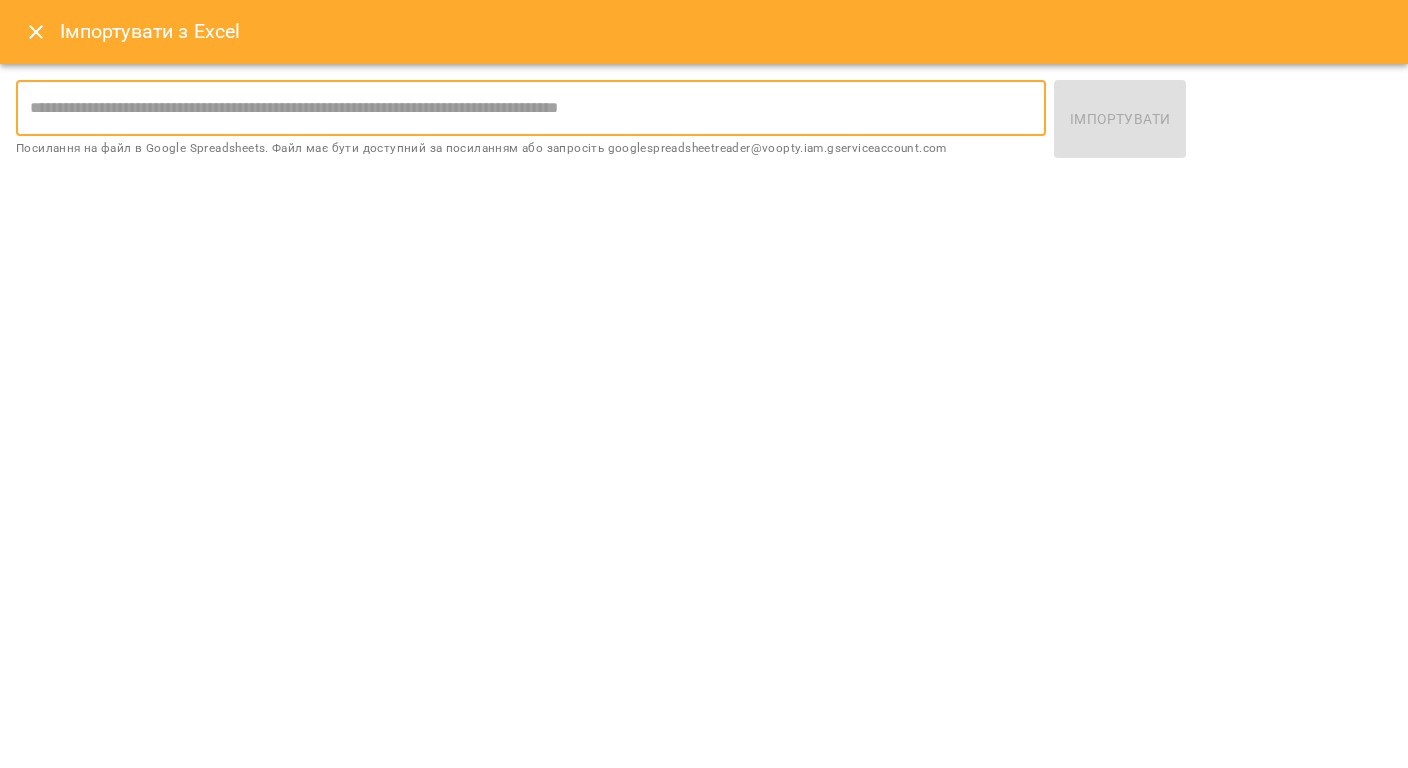 click at bounding box center (531, 108) 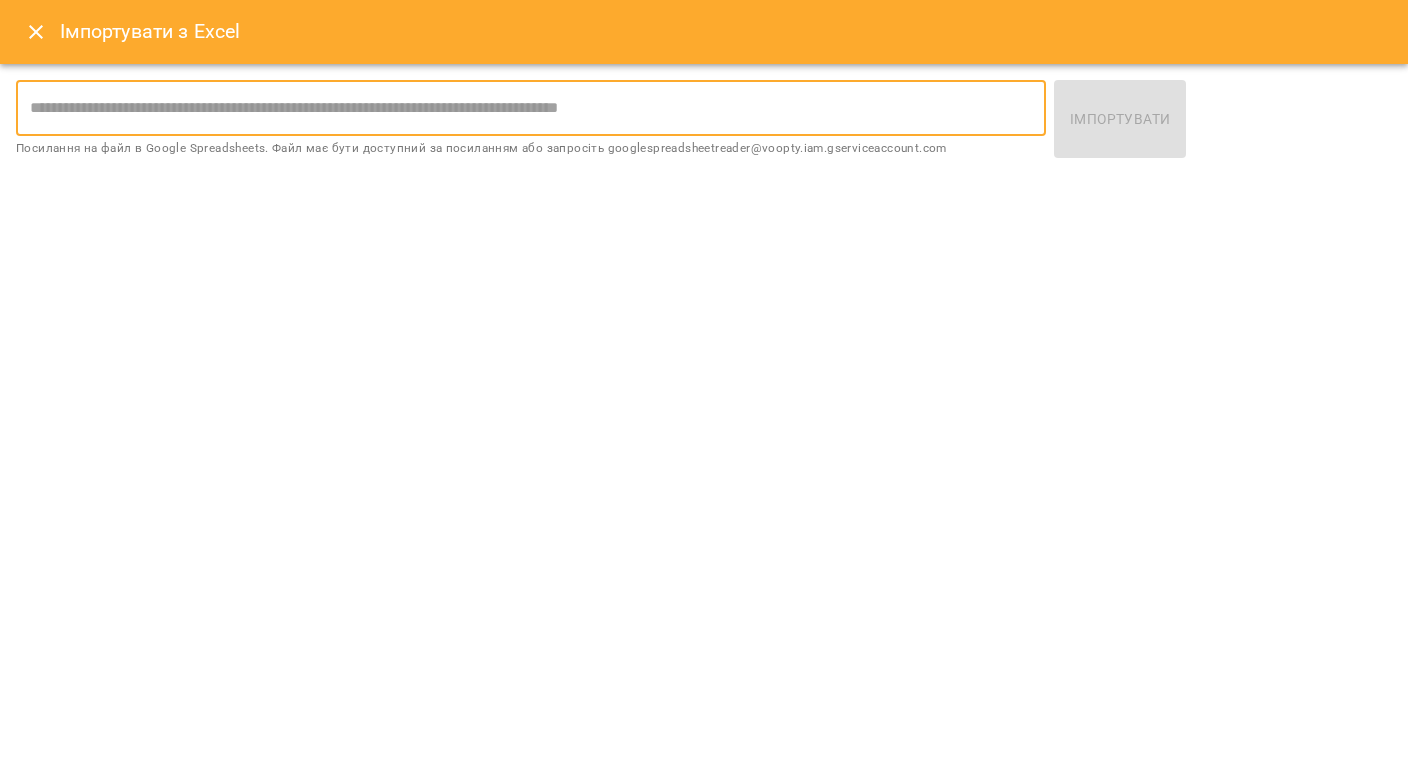 click at bounding box center (531, 108) 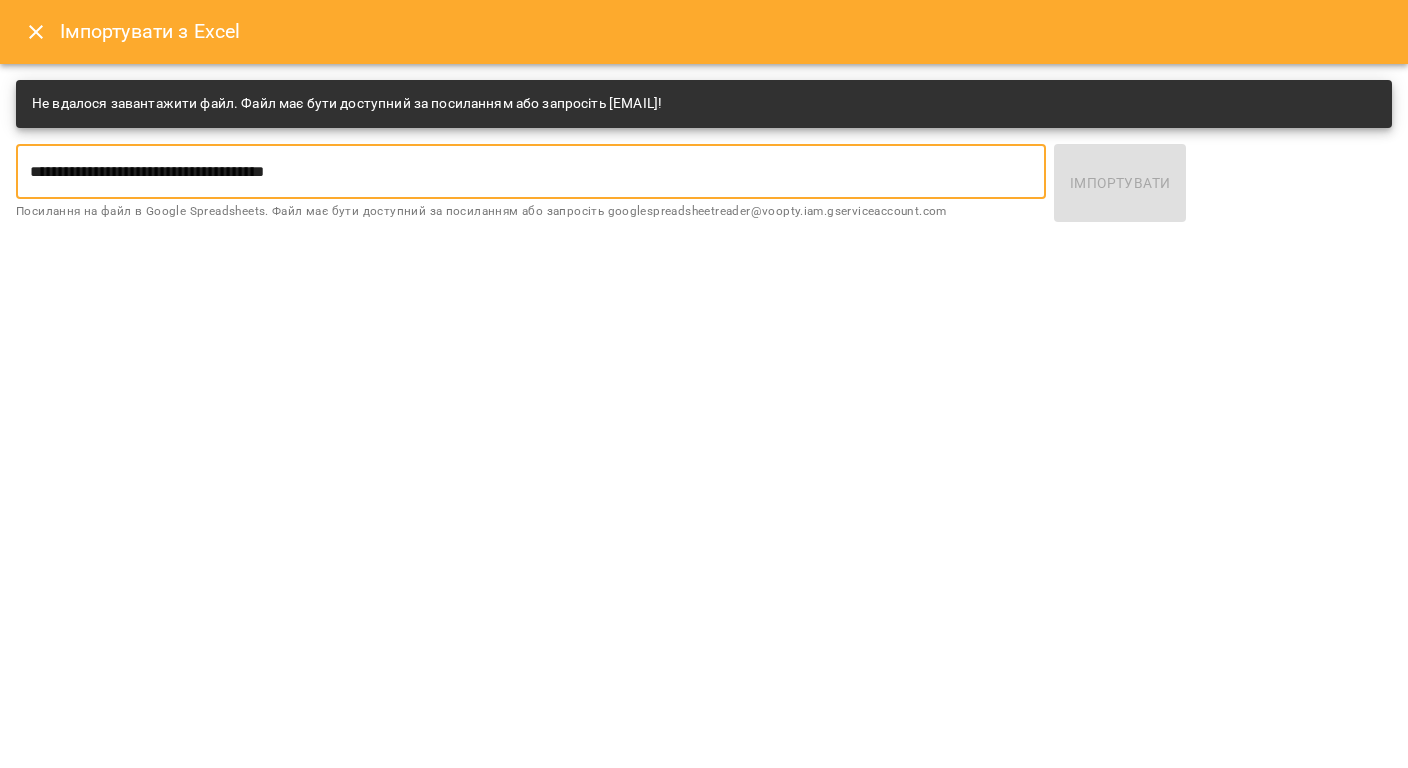type on "**********" 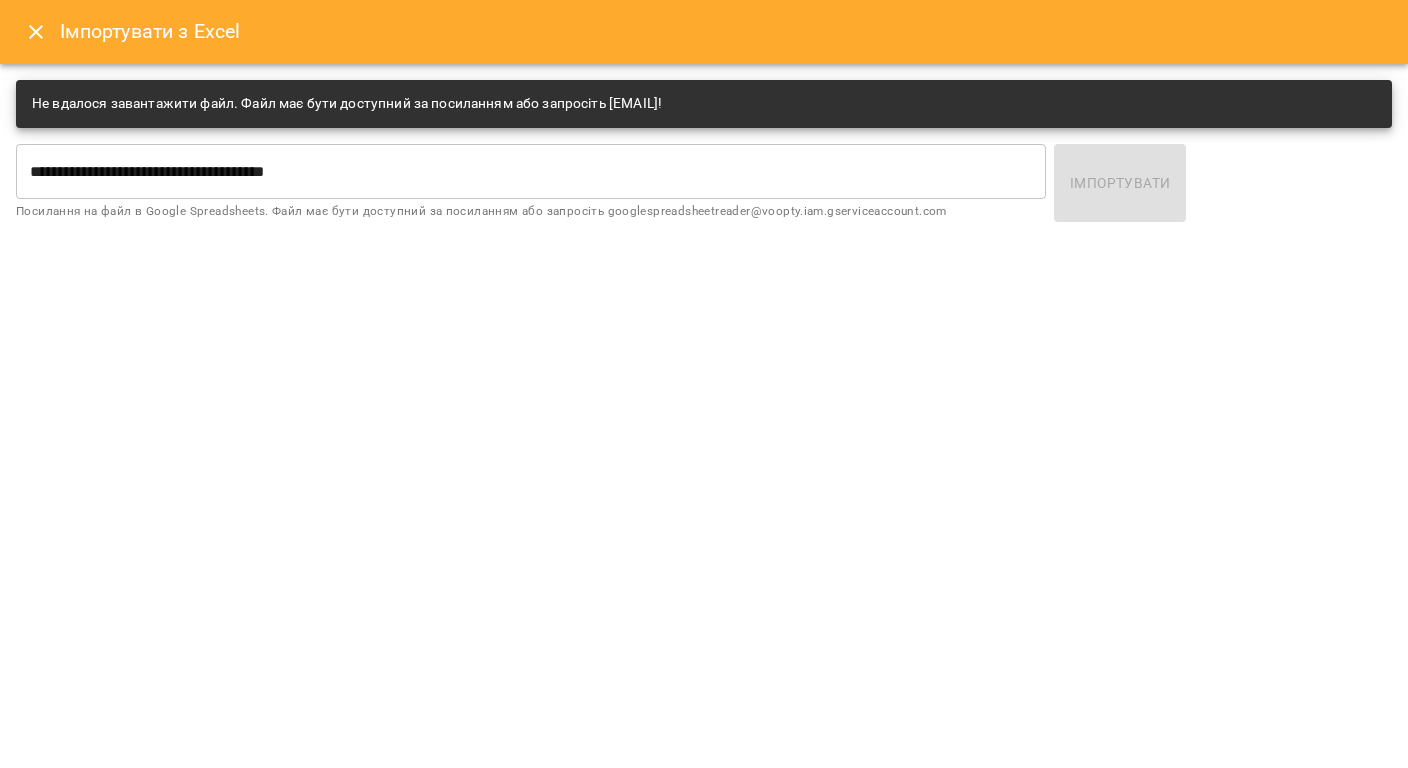 click on "Імпортувати" at bounding box center [1223, 183] 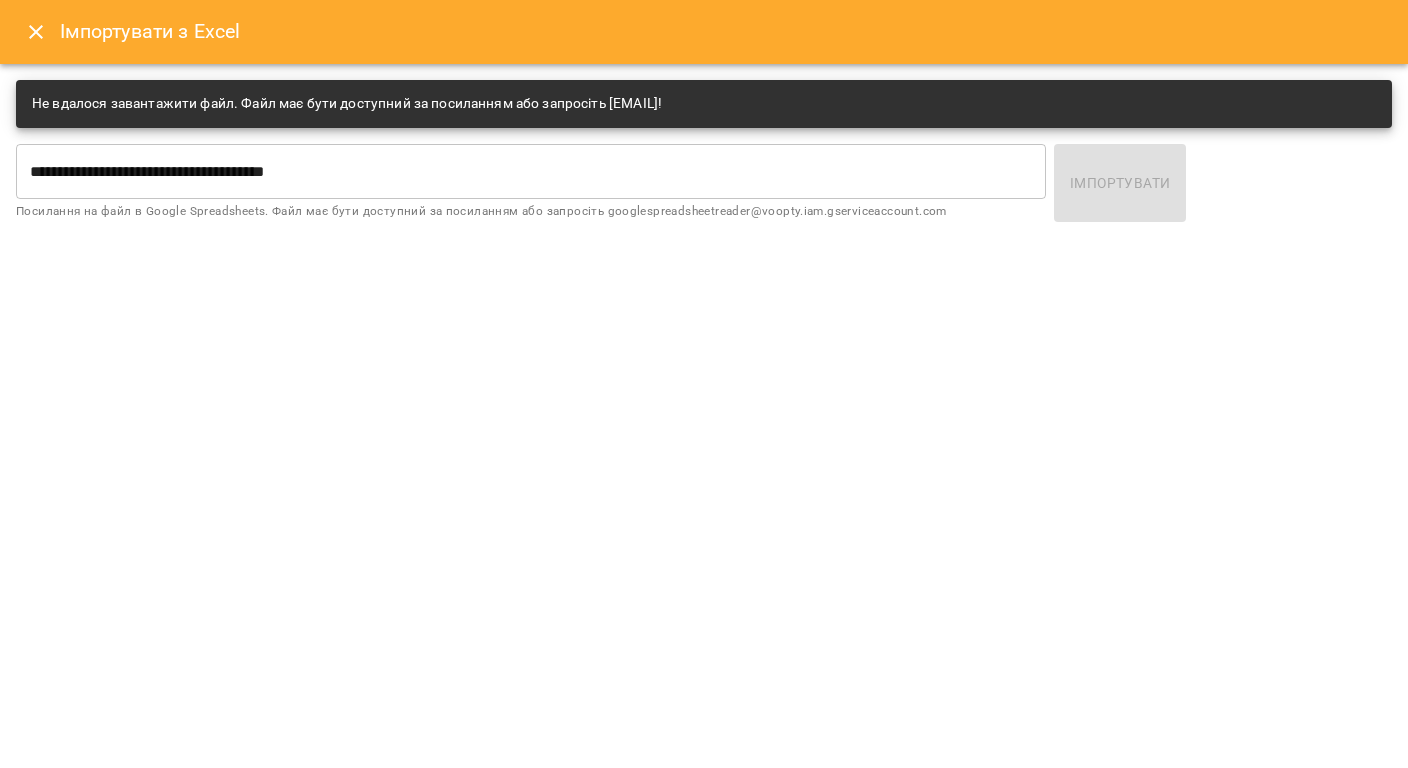 click on "**********" at bounding box center [704, 384] 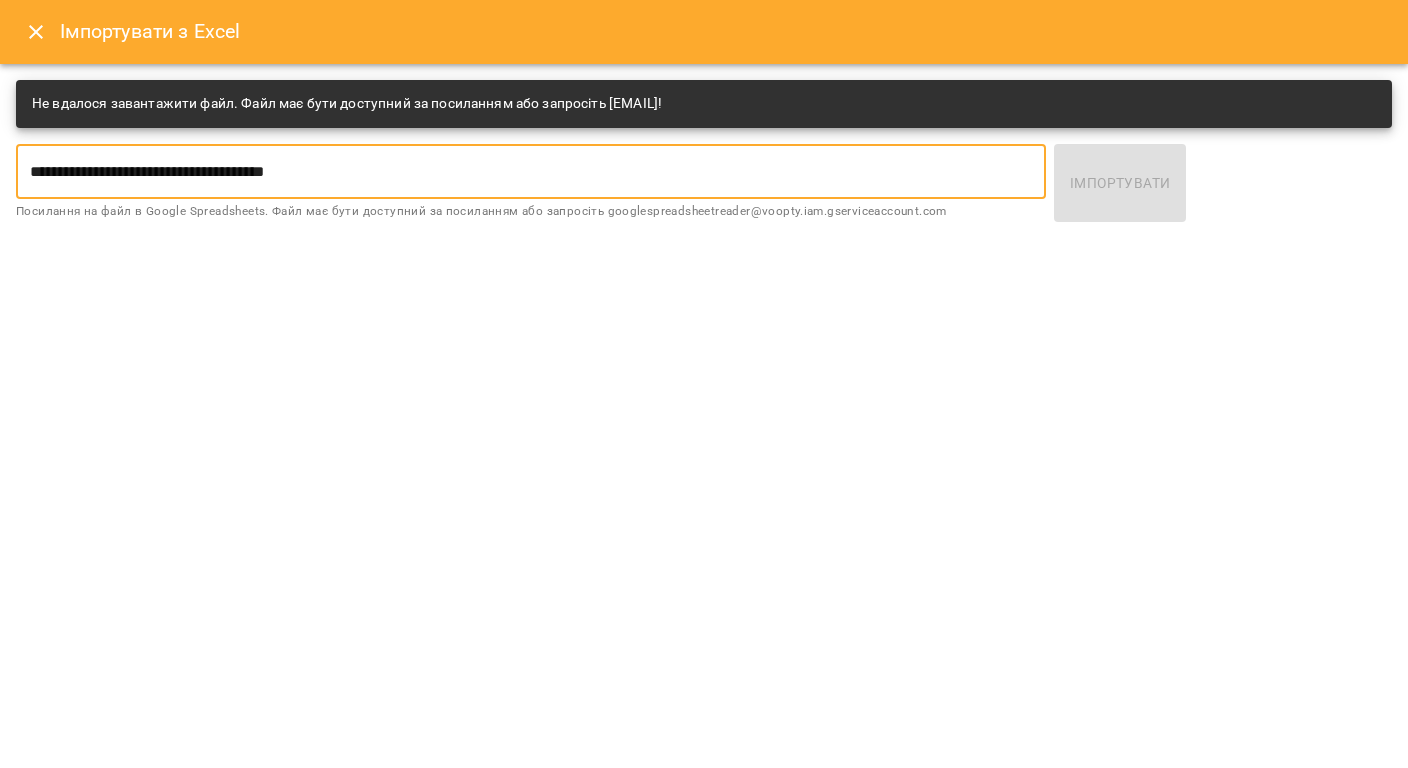 drag, startPoint x: 356, startPoint y: 178, endPoint x: -88, endPoint y: 184, distance: 444.04053 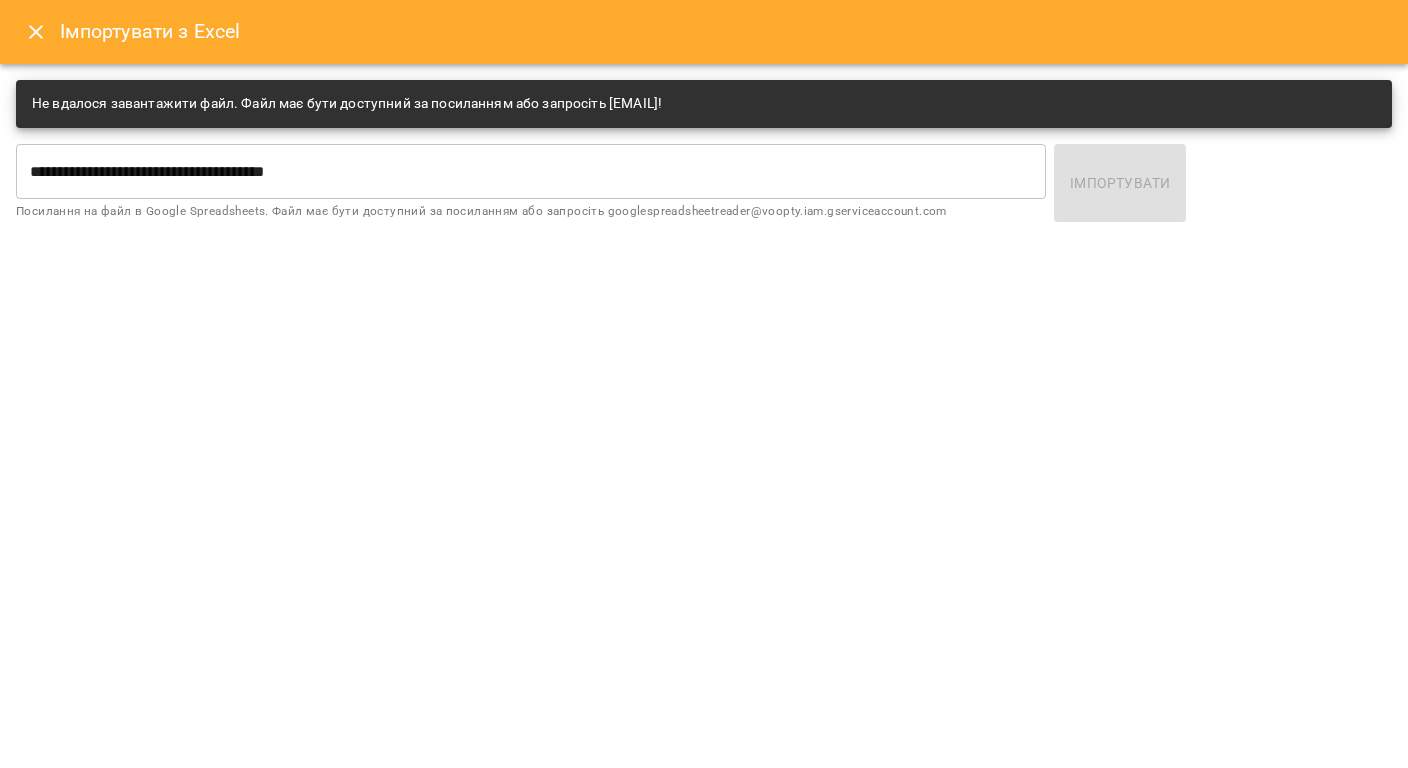 click on "**********" at bounding box center (704, 384) 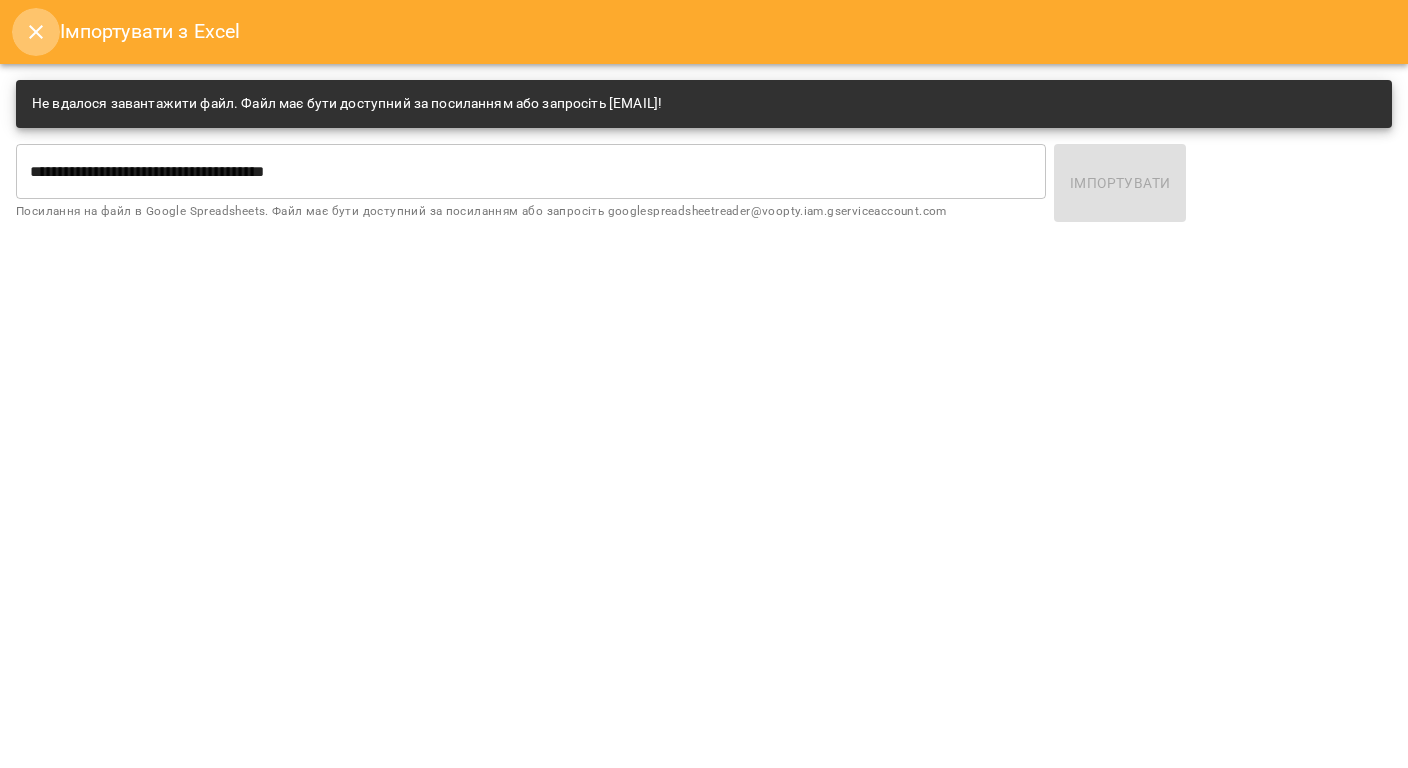 drag, startPoint x: 22, startPoint y: 22, endPoint x: 132, endPoint y: 88, distance: 128.28094 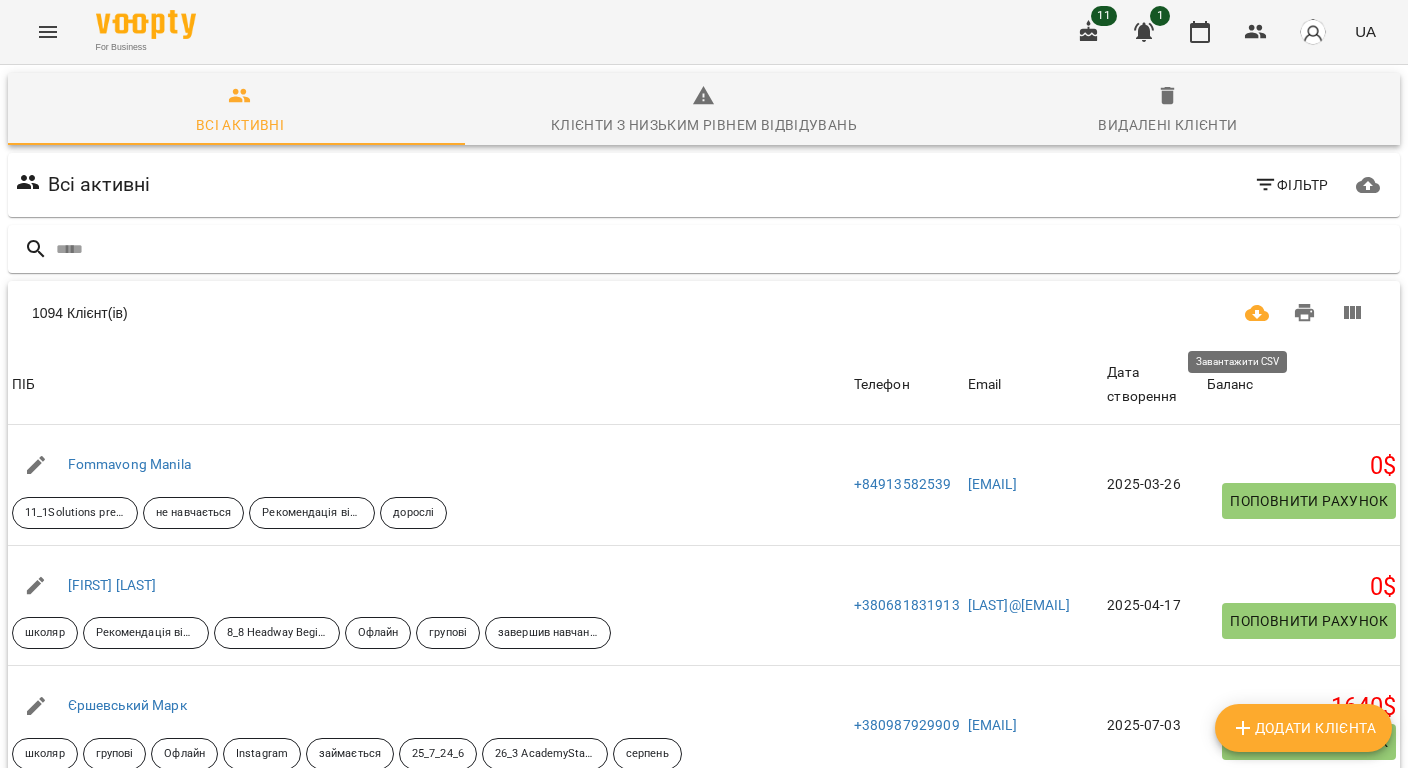 click 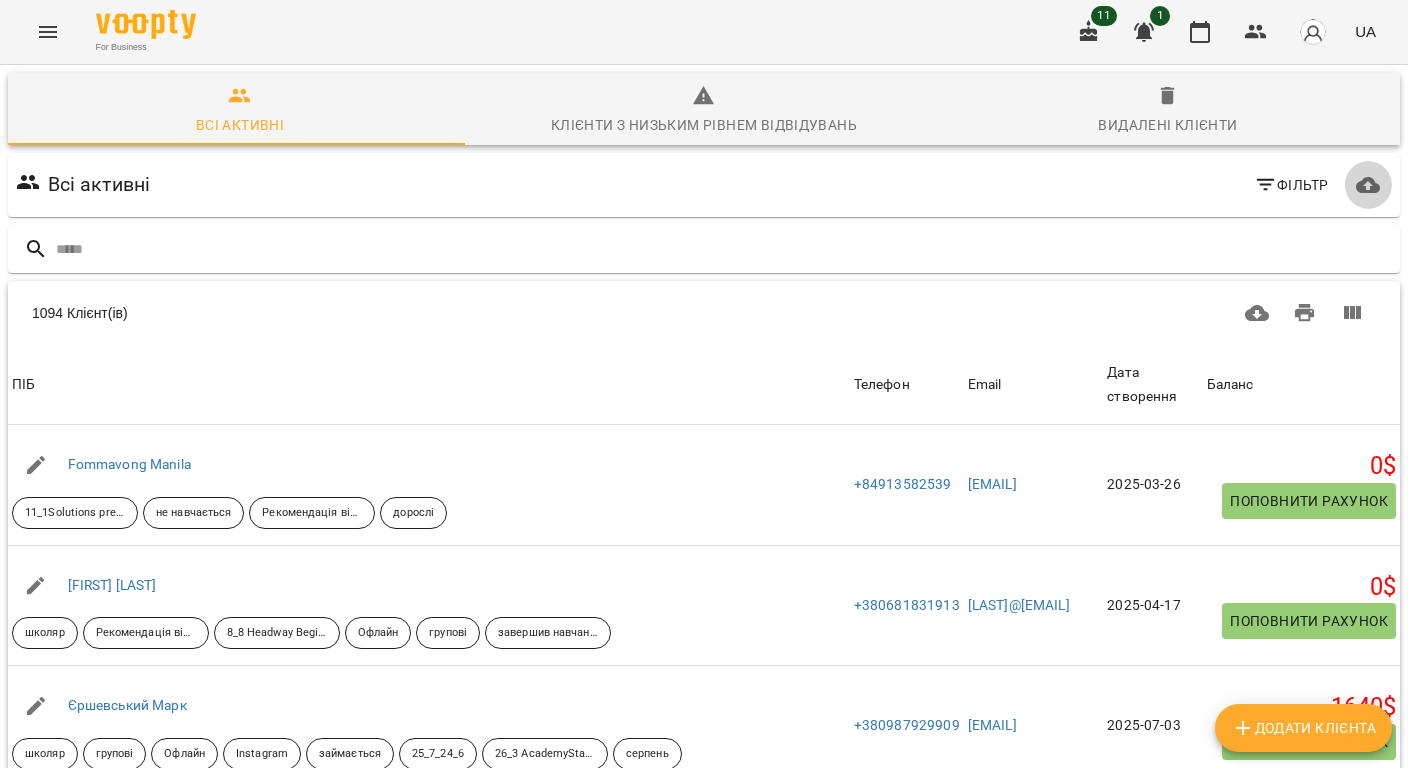 click 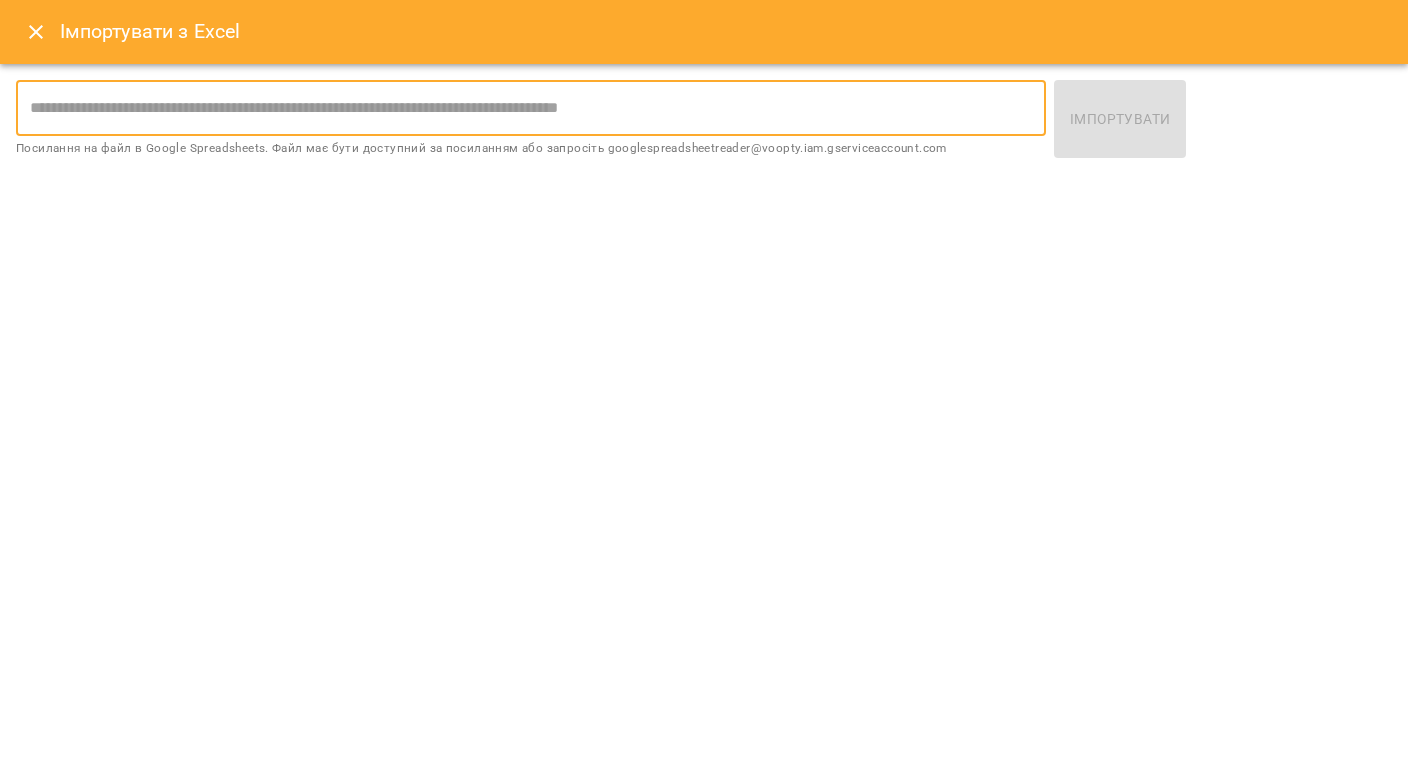 click at bounding box center [531, 108] 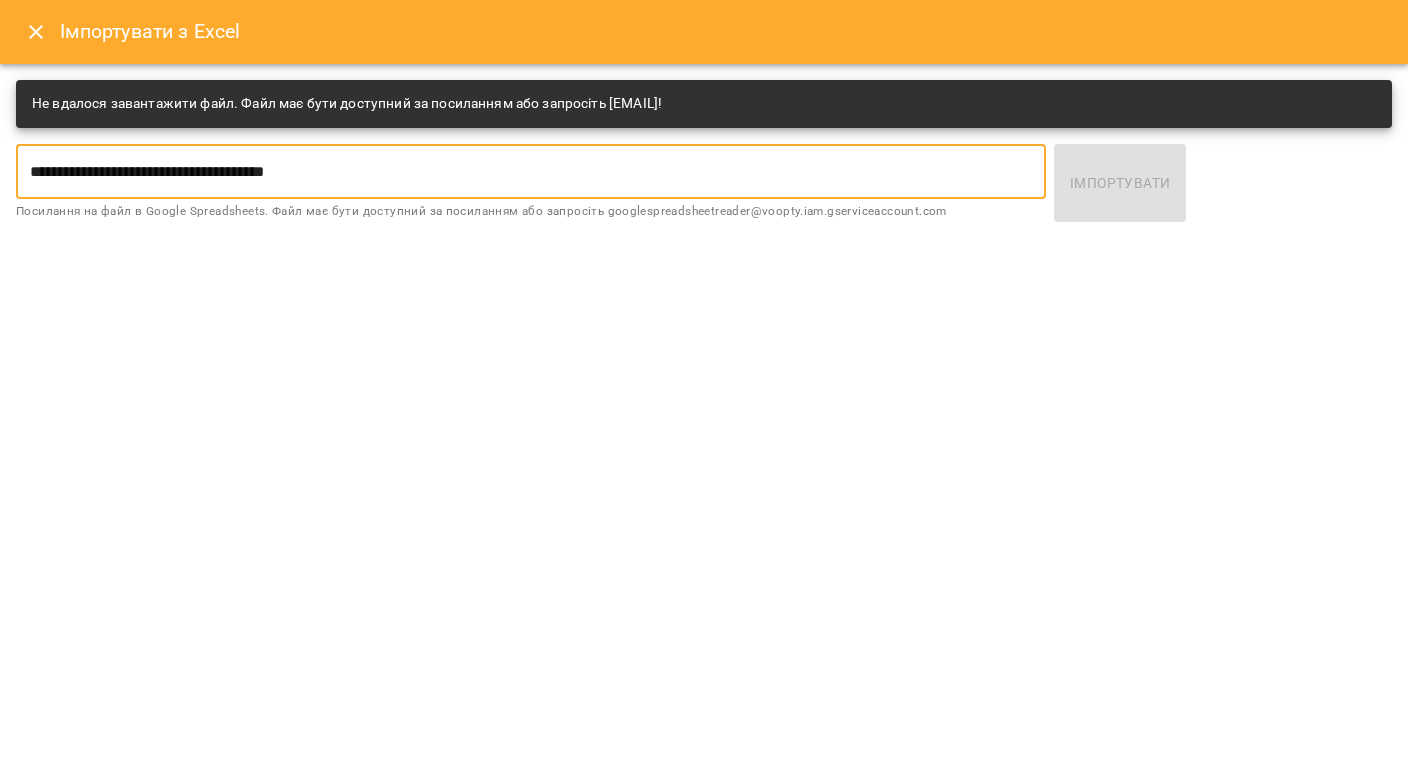 type on "**********" 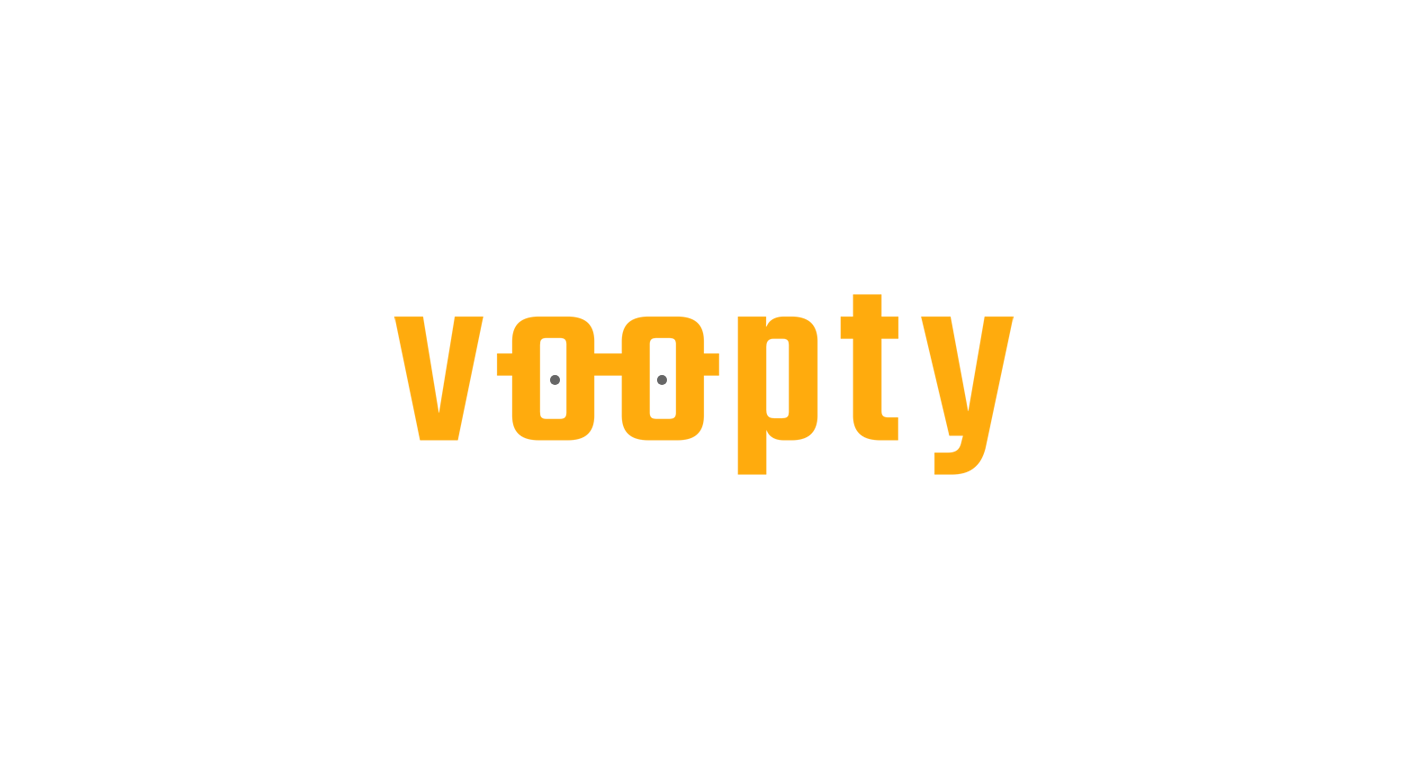 scroll, scrollTop: 0, scrollLeft: 0, axis: both 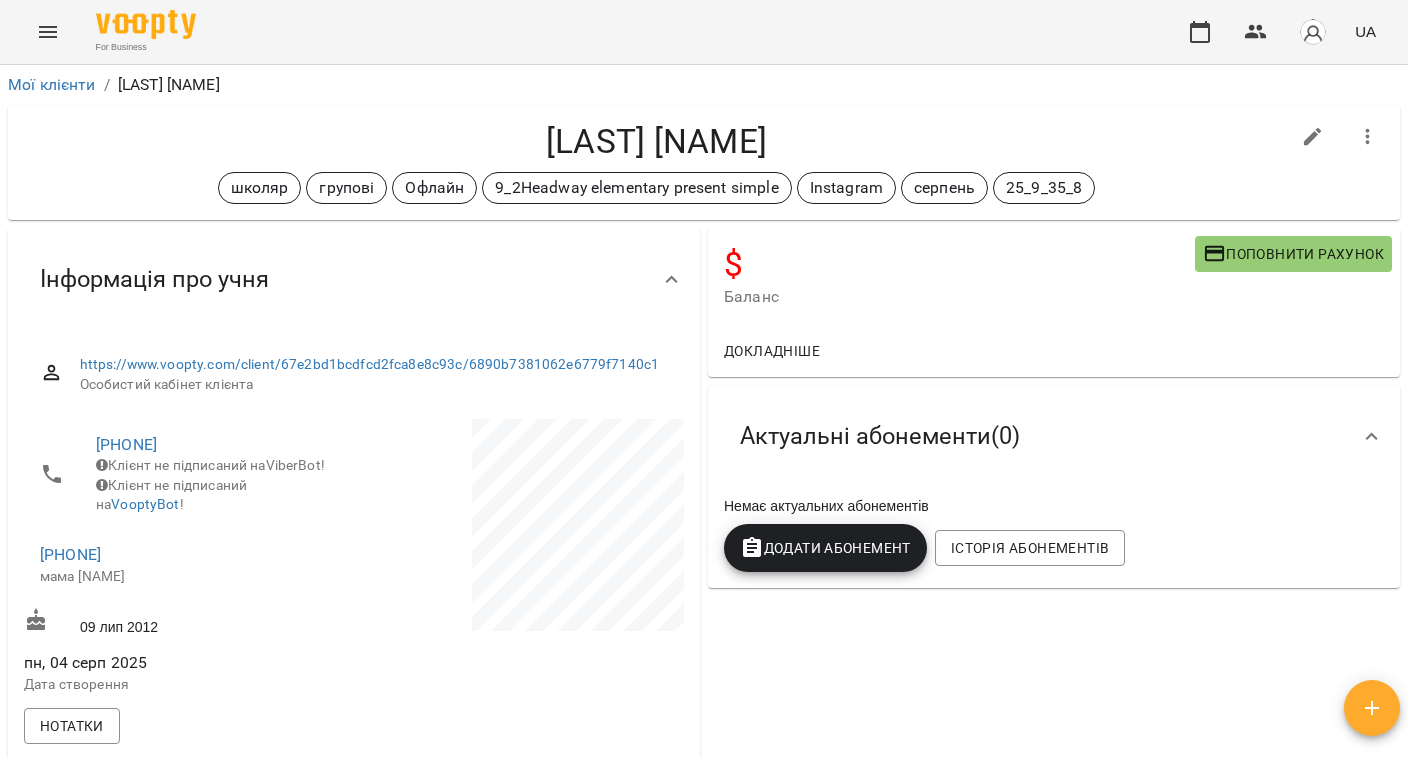click on "$ Баланс Поповнити рахунок Докладніше Актуальні абонементи ( 0 ) Немає актуальних абонементів Додати Абонемент Історія абонементів" at bounding box center (1054, 838) 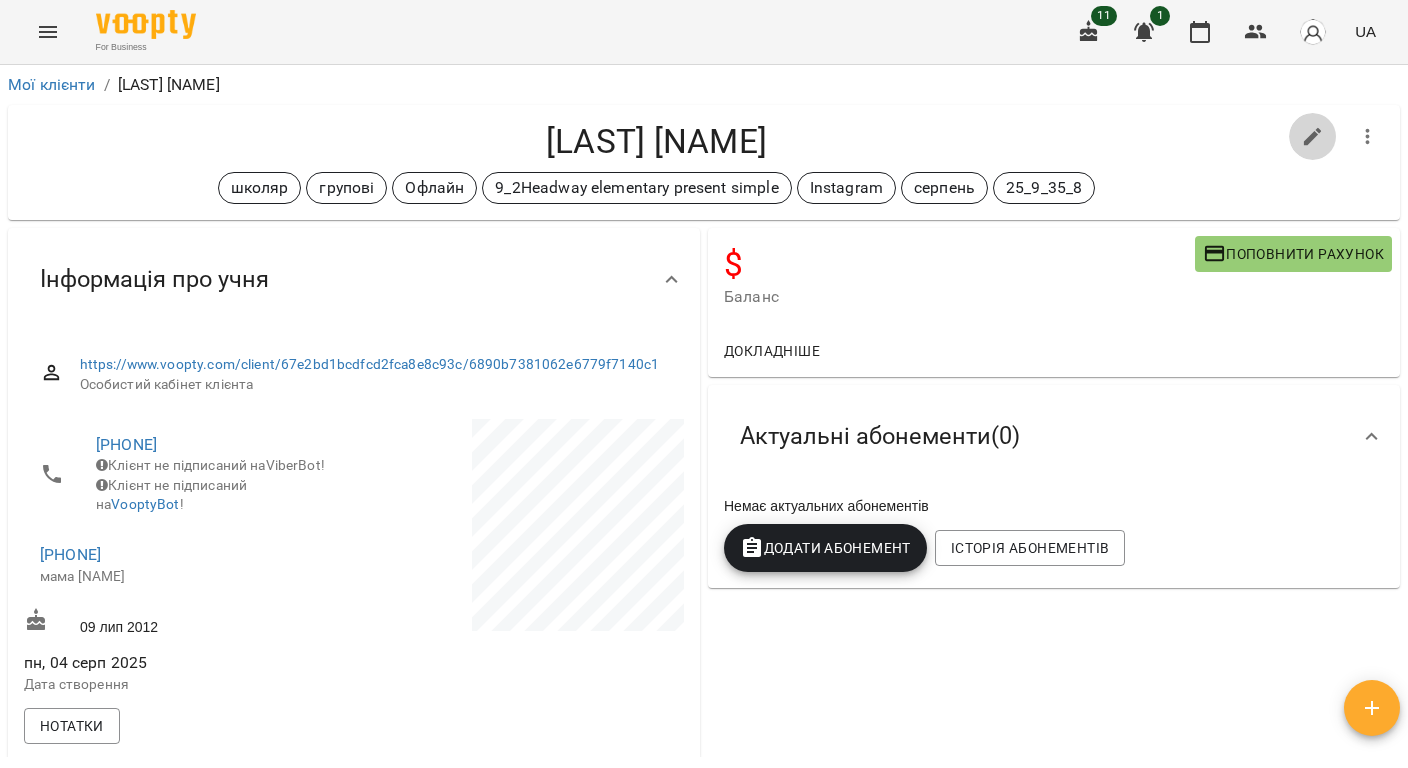 click at bounding box center [1313, 137] 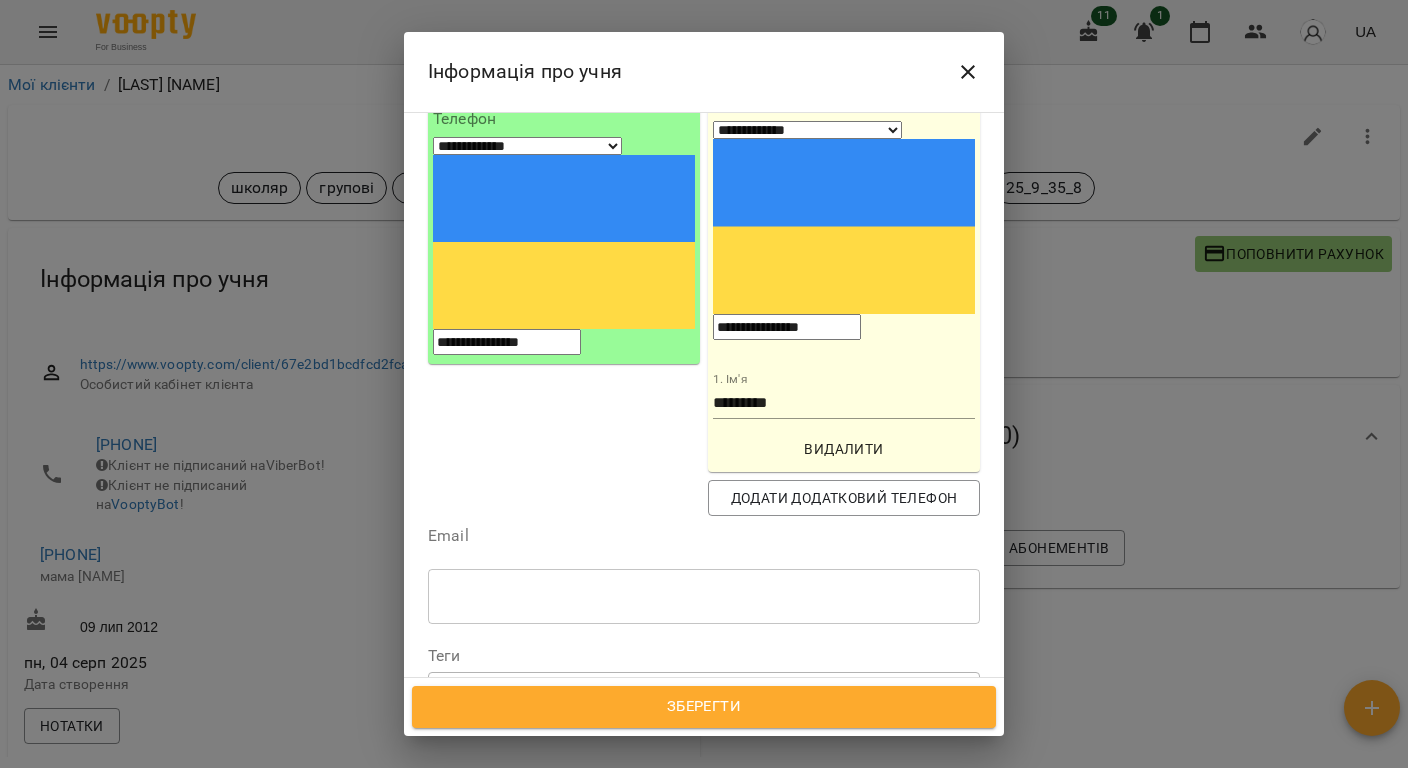 scroll, scrollTop: 400, scrollLeft: 0, axis: vertical 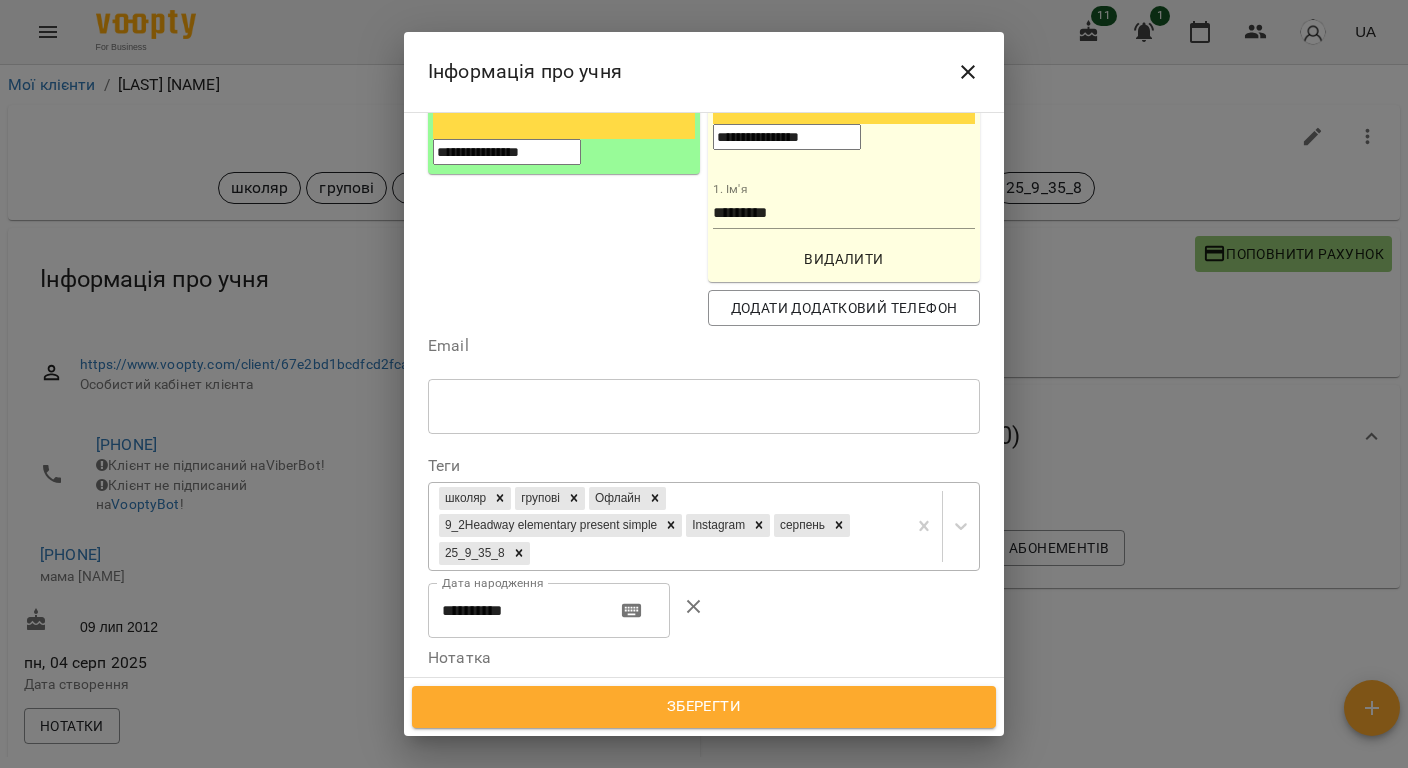 click on "школяр групові Офлайн 9_2Headway elementary present simple Instagram серпень 25_9_35_8" at bounding box center (667, 526) 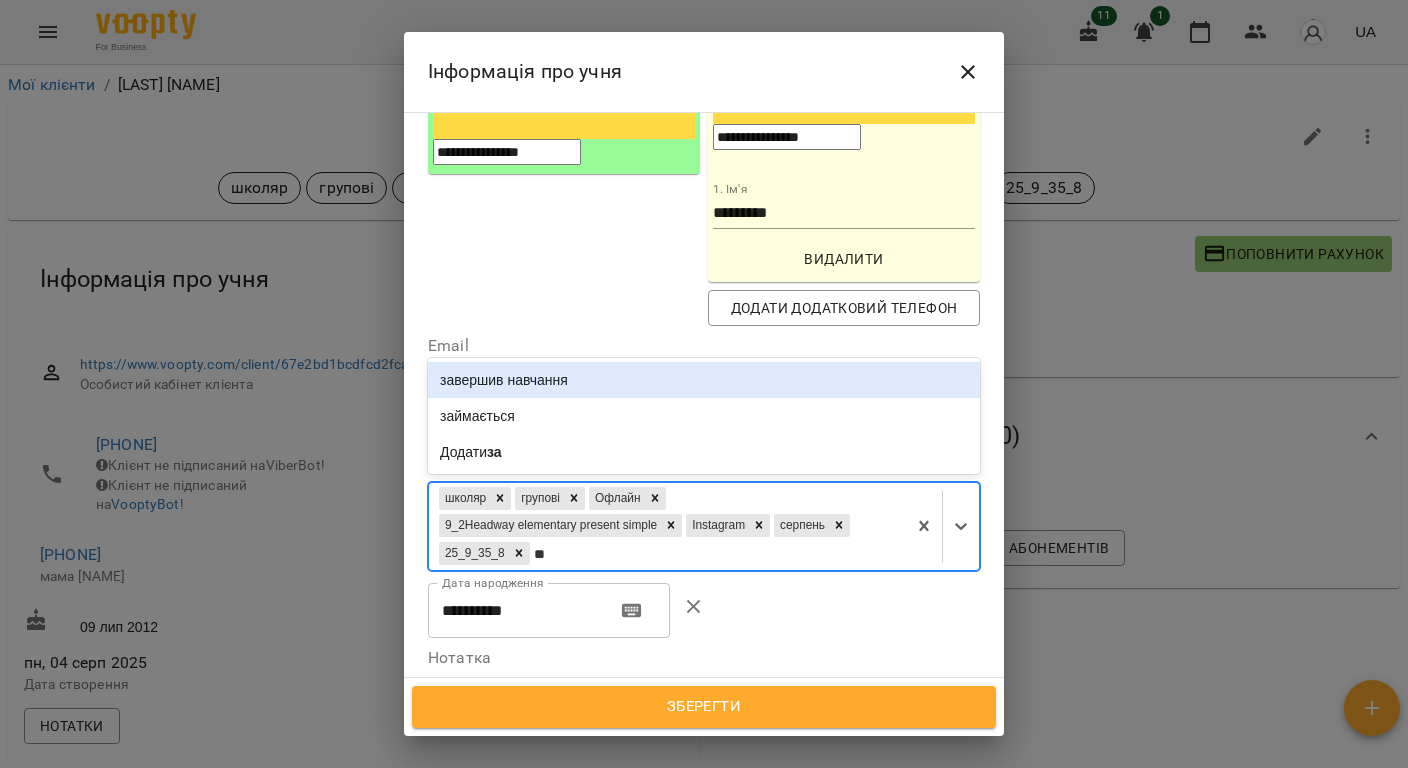 type on "***" 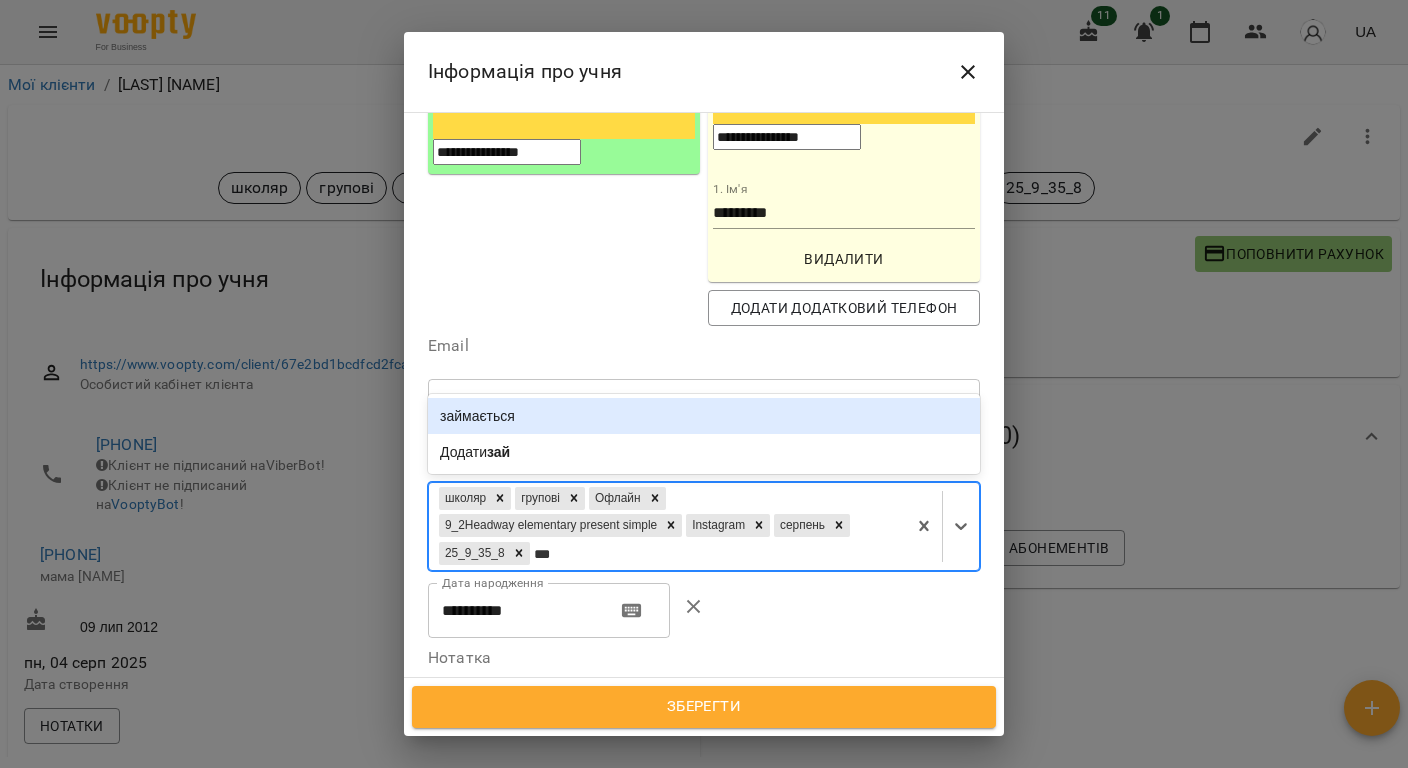 click on "займається" at bounding box center (704, 416) 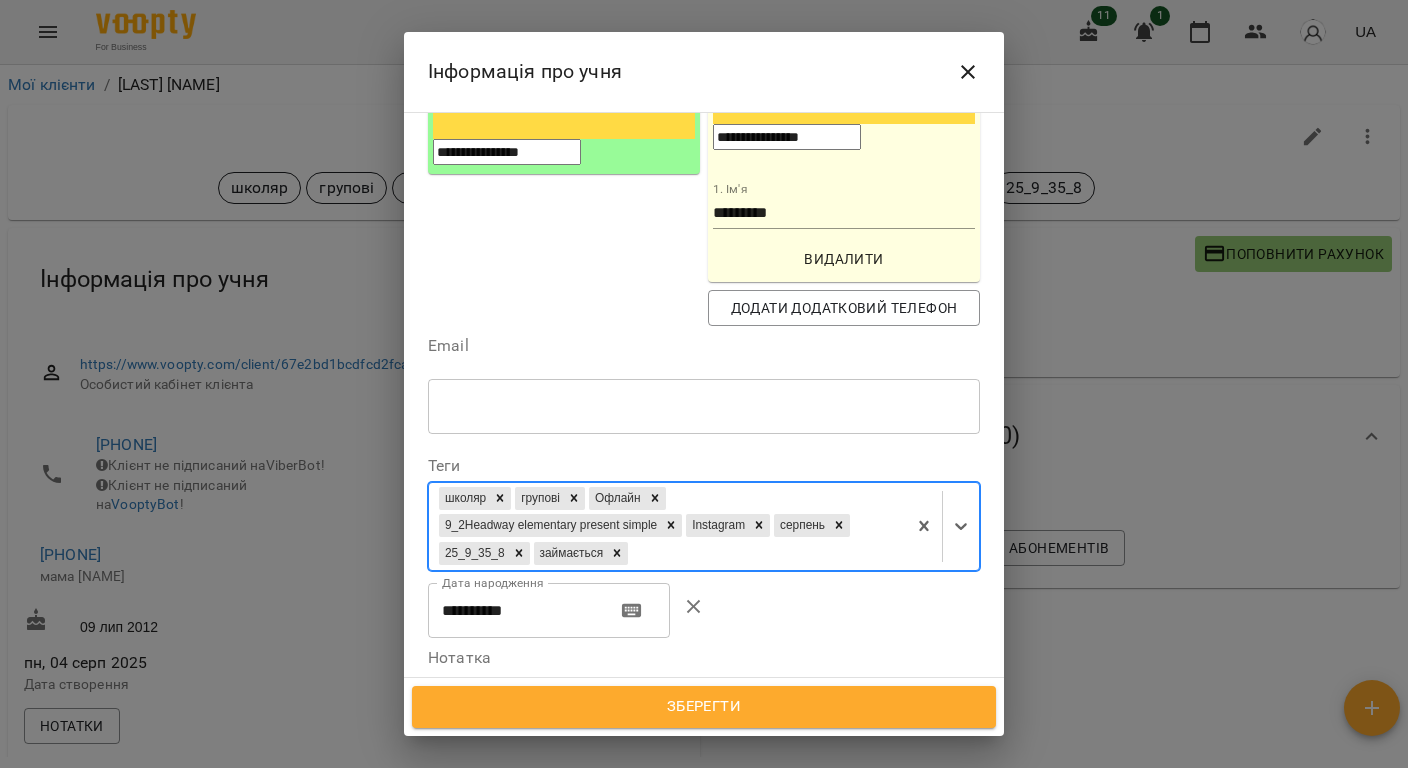 click on "Зберегти" at bounding box center [704, 707] 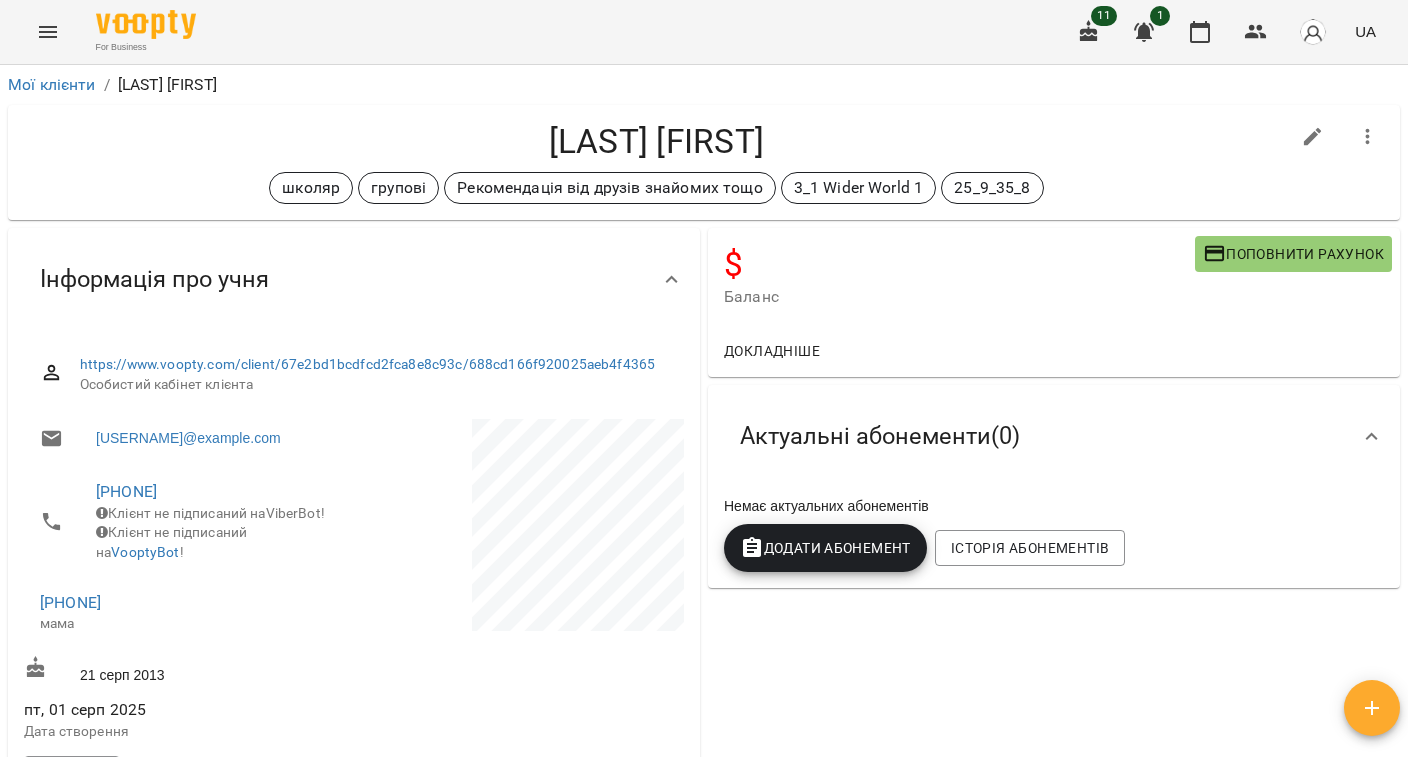 scroll, scrollTop: 0, scrollLeft: 0, axis: both 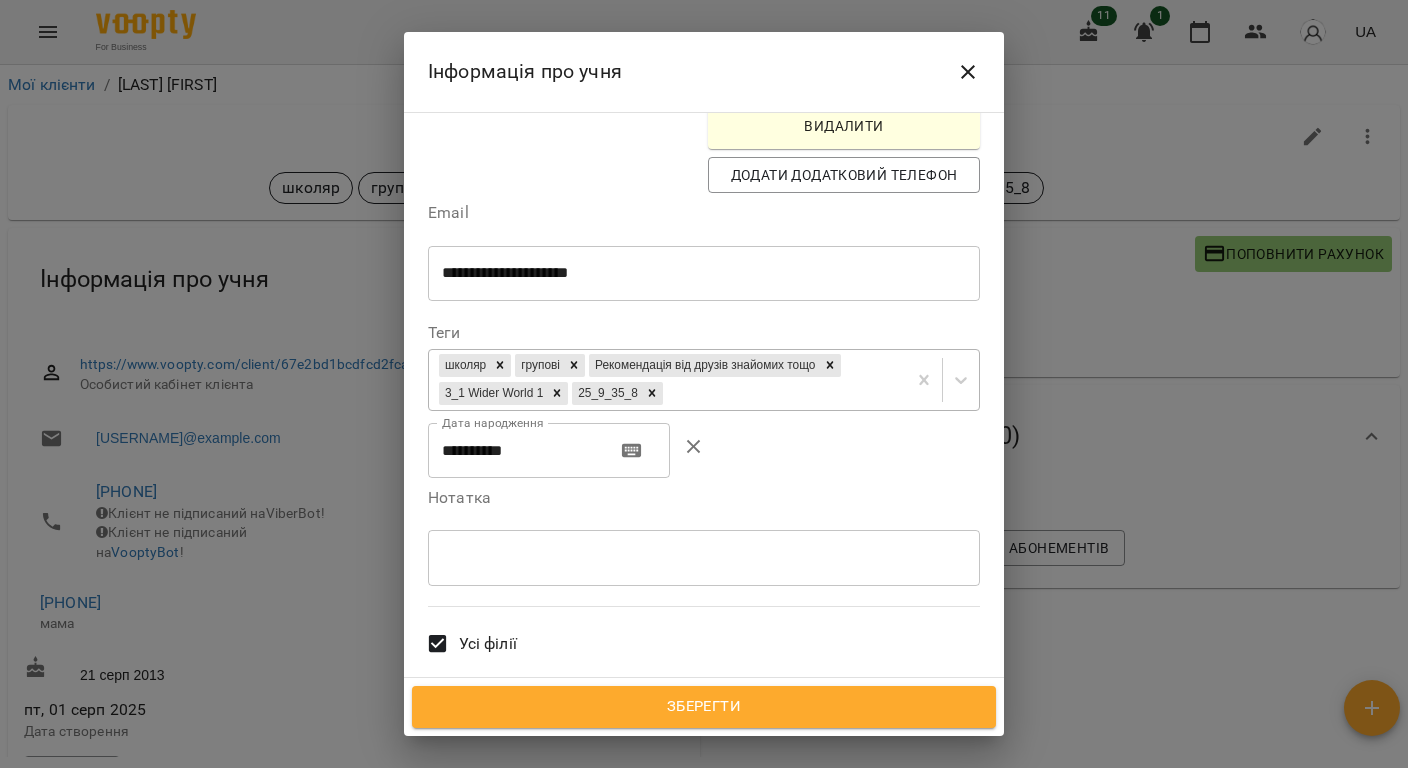 click on "школяр групові Рекомендація від друзів знайомих тощо 3_1 Wider World 1 25_9_35_8" at bounding box center (667, 380) 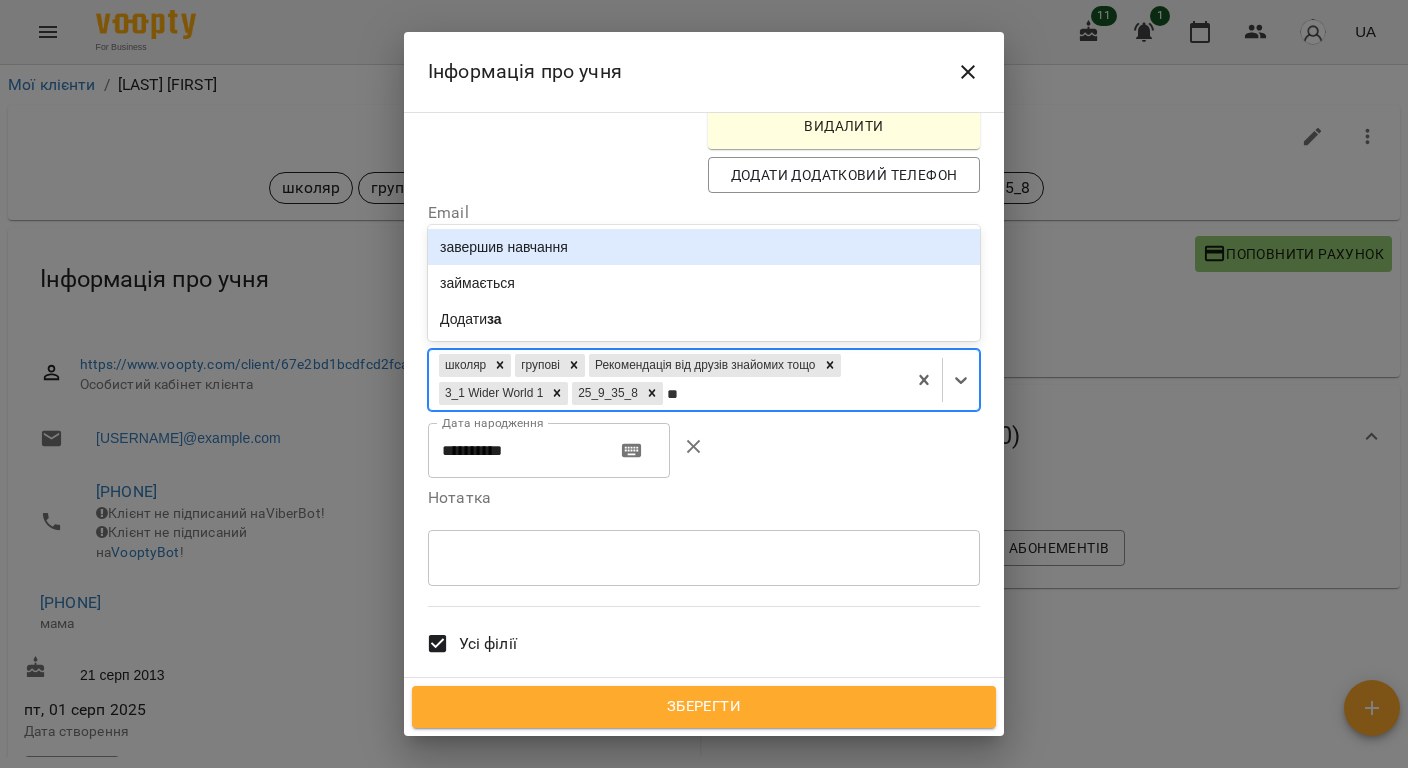 type on "***" 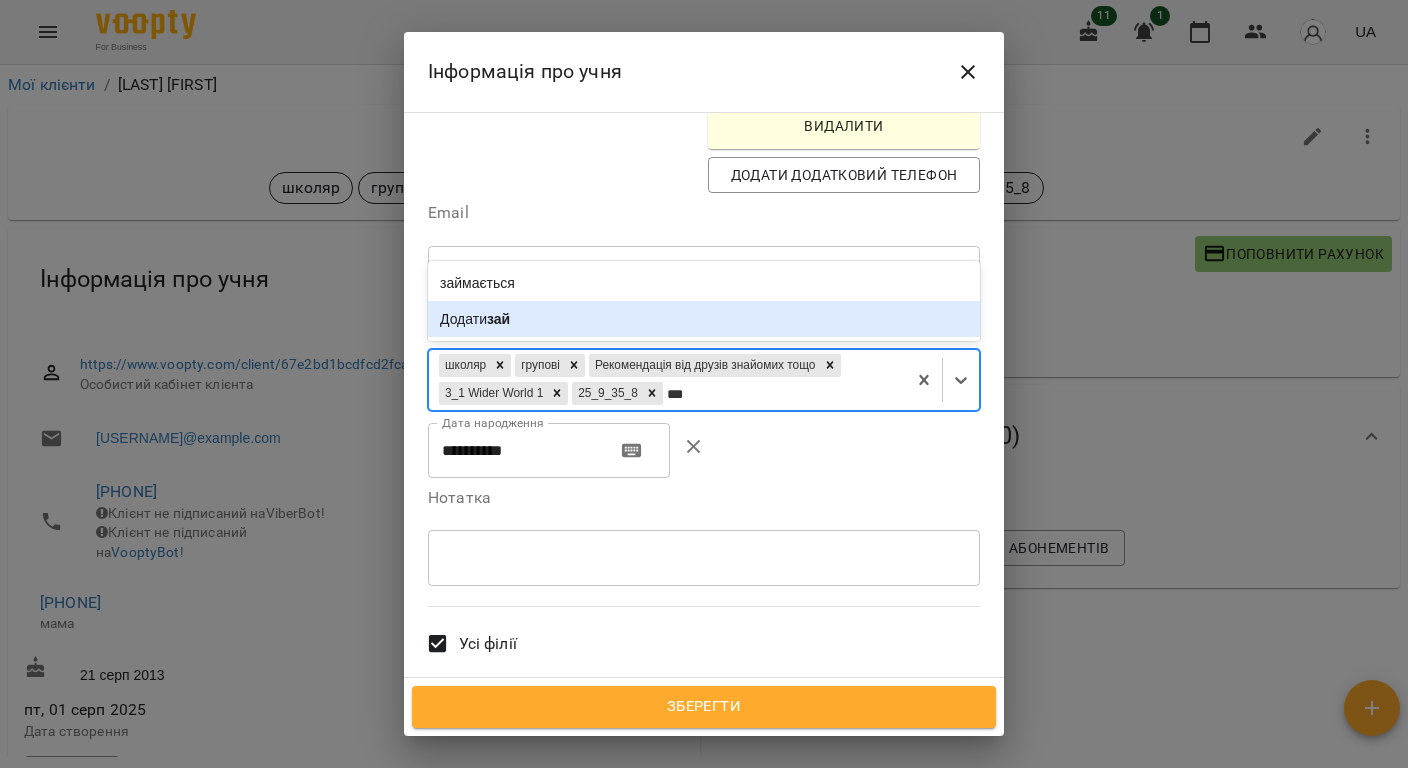 click on "Додати  зай" at bounding box center [704, 319] 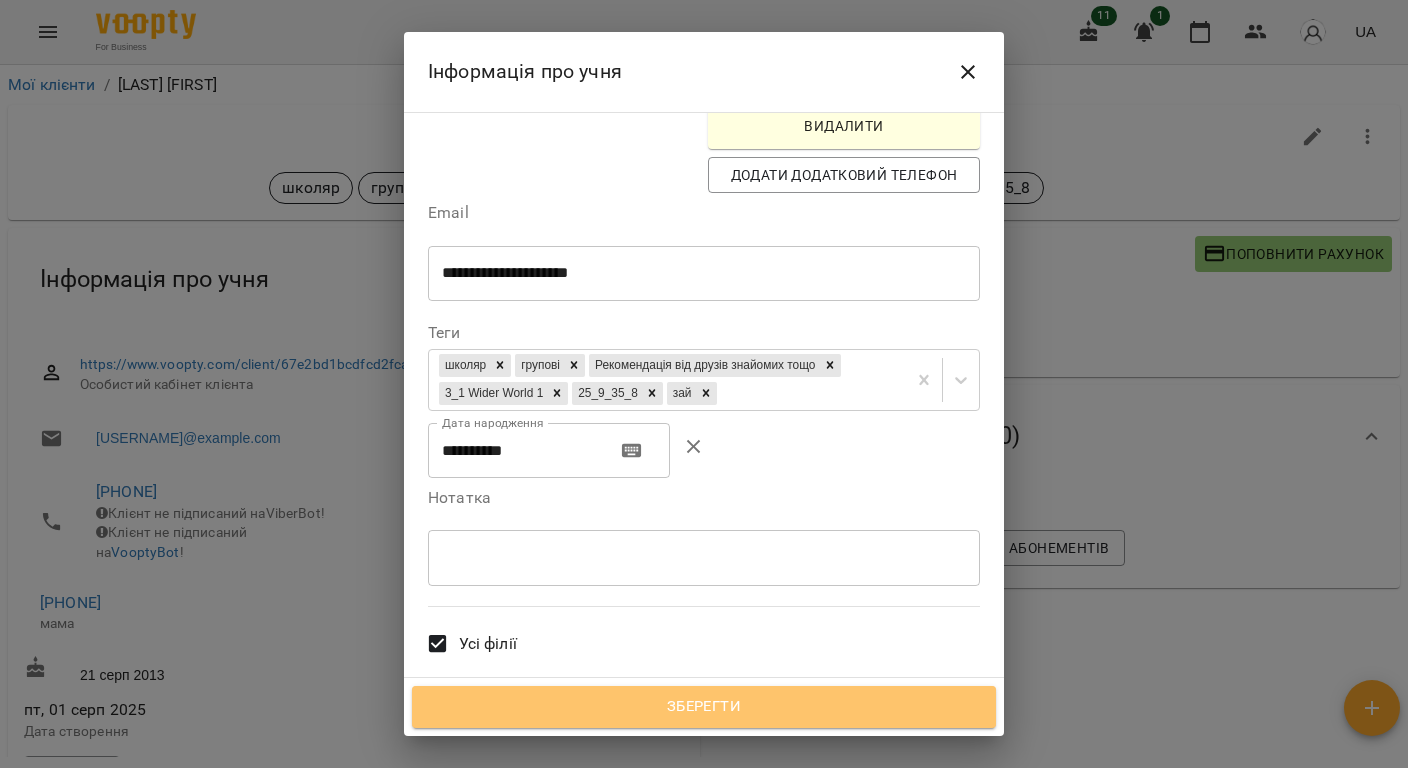 click on "Зберегти" at bounding box center (704, 707) 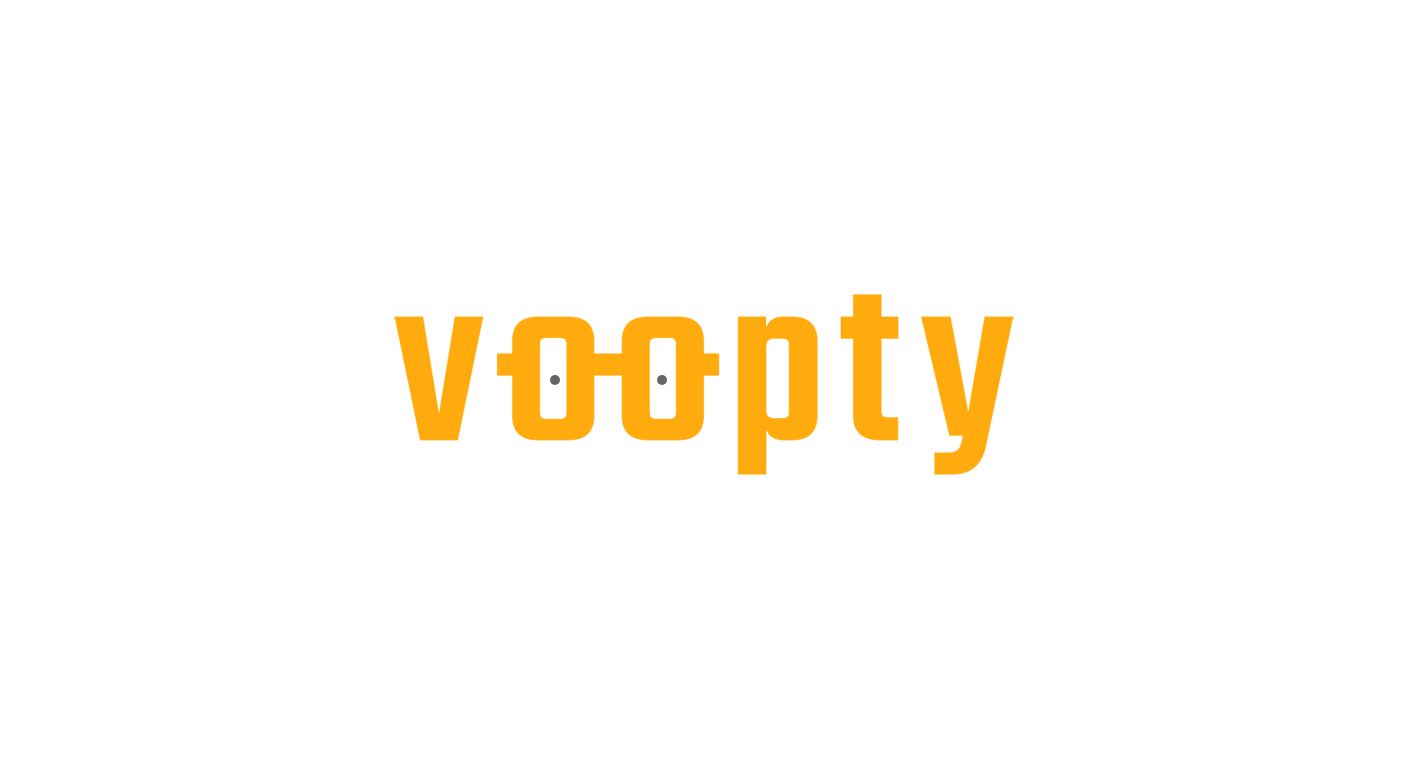scroll, scrollTop: 0, scrollLeft: 0, axis: both 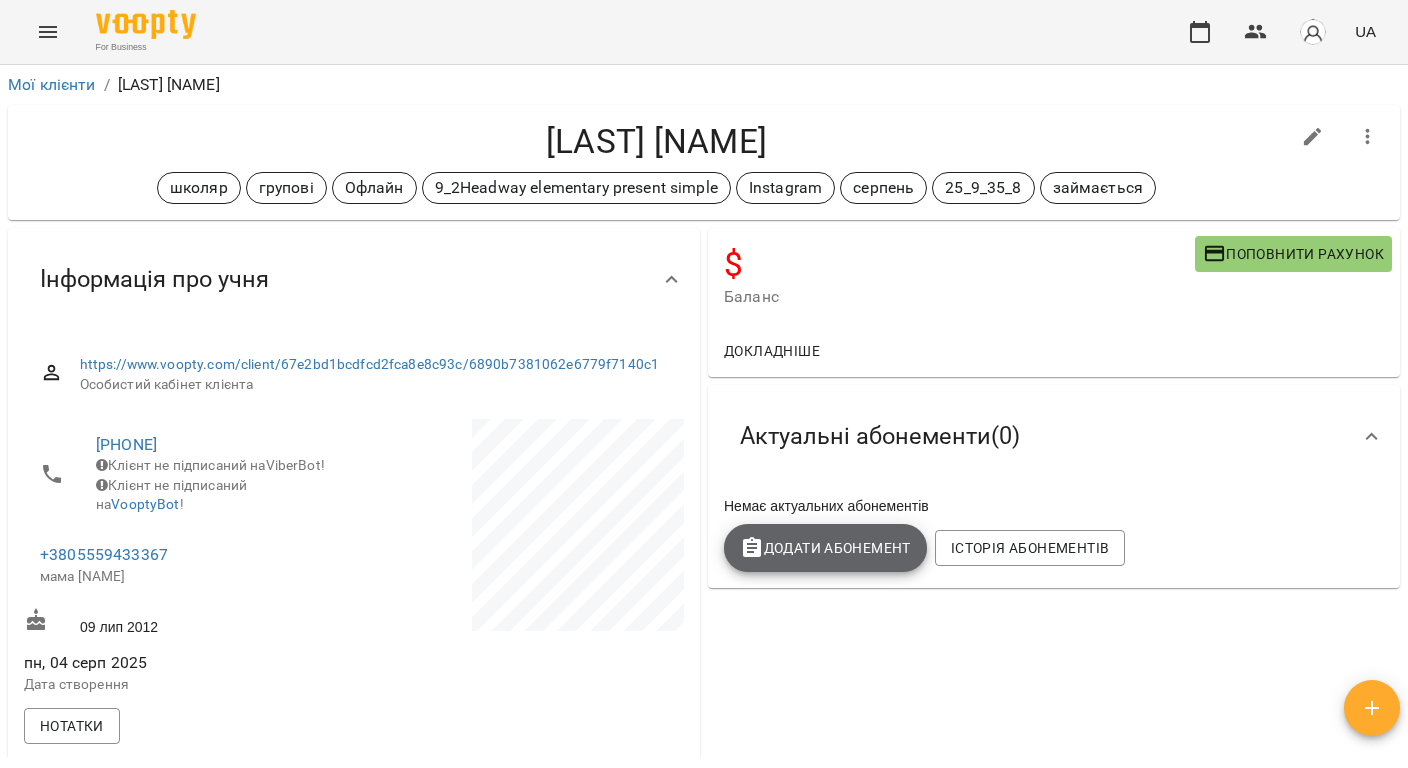 click on "Додати Абонемент" at bounding box center (825, 548) 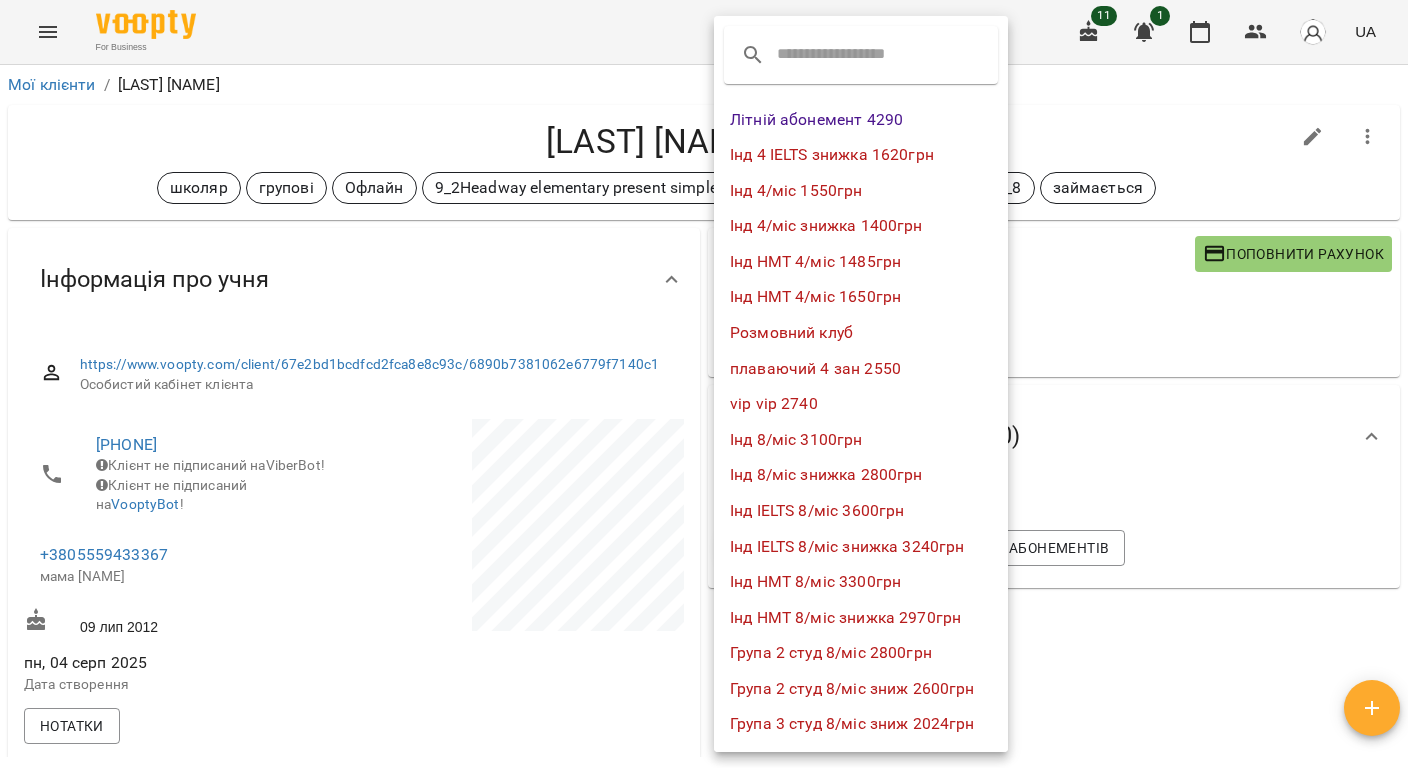 click at bounding box center (856, 55) 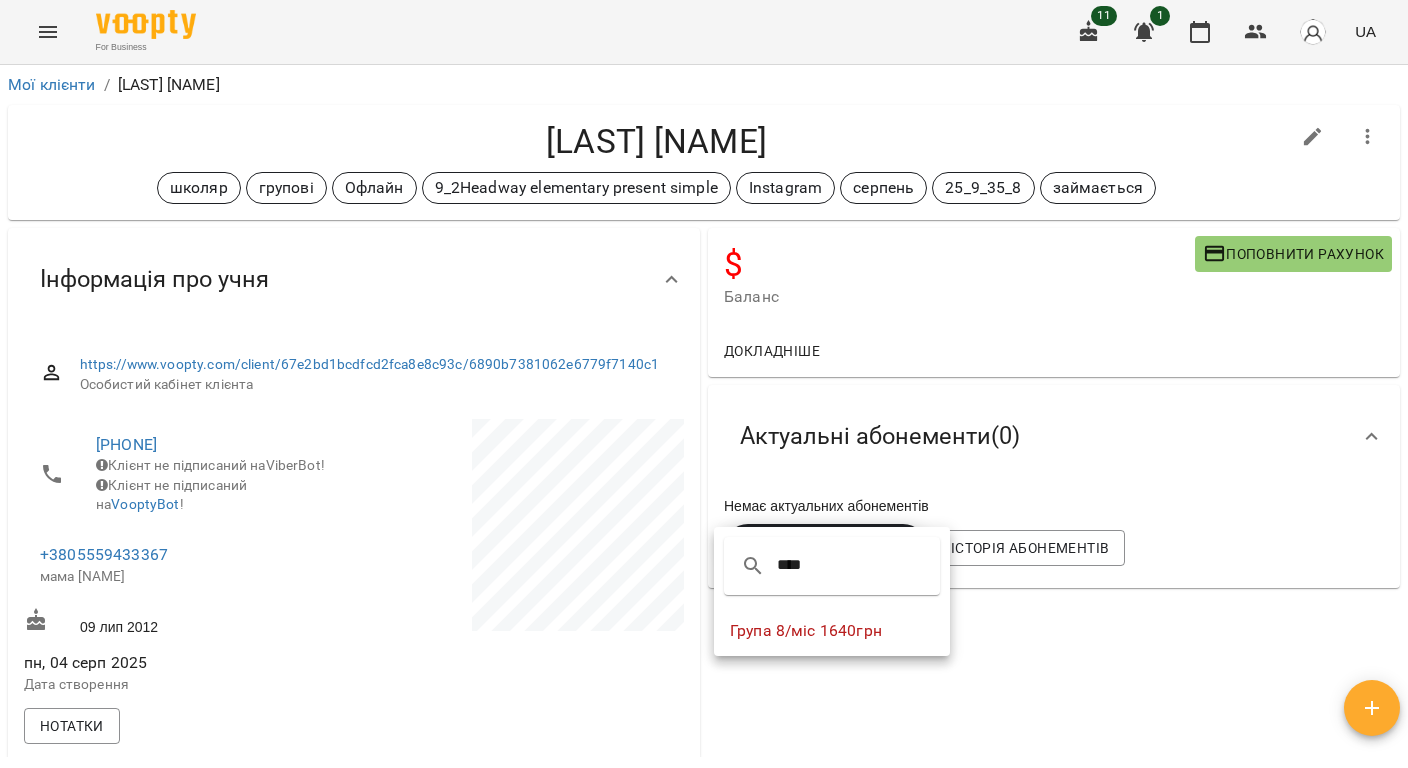 type on "****" 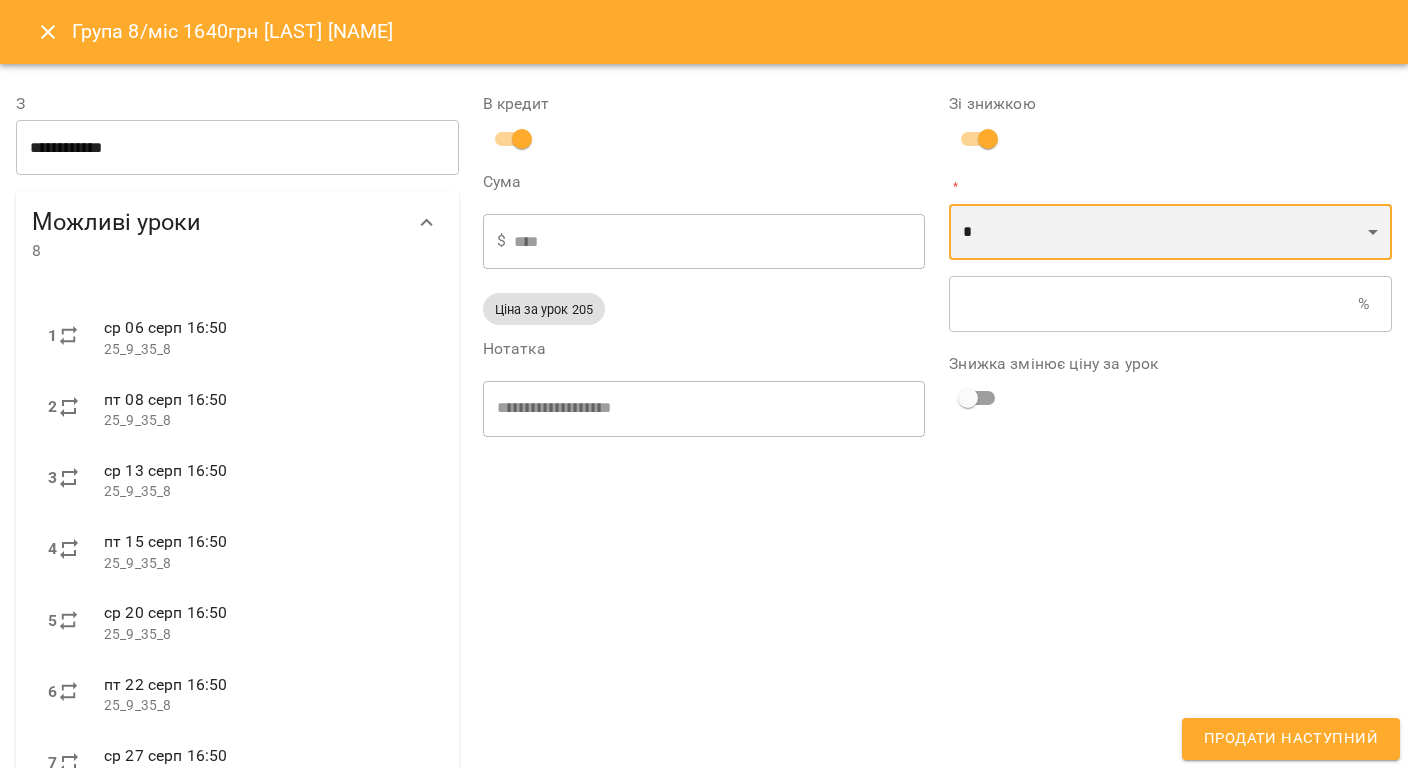 click on "* *" at bounding box center (1170, 232) 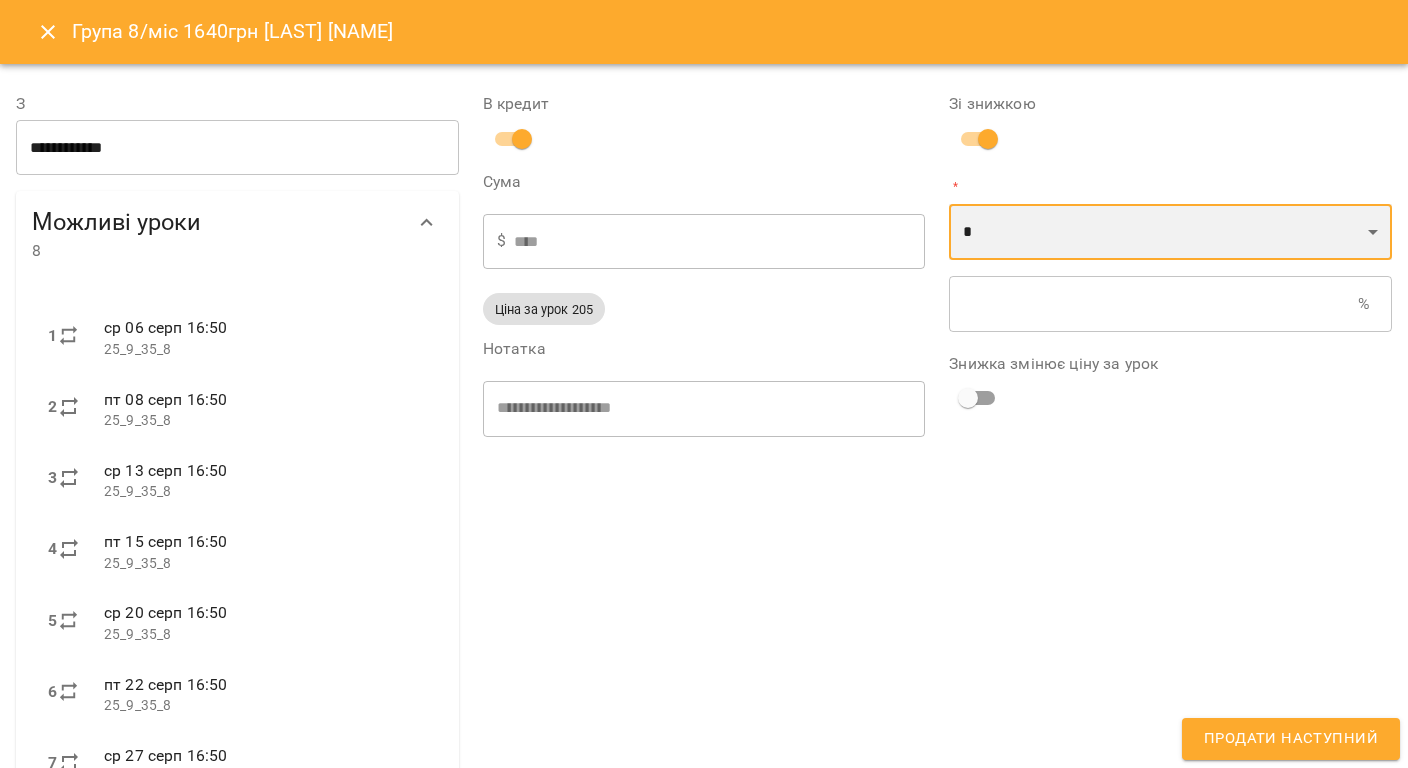 click on "* *" at bounding box center (1170, 232) 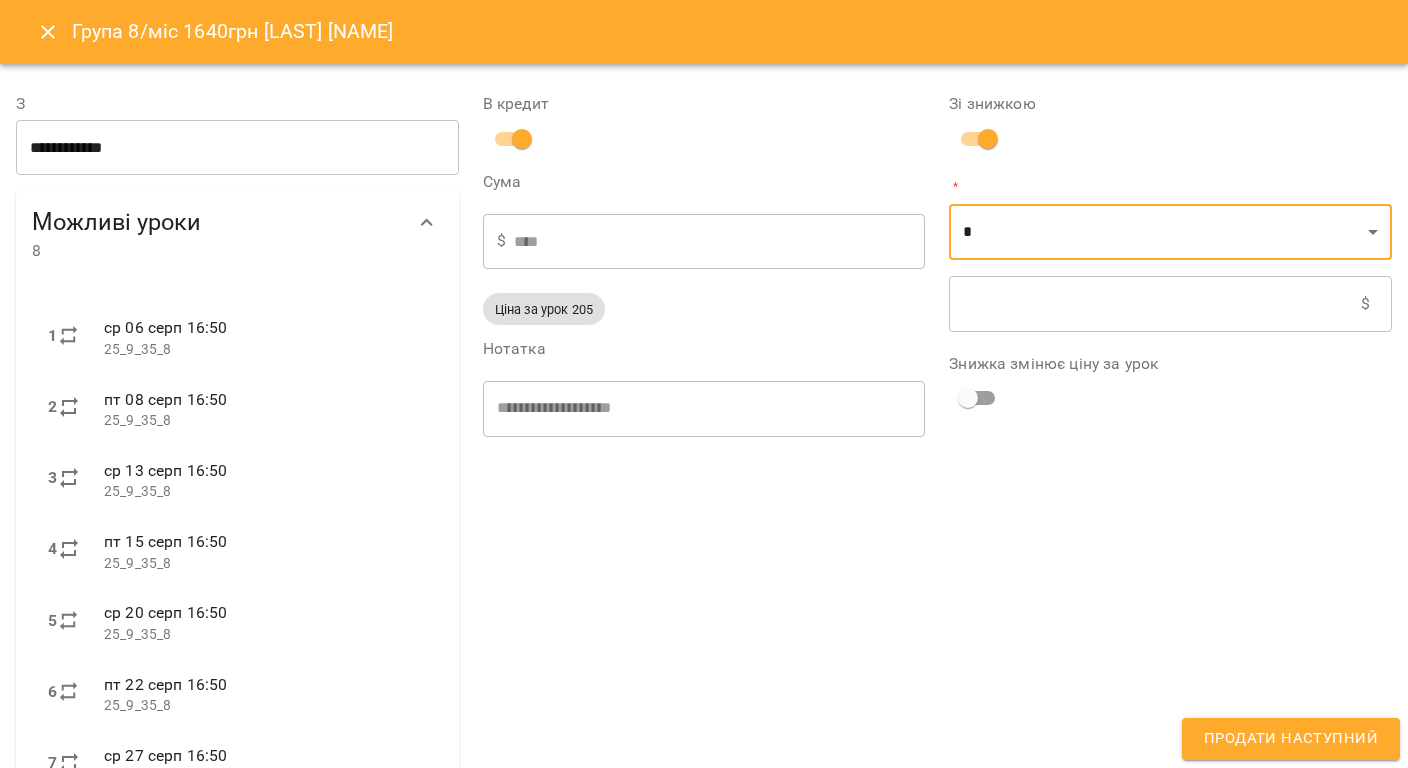 click at bounding box center [1155, 304] 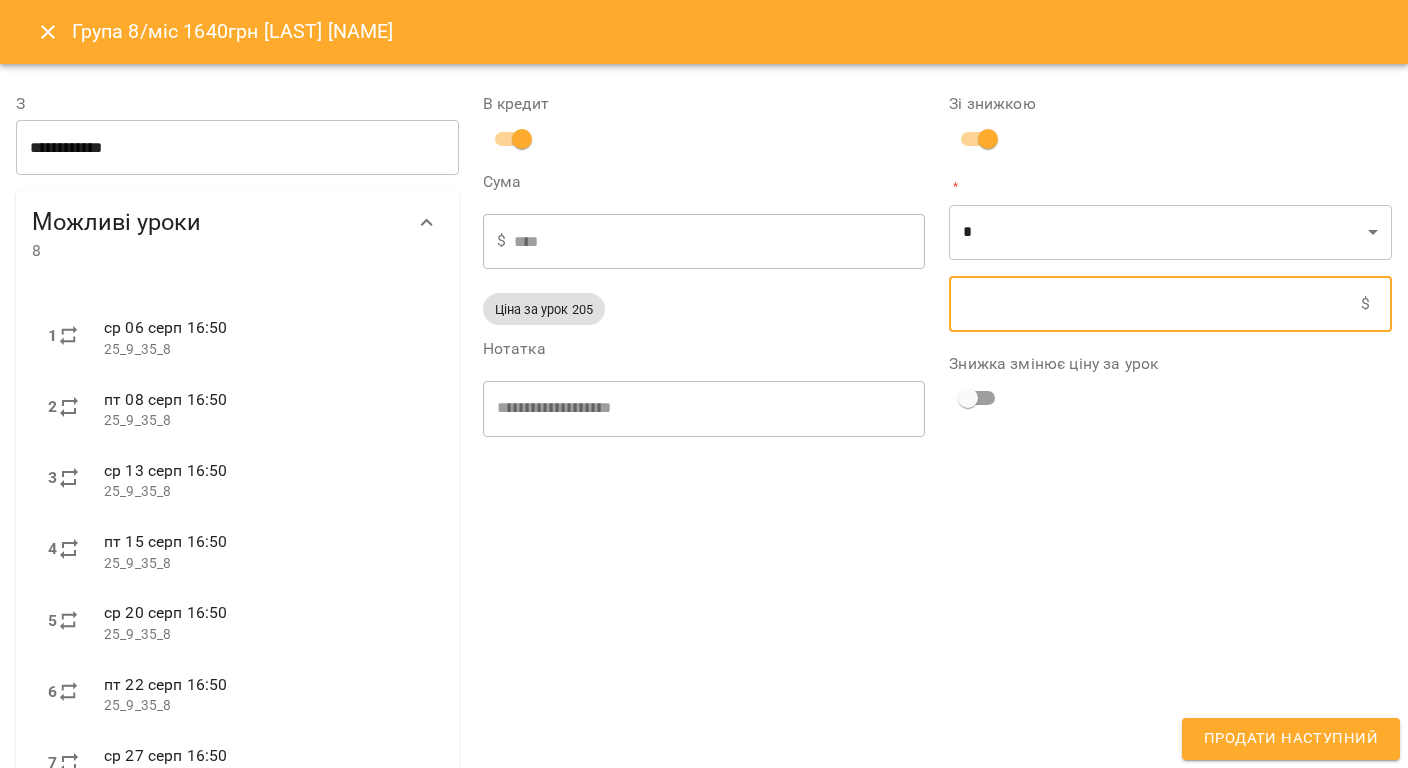 type on "****" 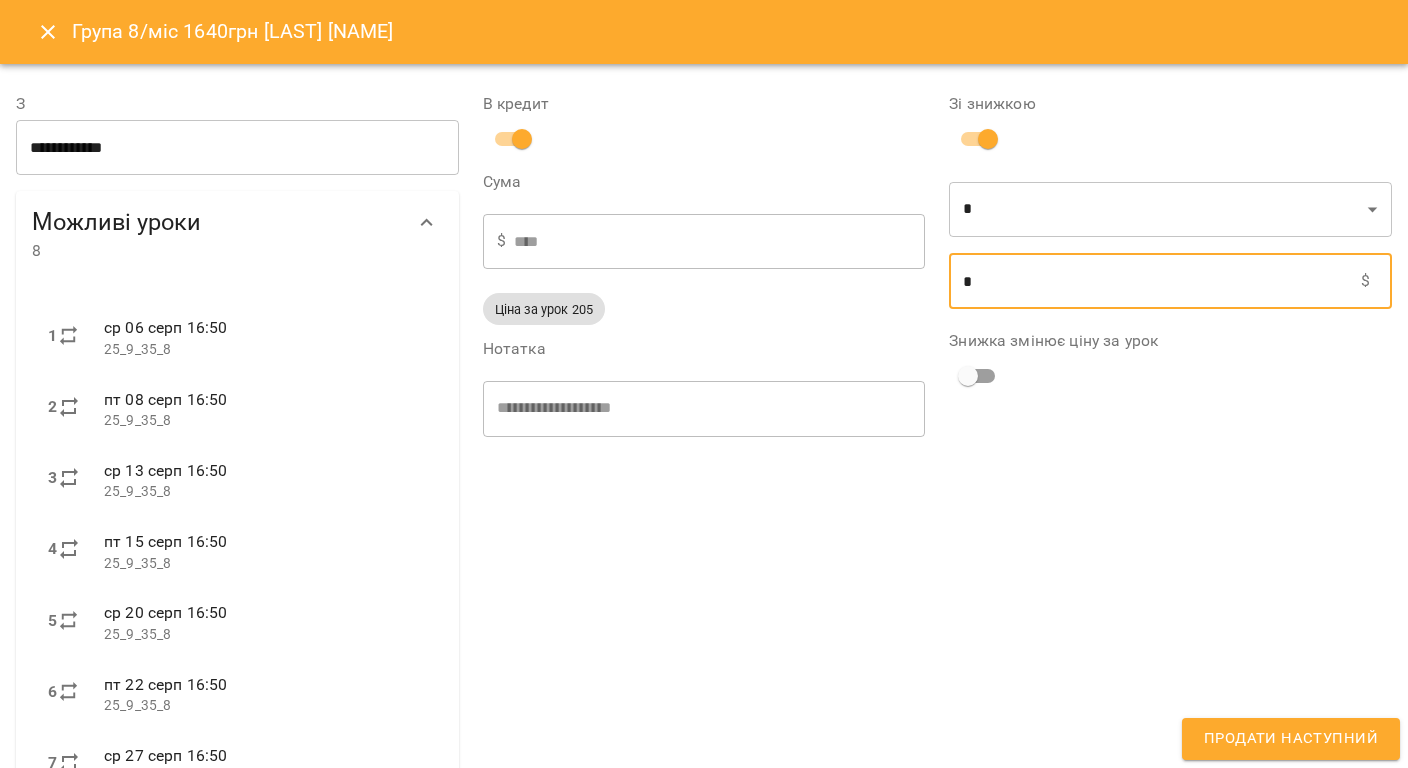 type on "****" 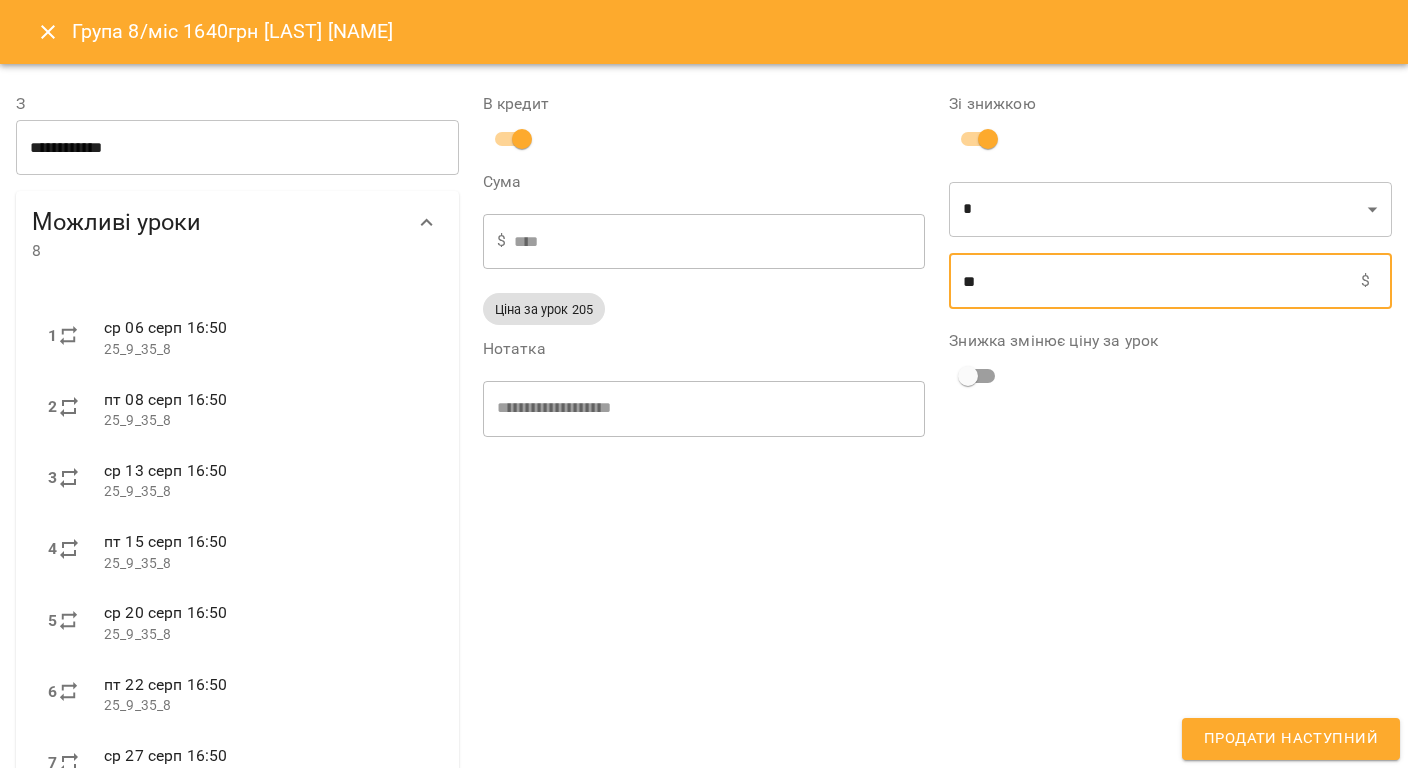 type on "****" 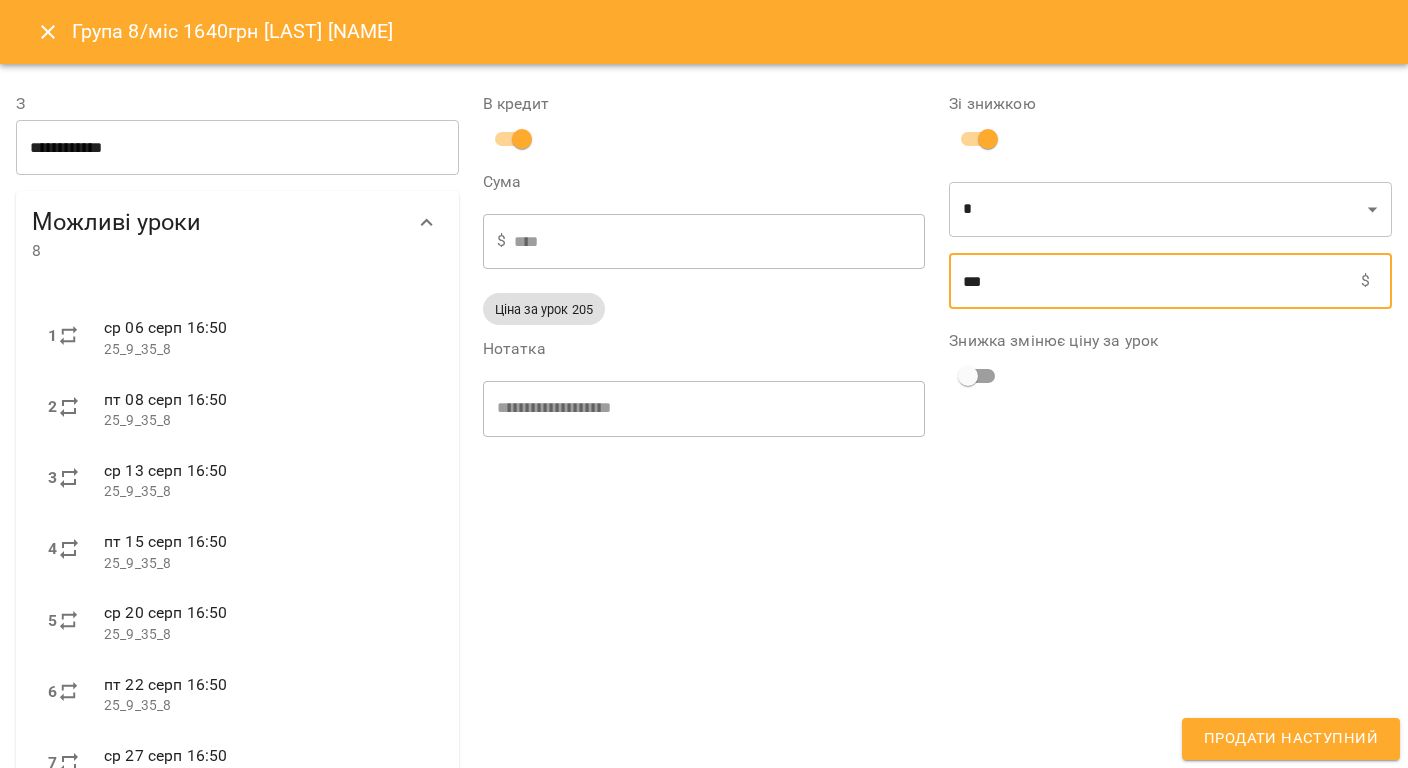 type on "***" 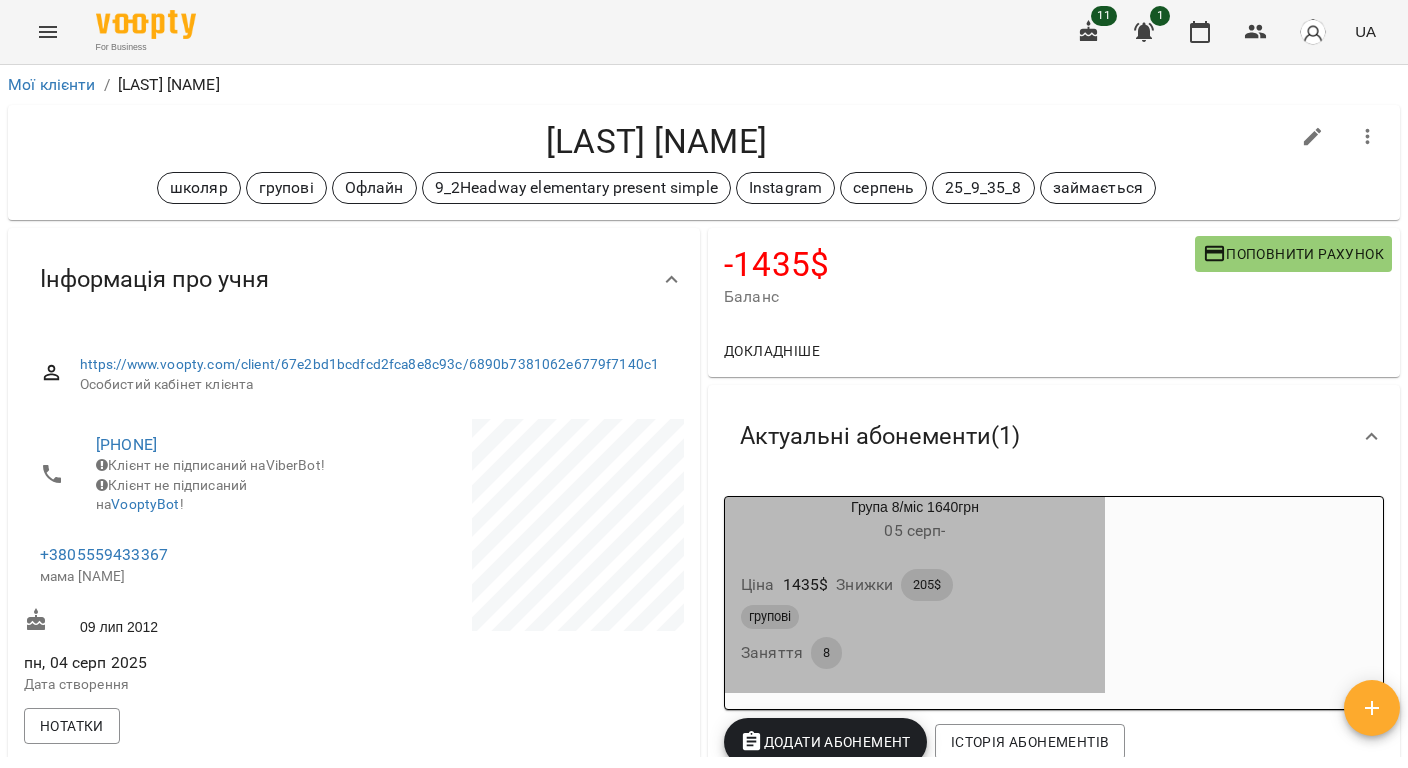 click on "Ціна 1435 $ Знижки 205$" at bounding box center (915, 585) 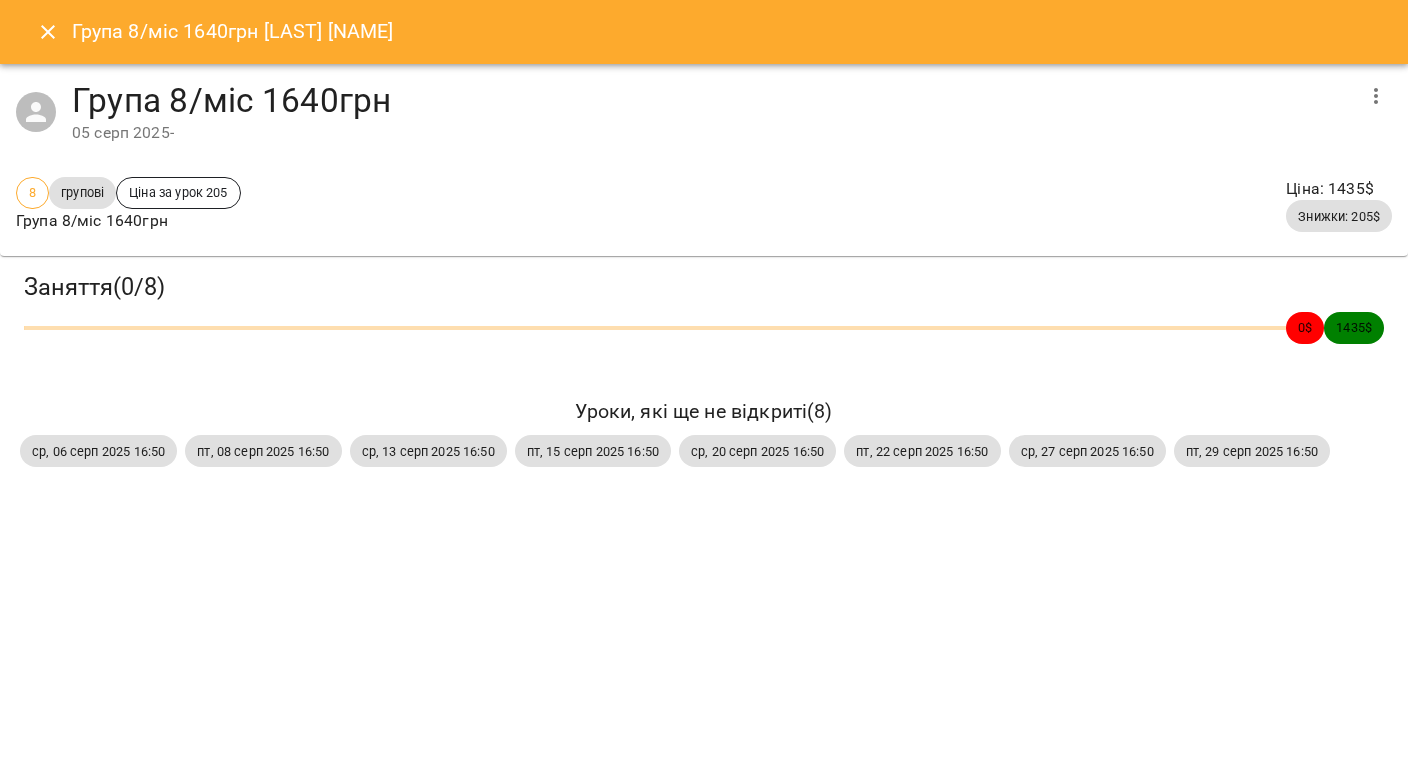 click 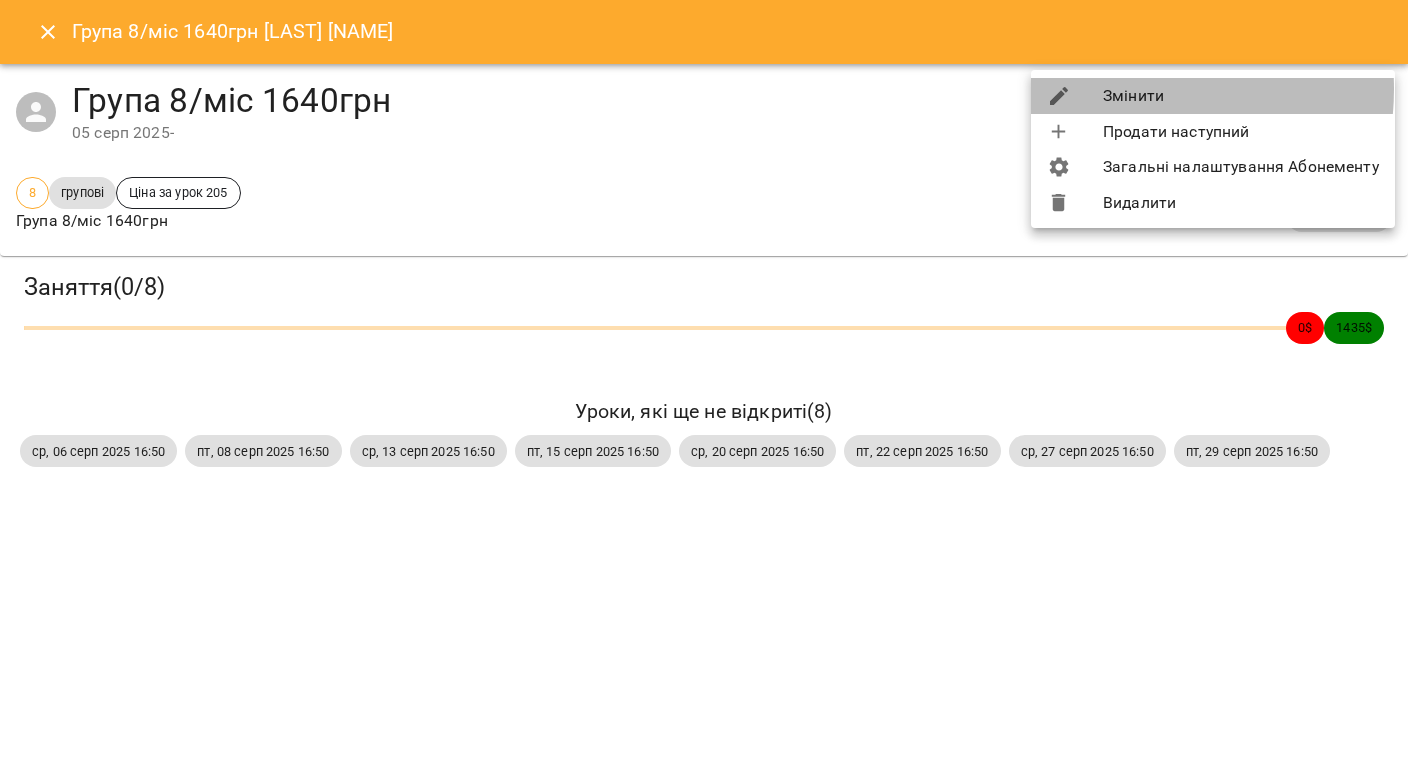 click on "Змінити" at bounding box center (1213, 96) 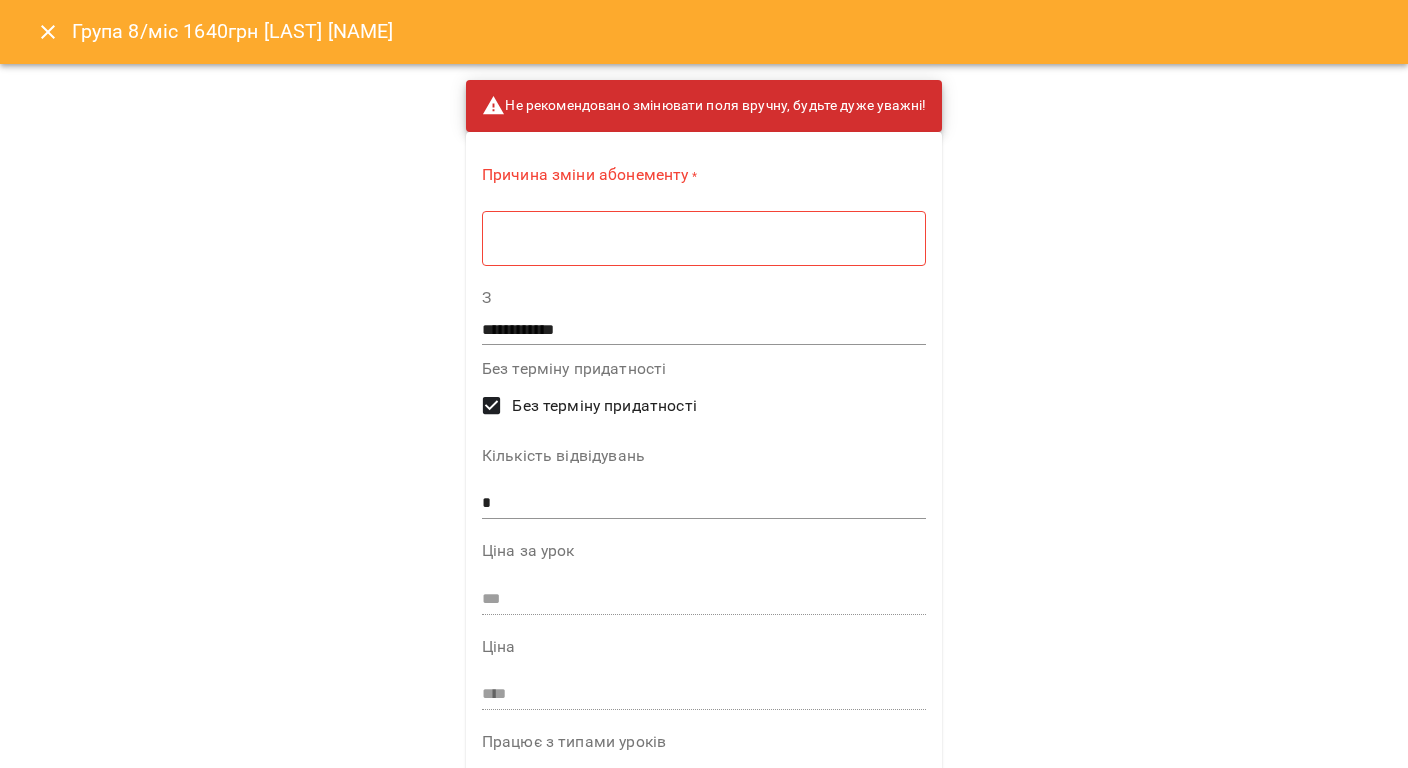 click at bounding box center [704, 238] 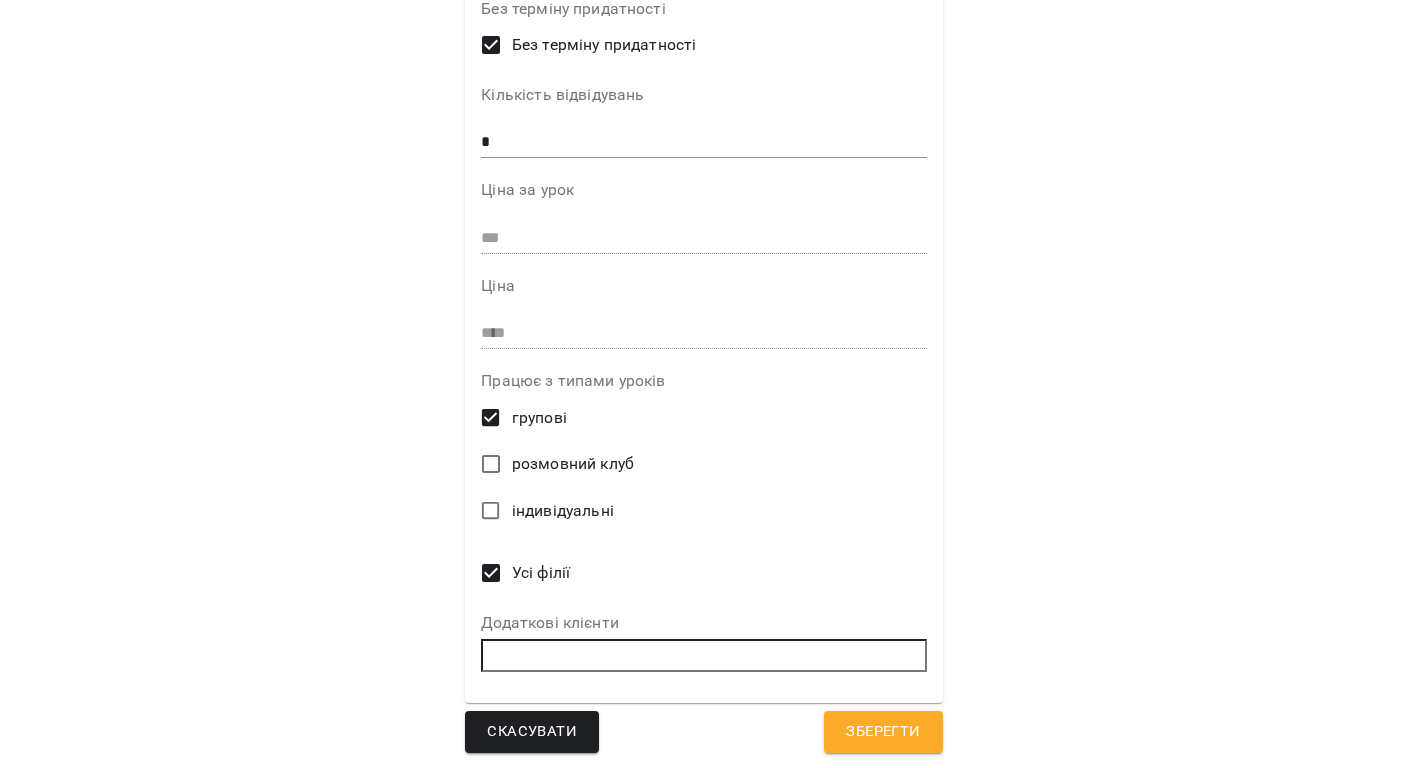 scroll, scrollTop: 0, scrollLeft: 0, axis: both 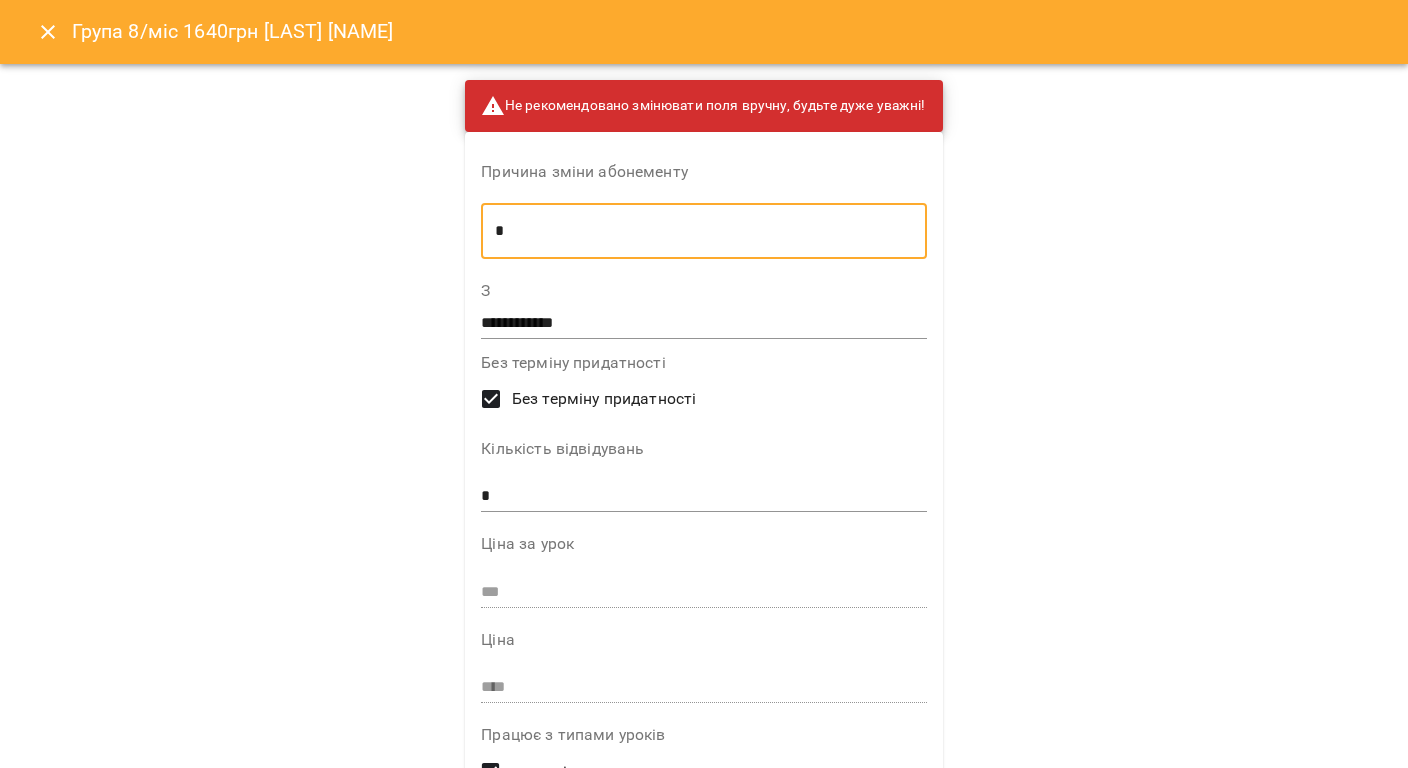 type on "*" 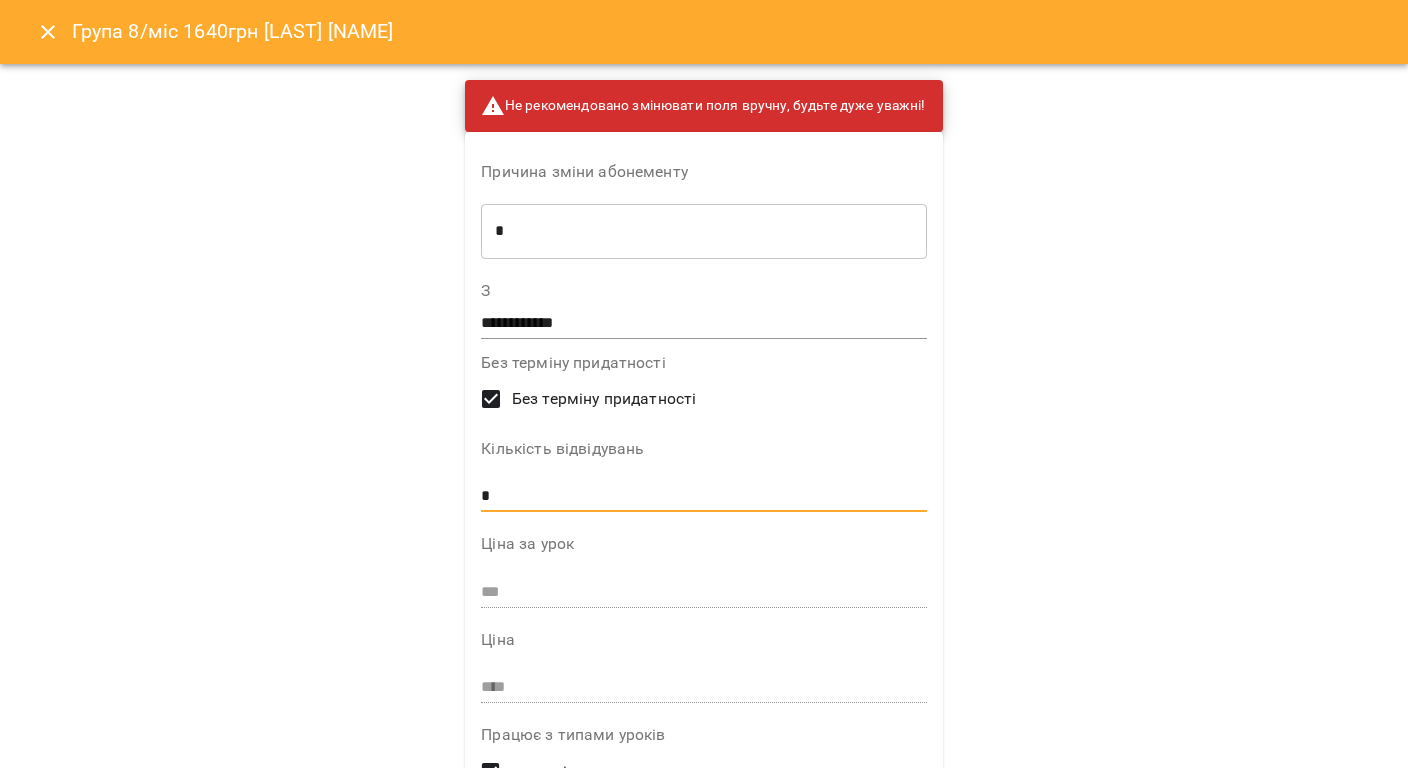drag, startPoint x: 521, startPoint y: 497, endPoint x: 450, endPoint y: 485, distance: 72.00694 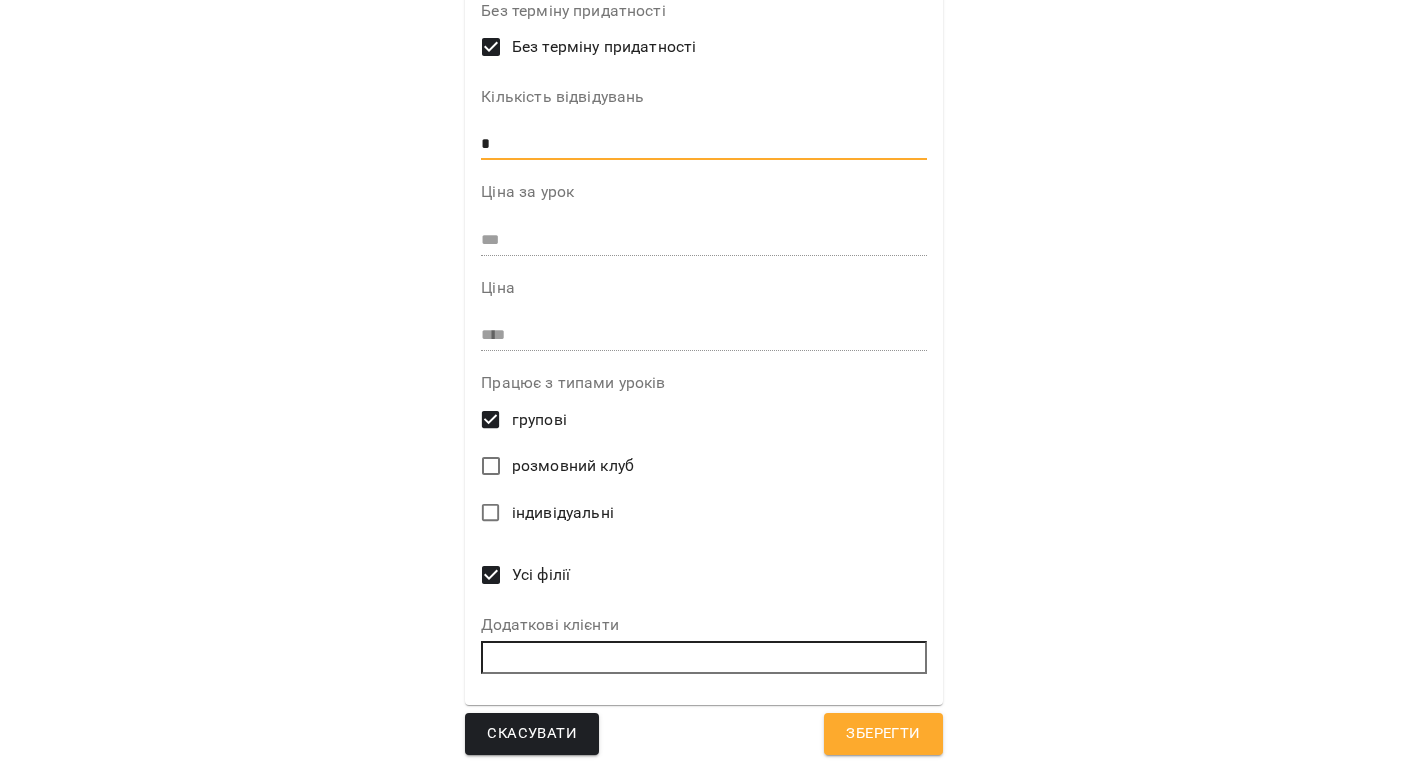 scroll, scrollTop: 354, scrollLeft: 0, axis: vertical 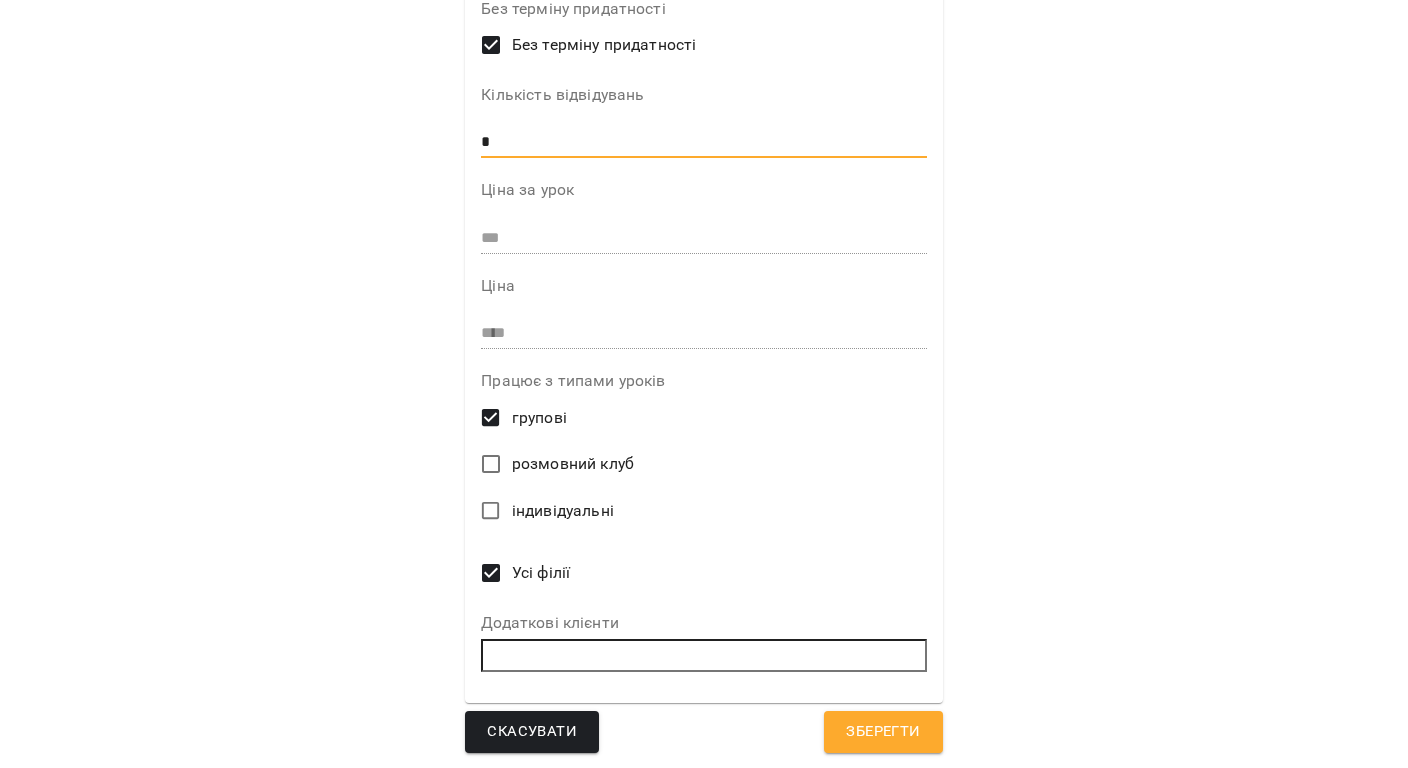 type on "*" 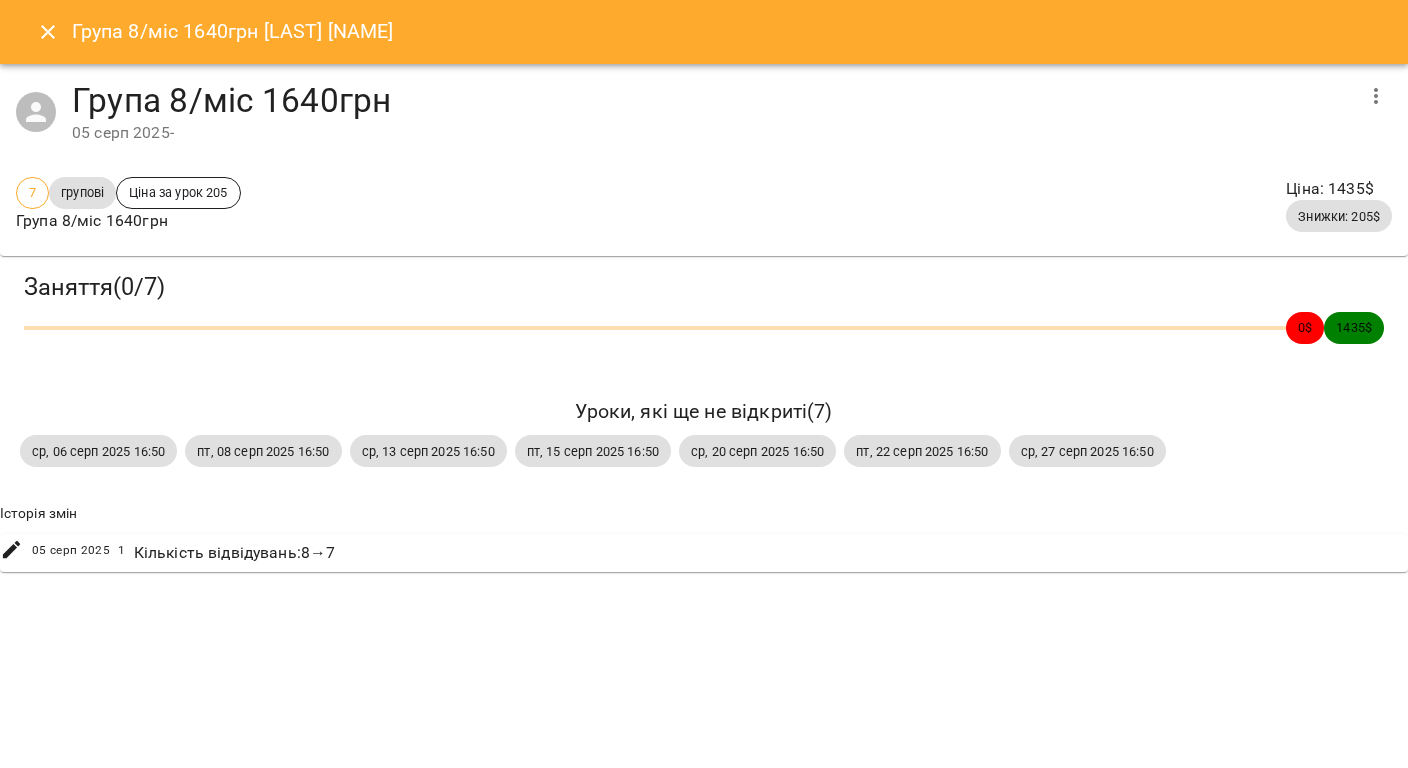 click 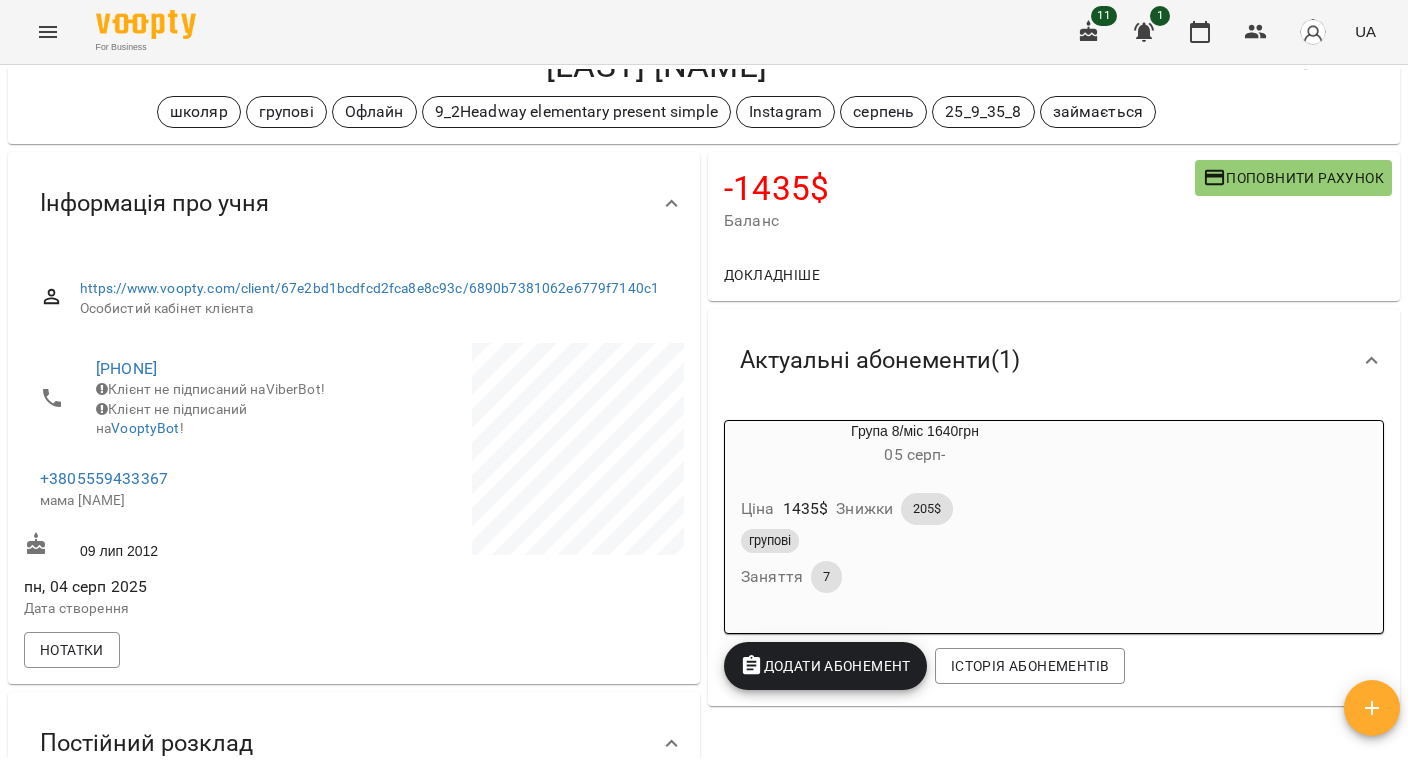 scroll, scrollTop: 133, scrollLeft: 0, axis: vertical 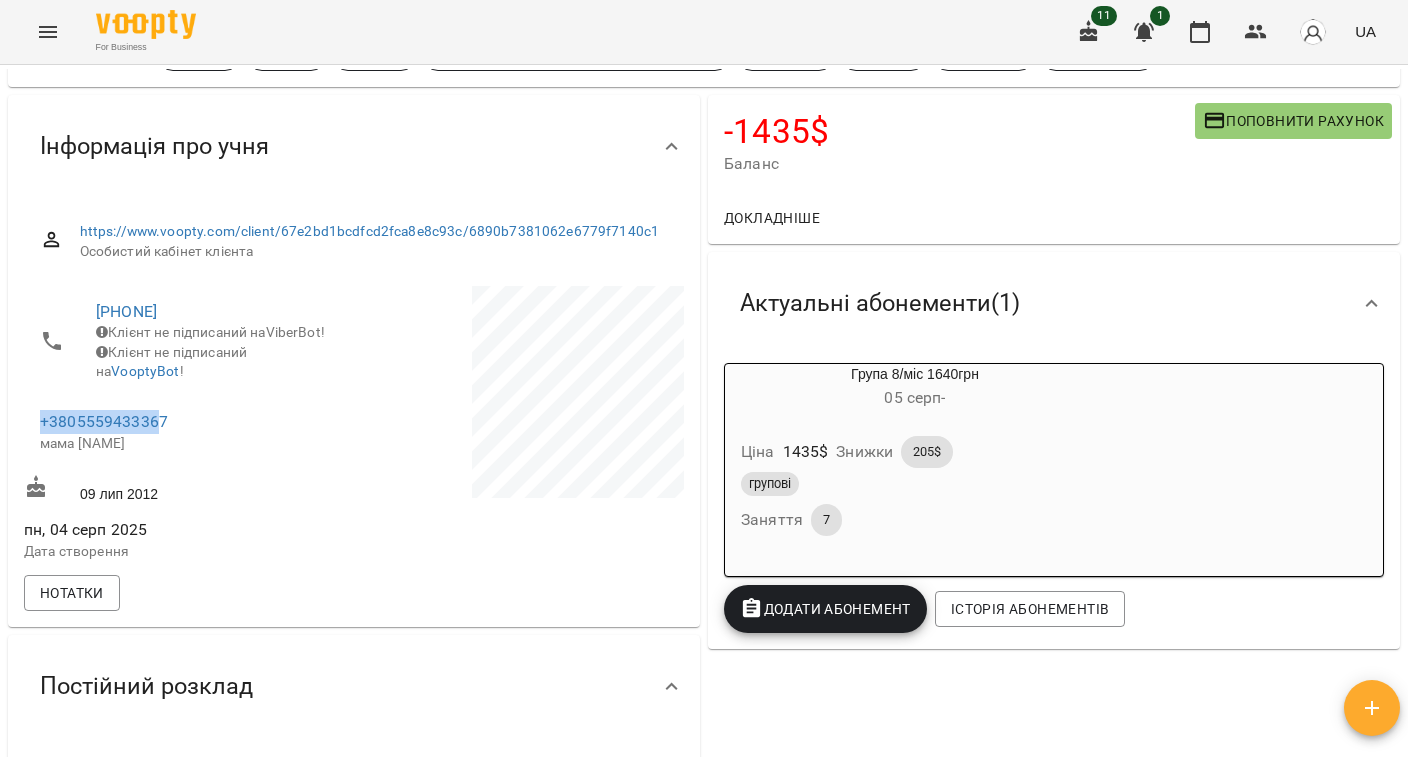 drag, startPoint x: 182, startPoint y: 445, endPoint x: 36, endPoint y: 444, distance: 146.00342 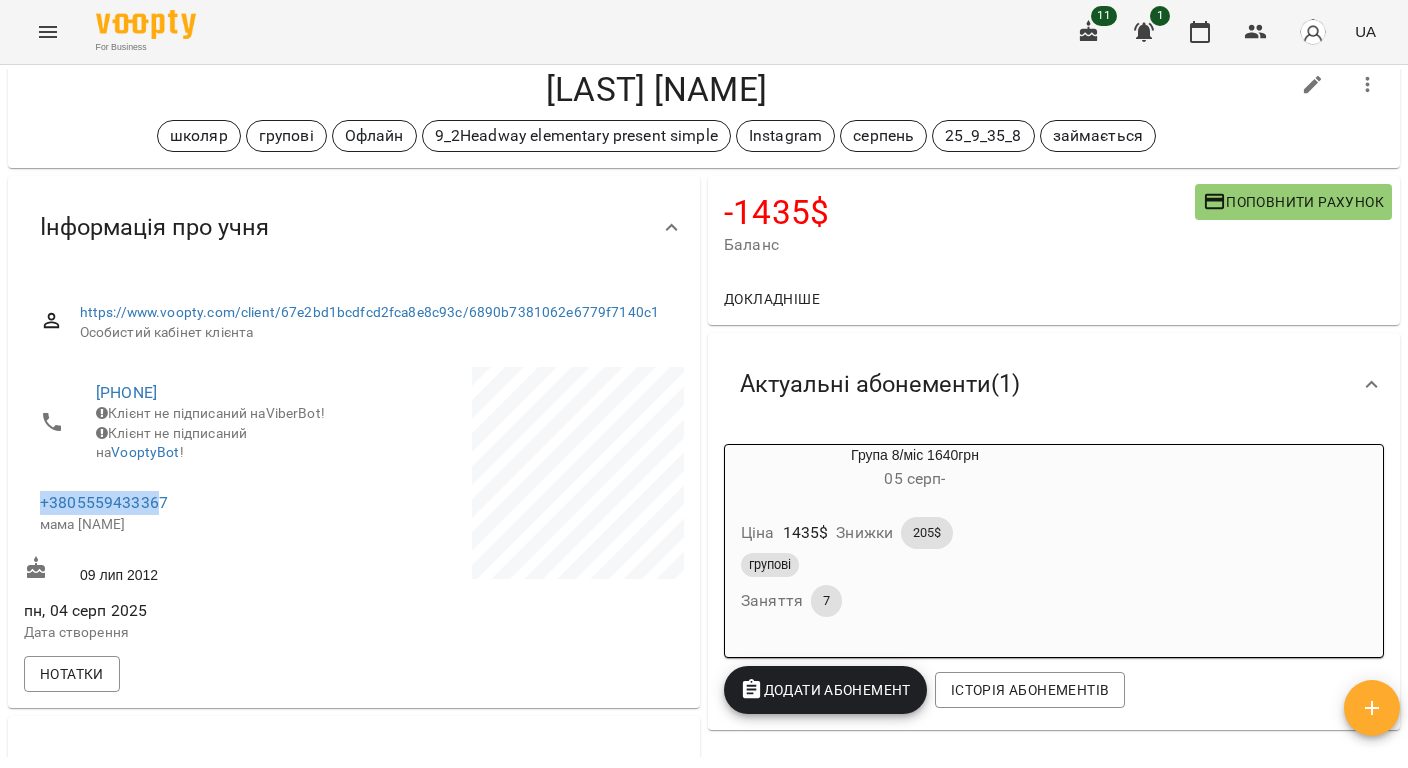 scroll, scrollTop: 0, scrollLeft: 0, axis: both 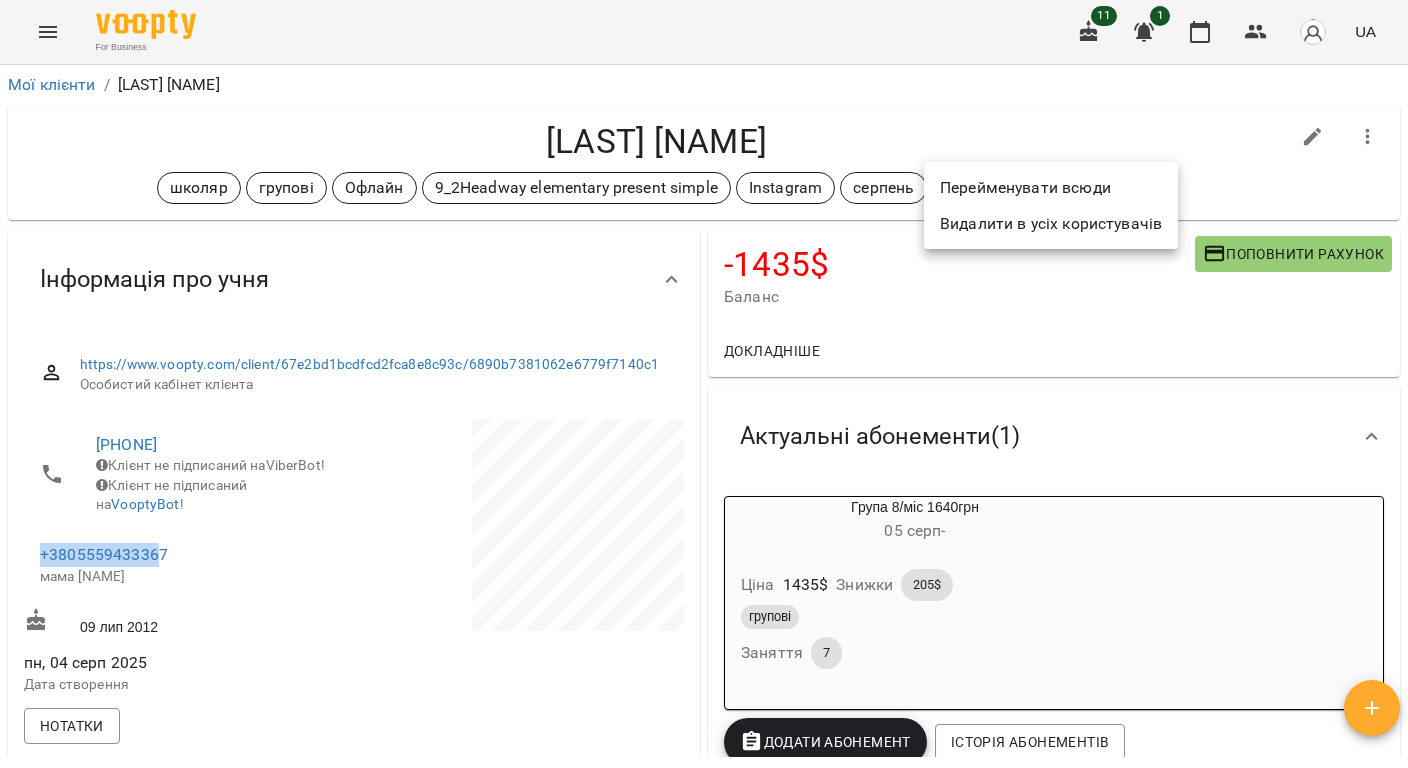 click on "Перейменувати всюди" at bounding box center [1051, 188] 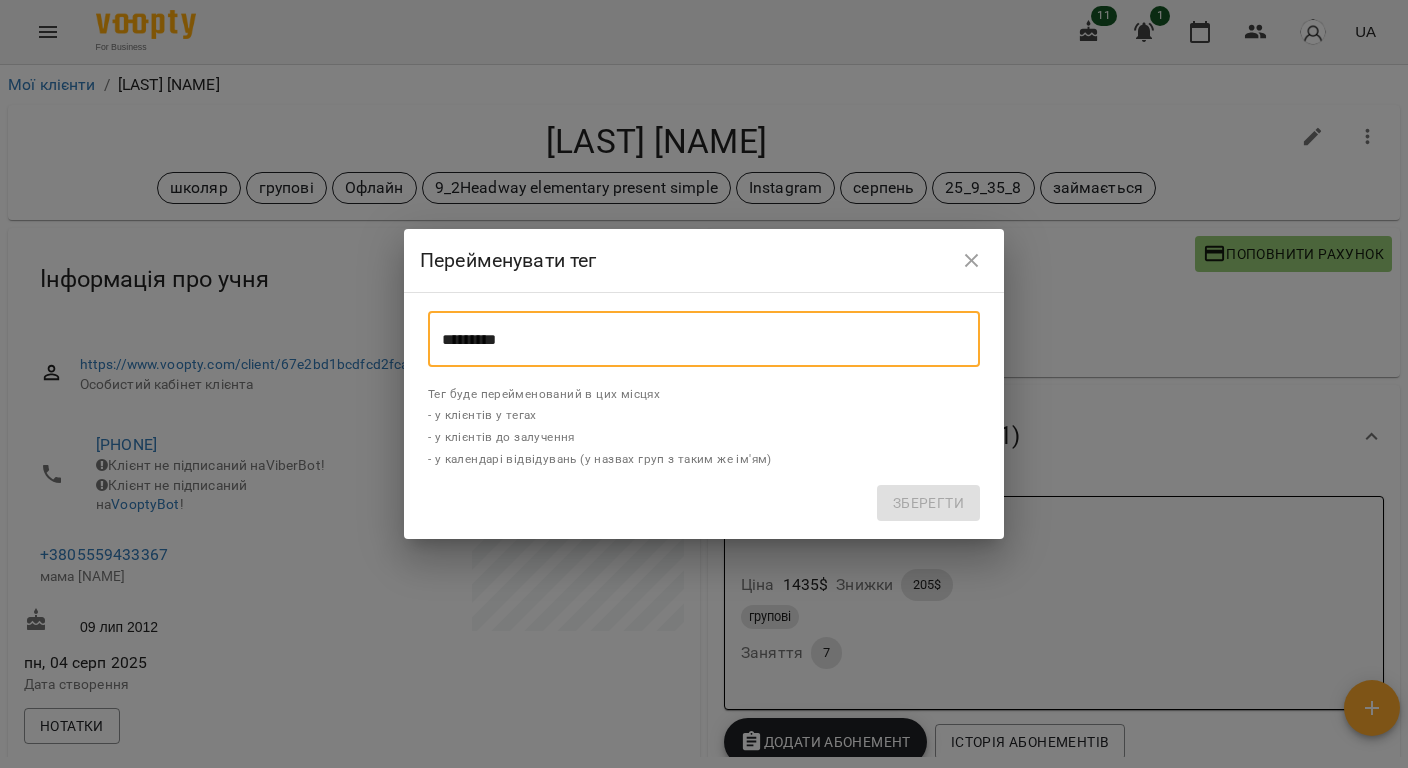 drag, startPoint x: 540, startPoint y: 341, endPoint x: 361, endPoint y: 346, distance: 179.06982 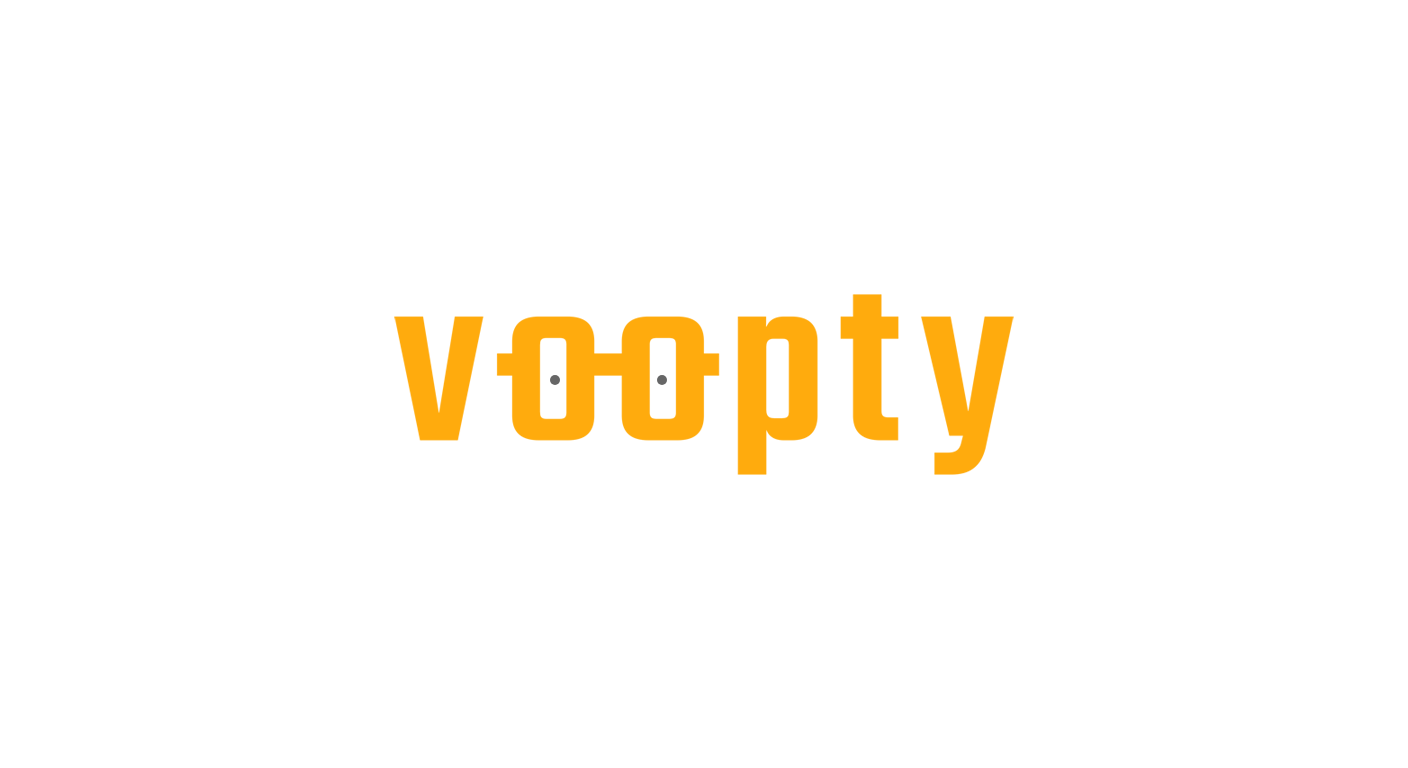 scroll, scrollTop: 0, scrollLeft: 0, axis: both 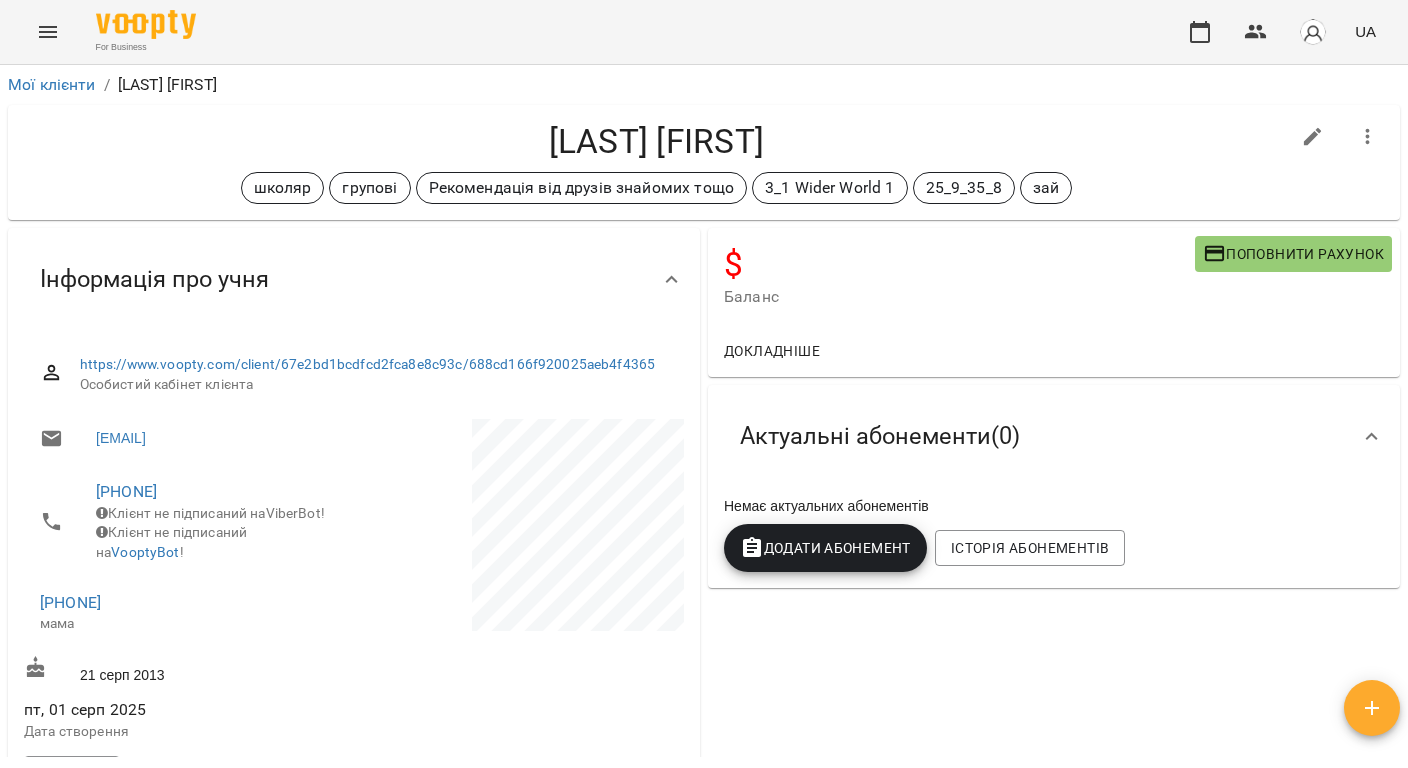 click on "Додати Абонемент" at bounding box center (825, 548) 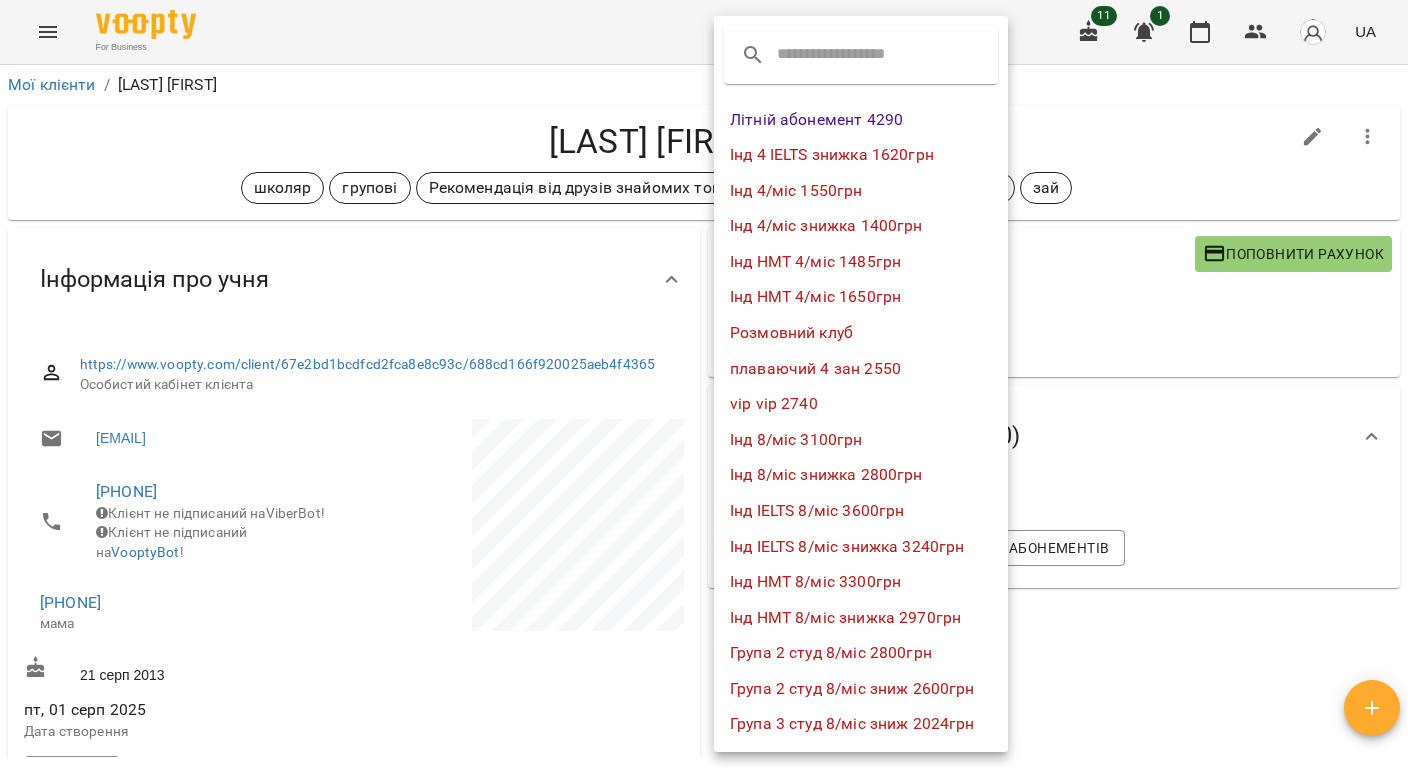 click at bounding box center [856, 55] 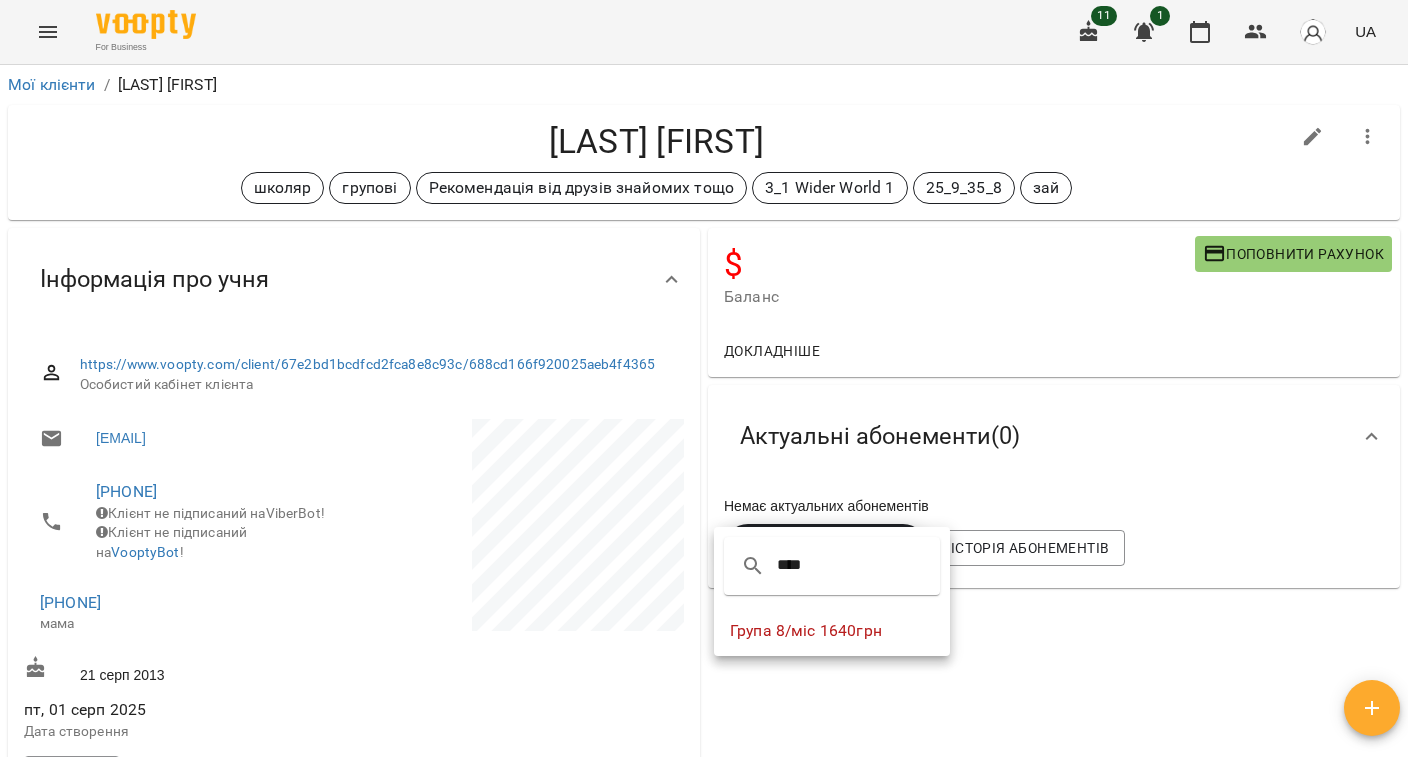 type on "****" 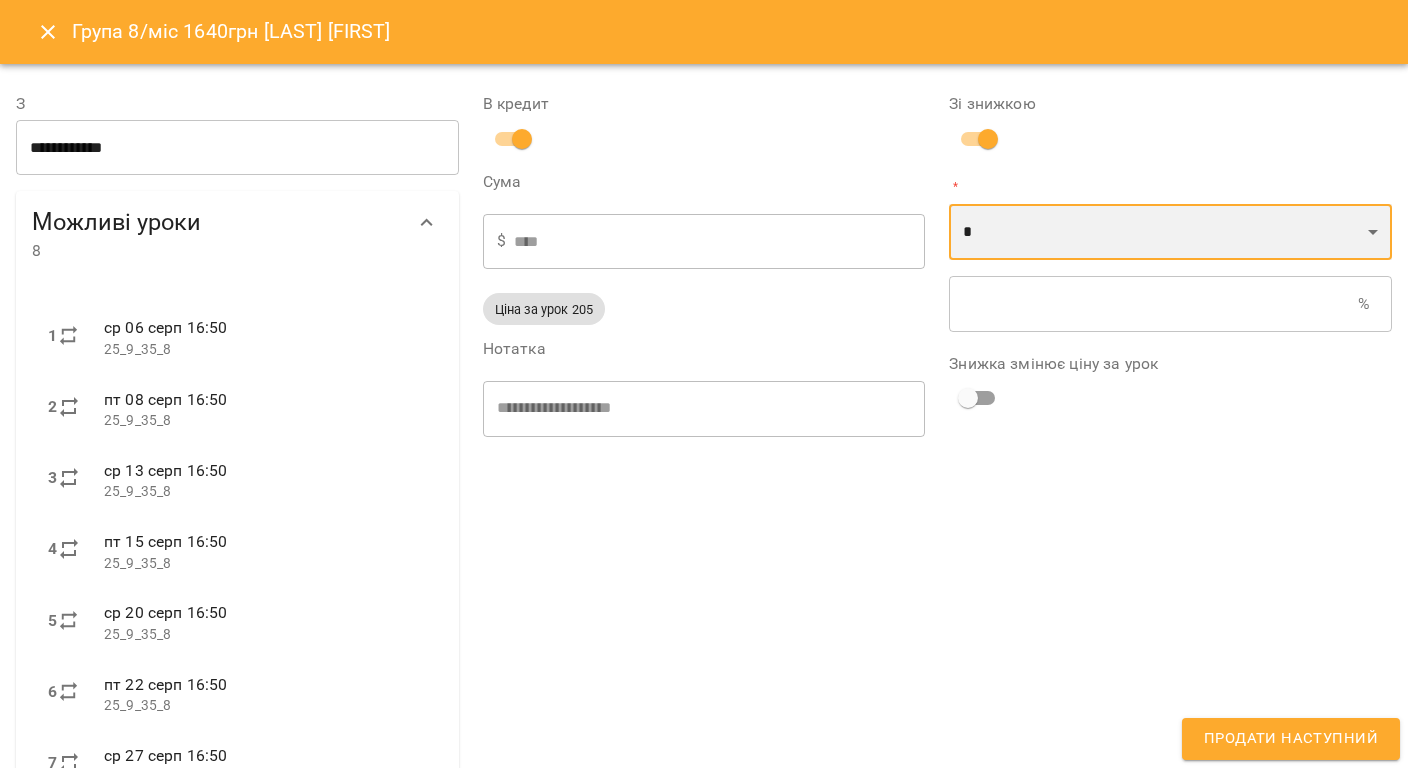 drag, startPoint x: 929, startPoint y: 146, endPoint x: 1072, endPoint y: 241, distance: 171.67993 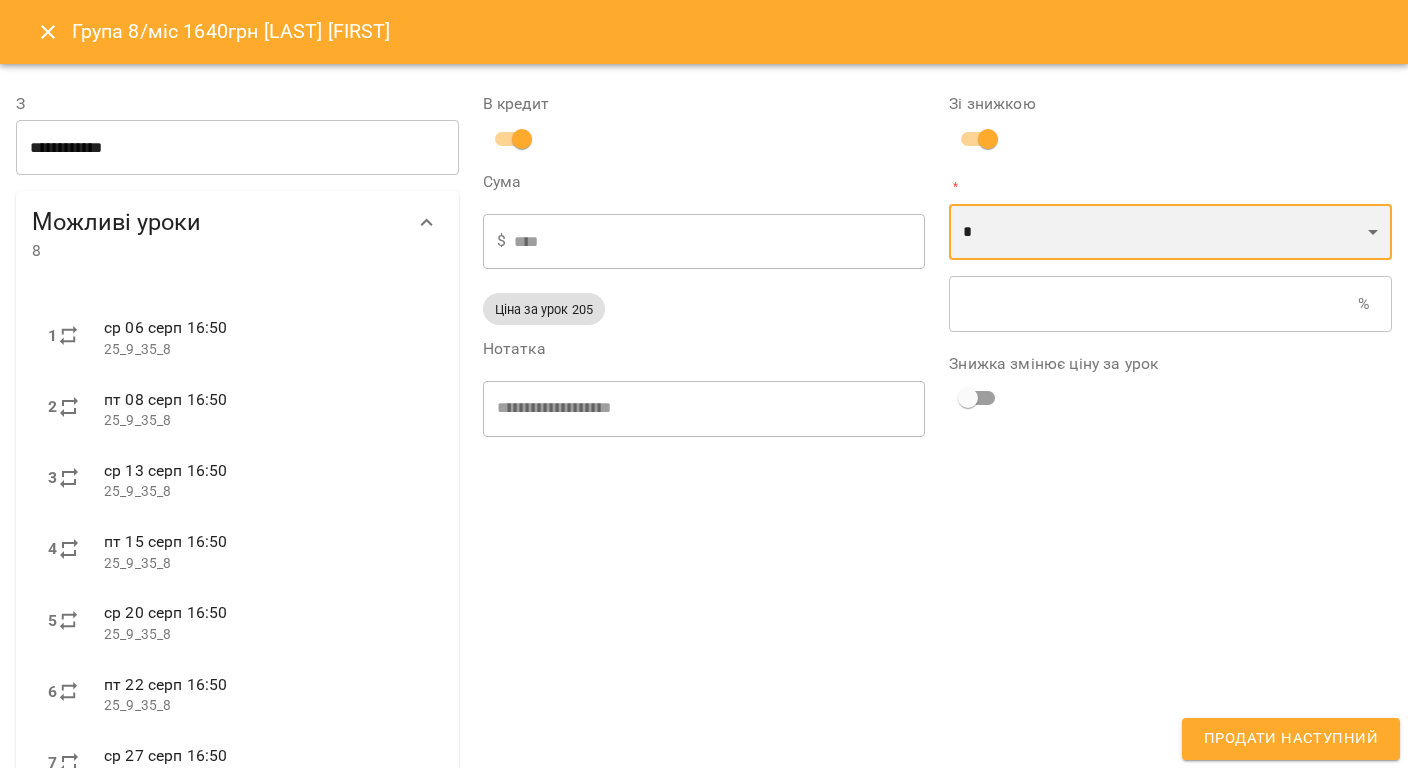 select on "*****" 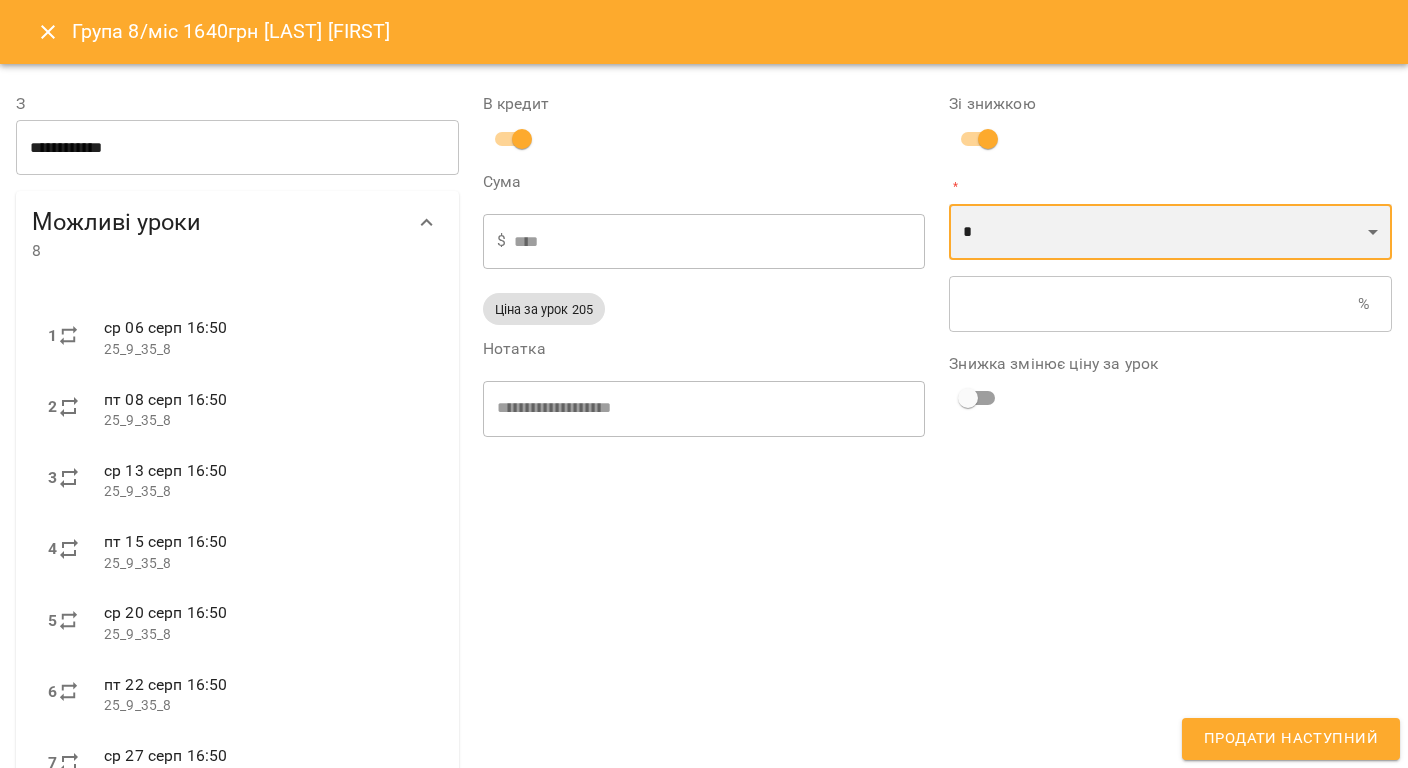 click on "* *" at bounding box center [1170, 232] 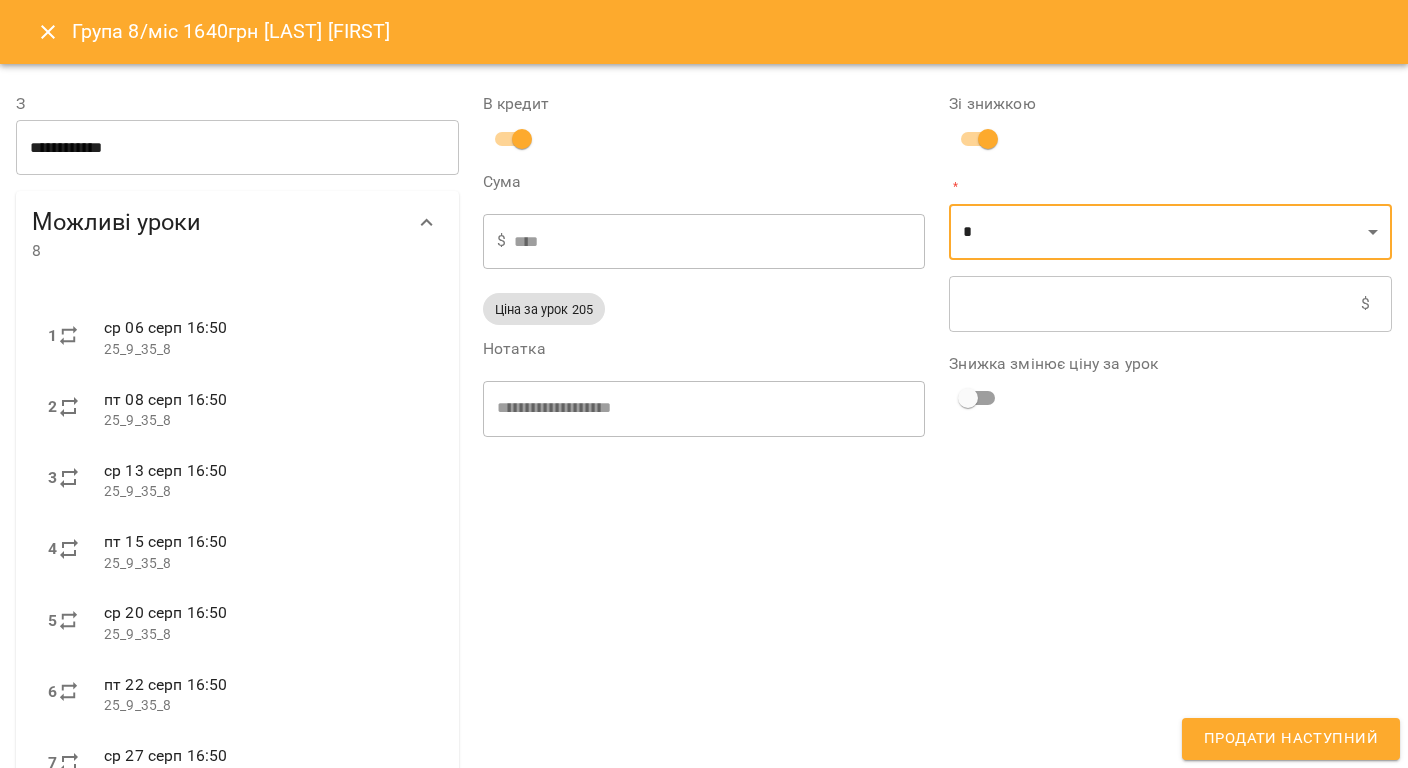 click at bounding box center [1155, 304] 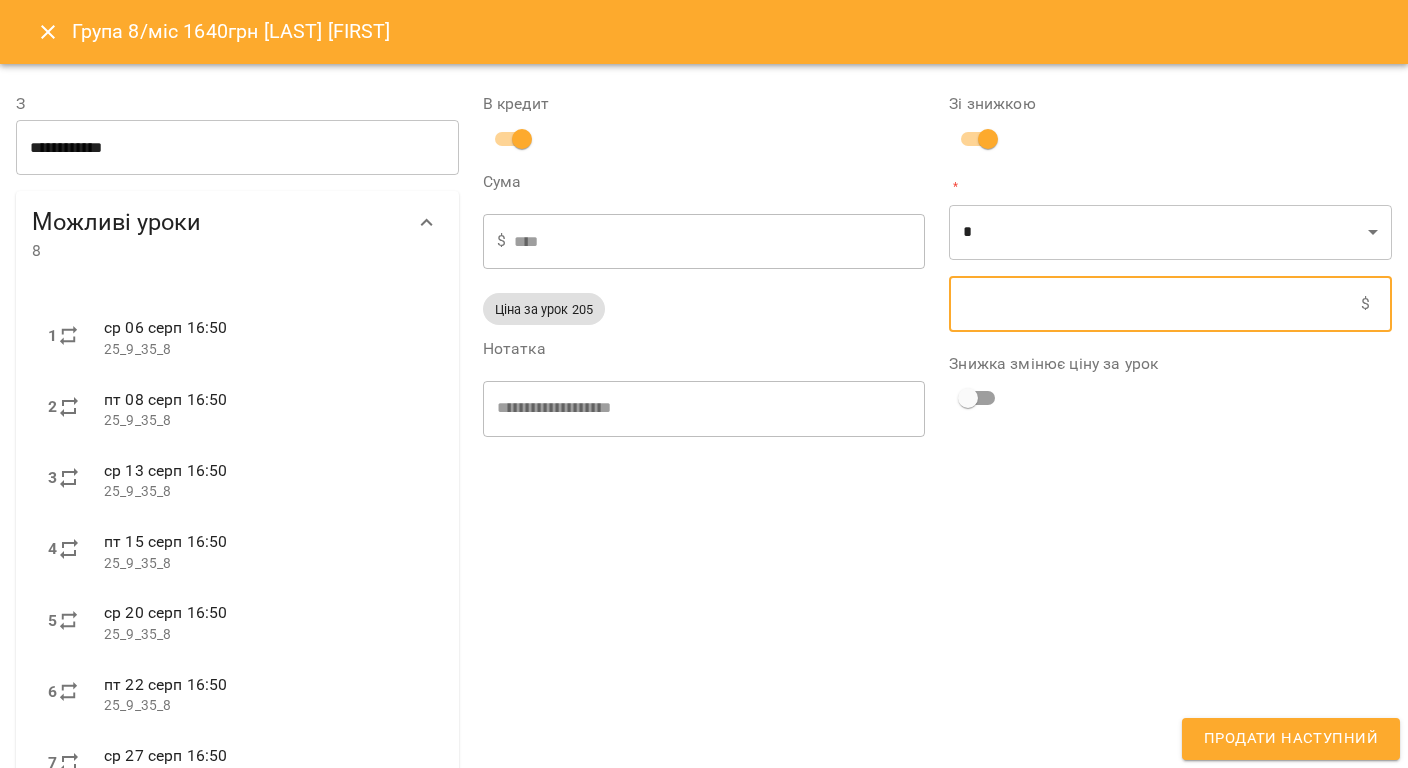 type on "****" 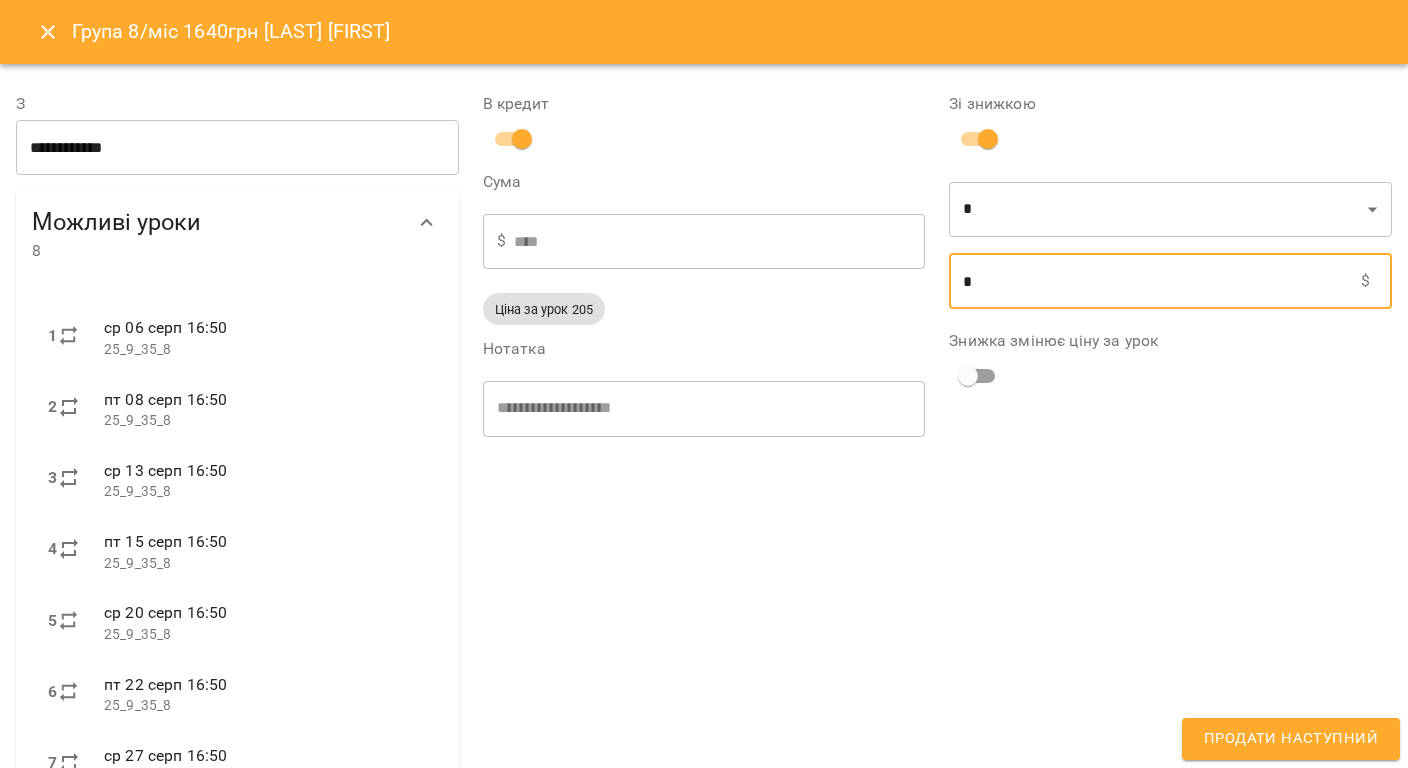 type on "****" 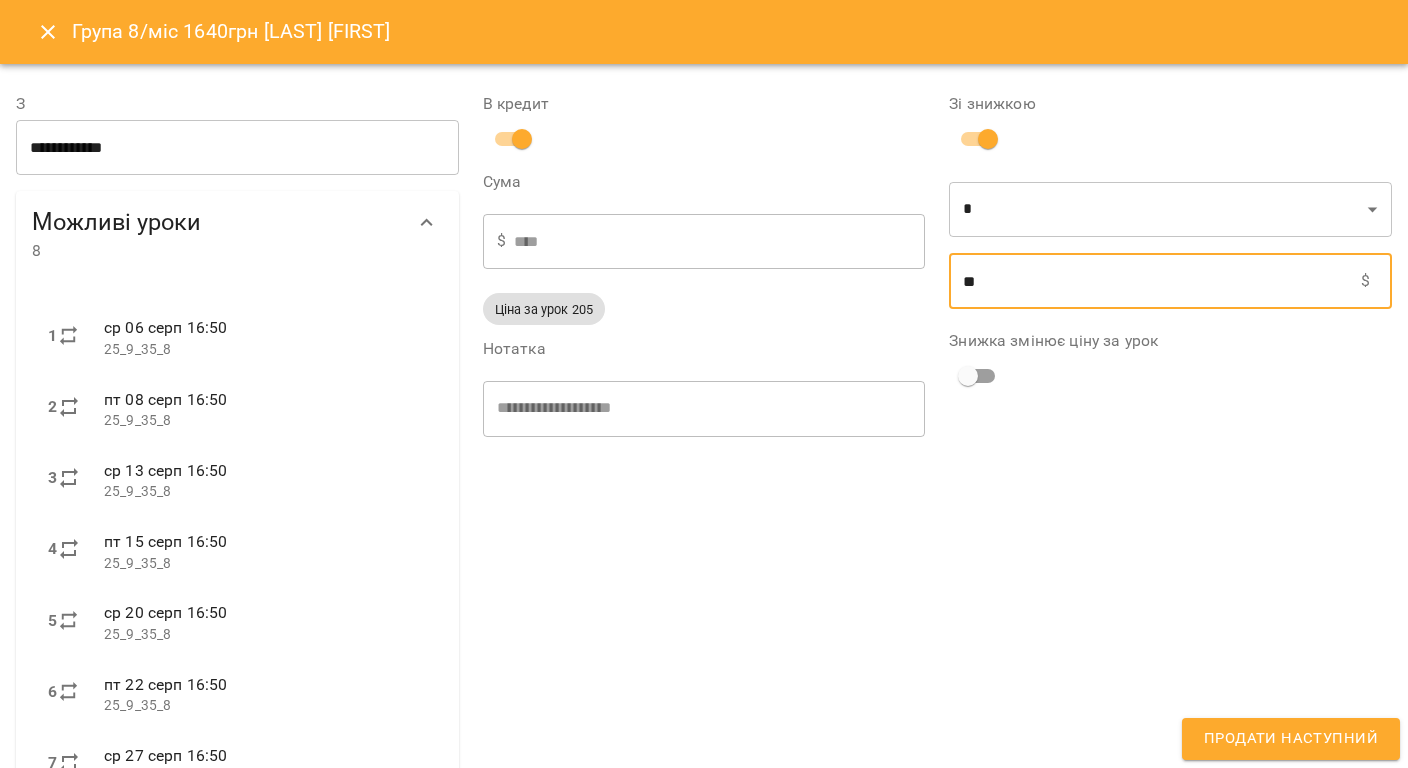 type on "****" 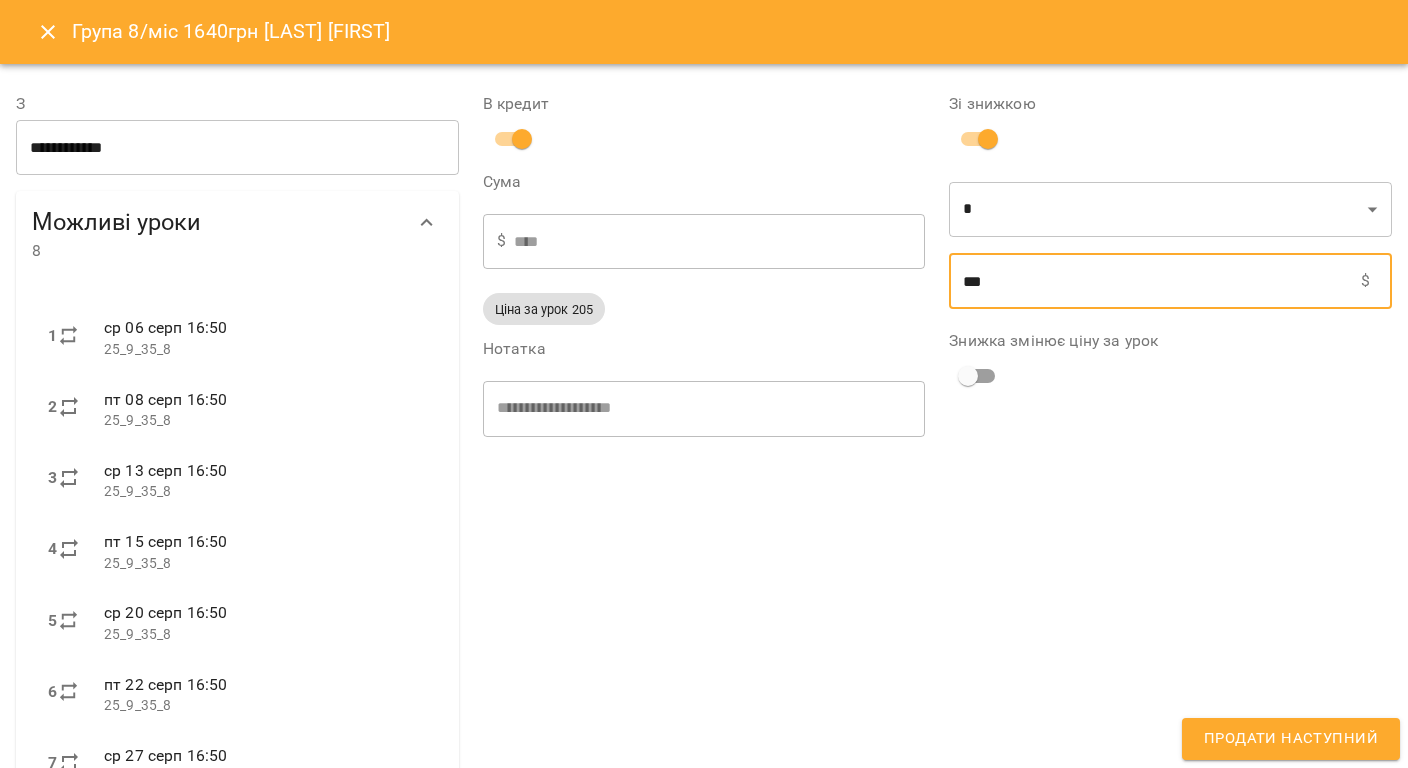 type on "***" 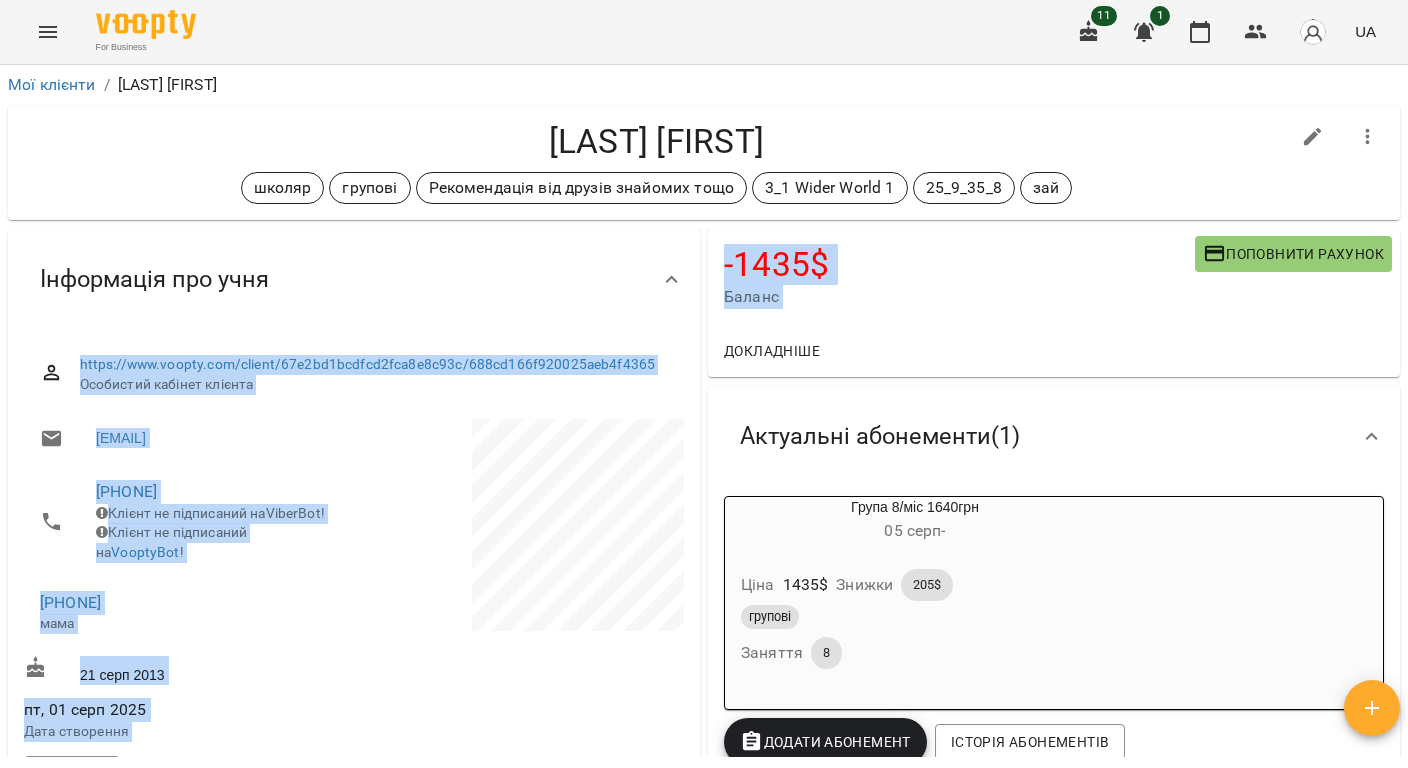 click on "-1435 $ Баланс Поповнити рахунок" at bounding box center (1054, 276) 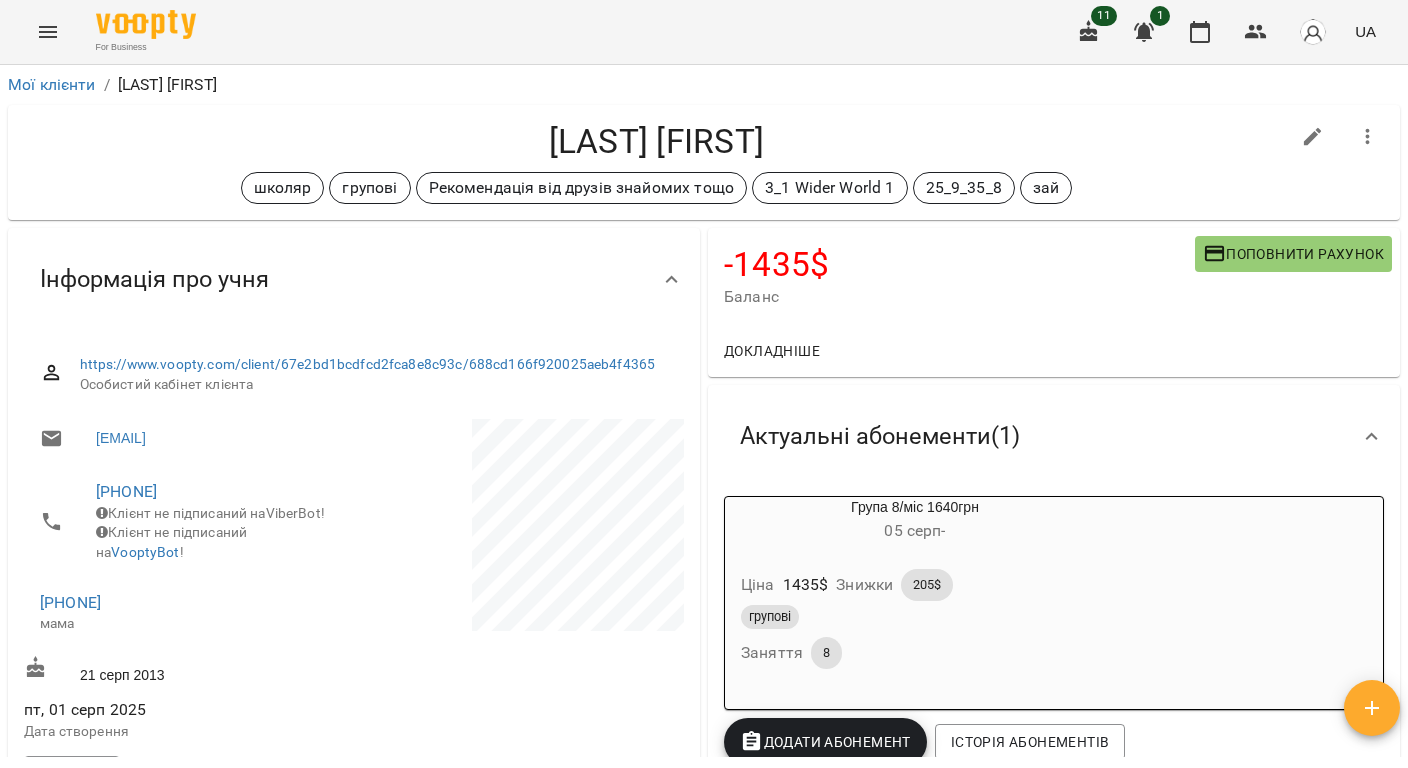 drag, startPoint x: 314, startPoint y: 429, endPoint x: 88, endPoint y: 438, distance: 226.17914 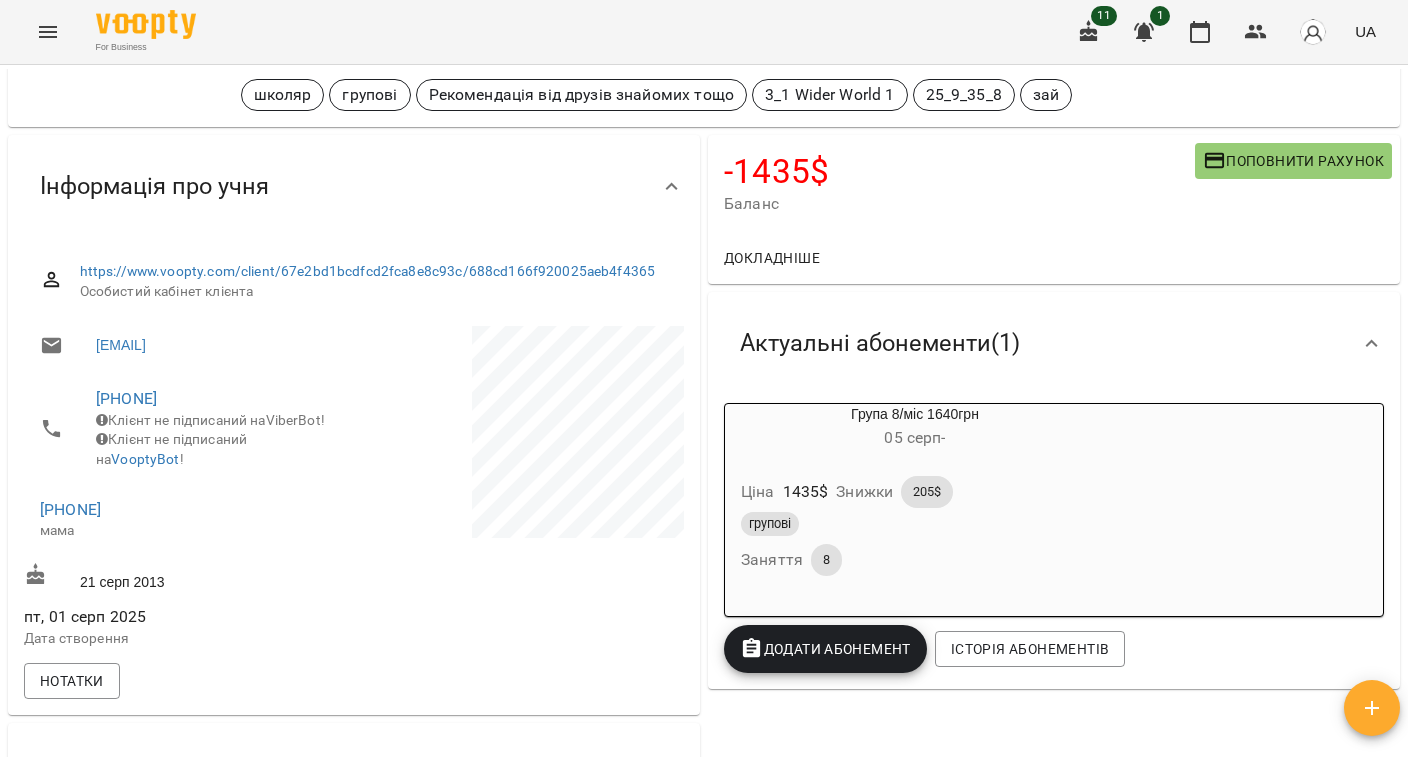 scroll, scrollTop: 133, scrollLeft: 0, axis: vertical 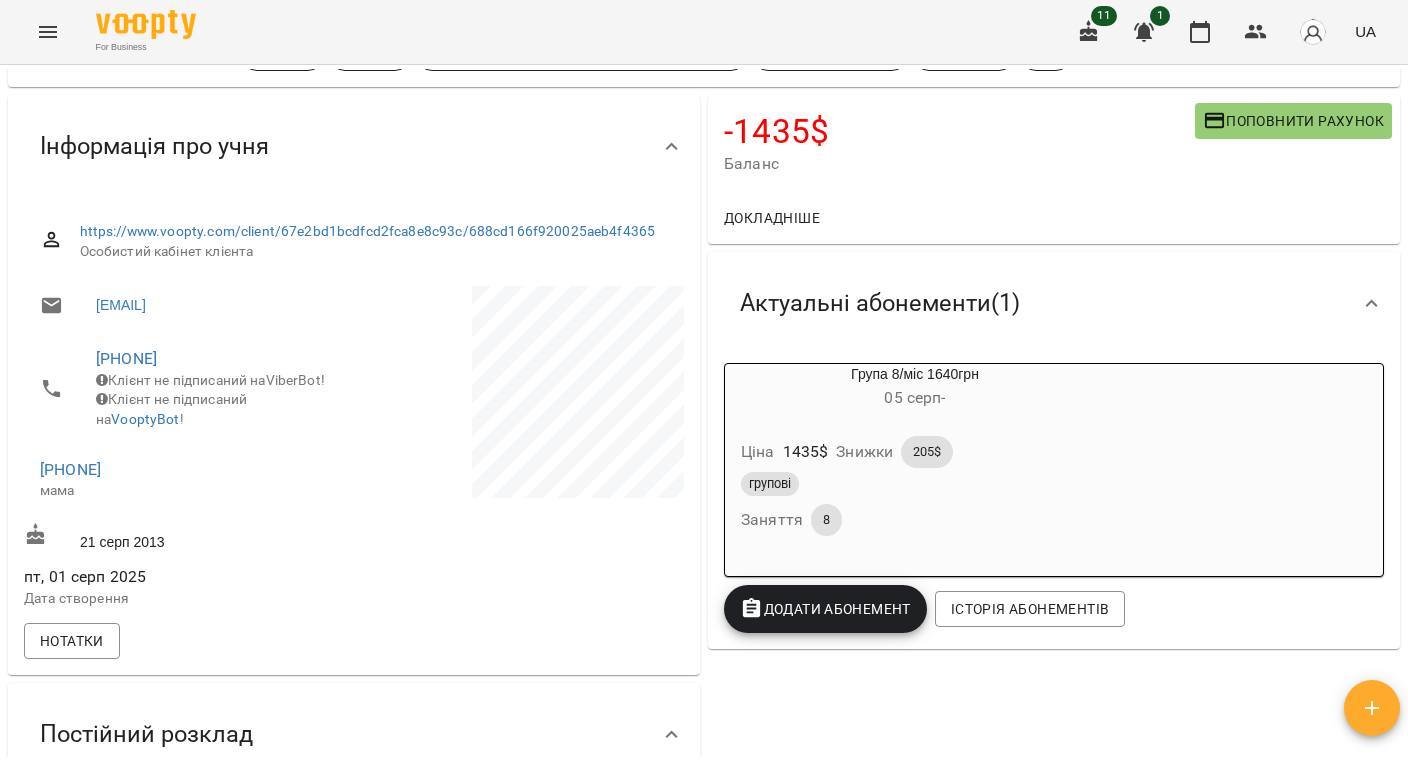 drag, startPoint x: 184, startPoint y: 502, endPoint x: 36, endPoint y: 501, distance: 148.00337 